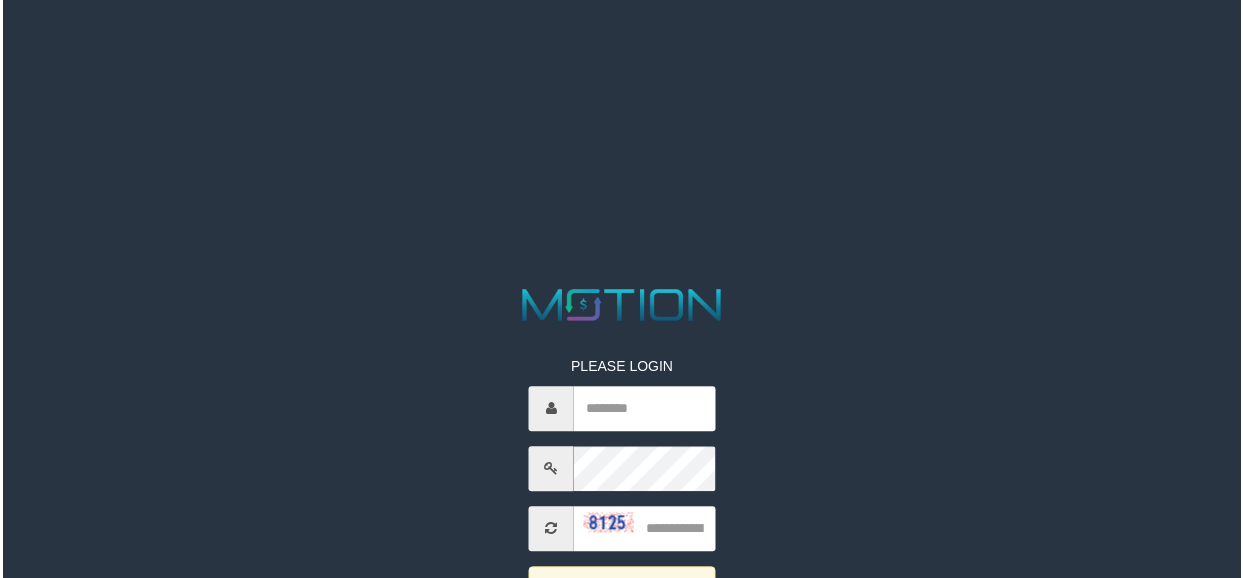 scroll, scrollTop: 0, scrollLeft: 0, axis: both 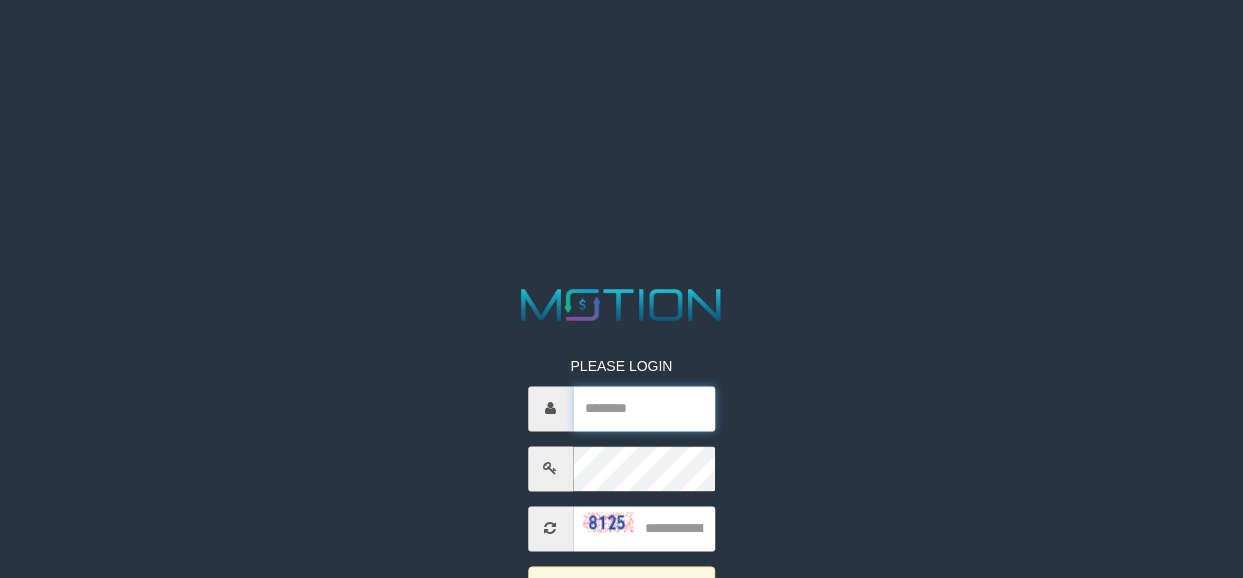 click at bounding box center [644, 408] 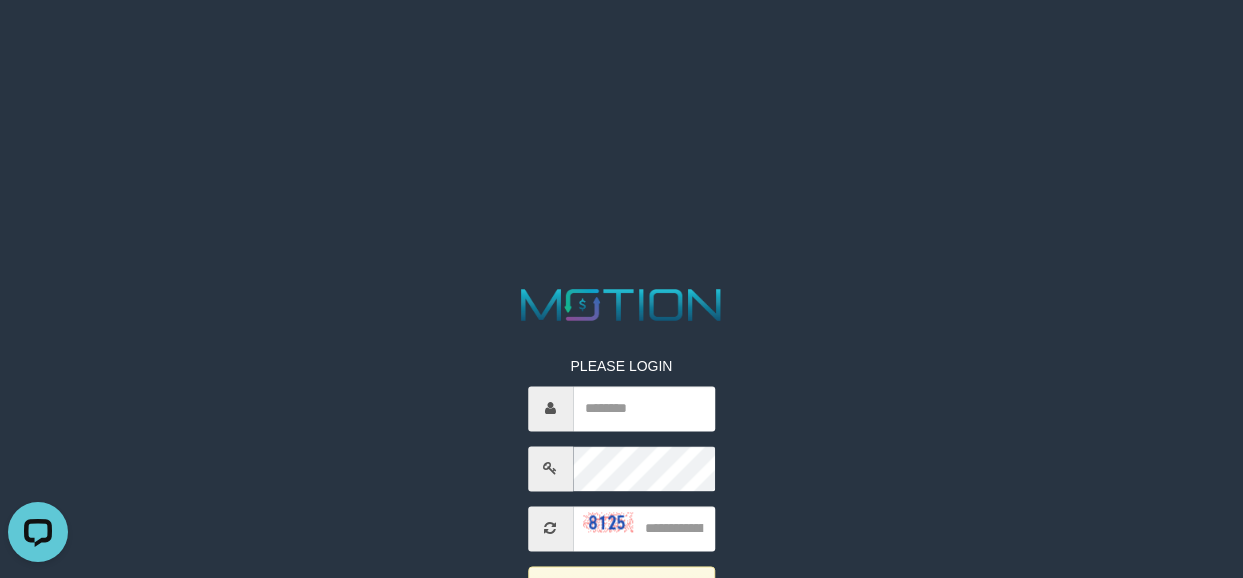 scroll, scrollTop: 0, scrollLeft: 0, axis: both 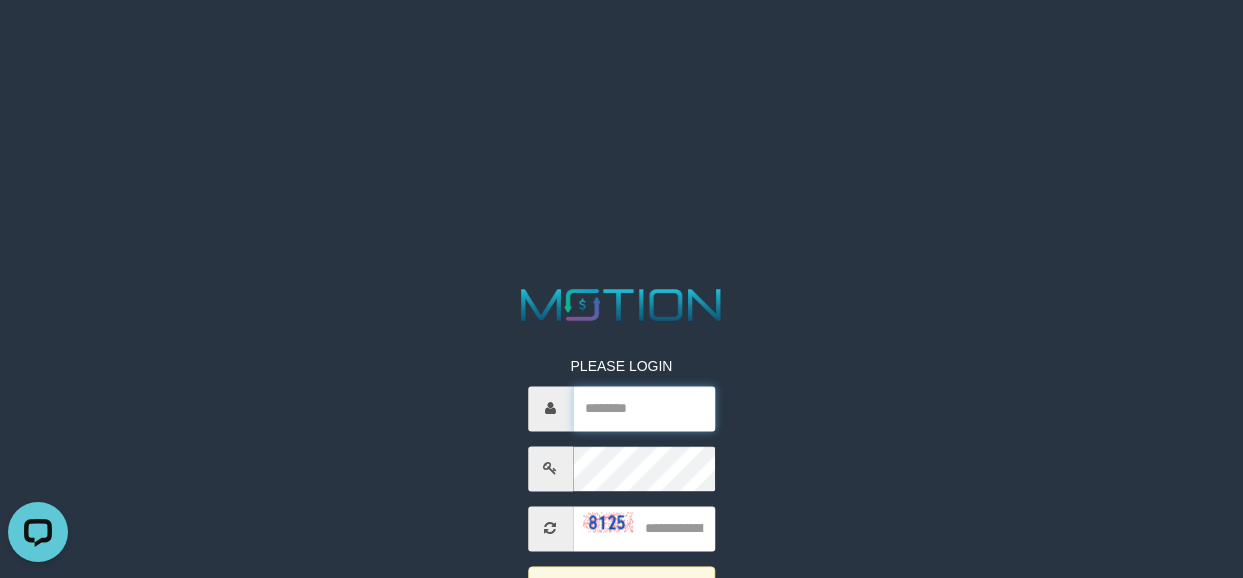 click at bounding box center (644, 408) 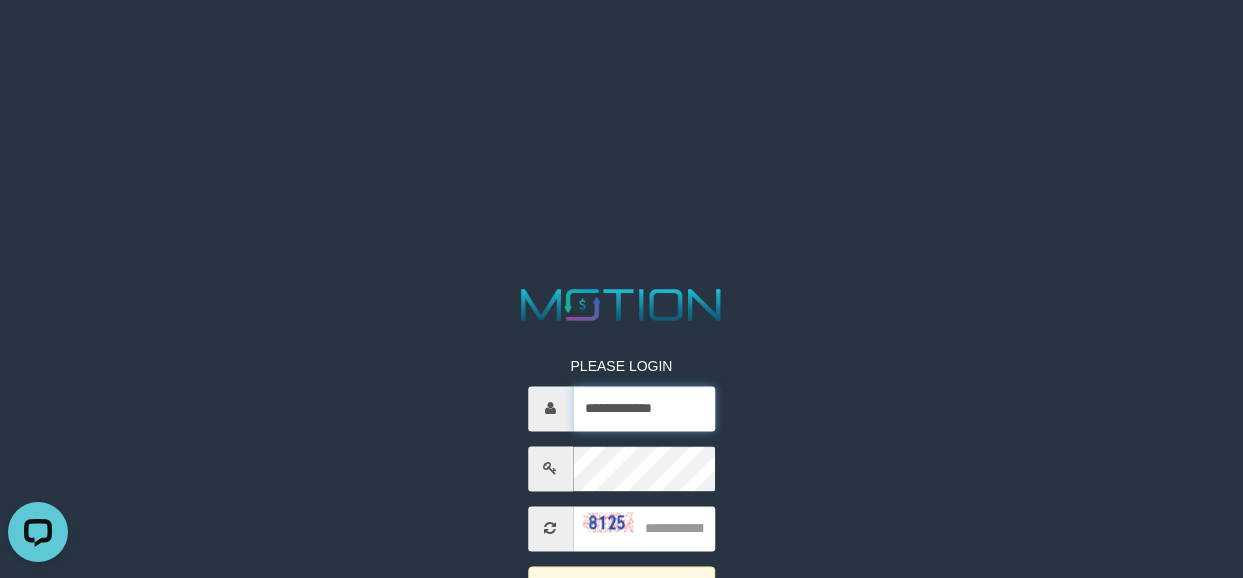 type on "**********" 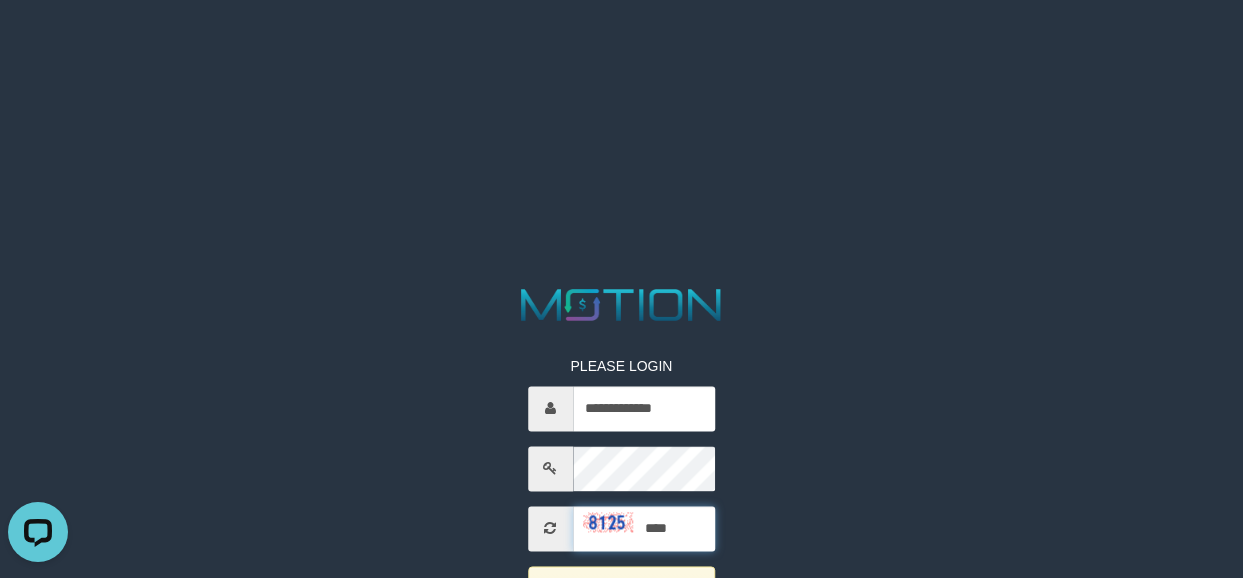 type on "****" 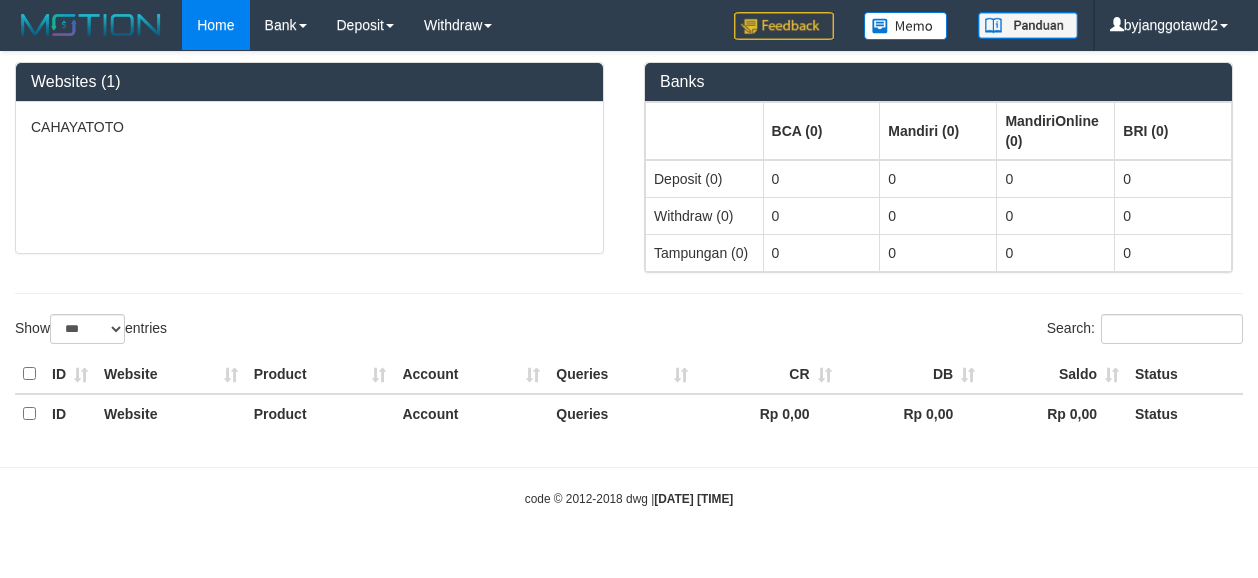 select on "***" 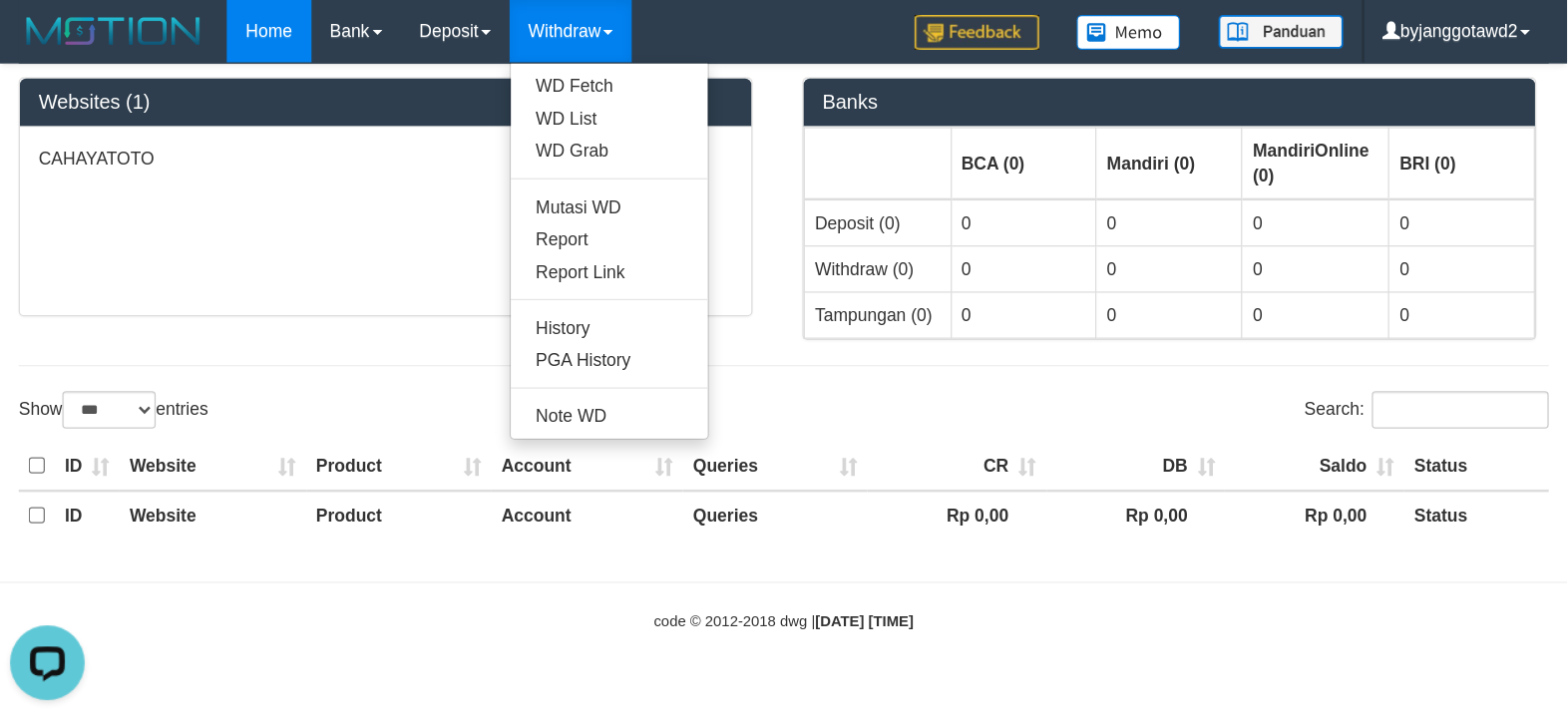 scroll, scrollTop: 0, scrollLeft: 0, axis: both 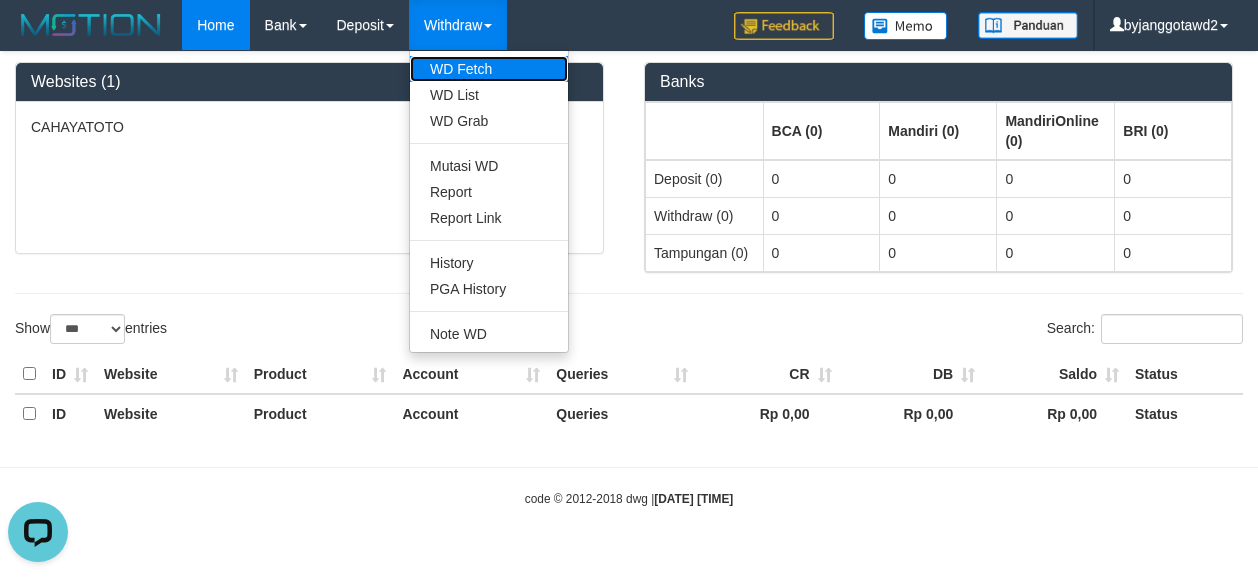 click on "WD Fetch" at bounding box center (489, 69) 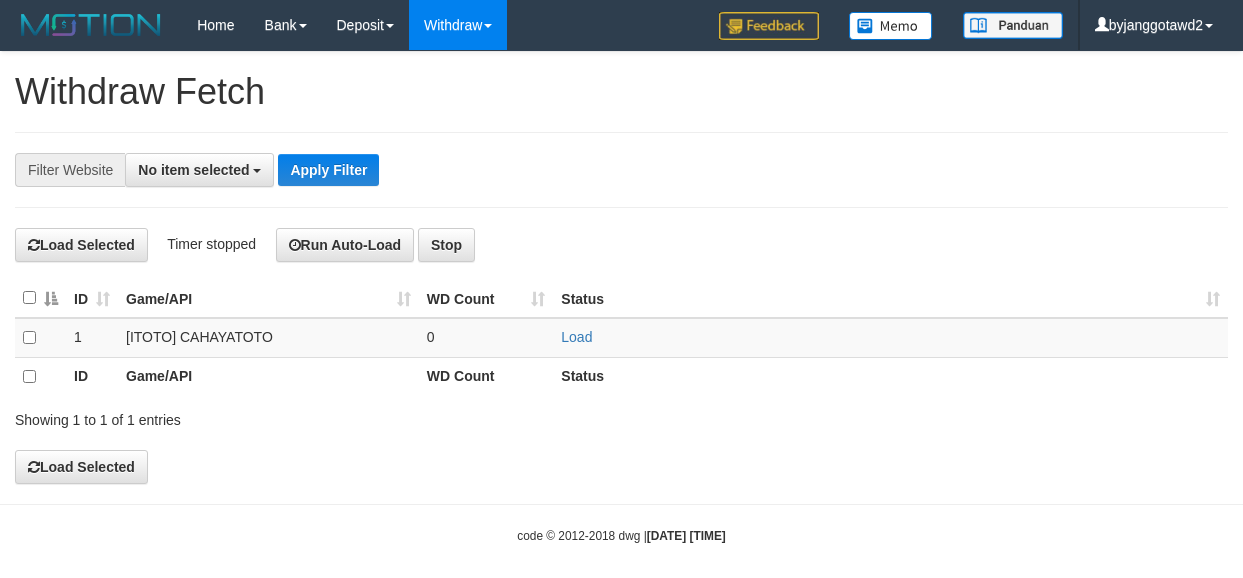 scroll, scrollTop: 0, scrollLeft: 0, axis: both 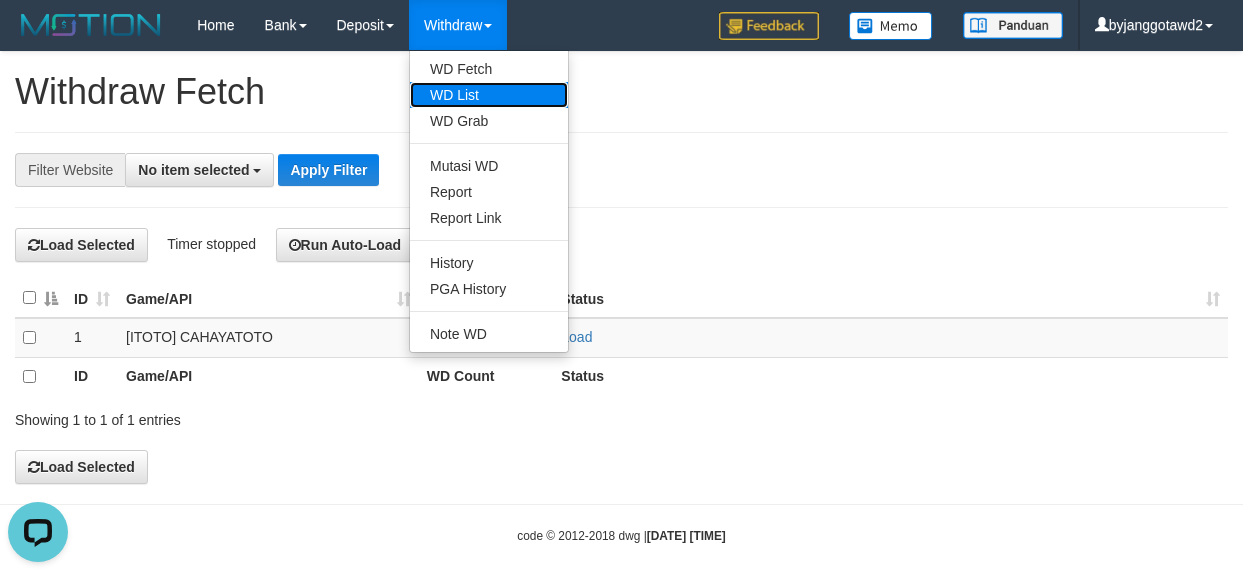 click on "WD List" at bounding box center [489, 95] 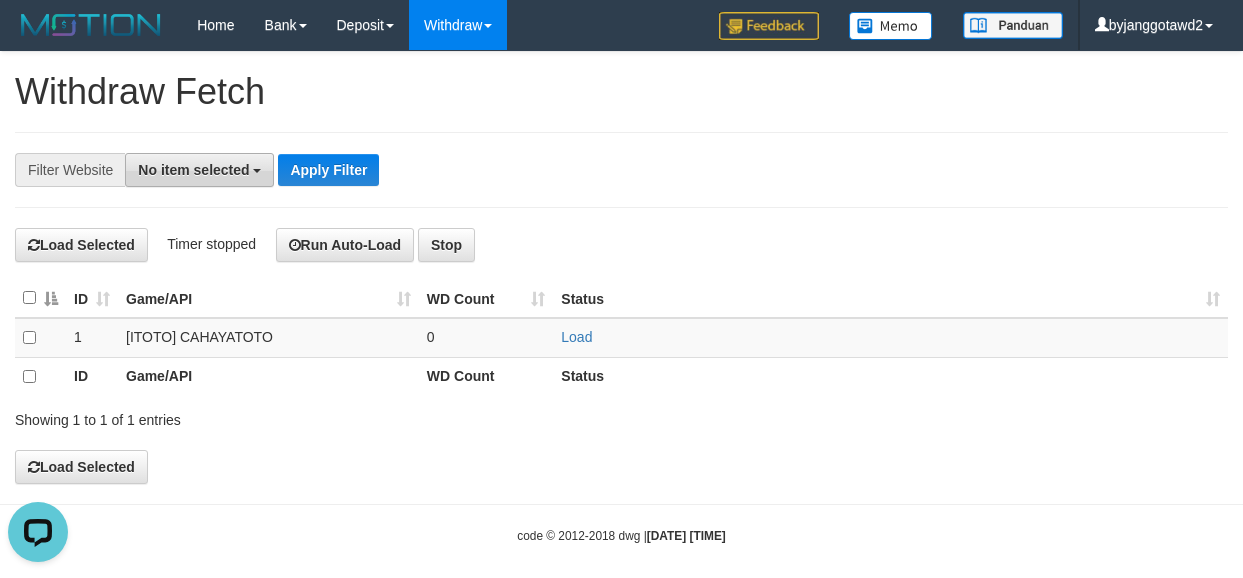click on "No item selected" at bounding box center (199, 170) 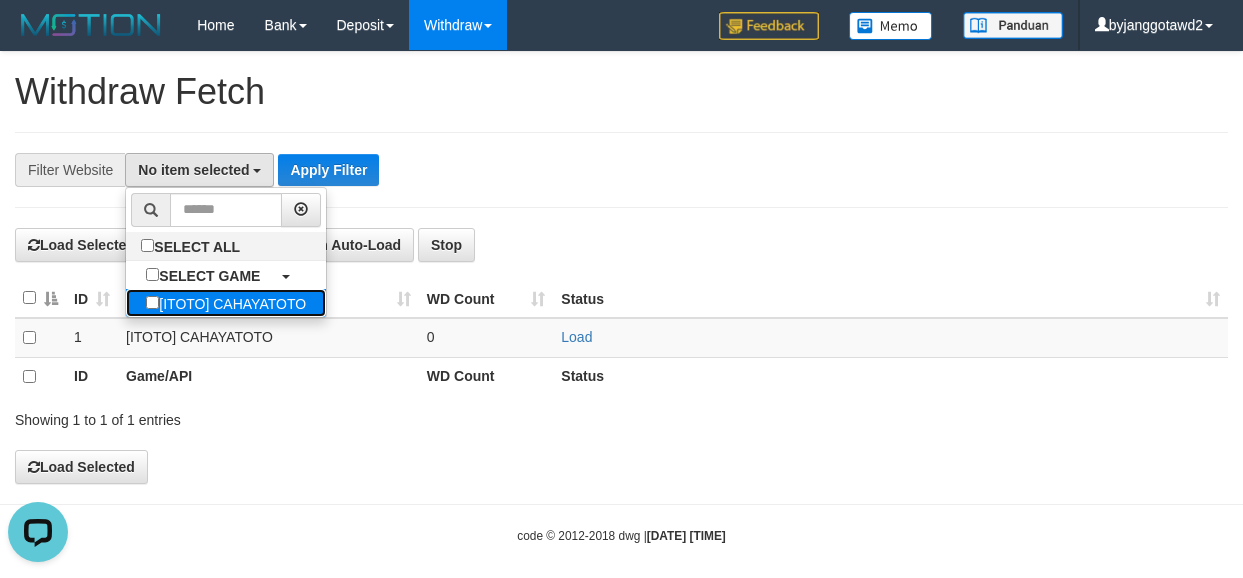 click on "[ITOTO] CAHAYATOTO" at bounding box center (226, 303) 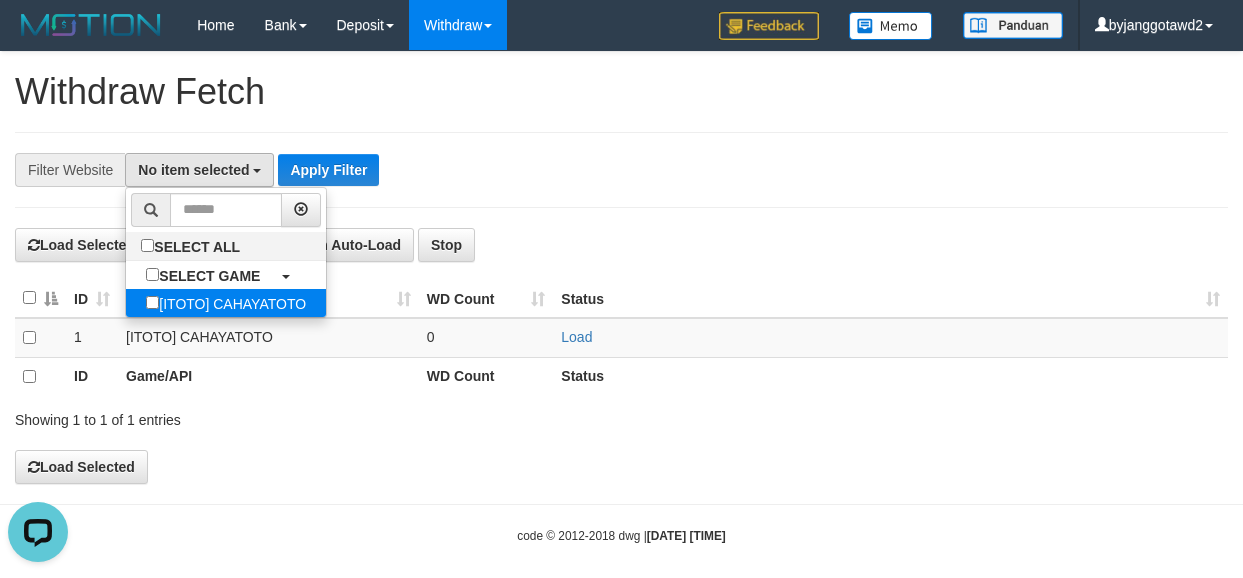 select on "****" 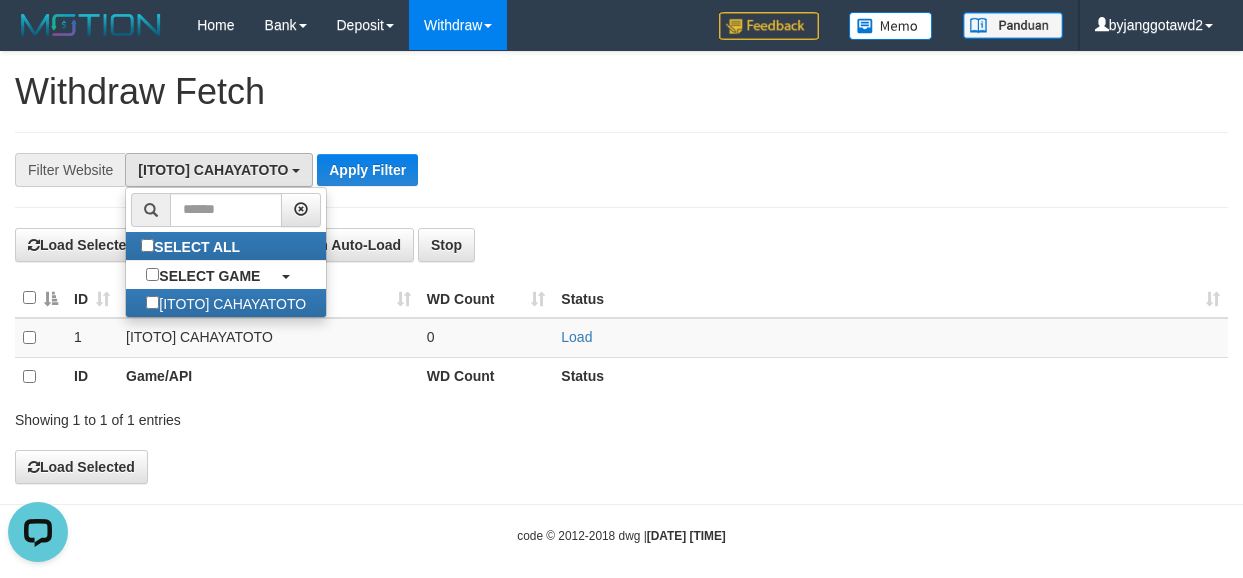 scroll, scrollTop: 18, scrollLeft: 0, axis: vertical 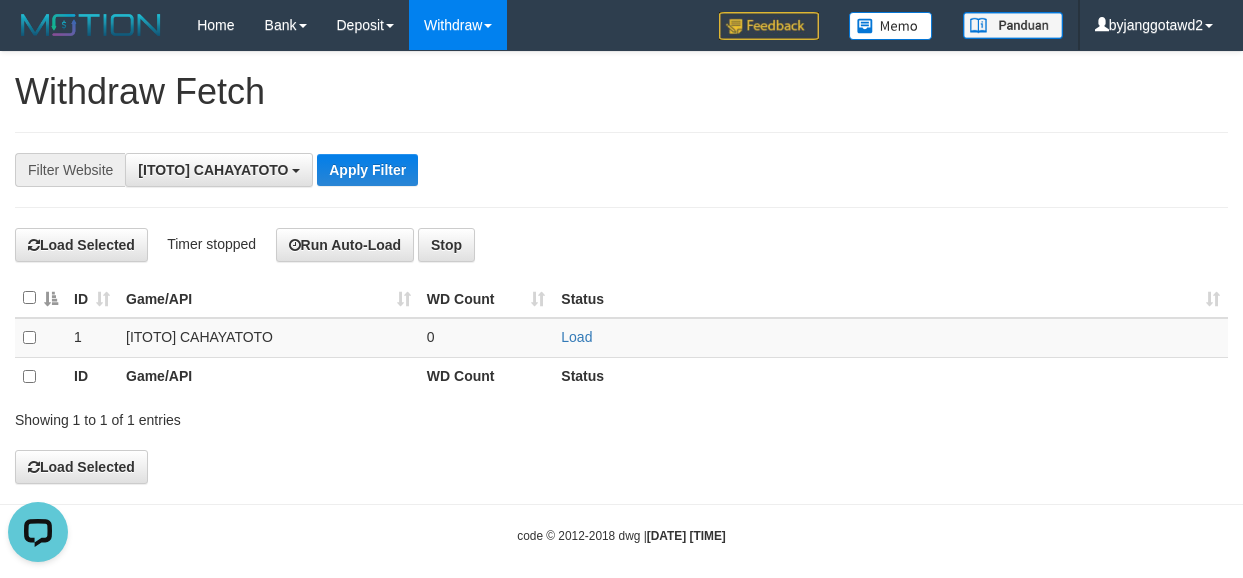 click on "**********" at bounding box center [621, 170] 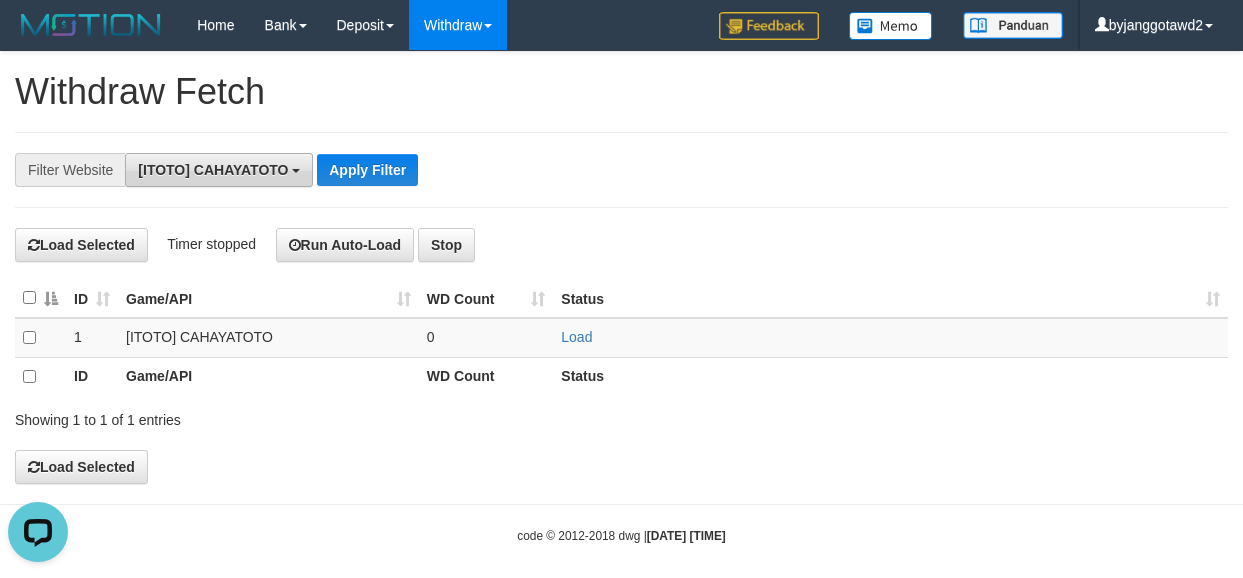 click on "[ITOTO] CAHAYATOTO" at bounding box center [219, 170] 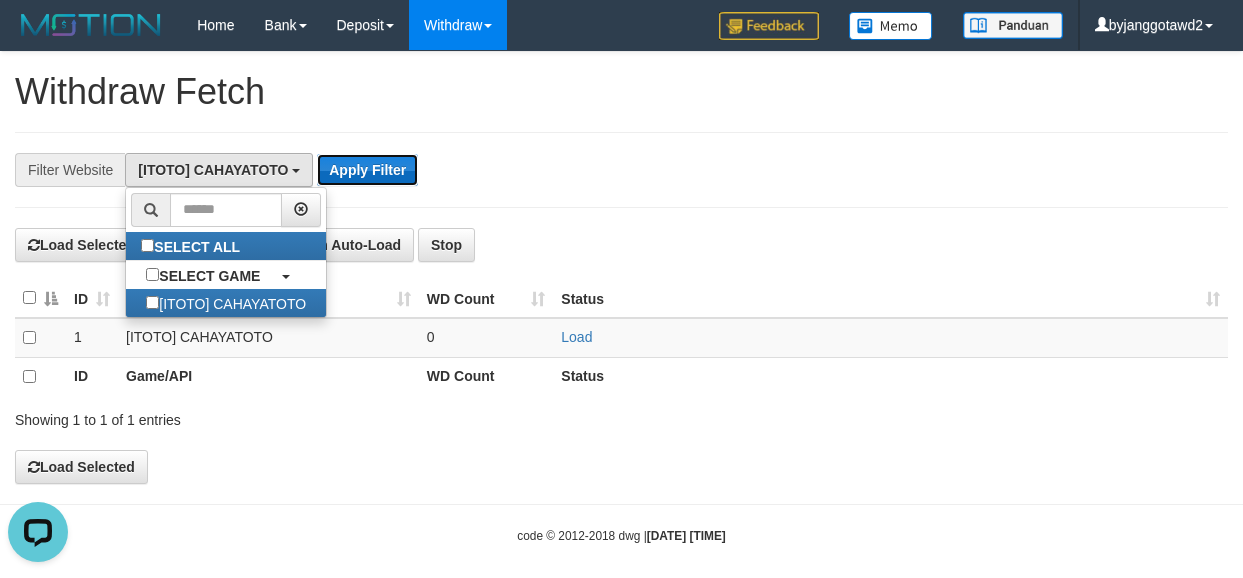 click on "Apply Filter" at bounding box center [367, 170] 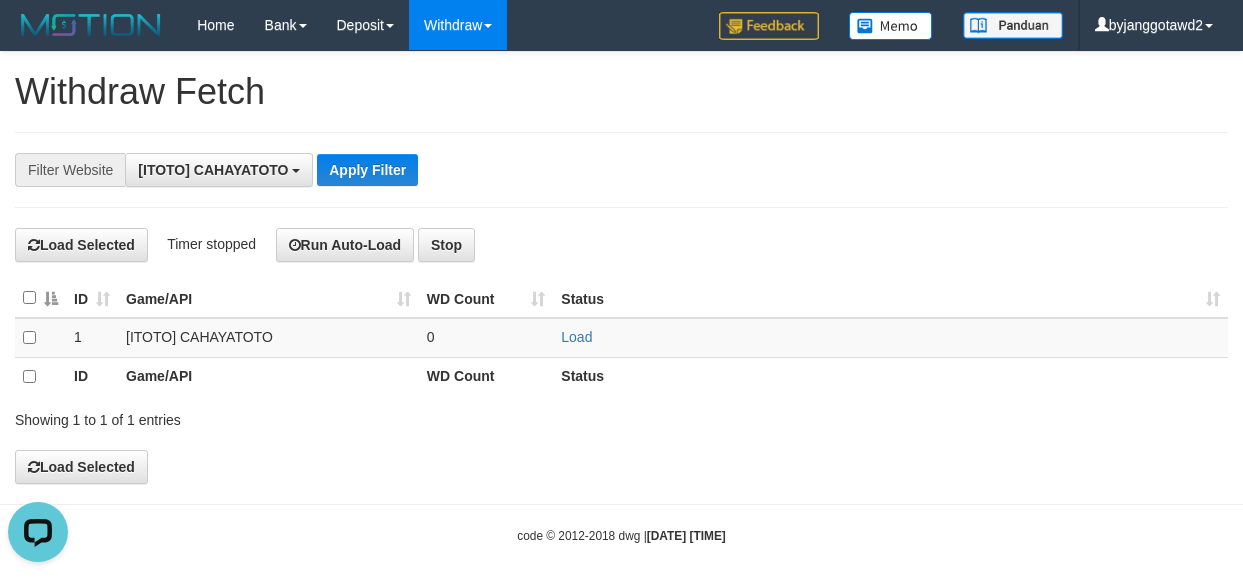 click on "**********" at bounding box center (518, 170) 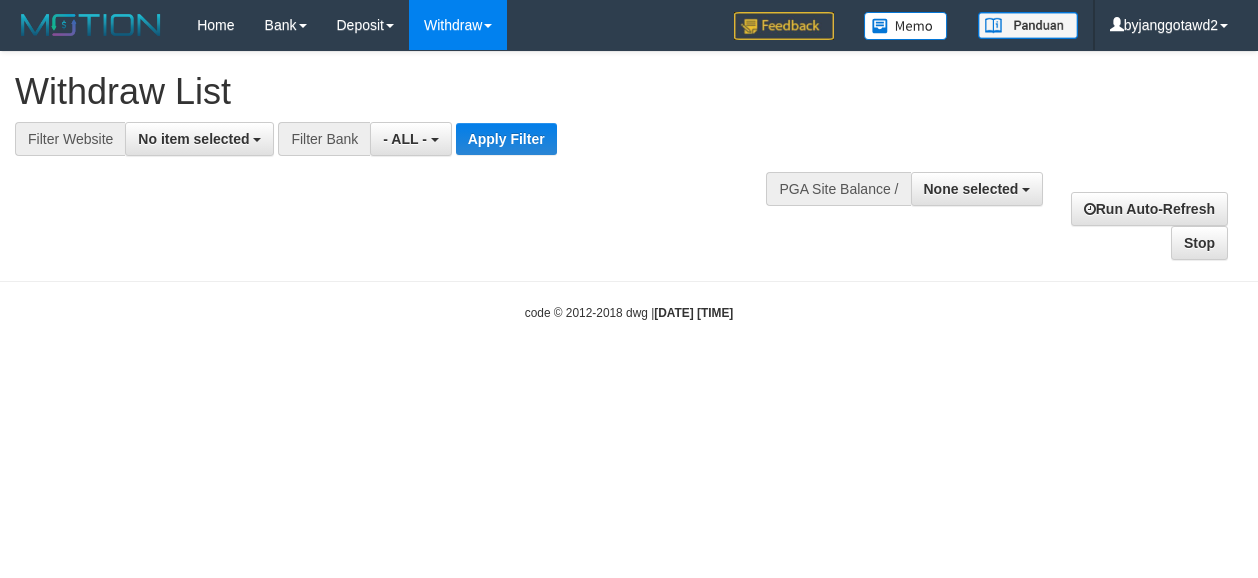 select 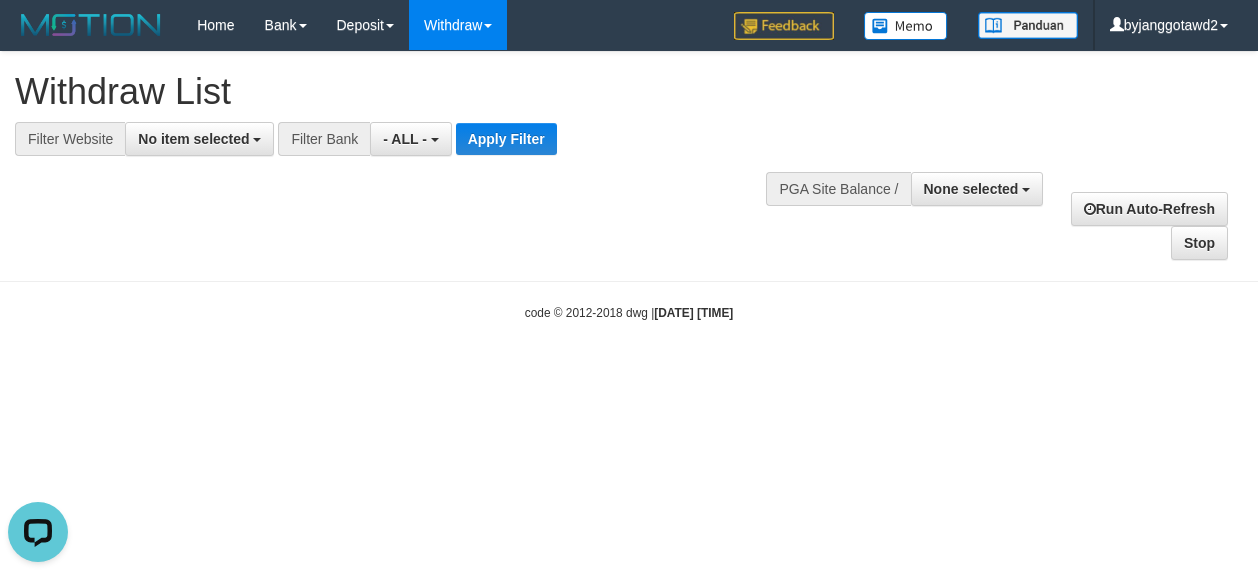 scroll, scrollTop: 0, scrollLeft: 0, axis: both 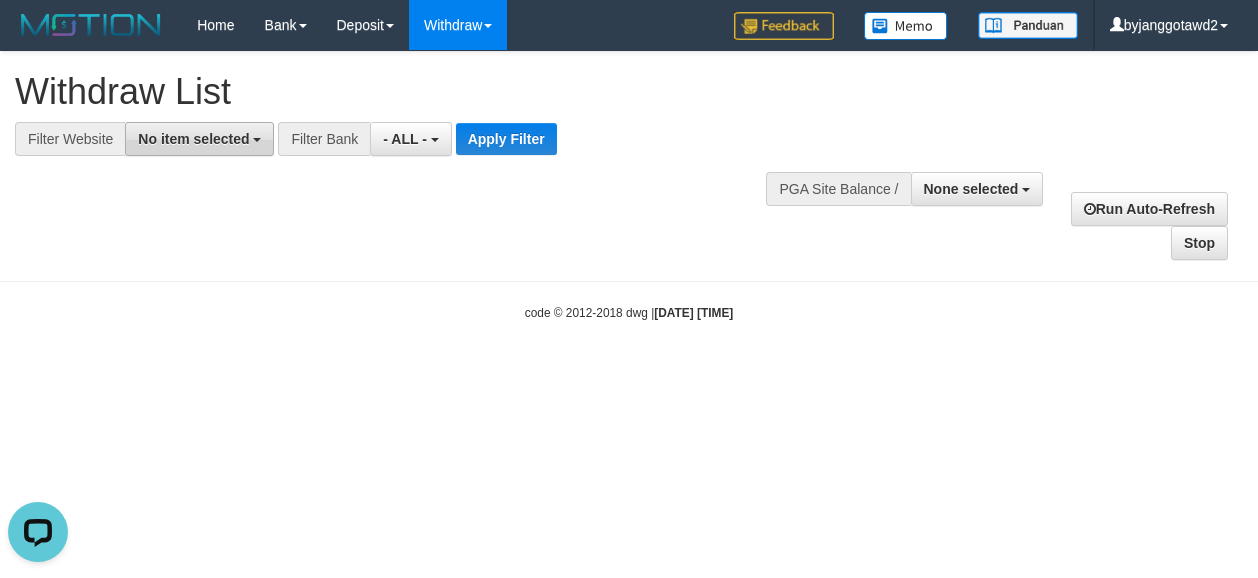 click on "No item selected" at bounding box center [193, 139] 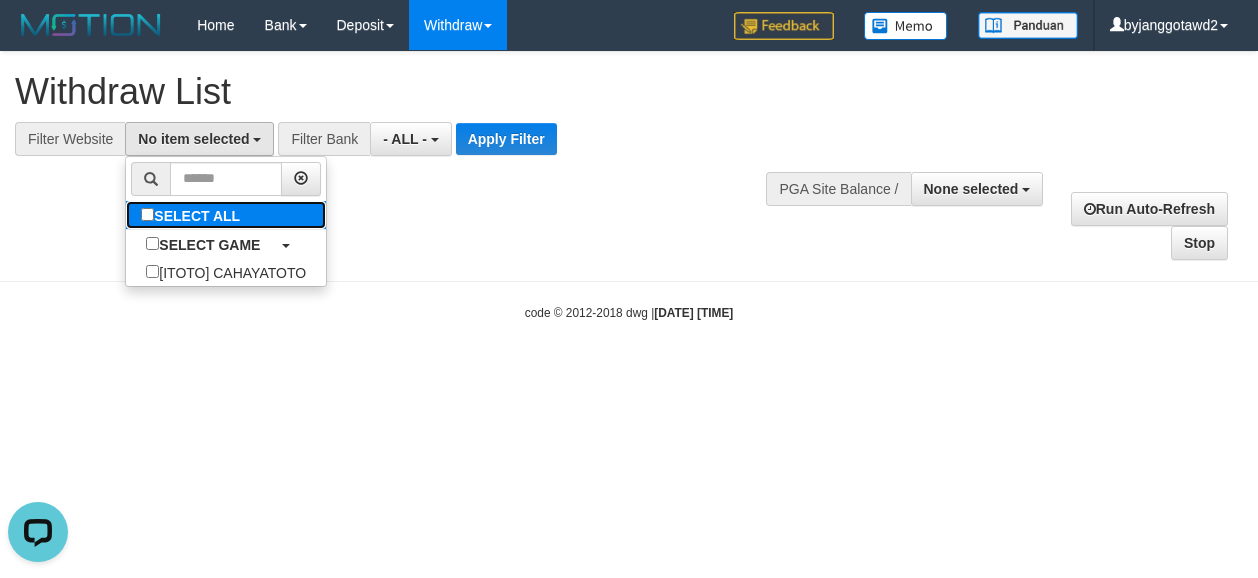 click on "SELECT ALL" at bounding box center (193, 215) 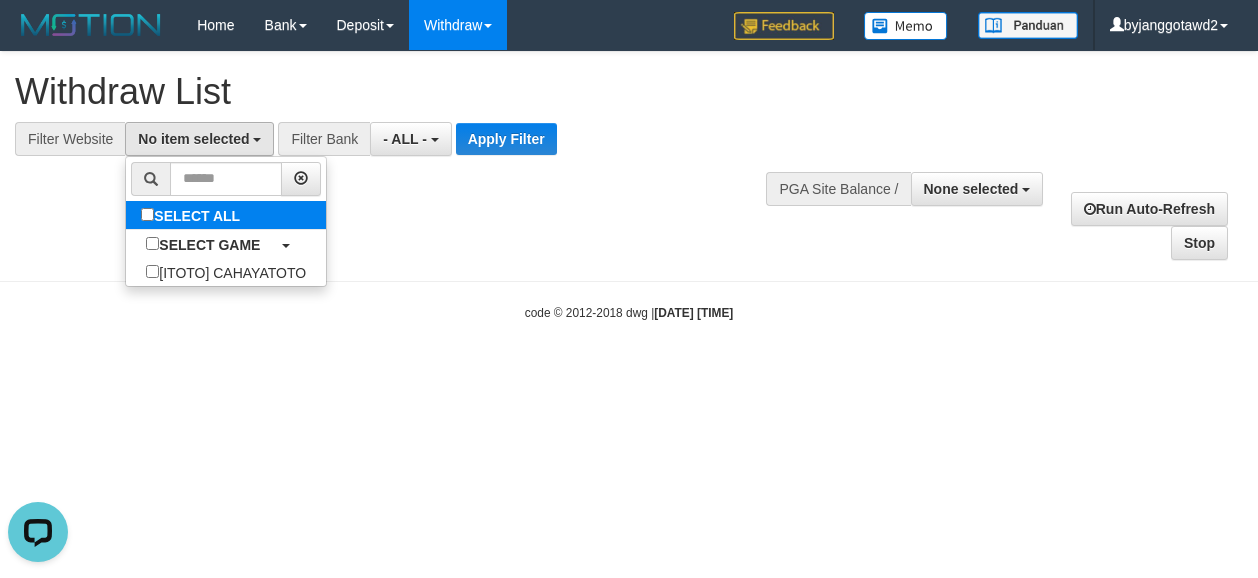 select on "****" 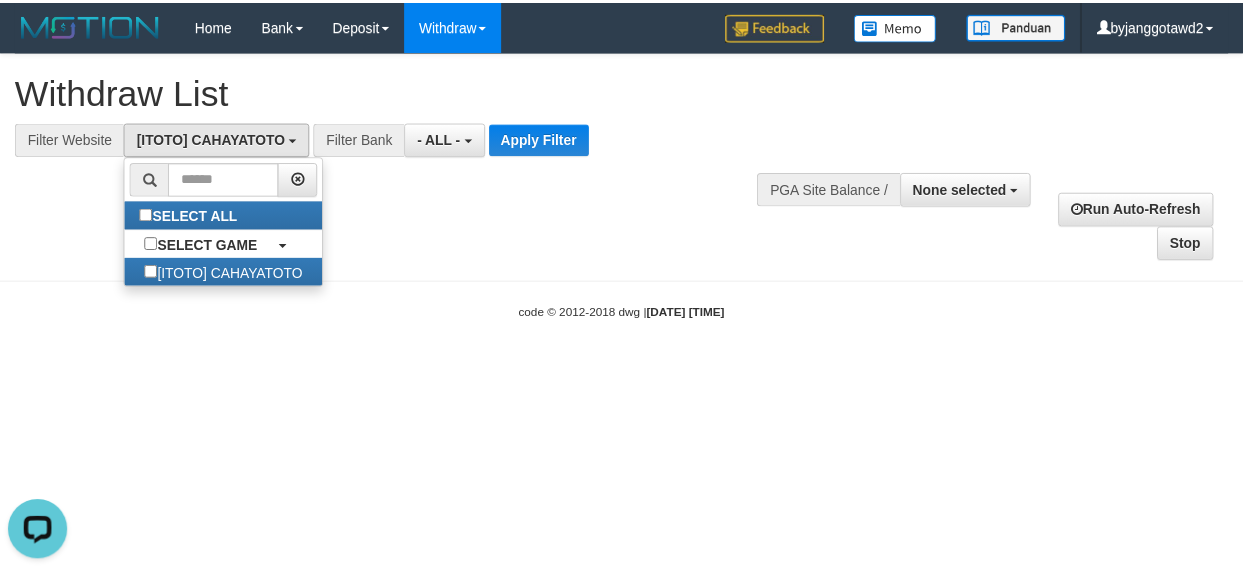 scroll, scrollTop: 18, scrollLeft: 0, axis: vertical 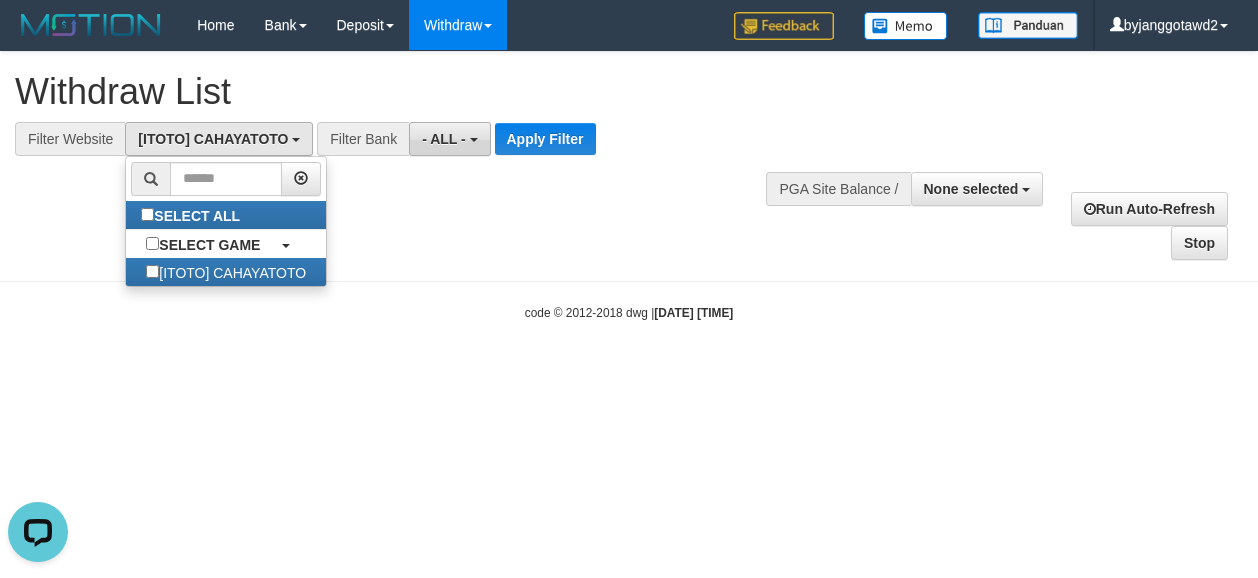 click on "- ALL -" at bounding box center [444, 139] 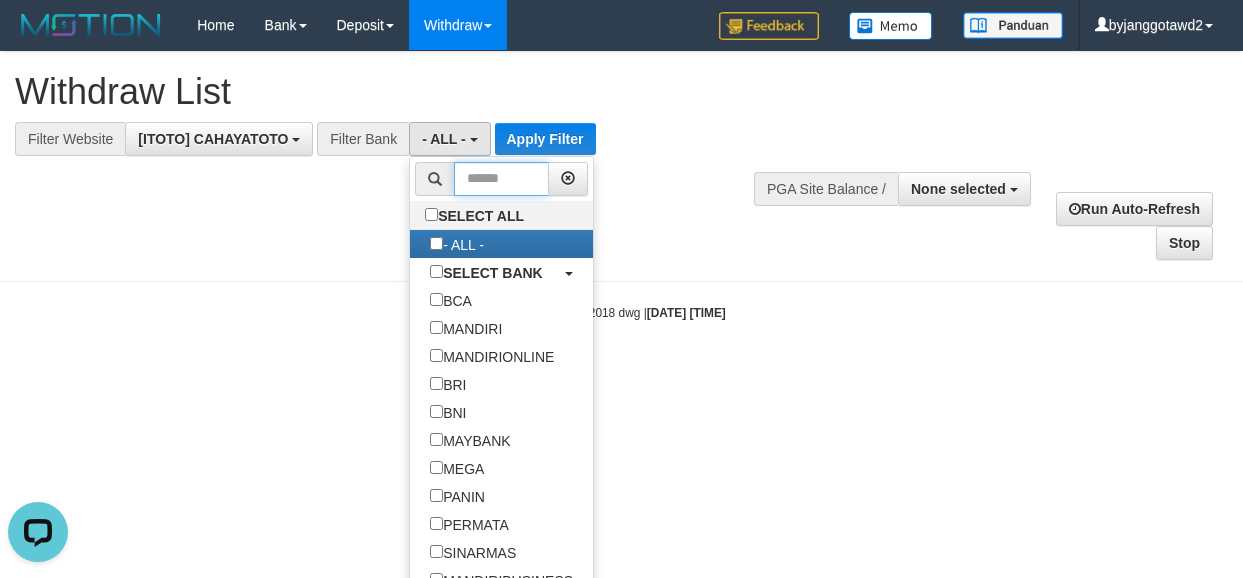 click at bounding box center [501, 179] 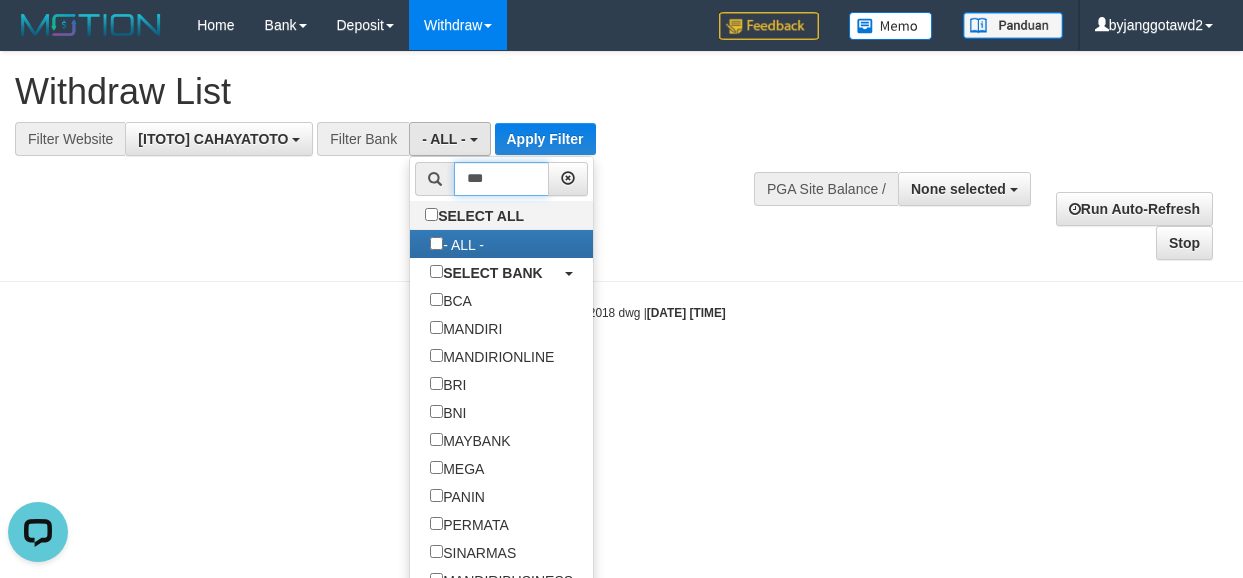 type on "****" 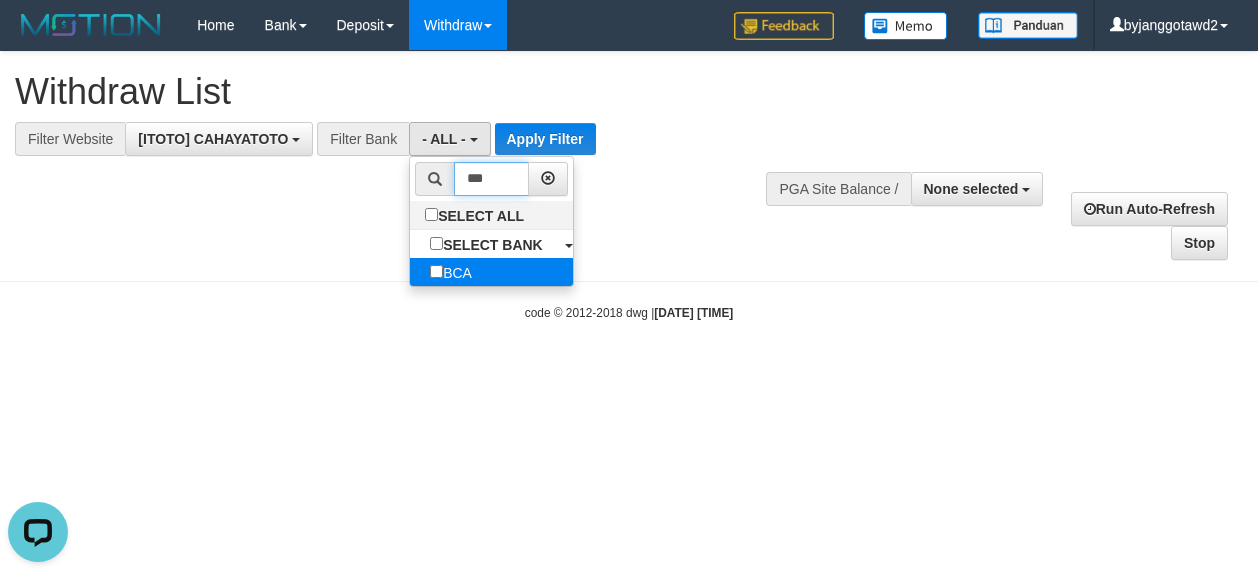 type on "***" 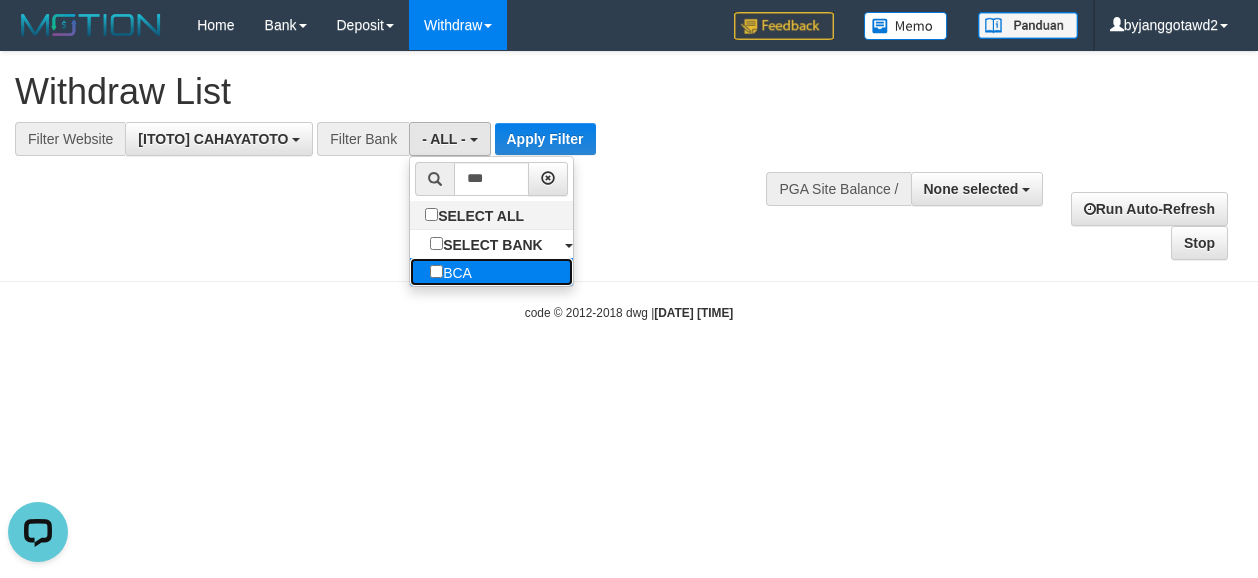 click on "BCA" at bounding box center [451, 272] 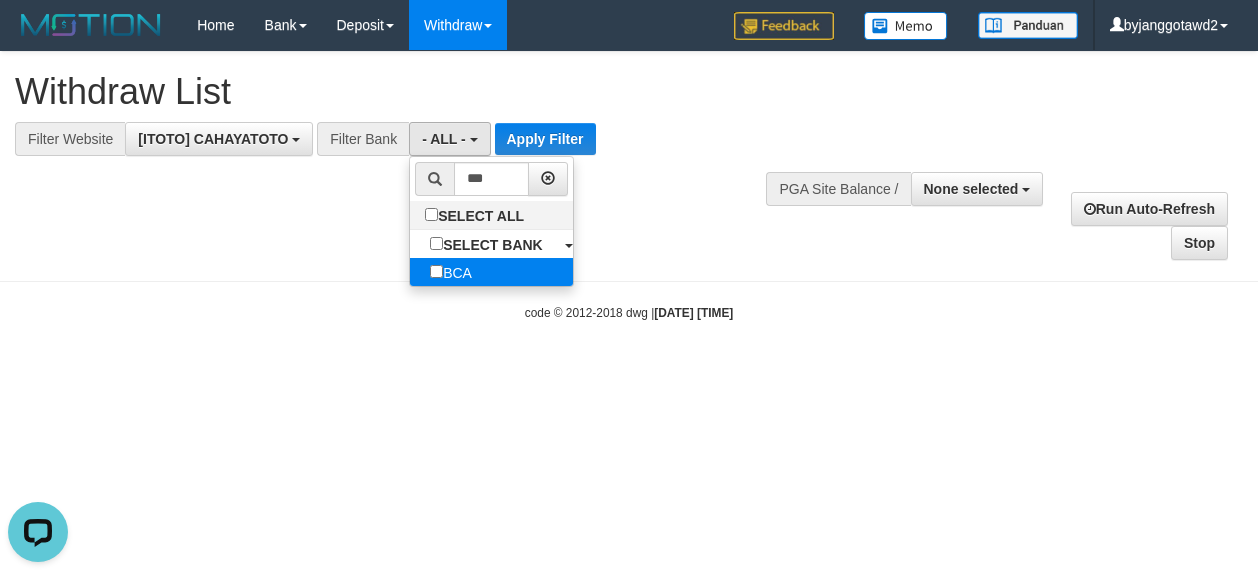 select on "***" 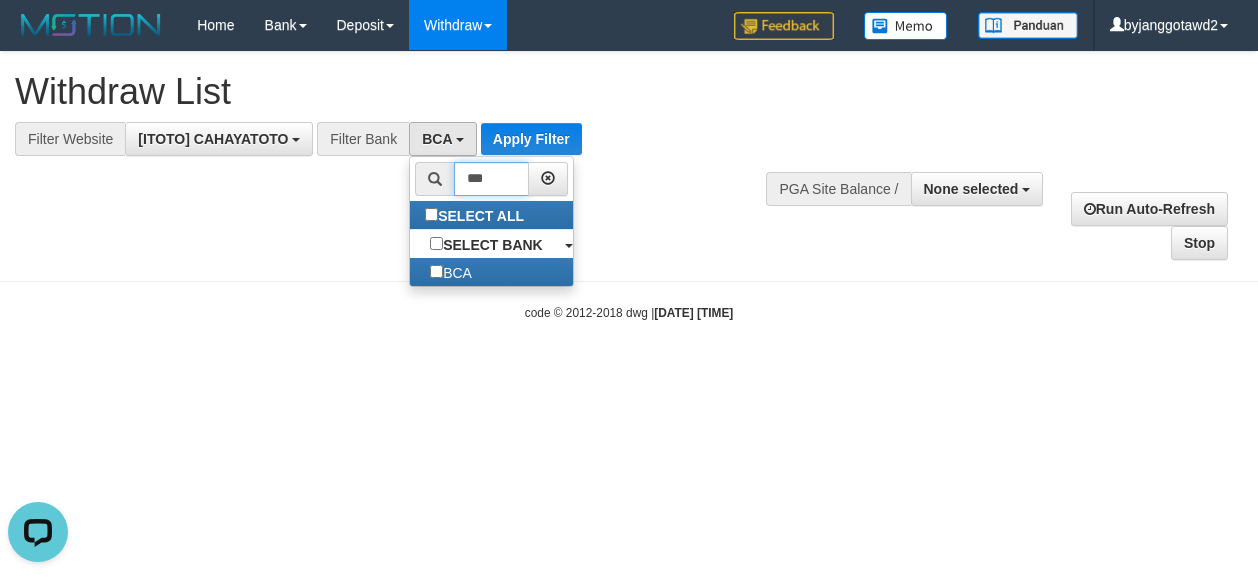 click on "***" at bounding box center (491, 179) 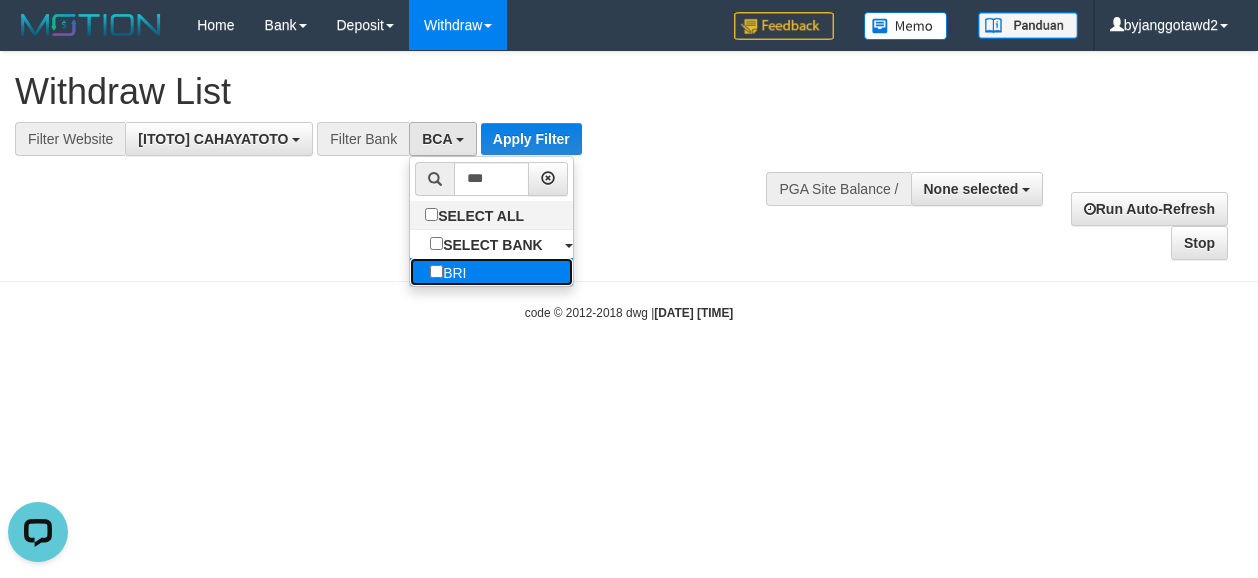 click on "BRI" at bounding box center [491, 272] 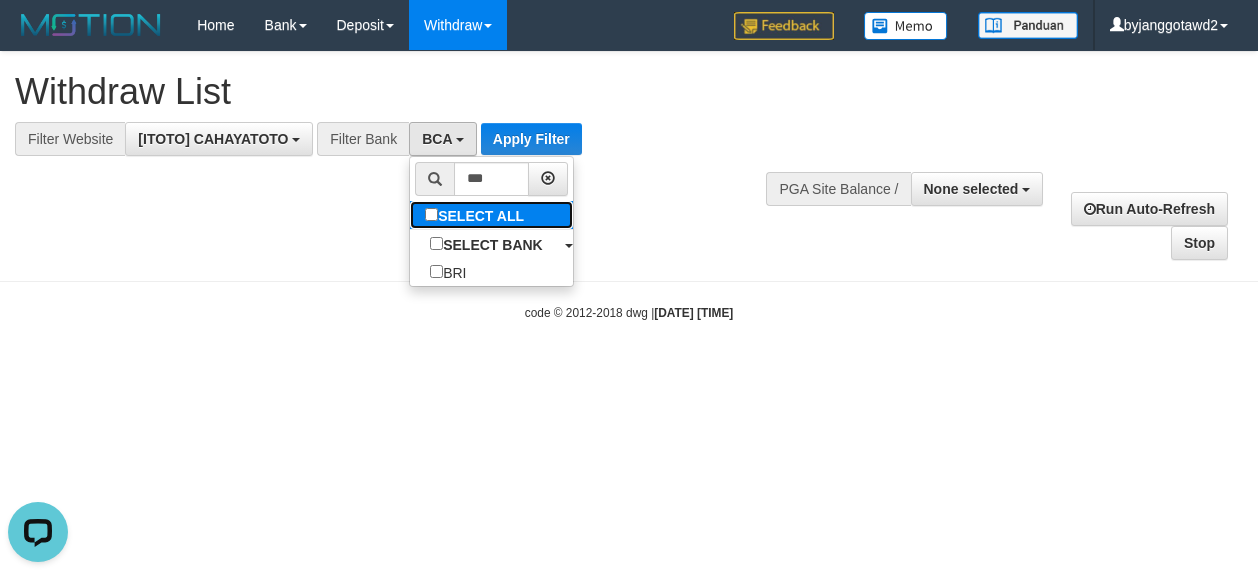 click on "SELECT ALL" at bounding box center [477, 215] 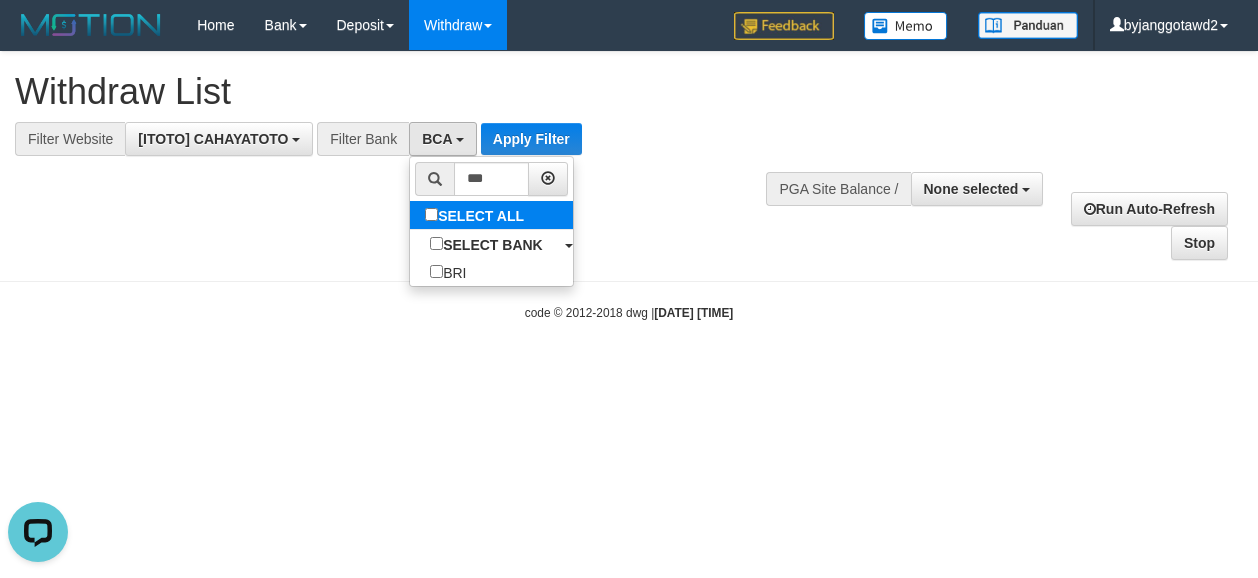 type on "***" 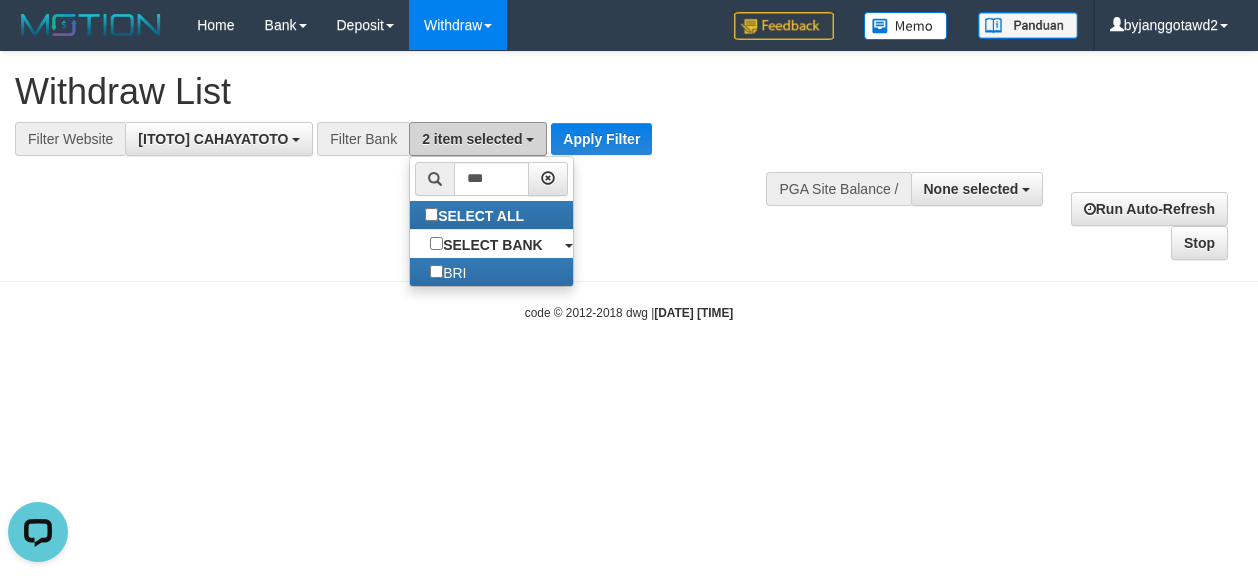 click on "2 item selected" at bounding box center (472, 139) 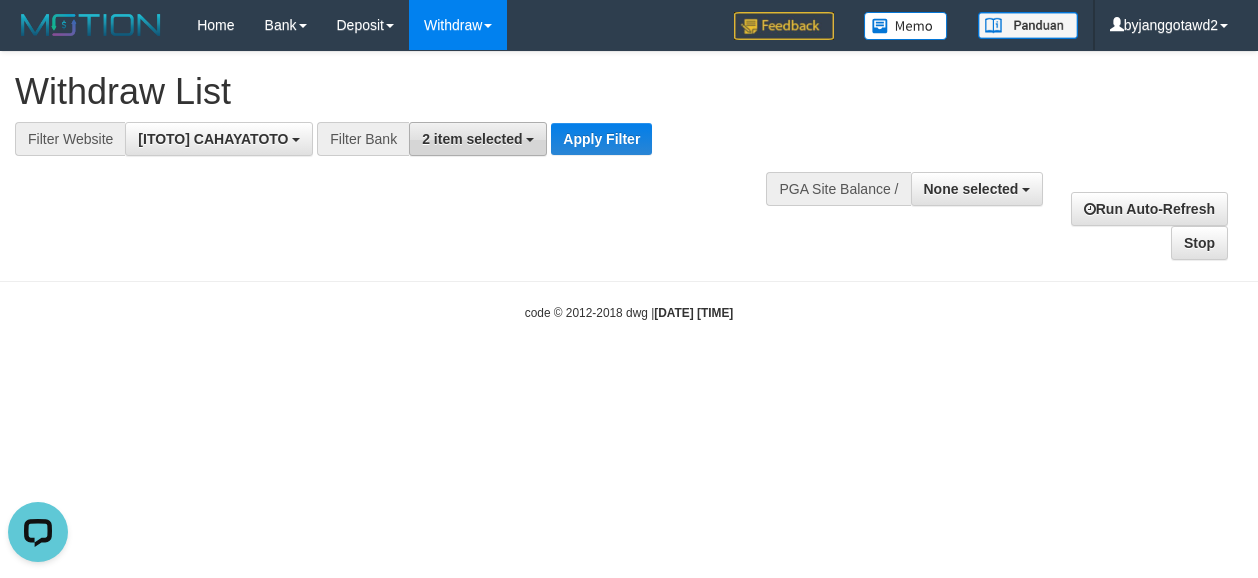 click on "2 item selected" at bounding box center (478, 139) 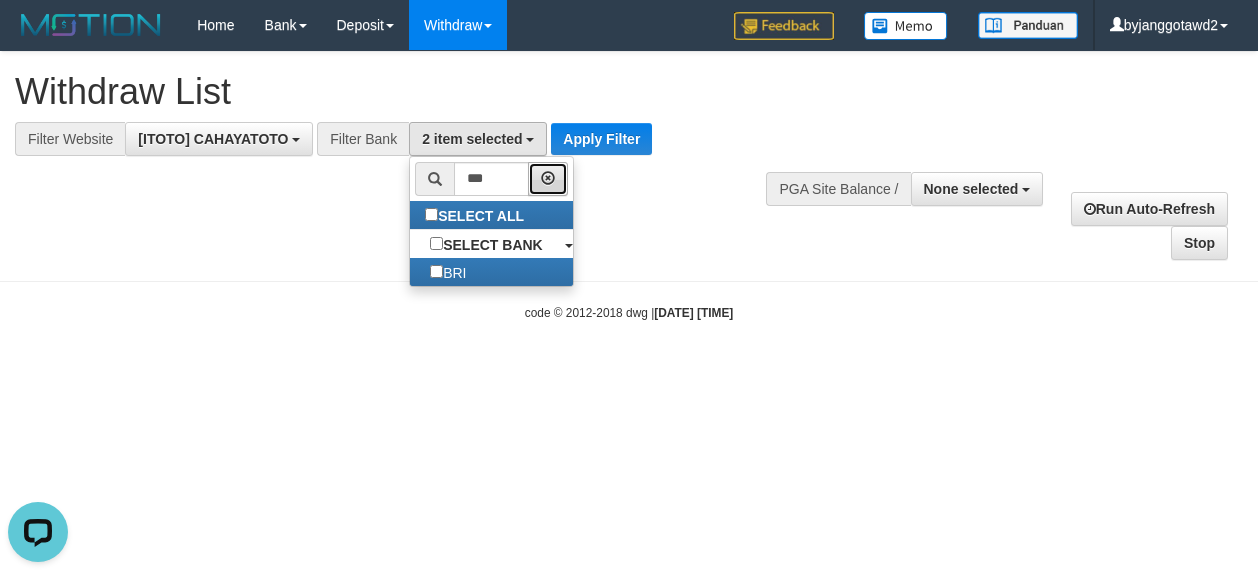 click at bounding box center [548, 179] 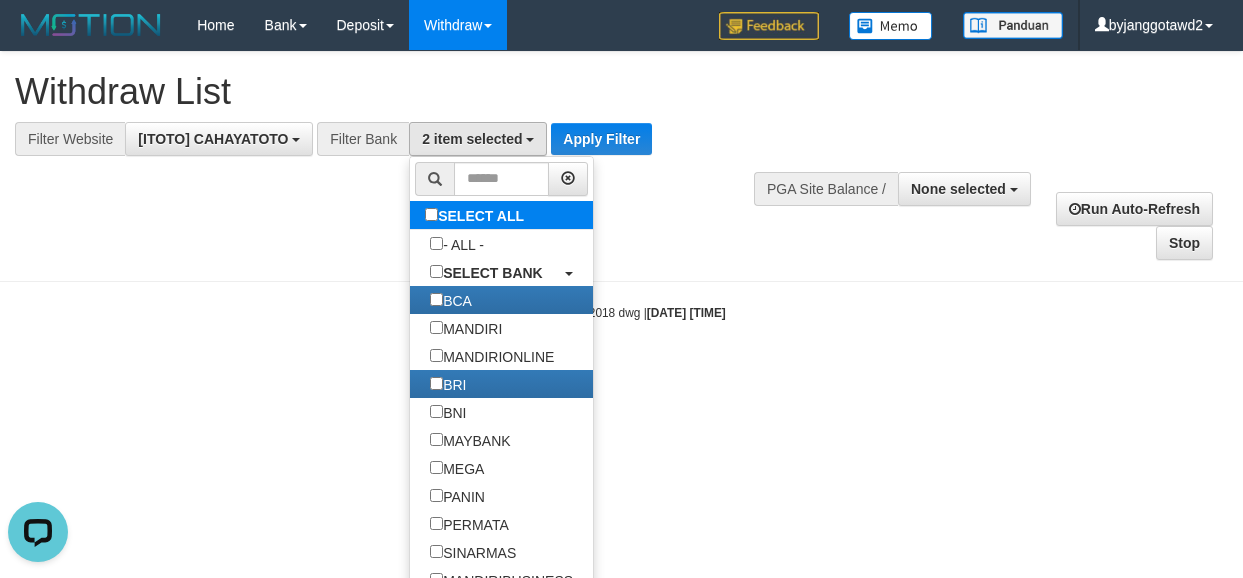select on "***" 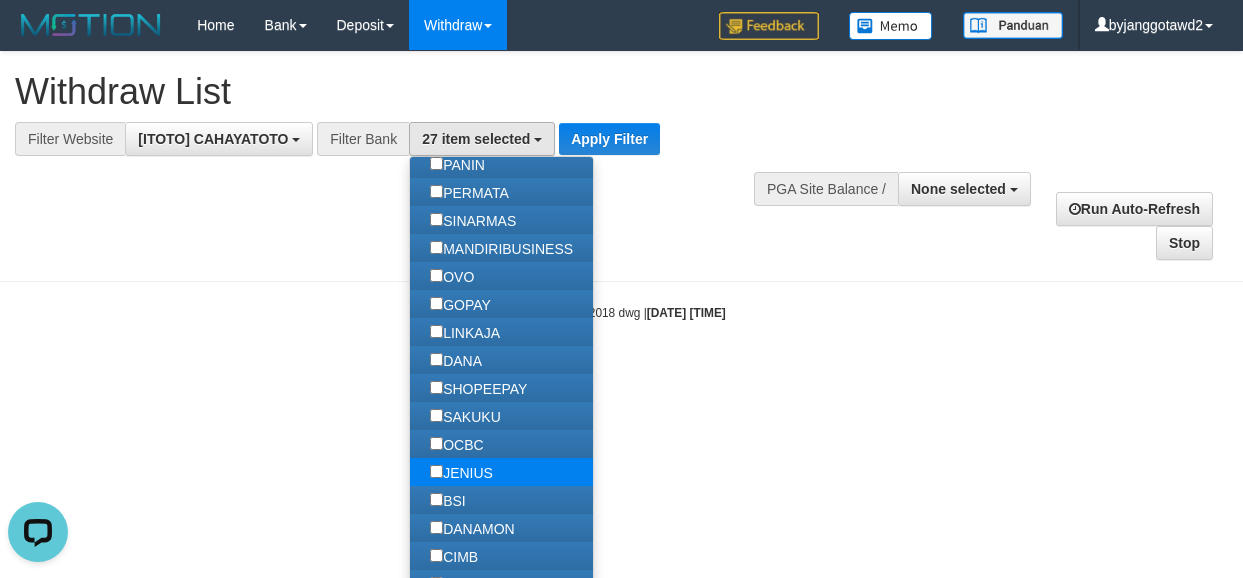 scroll, scrollTop: 359, scrollLeft: 0, axis: vertical 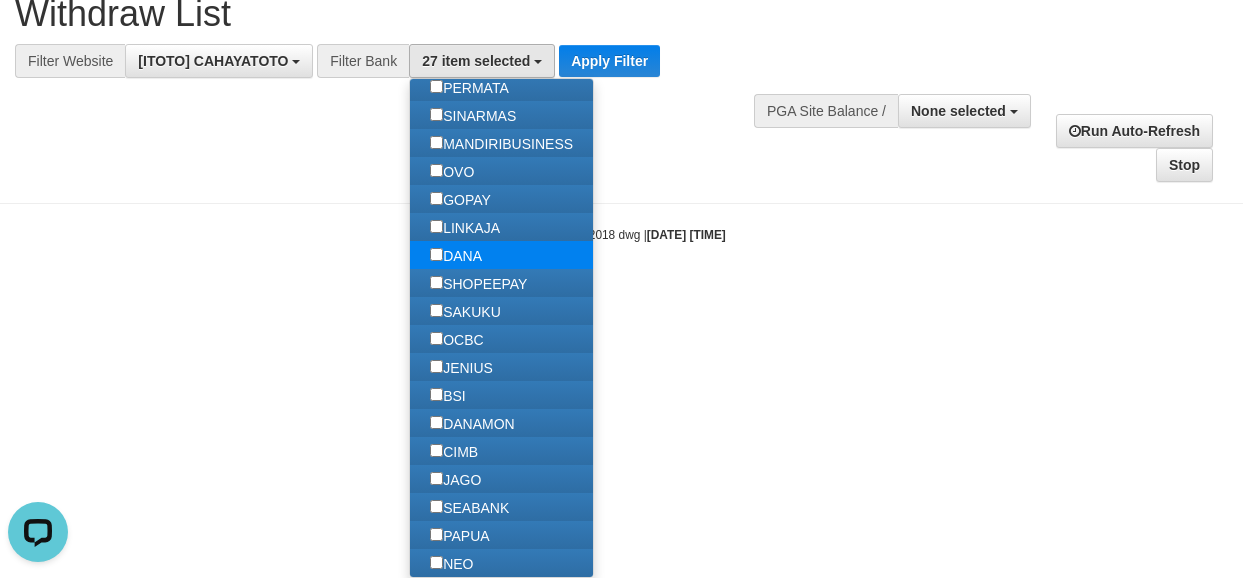 select on "***" 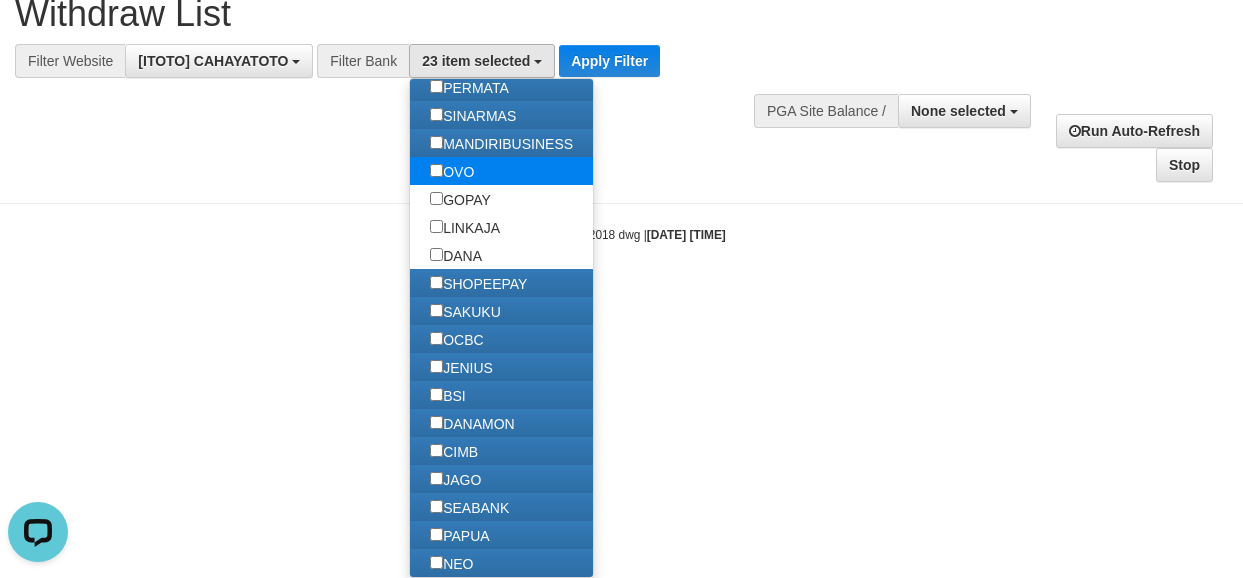 click on "OVO" at bounding box center (452, 171) 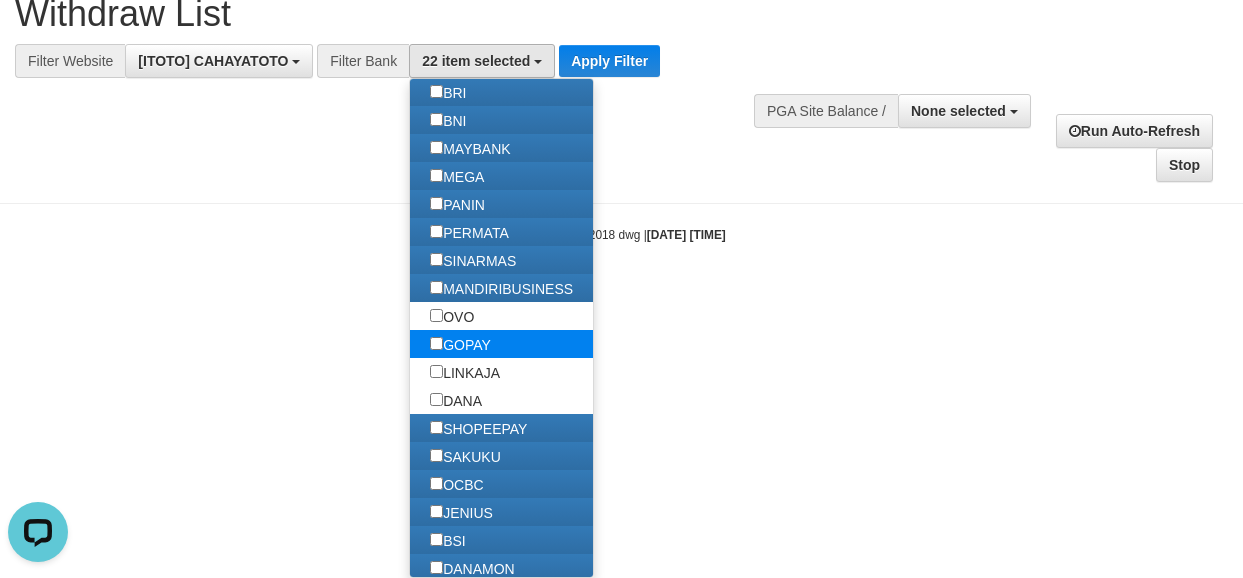 scroll, scrollTop: 259, scrollLeft: 0, axis: vertical 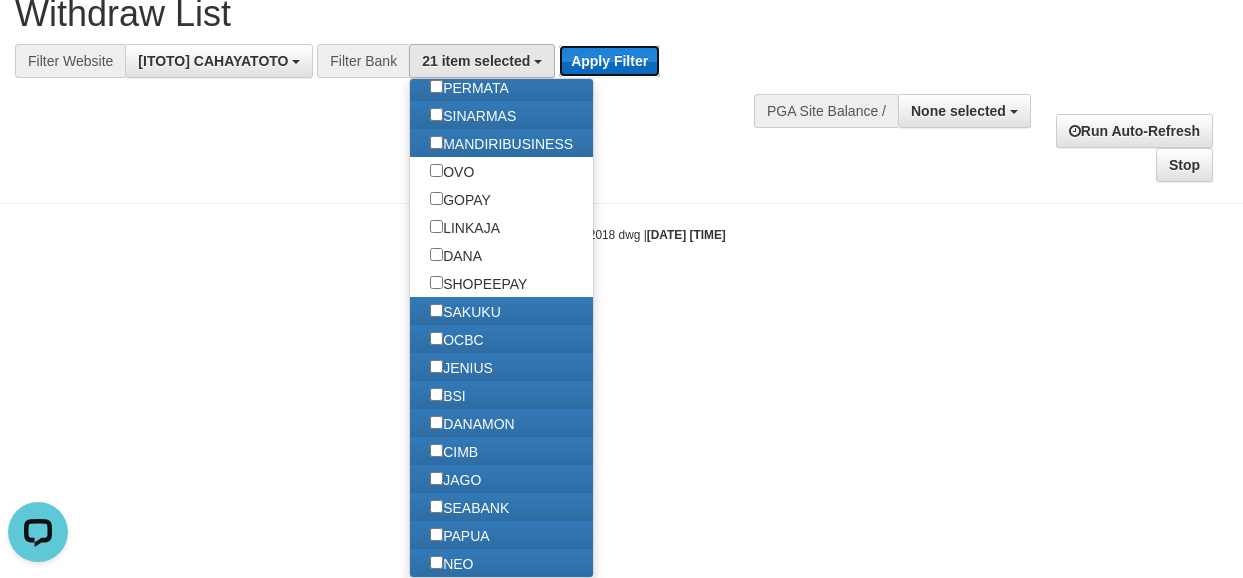 click on "Apply Filter" at bounding box center (609, 61) 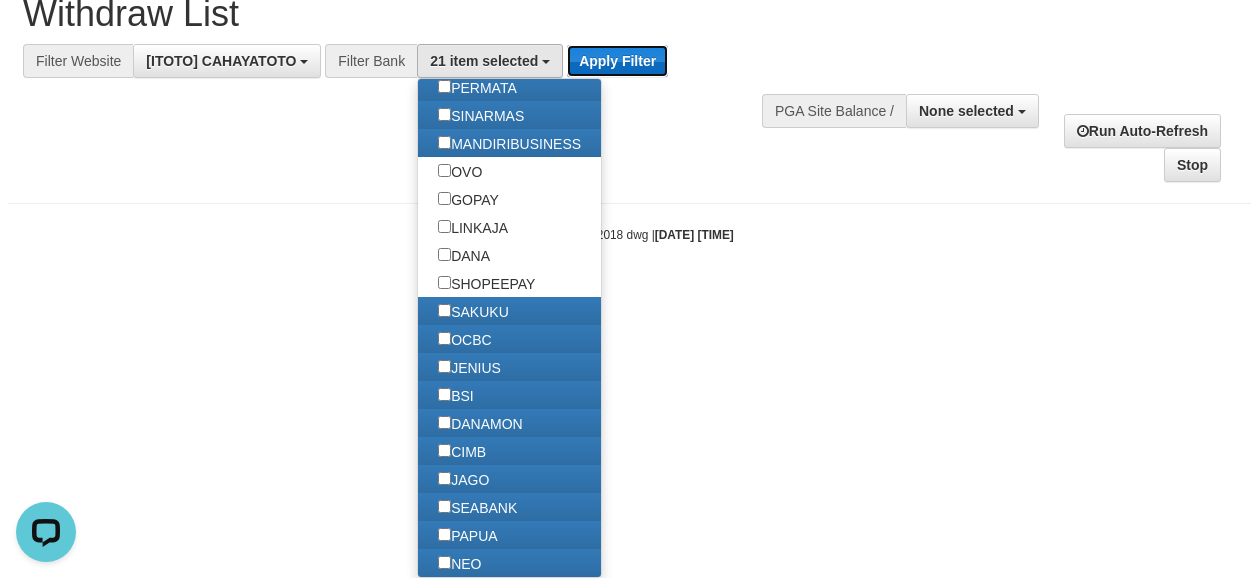 scroll, scrollTop: 0, scrollLeft: 0, axis: both 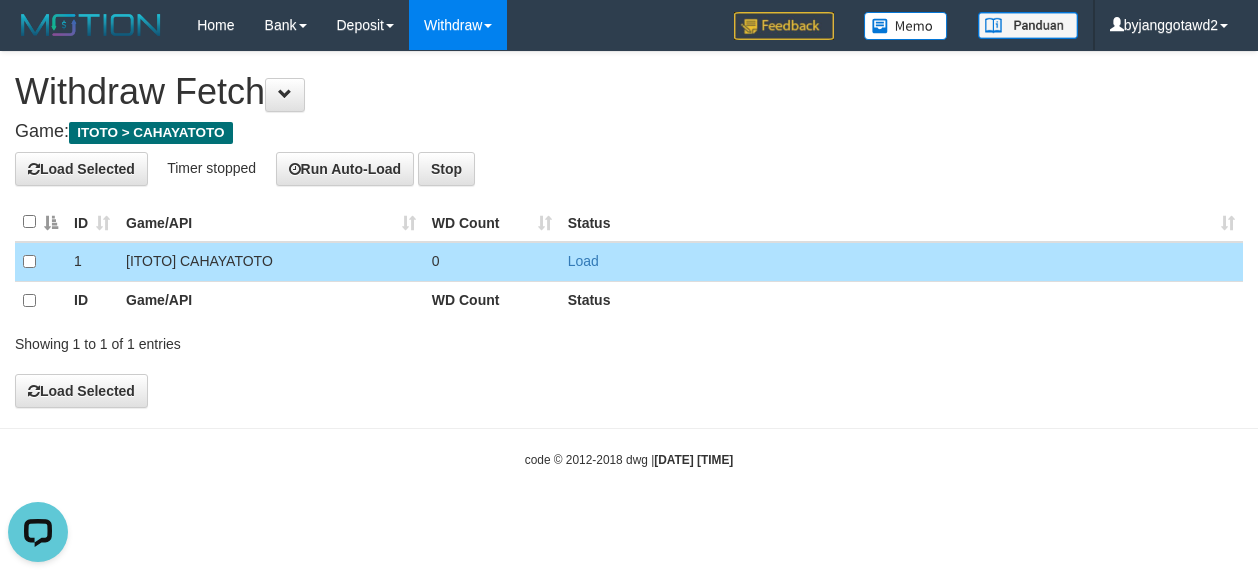 click on "**********" at bounding box center [629, 229] 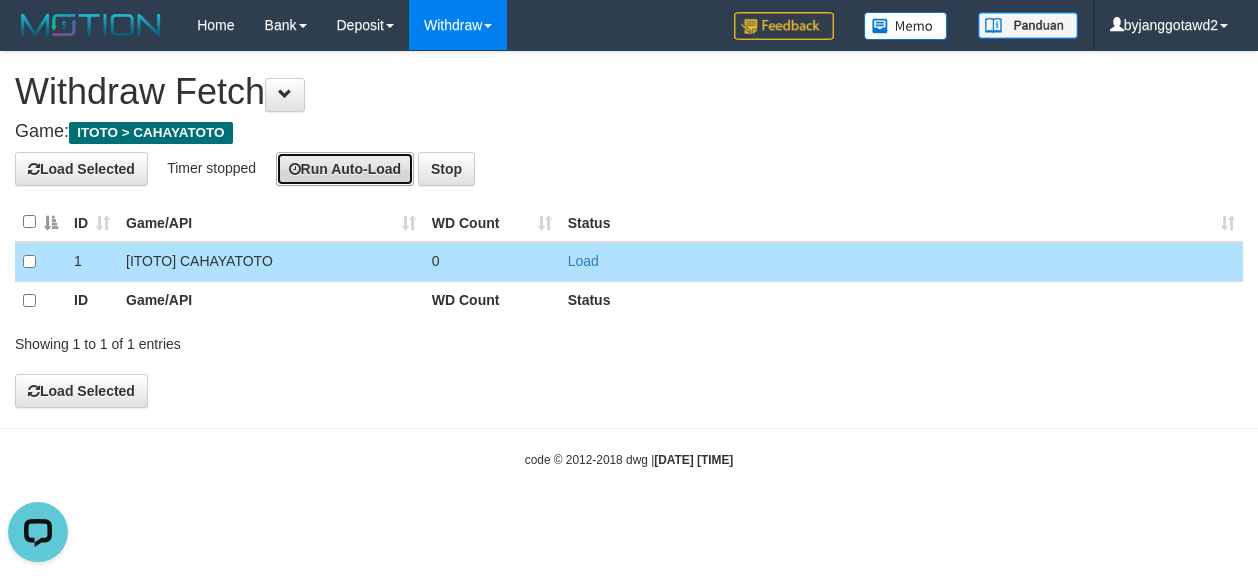 click on "Run Auto-Load" at bounding box center (345, 169) 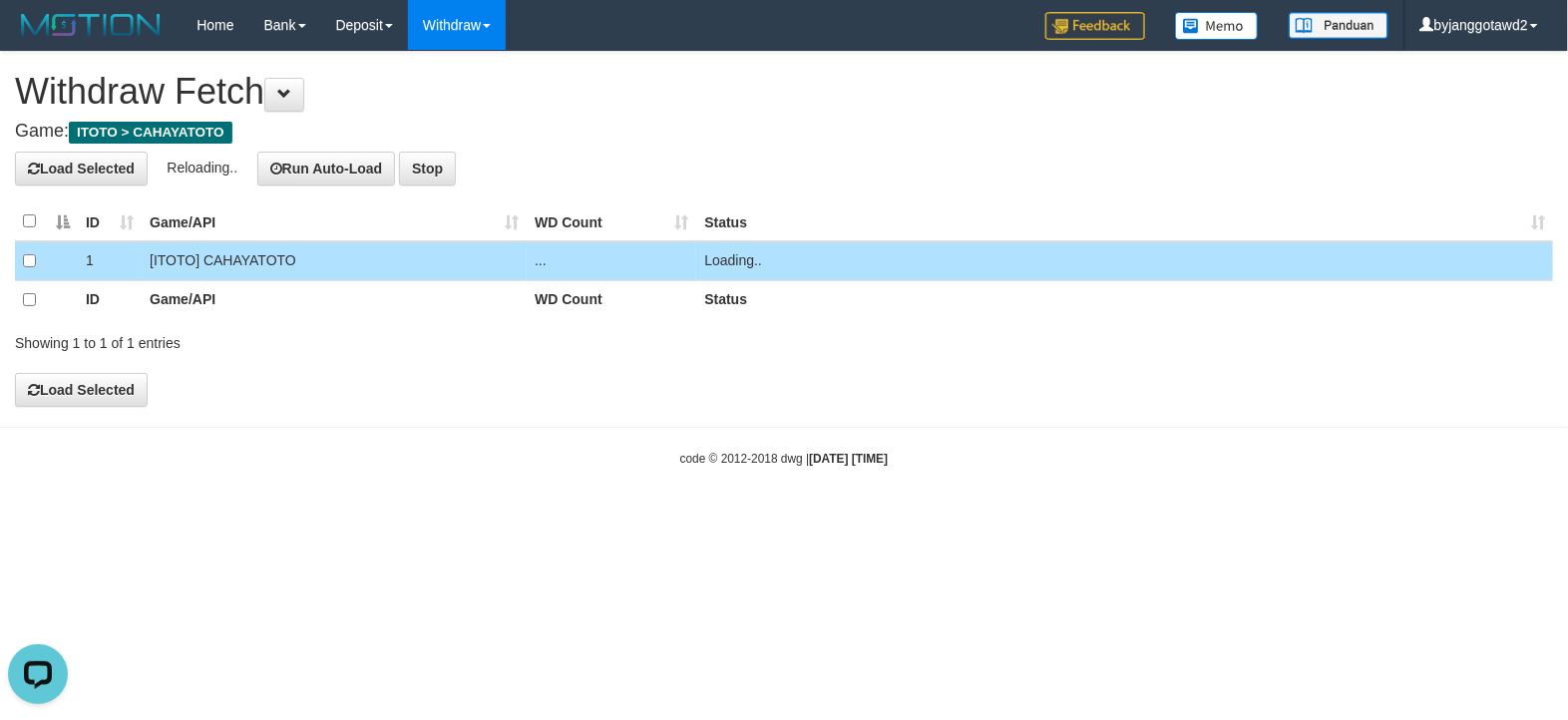click on "**********" at bounding box center (784, 228) 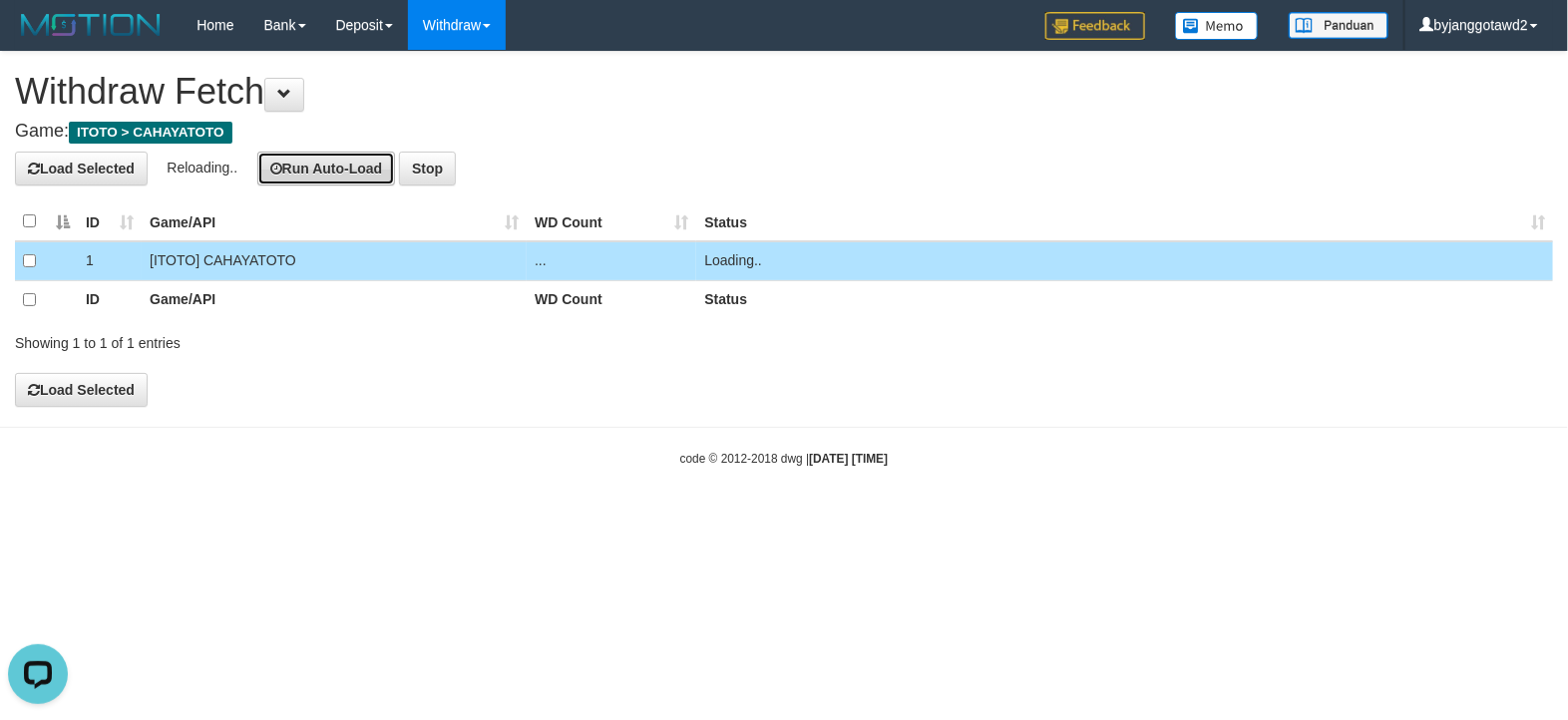 click on "Run Auto-Load" at bounding box center (326, 169) 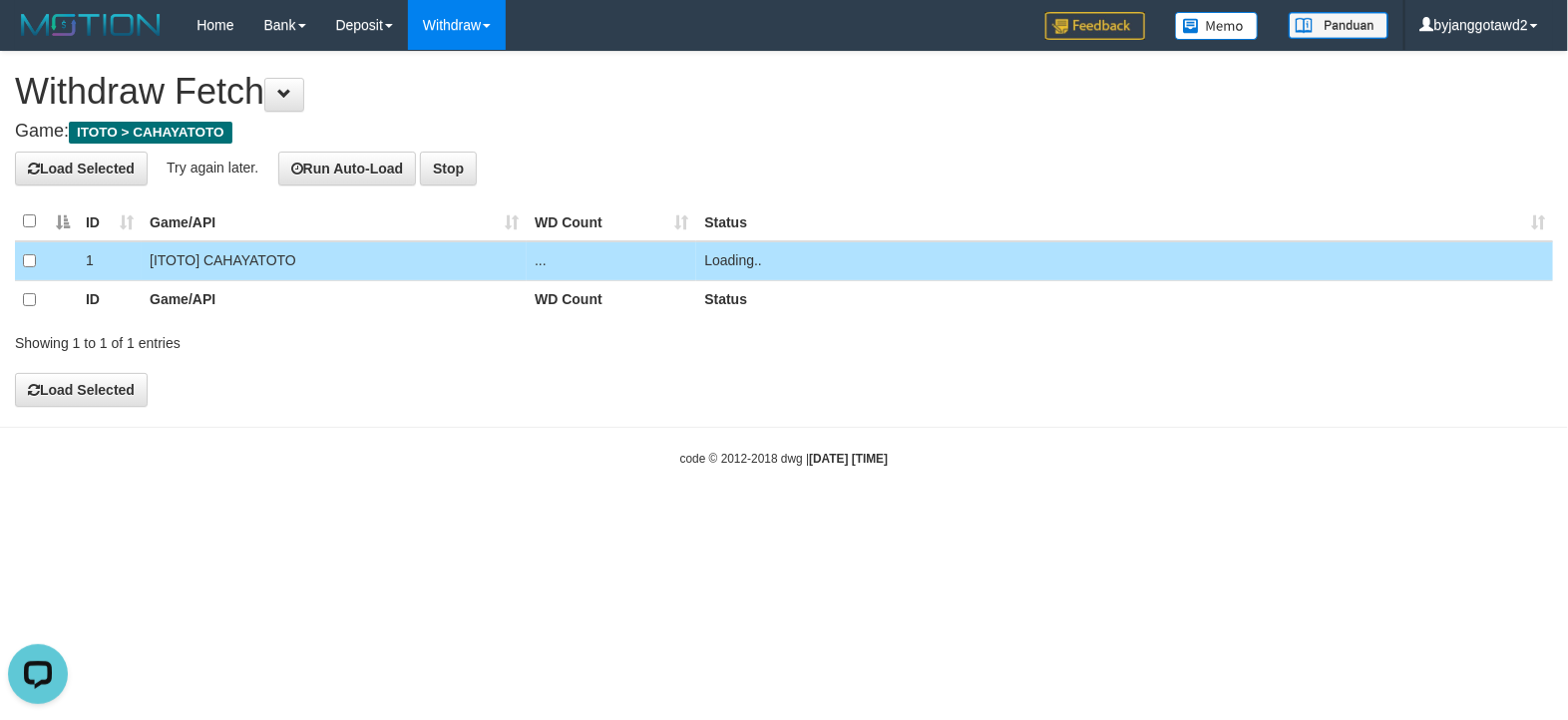 click on "Game:   ITOTO > CAHAYATOTO" at bounding box center (784, 132) 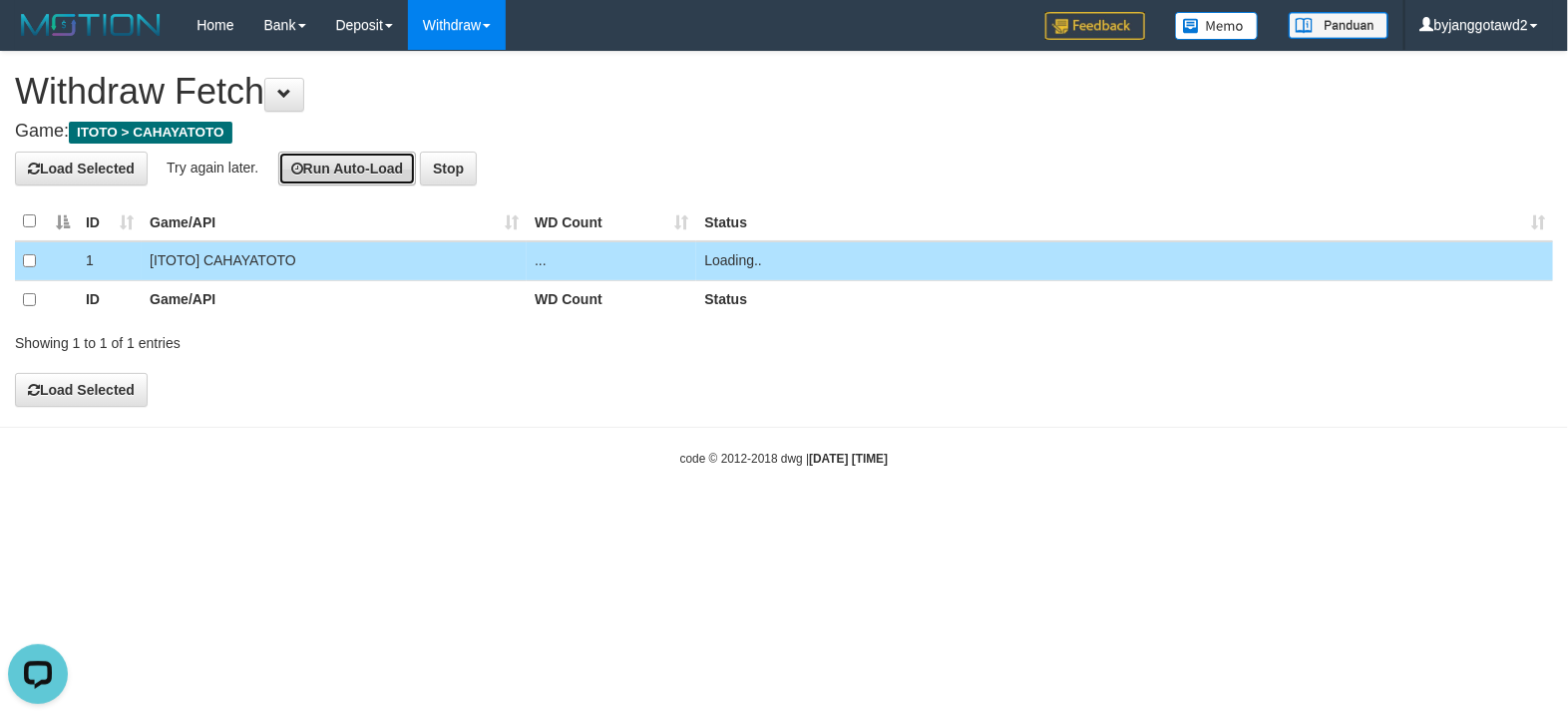 click on "Run Auto-Load" at bounding box center [347, 169] 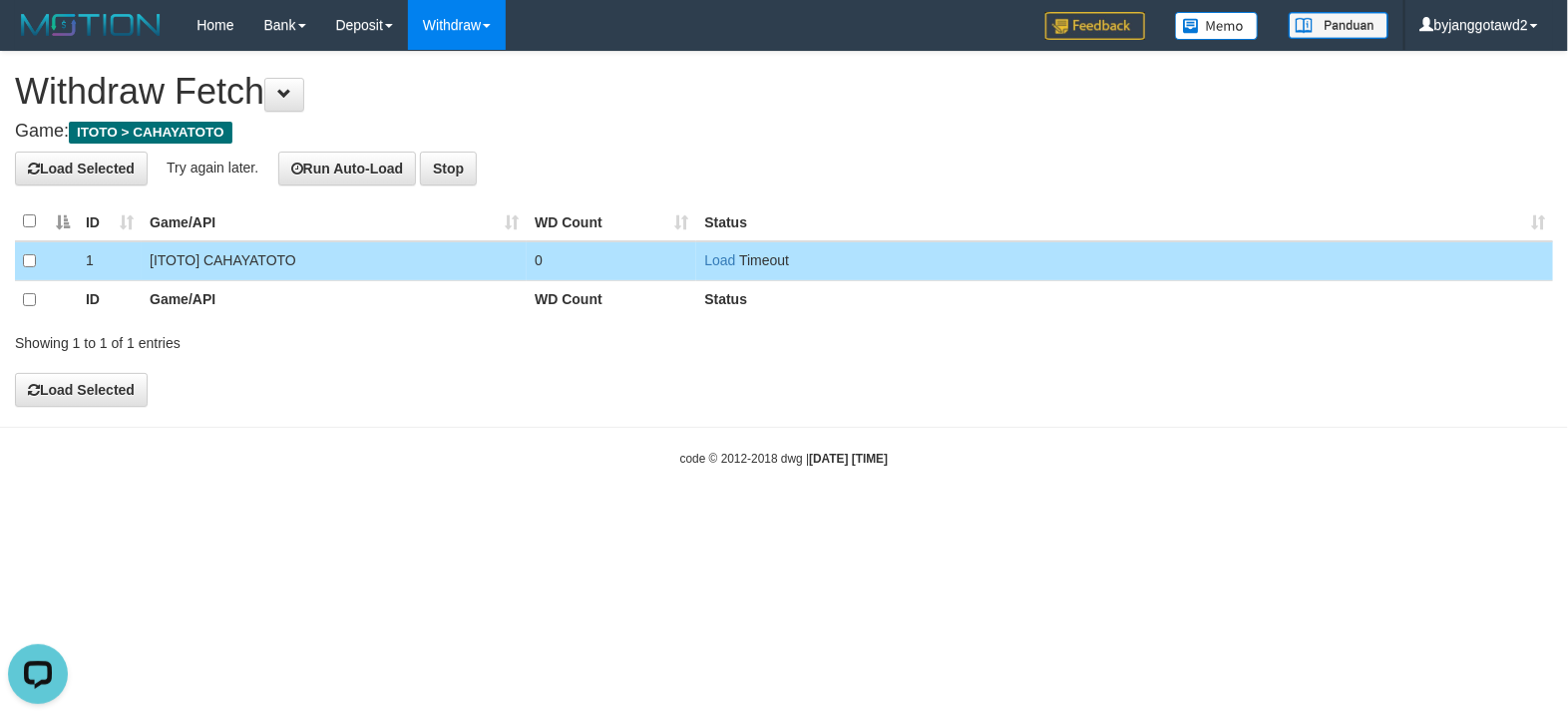 click on "**********" at bounding box center (784, 228) 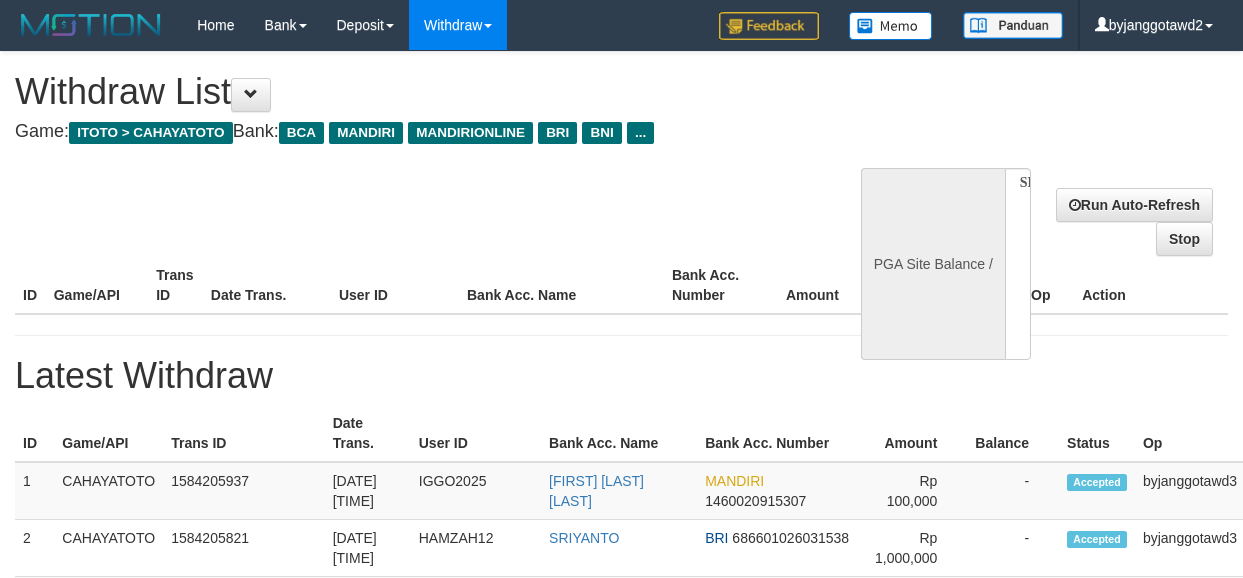 select 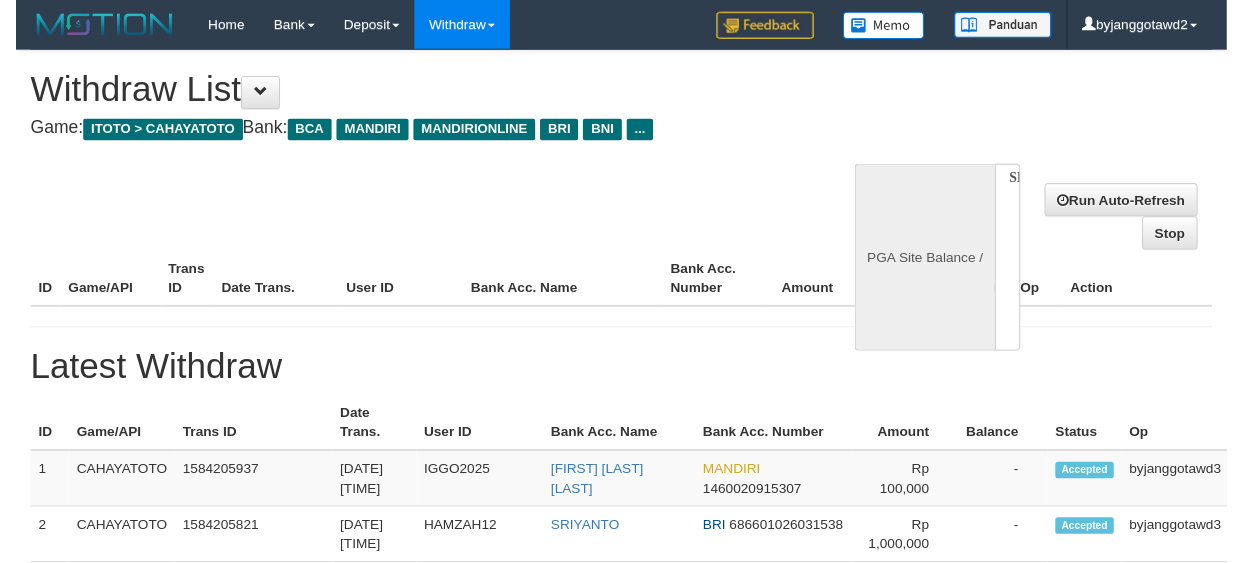 scroll, scrollTop: 0, scrollLeft: 0, axis: both 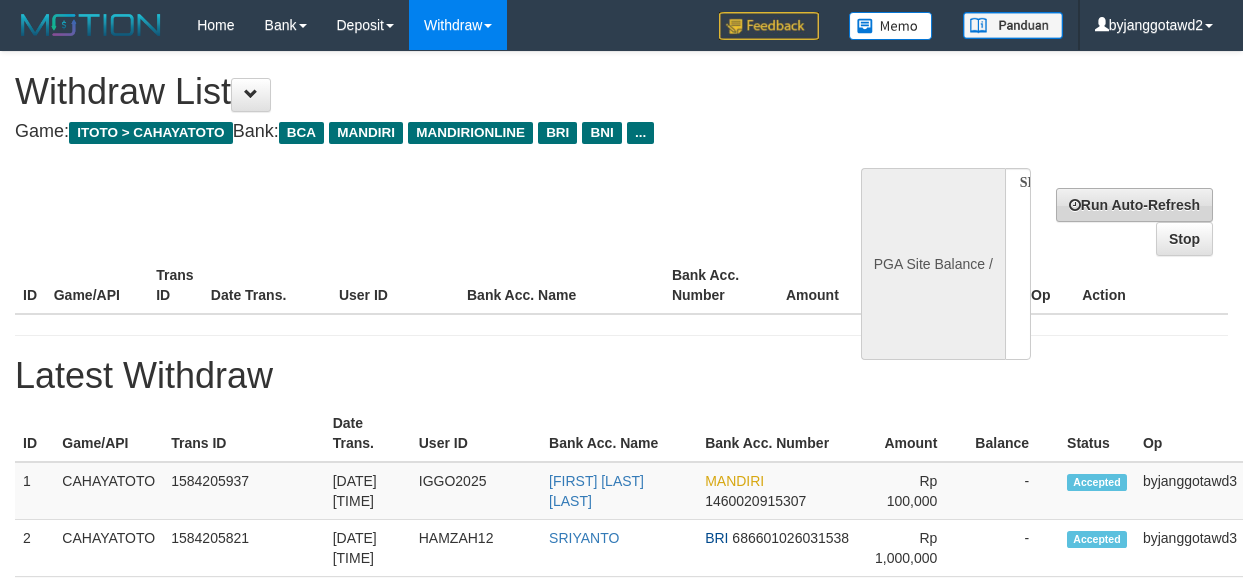 select on "**" 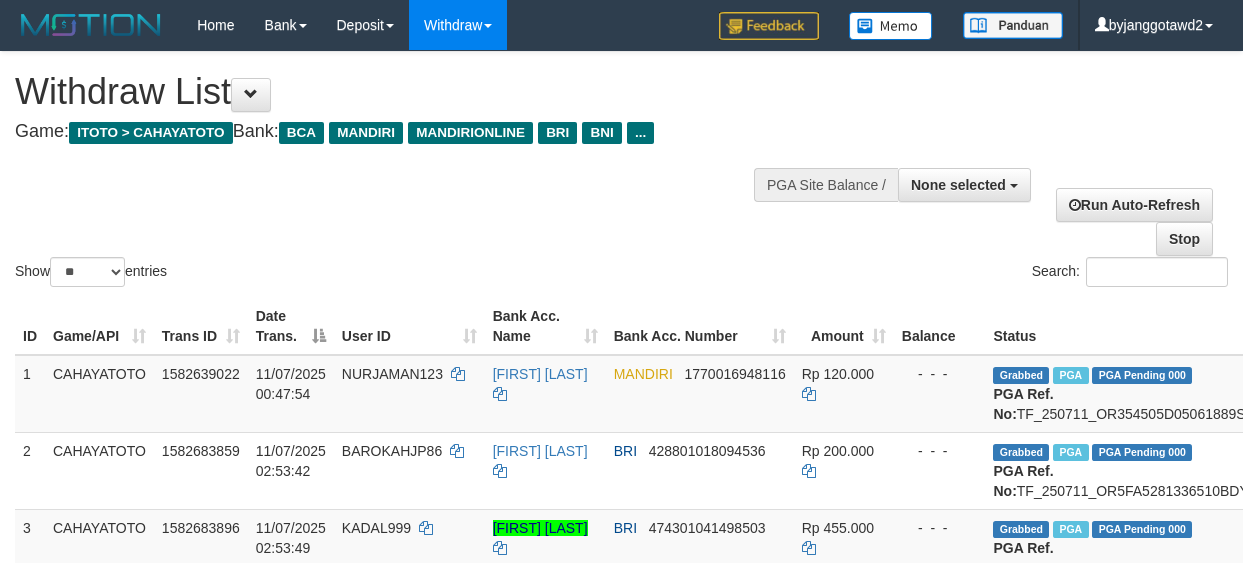 click on "Show  ** ** ** ***  entries Search:" at bounding box center [621, 171] 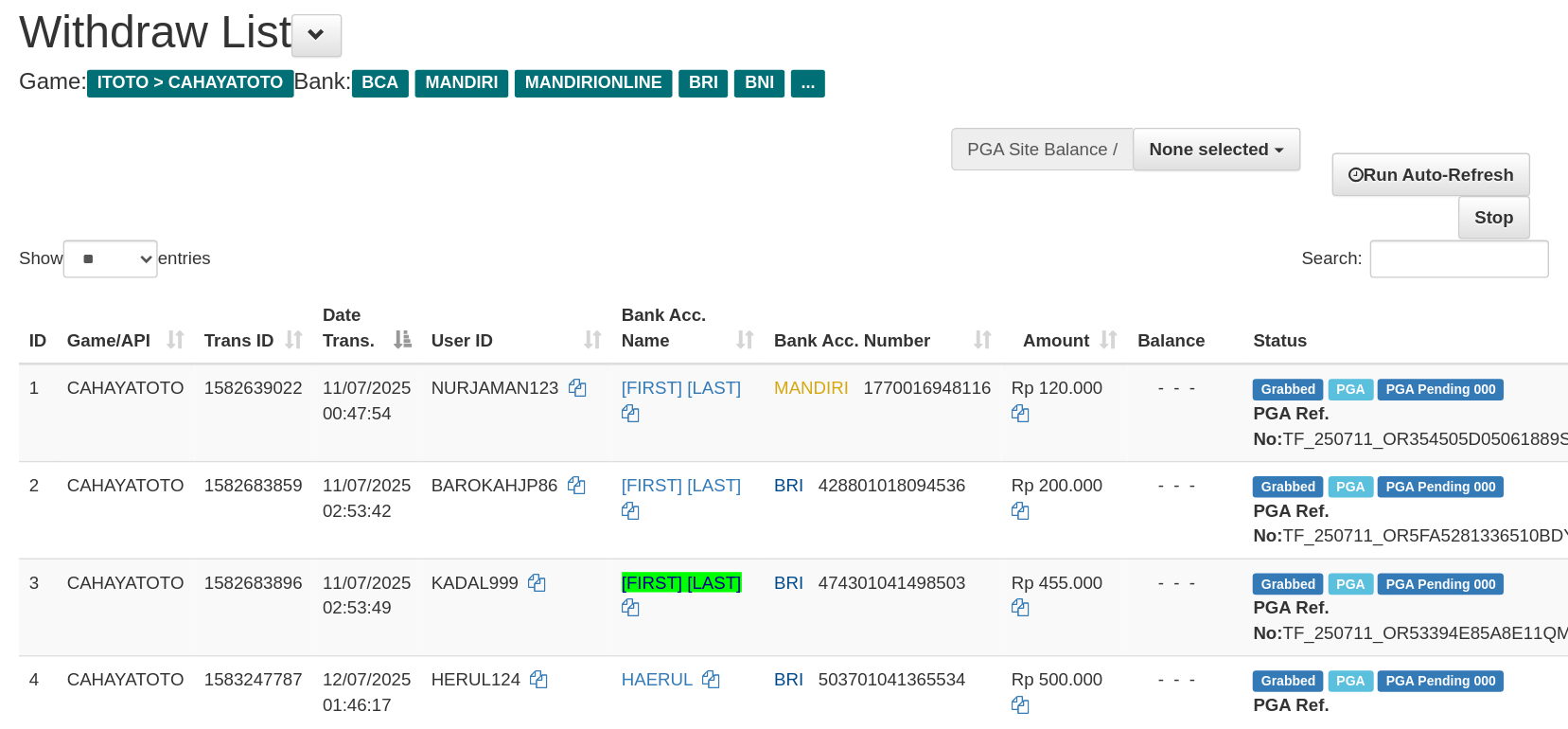 scroll, scrollTop: 379, scrollLeft: 0, axis: vertical 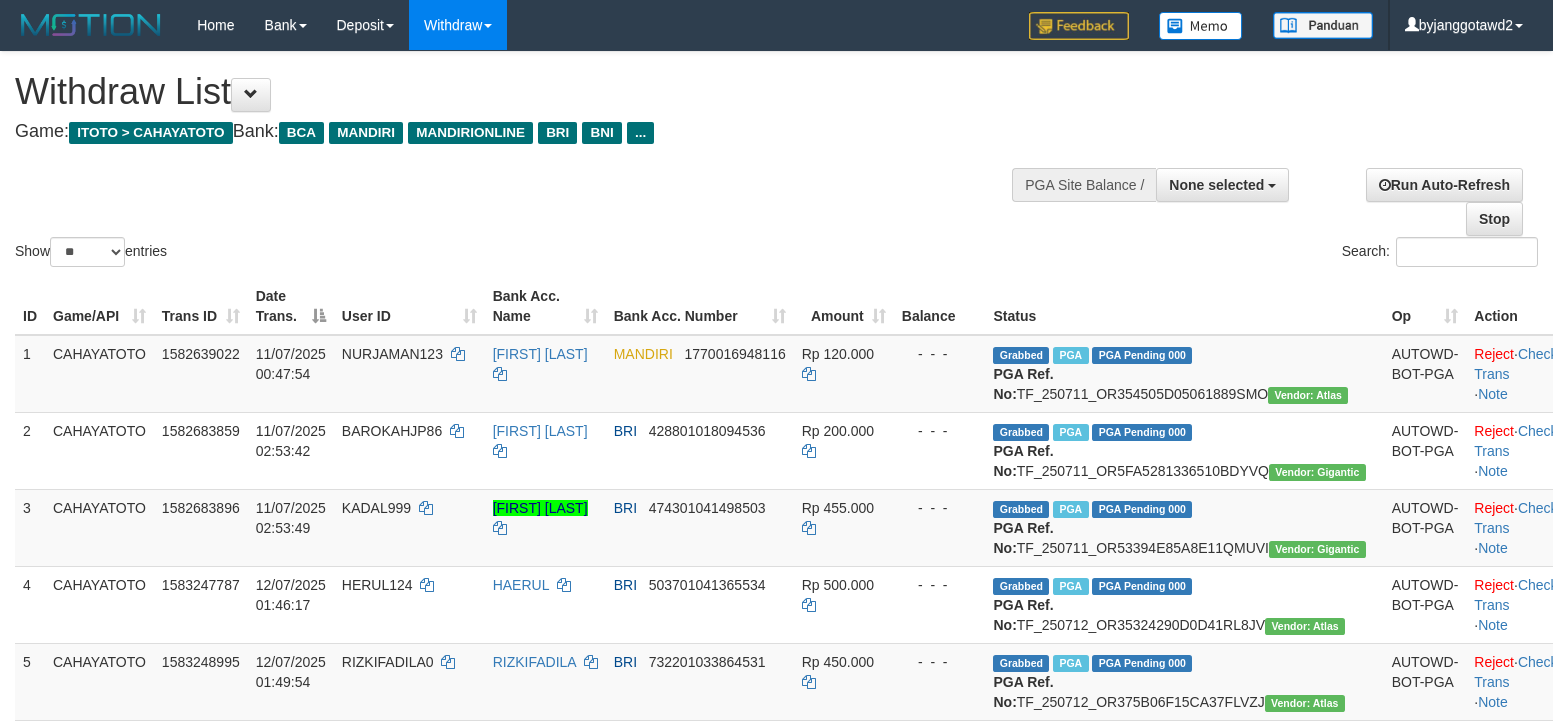 select 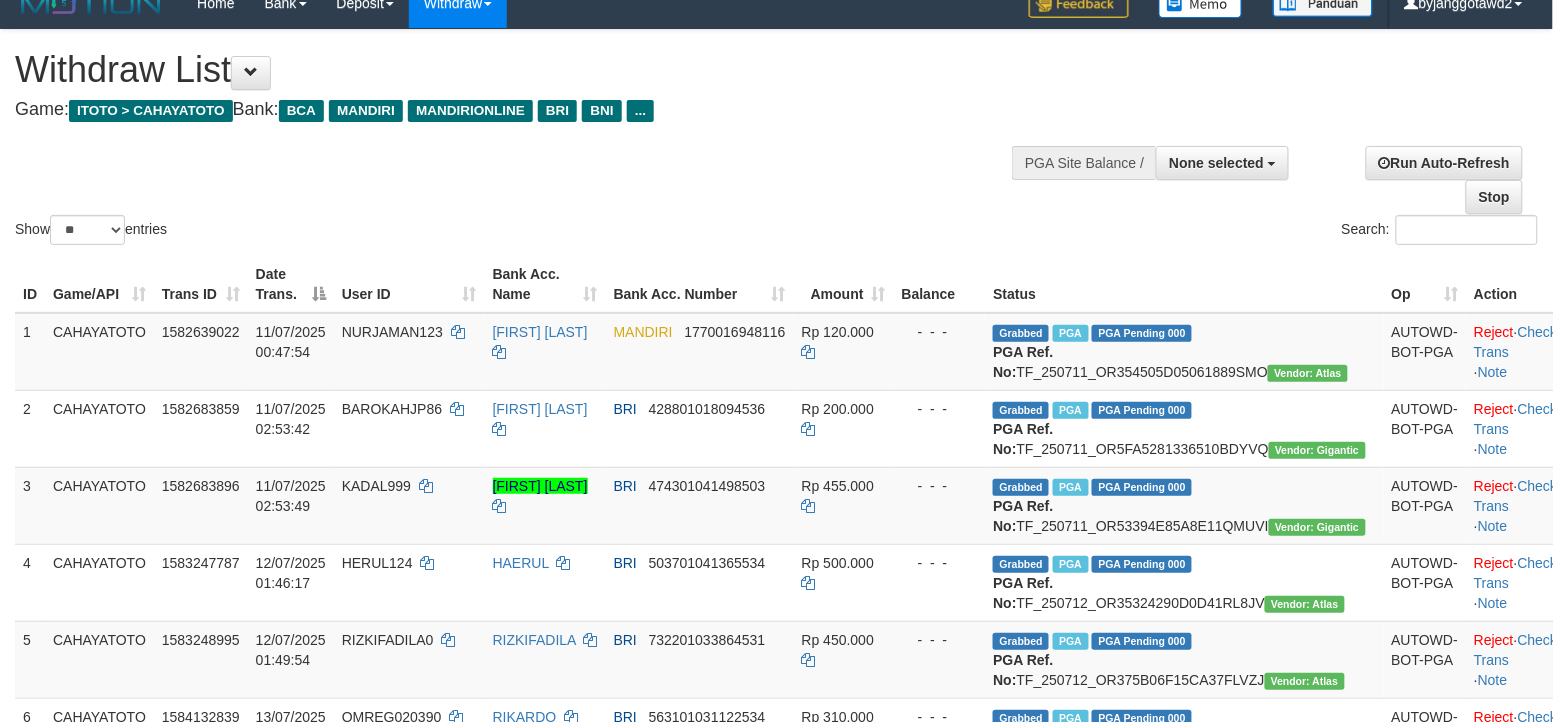 scroll, scrollTop: 0, scrollLeft: 0, axis: both 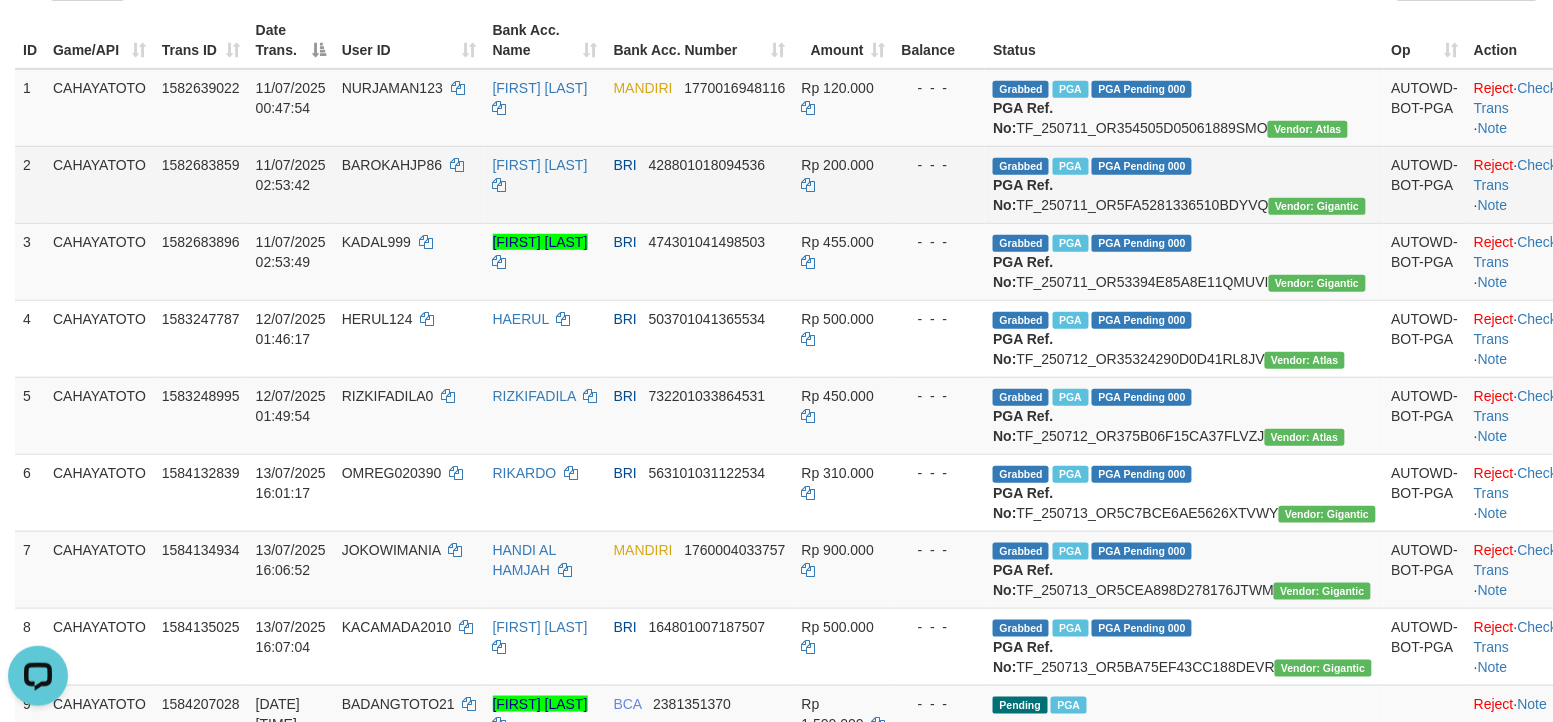 drag, startPoint x: 950, startPoint y: 217, endPoint x: 930, endPoint y: 241, distance: 31.241 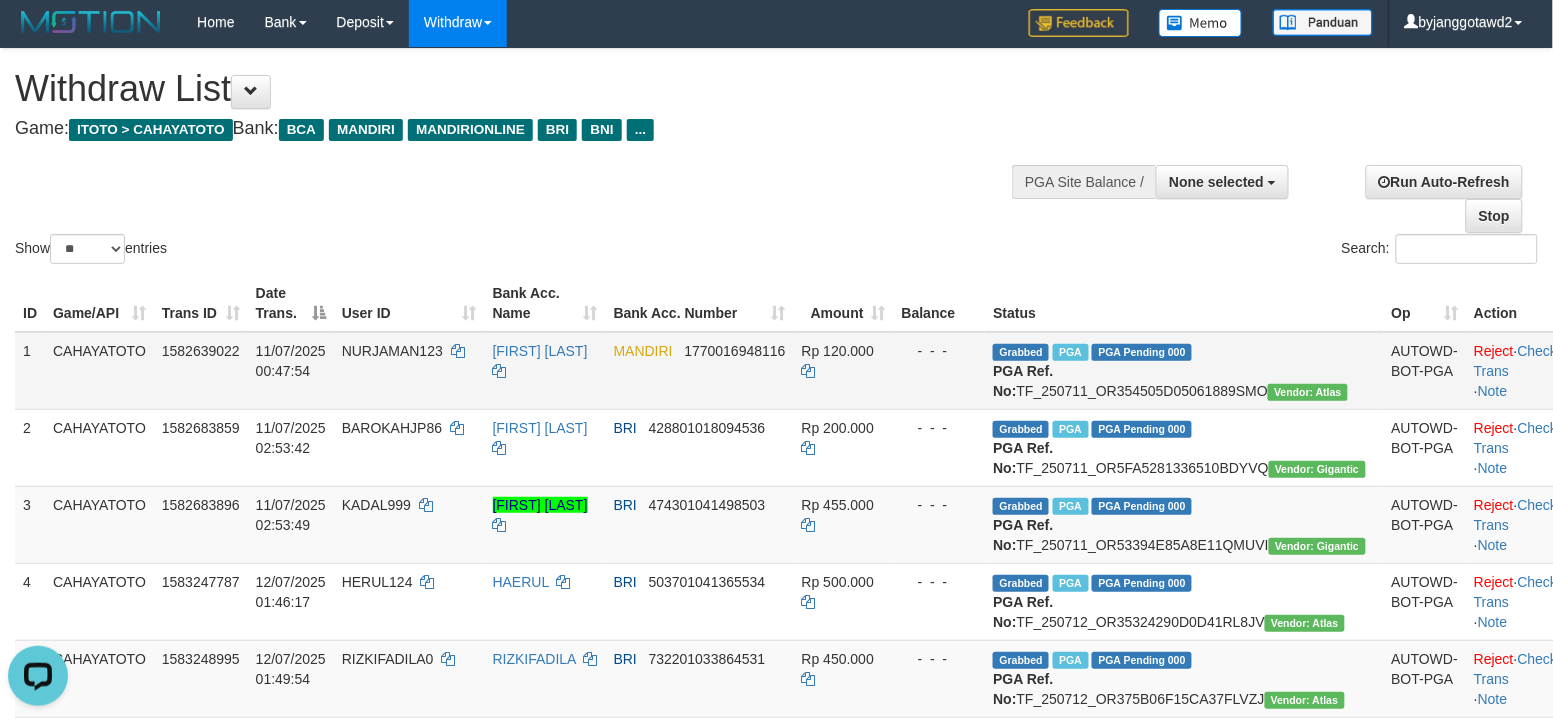 scroll, scrollTop: 0, scrollLeft: 0, axis: both 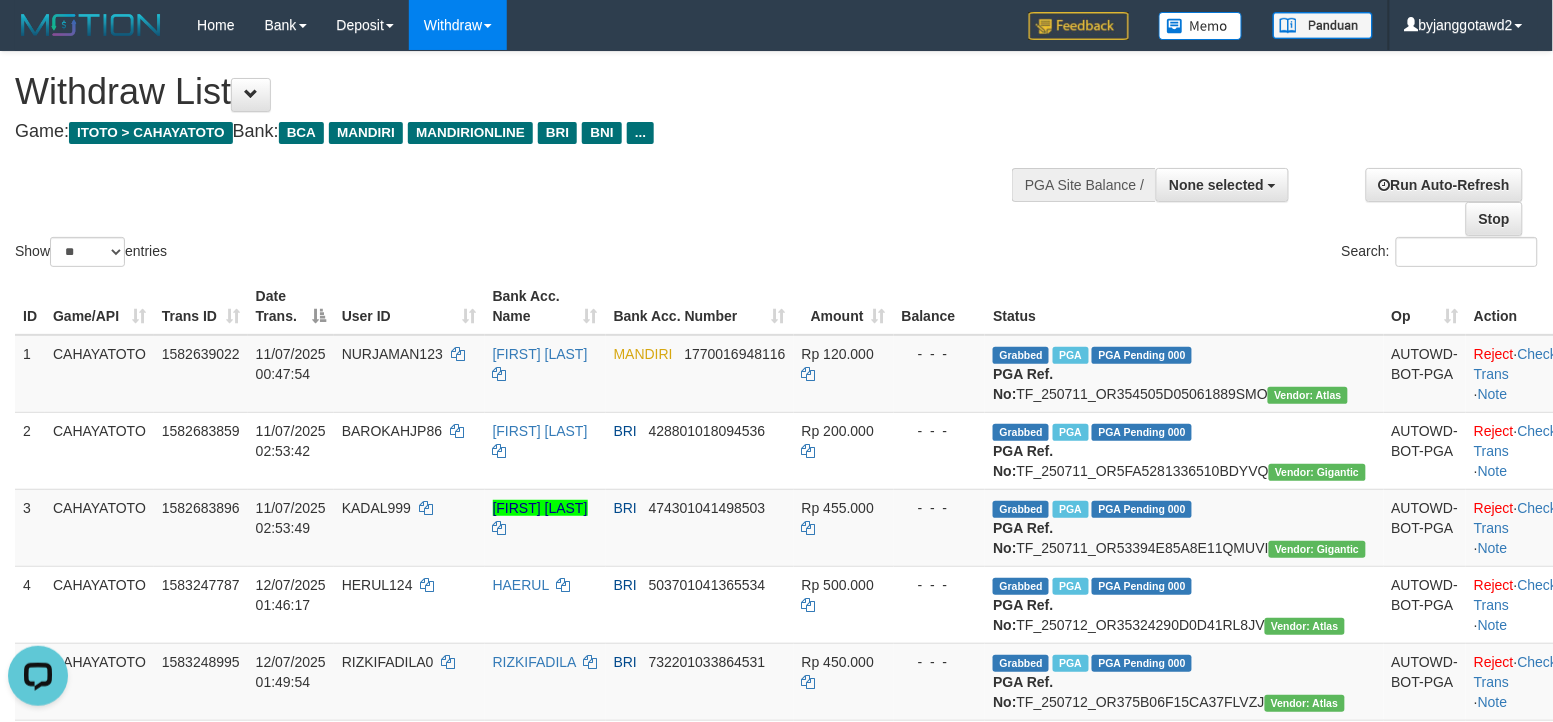 click on "Show  ** ** ** ***  entries Search:" at bounding box center [776, 161] 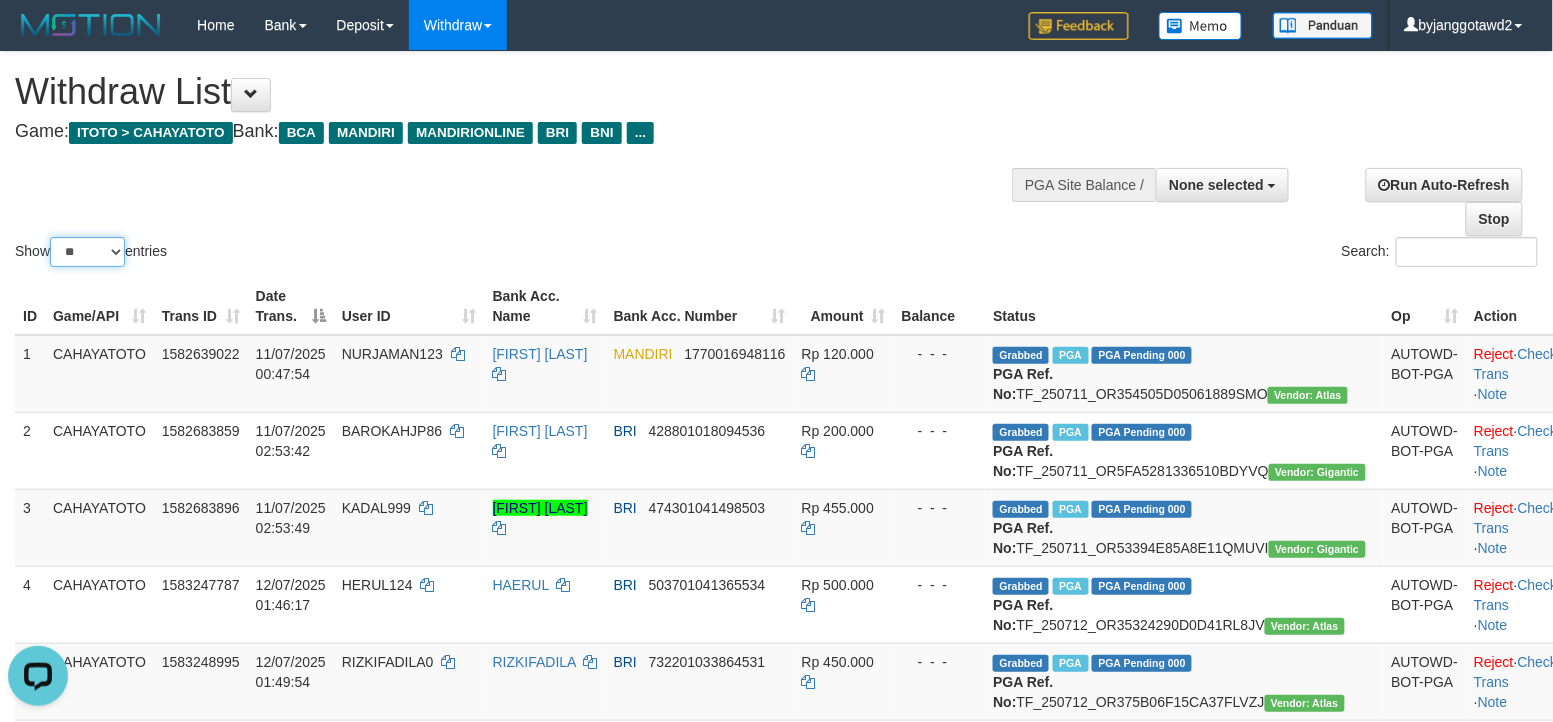 click on "** ** ** ***" at bounding box center (87, 252) 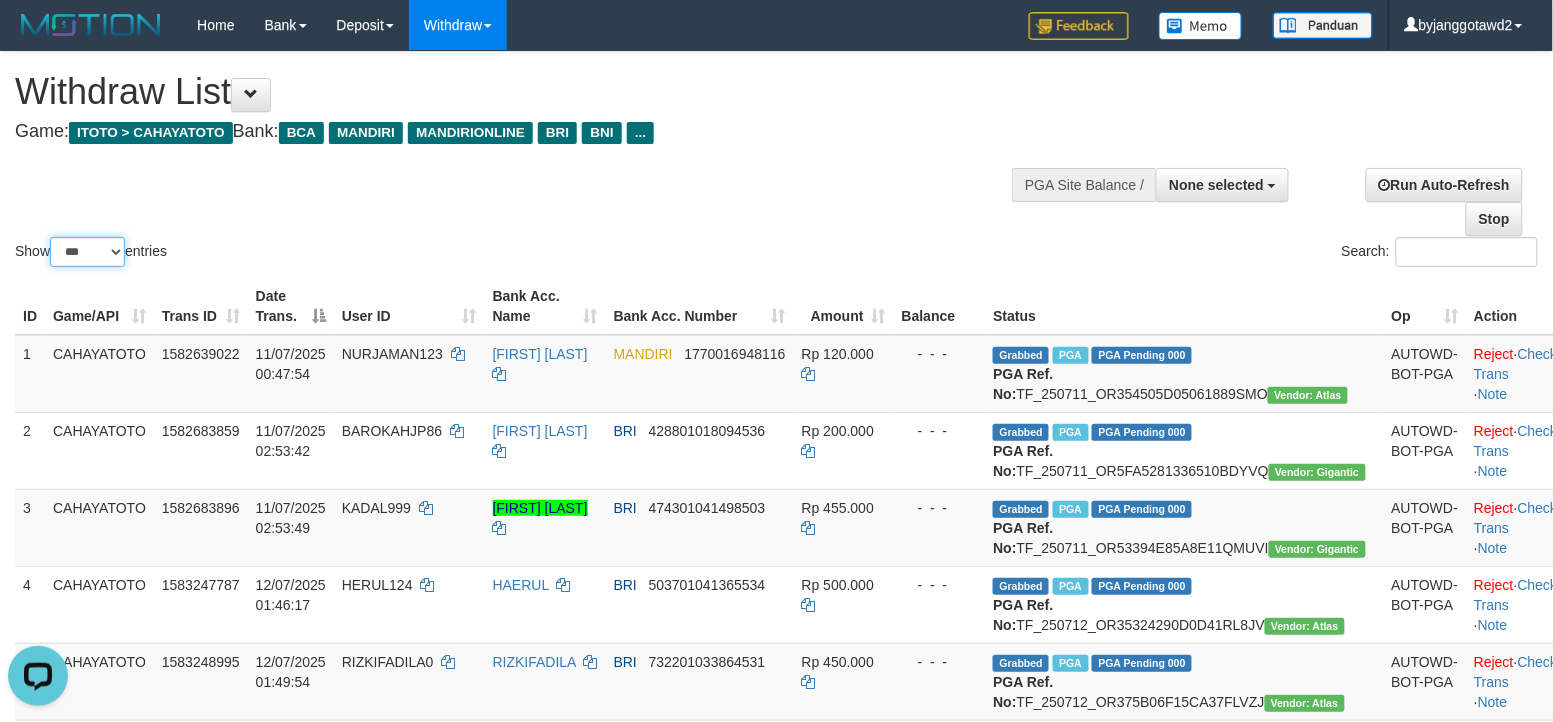 click on "** ** ** ***" at bounding box center (87, 252) 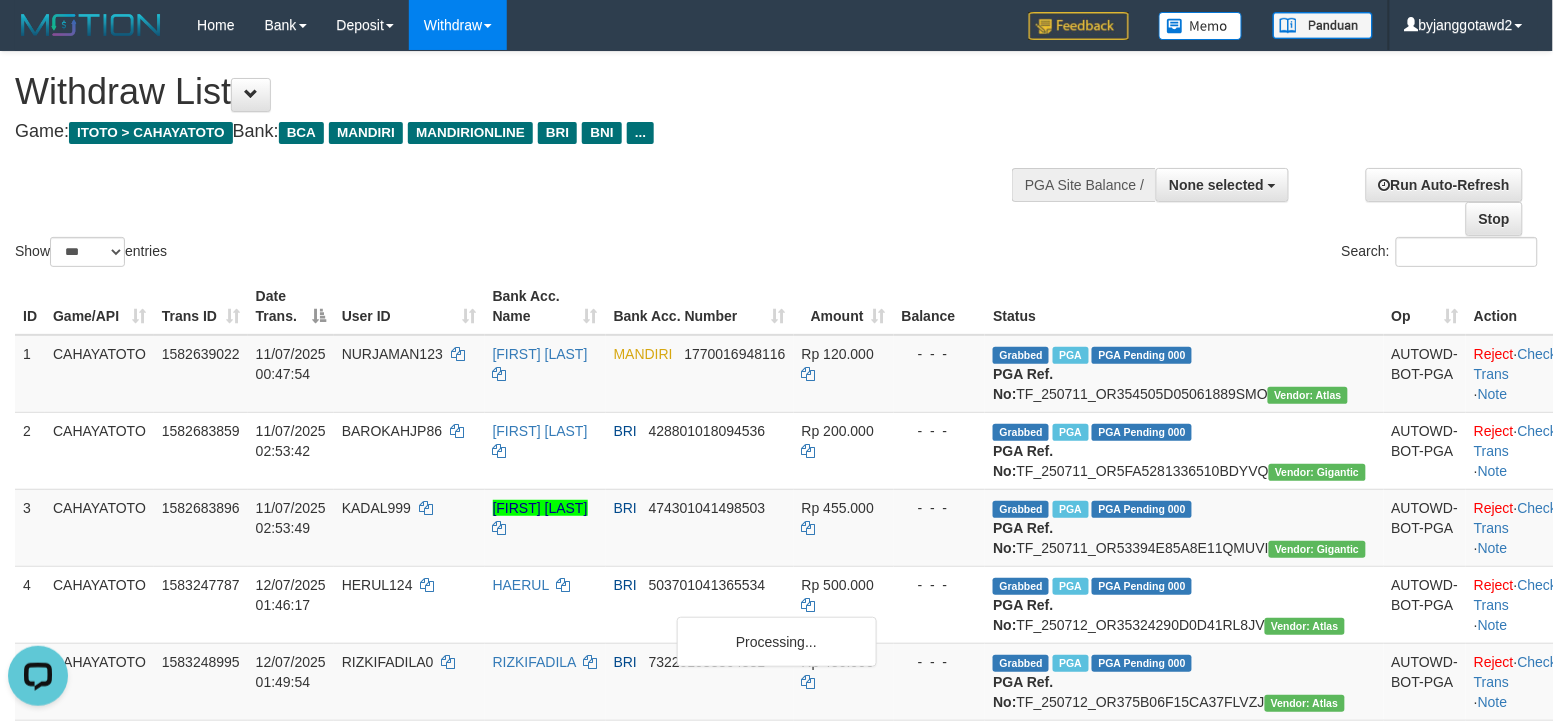 click on "Show  ** ** ** ***  entries Search:" at bounding box center (776, 161) 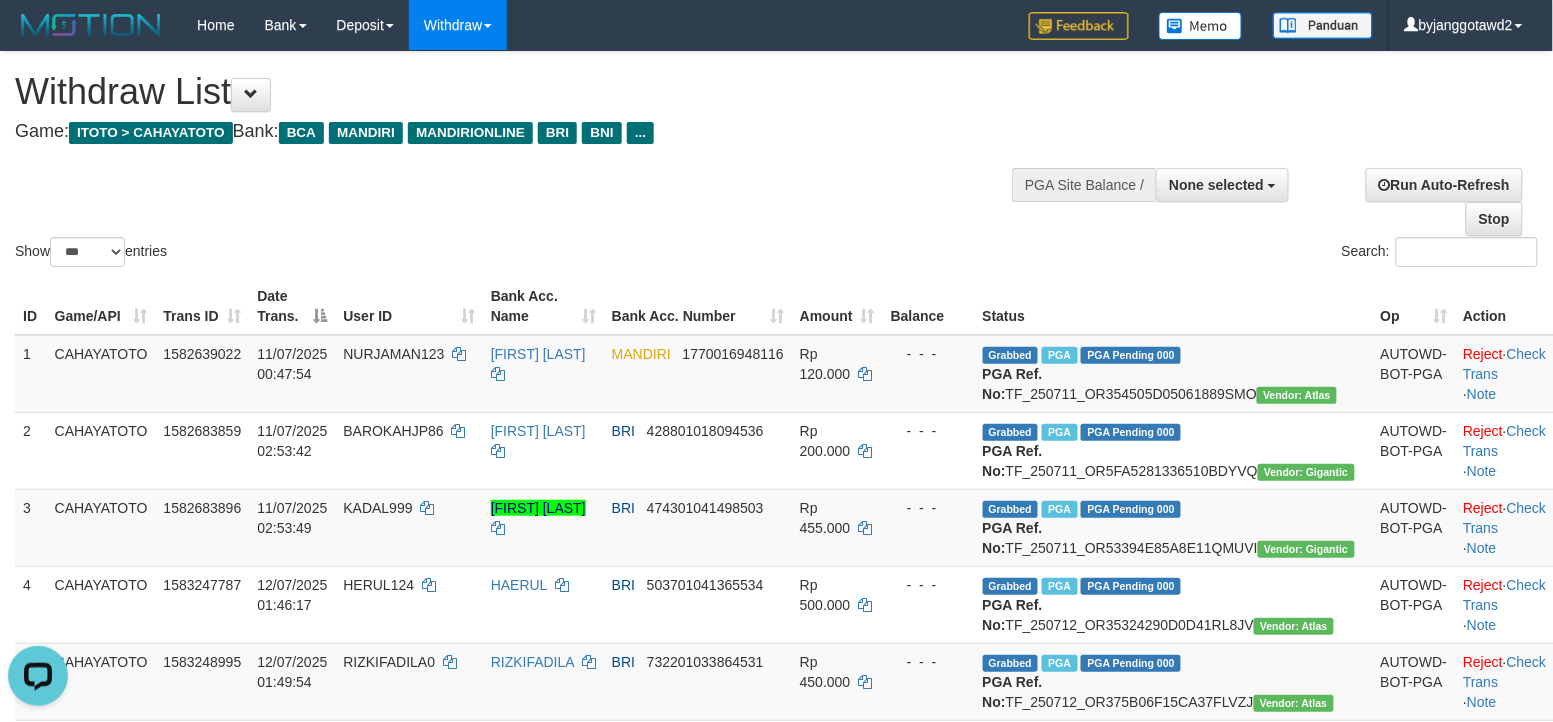 scroll, scrollTop: 1115, scrollLeft: 0, axis: vertical 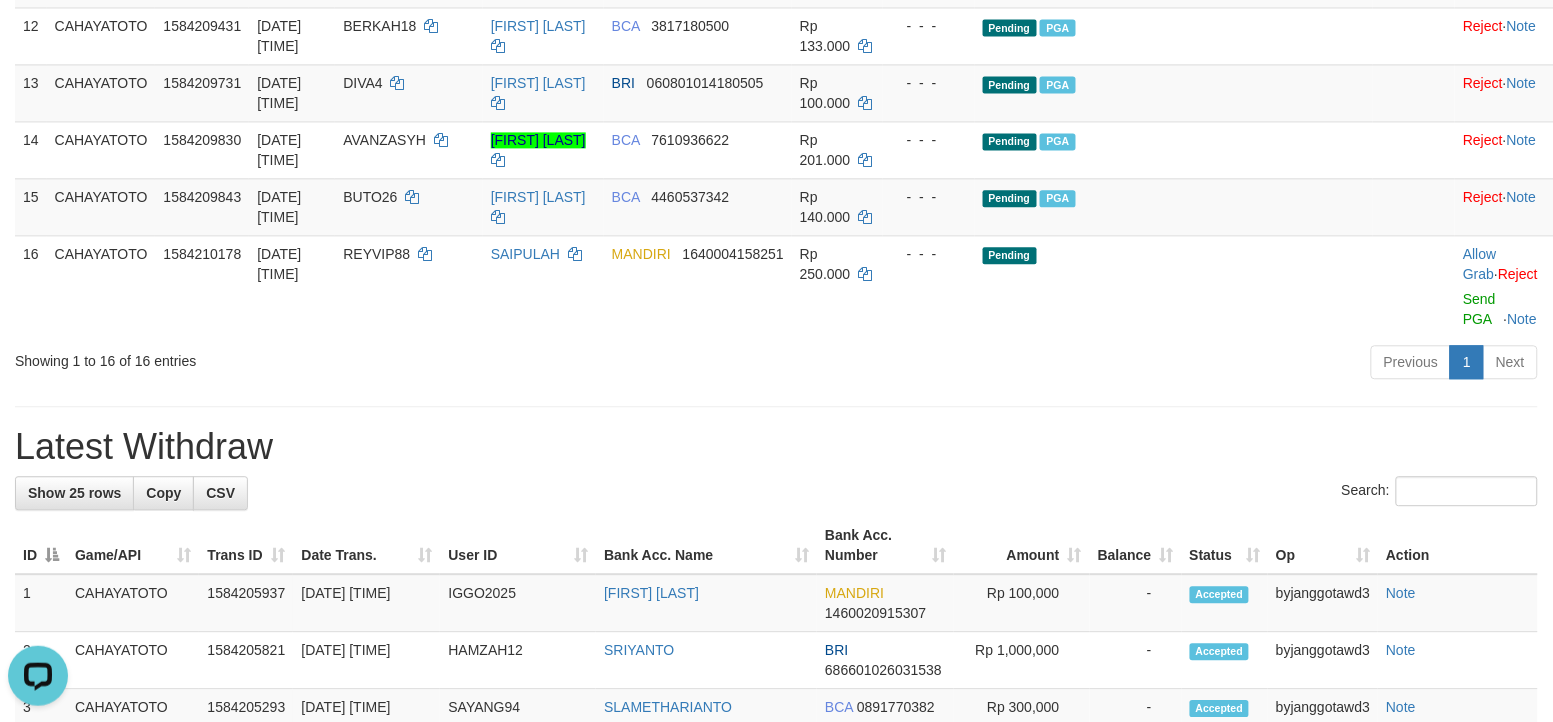 click on "**********" at bounding box center (776, 425) 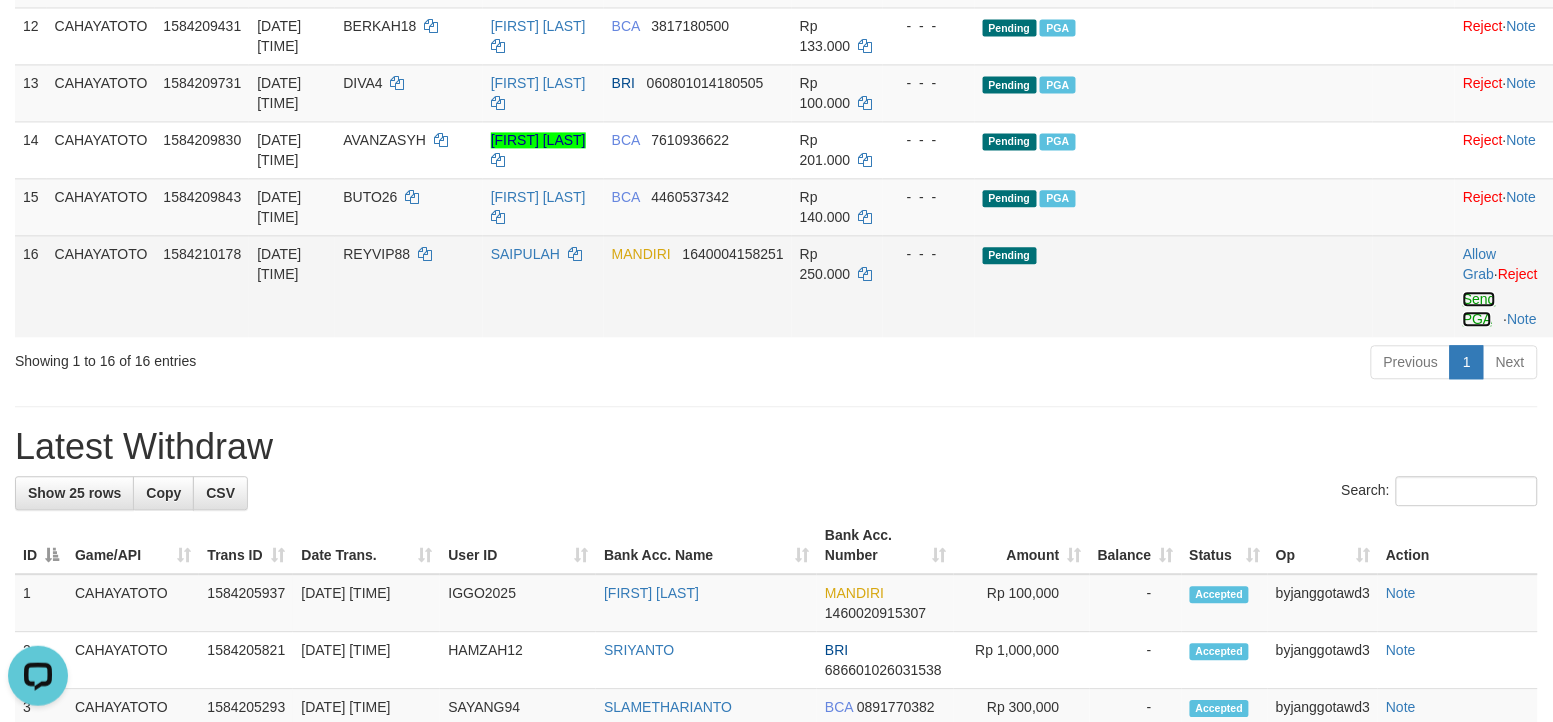 click on "Send PGA" at bounding box center [1479, 309] 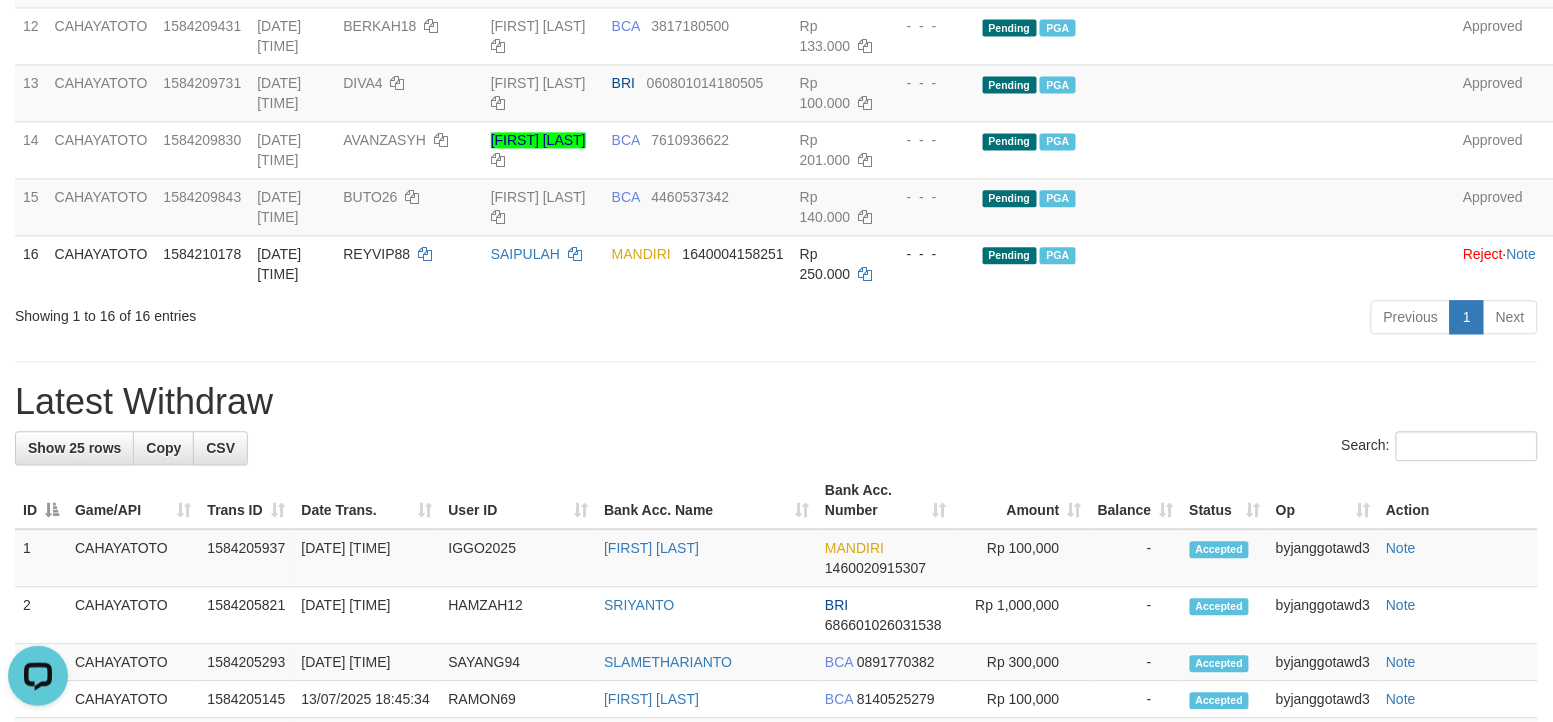 click on "Latest Withdraw" at bounding box center [776, 402] 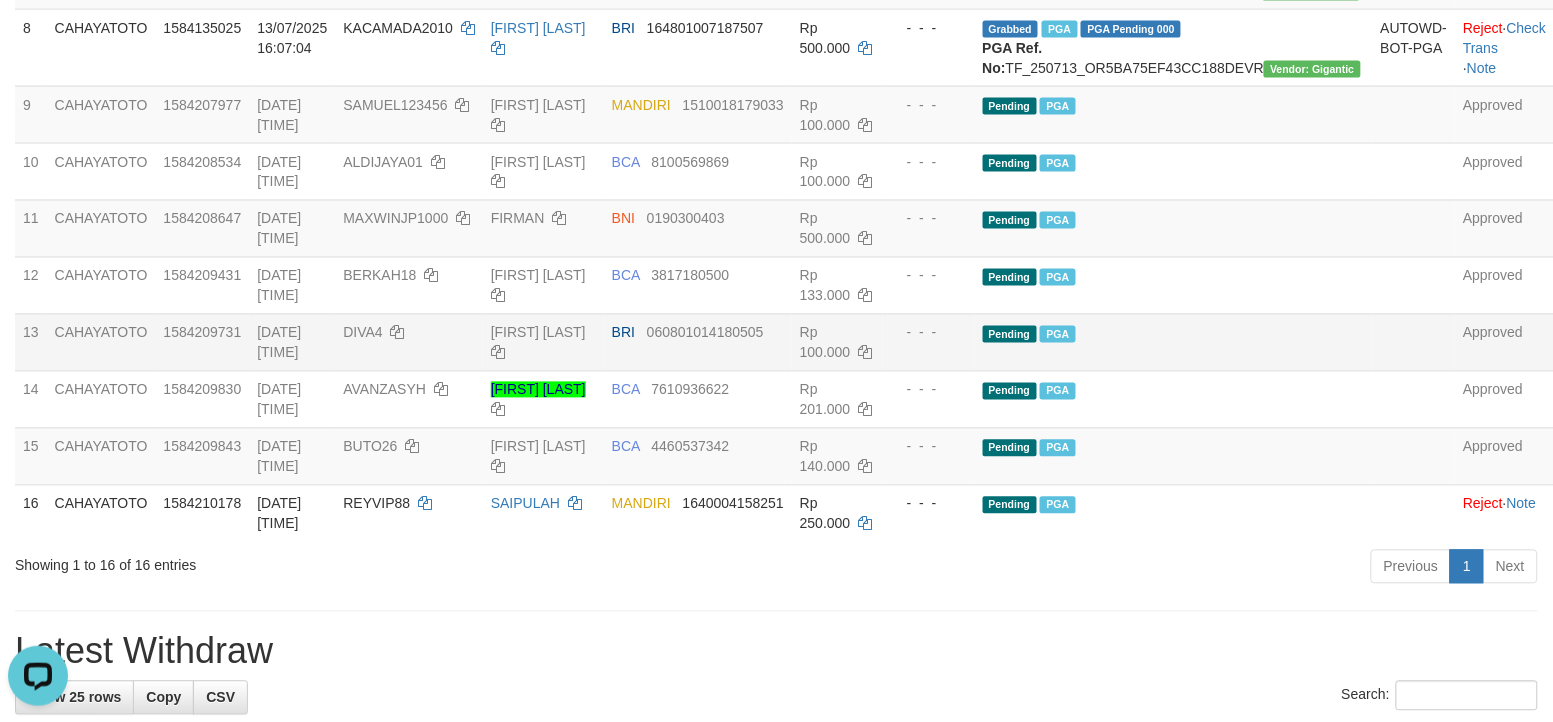 scroll, scrollTop: 1115, scrollLeft: 0, axis: vertical 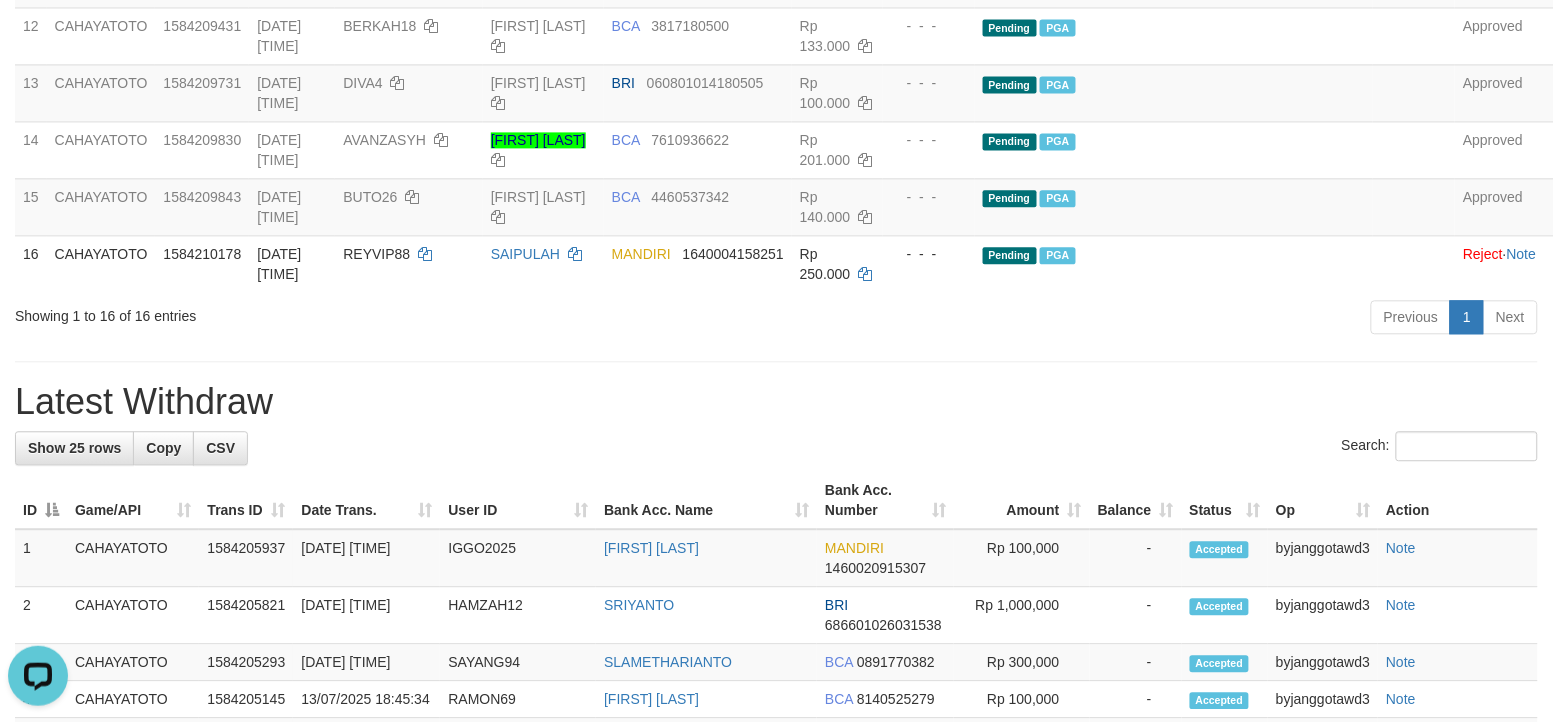 click on "**********" at bounding box center (776, 402) 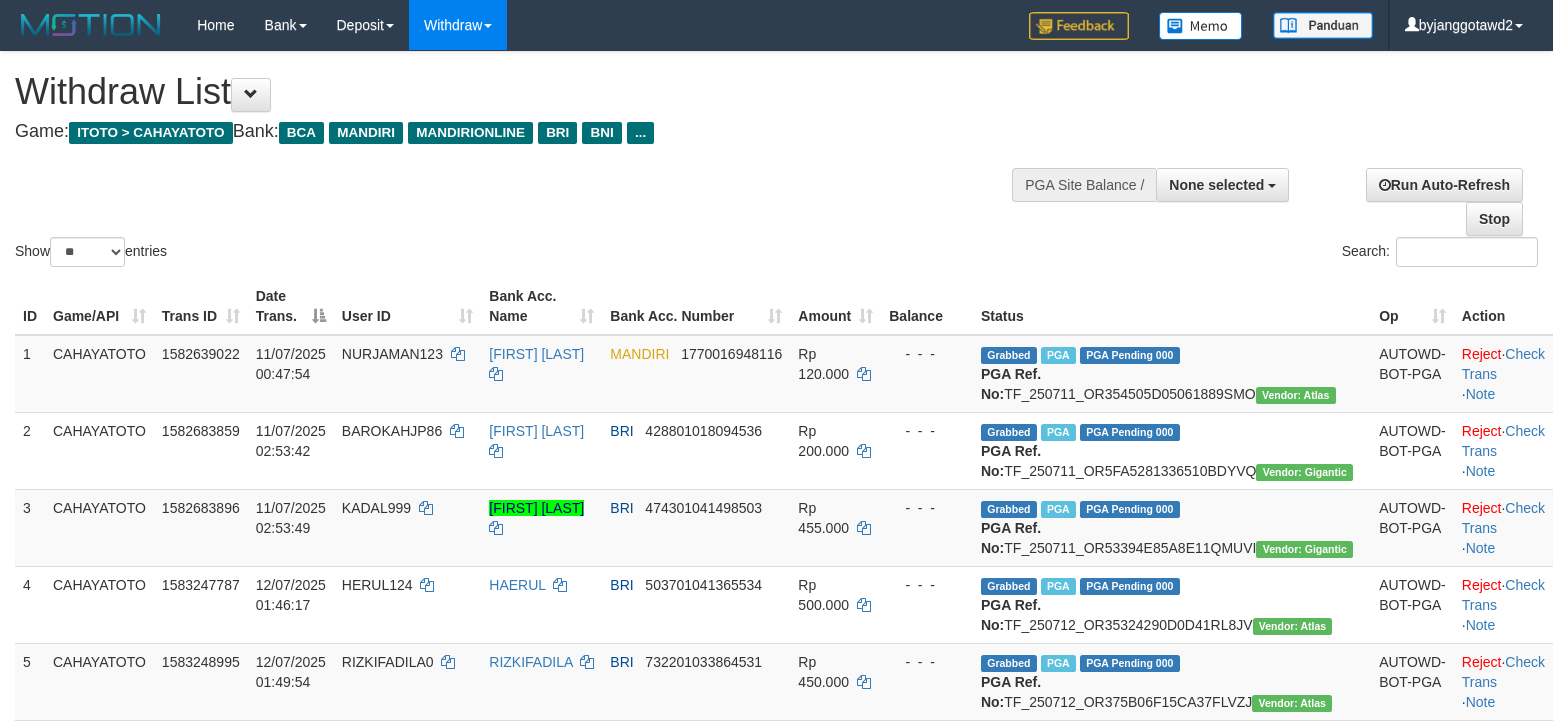 select 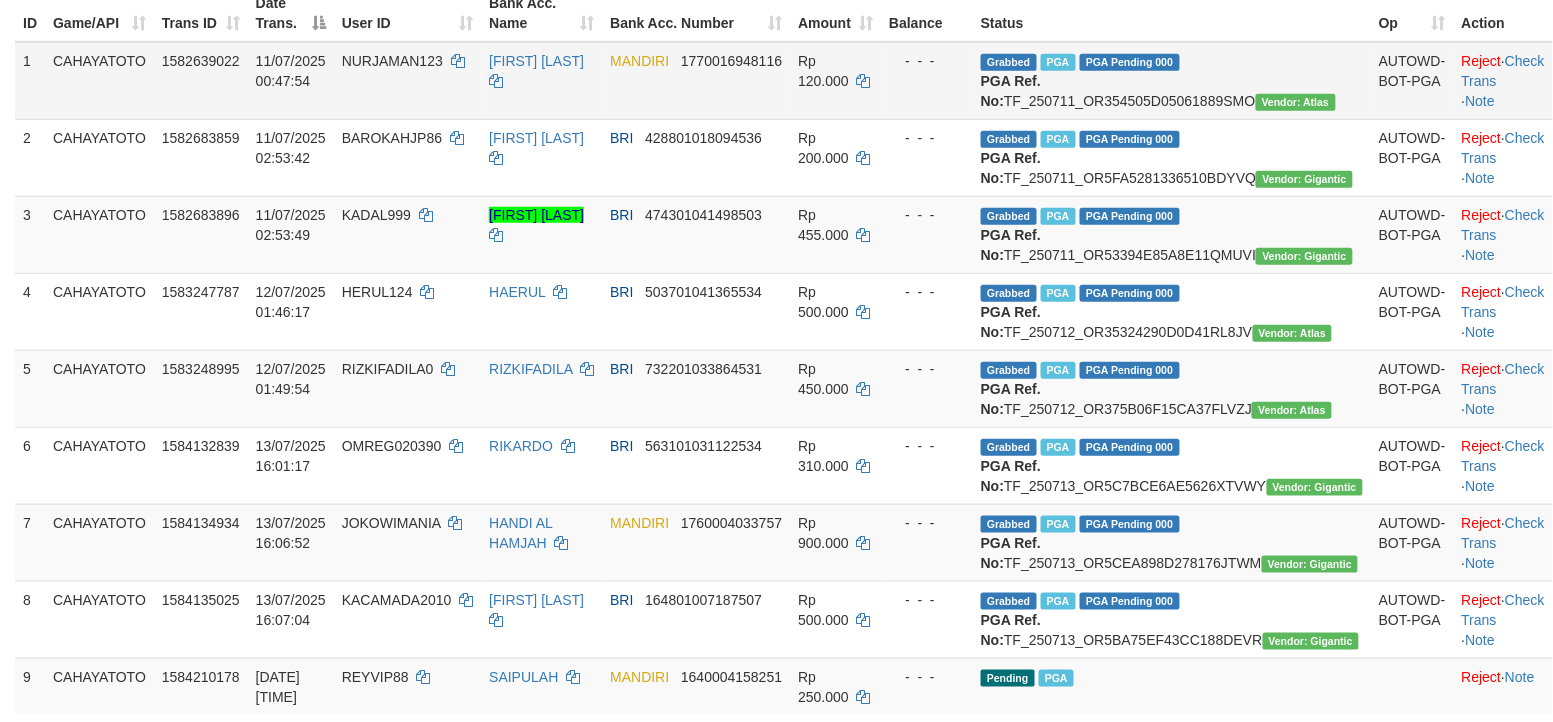 scroll, scrollTop: 0, scrollLeft: 0, axis: both 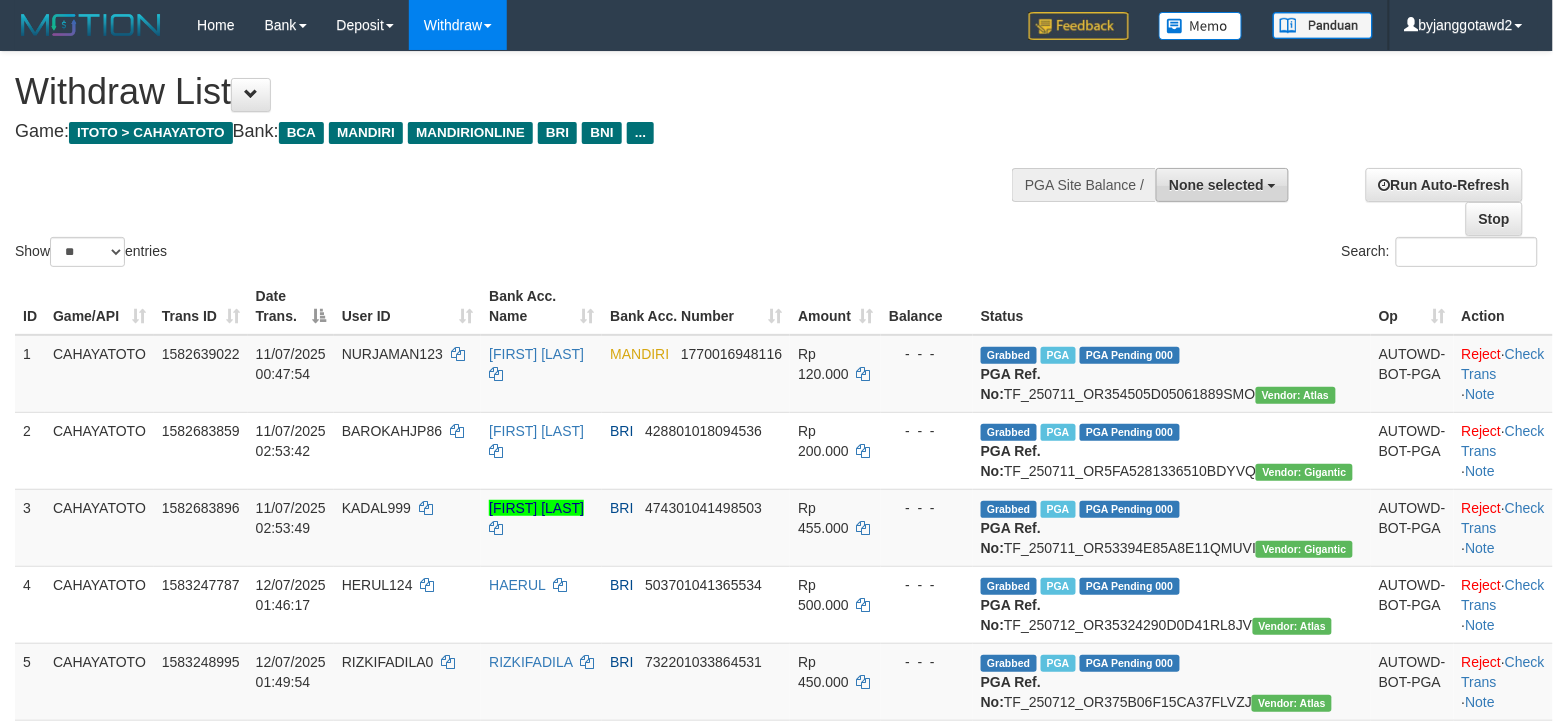 click on "None selected" at bounding box center [1216, 185] 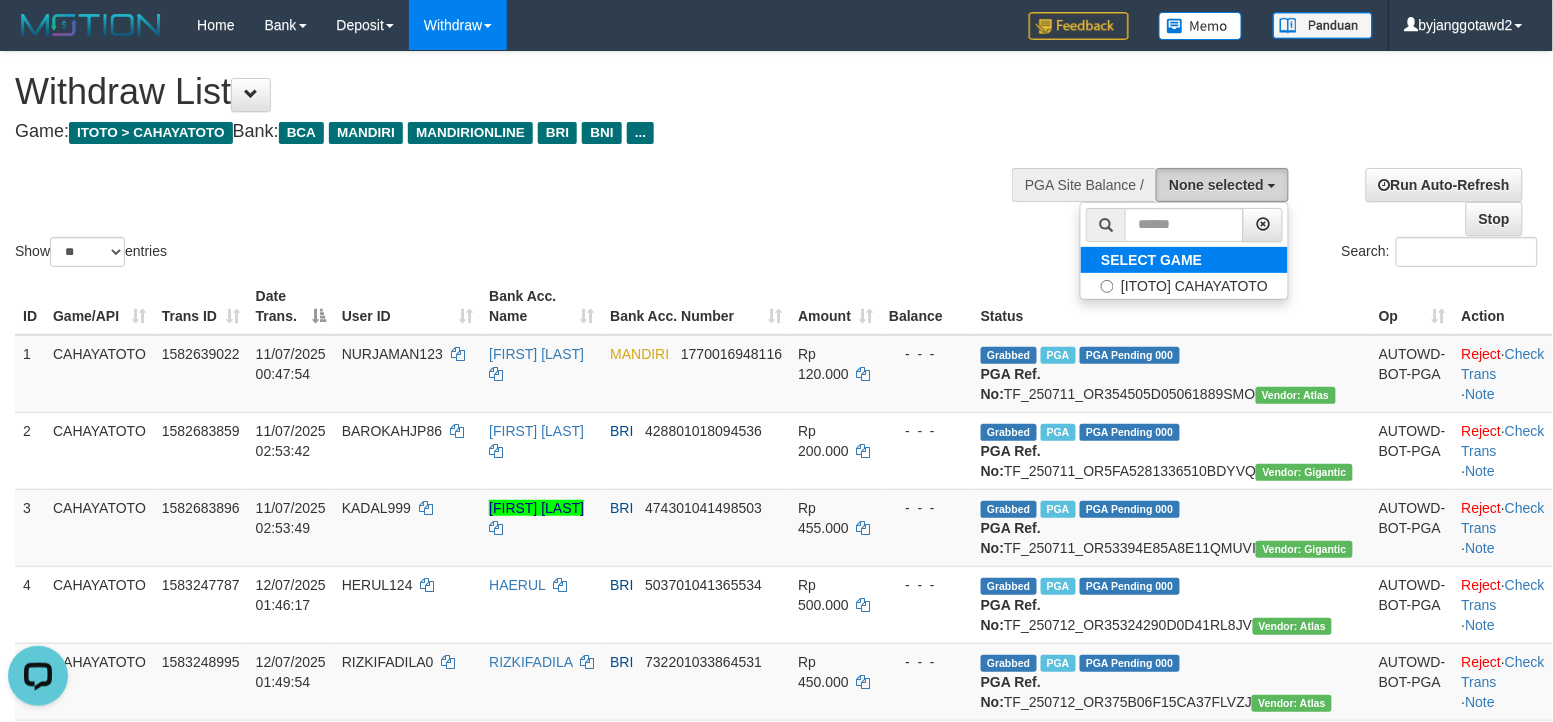 scroll, scrollTop: 0, scrollLeft: 0, axis: both 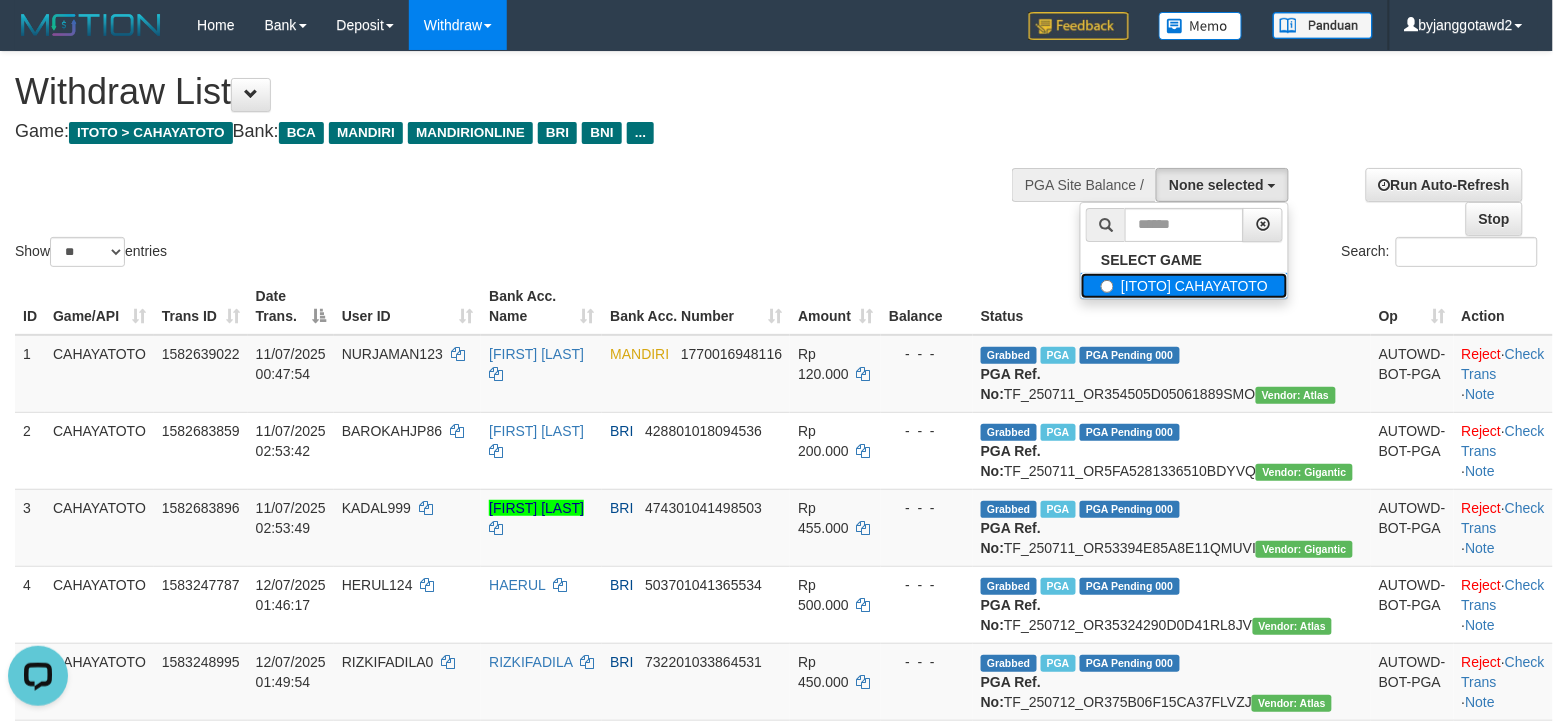 click on "[ITOTO] CAHAYATOTO" at bounding box center (1184, 286) 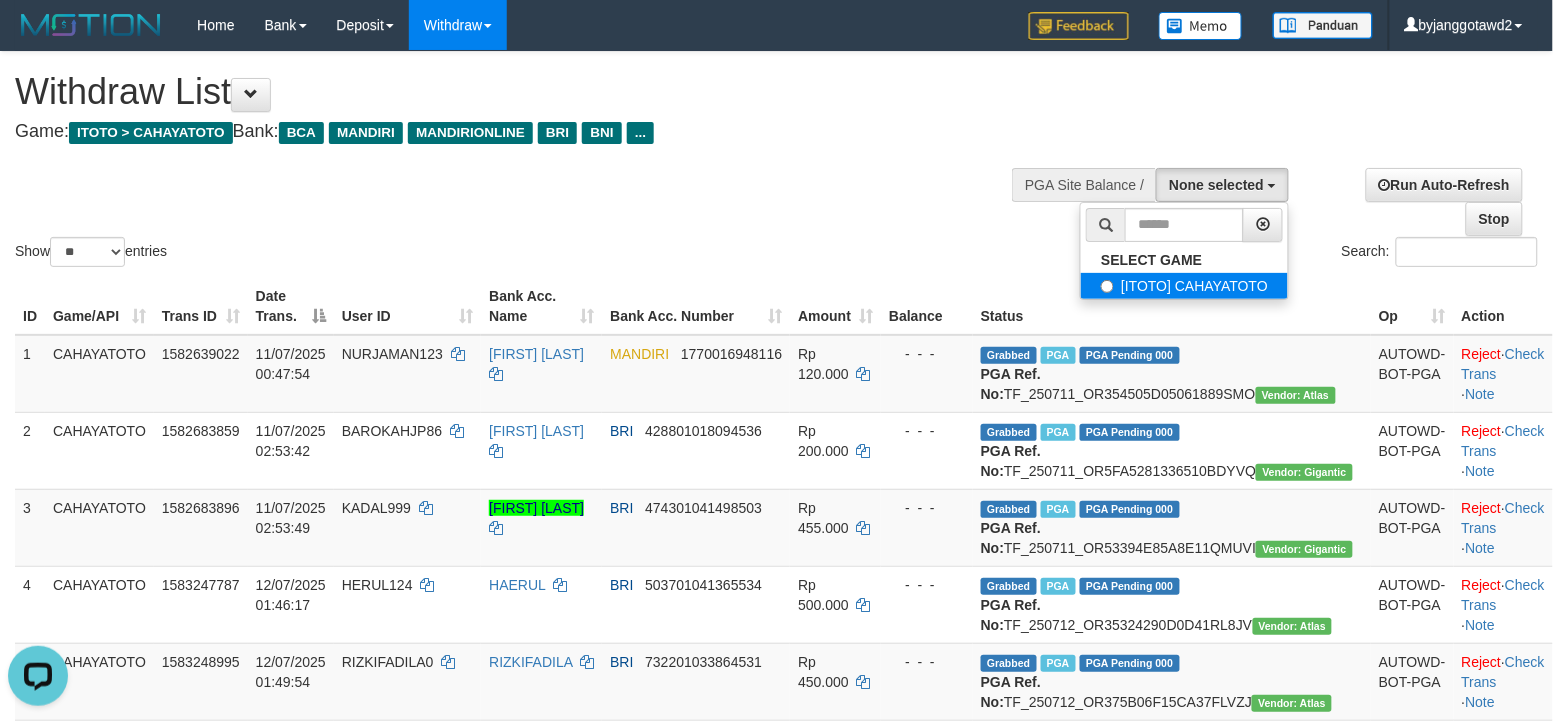 select on "****" 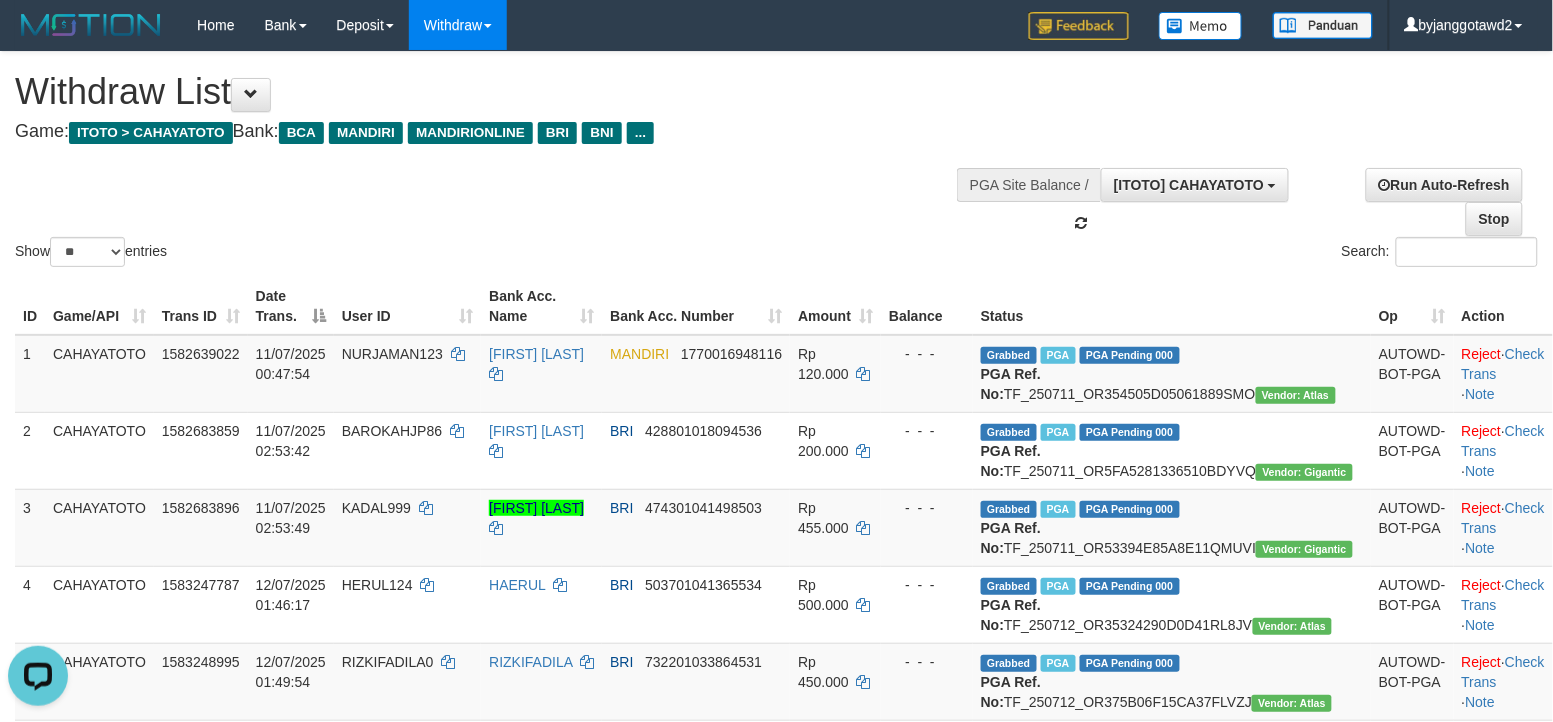 scroll, scrollTop: 17, scrollLeft: 0, axis: vertical 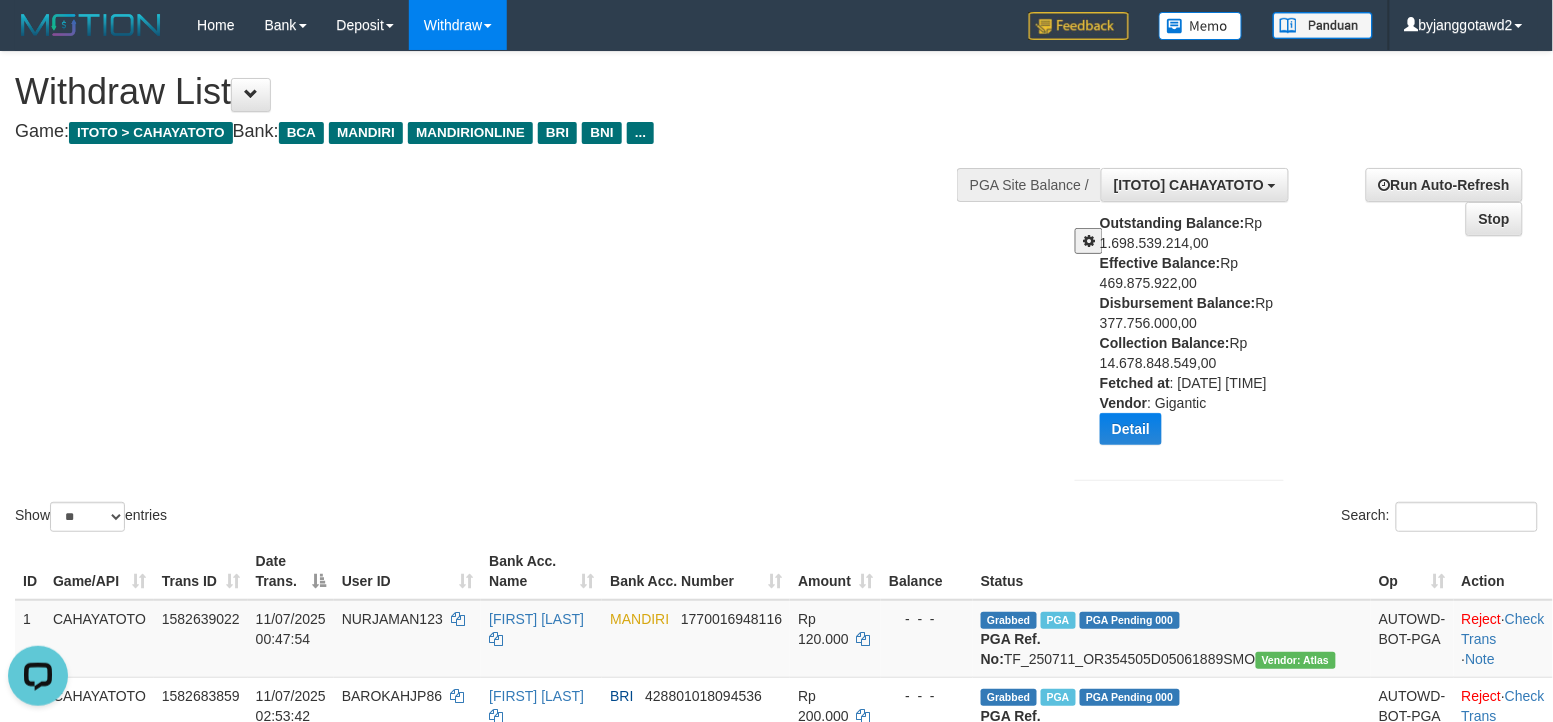 click on "Outstanding Balance:  Rp 1.698.539.214,00
Effective Balance:  Rp 469.875.922,00
Disbursement Balance:  Rp 377.756.000,00
Collection Balance:  Rp 14.678.848.549,00
Fetched at : 2025-07-13 18:52:00
Vendor : Gigantic
Detail
Vendor Name
Outstanding Balance
Effective Balance
Disbursment Balance
Collection Balance
No data found
Fetched at:   2025-07-13 18:52:00
Vendor:   Gigantic" at bounding box center (1199, 336) 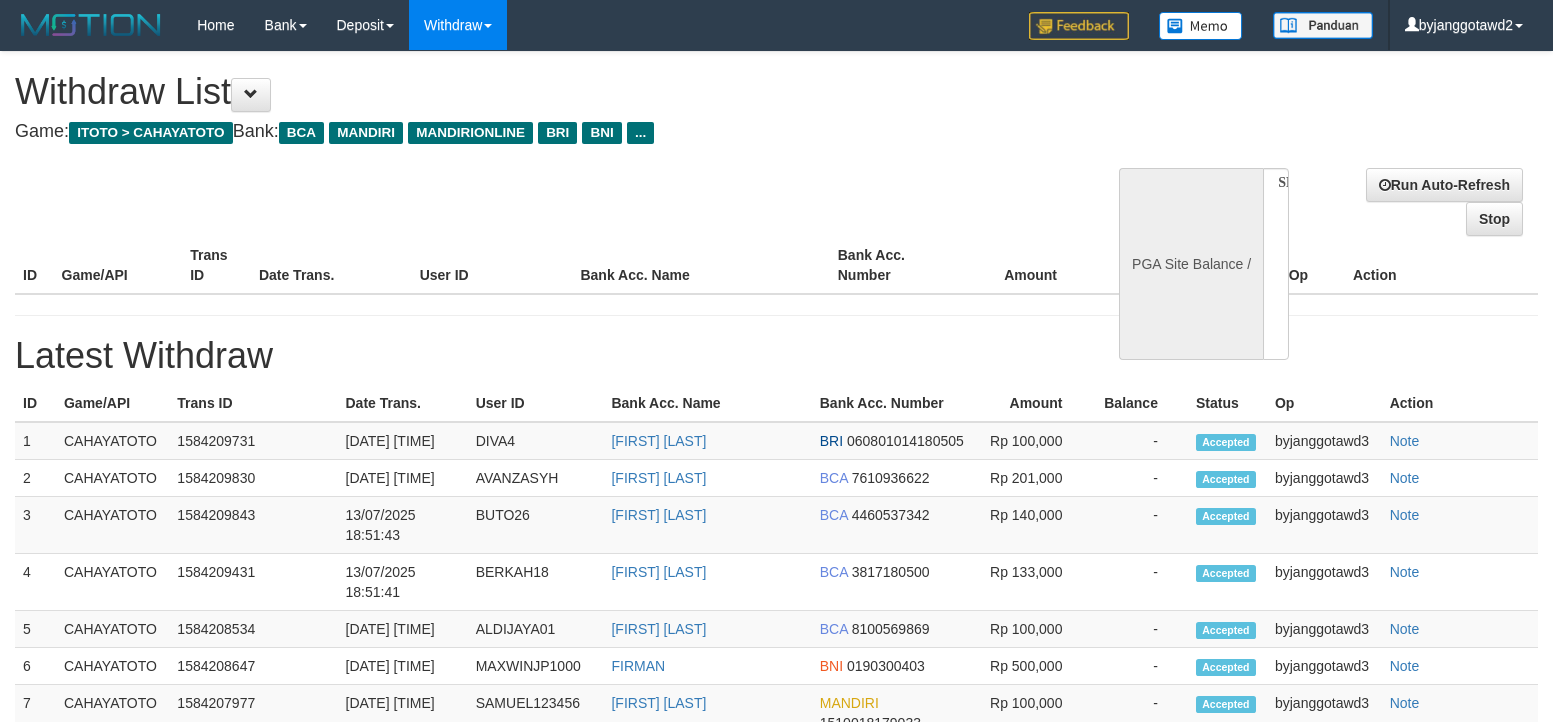 select 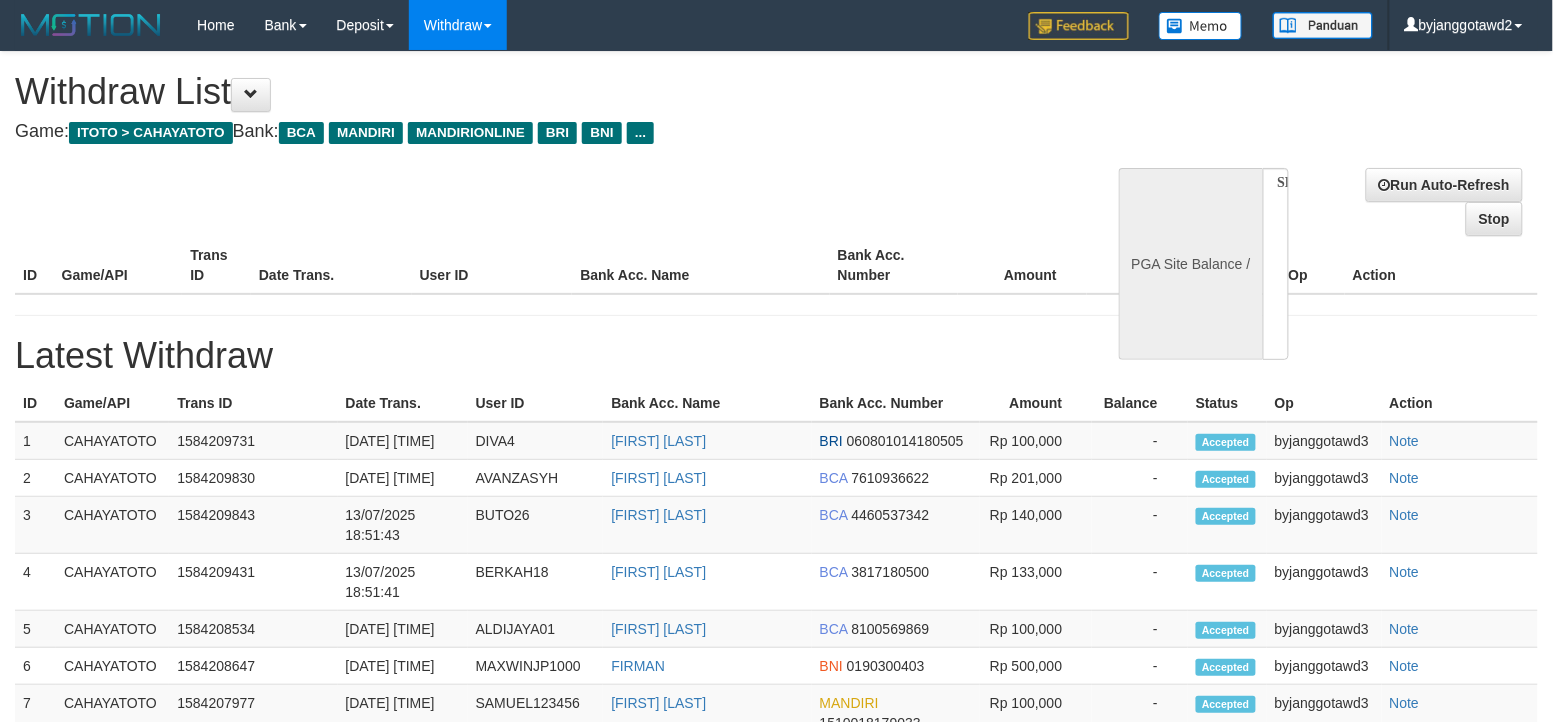select on "**" 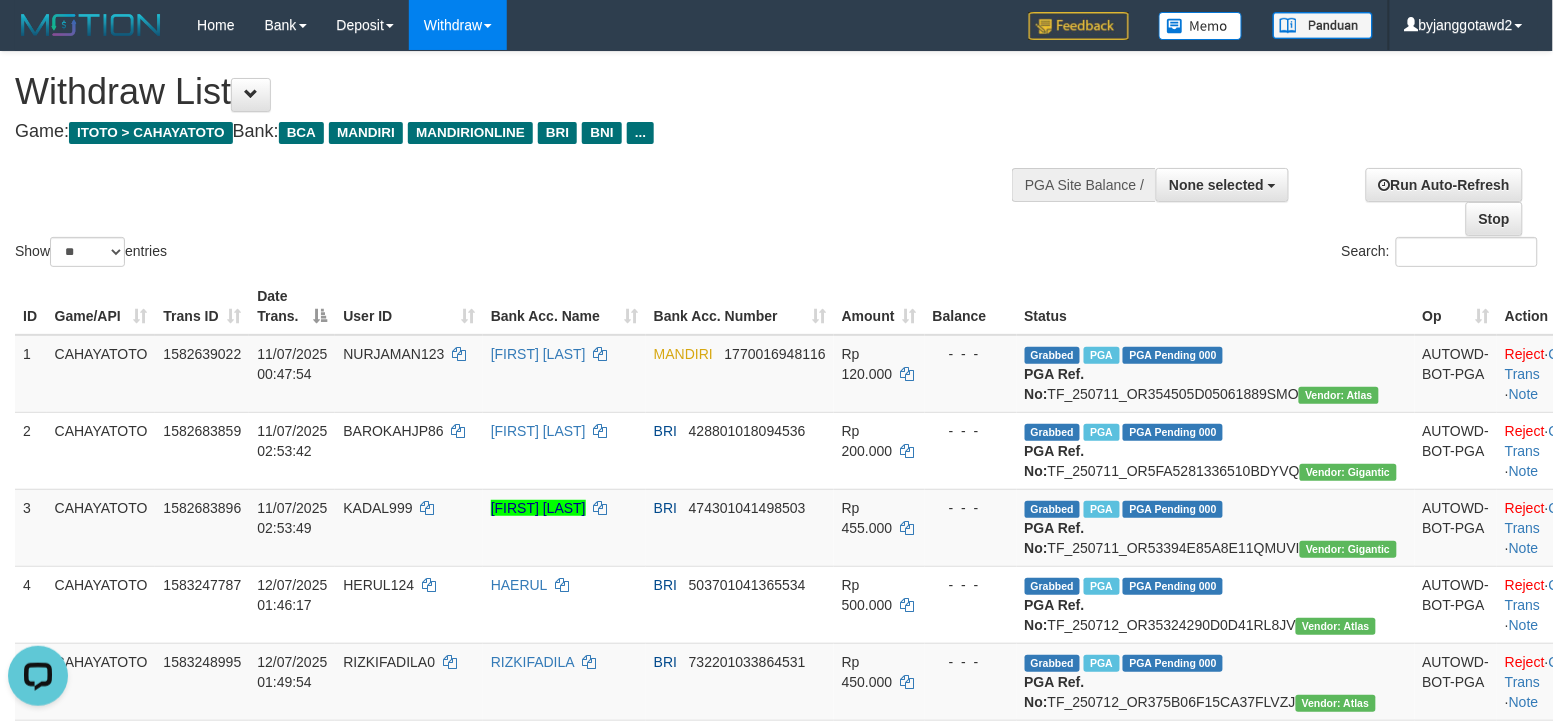 scroll, scrollTop: 0, scrollLeft: 0, axis: both 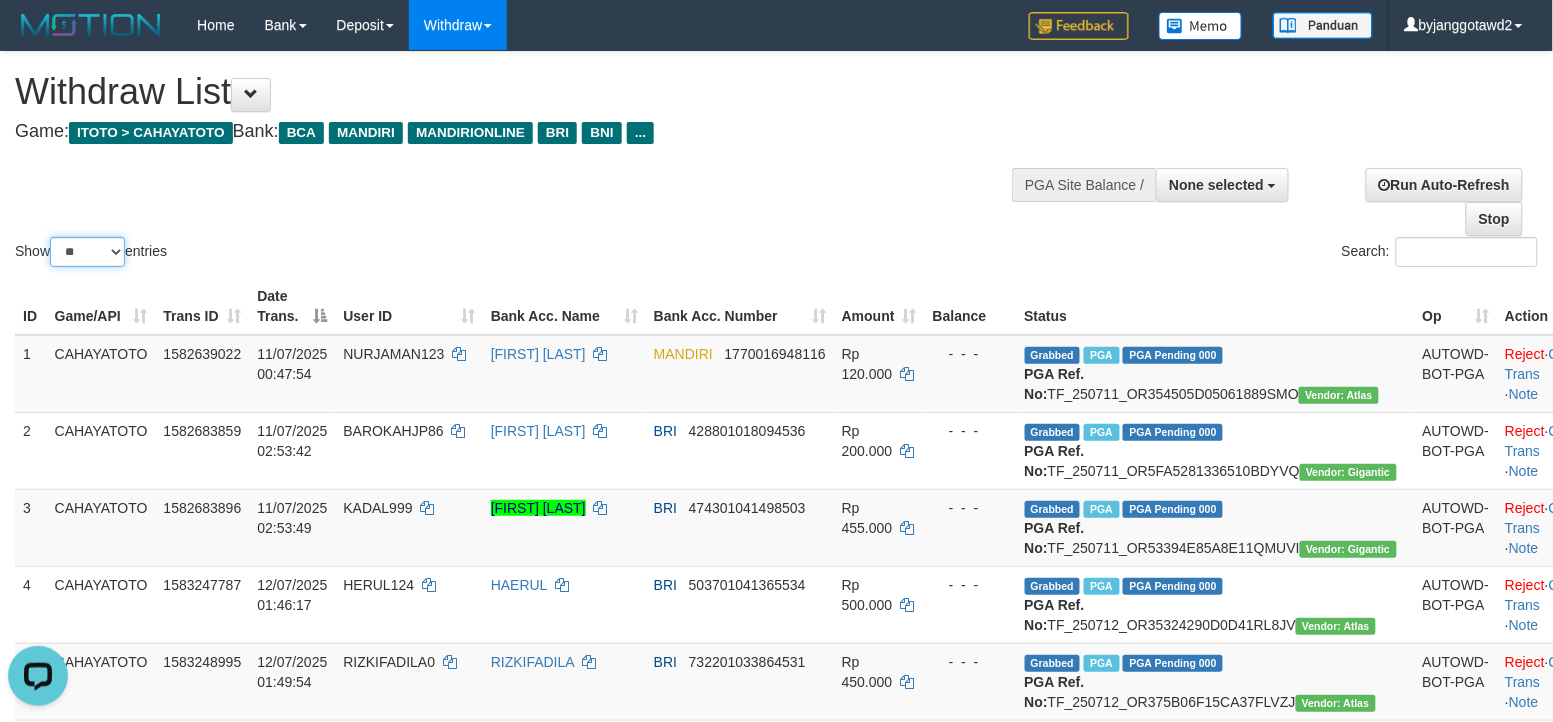 drag, startPoint x: 78, startPoint y: 242, endPoint x: 86, endPoint y: 258, distance: 17.888544 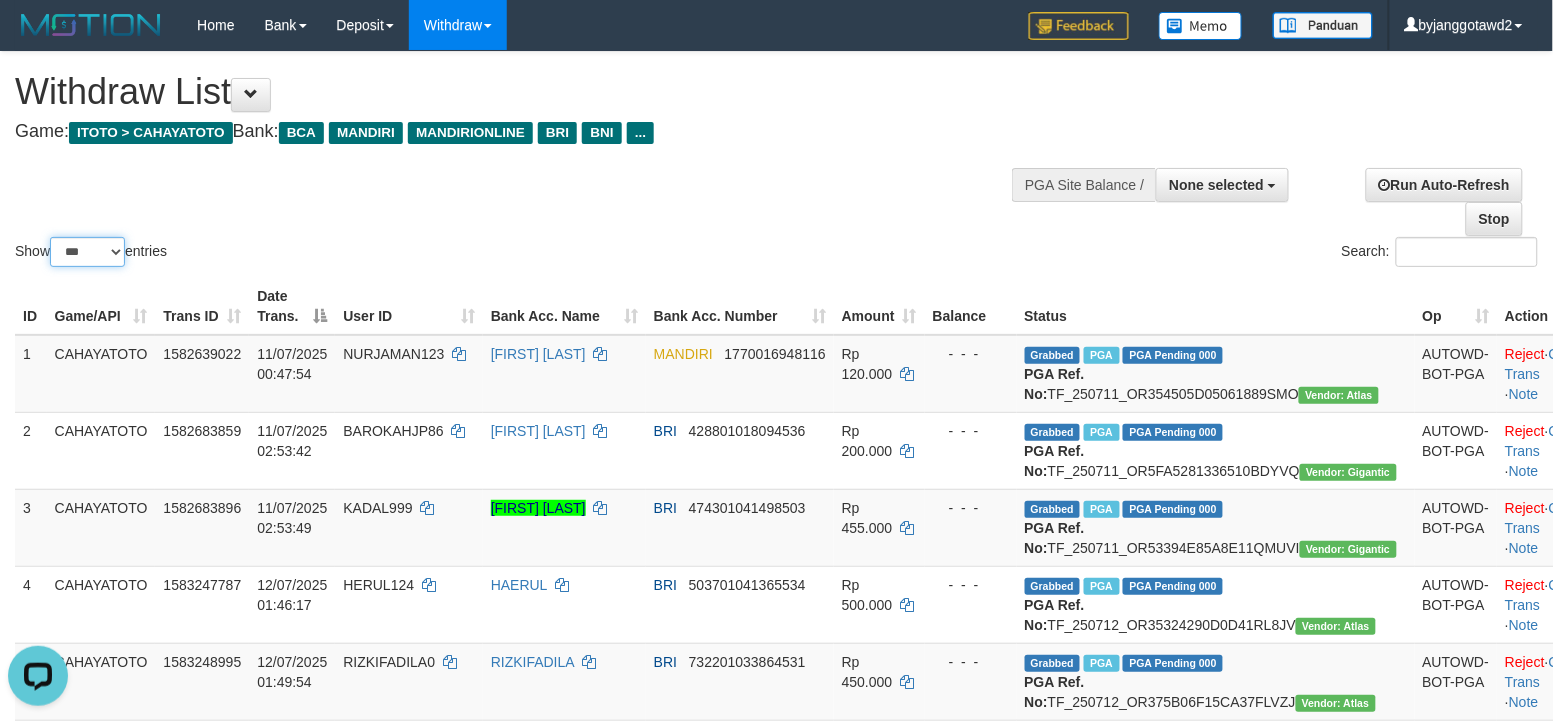 click on "** ** ** ***" at bounding box center [87, 252] 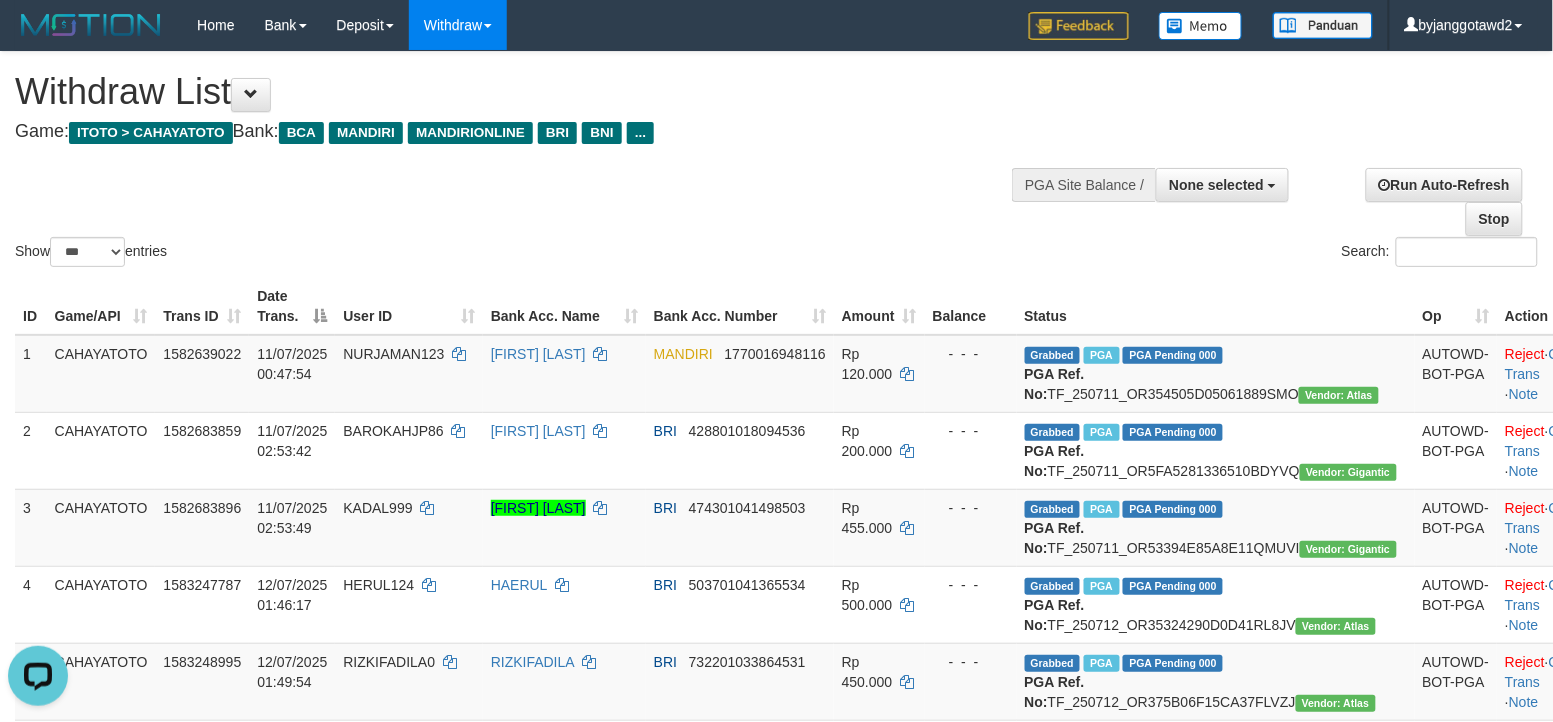 click on "Show  ** ** ** ***  entries Search:" at bounding box center (776, 161) 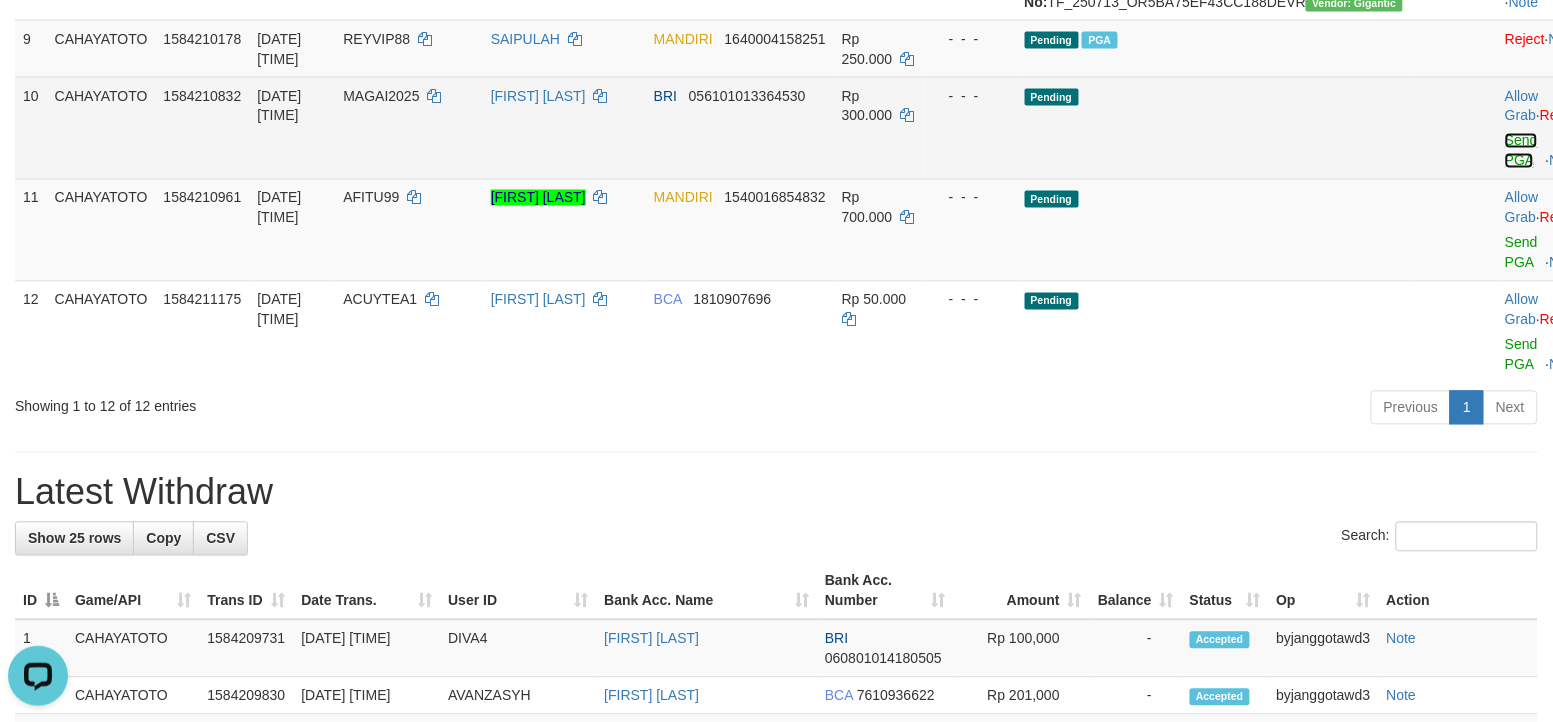 click on "Send PGA" at bounding box center (1521, 151) 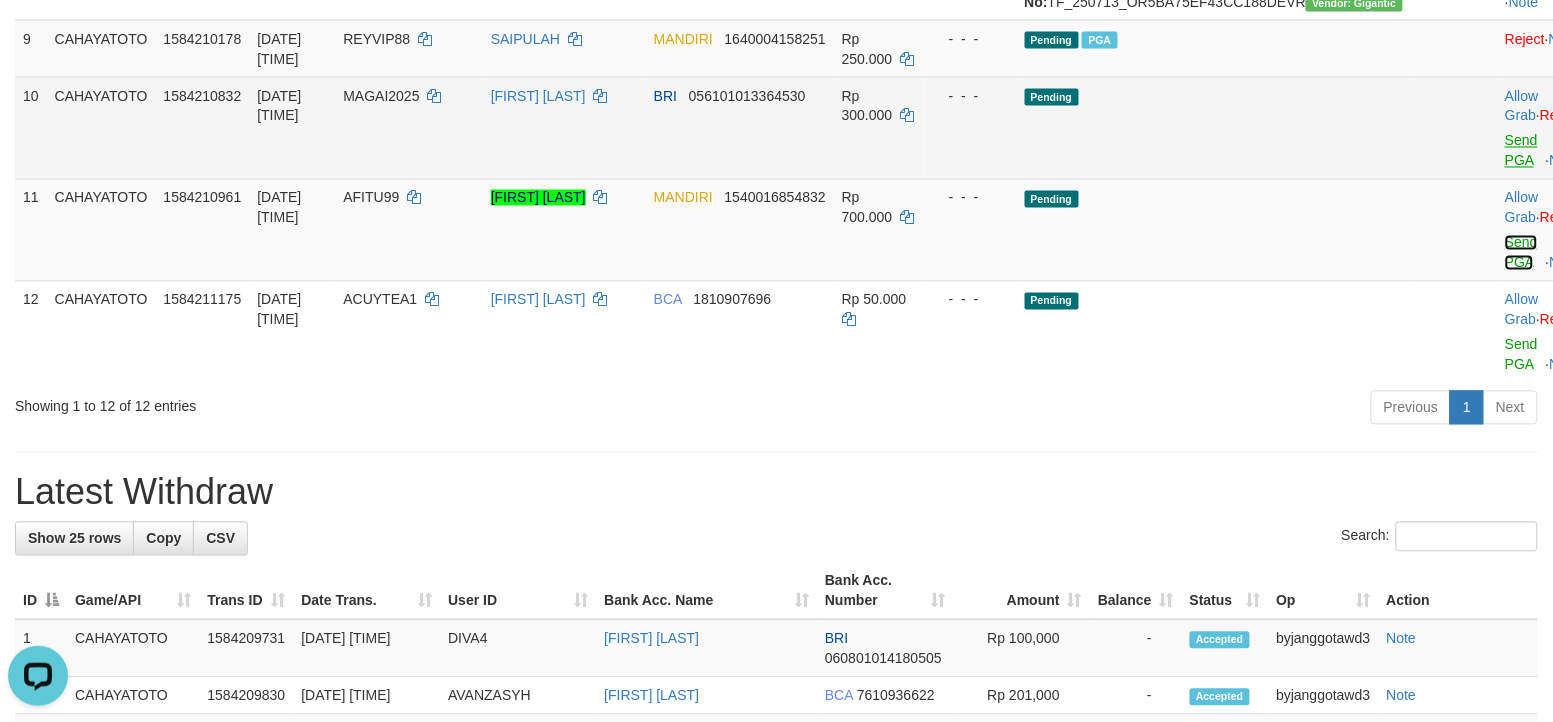 click on "Send PGA" at bounding box center (1521, 253) 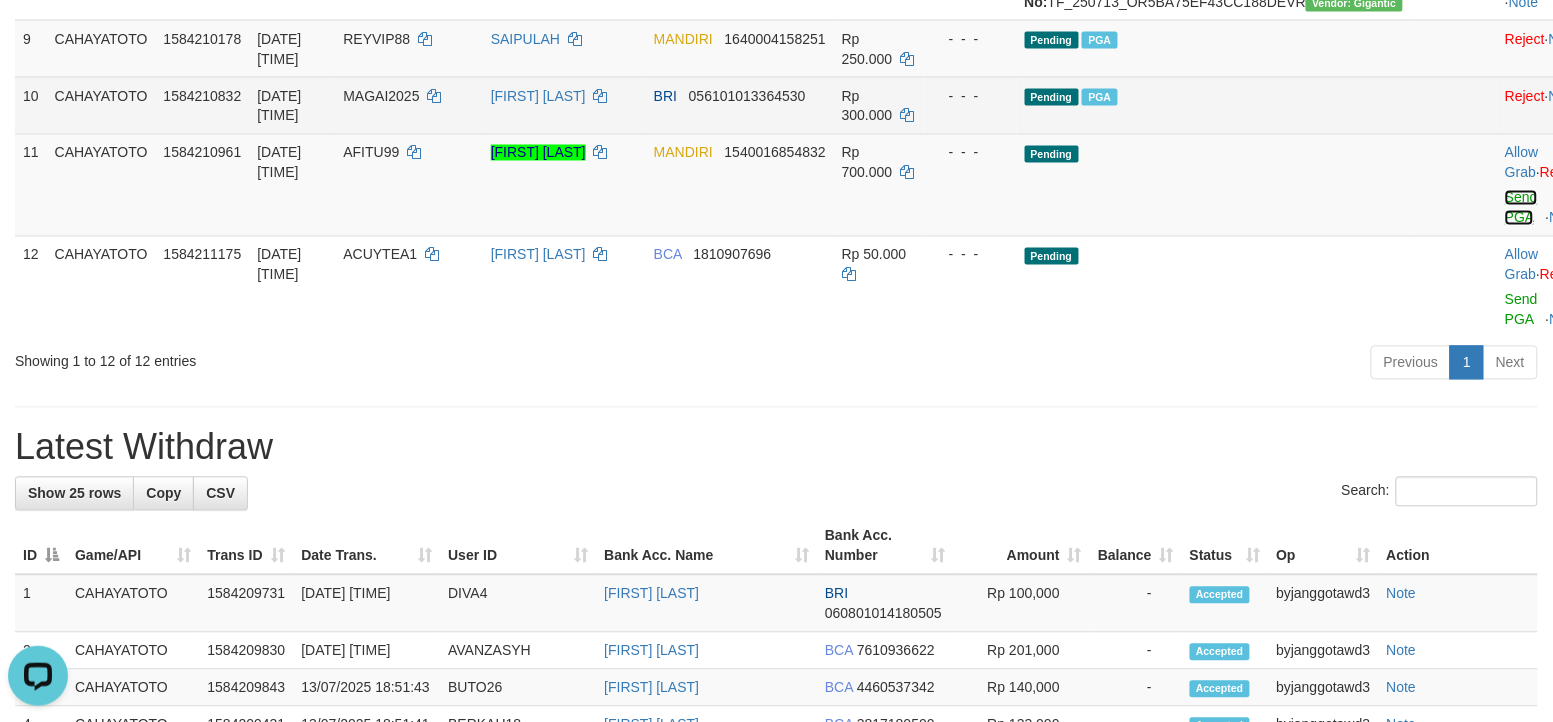 scroll, scrollTop: 886, scrollLeft: 0, axis: vertical 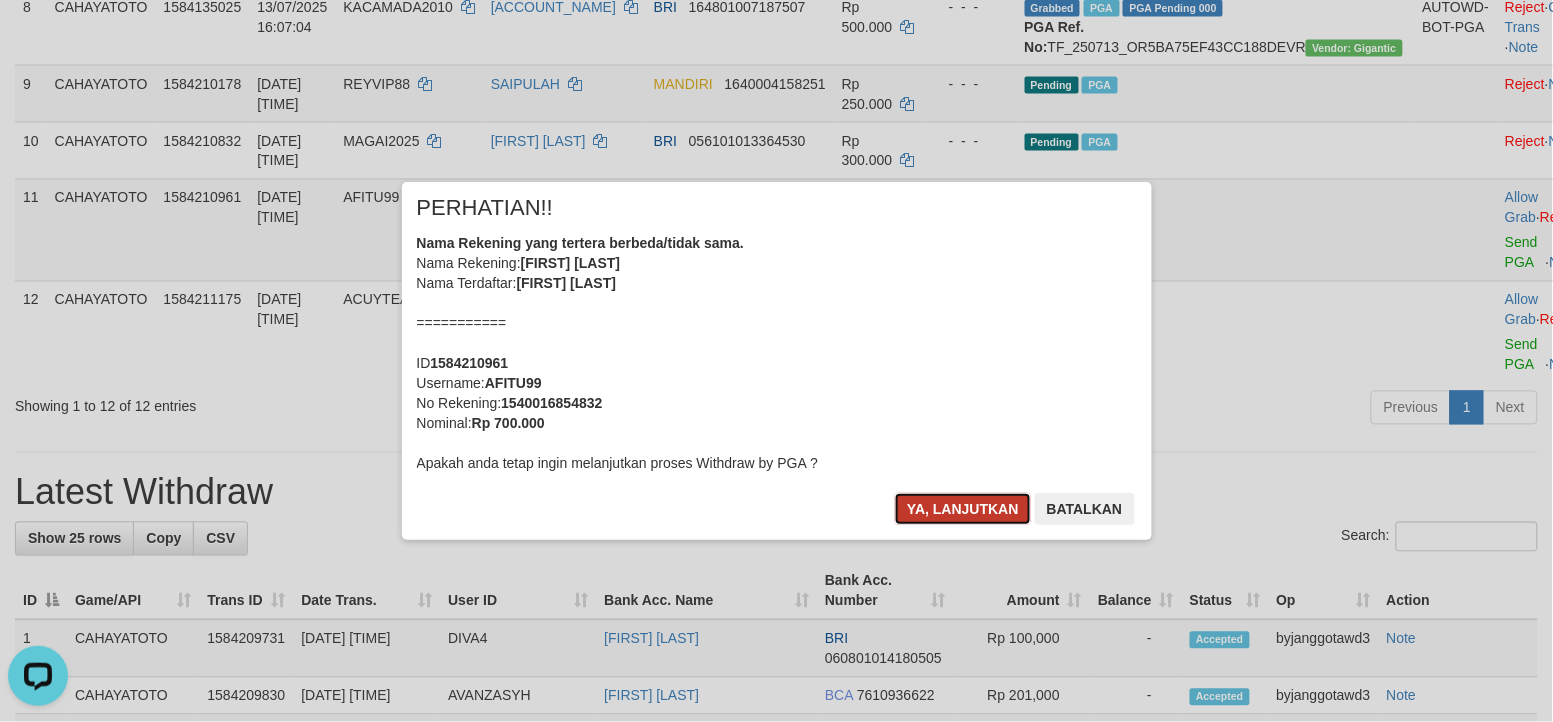 click on "Ya, lanjutkan" at bounding box center (963, 509) 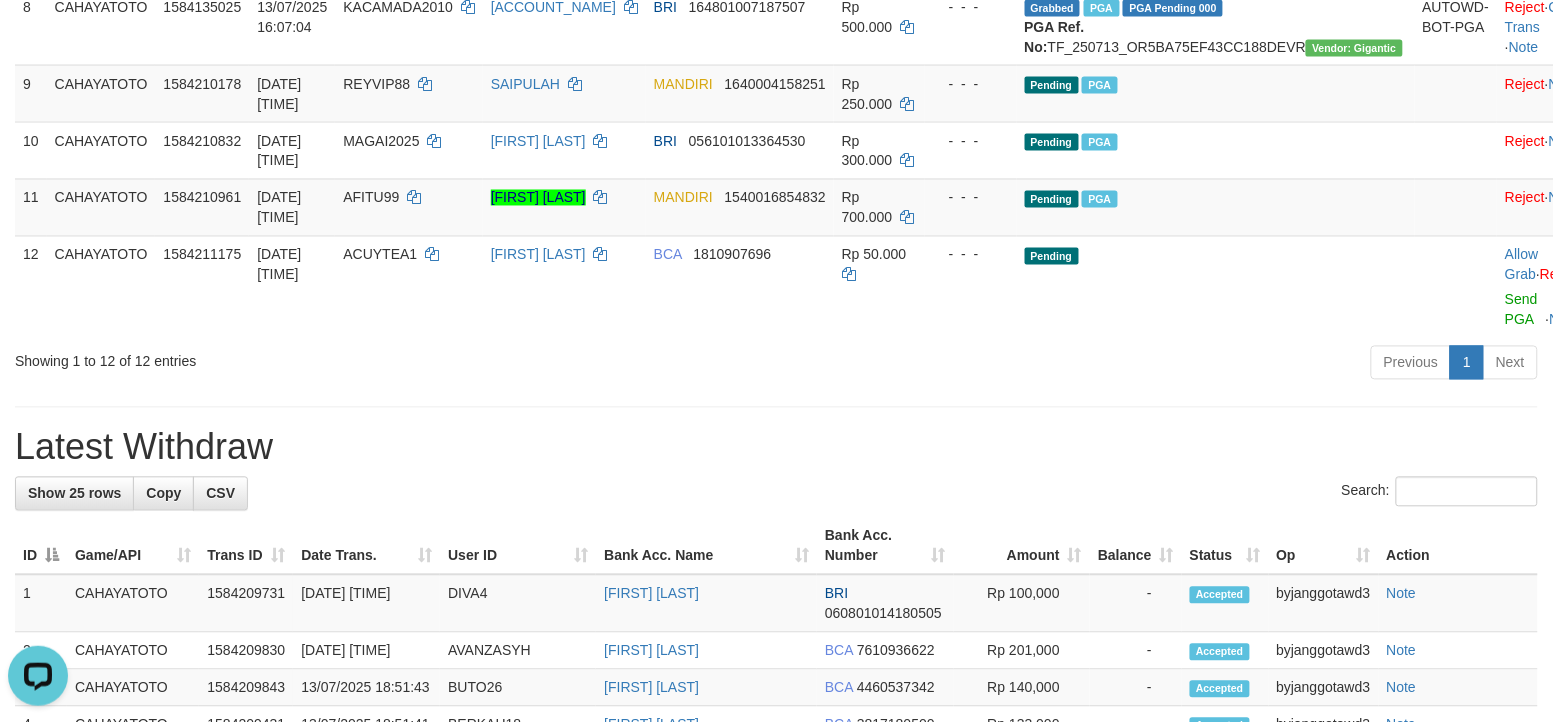 click on "**********" at bounding box center [776, 510] 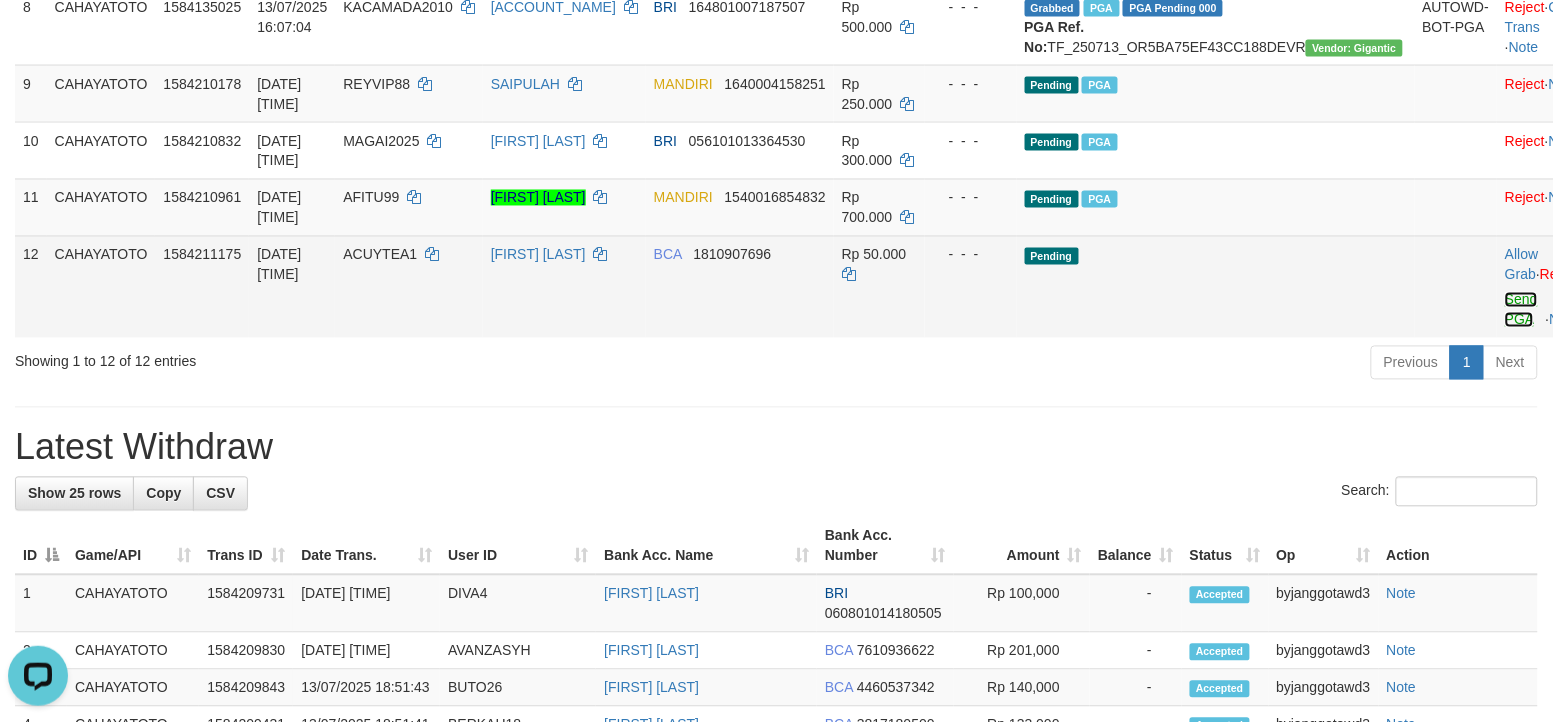 click on "Send PGA" at bounding box center [1521, 310] 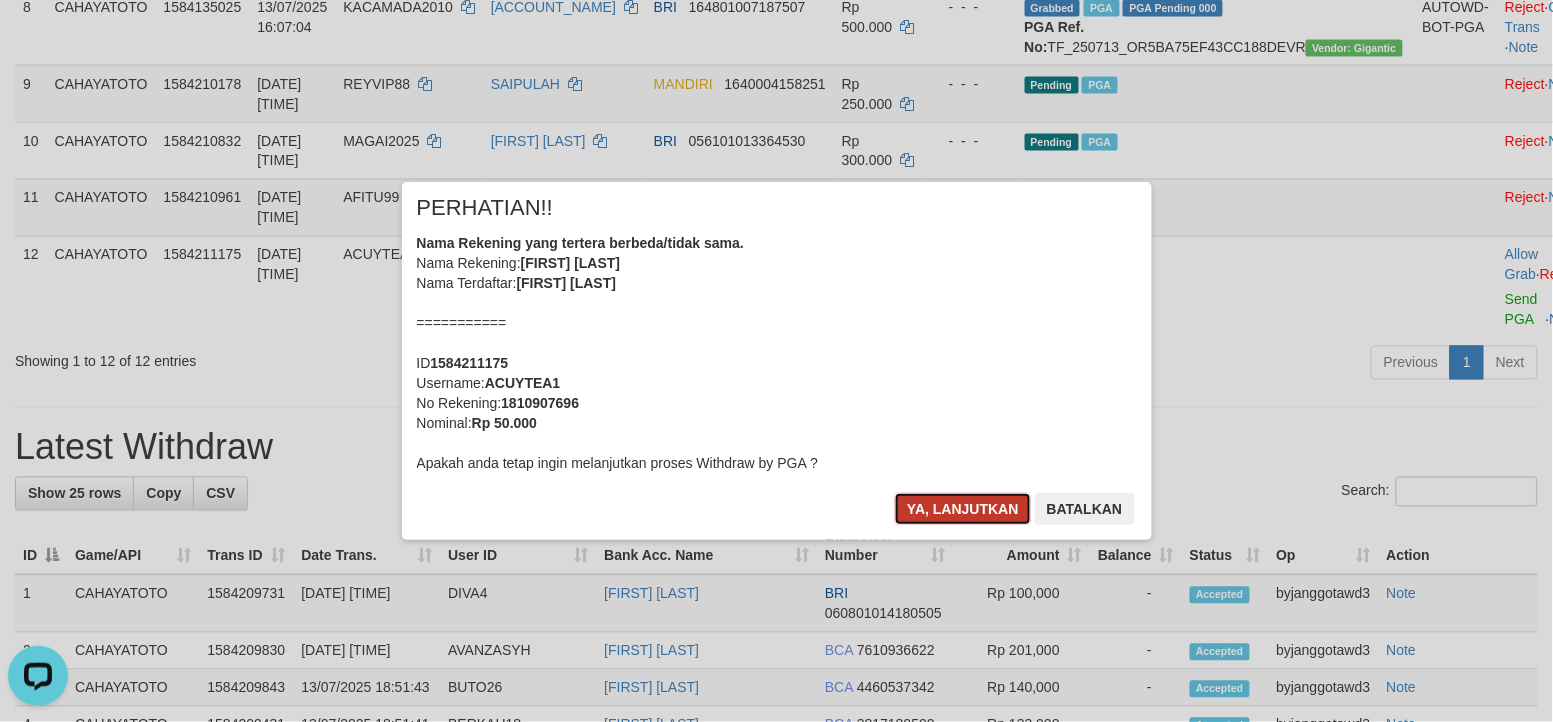 click on "Ya, lanjutkan" at bounding box center [963, 509] 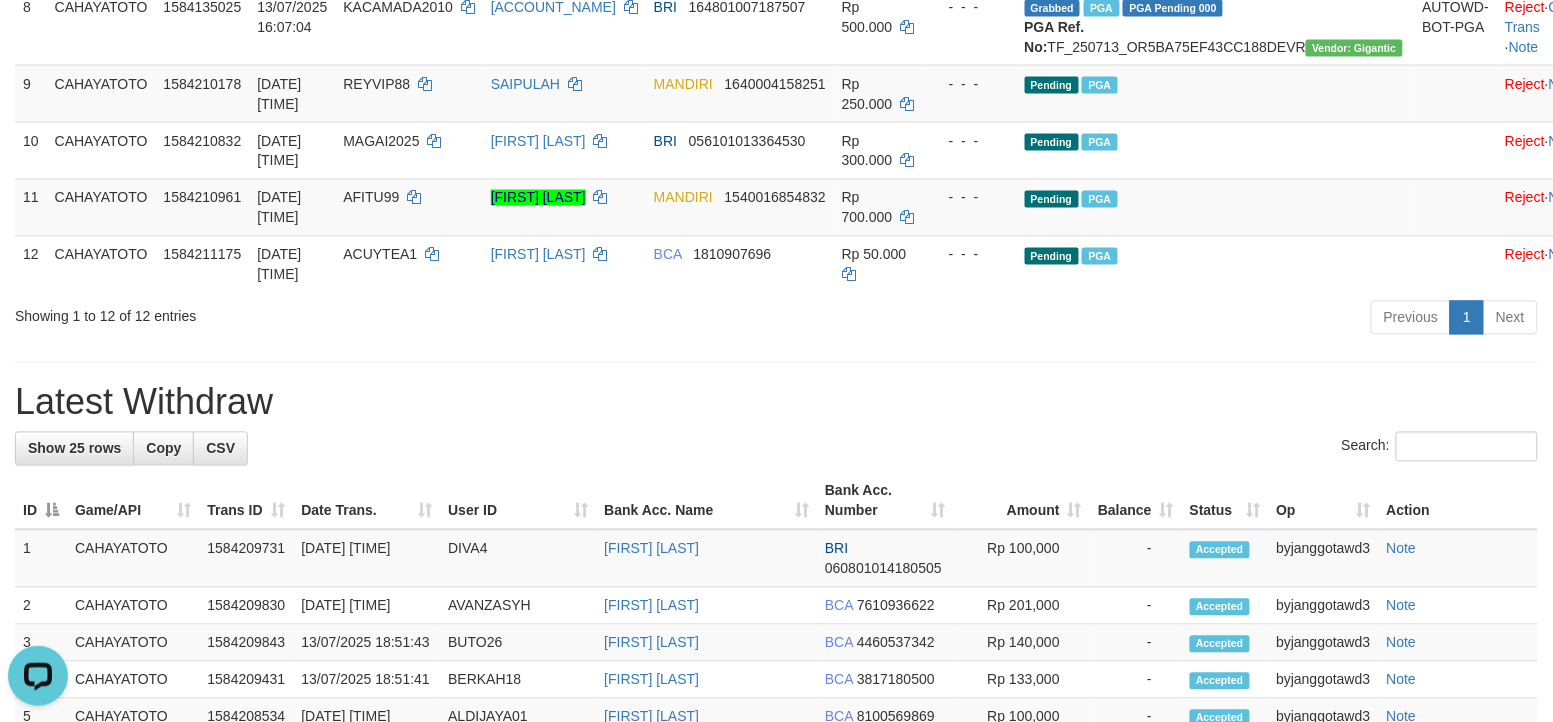 click on "Showing 1 to 12 of 12 entries Previous 1 Next" at bounding box center (776, 320) 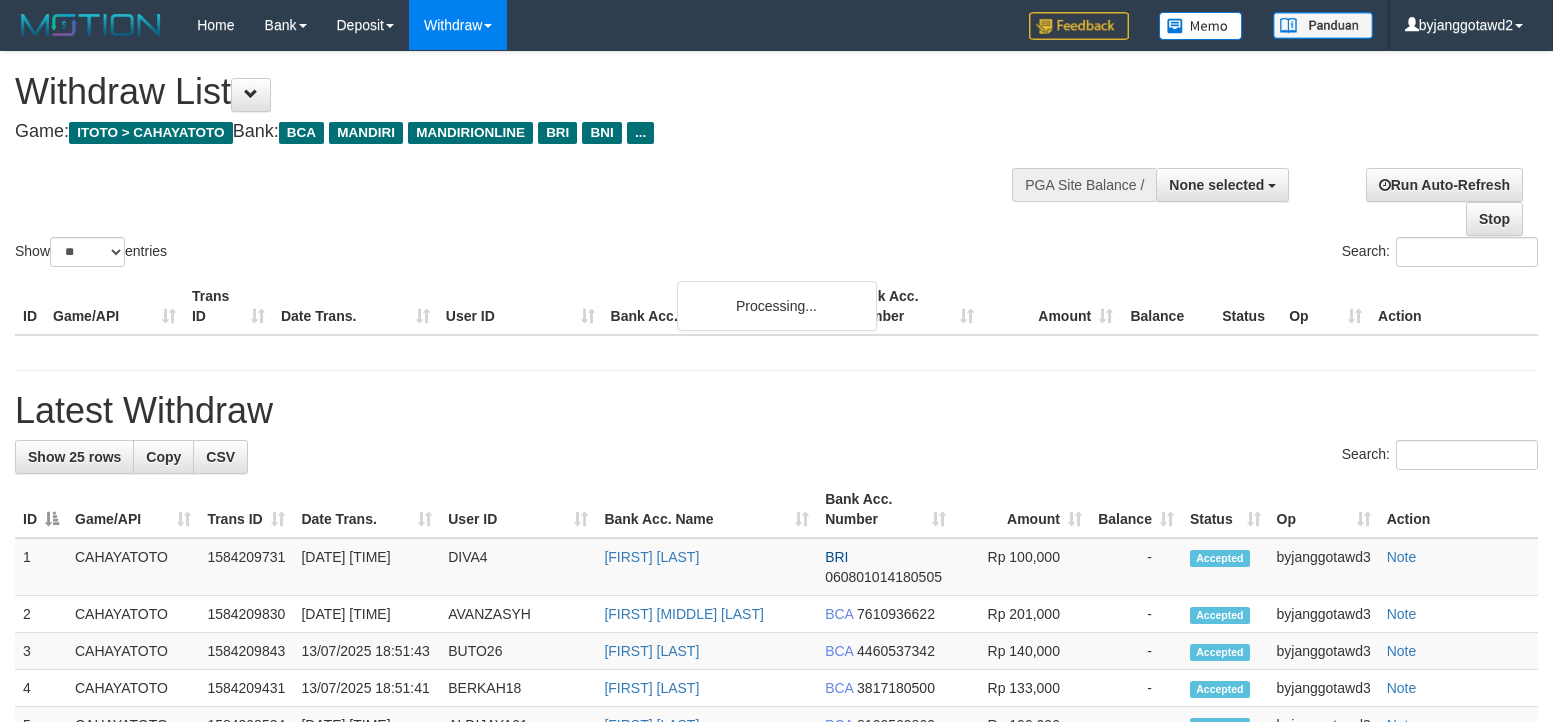 select 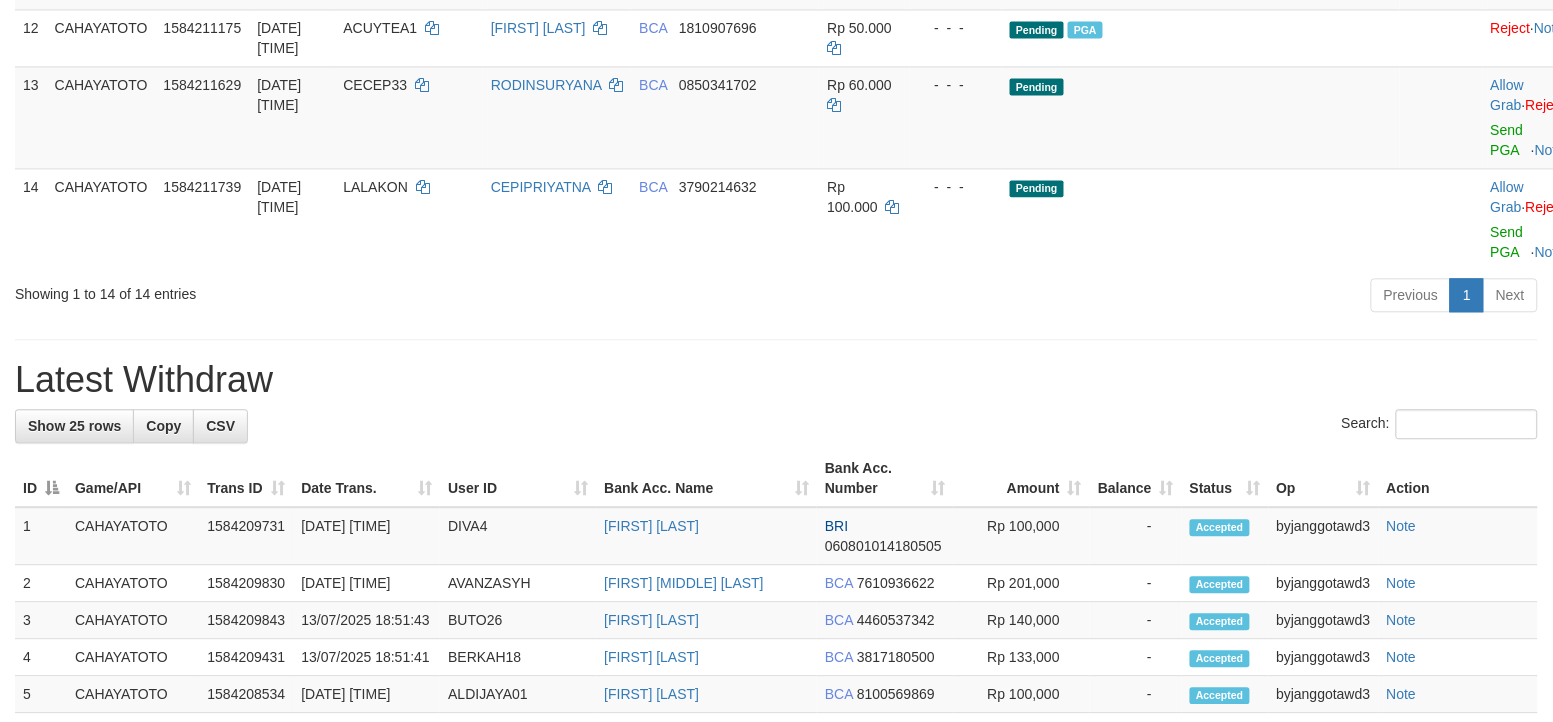 scroll, scrollTop: 1136, scrollLeft: 0, axis: vertical 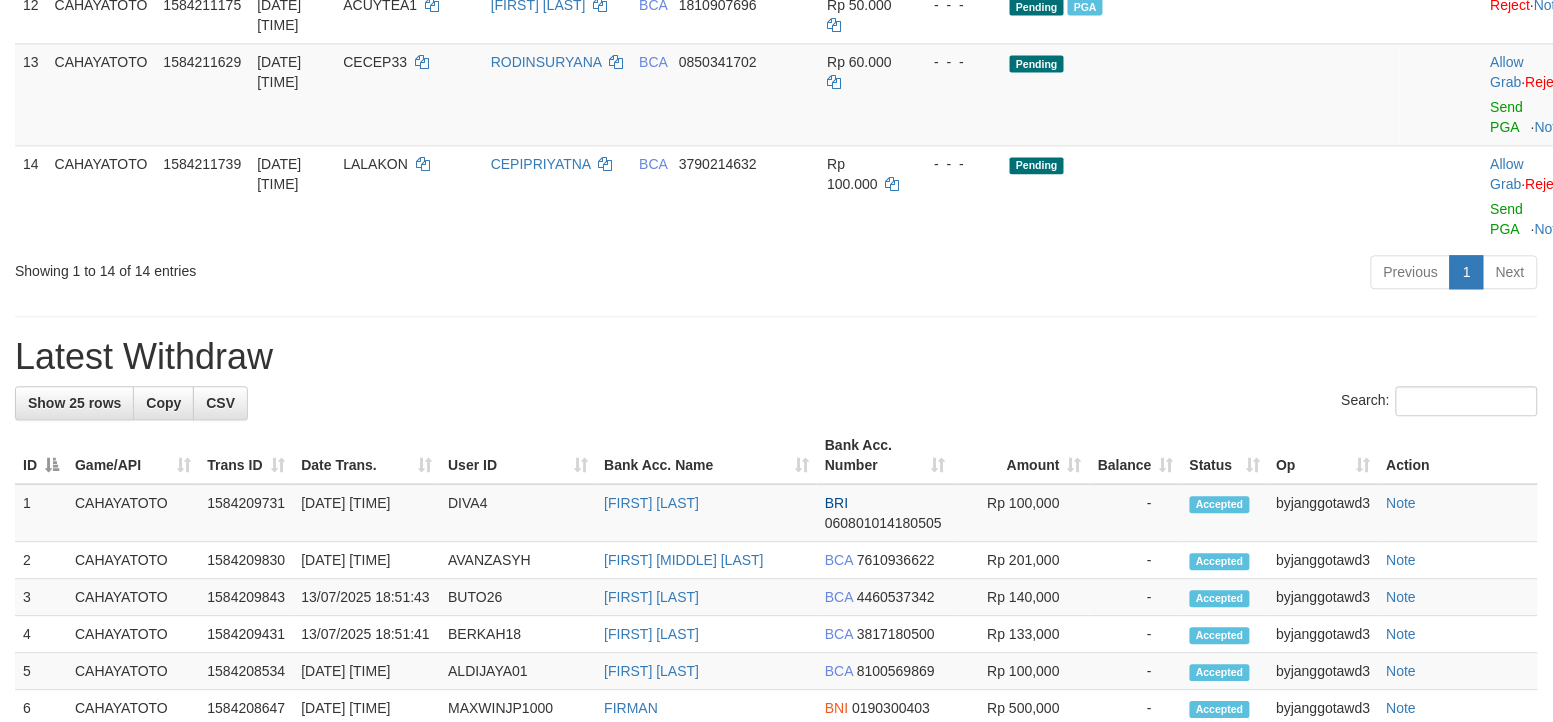 click on "Previous 1 Next" at bounding box center (1100, 274) 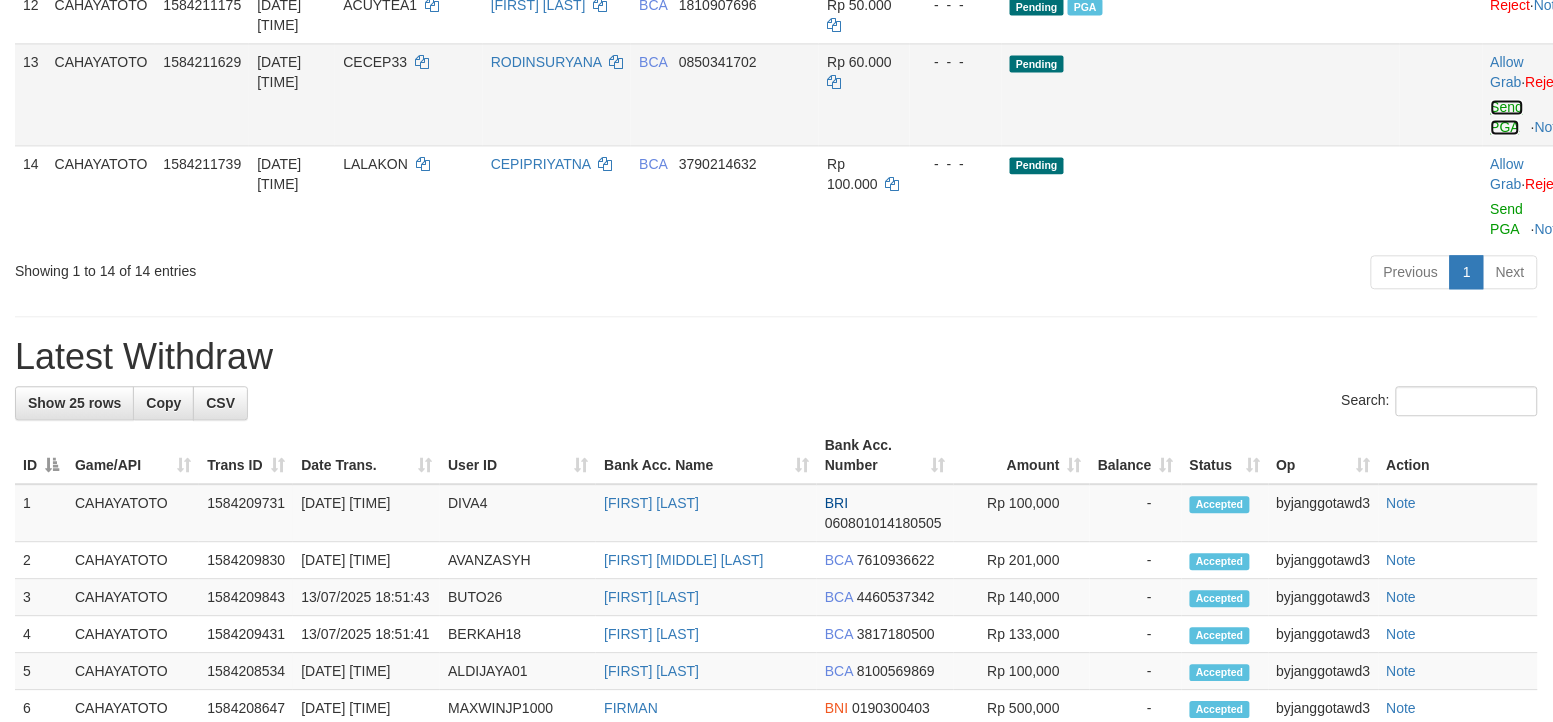 click on "Send PGA" at bounding box center [1507, 117] 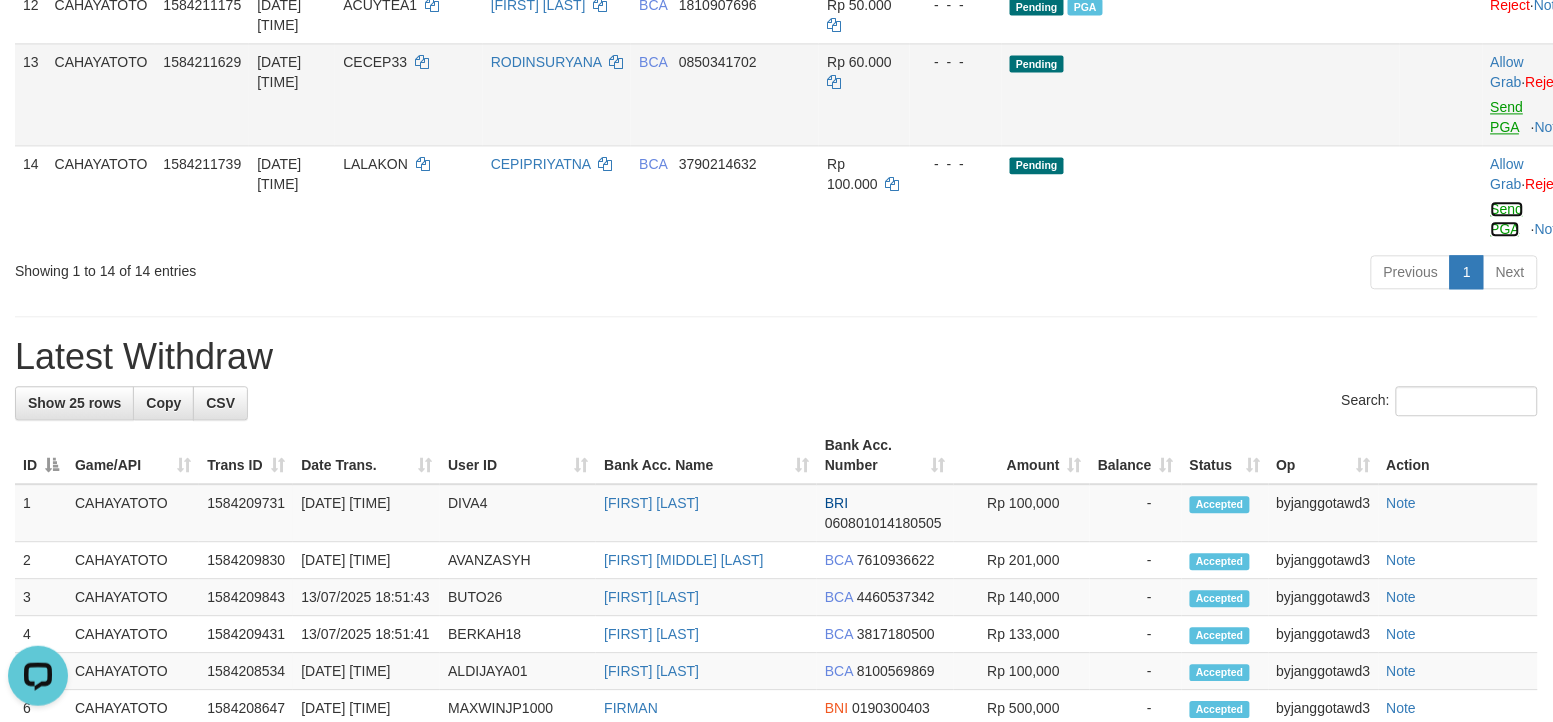 scroll, scrollTop: 0, scrollLeft: 0, axis: both 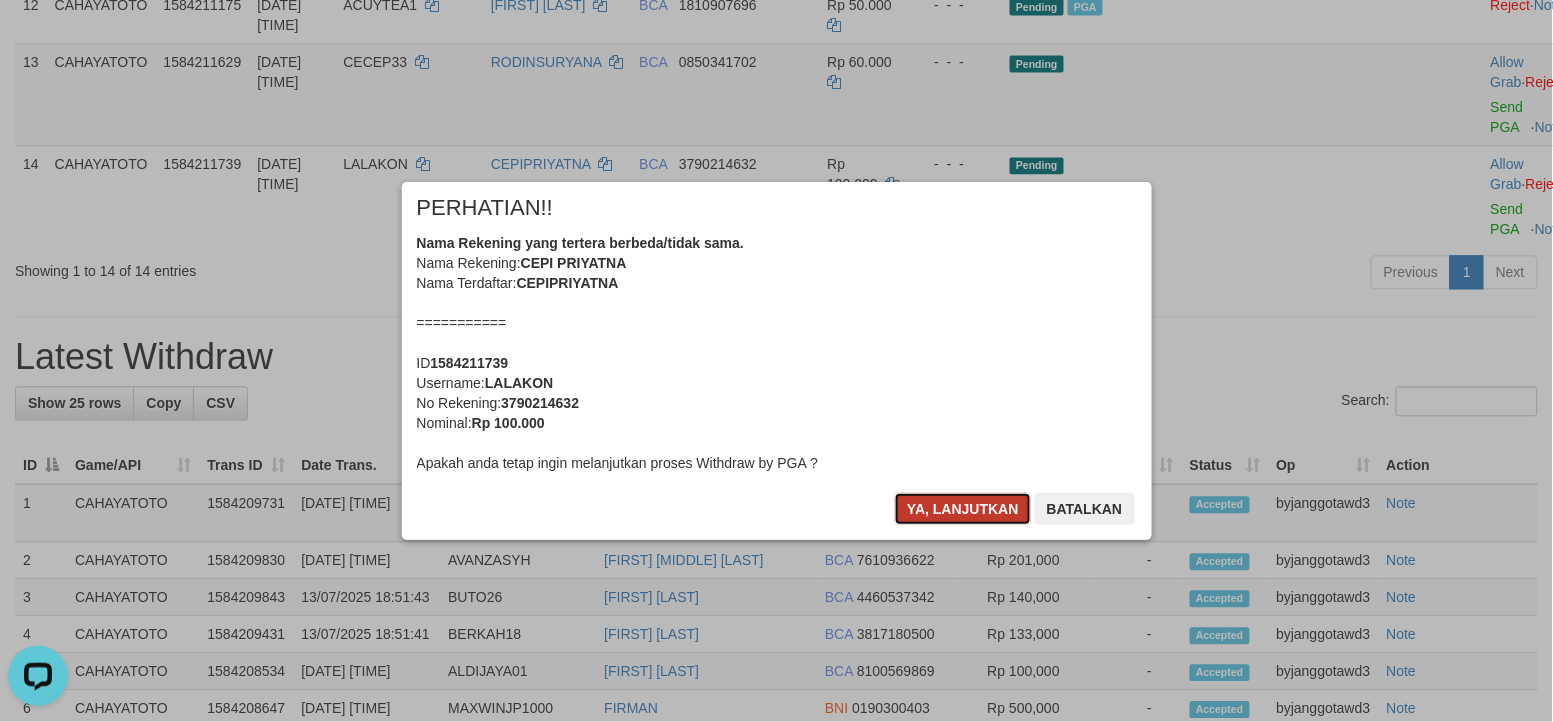 click on "Ya, lanjutkan" at bounding box center (963, 509) 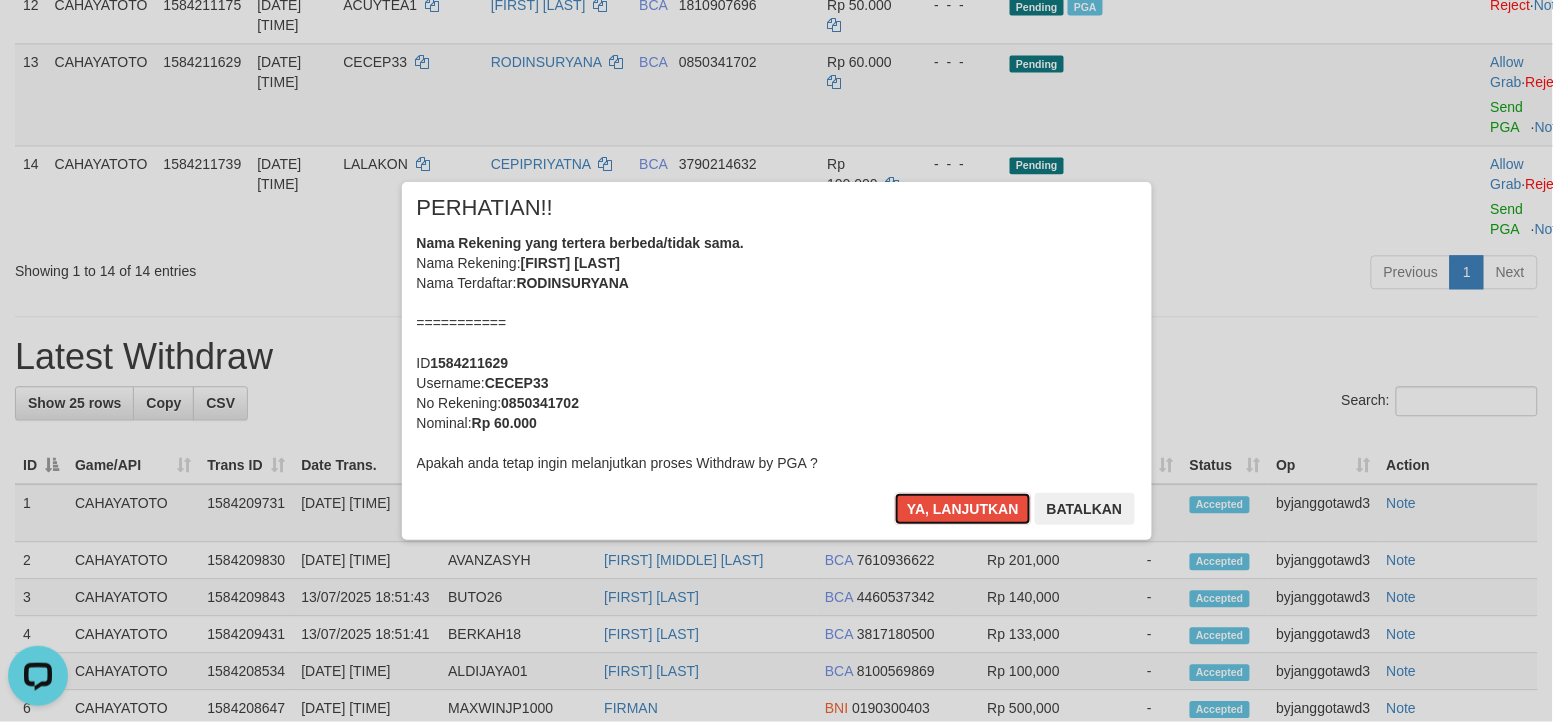 click on "Ya, lanjutkan" at bounding box center (963, 509) 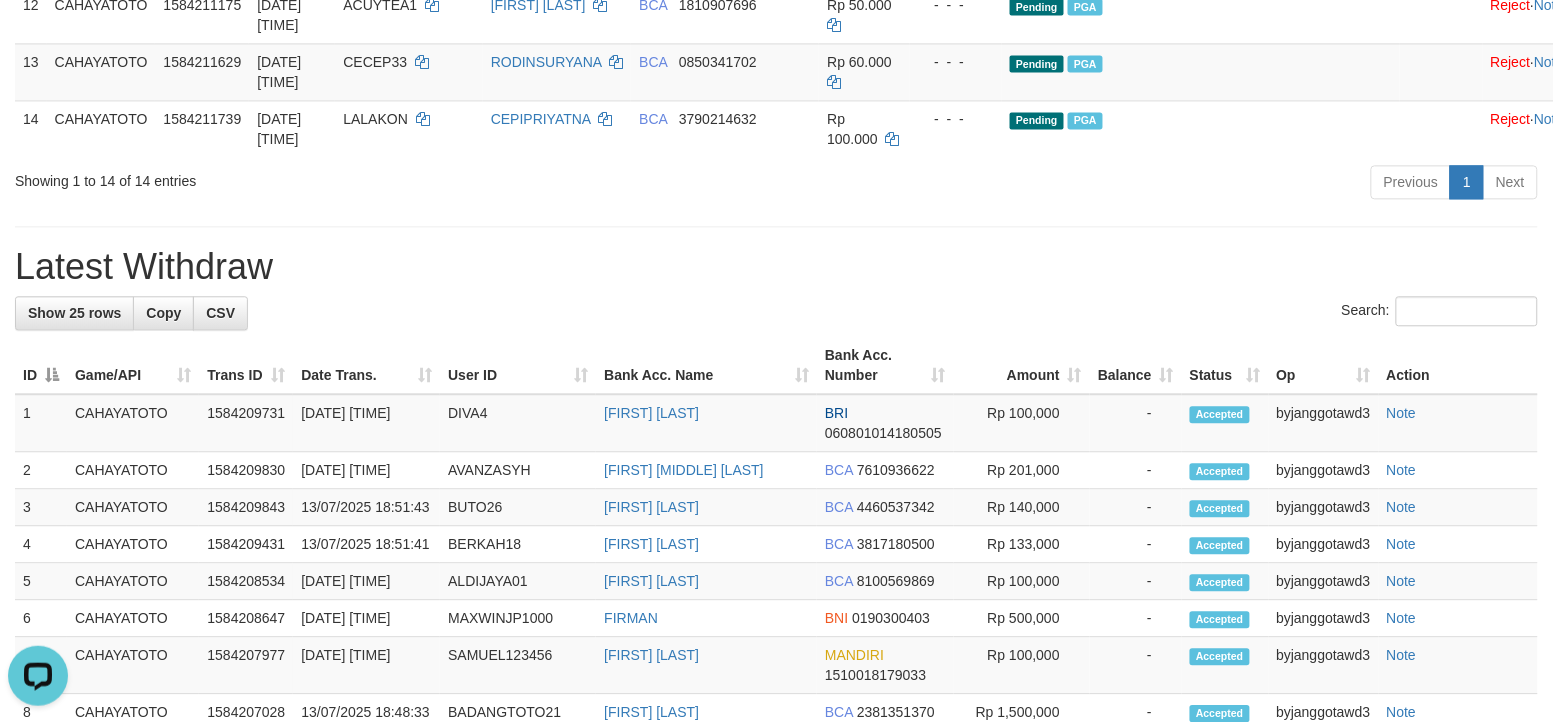 scroll, scrollTop: 1091, scrollLeft: 0, axis: vertical 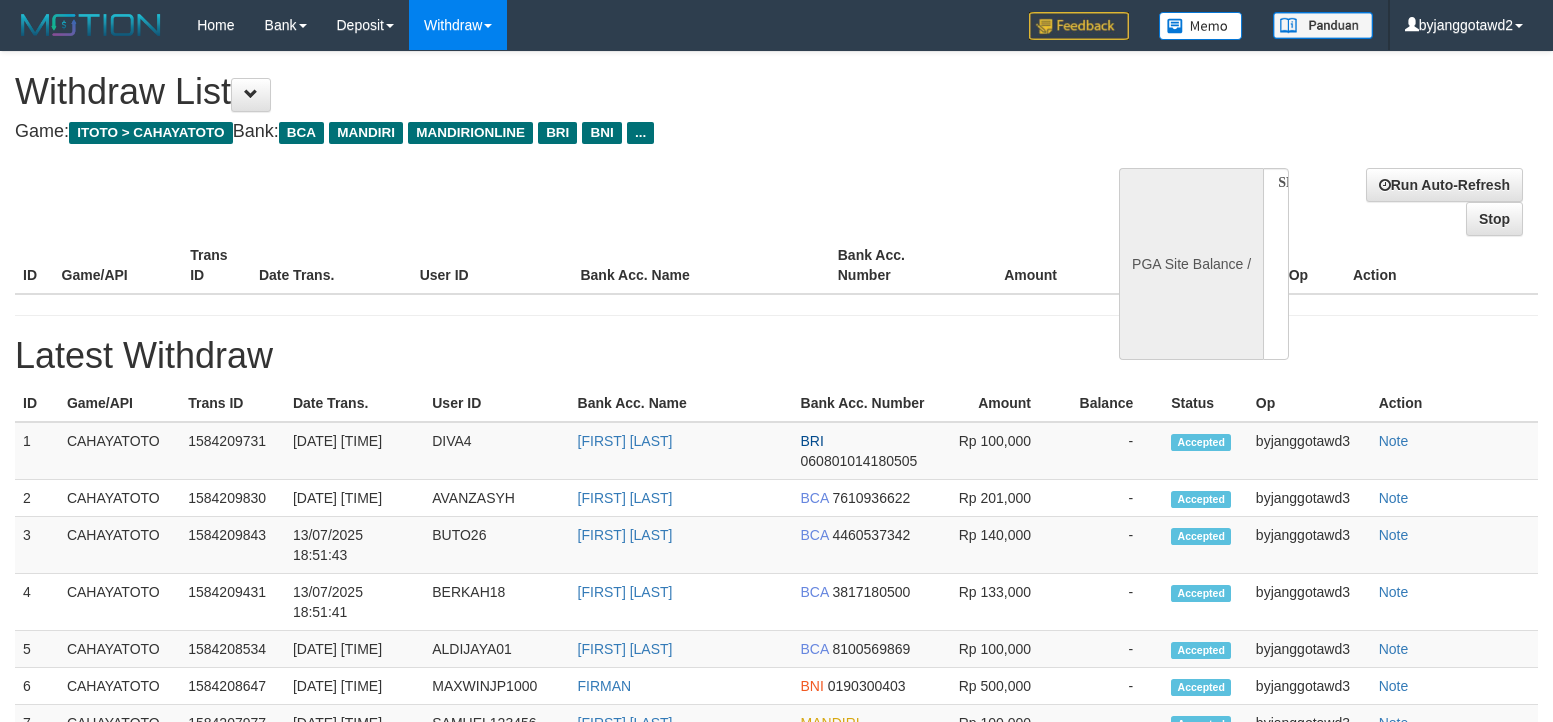 select 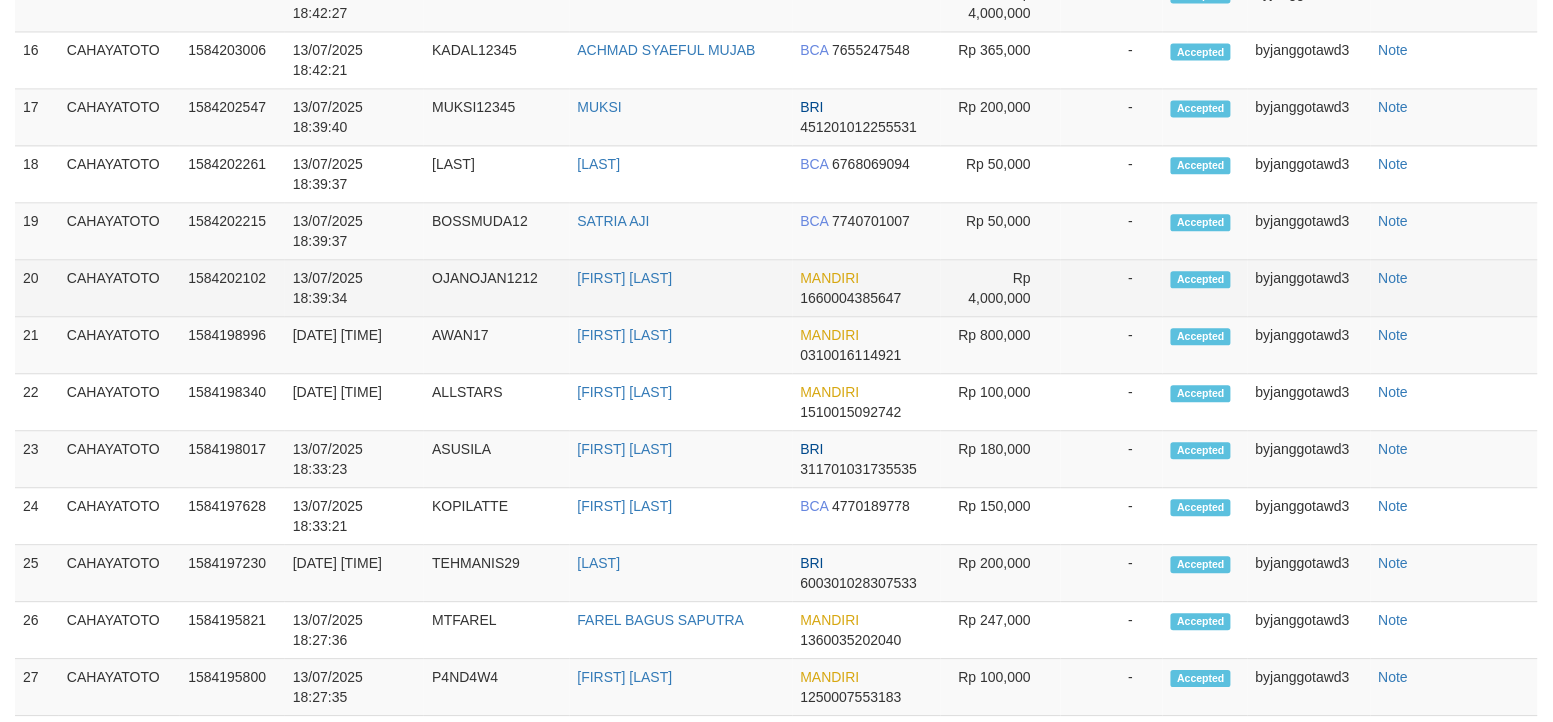 select on "**" 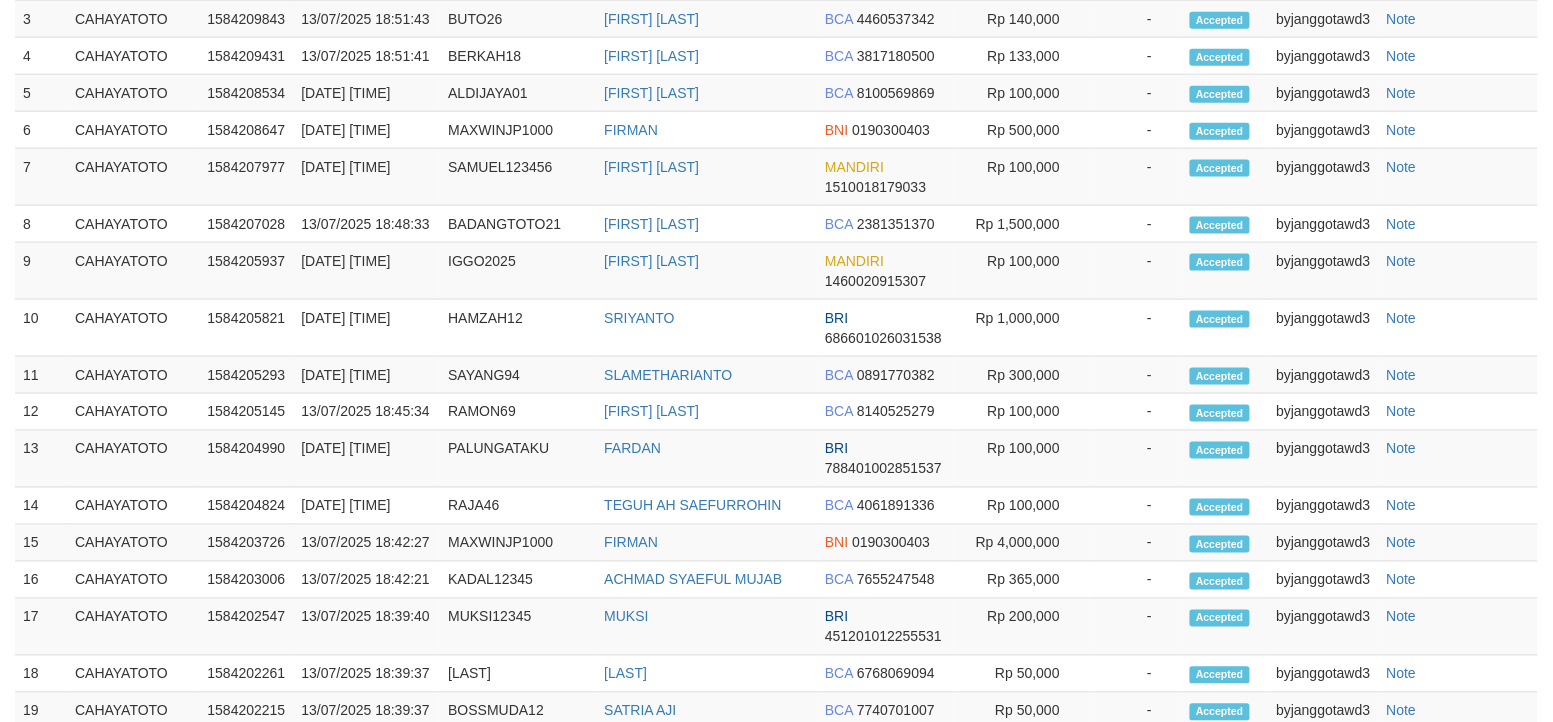 scroll, scrollTop: 216, scrollLeft: 0, axis: vertical 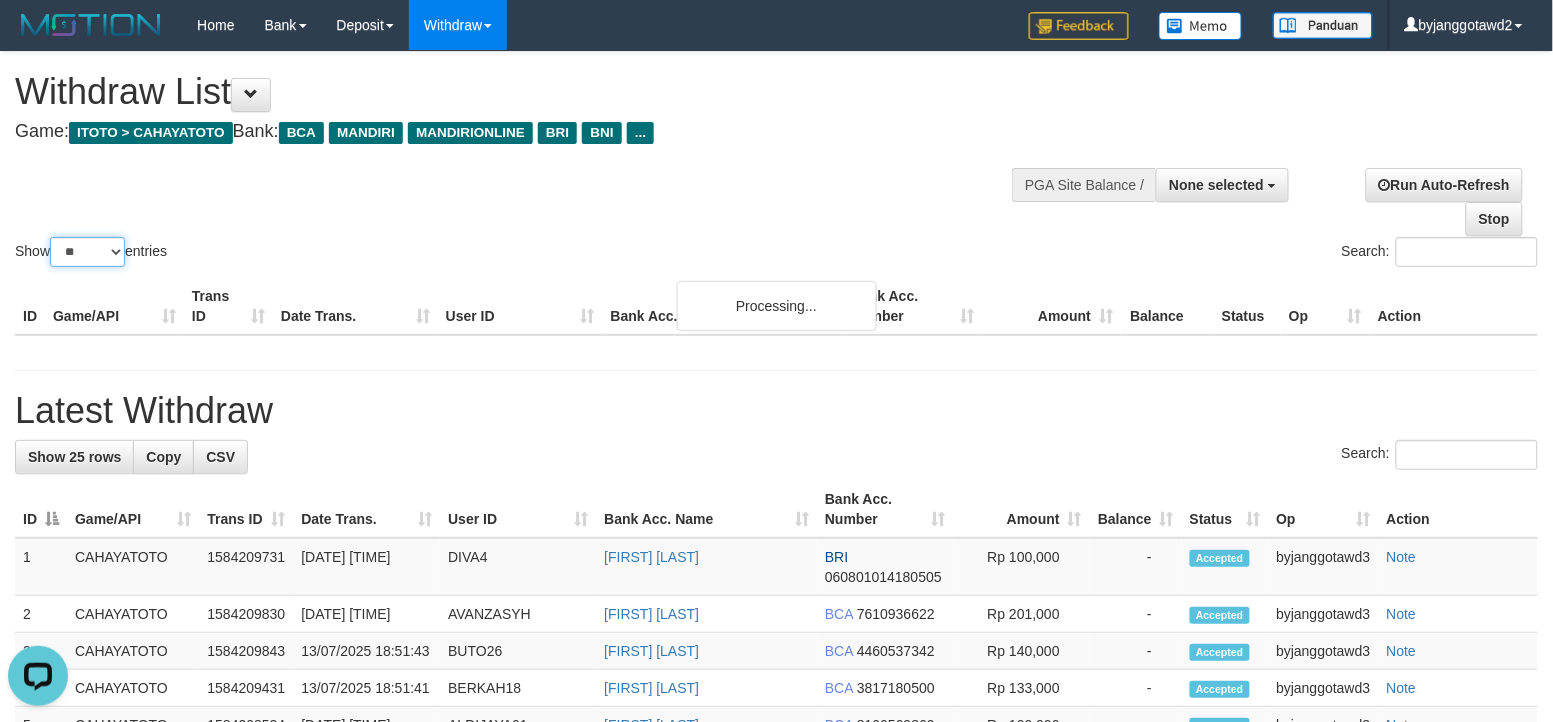drag, startPoint x: 102, startPoint y: 252, endPoint x: 102, endPoint y: 263, distance: 11 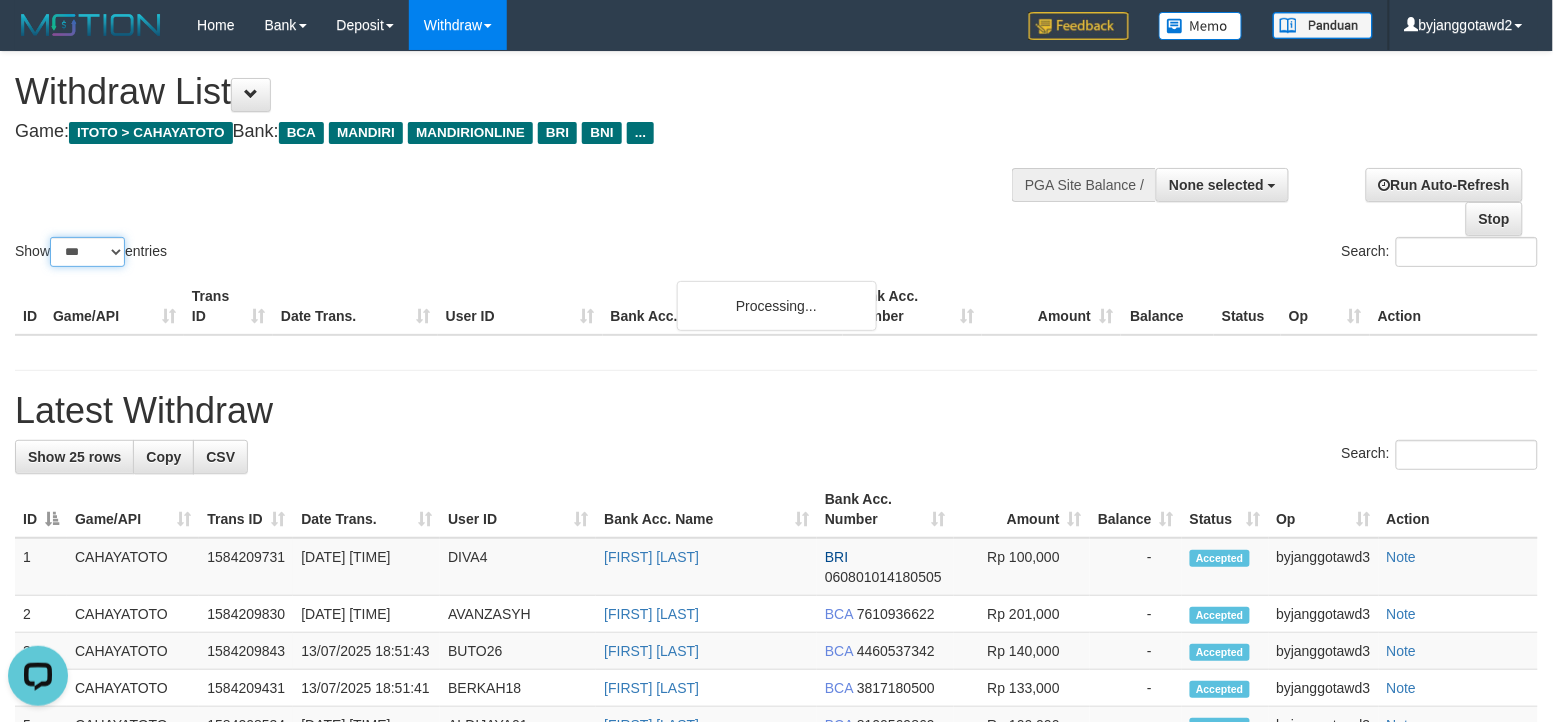 click on "** ** ** ***" at bounding box center (87, 252) 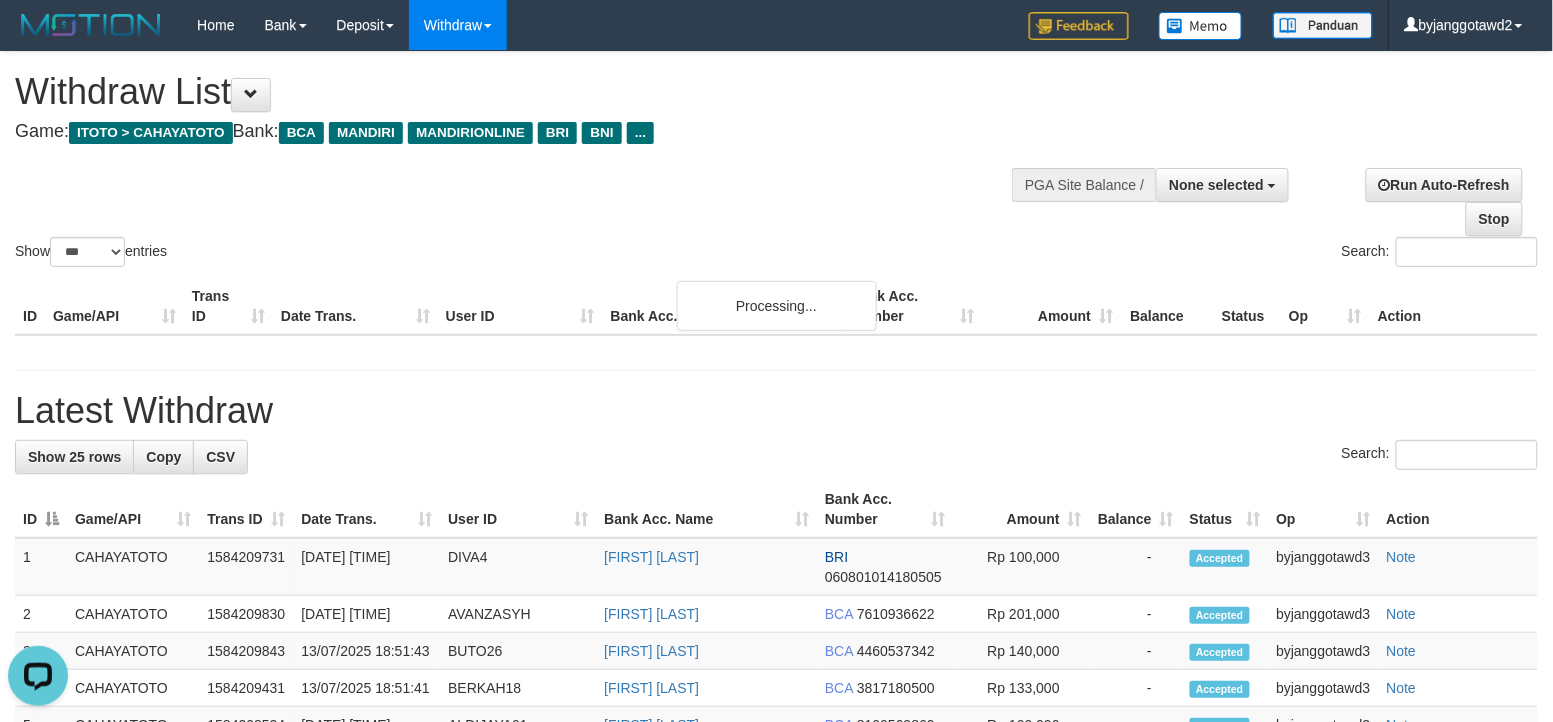click on "Show  ** ** ** ***  entries Search:" at bounding box center (776, 161) 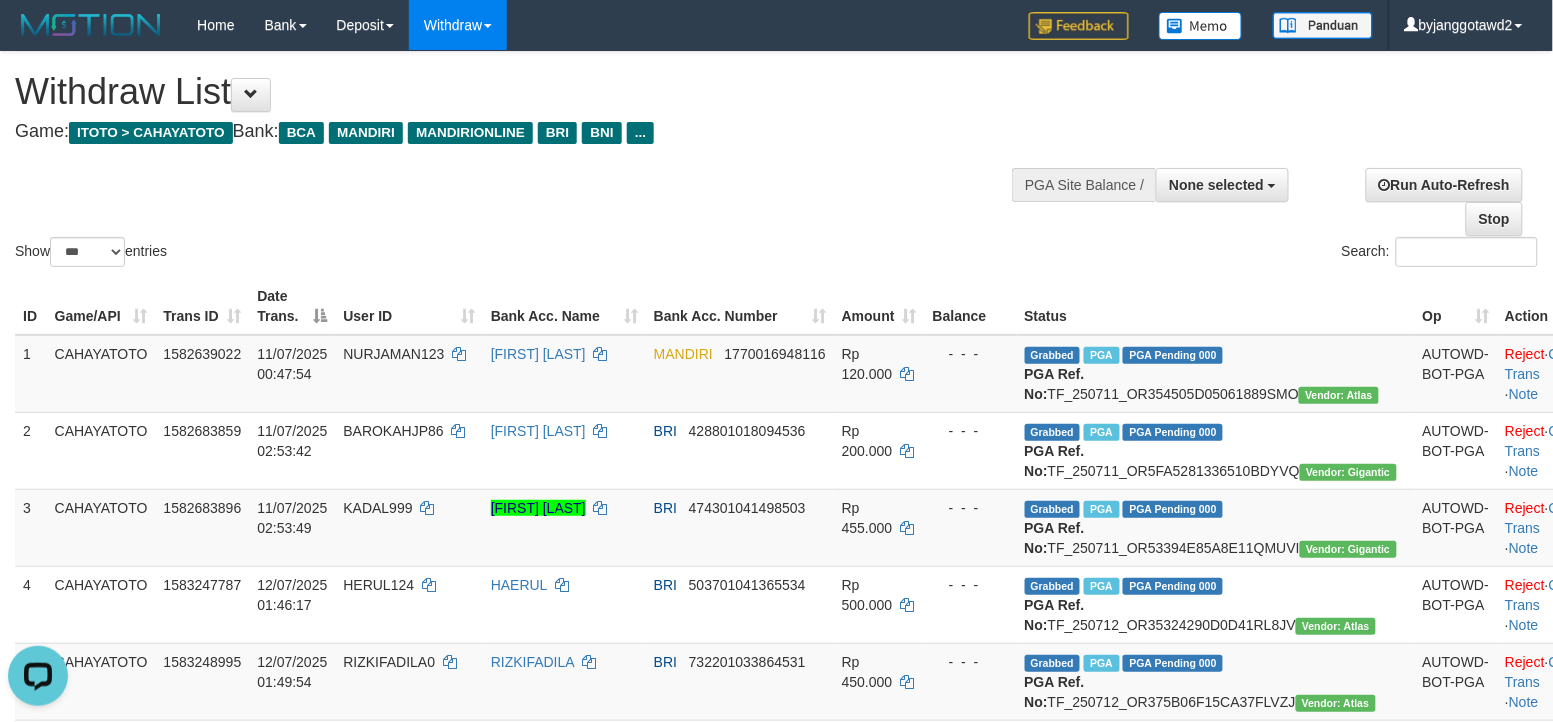 click on "**********" at bounding box center [522, 101] 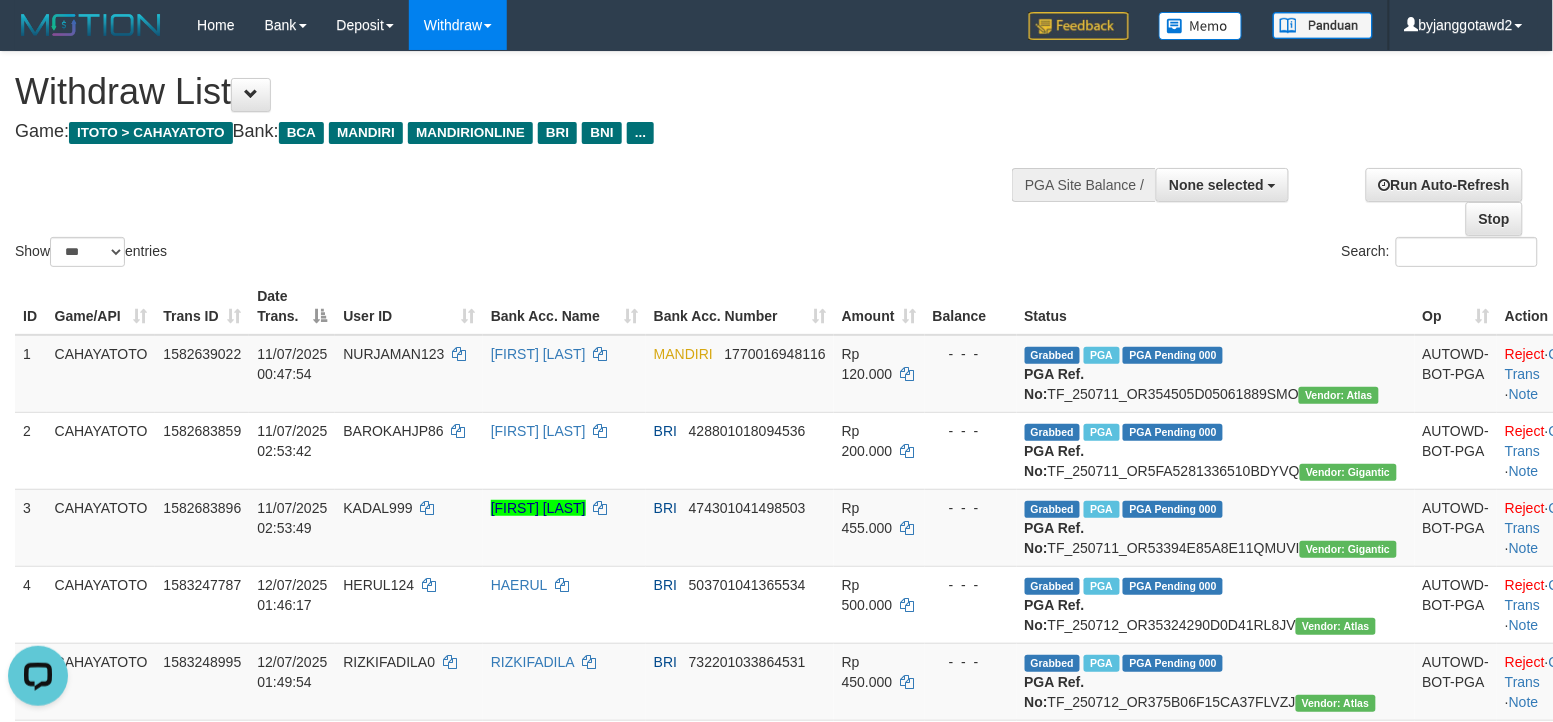 scroll, scrollTop: 1175, scrollLeft: 0, axis: vertical 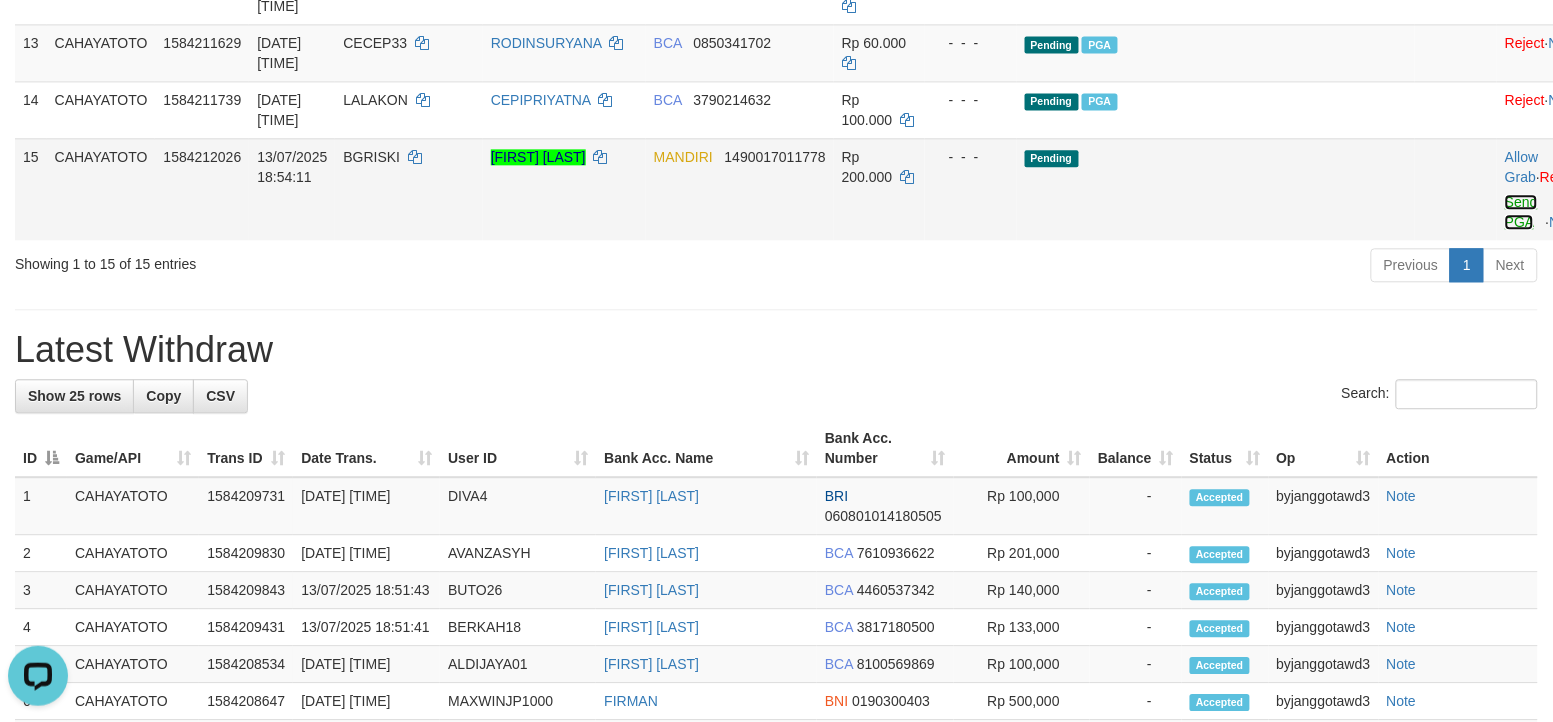 click on "Send PGA" at bounding box center [1521, 212] 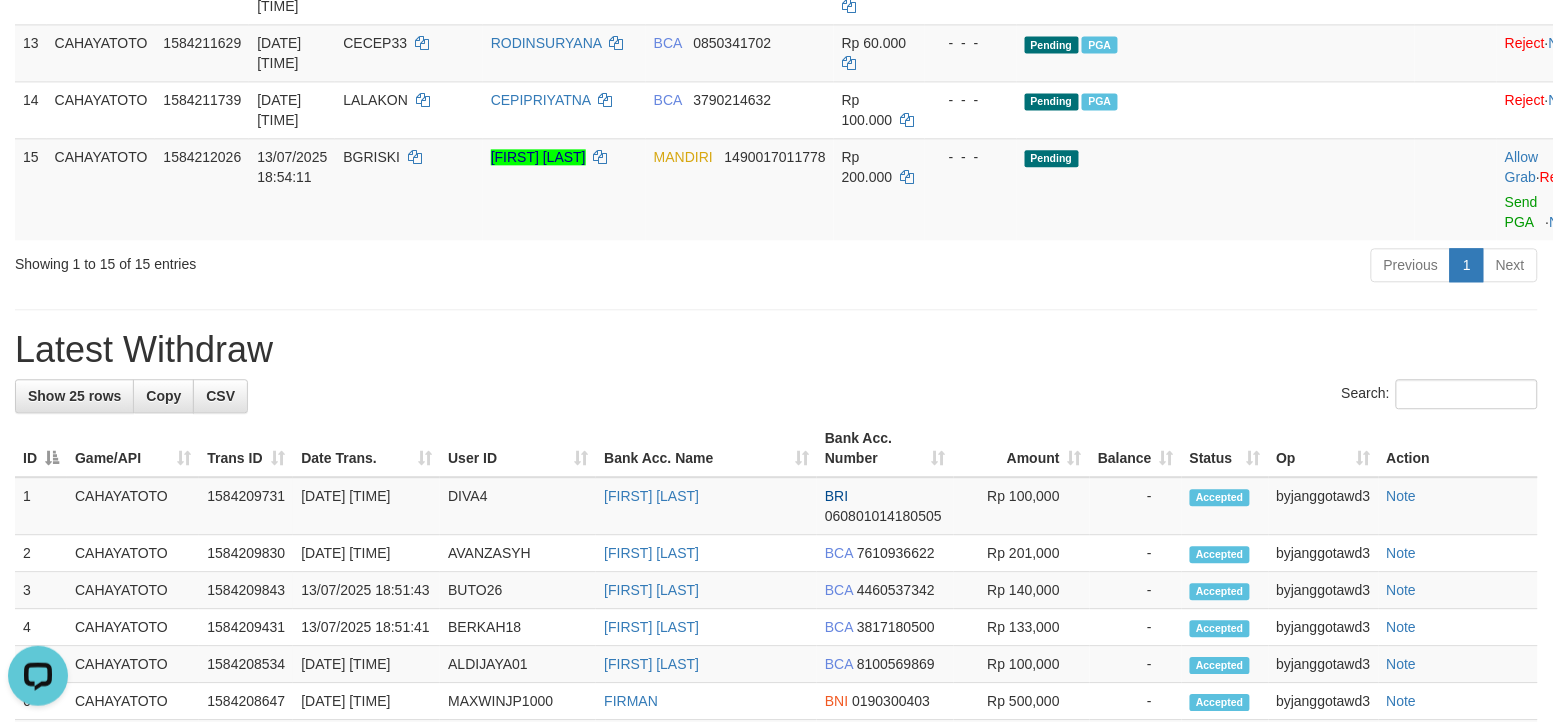 click on "Latest Withdraw" at bounding box center [776, 350] 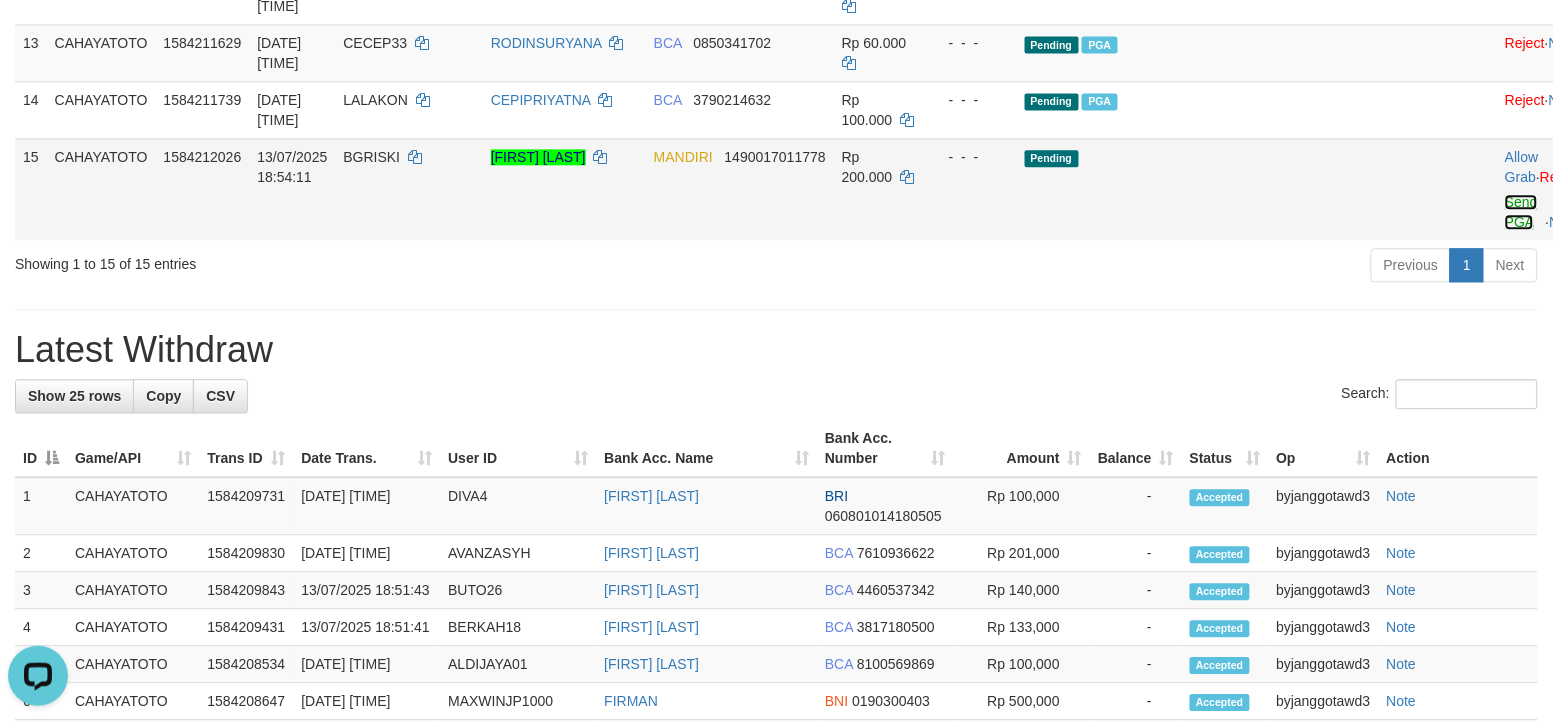 click on "Send PGA" at bounding box center (1521, 212) 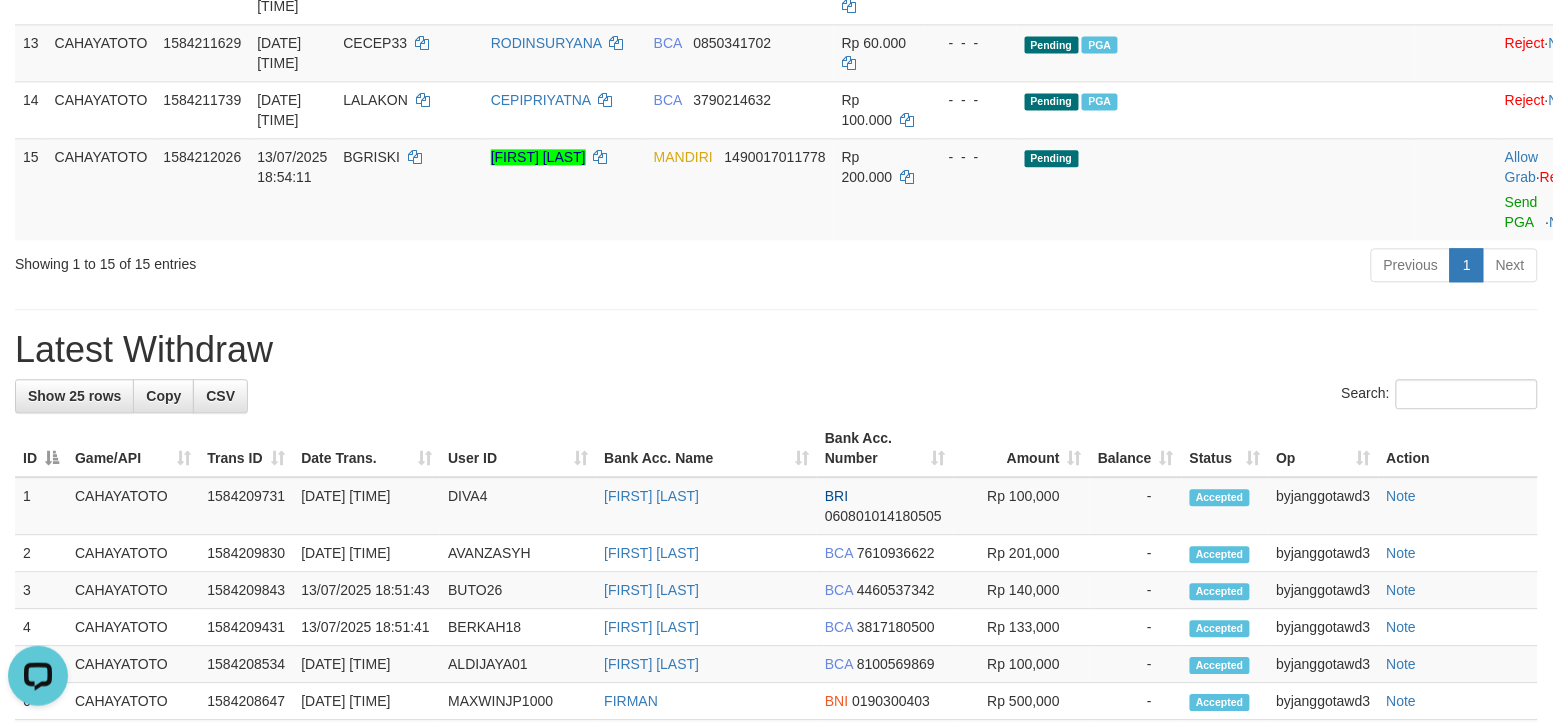 click on "Previous 1 Next" at bounding box center [1100, 267] 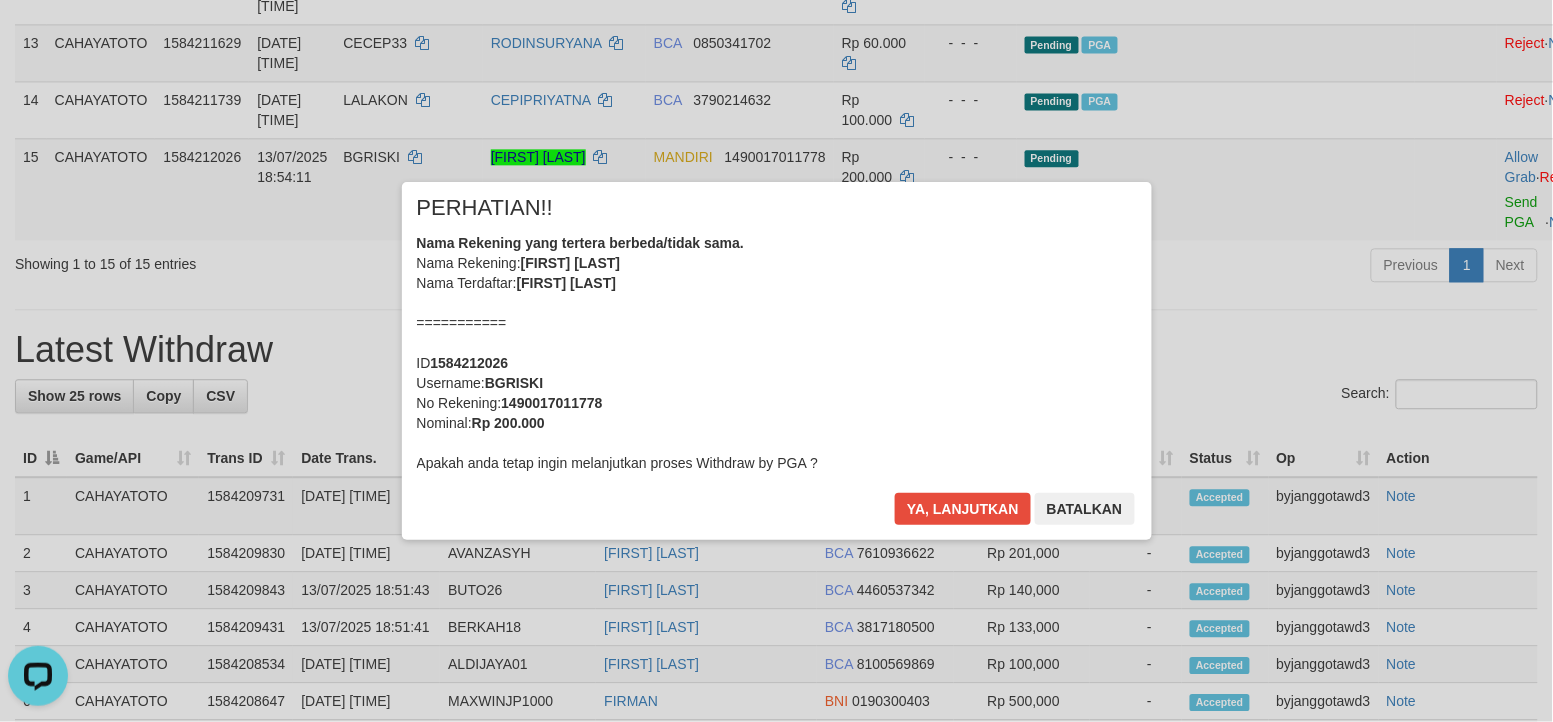 click on "× PERHATIAN!! Nama Rekening yang tertera berbeda/tidak sama. Nama Rekening:  BERNAD MAROJAHAN MAN Nama Terdaftar:  BERNAD MAROJAHAN MANURUNG =========== ID  1584212026 Username:  BGRISKI No Rekening:  1490017011778 Nominal:  Rp 200.000 Apakah anda tetap ingin melanjutkan proses Withdraw by PGA ? Ya, lanjutkan Batalkan" at bounding box center (776, 361) 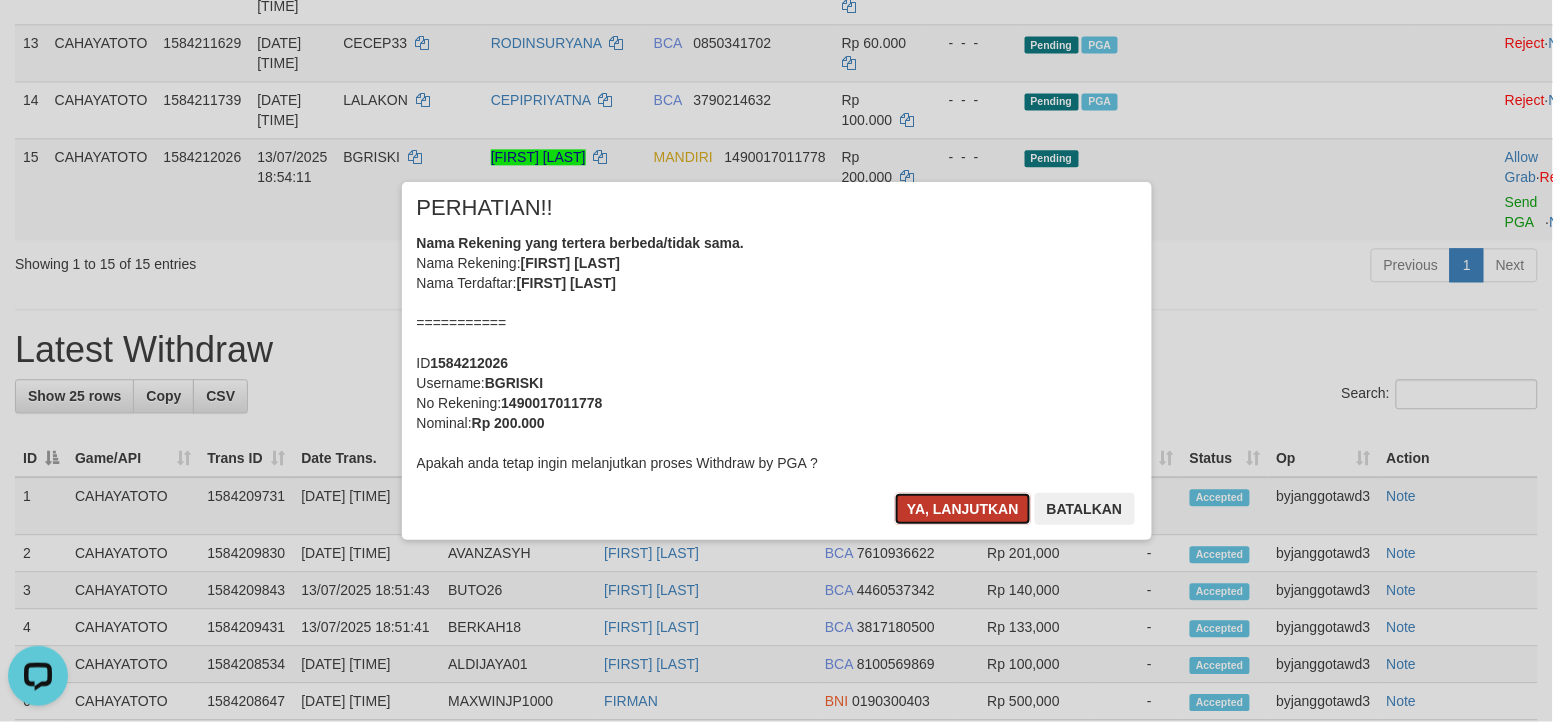 click on "Ya, lanjutkan" at bounding box center (963, 509) 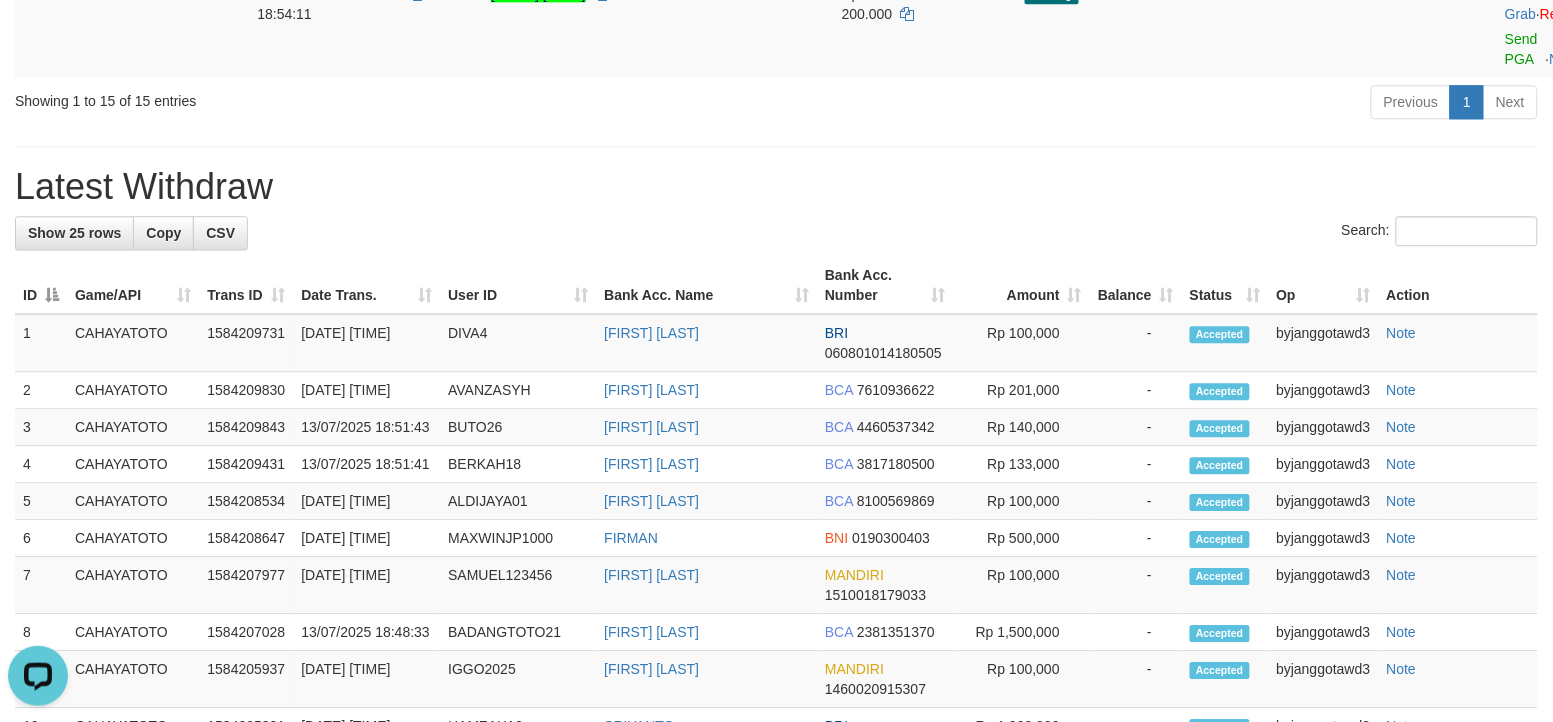 scroll, scrollTop: 1181, scrollLeft: 0, axis: vertical 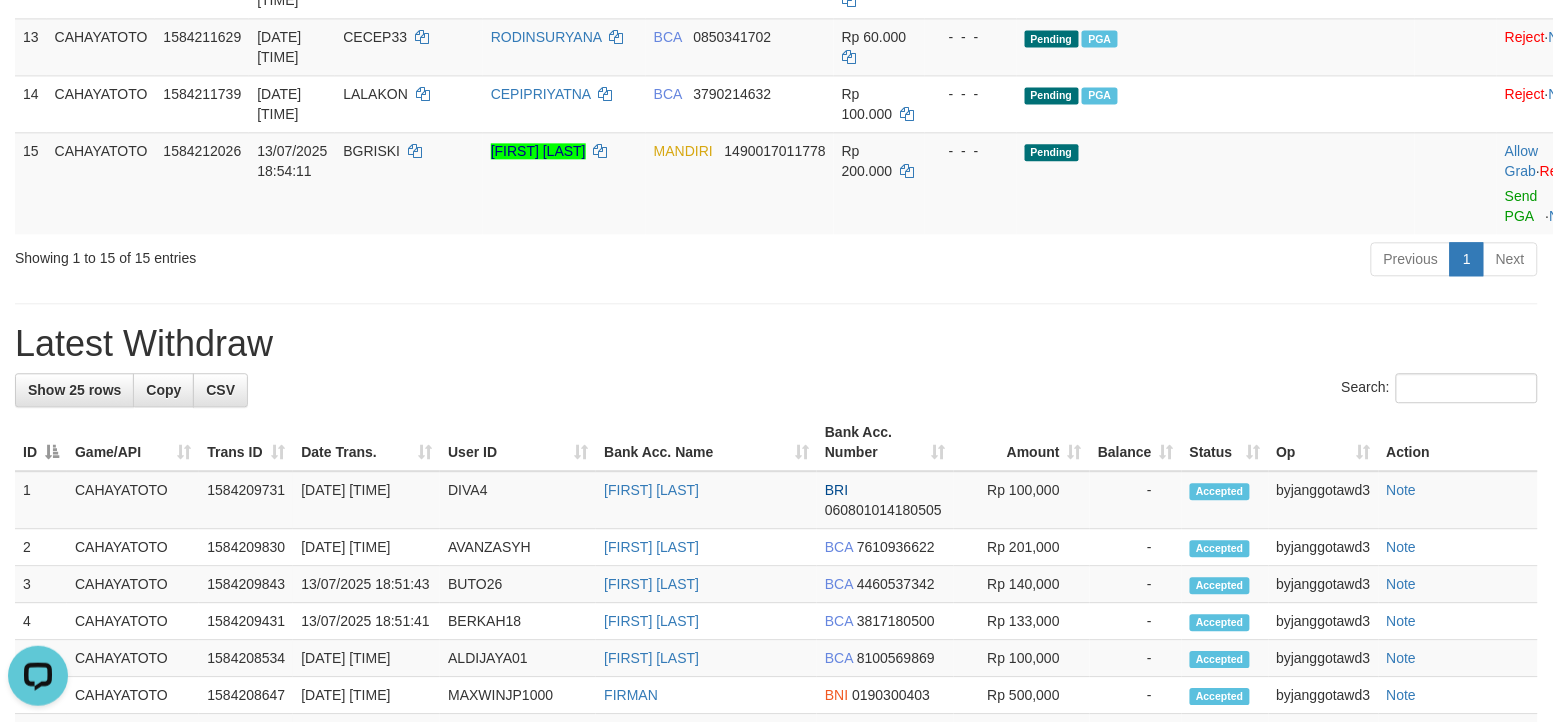 click on "**********" at bounding box center (776, 310) 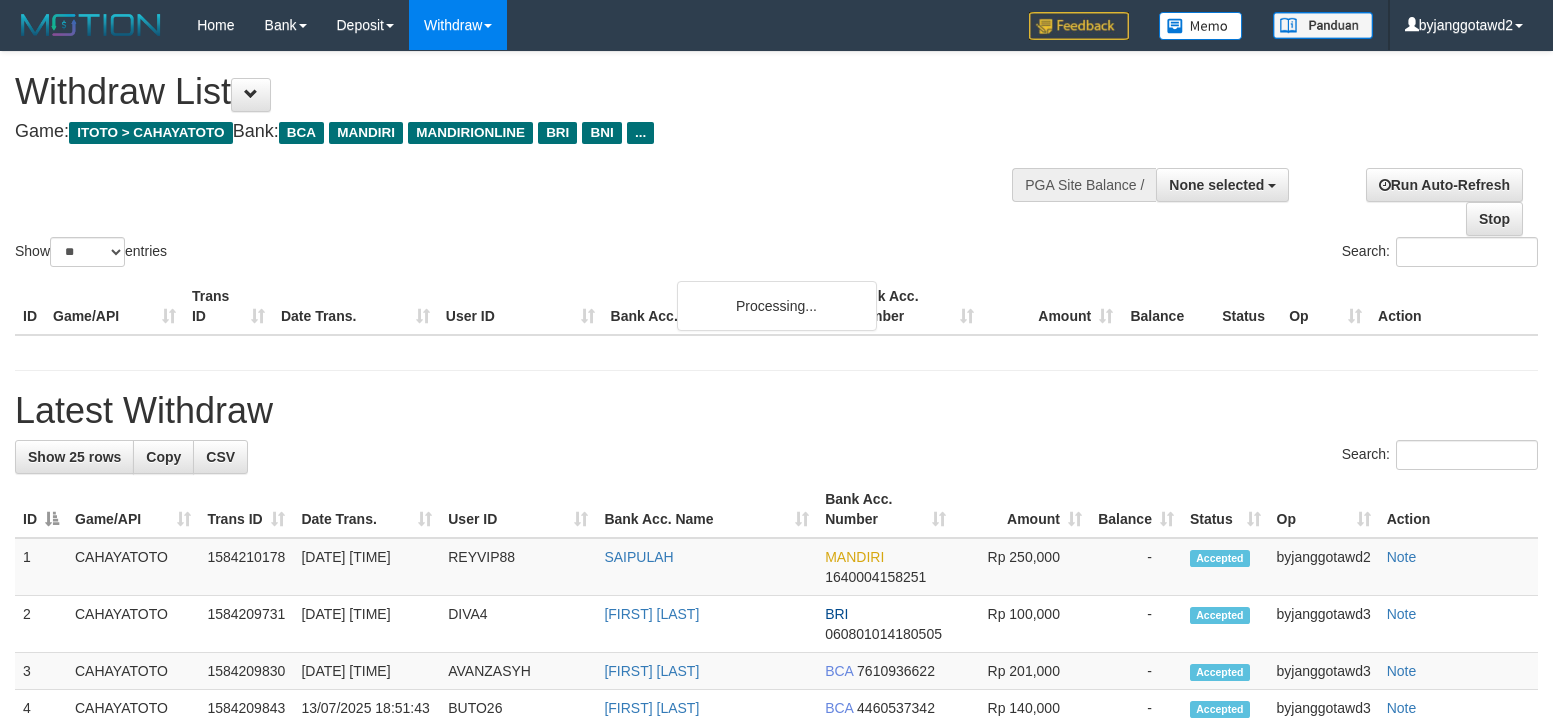 select 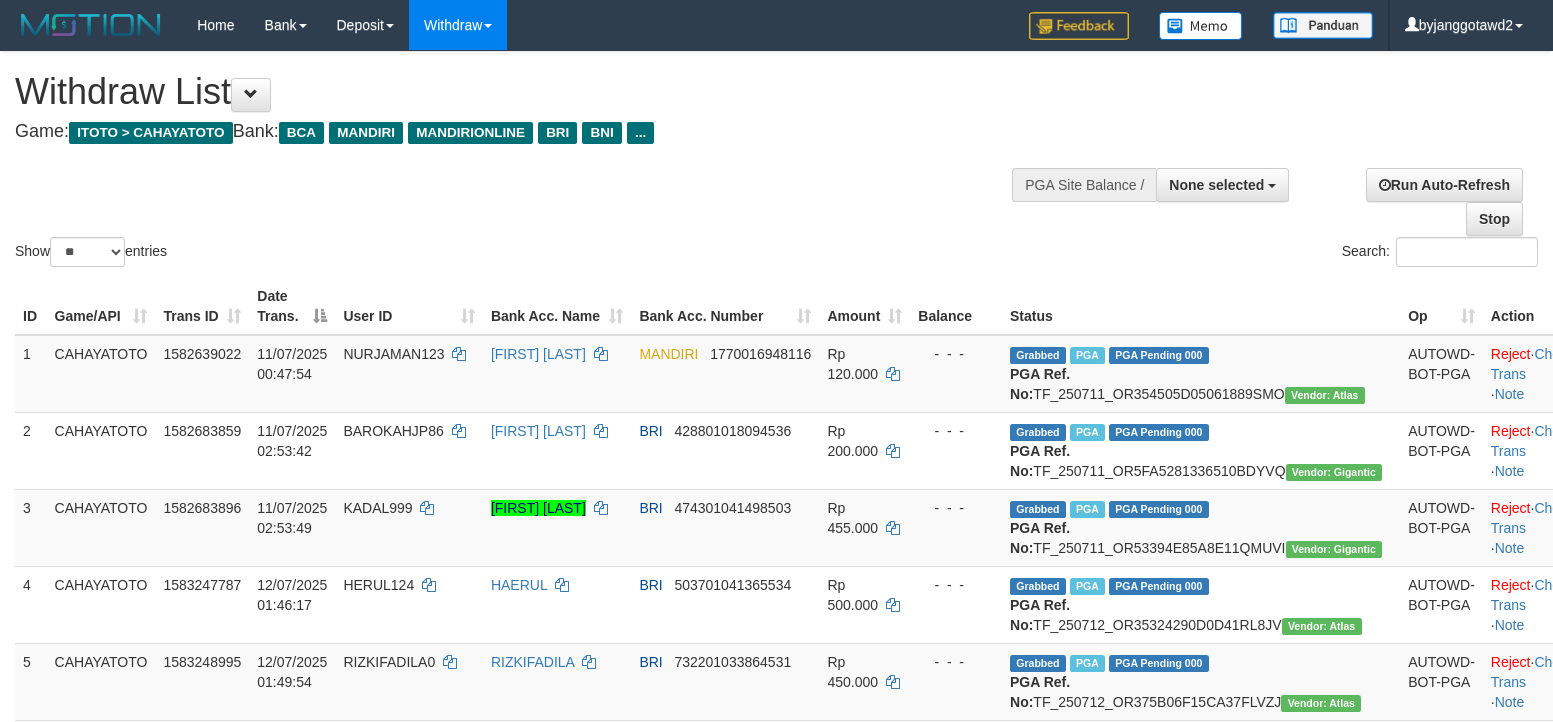 scroll, scrollTop: 2361, scrollLeft: 0, axis: vertical 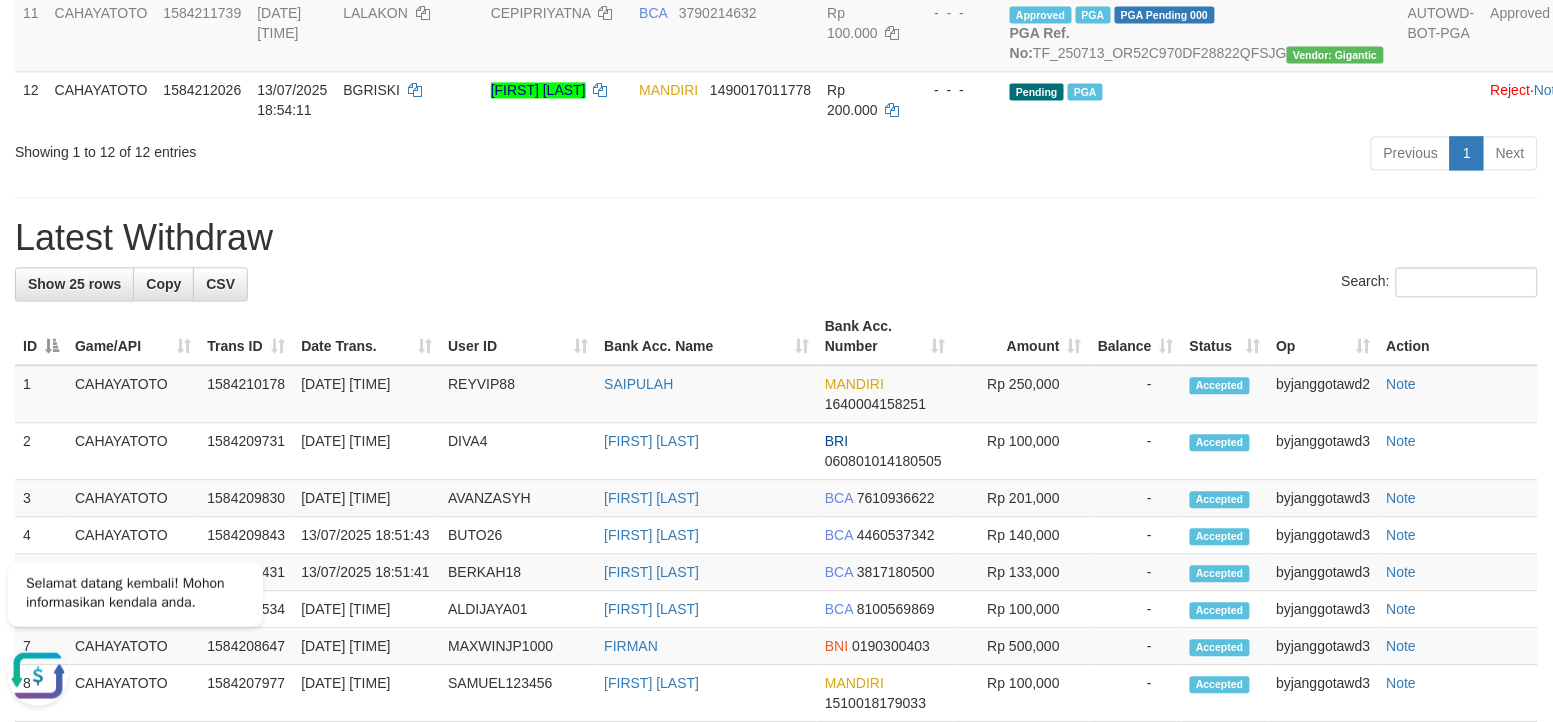 click on "Previous 1 Next" at bounding box center (1100, 155) 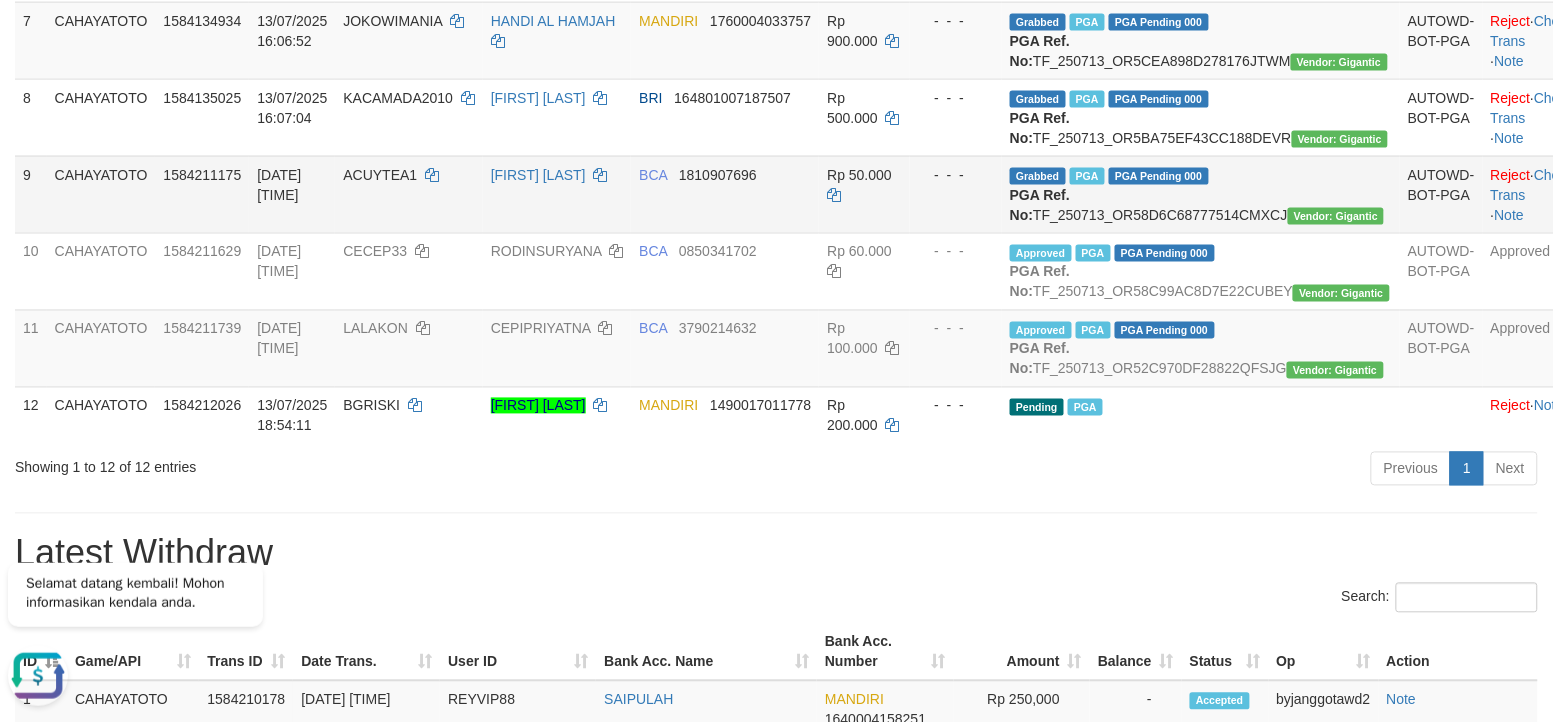 scroll, scrollTop: 736, scrollLeft: 0, axis: vertical 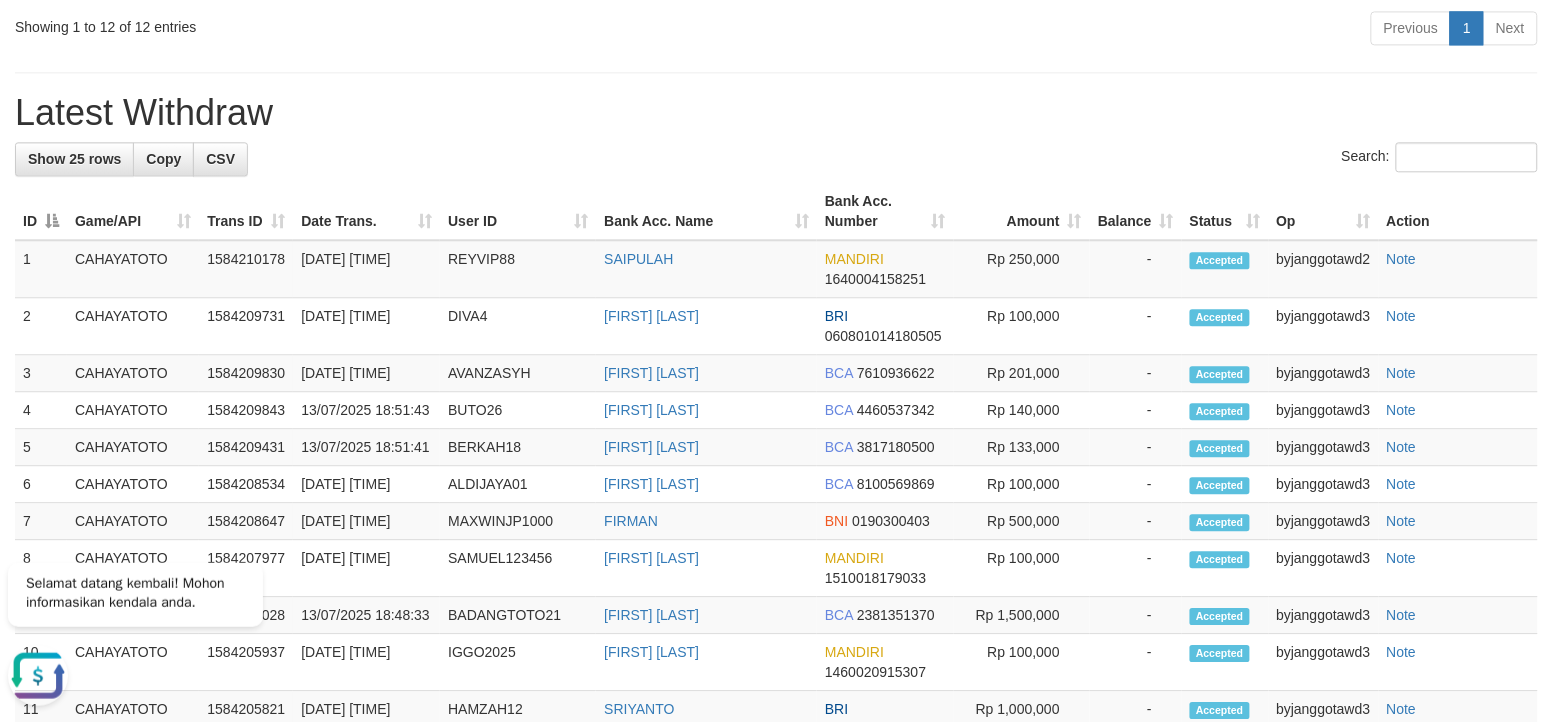 click on "**********" at bounding box center [776, 167] 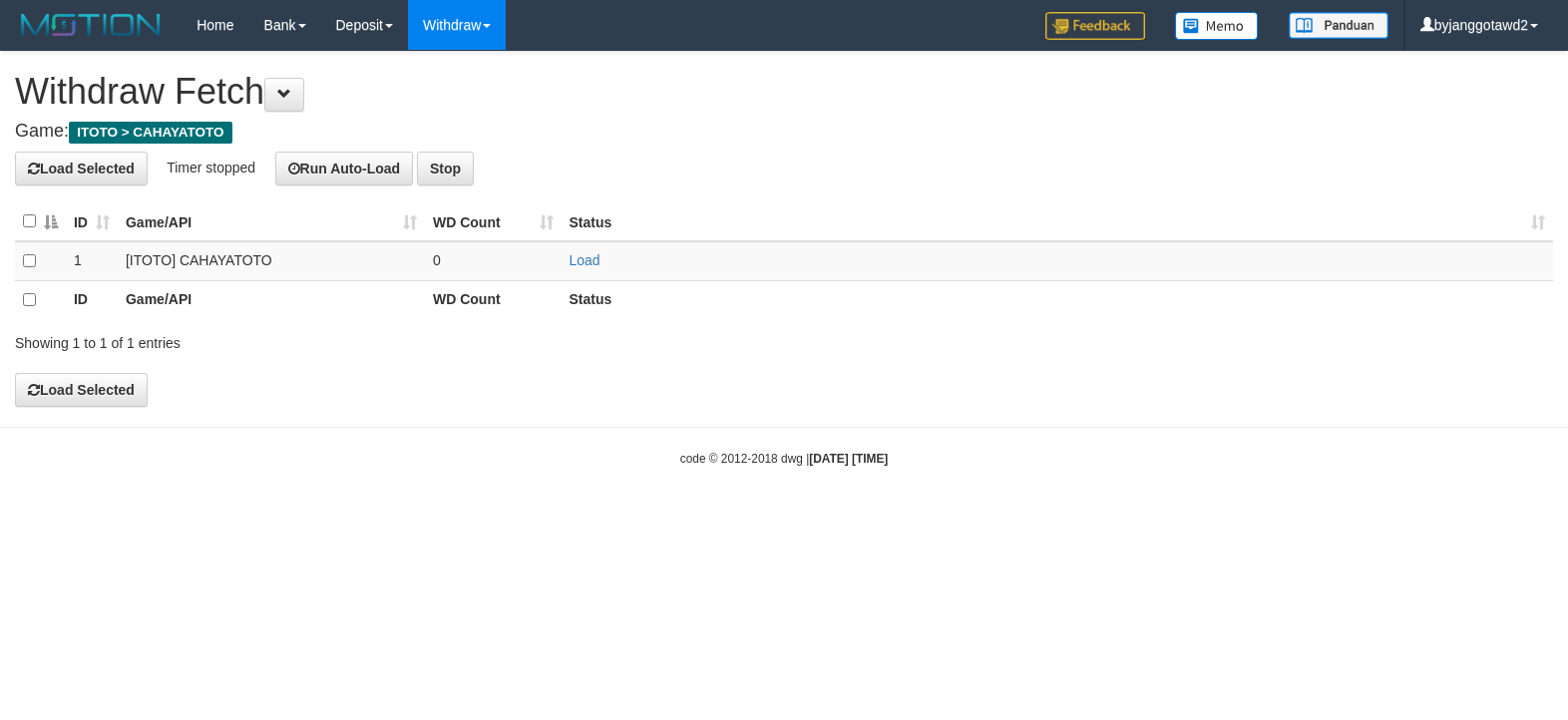 scroll, scrollTop: 0, scrollLeft: 0, axis: both 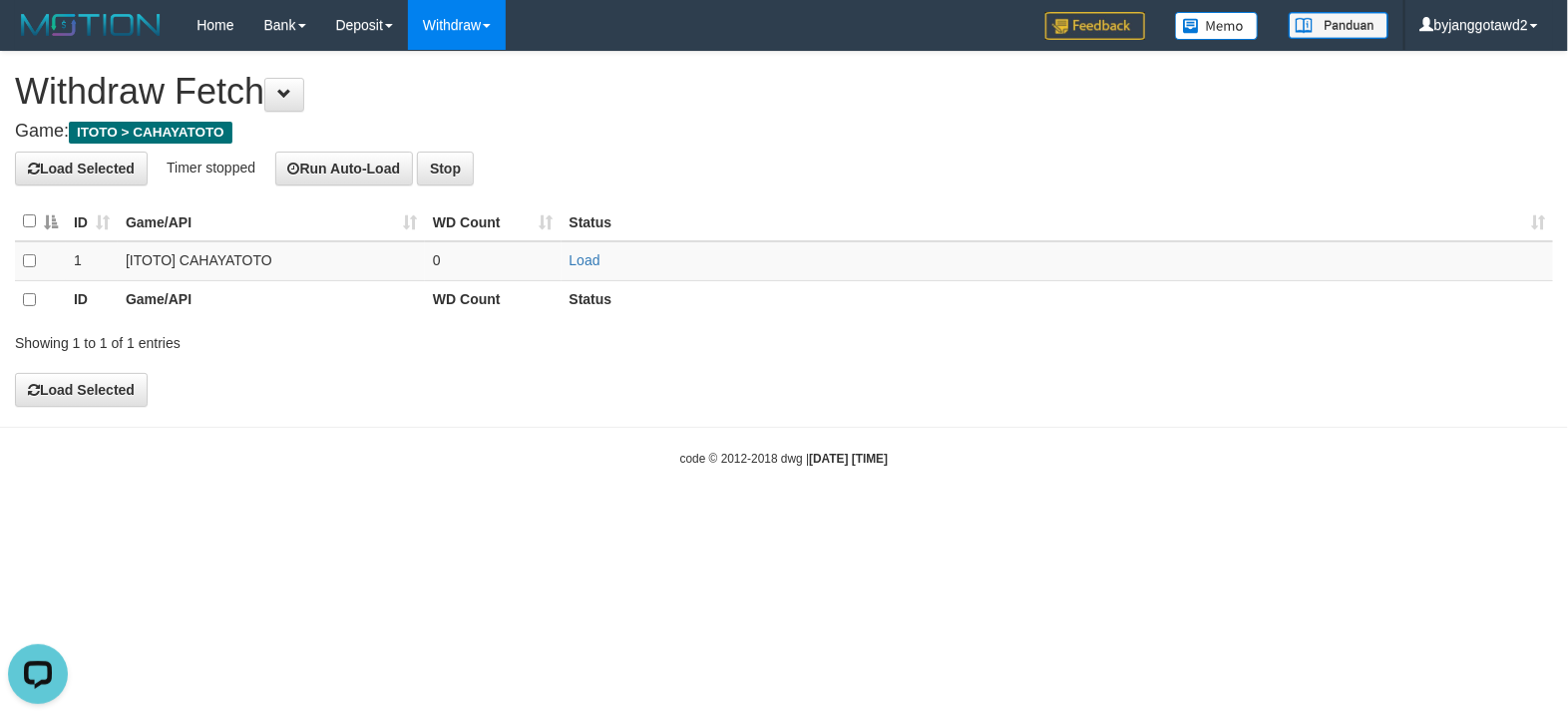 click on "Toggle navigation
Home
Bank
Account List
Load
By Website
Group
[ITOTO]													CAHAYATOTO
Mutasi Bank
Search
Sync
Note Mutasi
Deposit
DPS Fetch
DPS List
History
PGA History
Note DPS -" at bounding box center (784, 258) 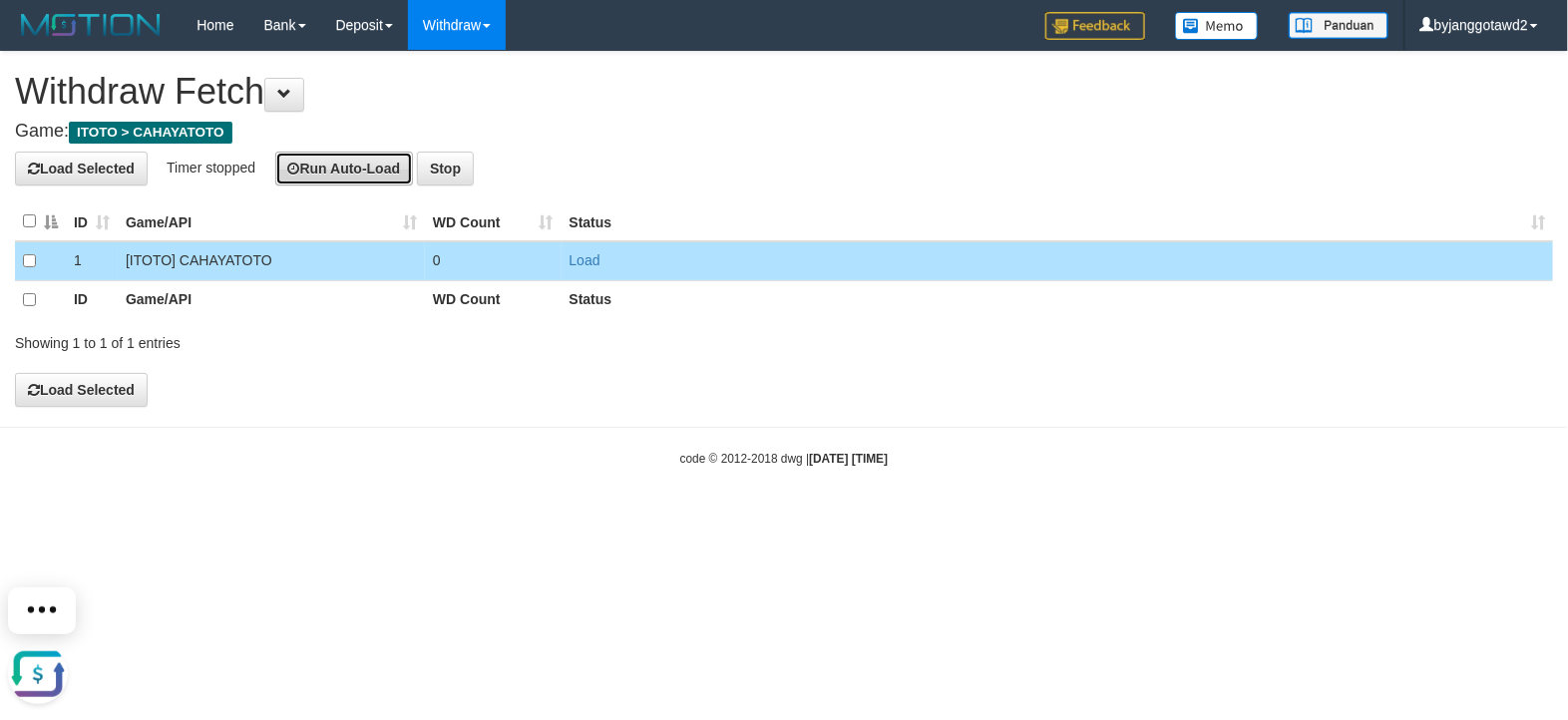 click on "Run Auto-Load" at bounding box center (344, 169) 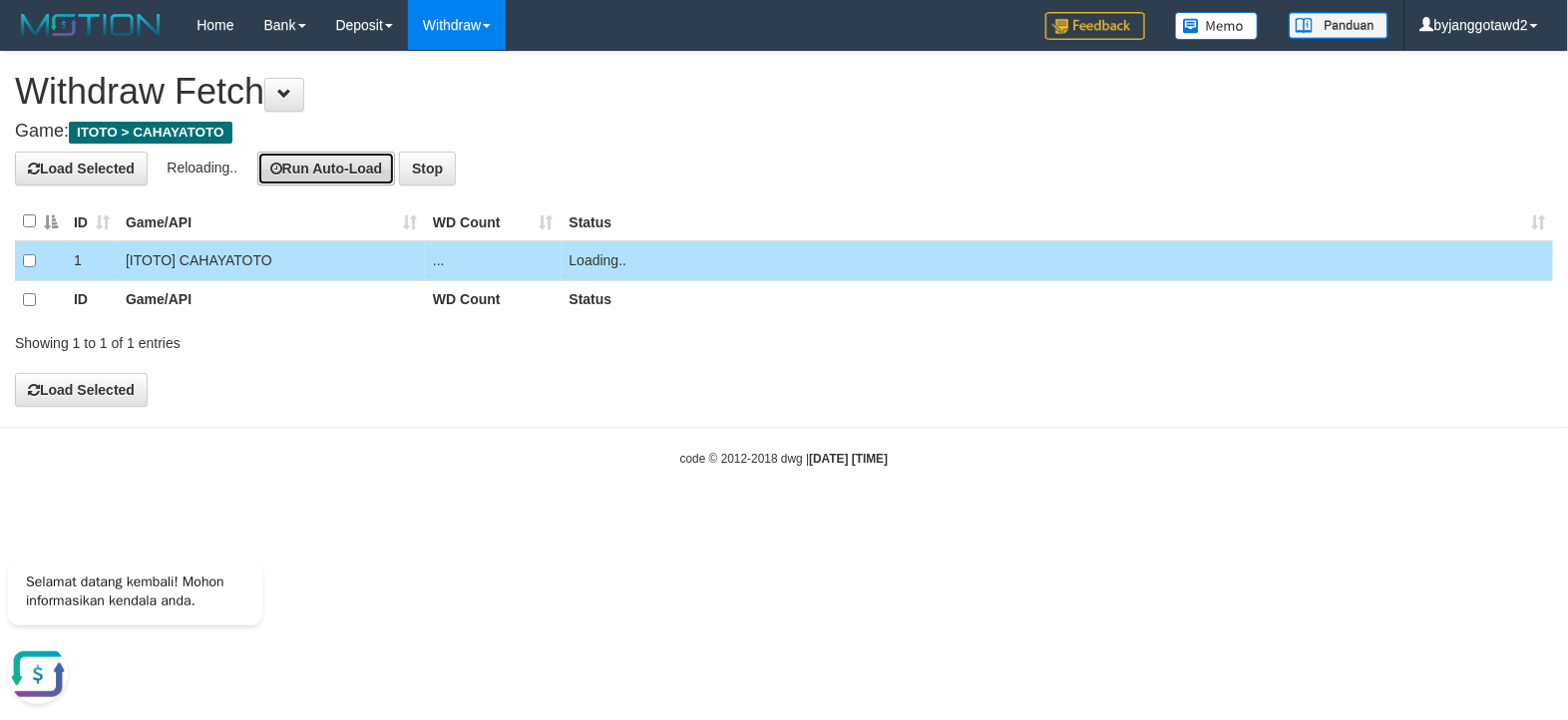 click on "Run Auto-Load" at bounding box center (326, 169) 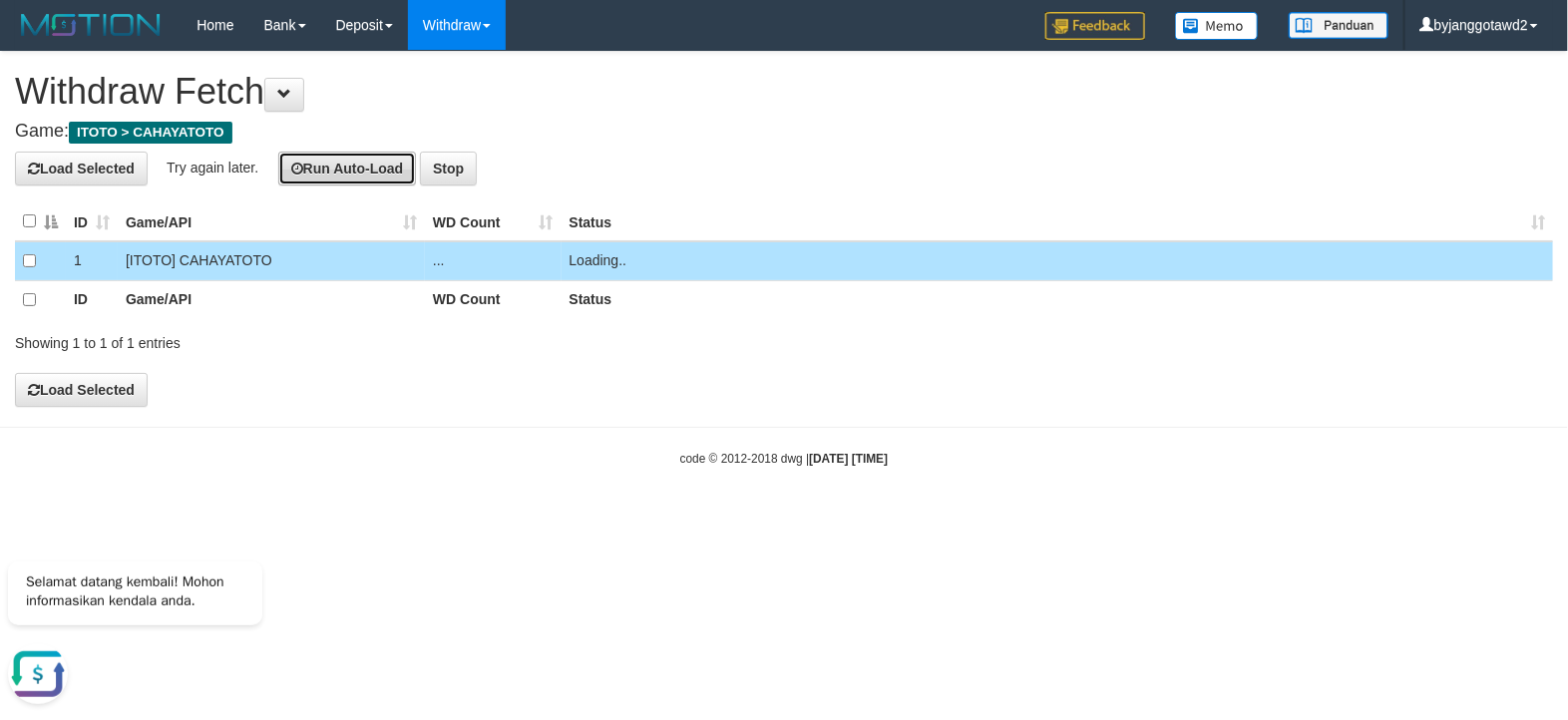 click on "Run Auto-Load" at bounding box center [347, 169] 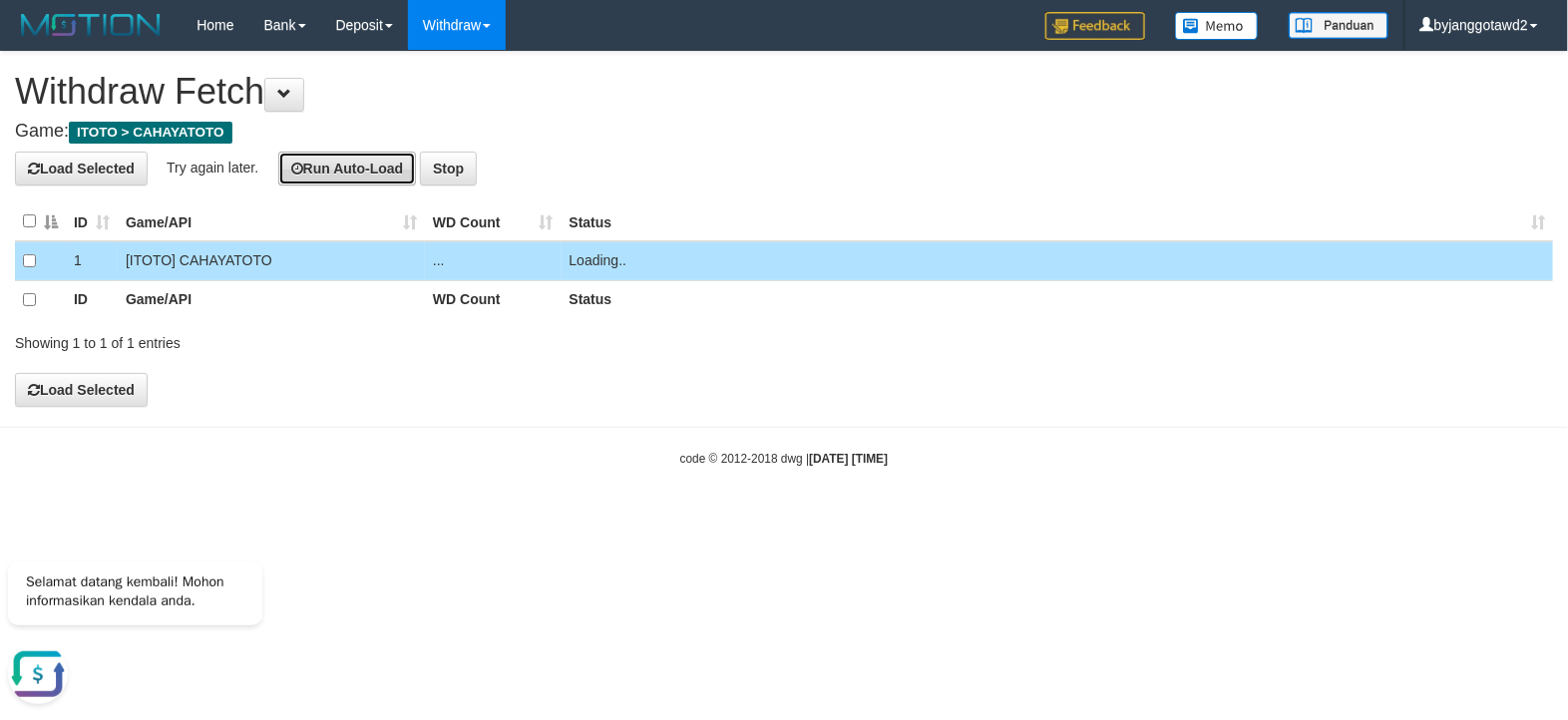 click on "Run Auto-Load" at bounding box center (347, 169) 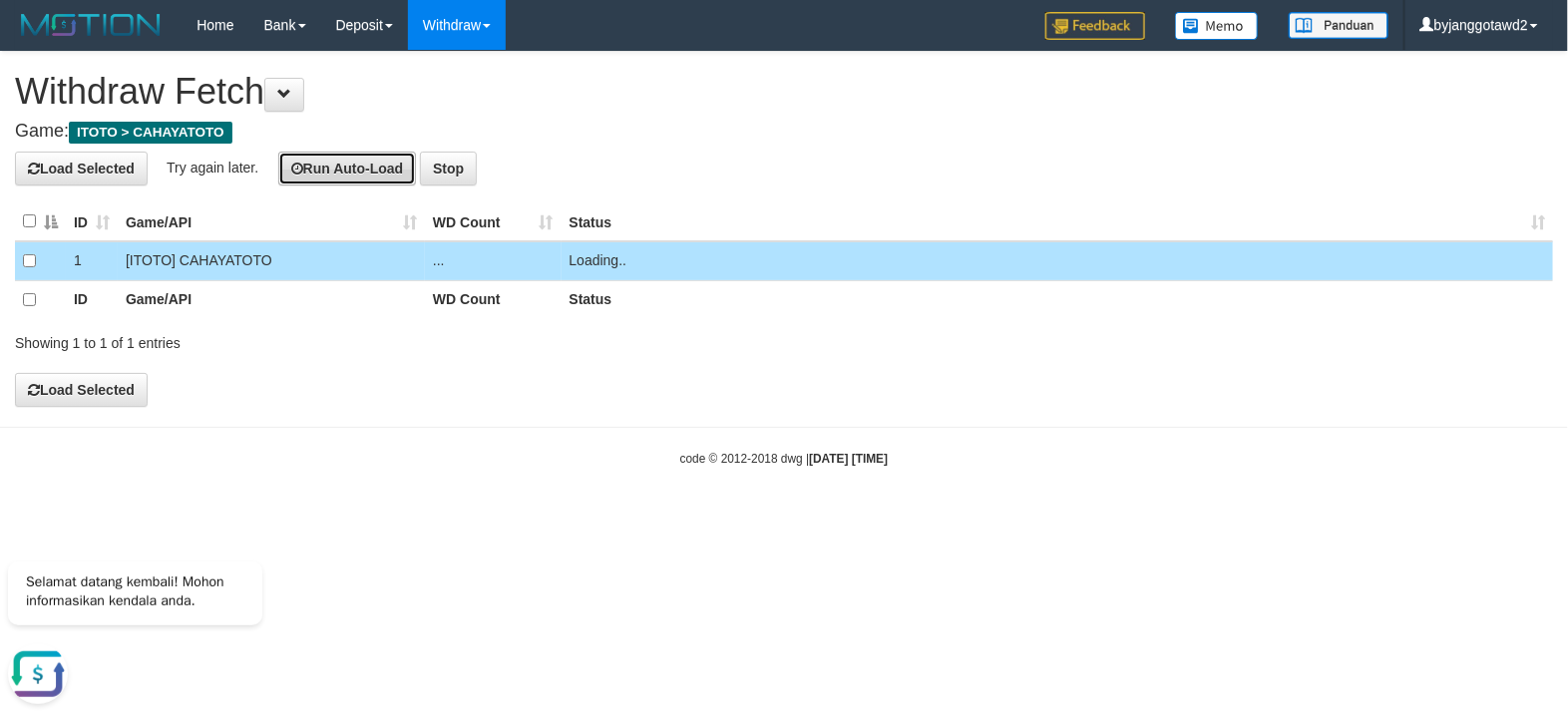 click on "Run Auto-Load" at bounding box center [347, 169] 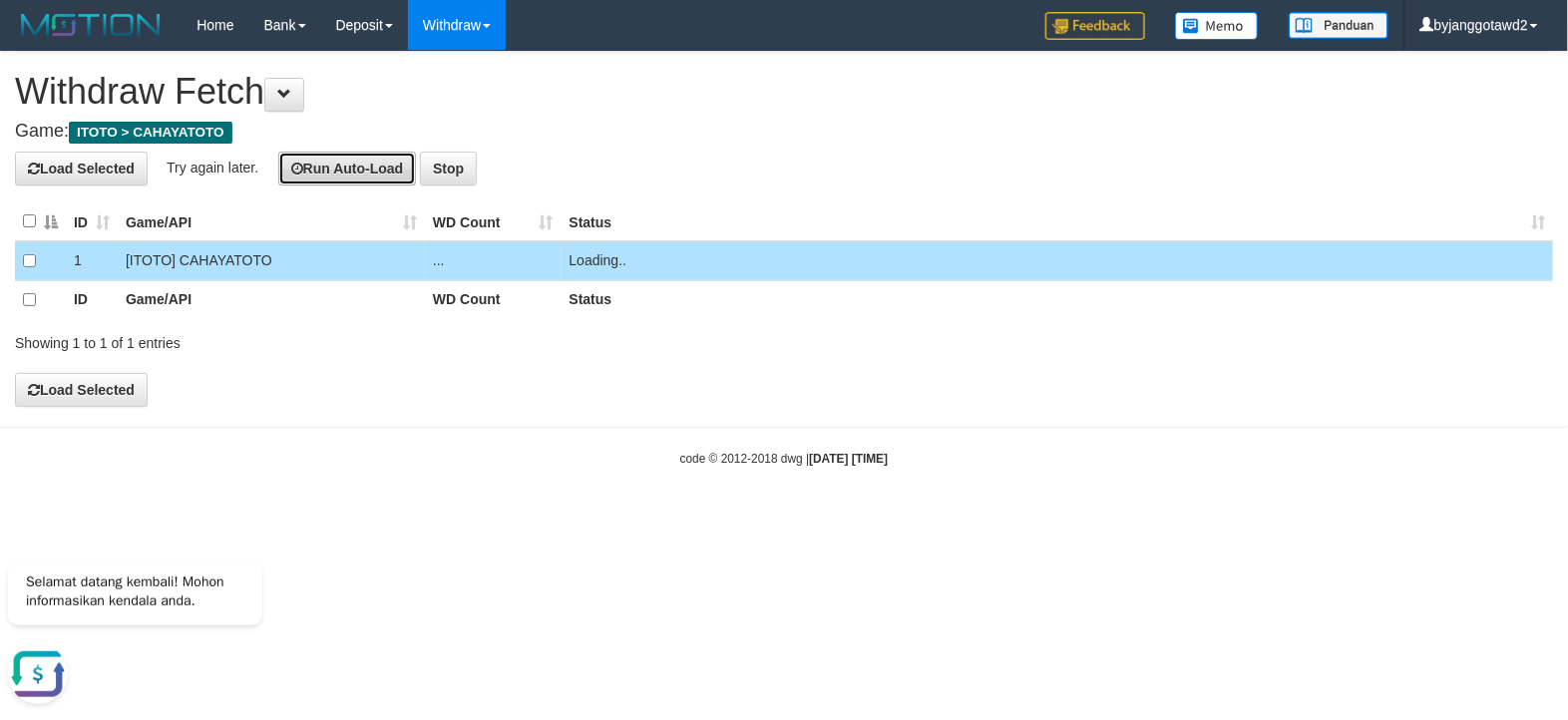 click on "Run Auto-Load" at bounding box center (347, 169) 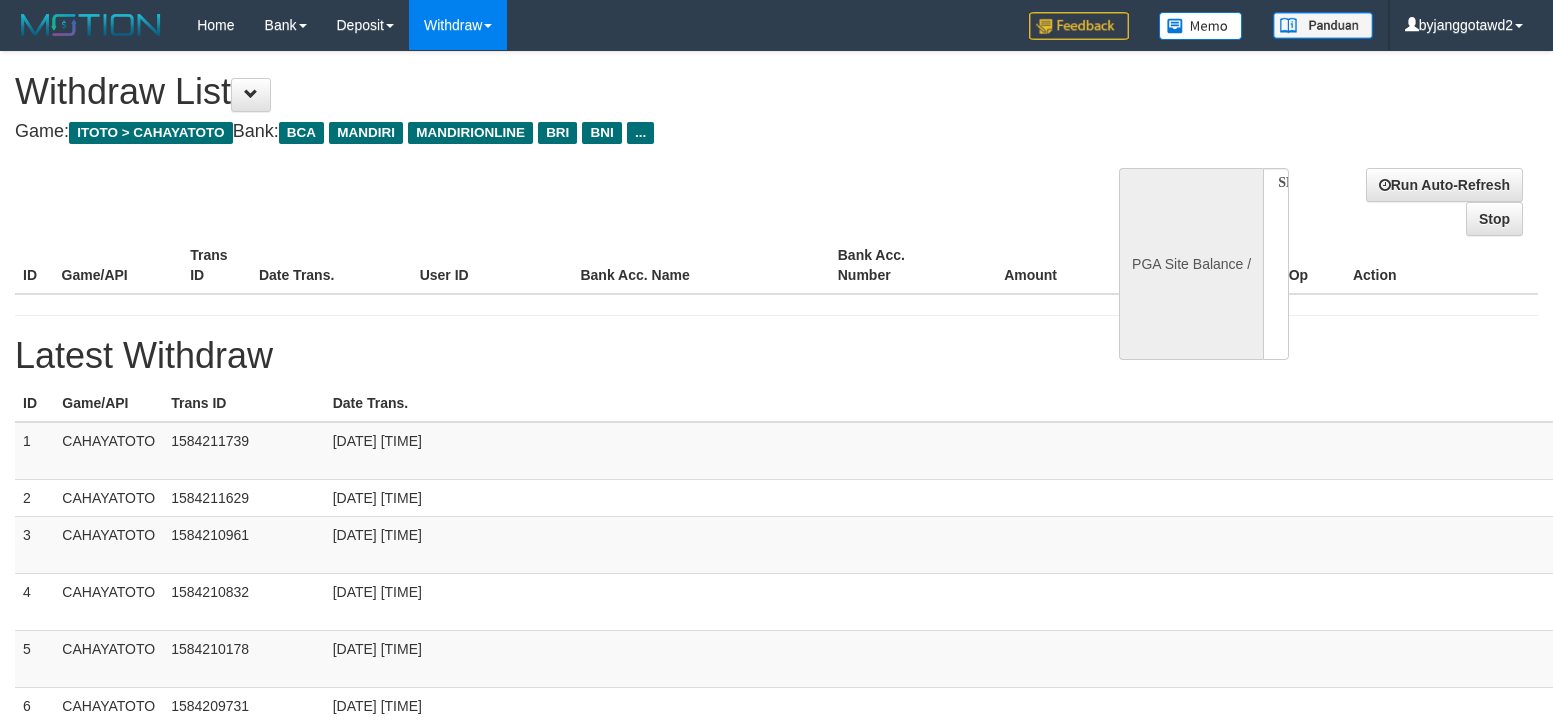 select 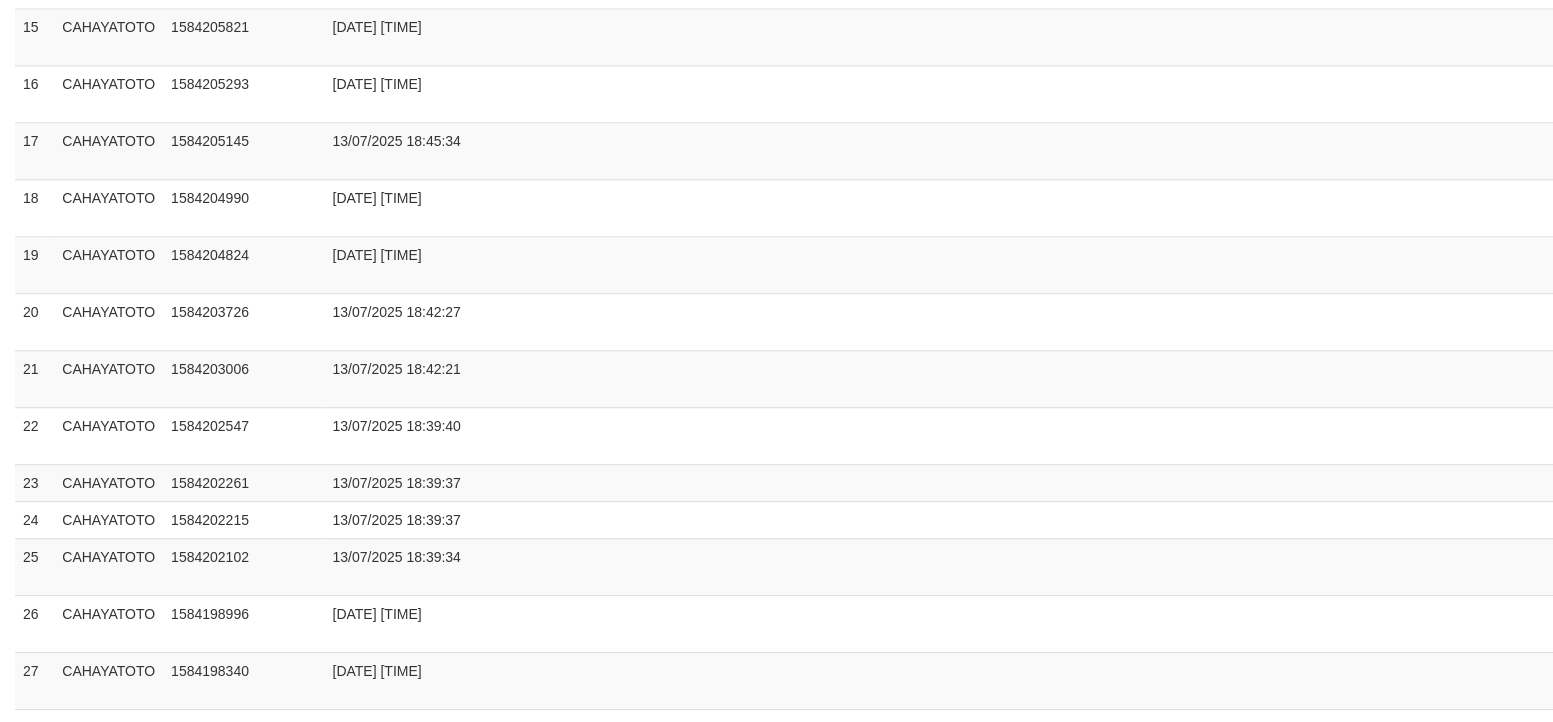 select on "**" 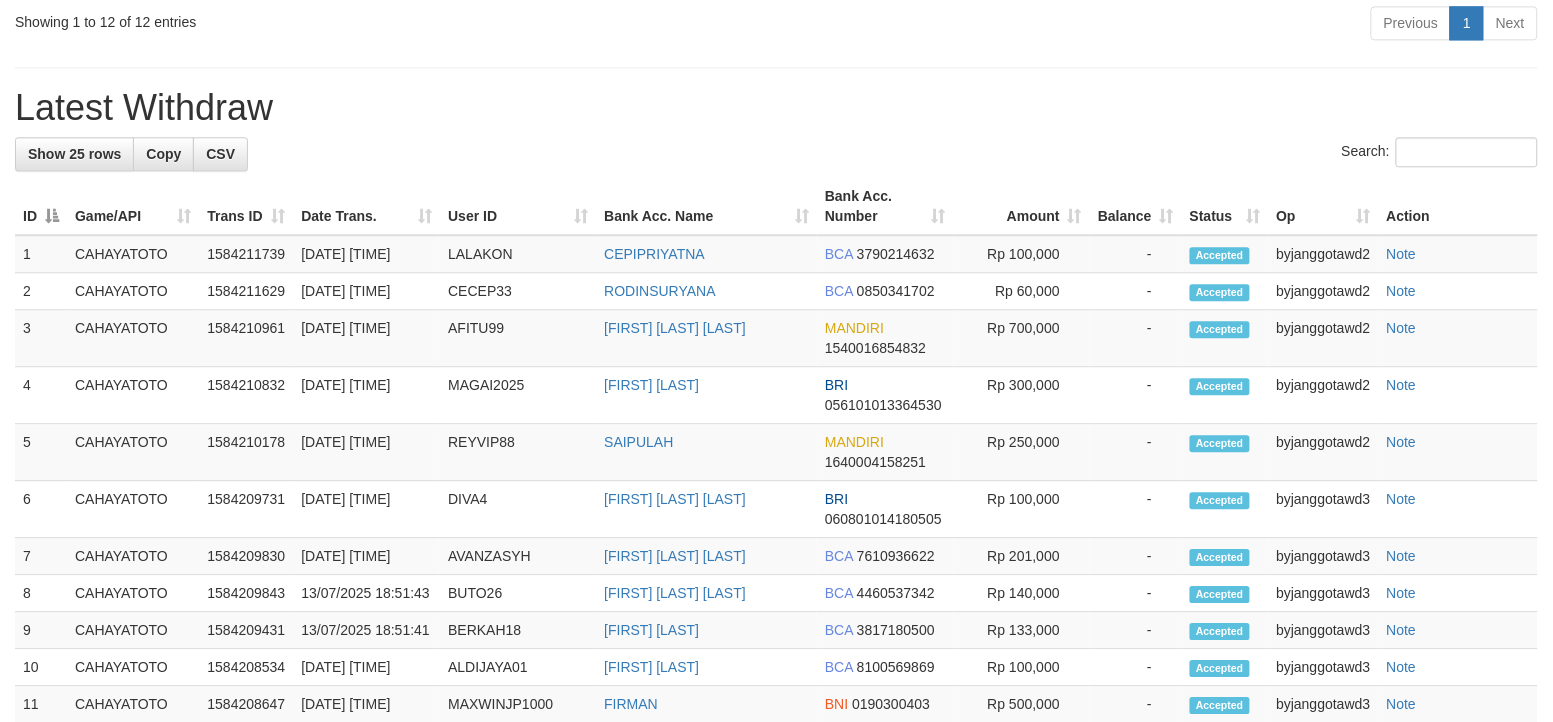 scroll, scrollTop: 1236, scrollLeft: 0, axis: vertical 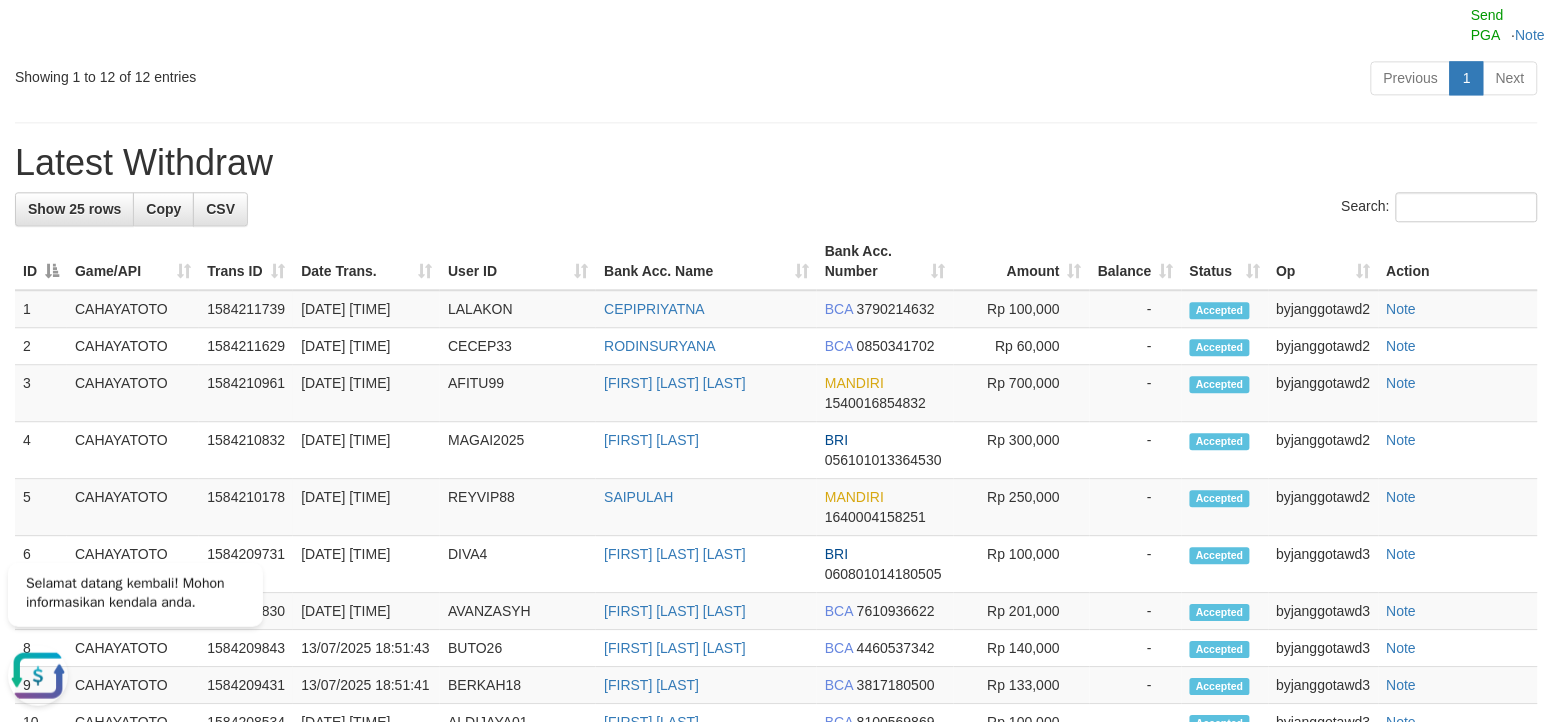 drag, startPoint x: 816, startPoint y: 351, endPoint x: 831, endPoint y: 346, distance: 15.811388 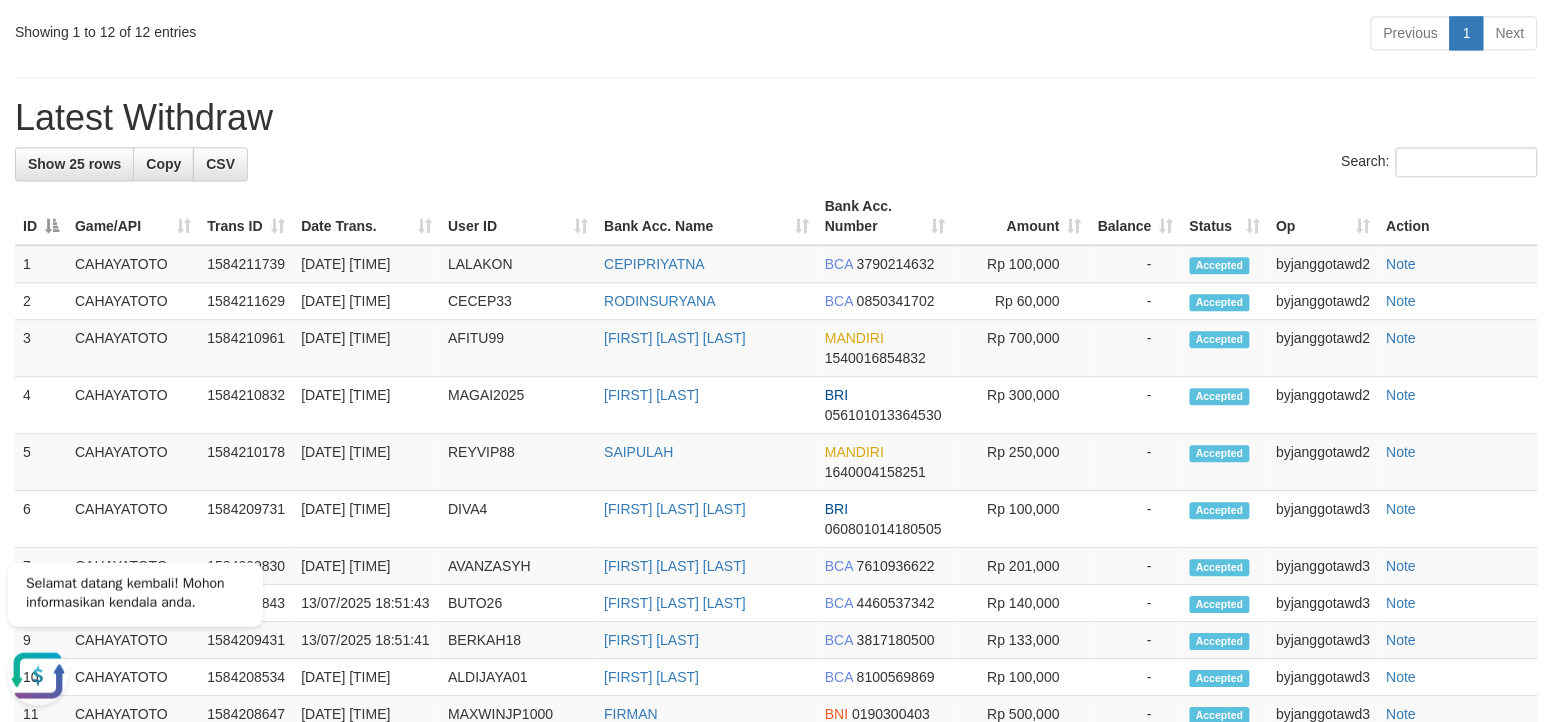 click on "**********" at bounding box center [776, 160] 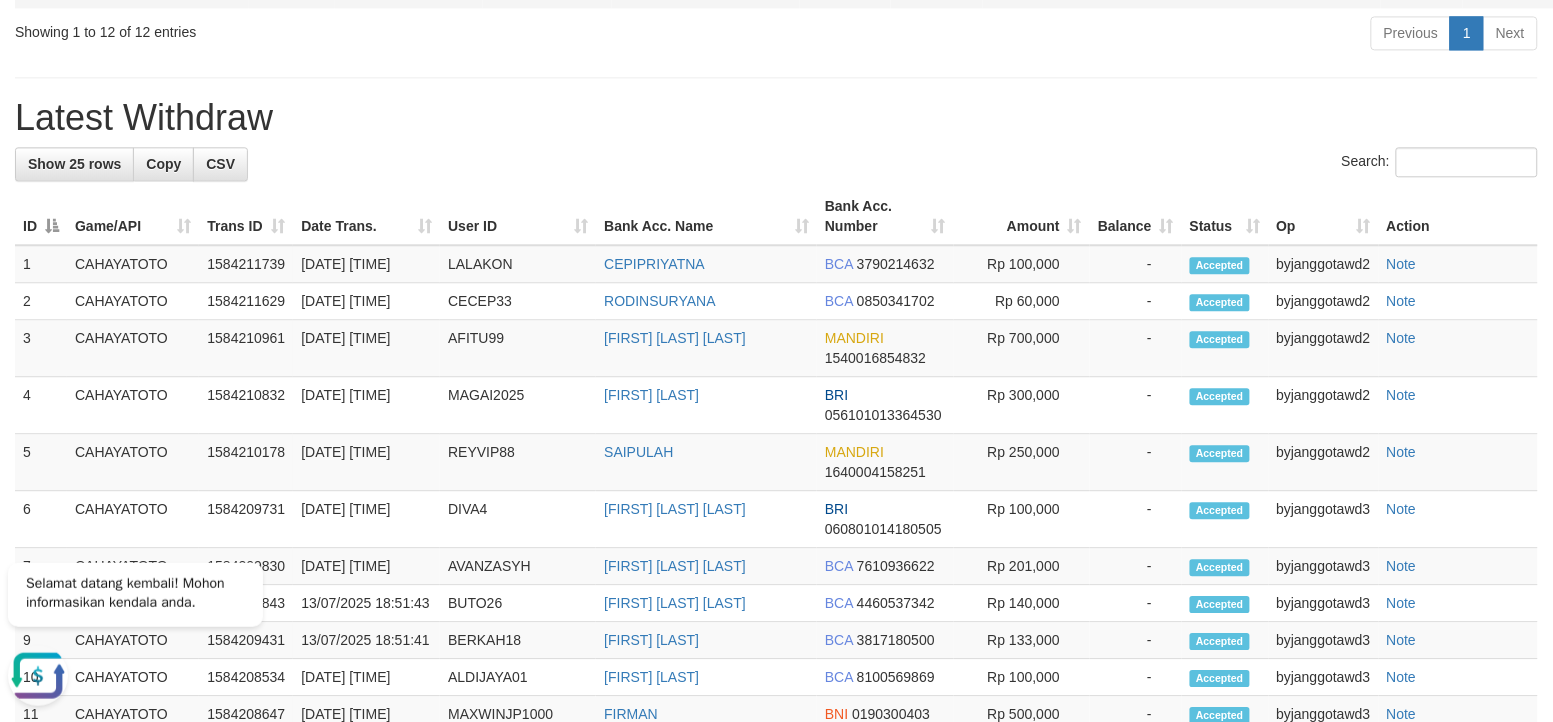 click on "Send PGA" at bounding box center [1487, -20] 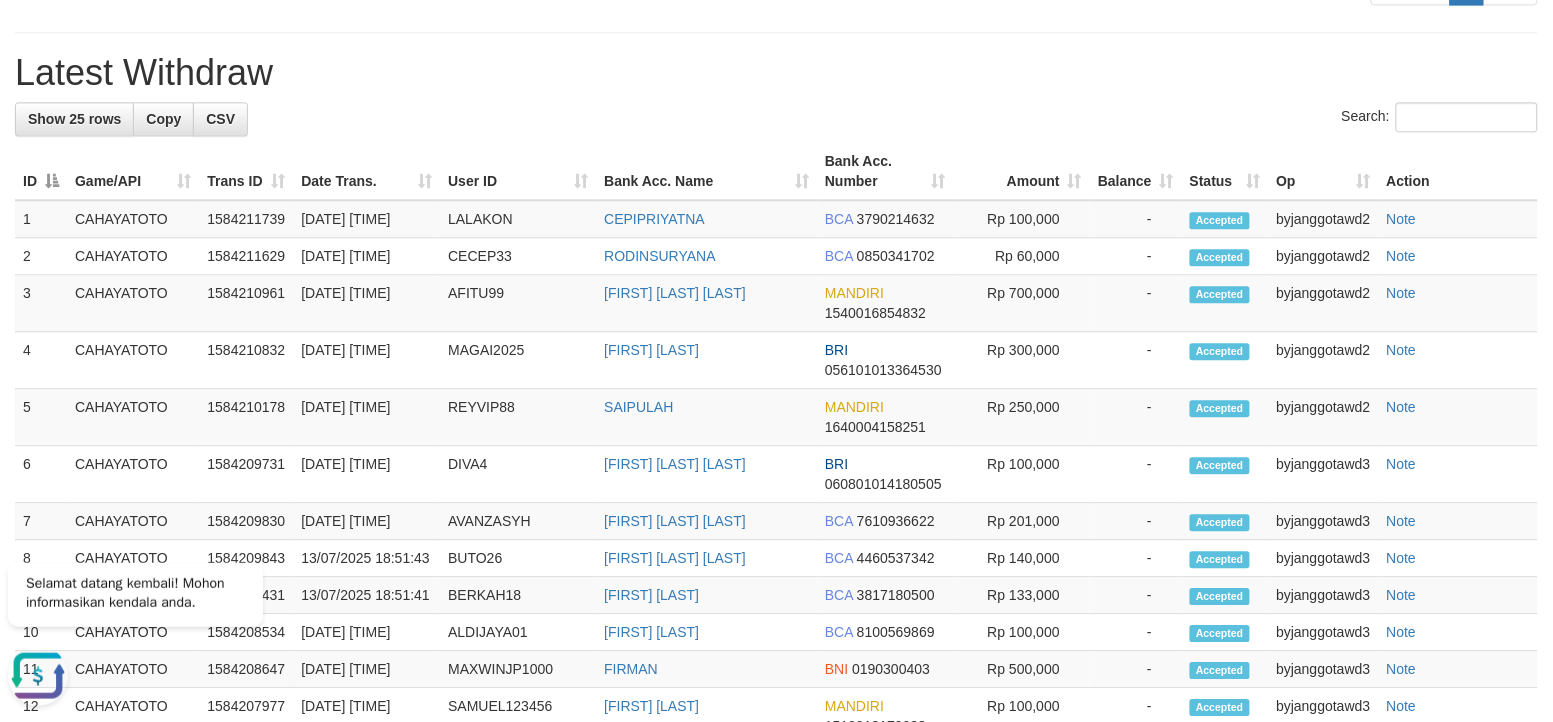 click on "Latest Withdraw" at bounding box center [776, 73] 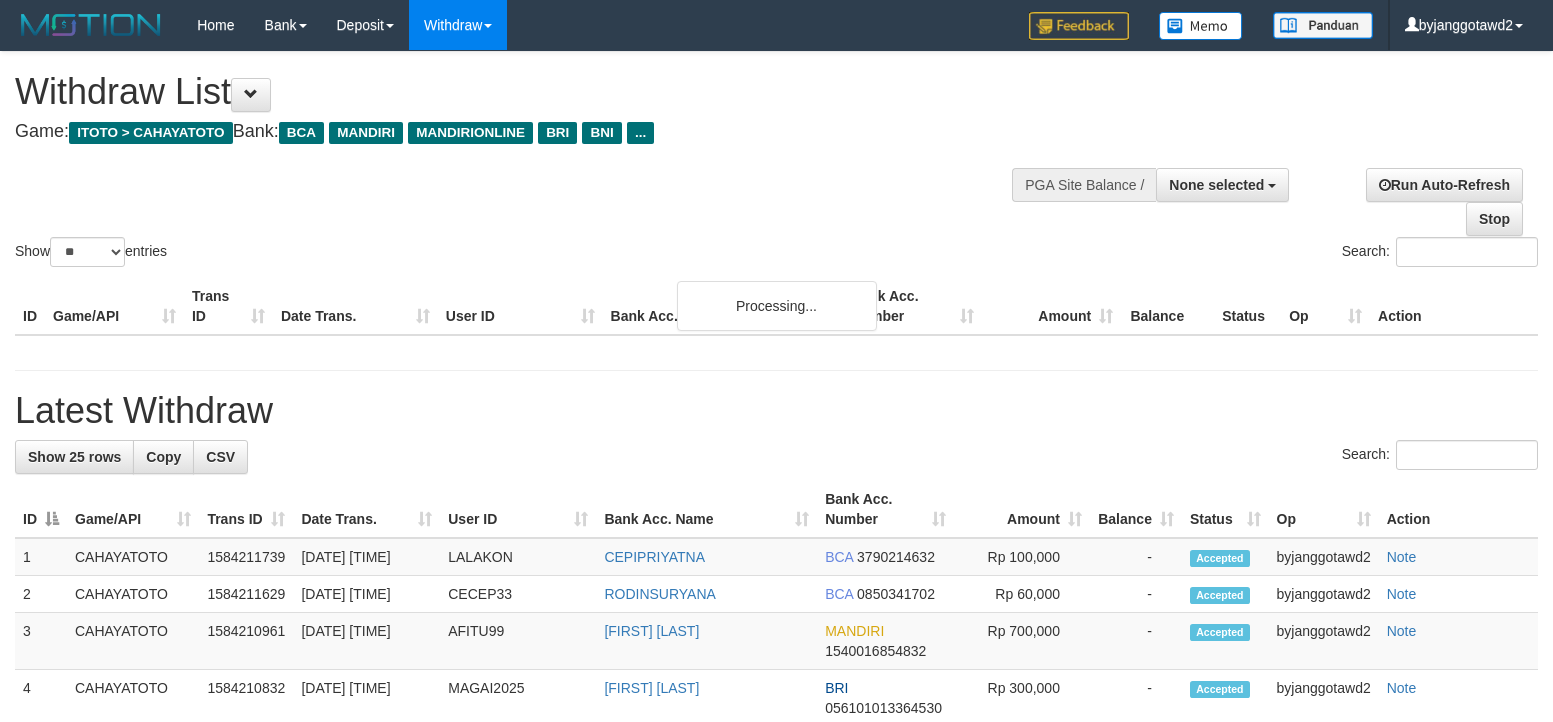 select 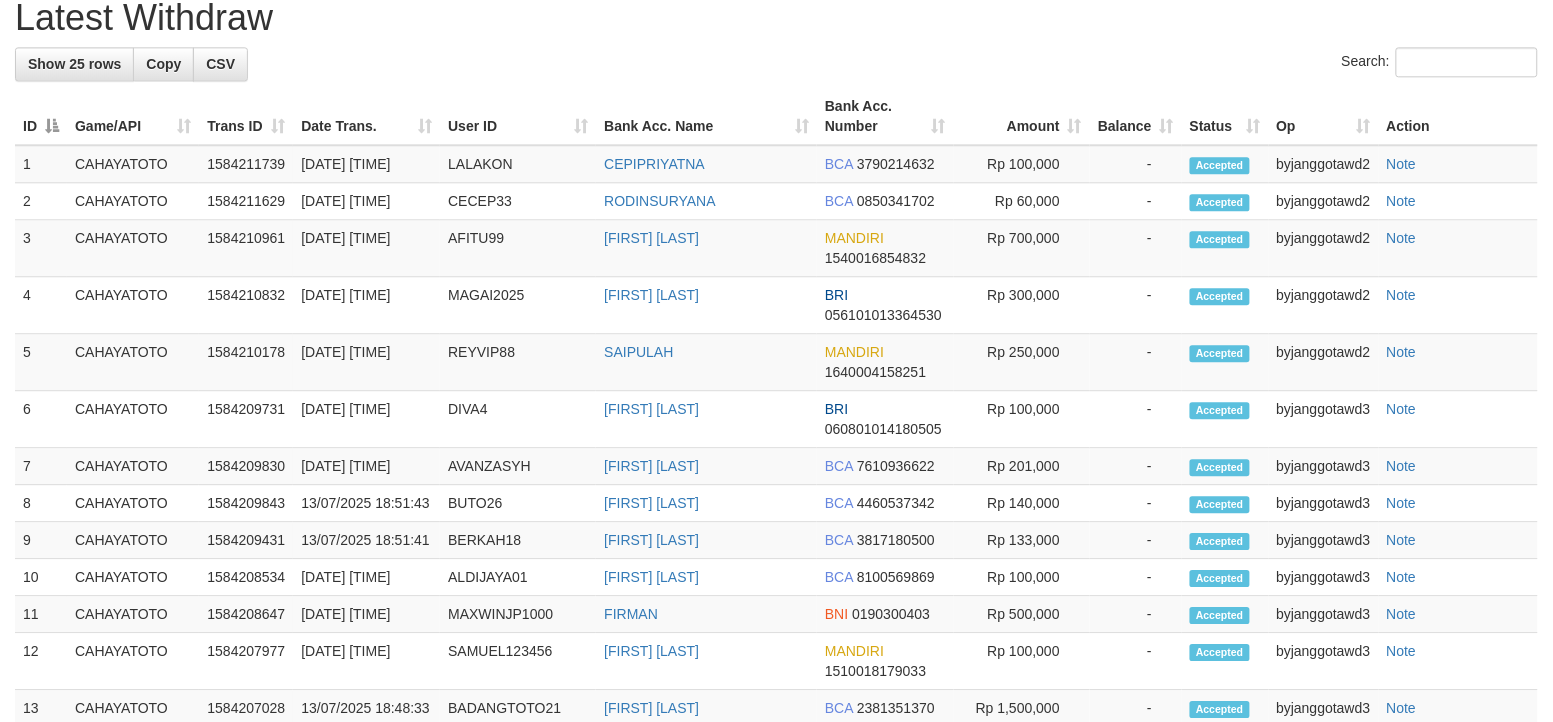 scroll, scrollTop: 1236, scrollLeft: 0, axis: vertical 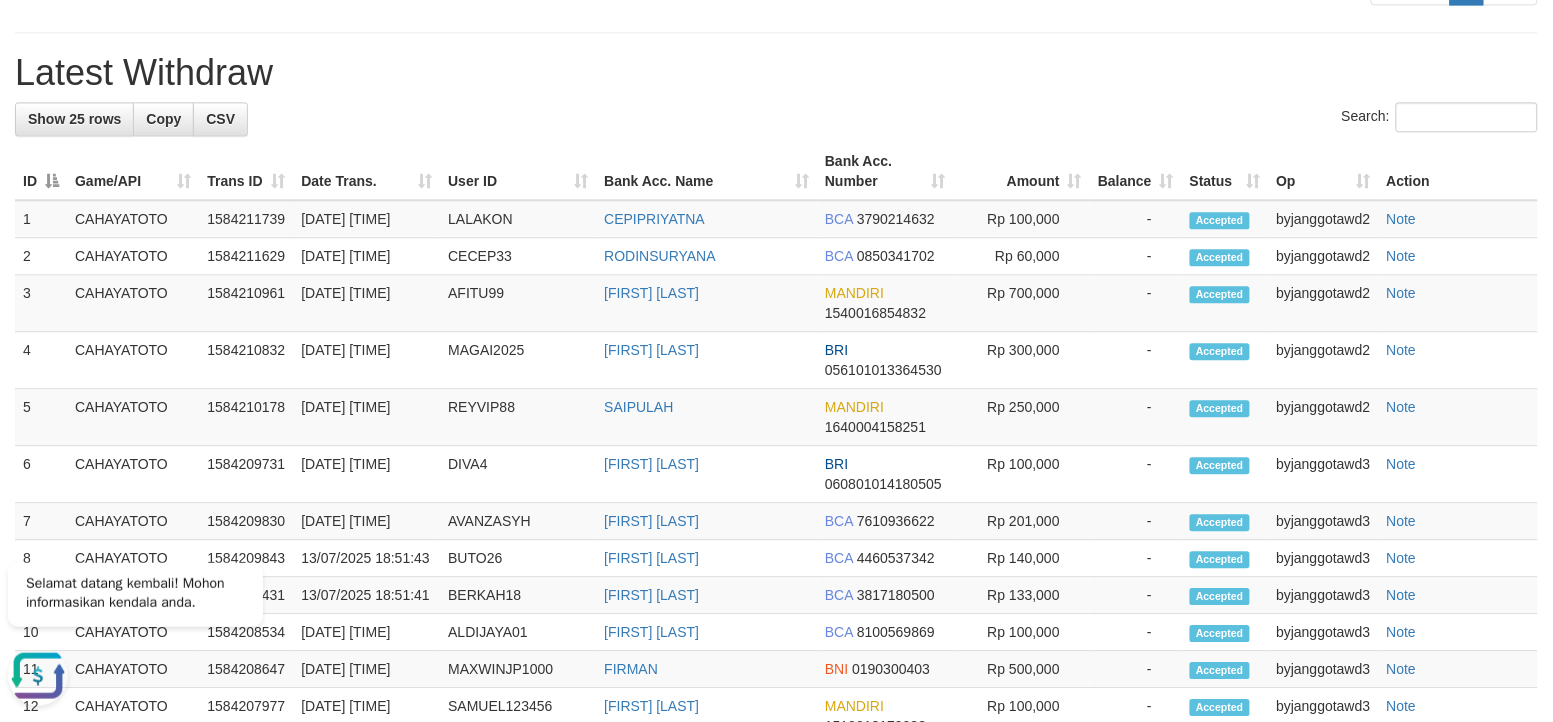 click on "**********" at bounding box center [776, 137] 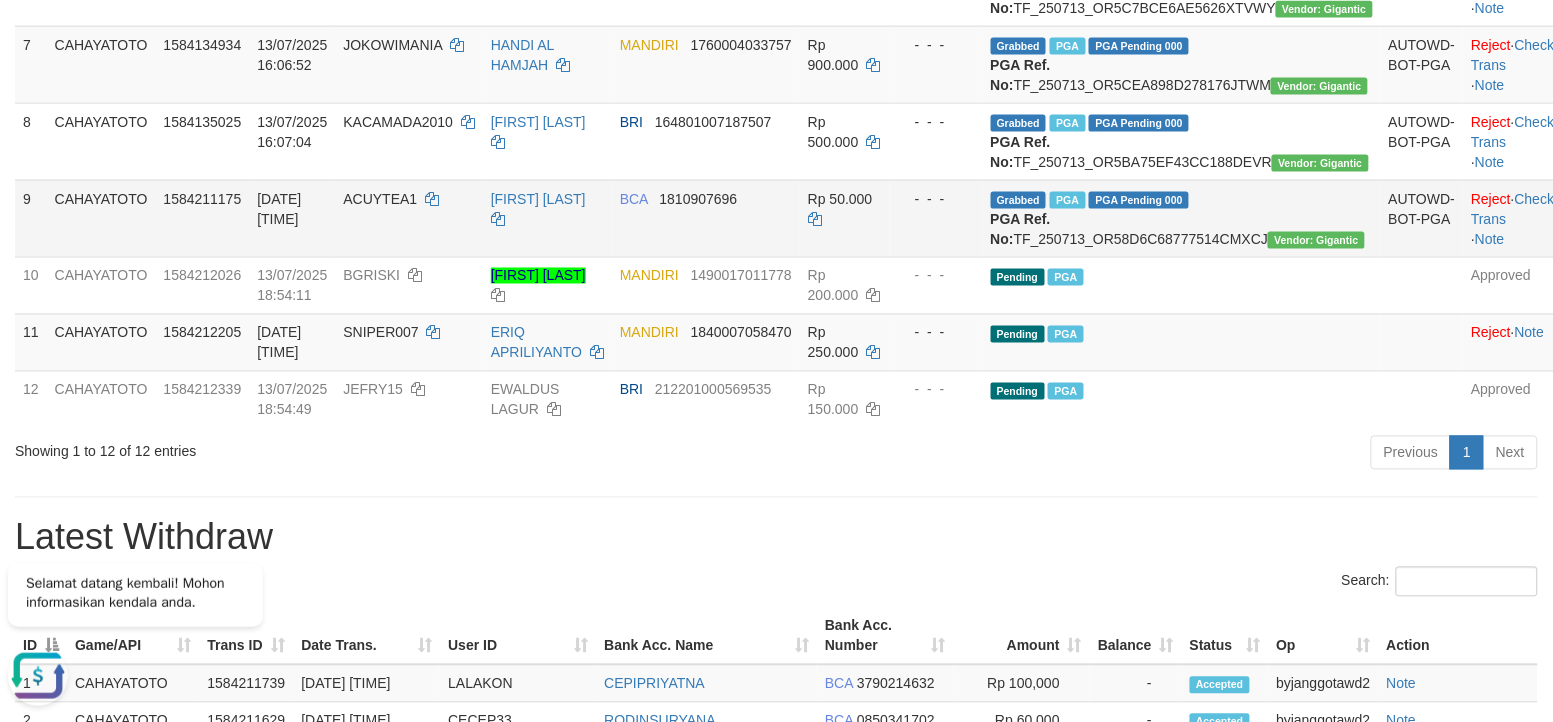 click on "BCA     1810907696" at bounding box center [706, 218] 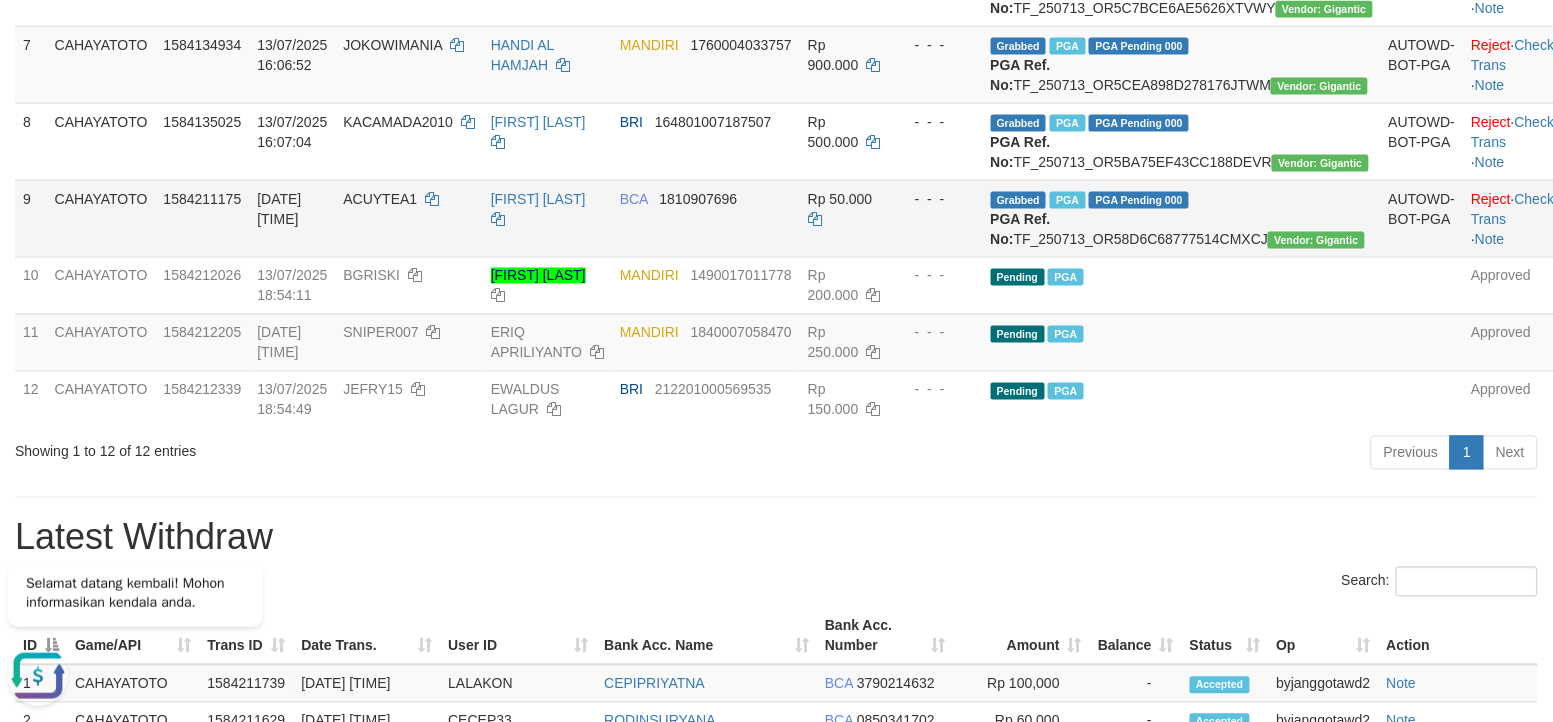 click on "BCA     1810907696" at bounding box center (706, 218) 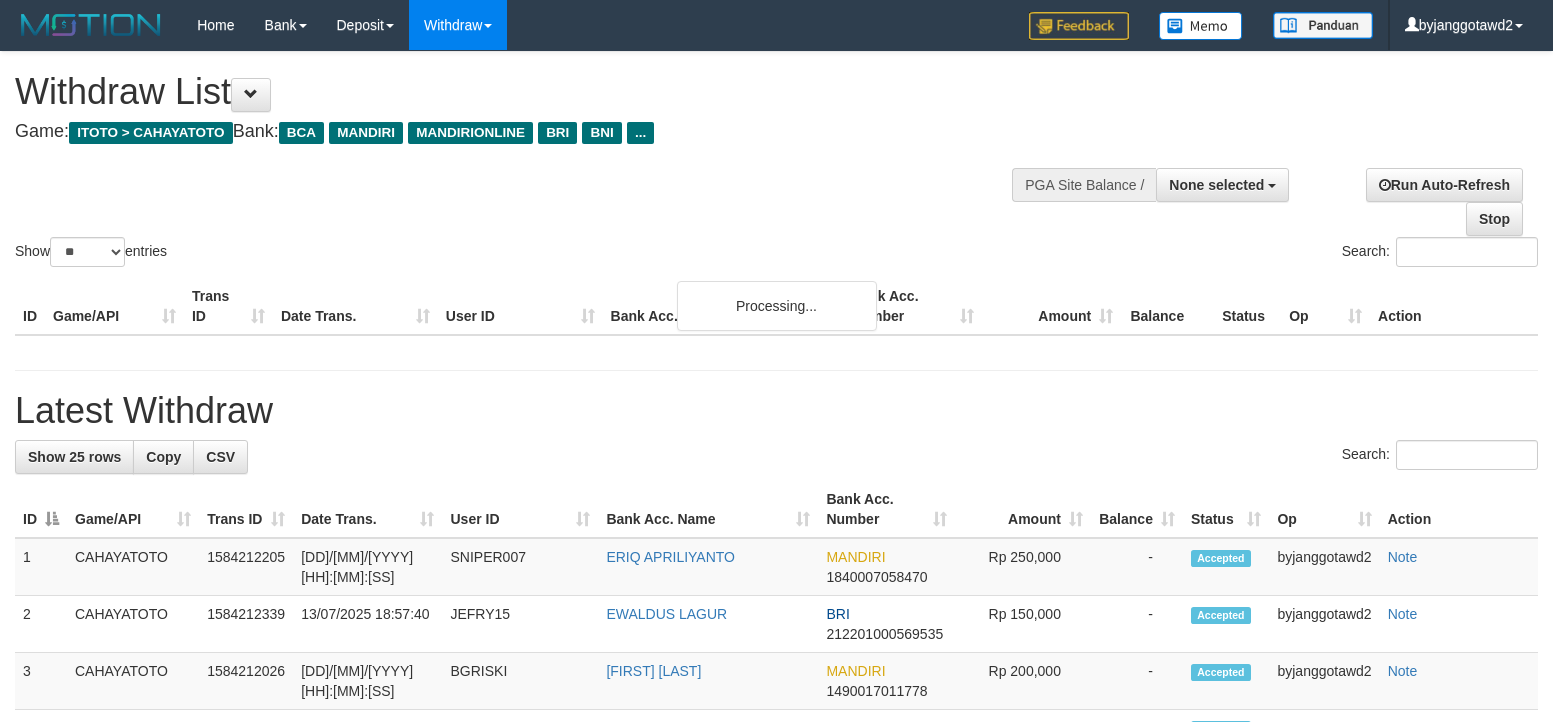 select 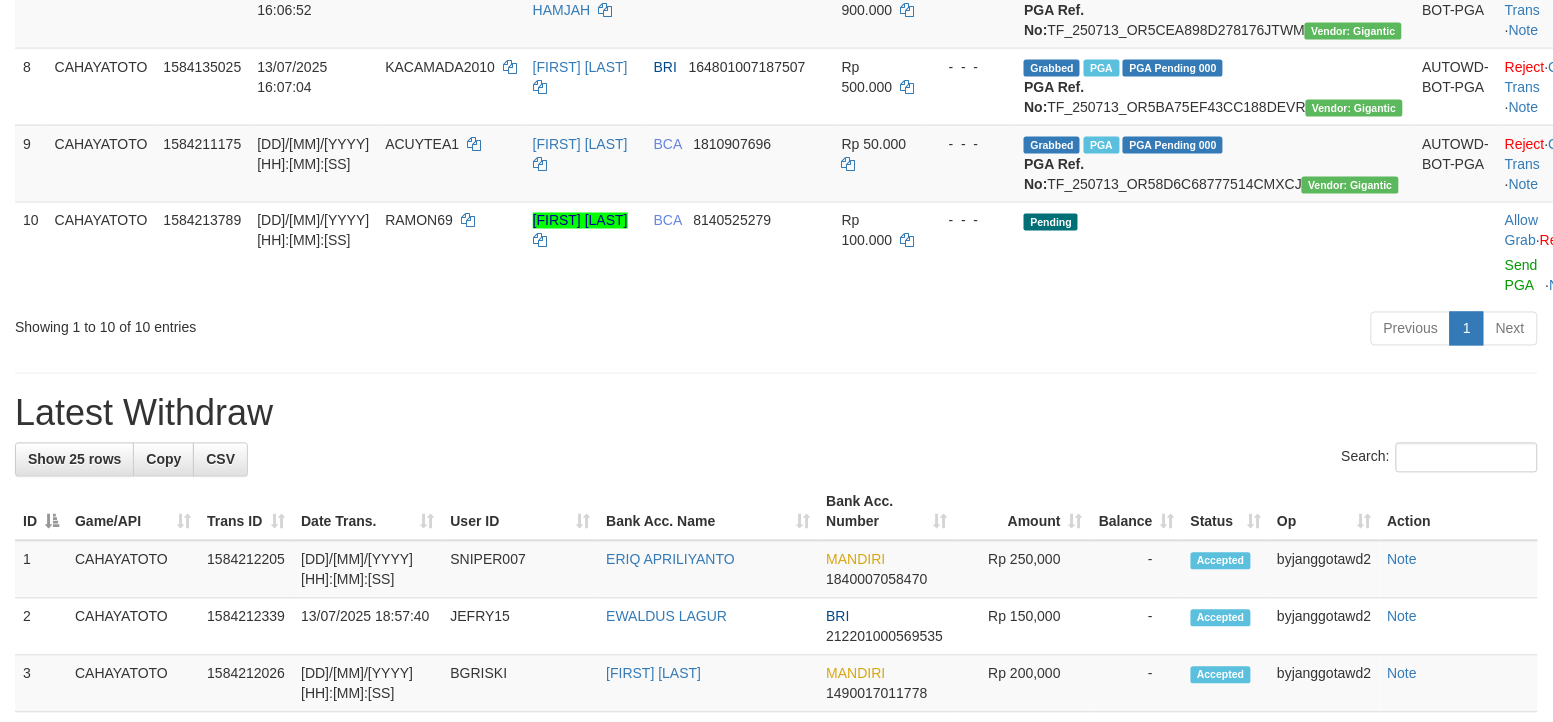scroll, scrollTop: 771, scrollLeft: 0, axis: vertical 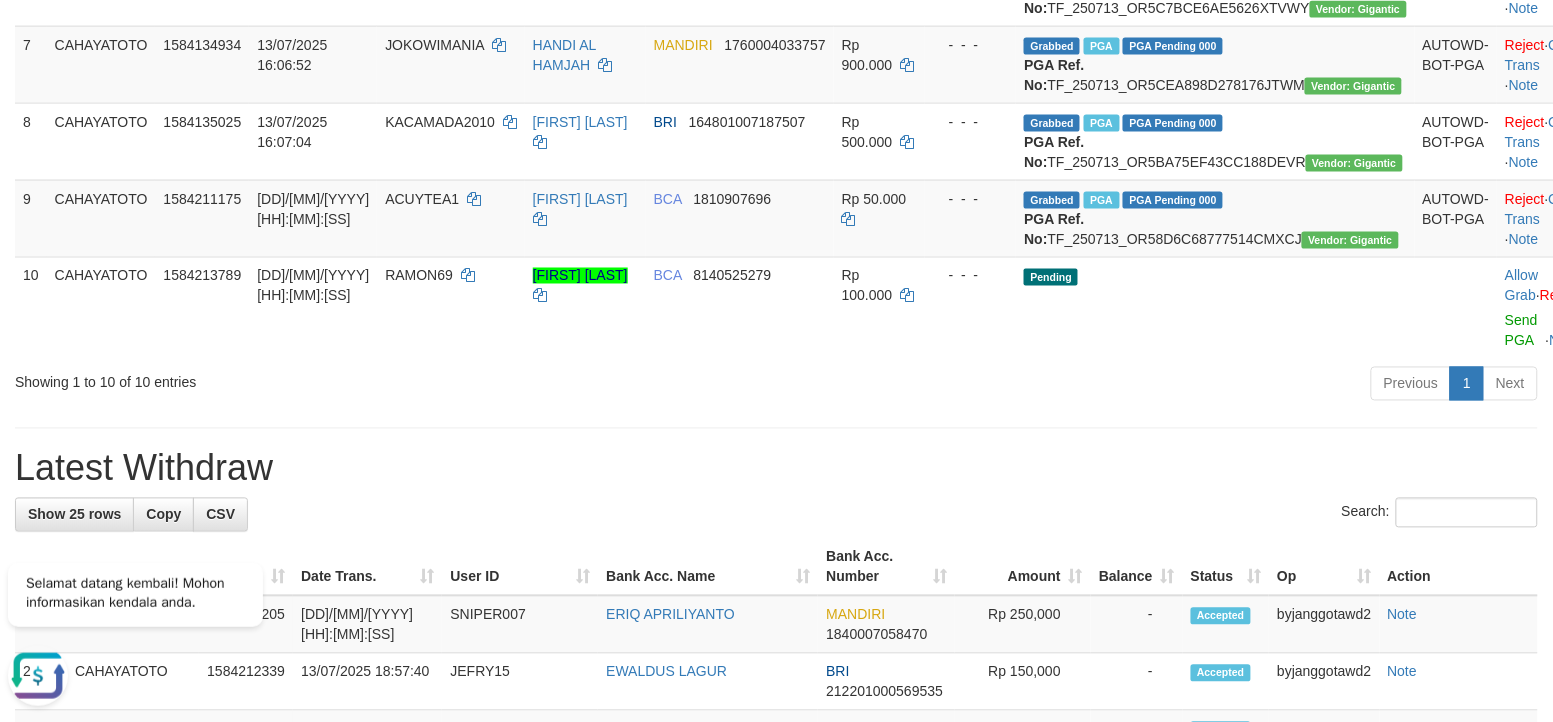 click at bounding box center (776, 428) 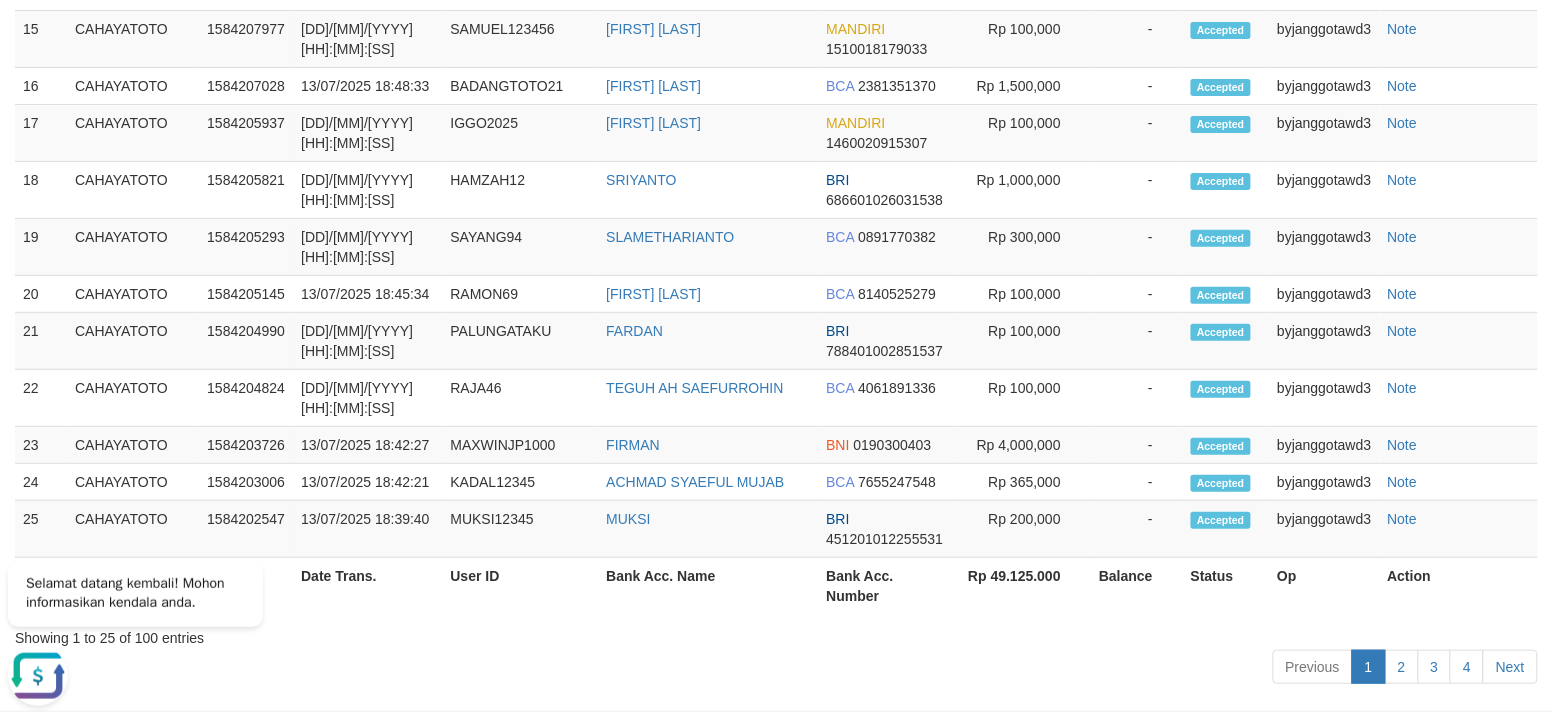 scroll, scrollTop: 868, scrollLeft: 0, axis: vertical 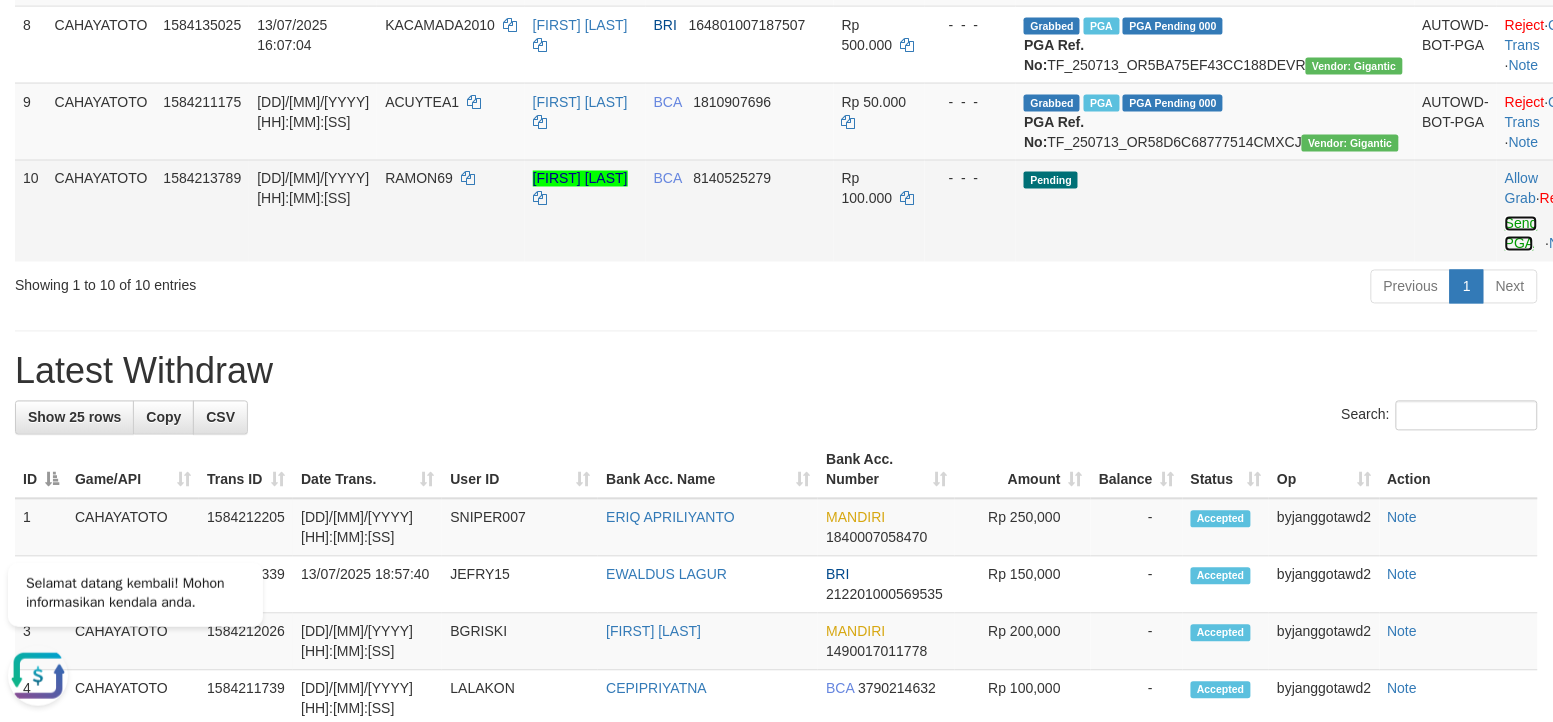 click on "Send PGA" at bounding box center [1521, 234] 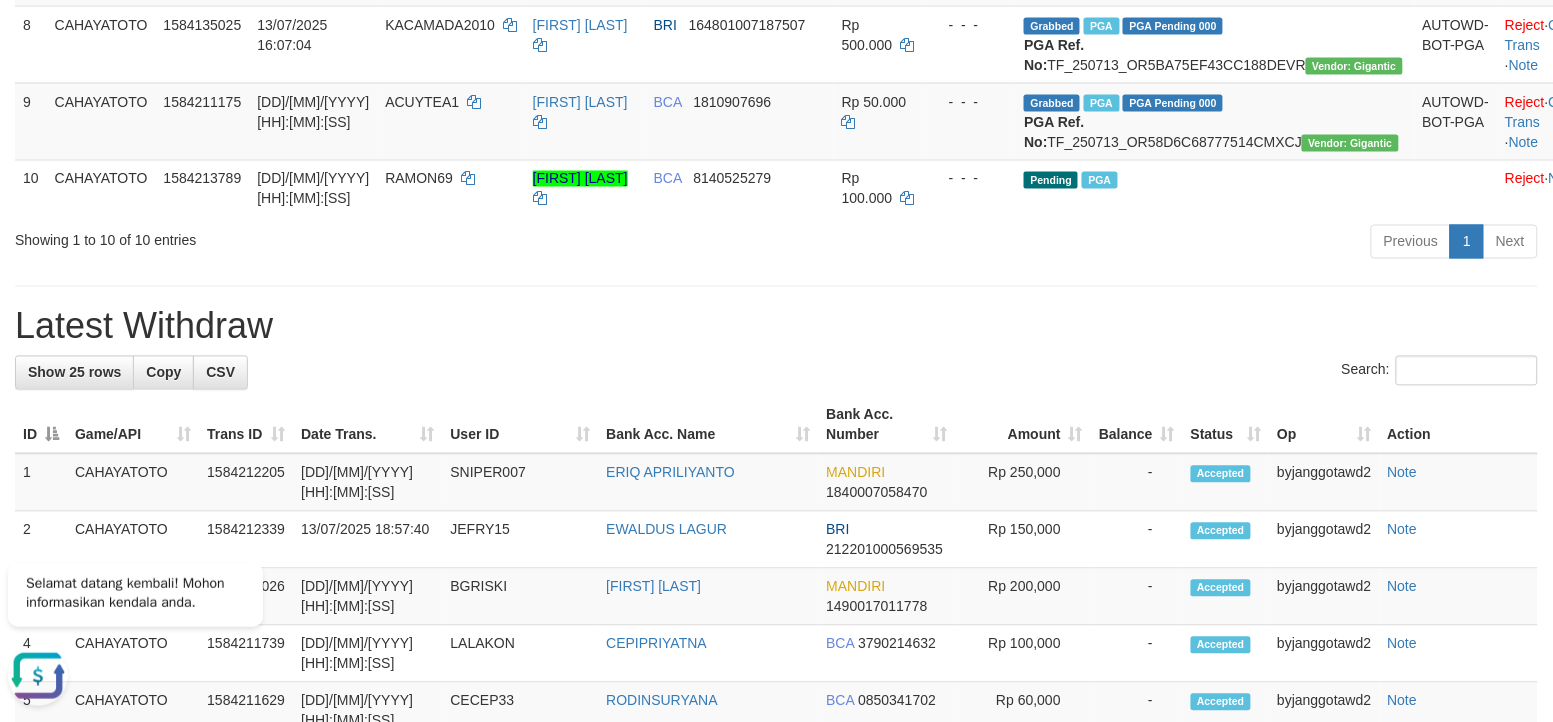 click on "**********" at bounding box center [776, 538] 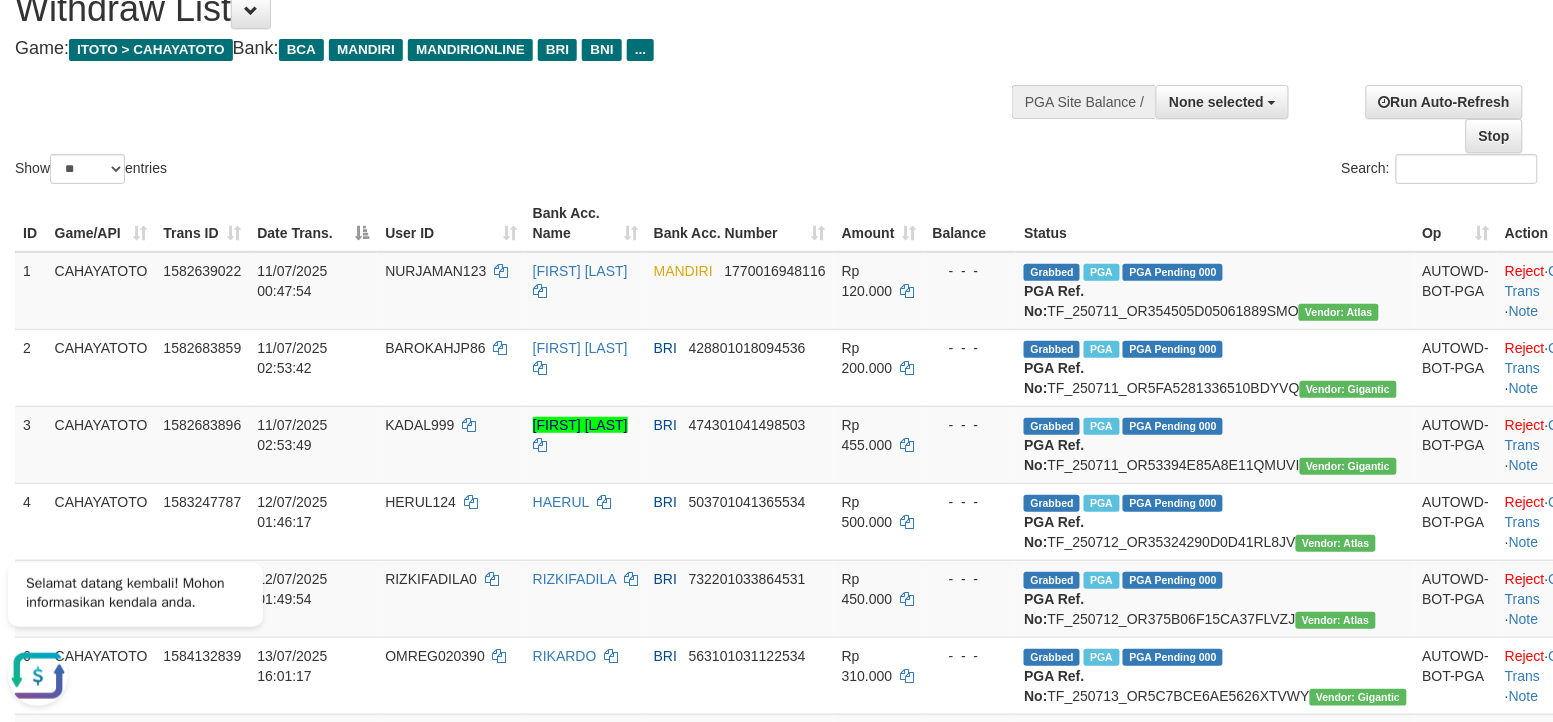 scroll, scrollTop: 0, scrollLeft: 0, axis: both 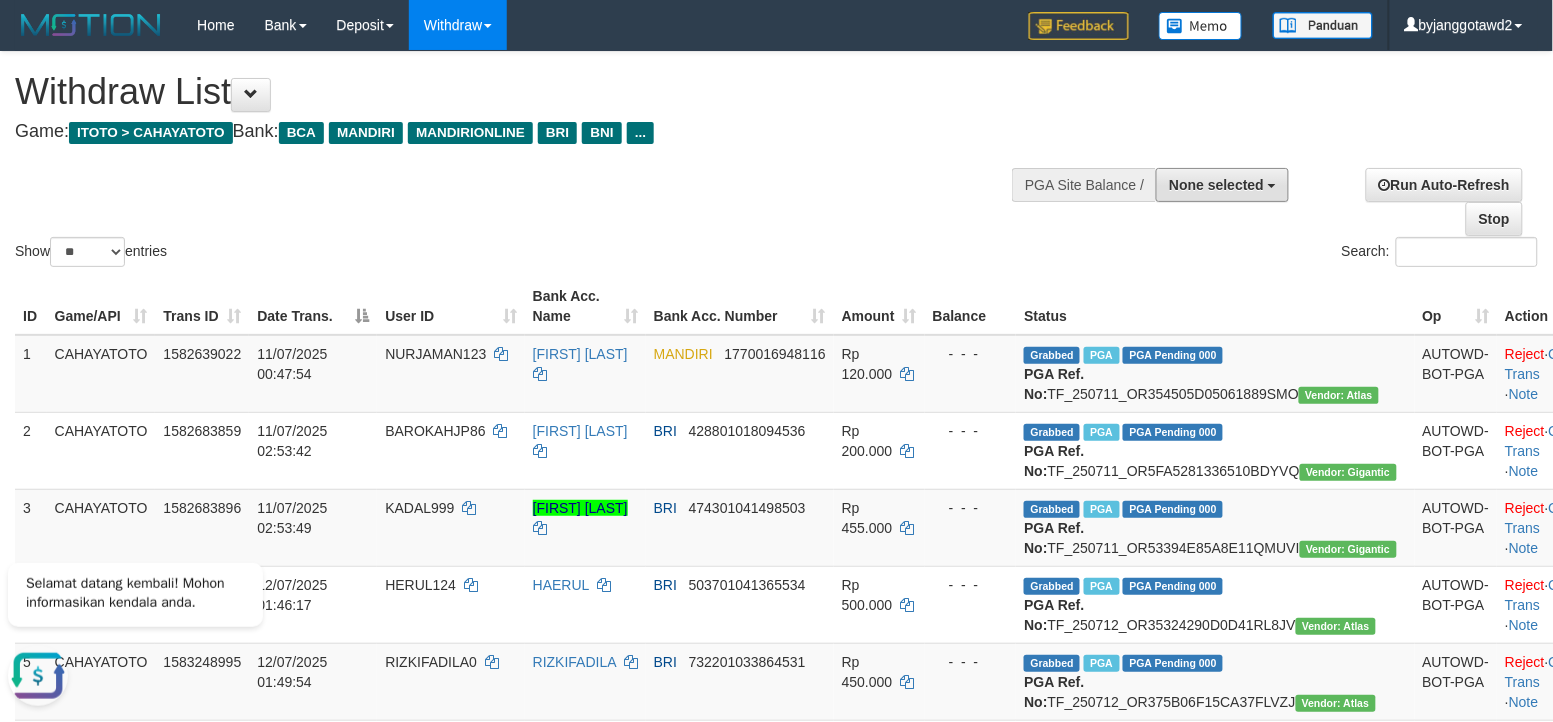 click on "None selected" at bounding box center (1216, 185) 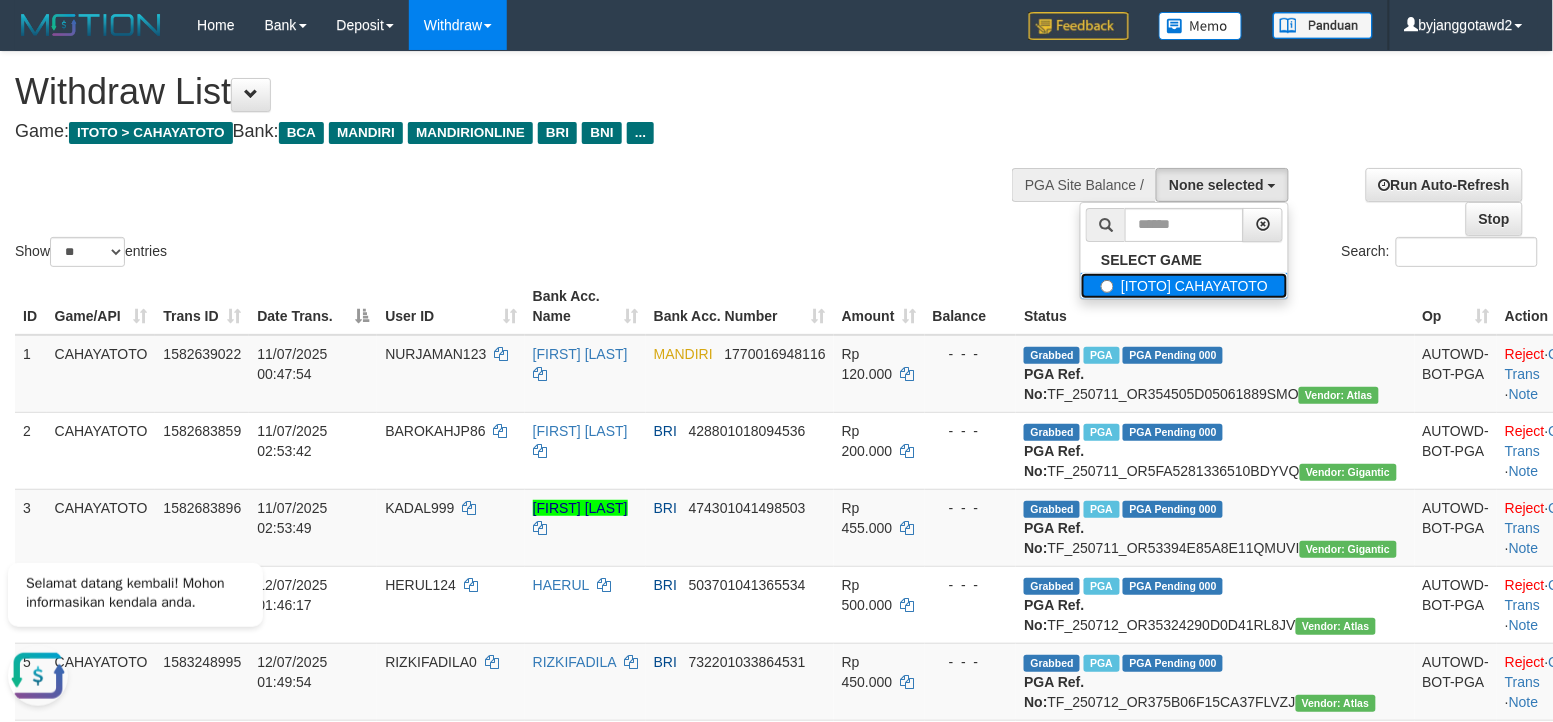 click on "[ITOTO] CAHAYATOTO" at bounding box center (1184, 286) 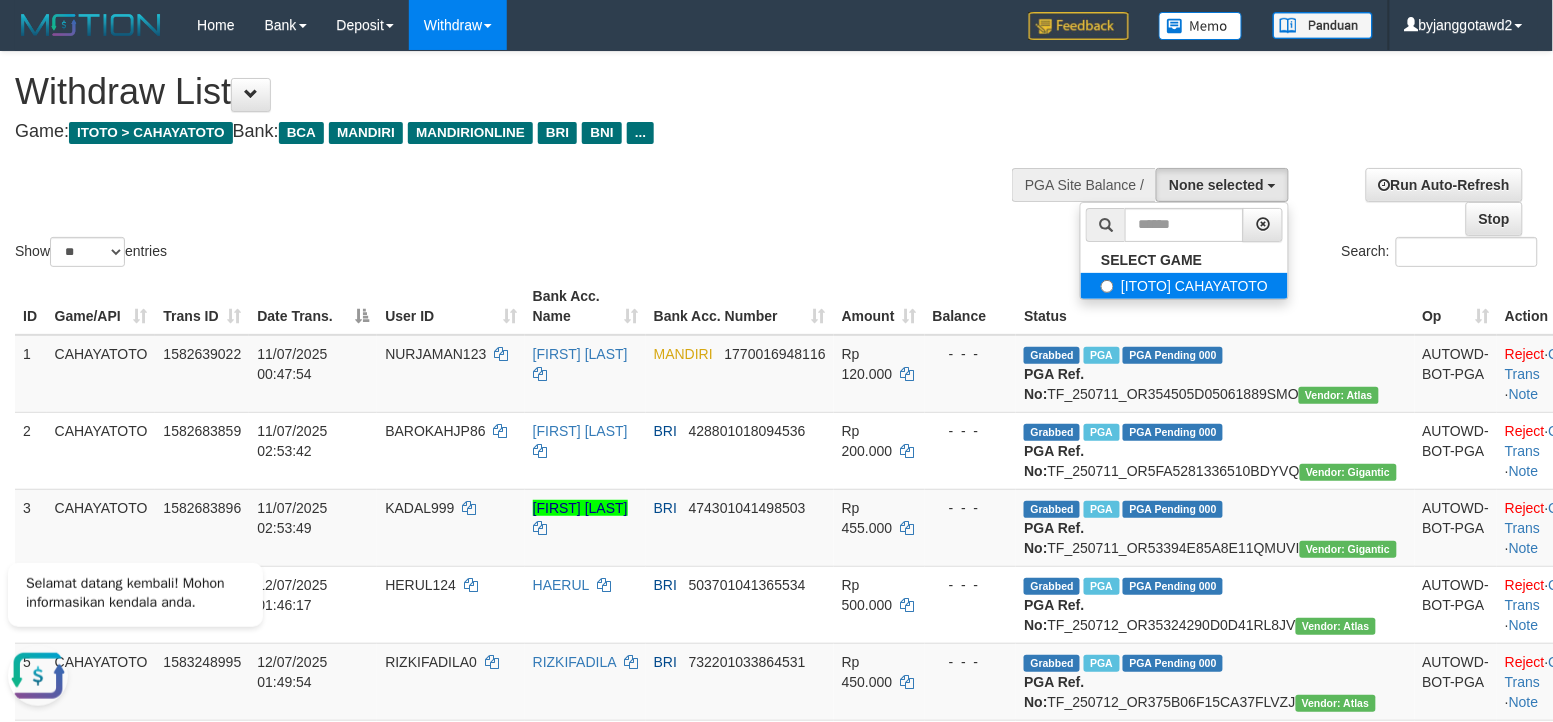 select on "****" 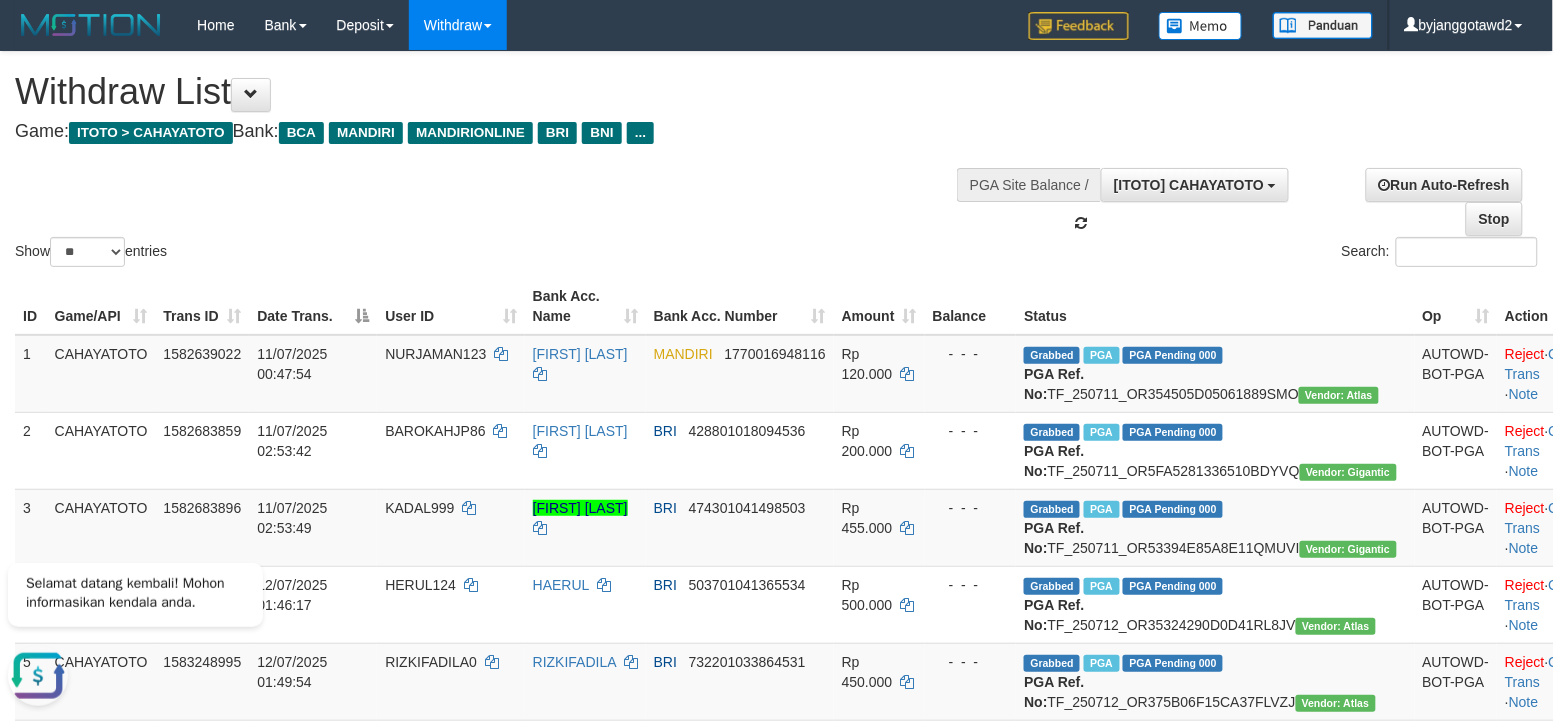 scroll, scrollTop: 17, scrollLeft: 0, axis: vertical 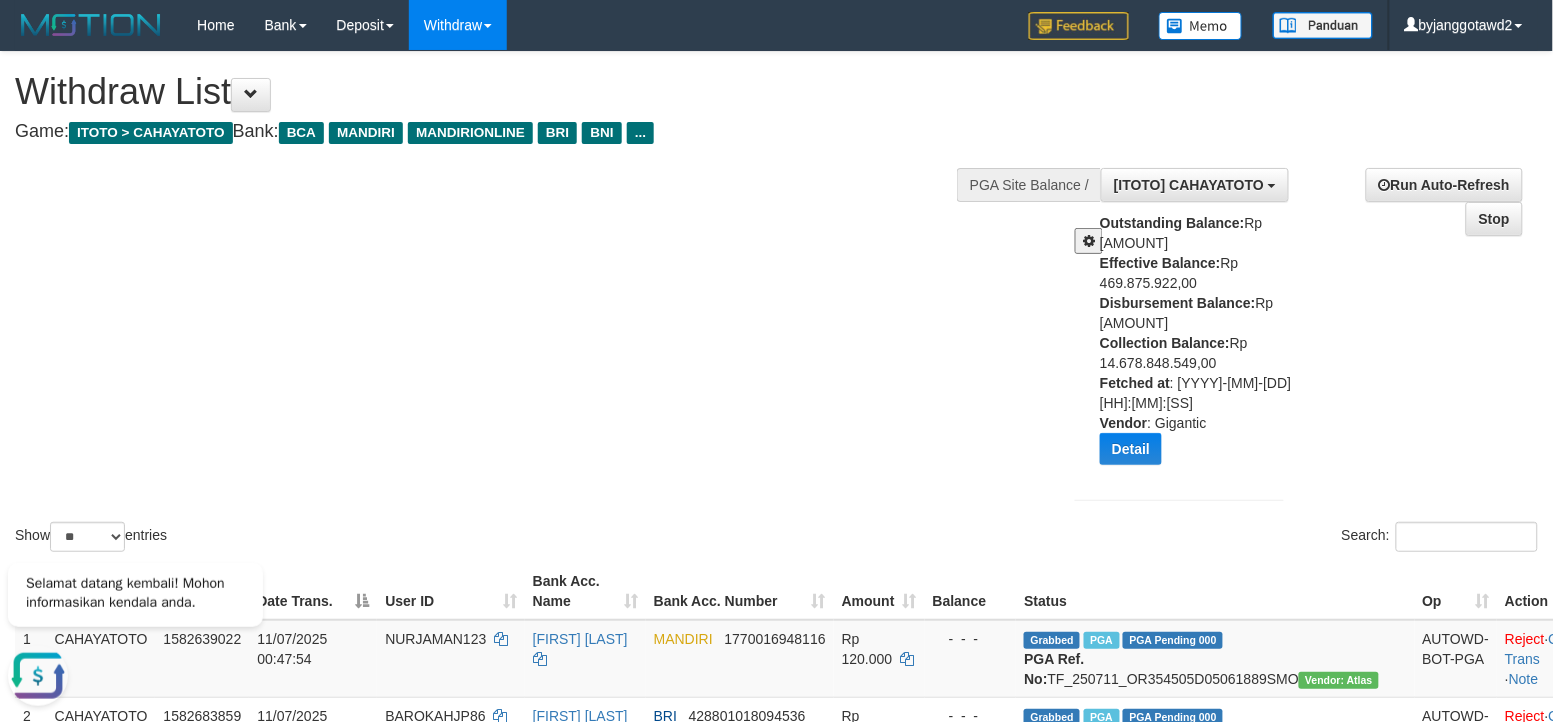 click on "Outstanding Balance:  Rp [AMOUNT]
Effective Balance:  Rp [AMOUNT]
Disbursement Balance:  Rp [AMOUNT]
Collection Balance:  Rp [AMOUNT]
Fetched at : [YYYY]-[MM]-[DD] [HH]:[MM]:[SS]
Vendor : [VENDOR]
Detail
Vendor Name
Outstanding Balance
Effective Balance
Disbursment Balance
Collection Balance
No data found
Fetched at:   [YYYY]-[MM]-[DD] [HH]:[MM]:[SS]
Vendor:   [VENDOR]" at bounding box center [1199, 346] 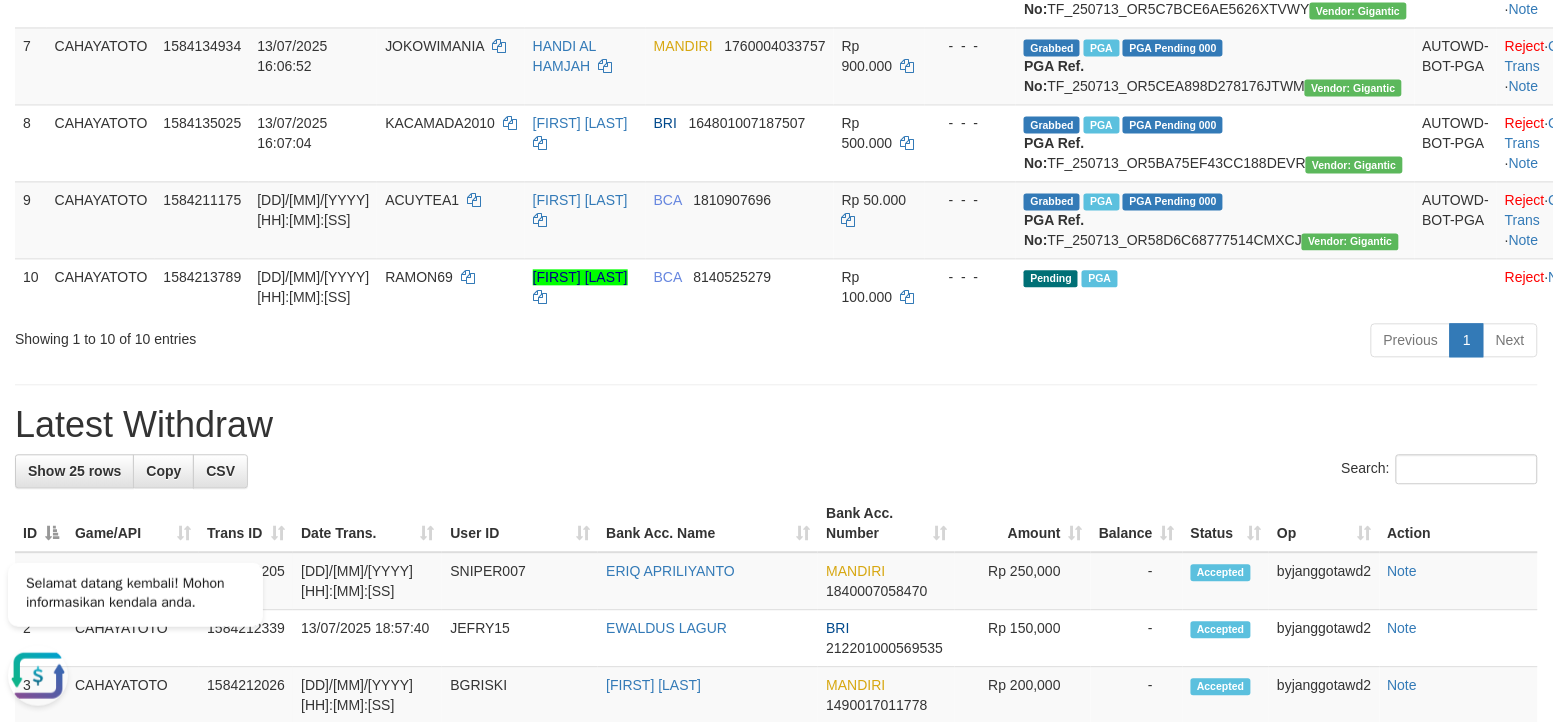click on "Previous 1 Next" at bounding box center (1100, 342) 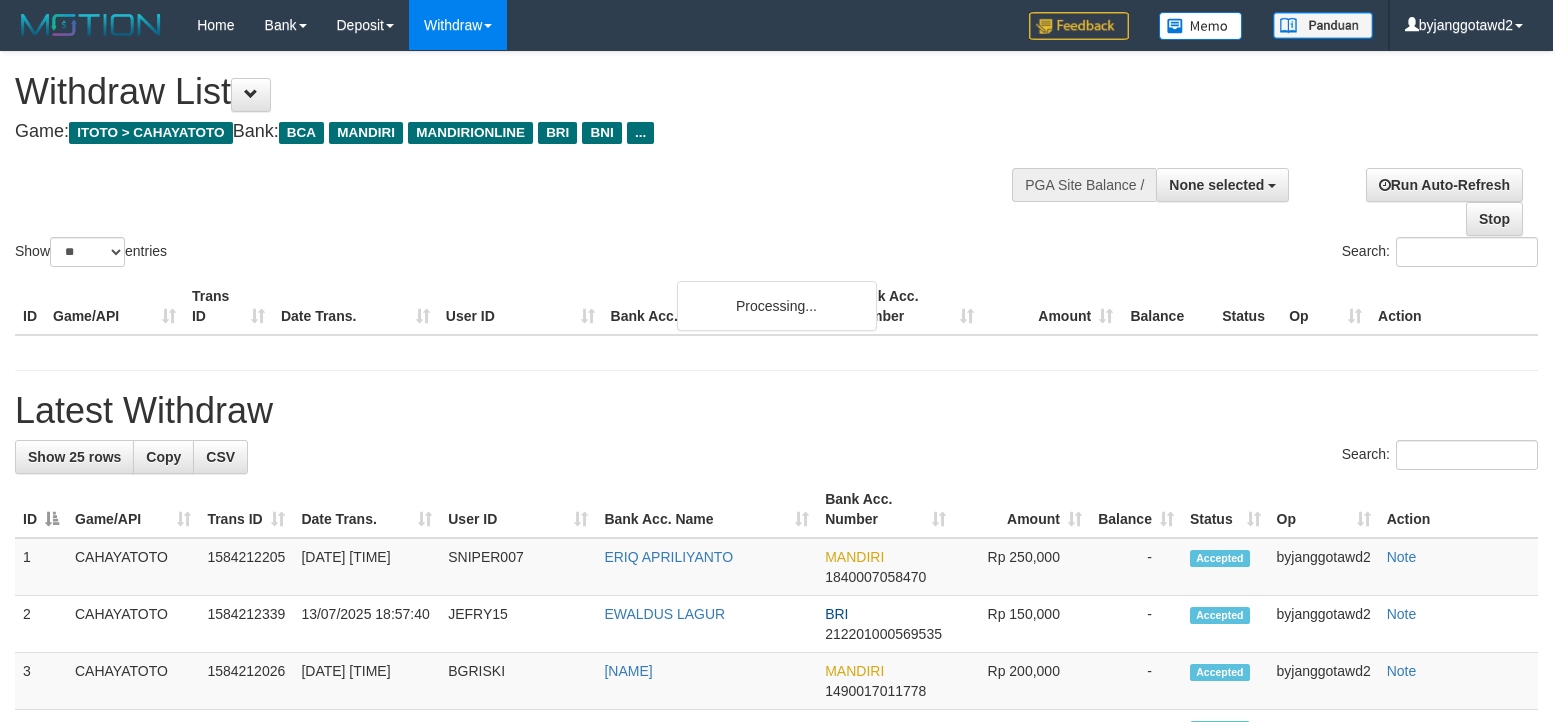 select 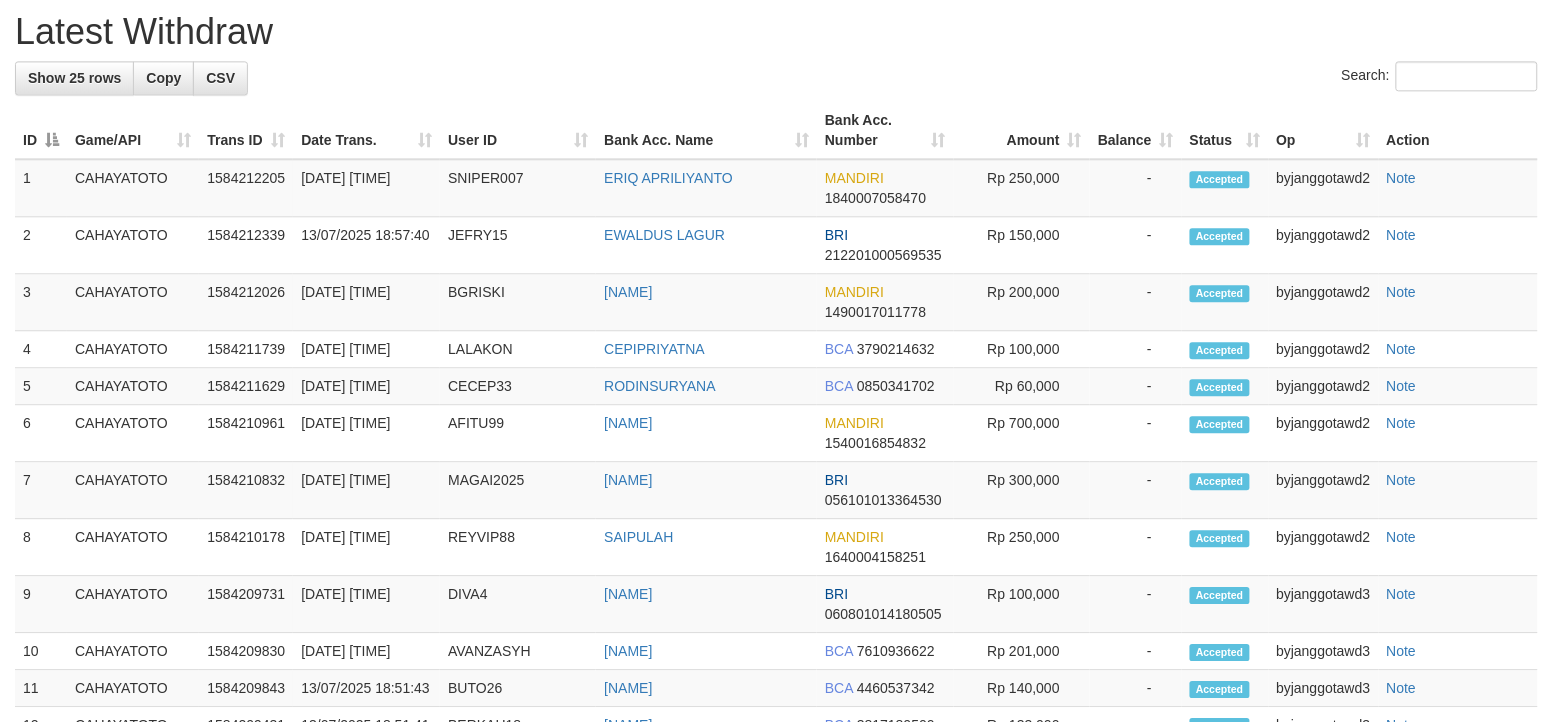 scroll, scrollTop: 1122, scrollLeft: 0, axis: vertical 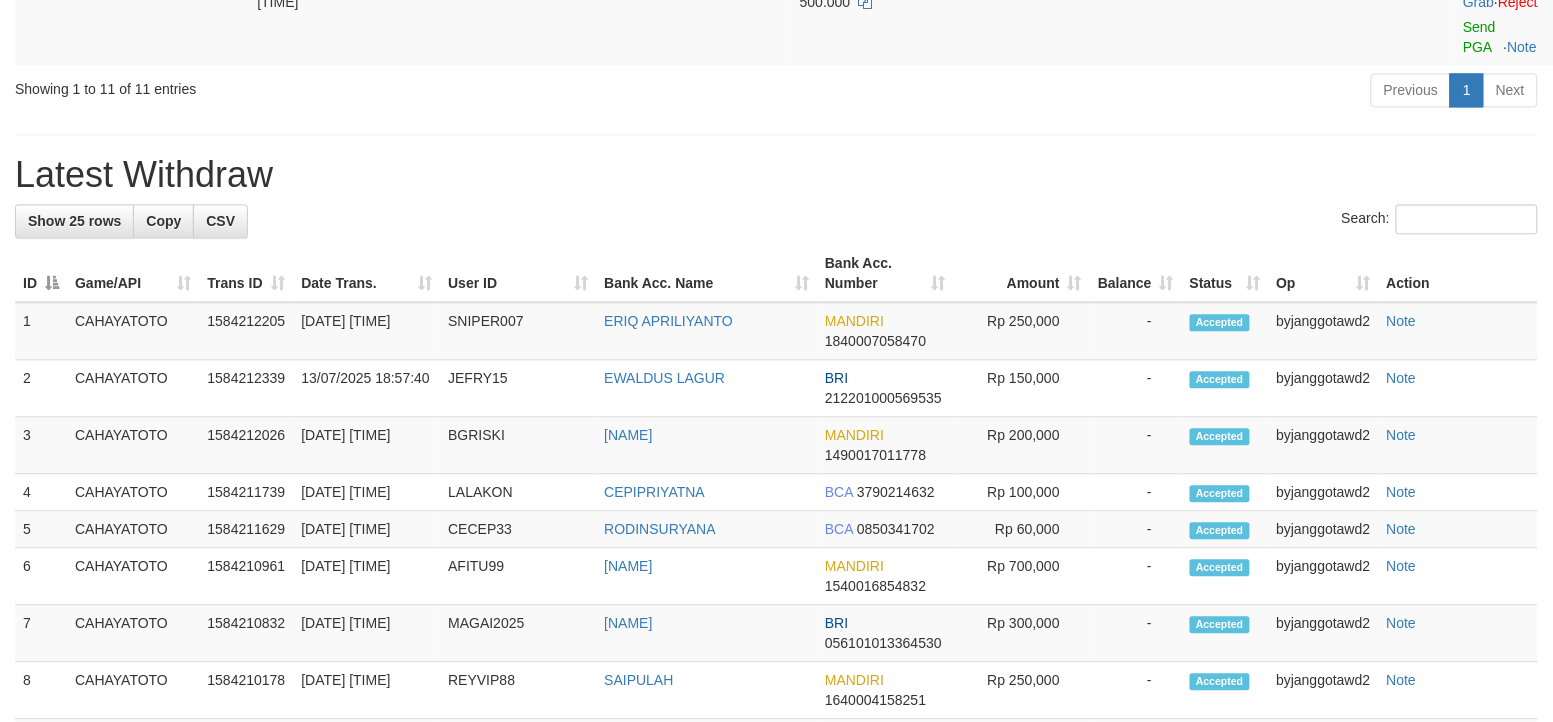 click on "Previous 1 Next" at bounding box center [1100, 92] 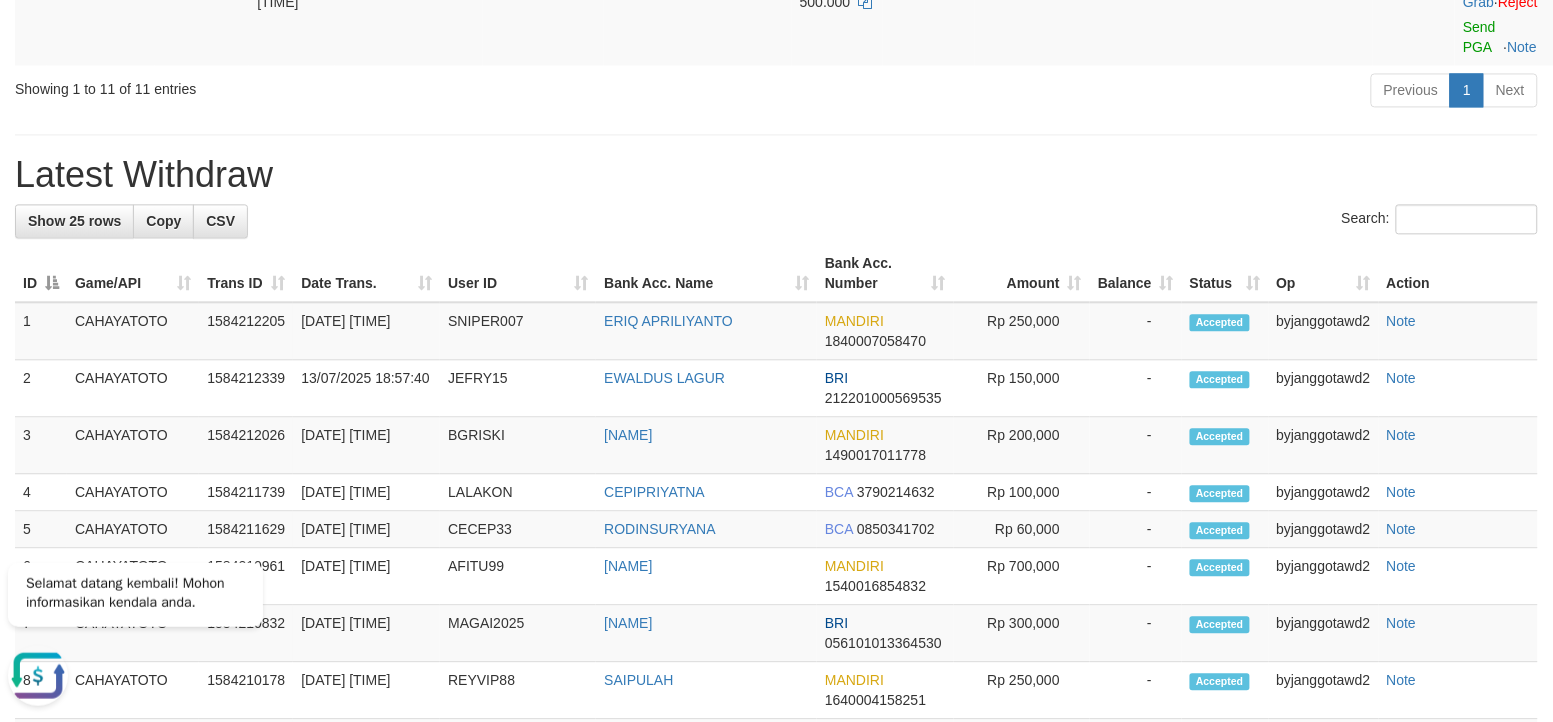 scroll, scrollTop: 0, scrollLeft: 0, axis: both 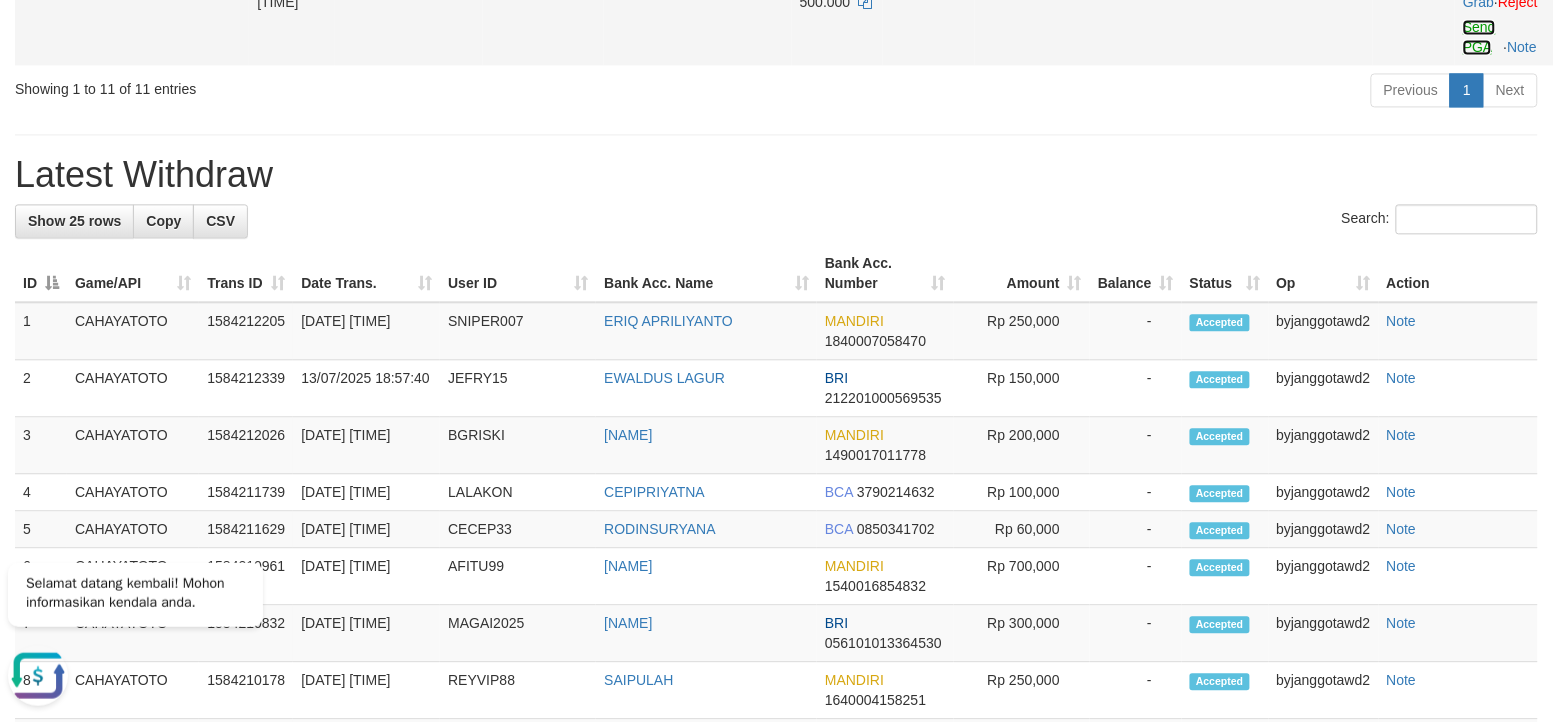 click on "Send PGA" at bounding box center (1479, 37) 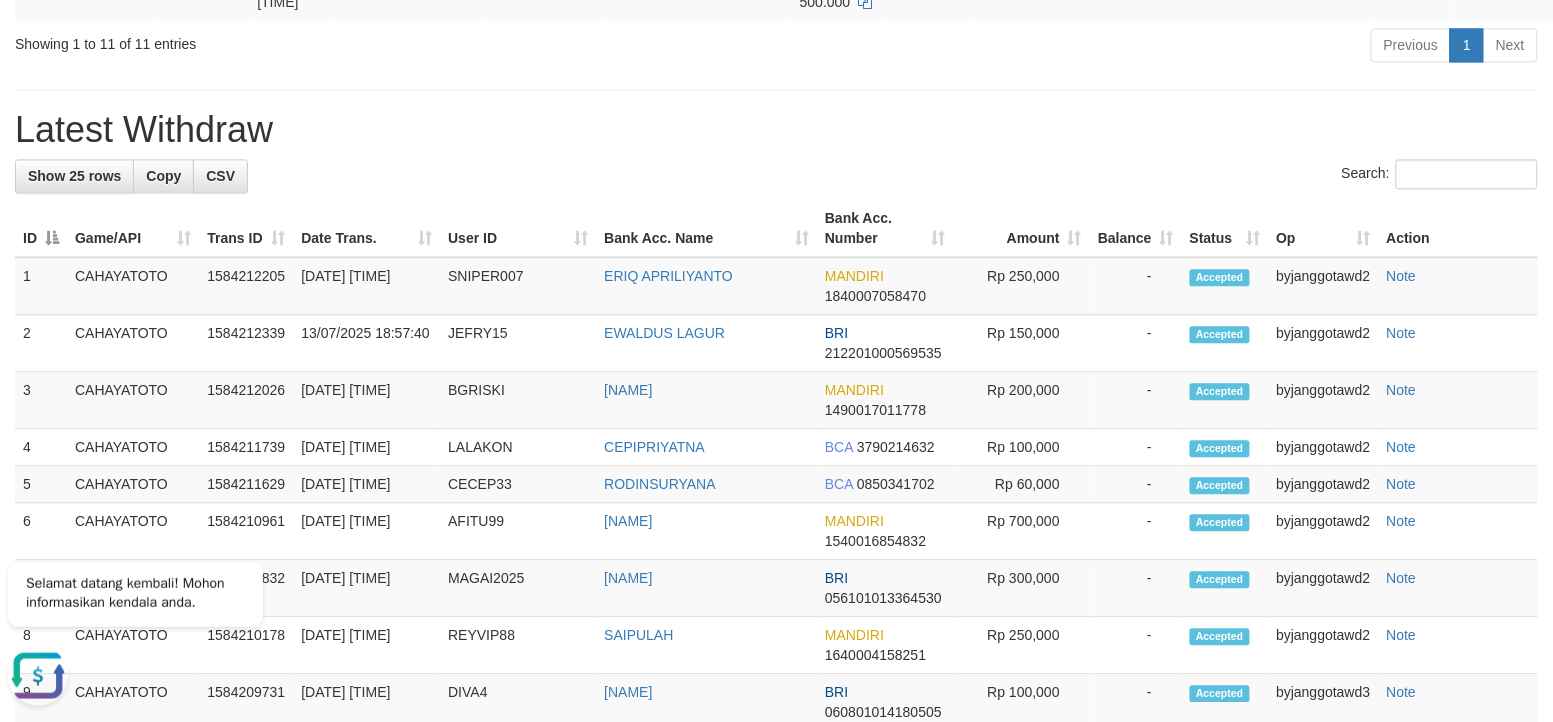 click on "Latest Withdraw" at bounding box center (776, 130) 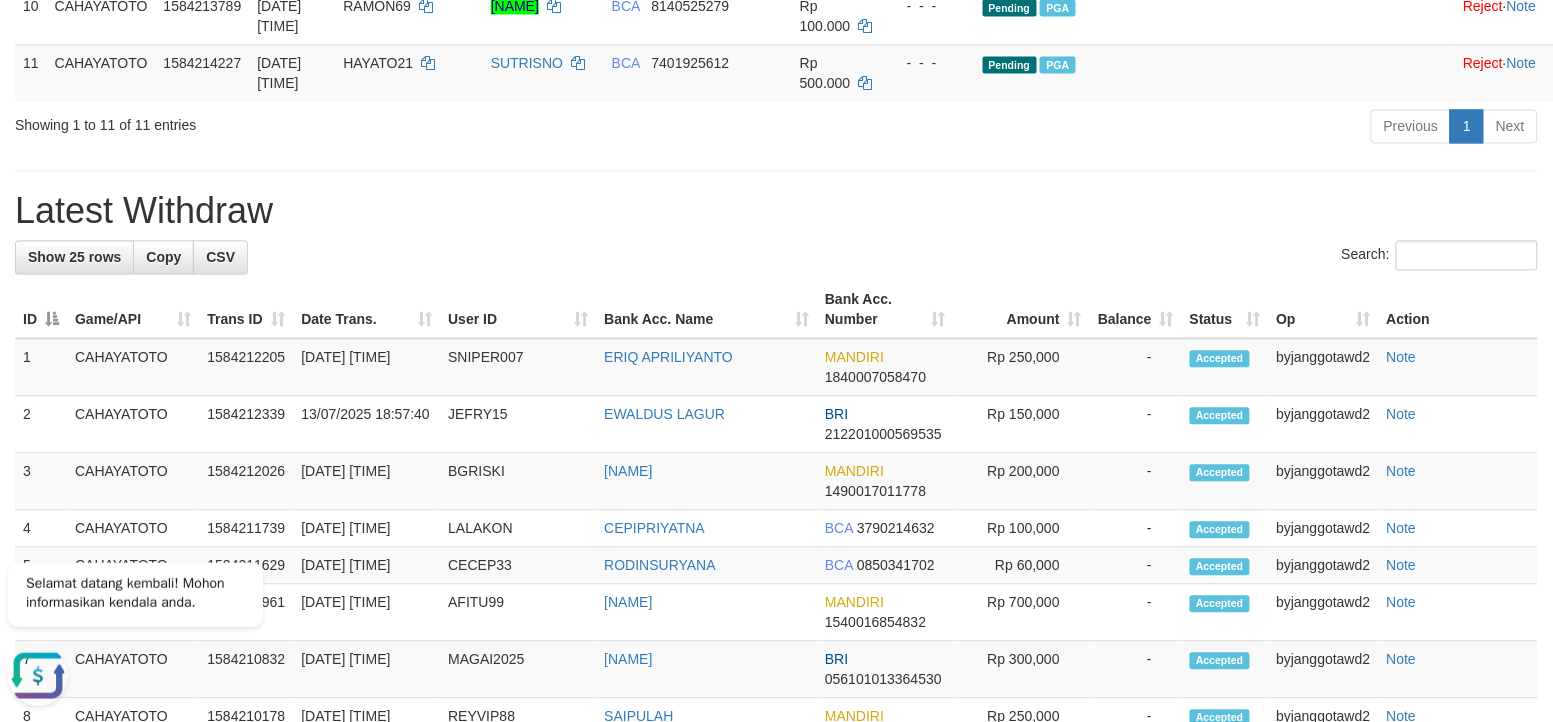 scroll, scrollTop: 997, scrollLeft: 0, axis: vertical 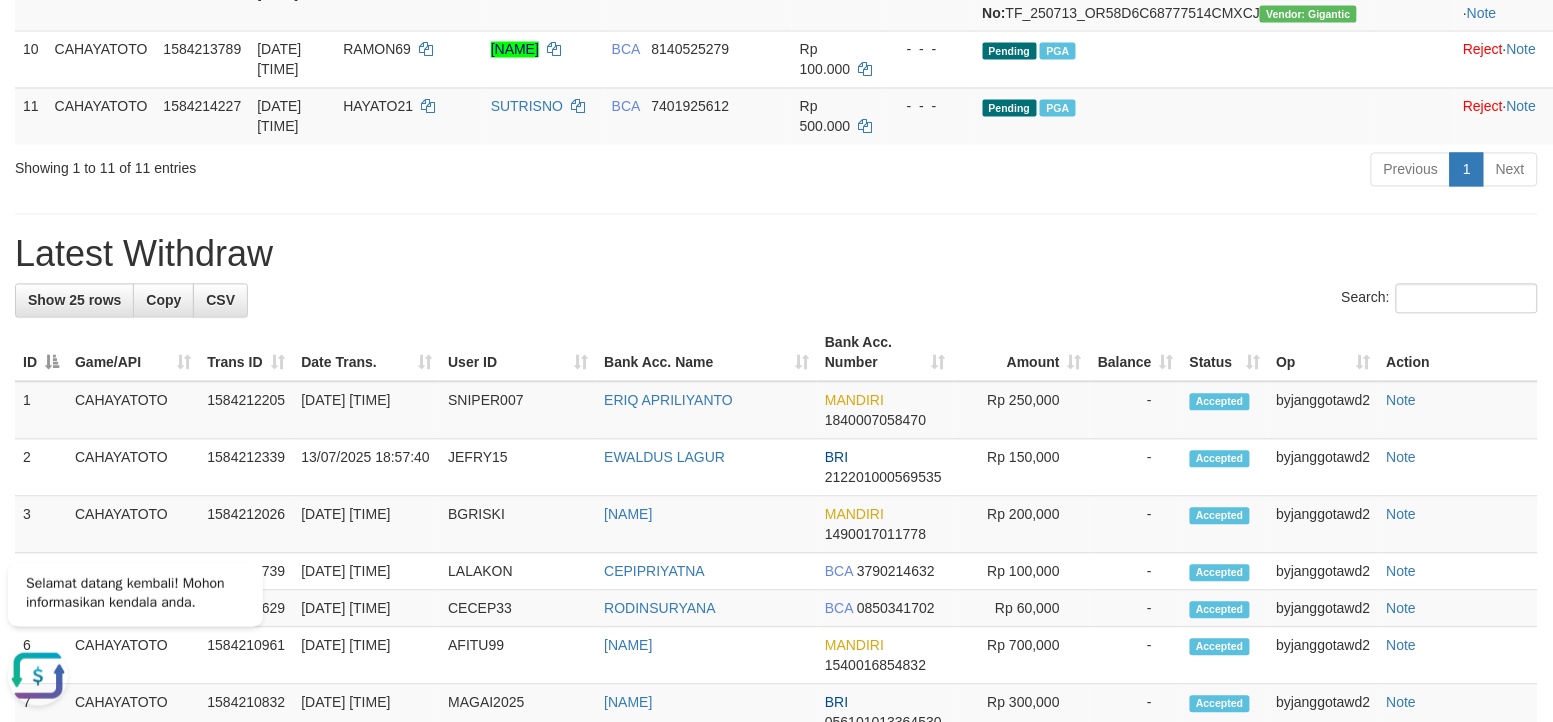 click on "Previous 1 Next" at bounding box center (1100, 172) 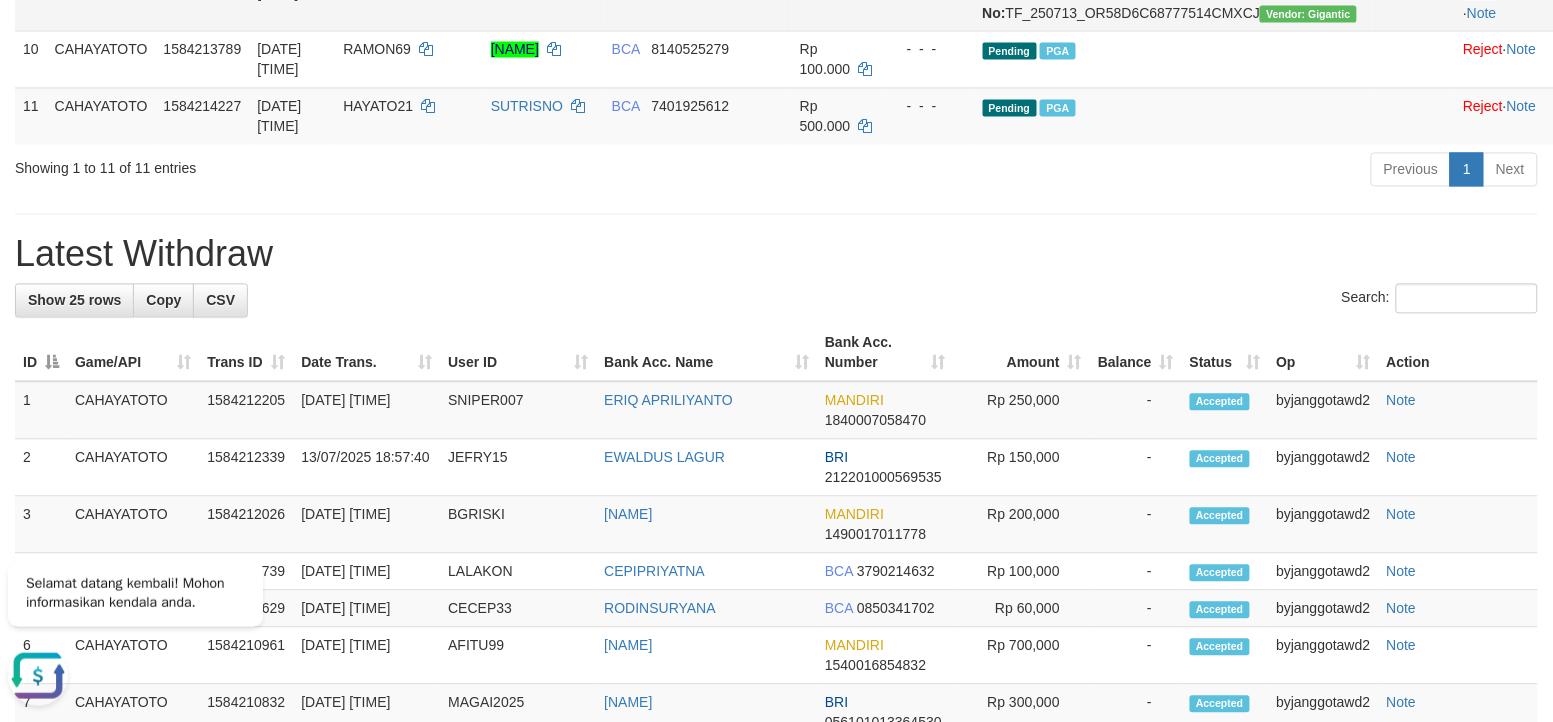 click on "Check Trans" at bounding box center [1504, -17] 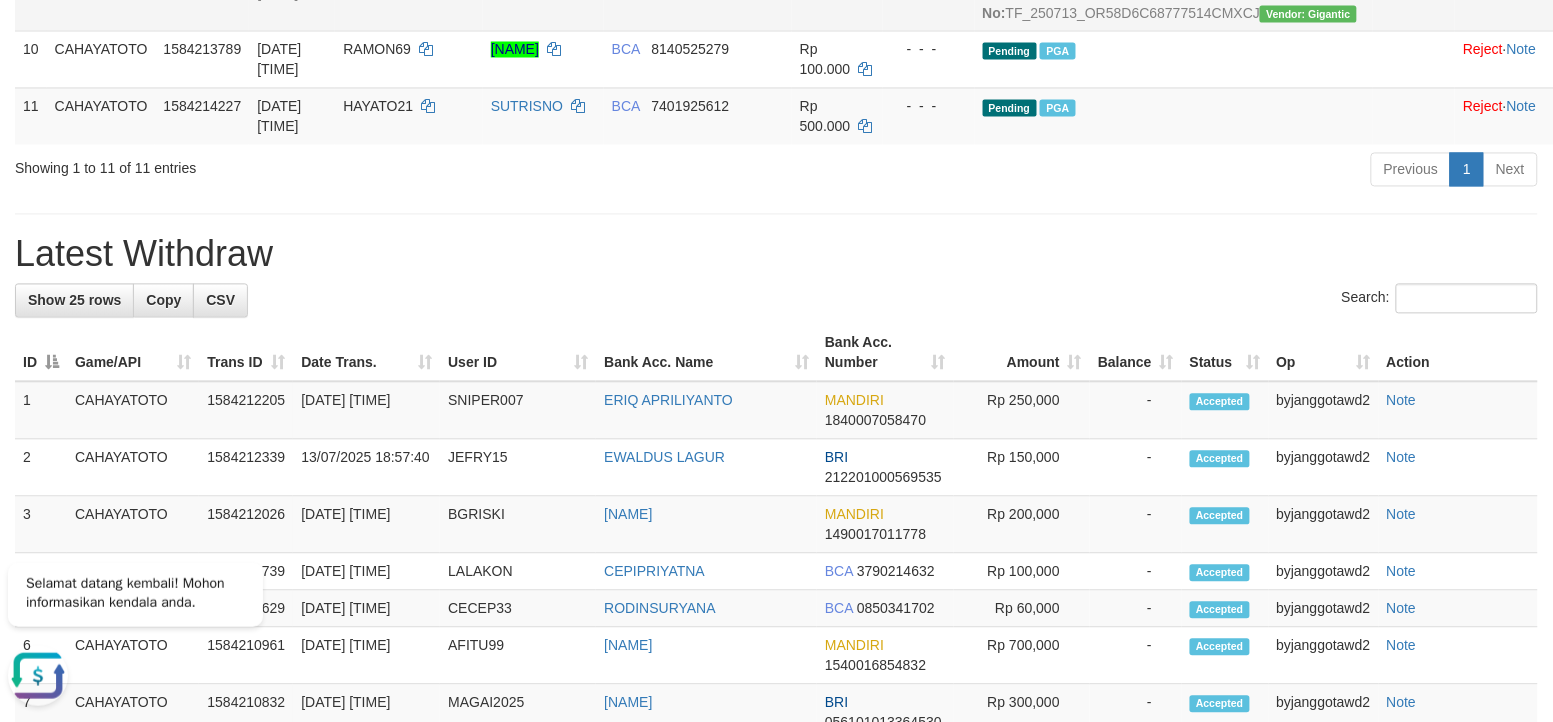 click on "**********" at bounding box center [776, 368] 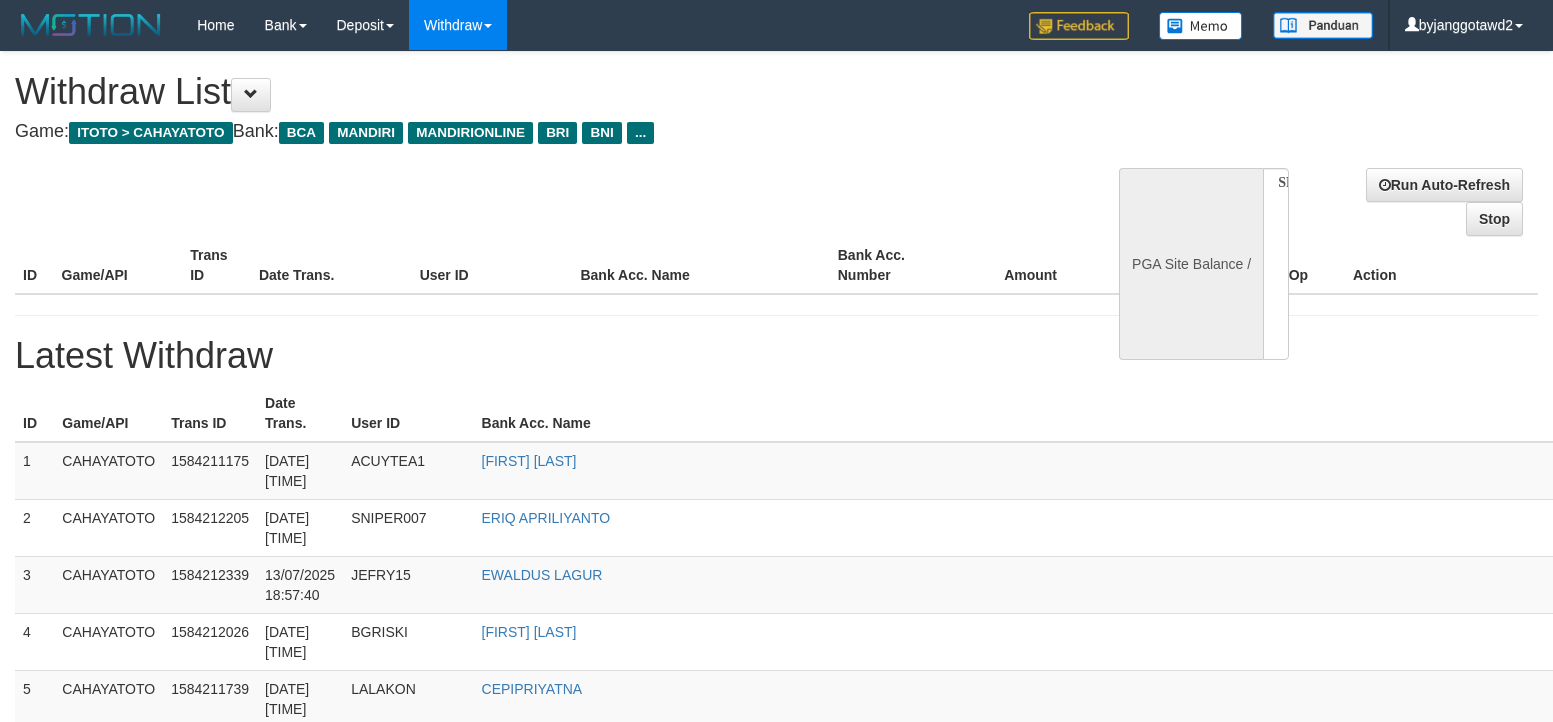 select 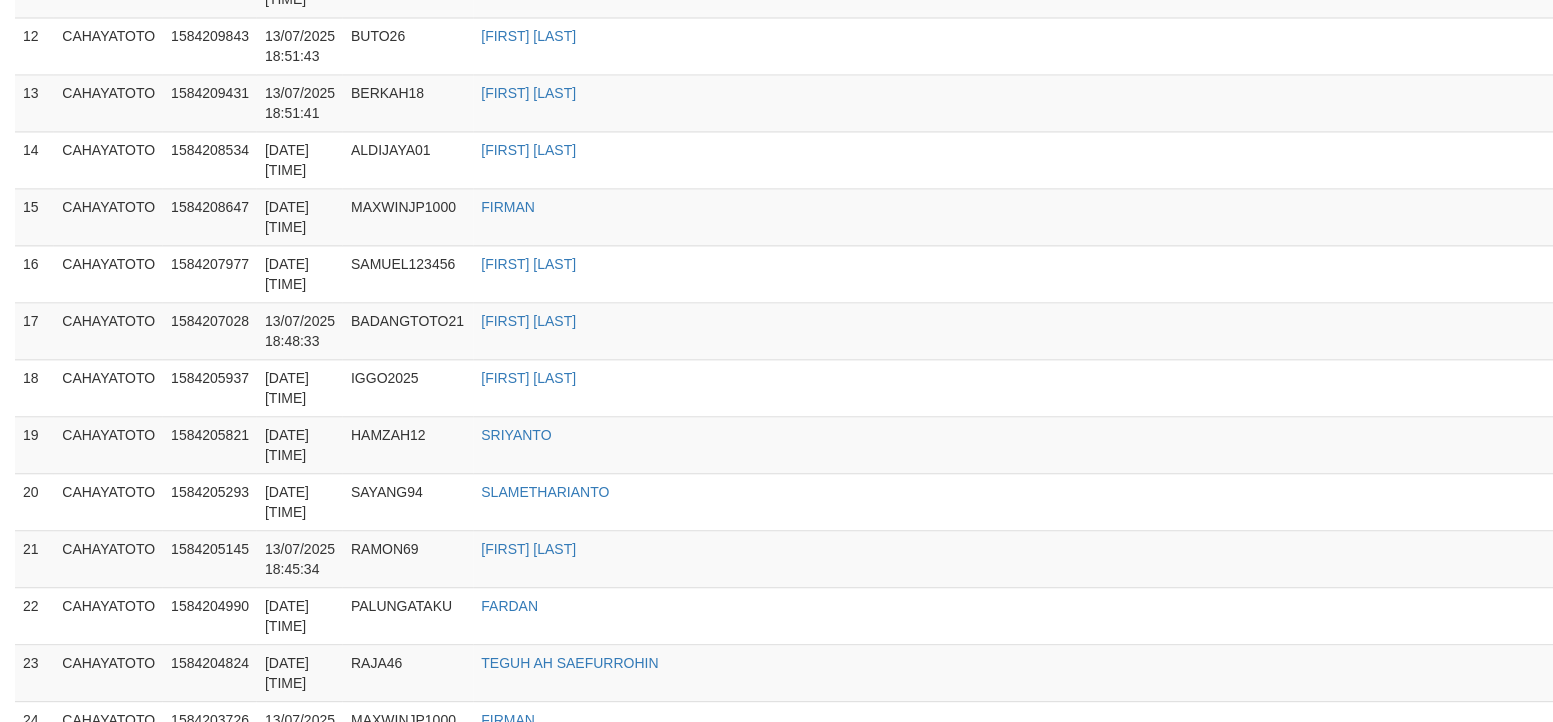 select on "**" 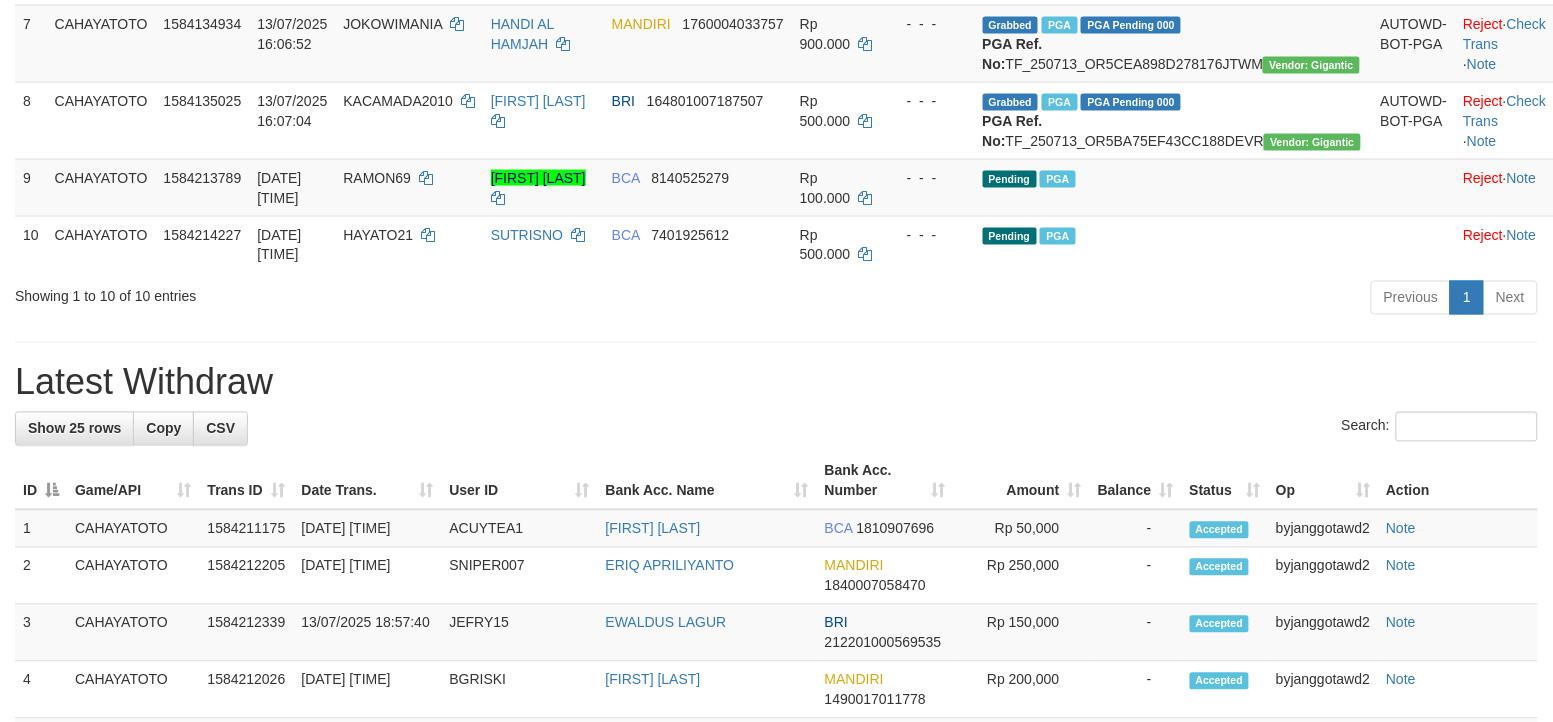 scroll, scrollTop: 802, scrollLeft: 0, axis: vertical 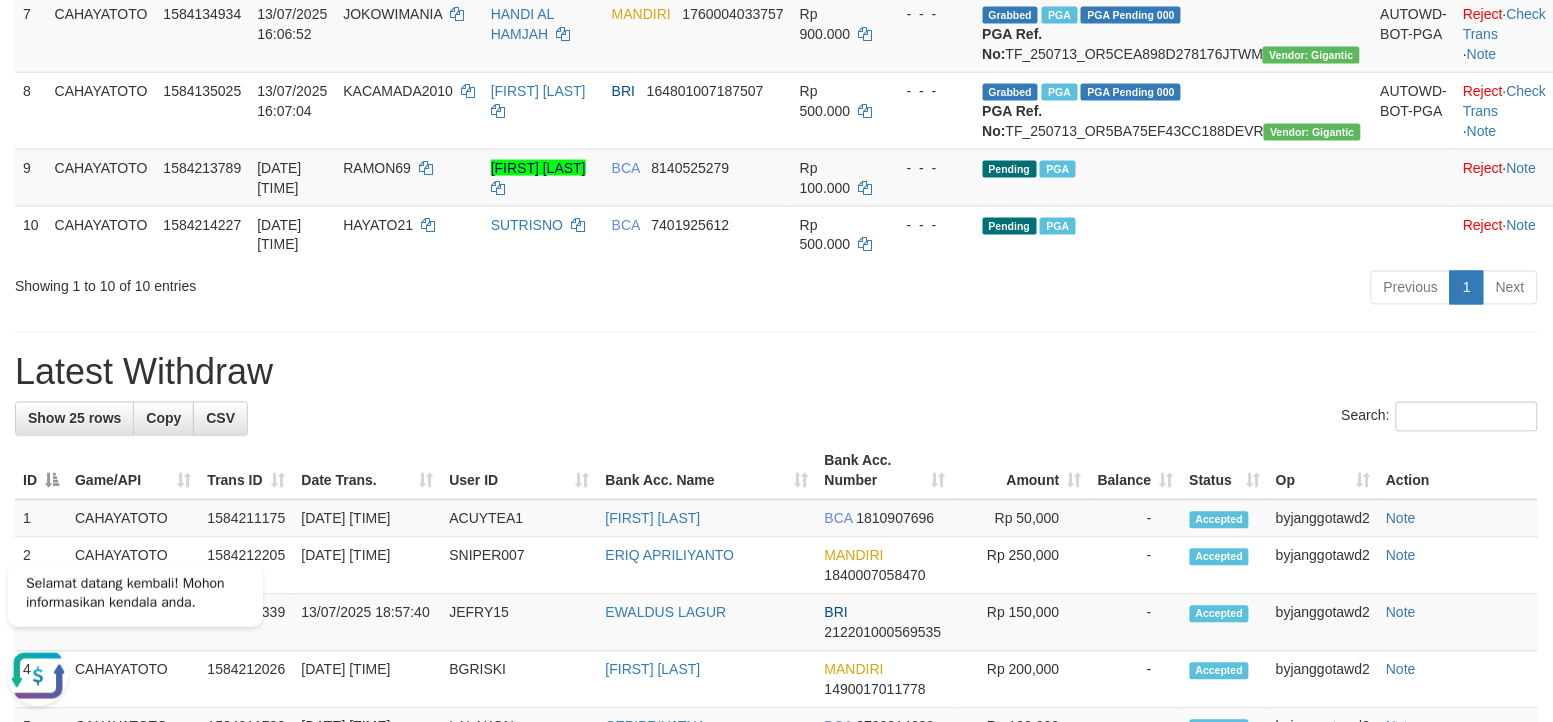 click on "**********" at bounding box center (776, 514) 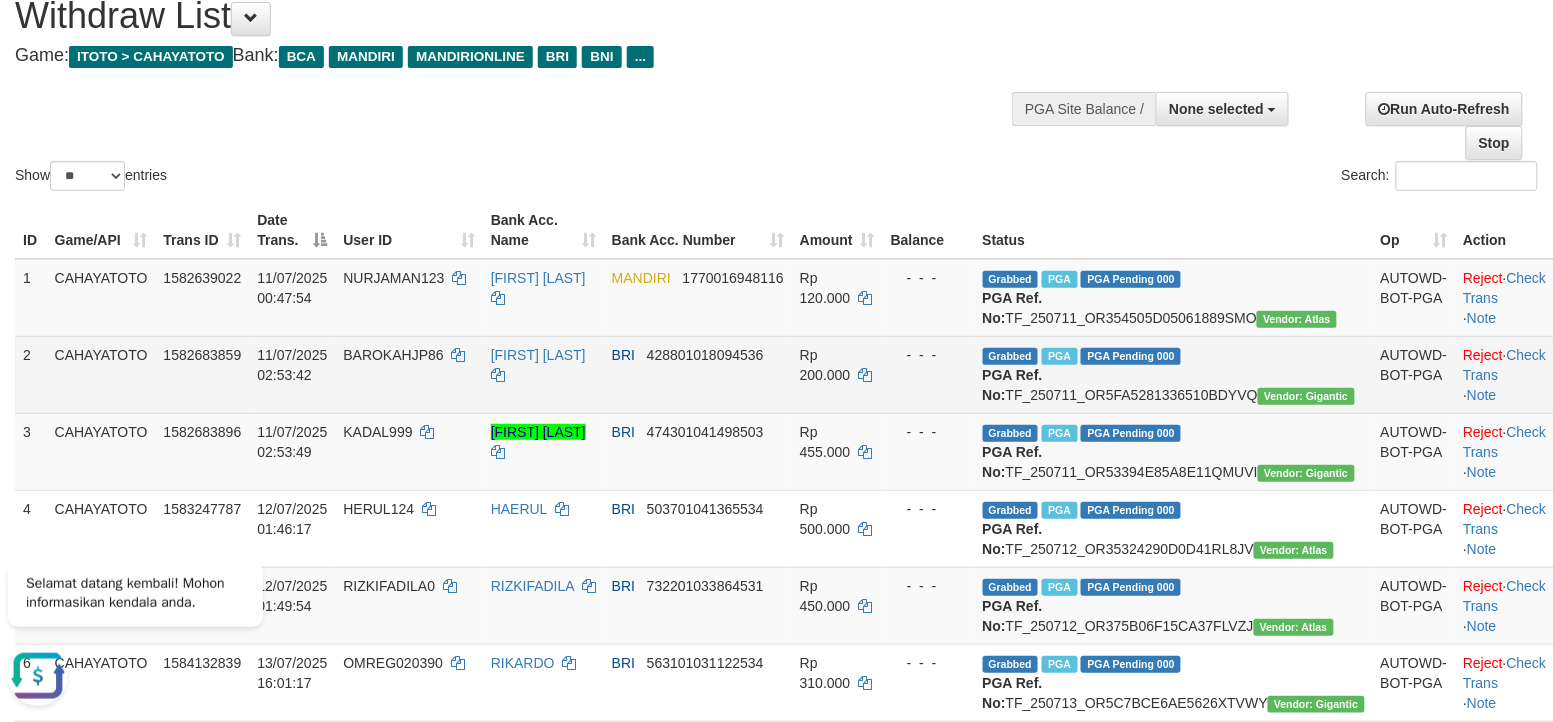 scroll, scrollTop: 0, scrollLeft: 0, axis: both 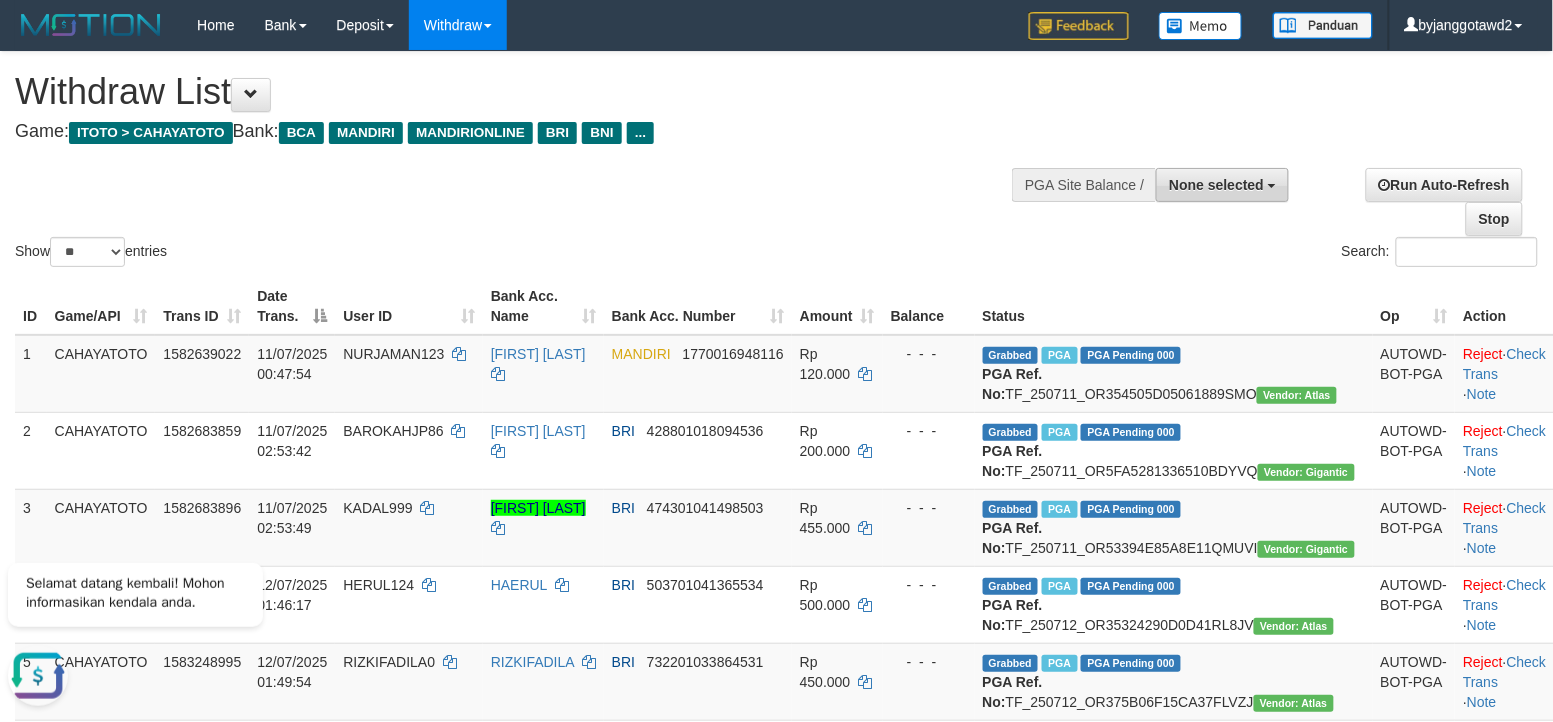click on "None selected" at bounding box center (1216, 185) 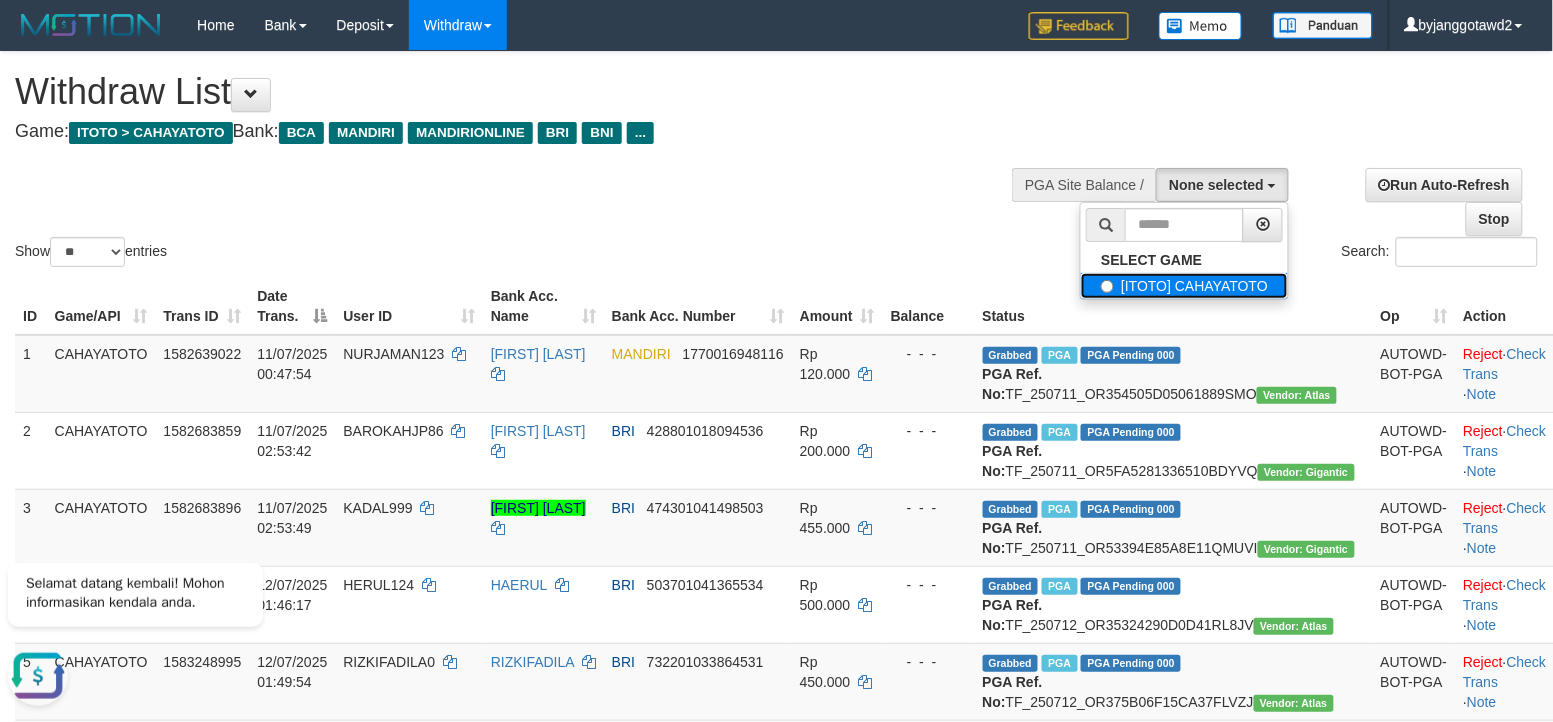 click on "[ITOTO] CAHAYATOTO" at bounding box center (1184, 286) 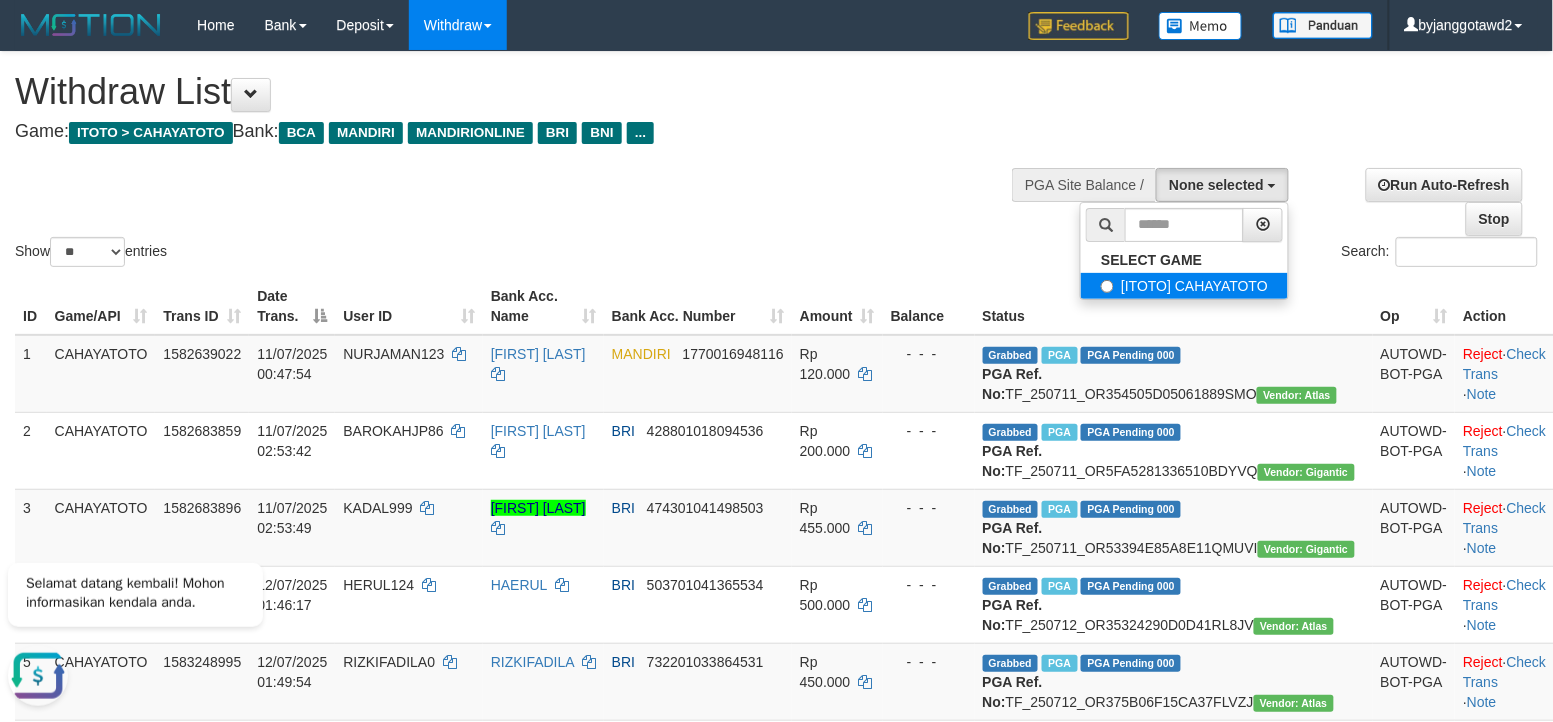select on "****" 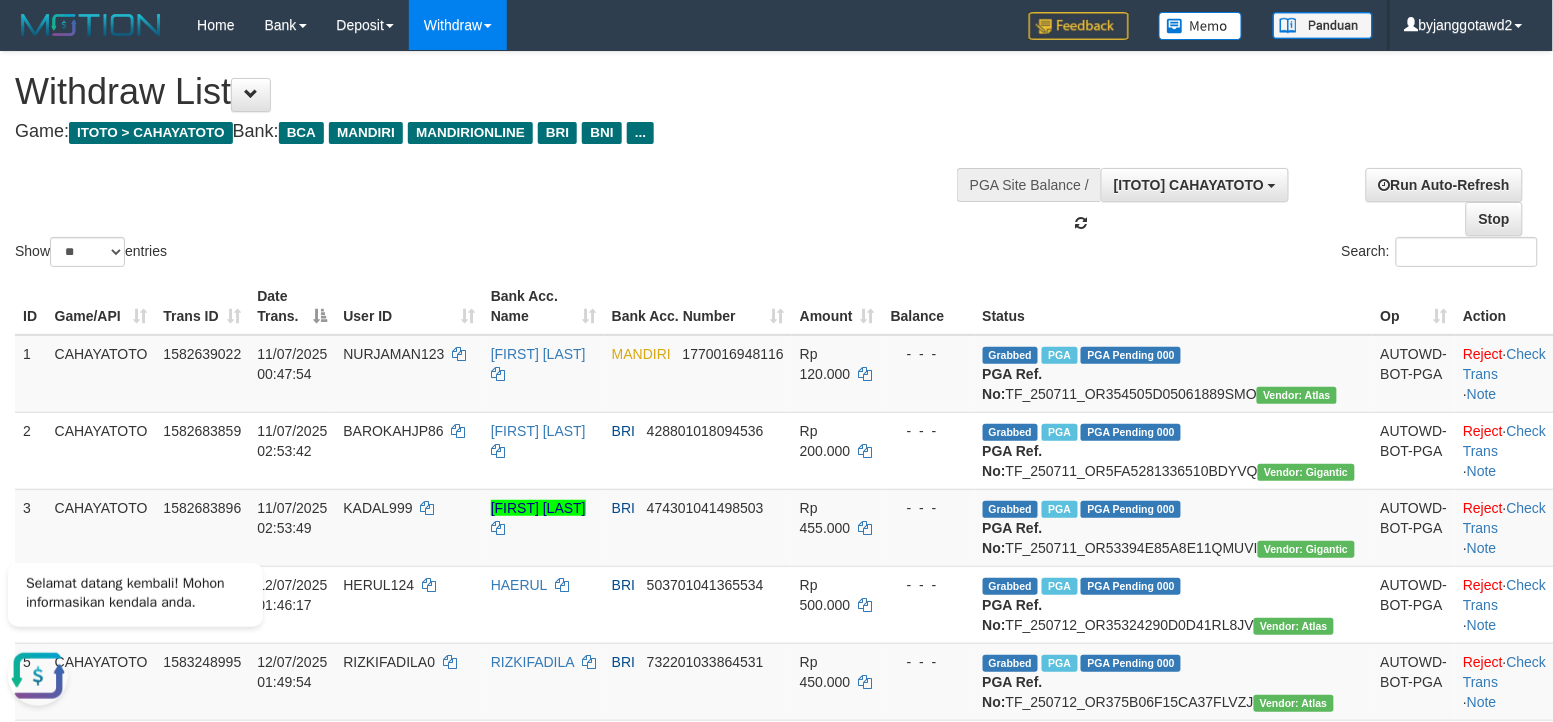 scroll, scrollTop: 17, scrollLeft: 0, axis: vertical 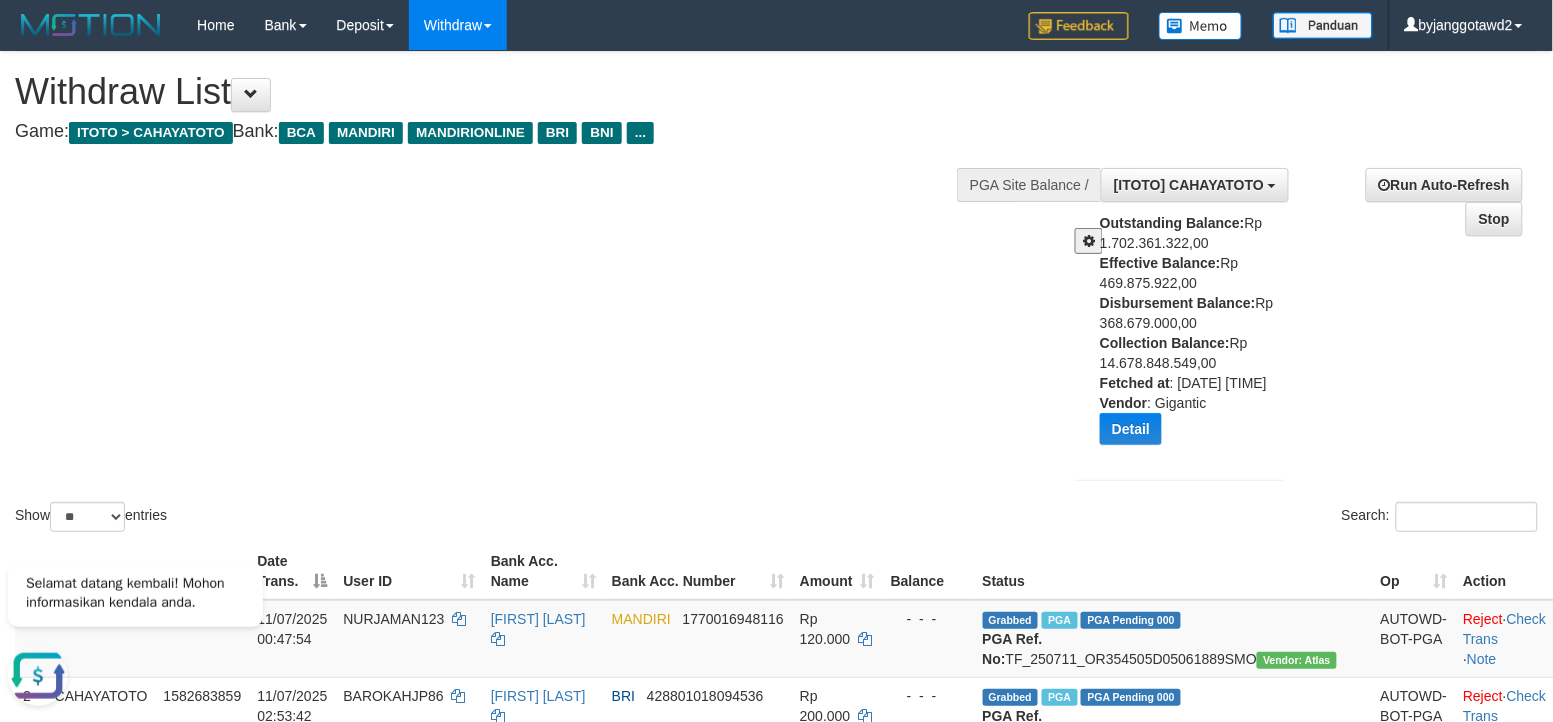 click on "Outstanding Balance:  Rp 1.702.361.322,00
Effective Balance:  Rp 469.875.922,00
Disbursement Balance:  Rp 368.679.000,00
Collection Balance:  Rp 14.678.848.549,00
Fetched at : 2025-07-13 19:00:28
Vendor : Gigantic
Detail
Vendor Name
Outstanding Balance
Effective Balance
Disbursment Balance
Collection Balance
No data found
Fetched at:   2025-07-13 19:00:28
Vendor:   Gigantic" at bounding box center [1199, 336] 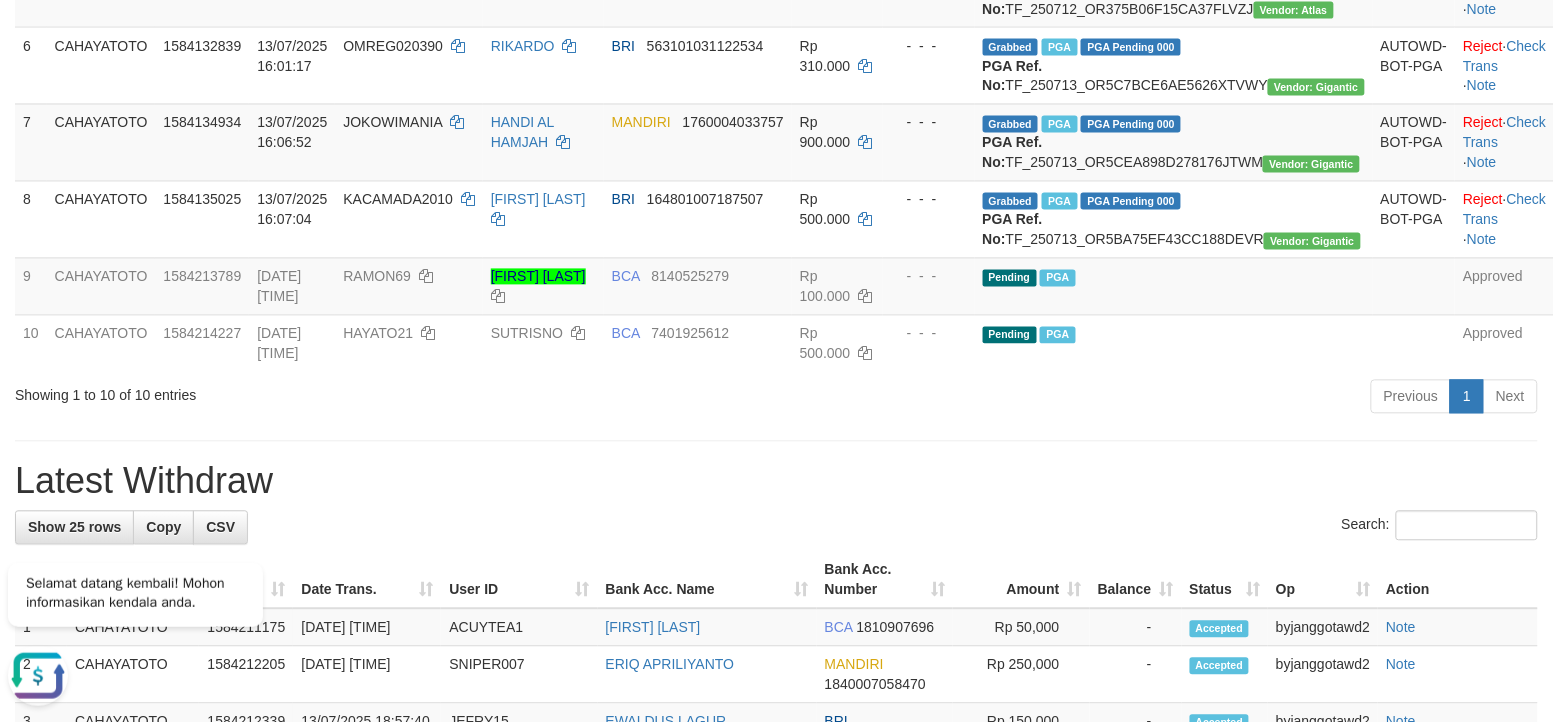 click on "Latest Withdraw" at bounding box center [776, 482] 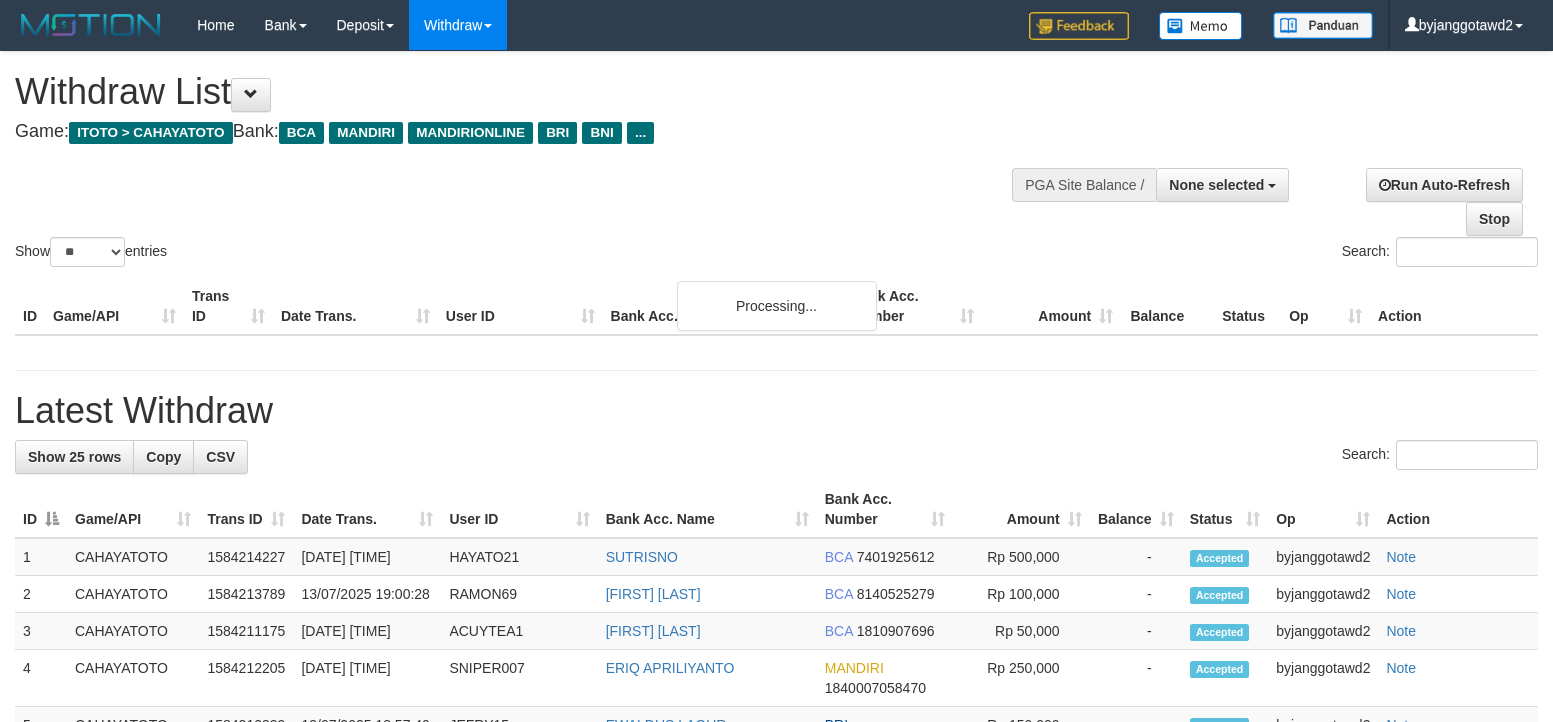 select 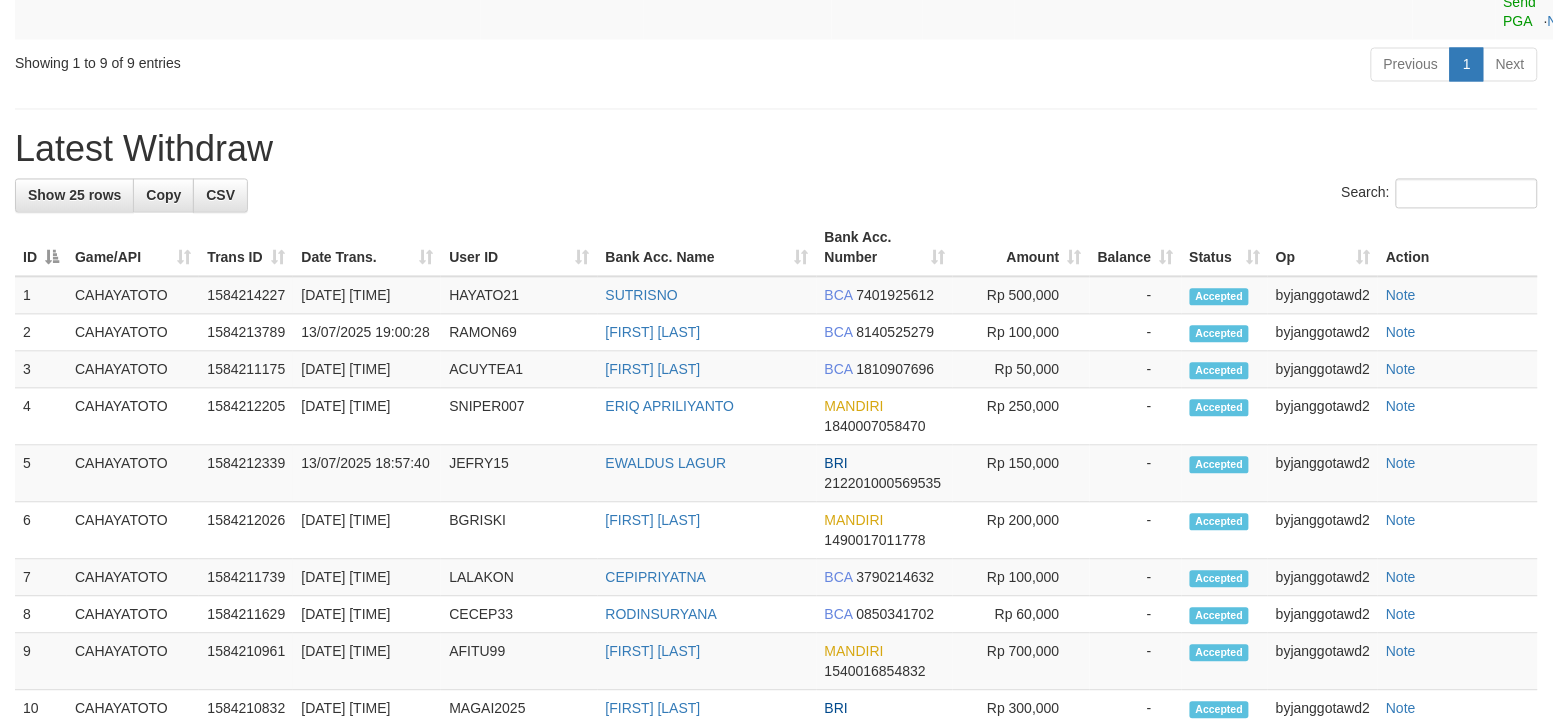 scroll, scrollTop: 958, scrollLeft: 0, axis: vertical 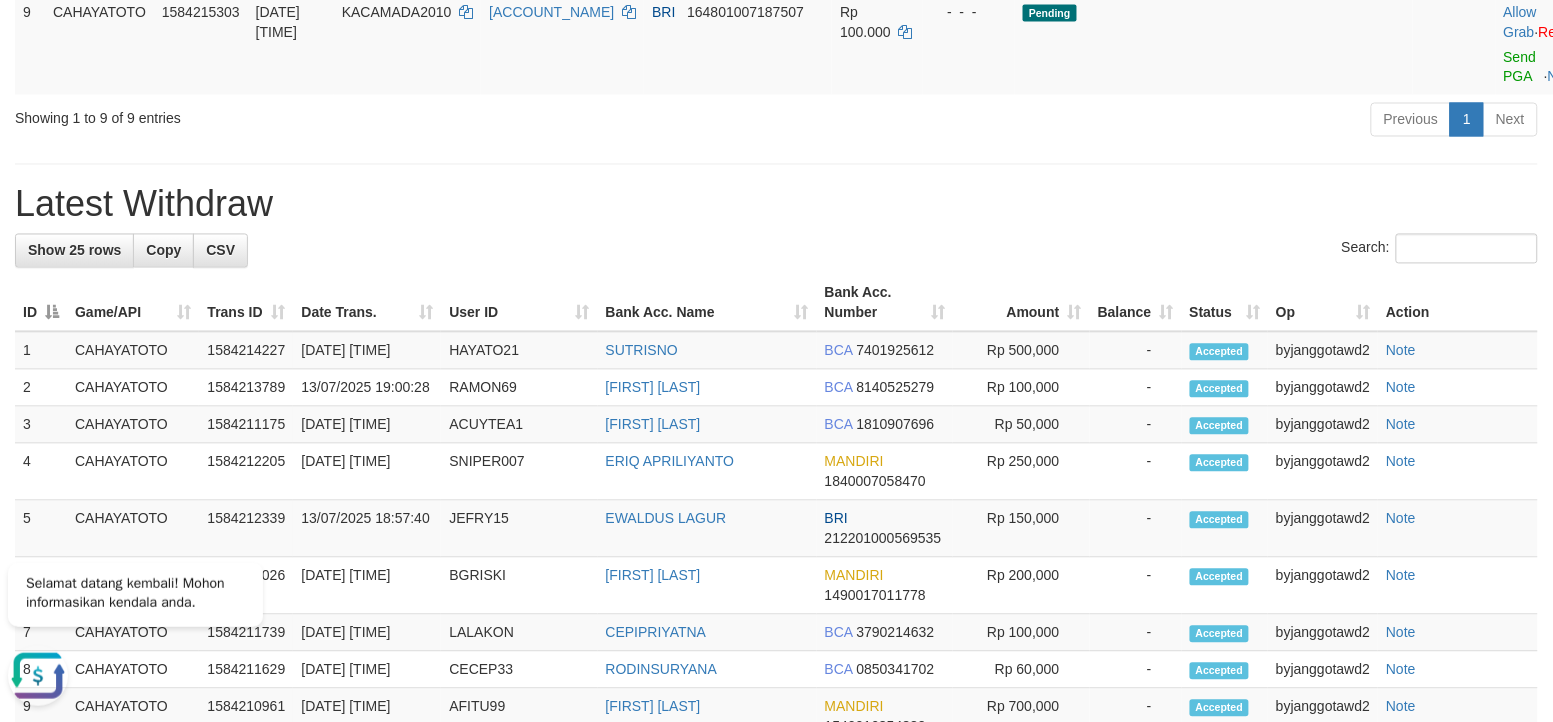 click on "**********" at bounding box center [776, 352] 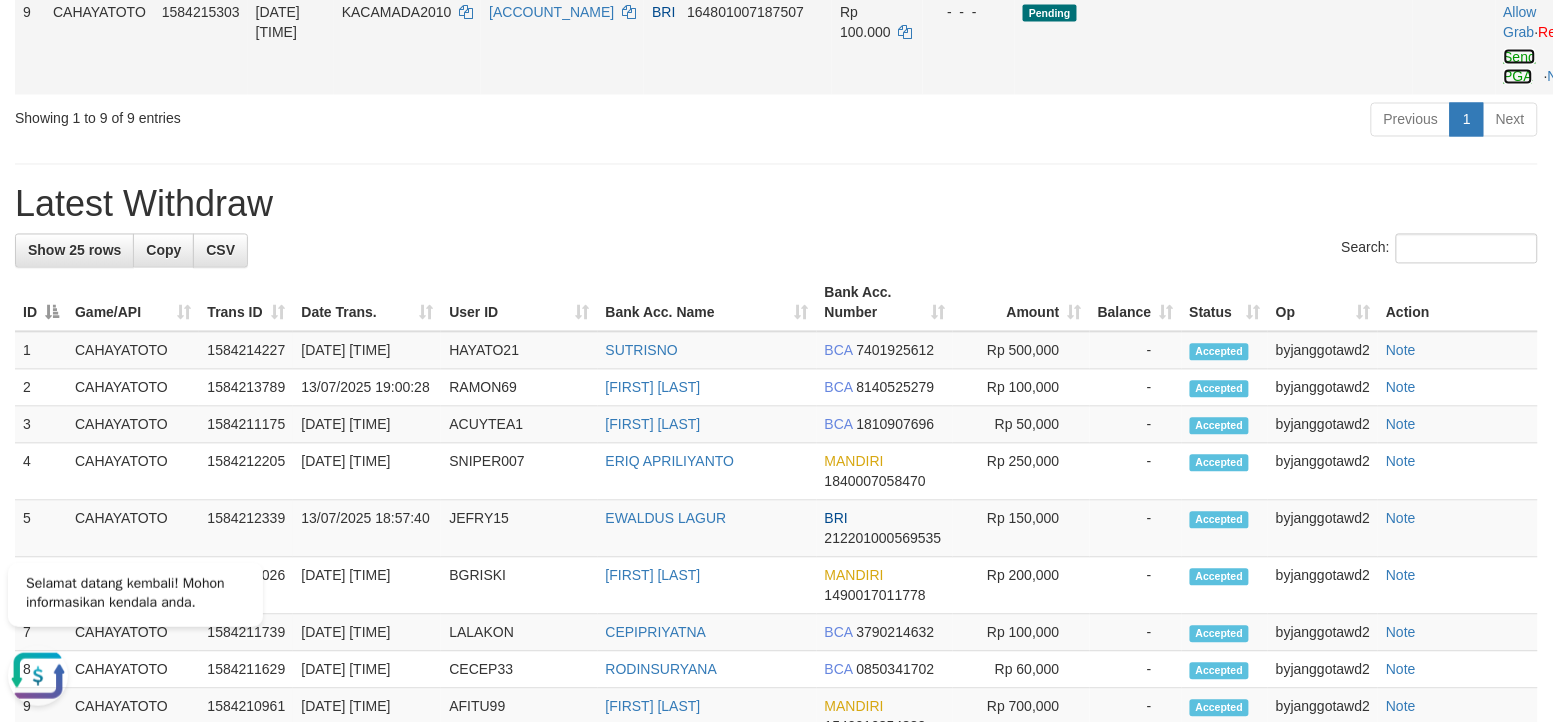 click on "Send PGA" at bounding box center [1520, 67] 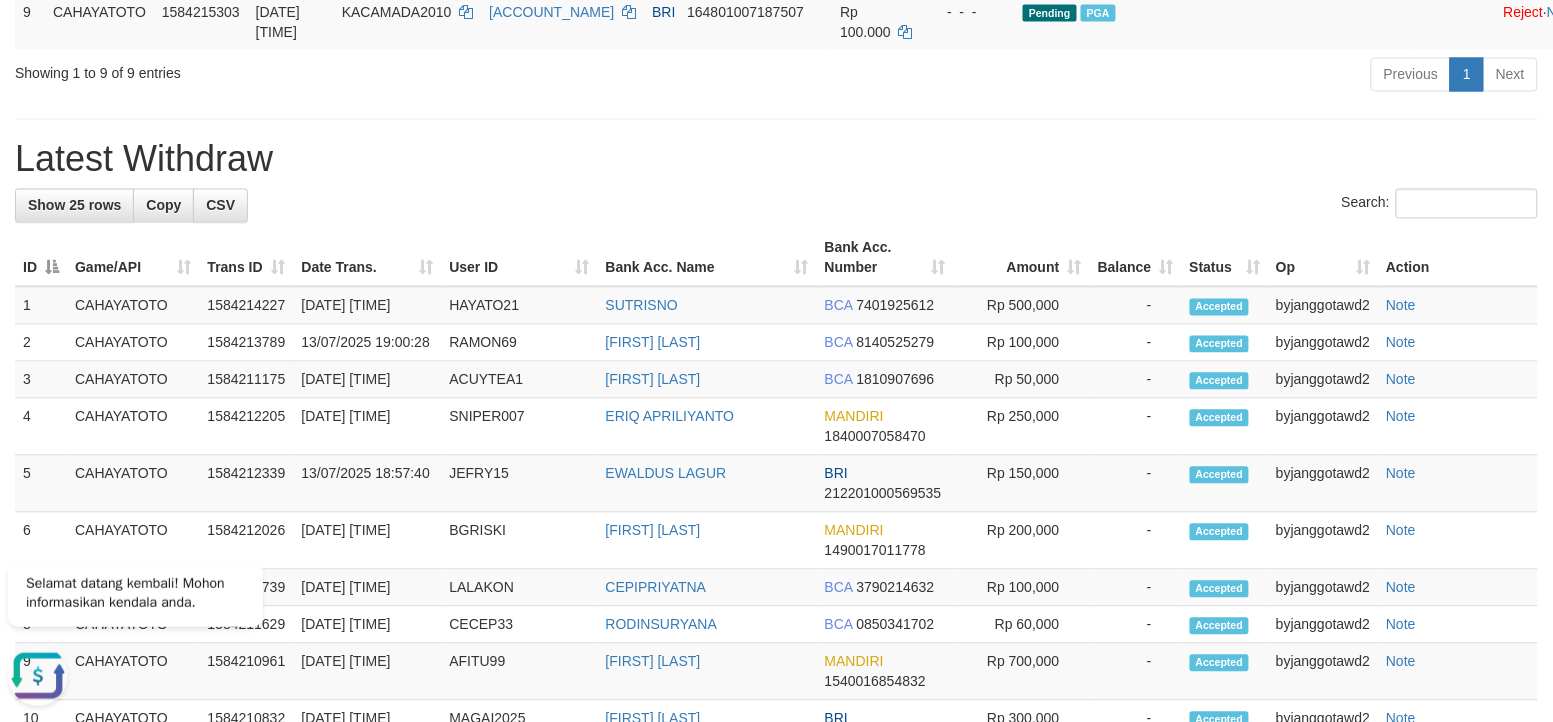 drag, startPoint x: 1062, startPoint y: 251, endPoint x: 1130, endPoint y: 243, distance: 68.46897 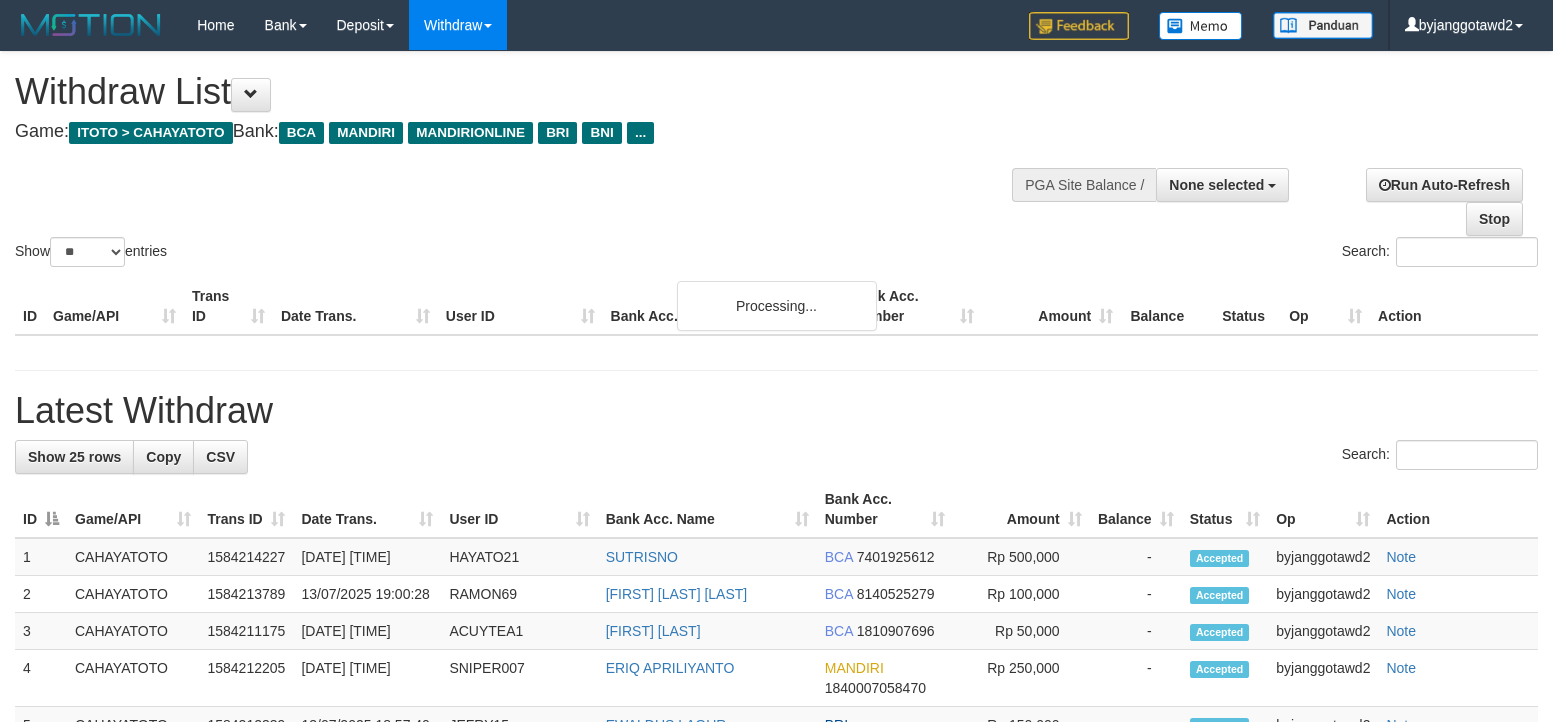 select 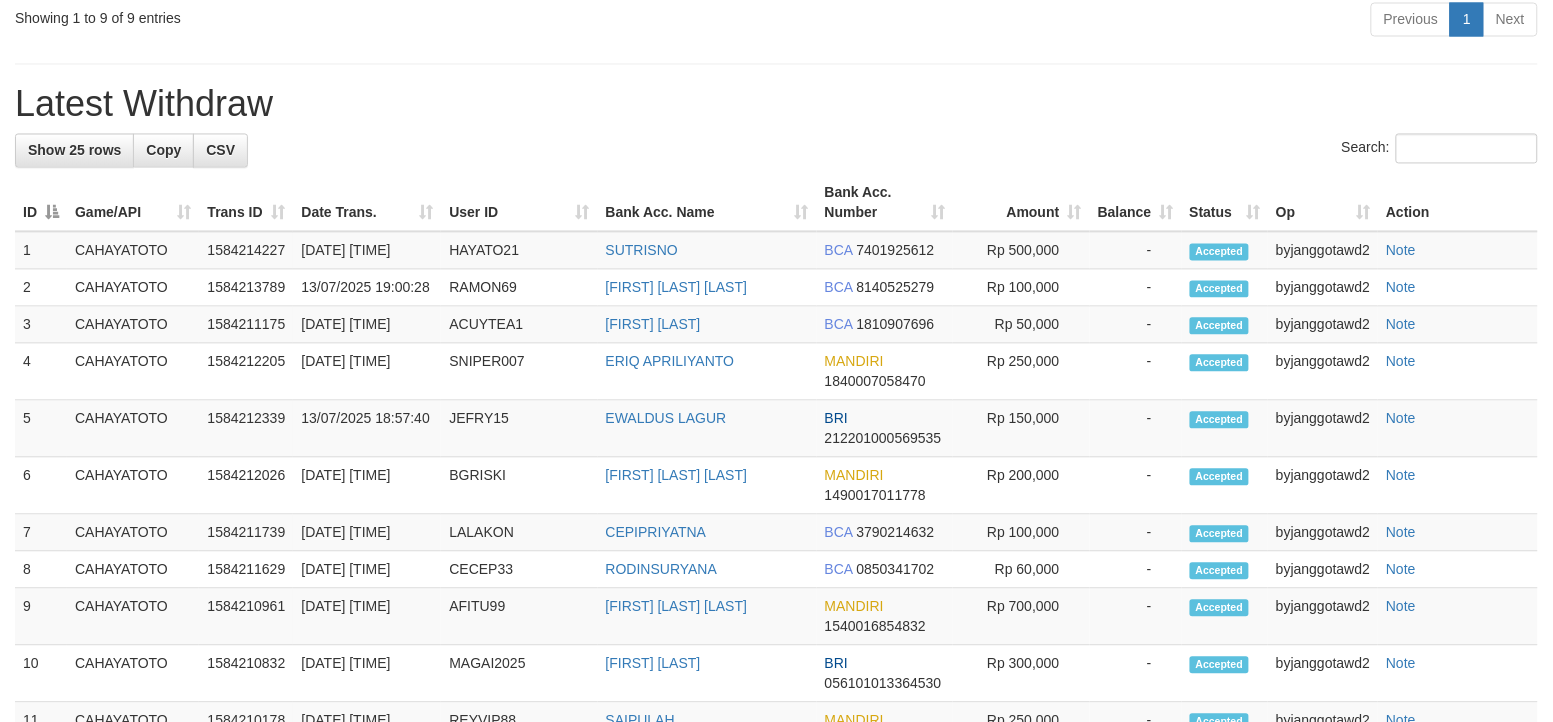 scroll, scrollTop: 958, scrollLeft: 0, axis: vertical 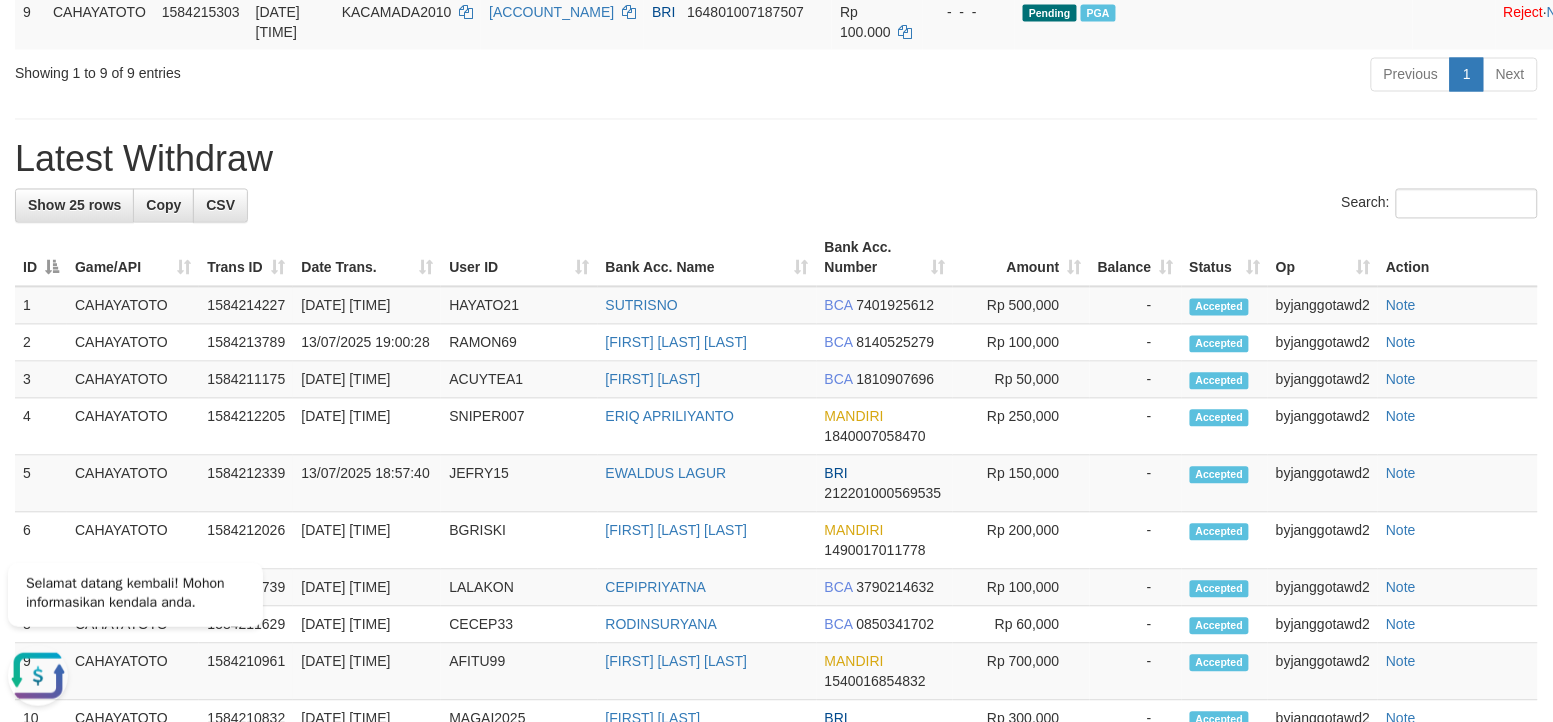 click on "Latest Withdraw" at bounding box center [776, 160] 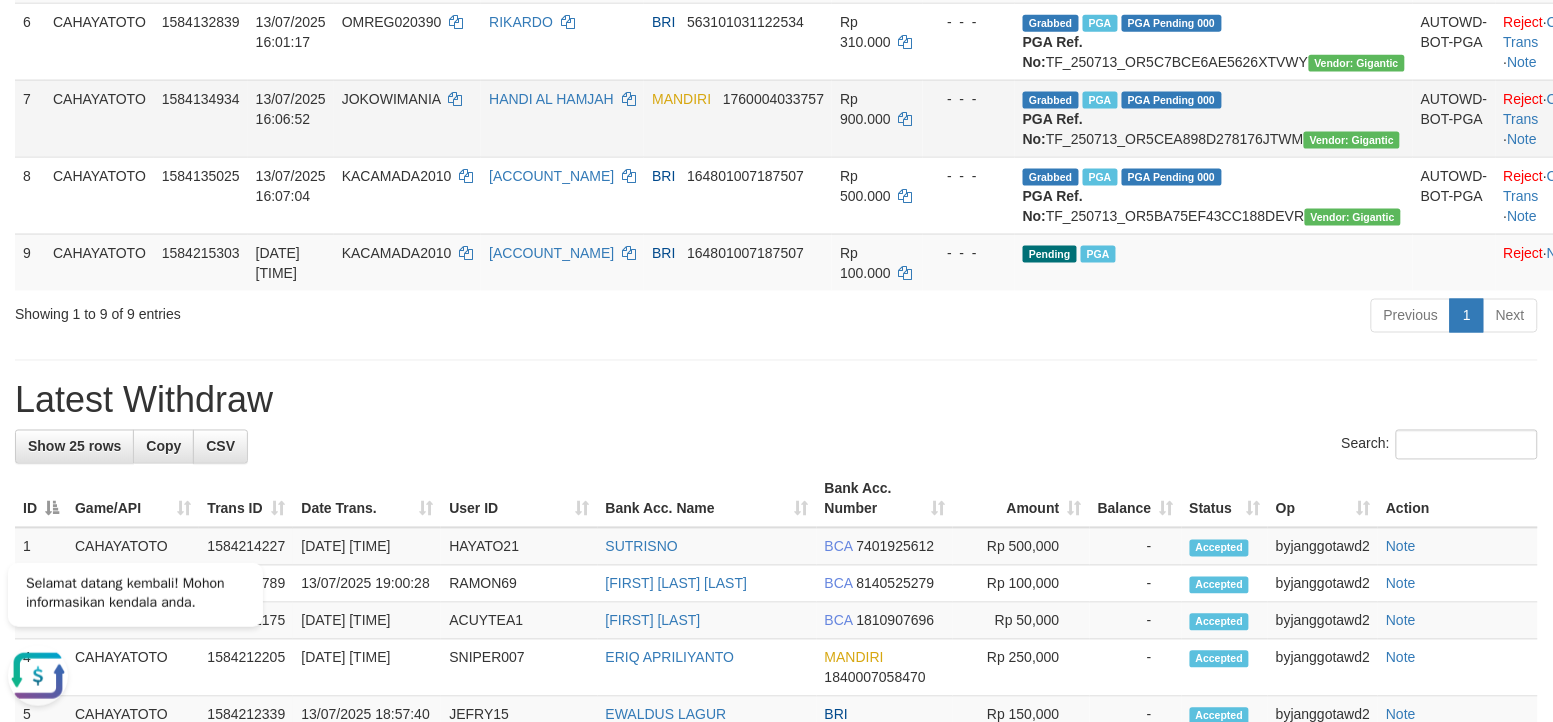 scroll, scrollTop: 708, scrollLeft: 0, axis: vertical 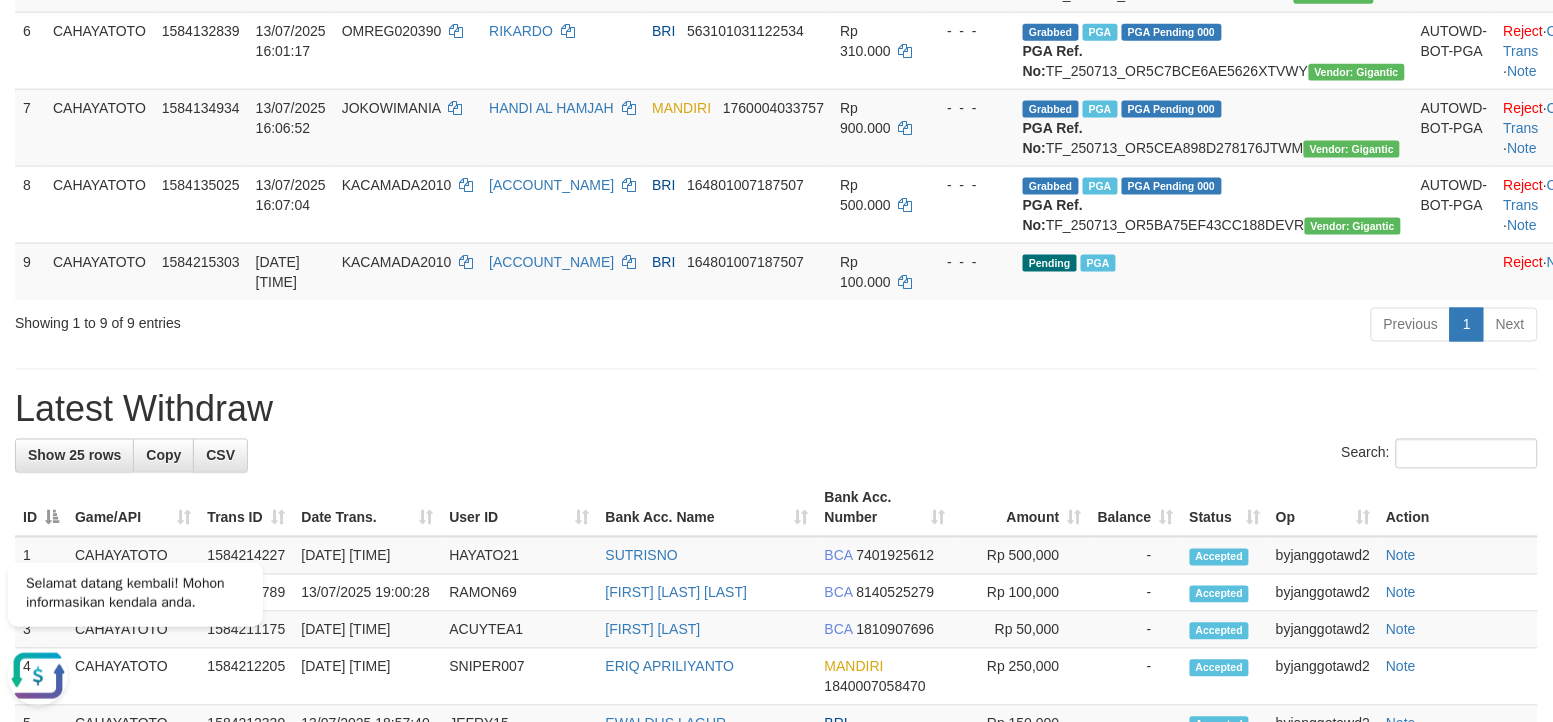 click on "Previous 1 Next" at bounding box center [1100, 327] 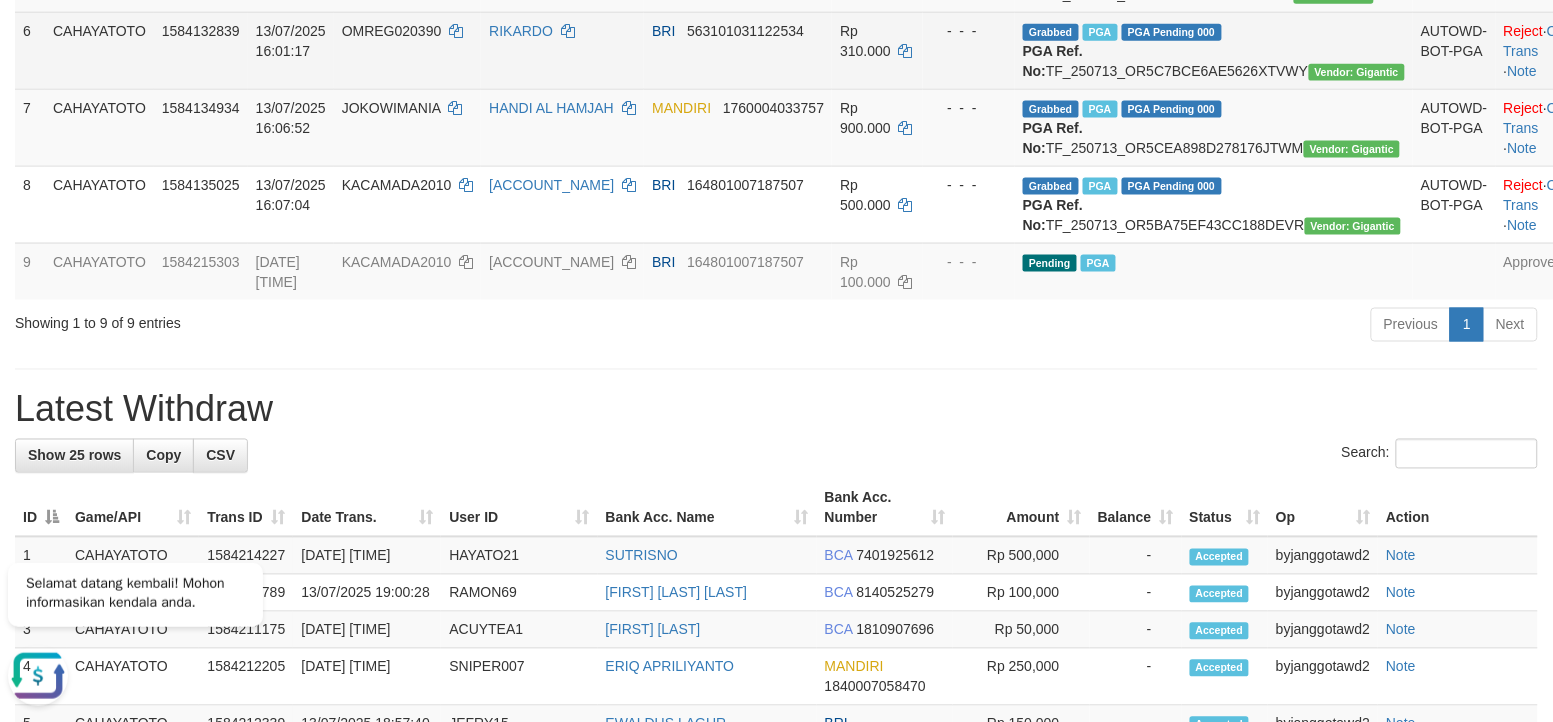 click on "Rp 310.000" at bounding box center [877, 50] 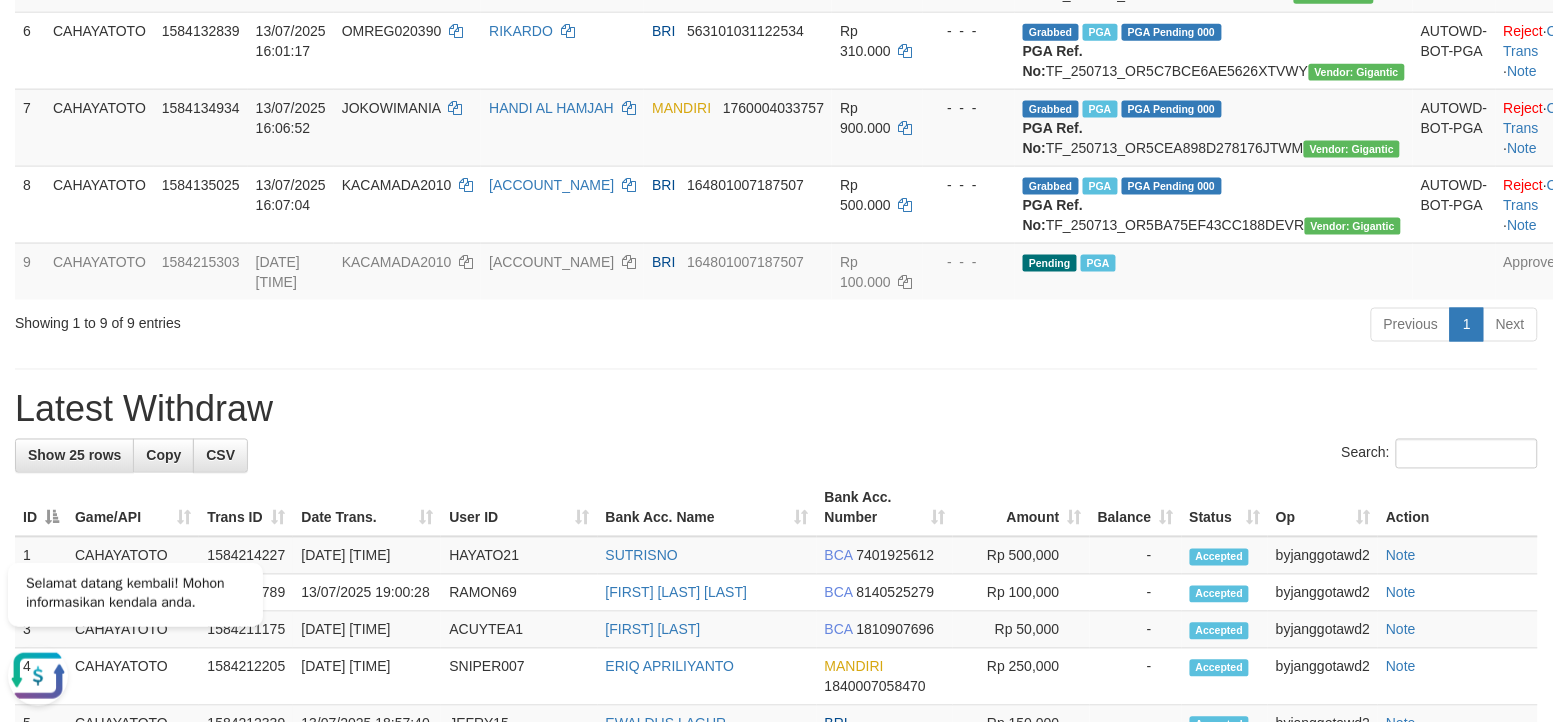 click on "**********" at bounding box center [776, 580] 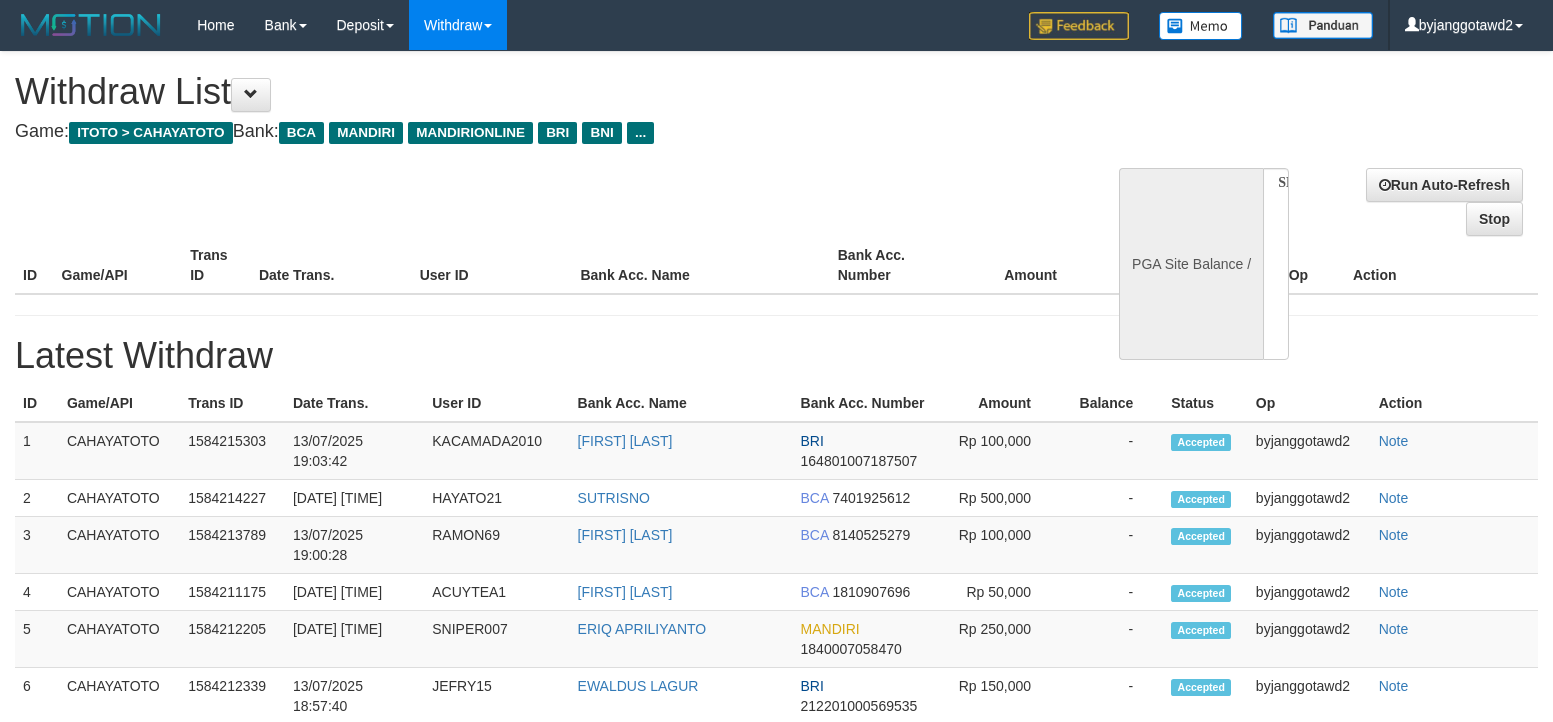select 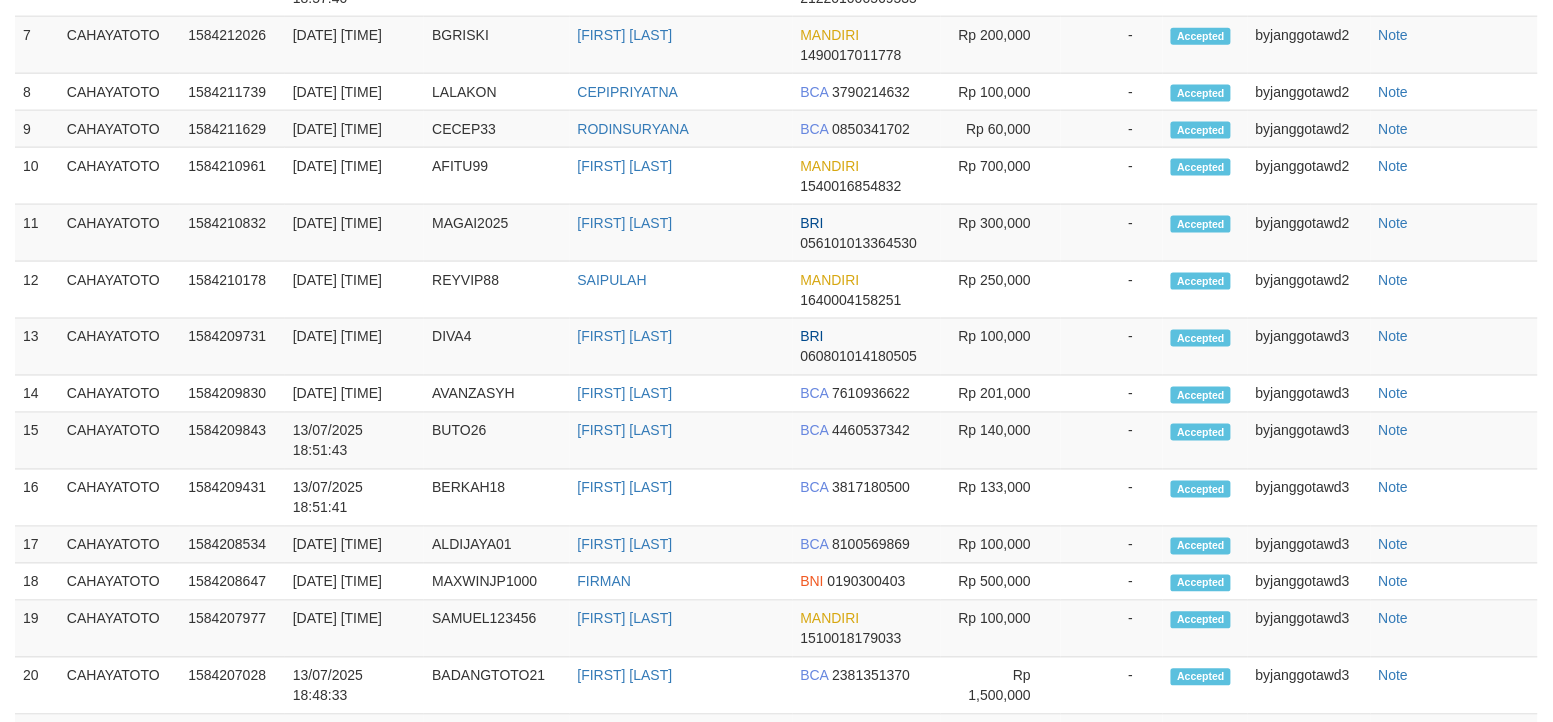 scroll, scrollTop: 763, scrollLeft: 0, axis: vertical 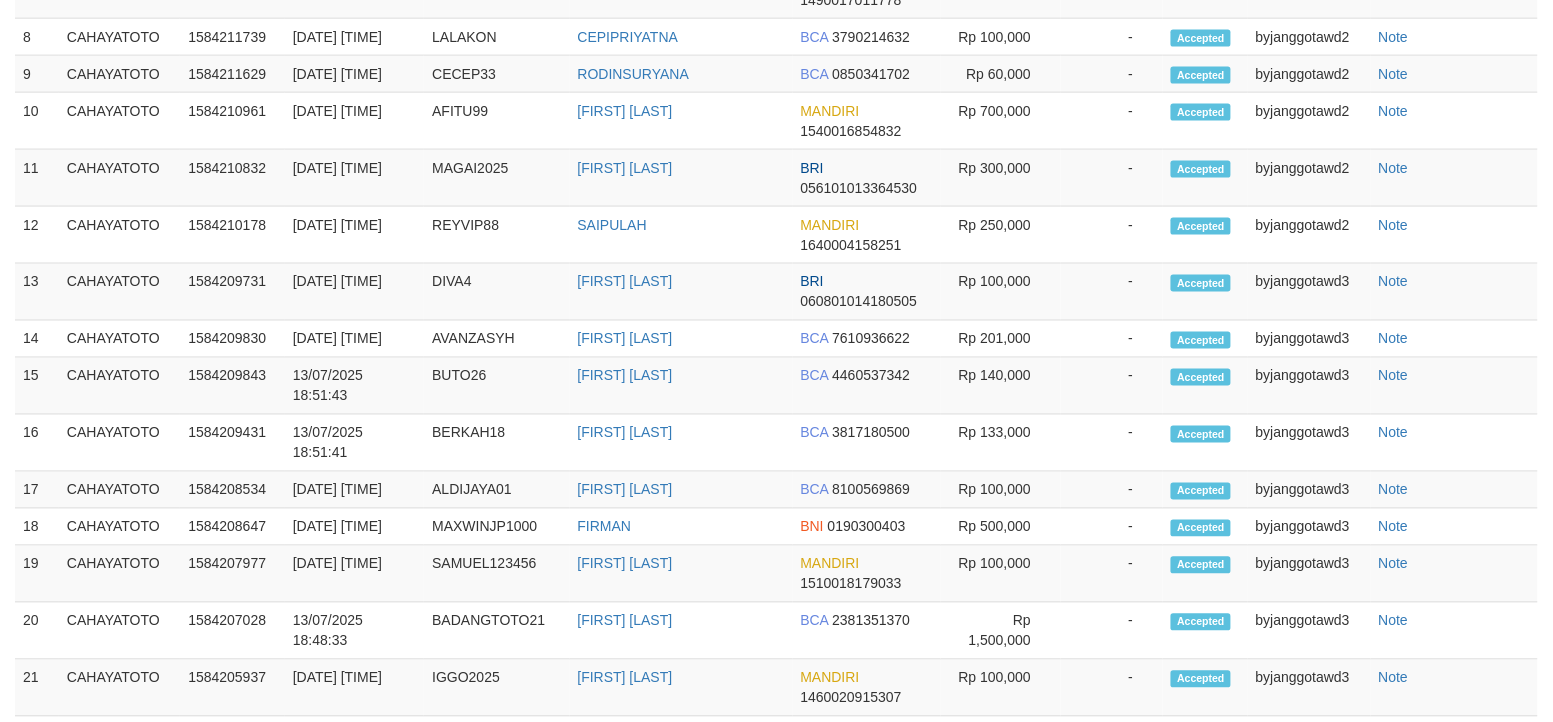 select on "**" 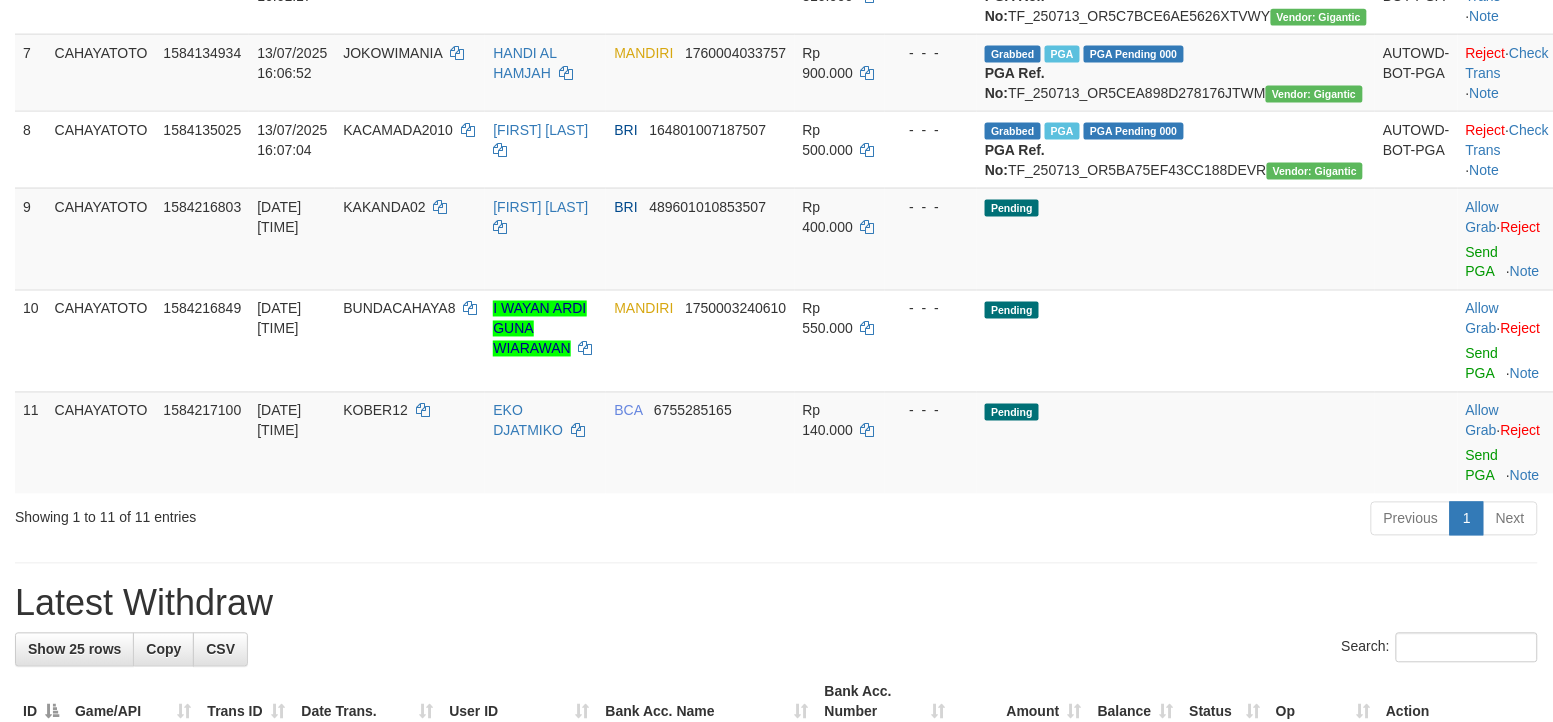 scroll, scrollTop: 708, scrollLeft: 0, axis: vertical 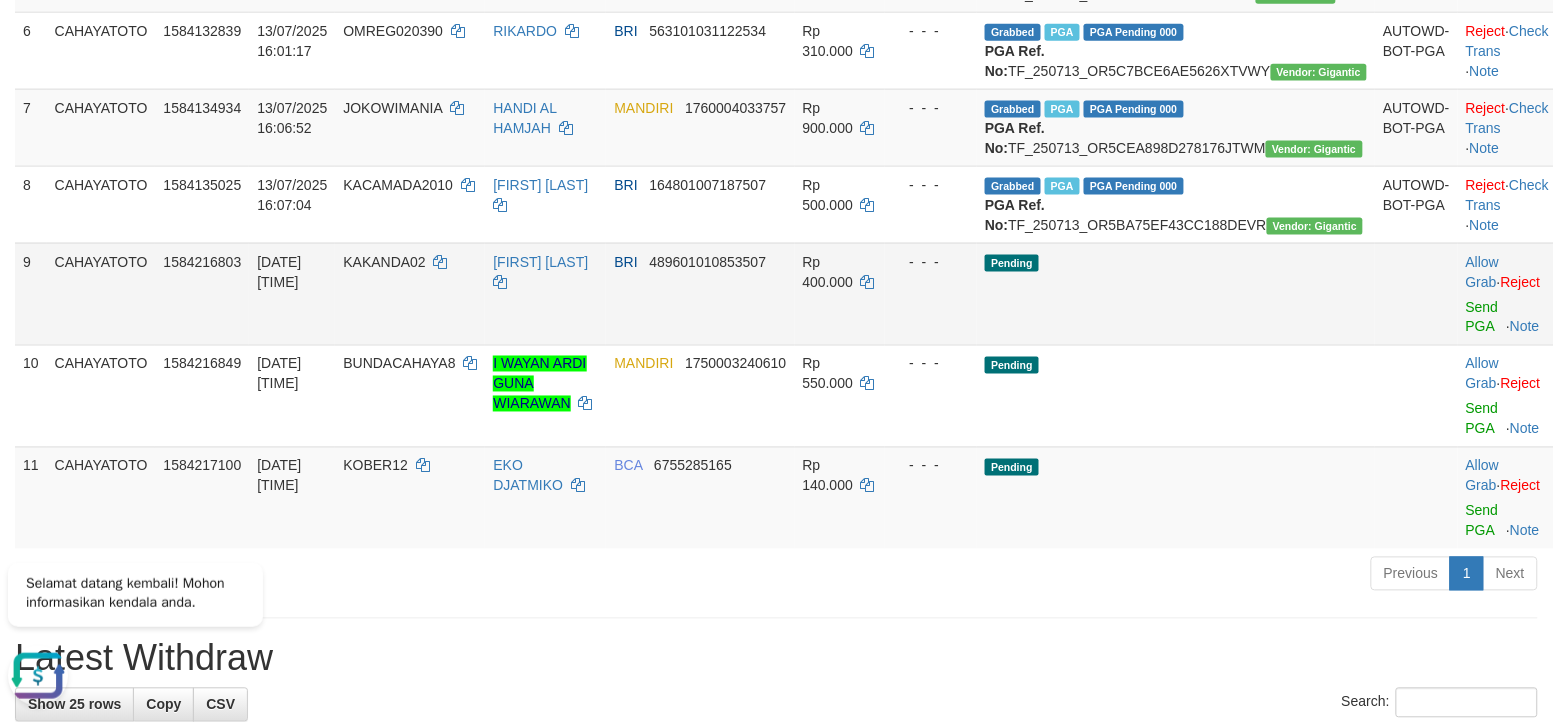 click on "BRI     489601010853507" at bounding box center (700, 294) 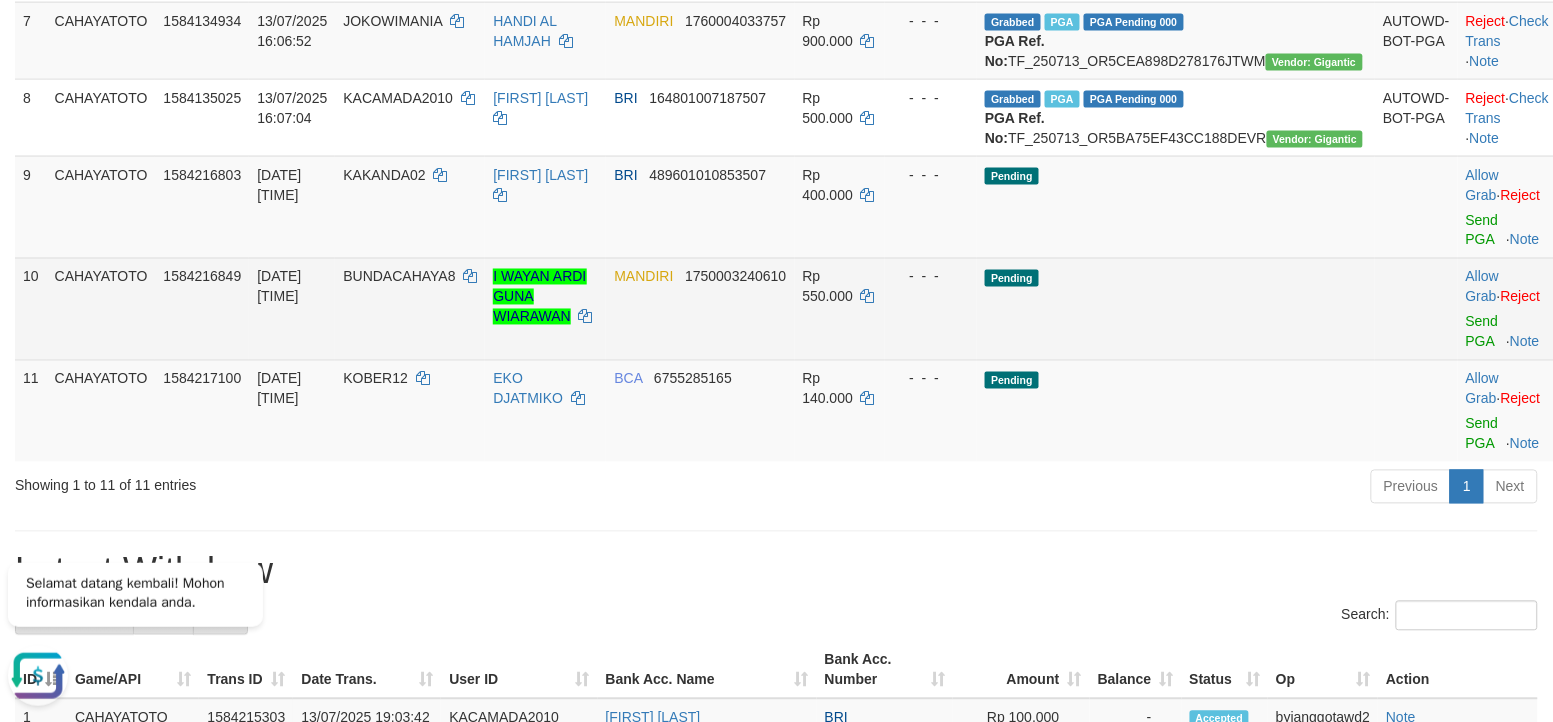 scroll, scrollTop: 833, scrollLeft: 0, axis: vertical 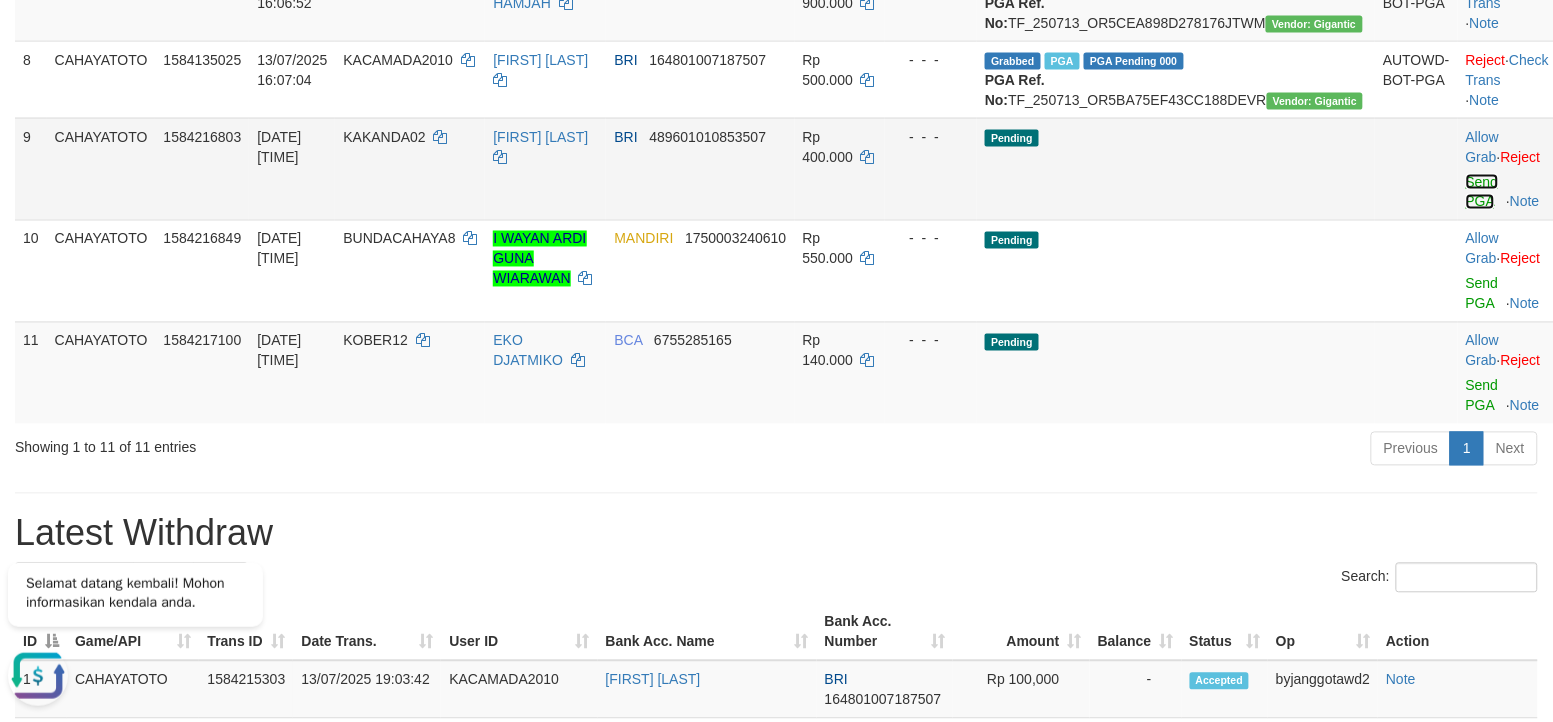 click on "Send PGA" at bounding box center [1482, 192] 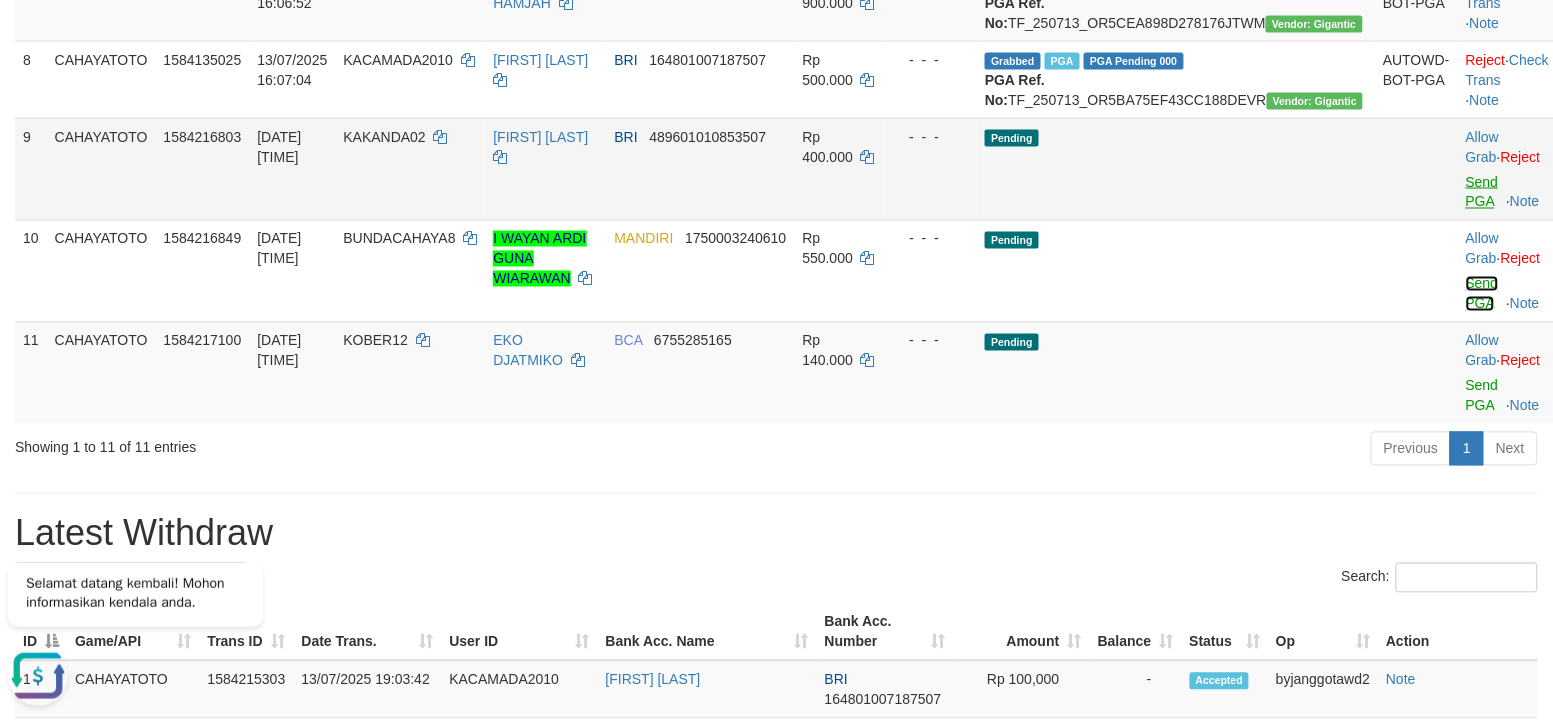 click on "Send PGA" at bounding box center (1482, 294) 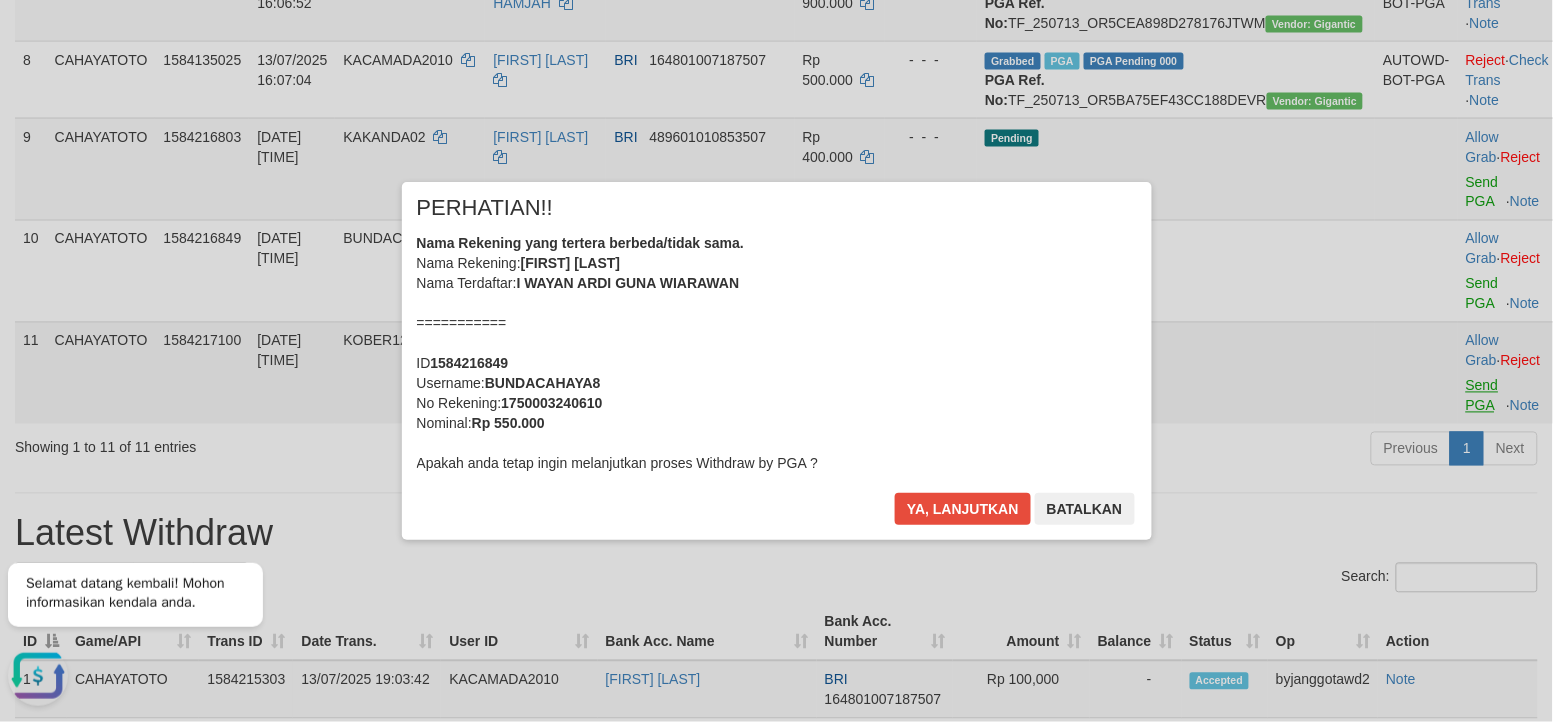 click on "× PERHATIAN!! Nama Rekening yang tertera berbeda/tidak sama. Nama Rekening:  I WAYAN ARDI GUNA WI Nama Terdaftar:  I WAYAN ARDI GUNA WIARAWAN =========== ID  1584216849 Username:  BUNDACAHAYA8 No Rekening:  1750003240610 Nominal:  Rp 550.000 Apakah anda tetap ingin melanjutkan proses Withdraw by PGA ? Ya, lanjutkan Batalkan" at bounding box center (776, 361) 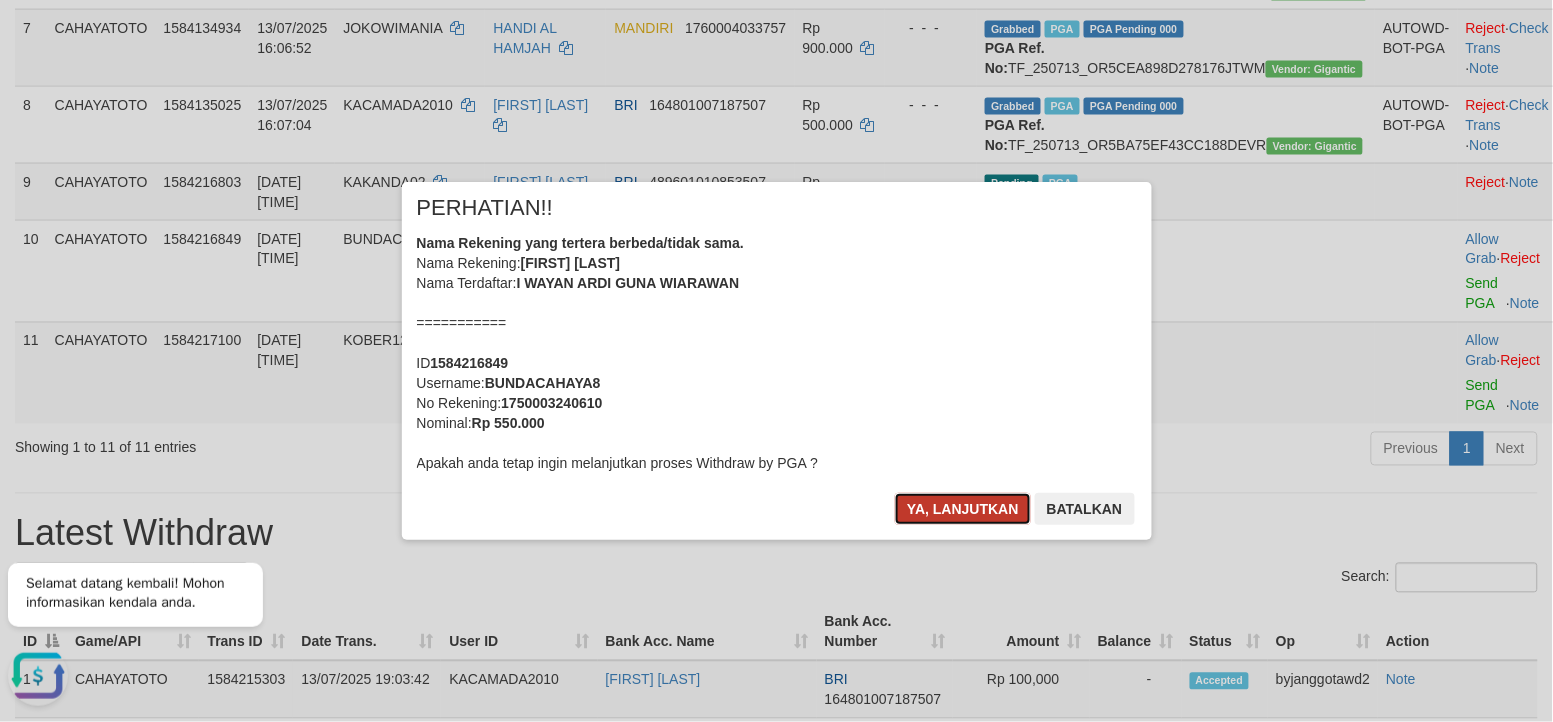 click on "Ya, lanjutkan" at bounding box center (963, 509) 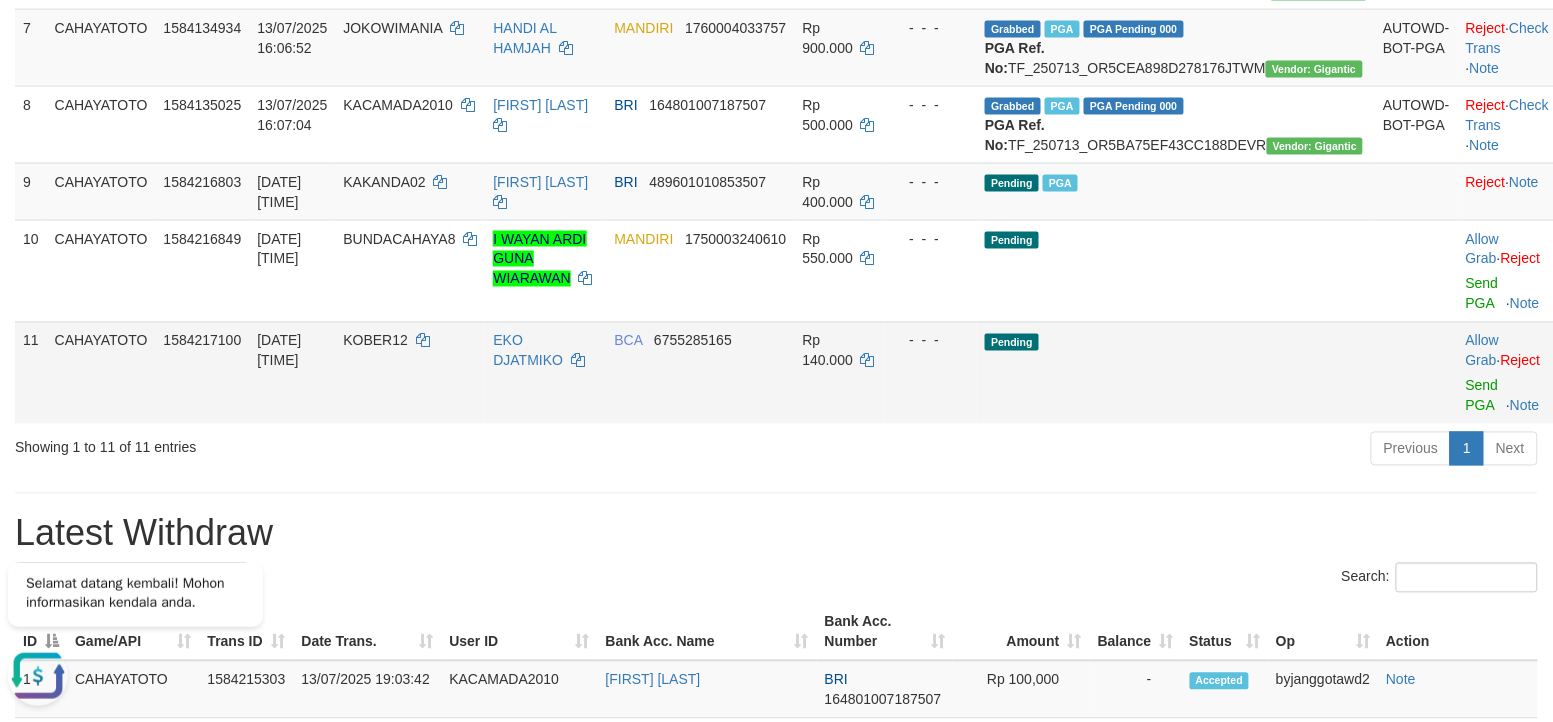 scroll, scrollTop: 763, scrollLeft: 0, axis: vertical 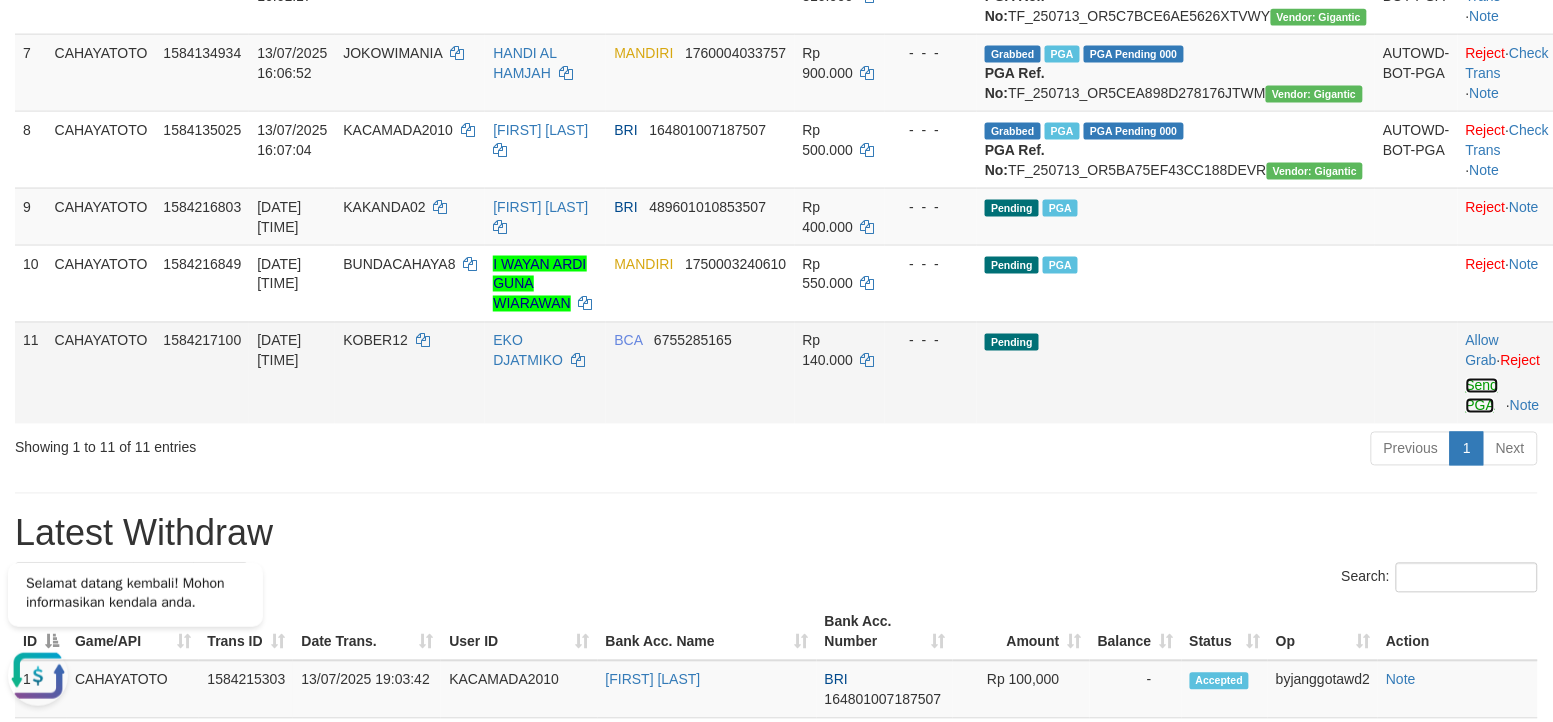 click on "Send PGA" at bounding box center (1482, 396) 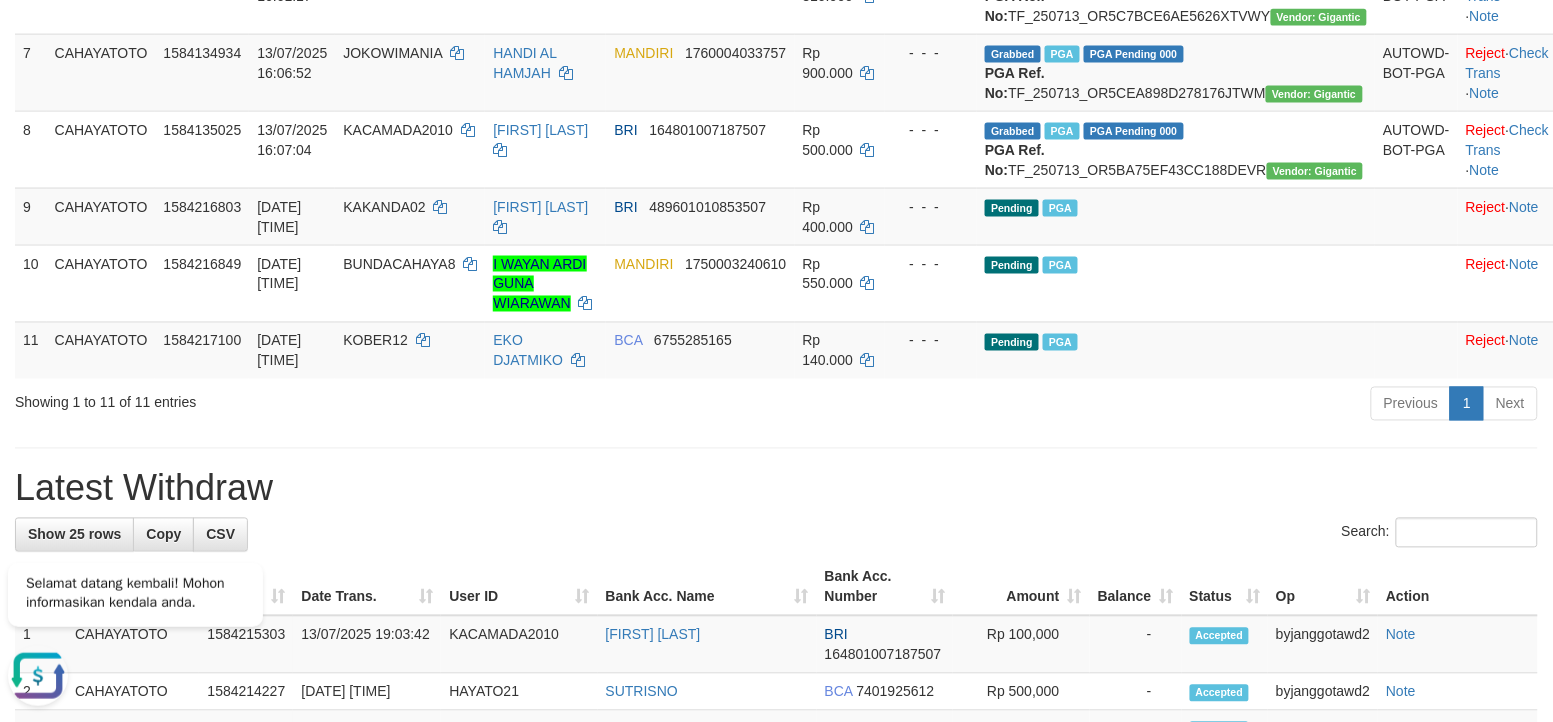drag, startPoint x: 655, startPoint y: 558, endPoint x: 710, endPoint y: 568, distance: 55.9017 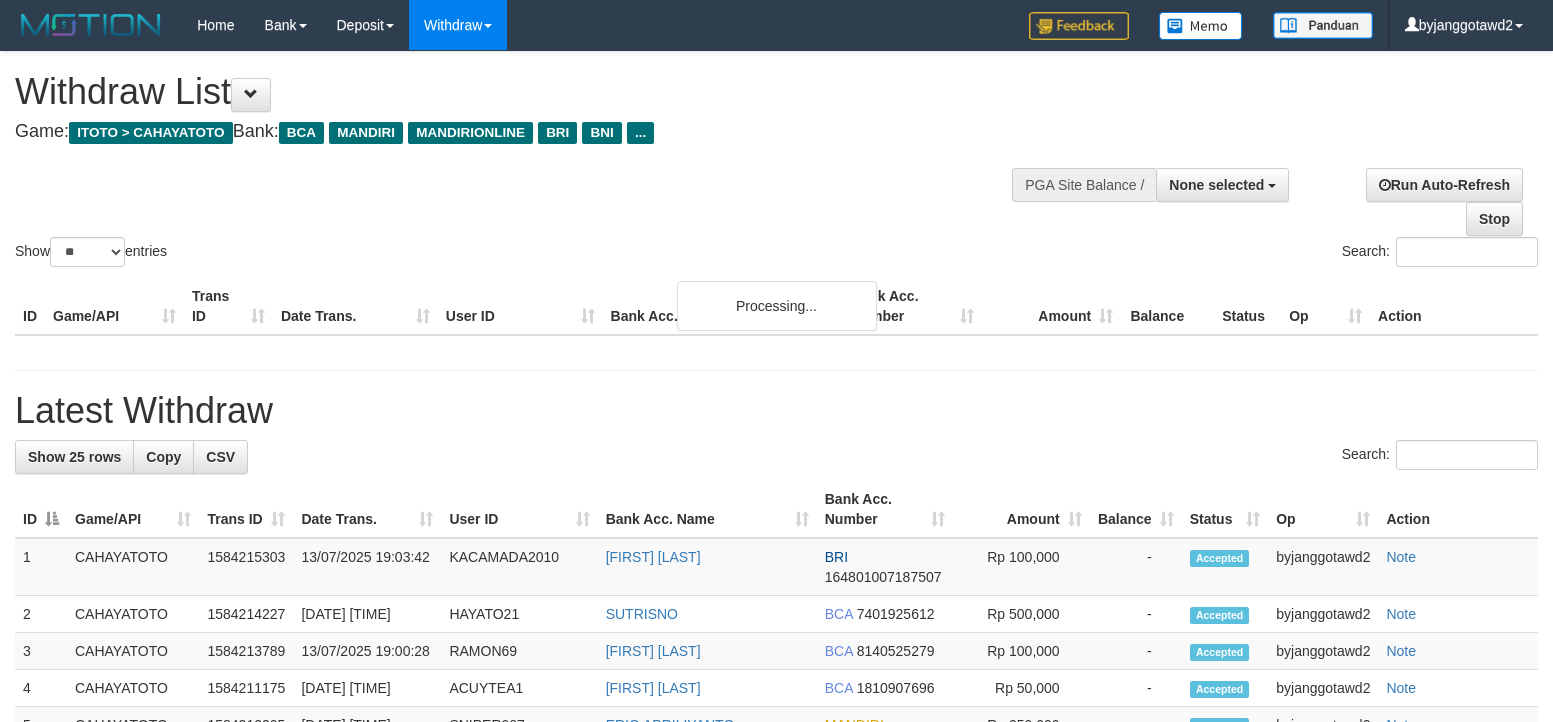 select 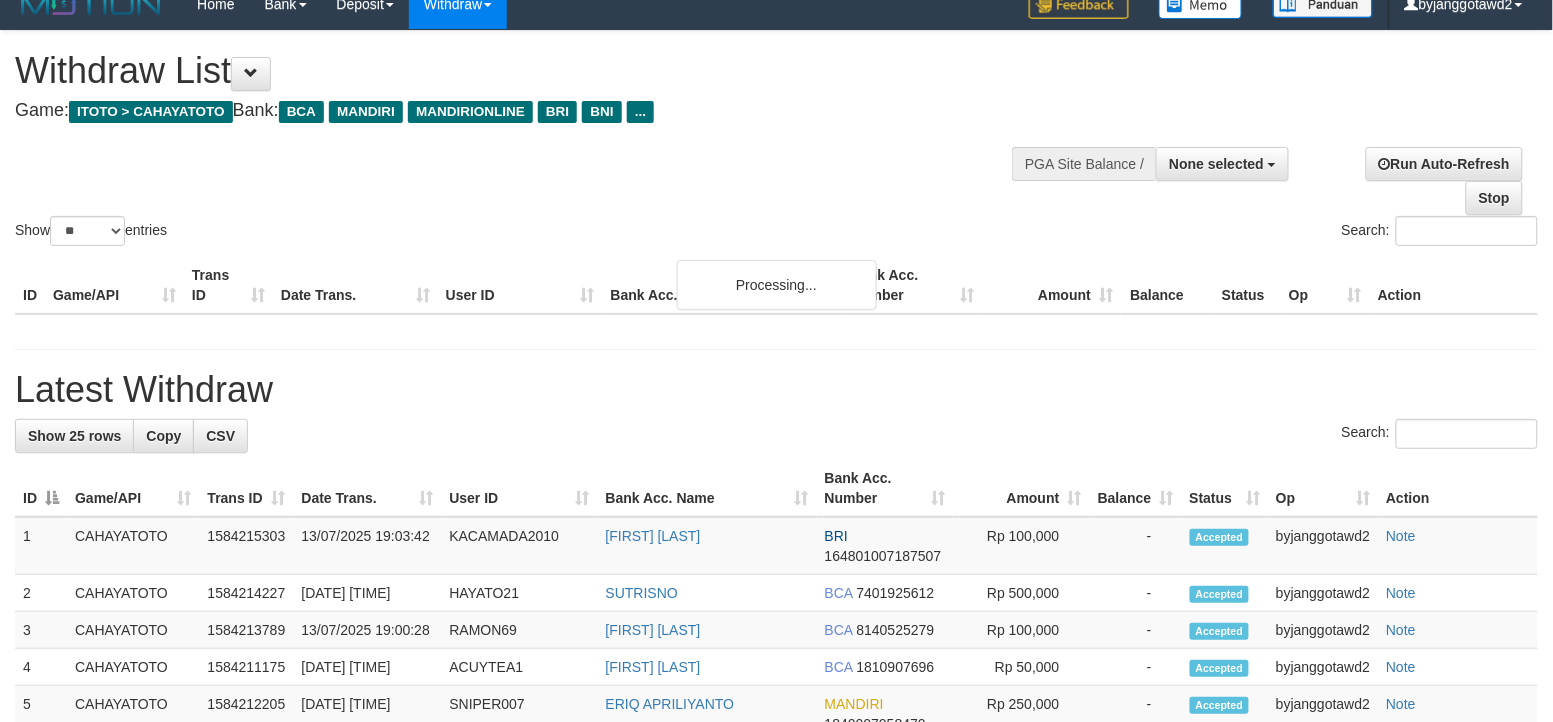 scroll, scrollTop: 0, scrollLeft: 0, axis: both 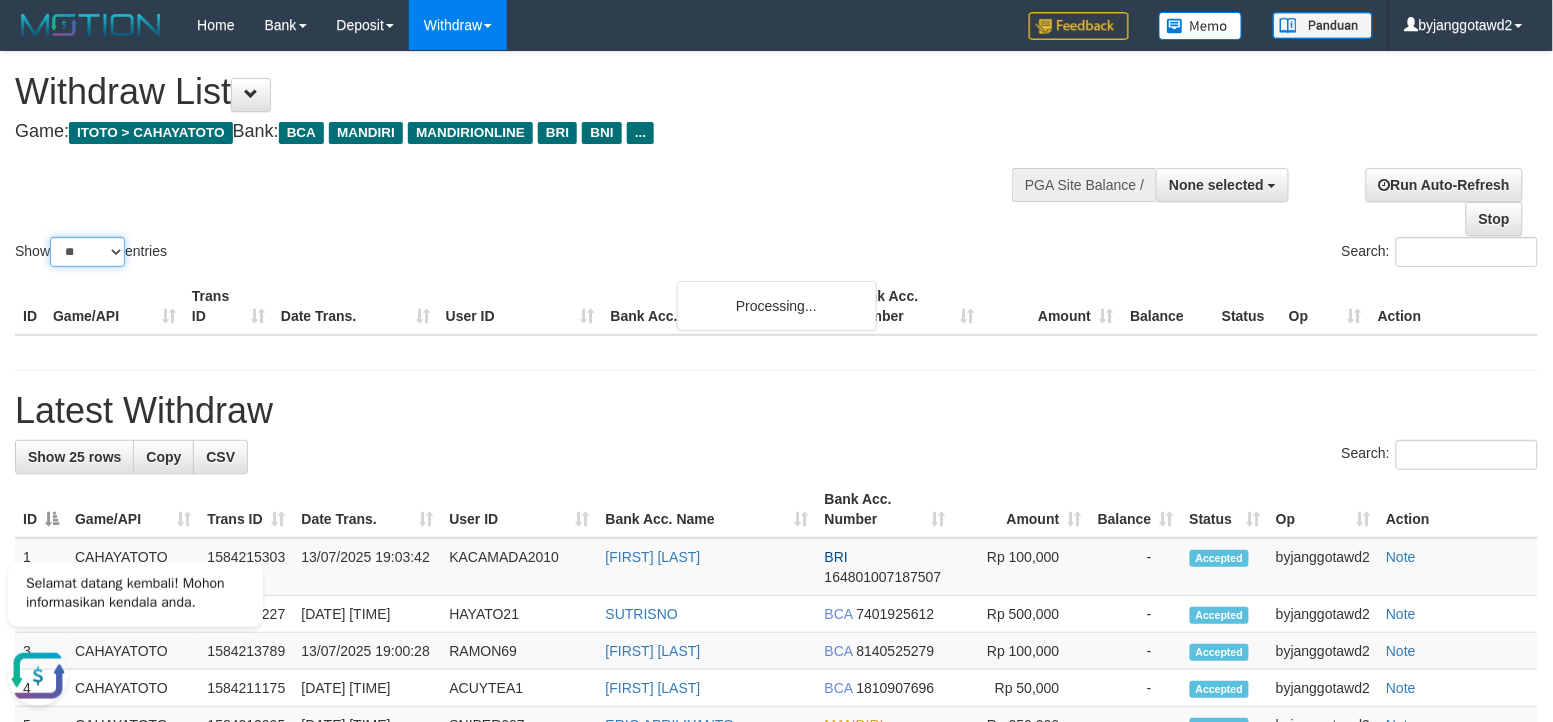 drag, startPoint x: 80, startPoint y: 250, endPoint x: 90, endPoint y: 261, distance: 14.866069 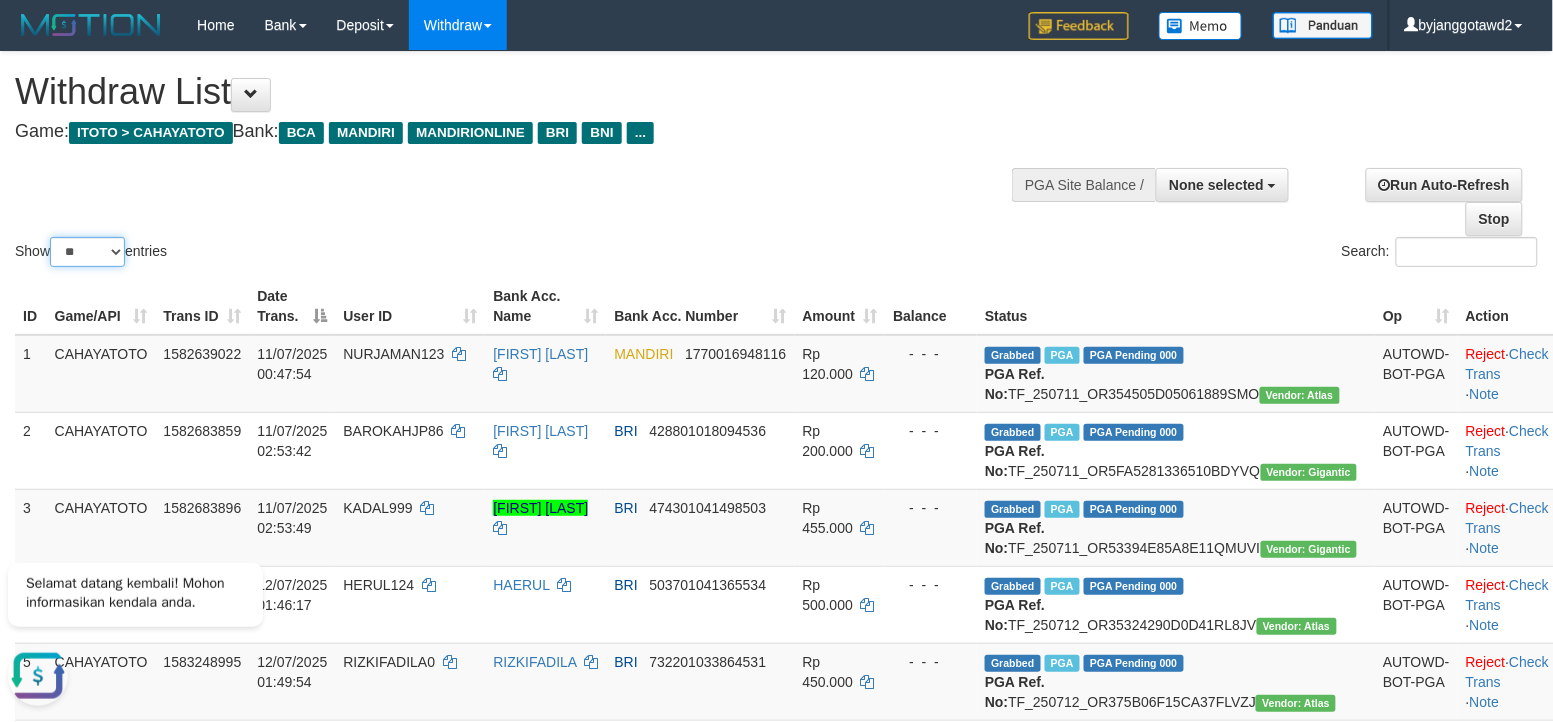 select on "***" 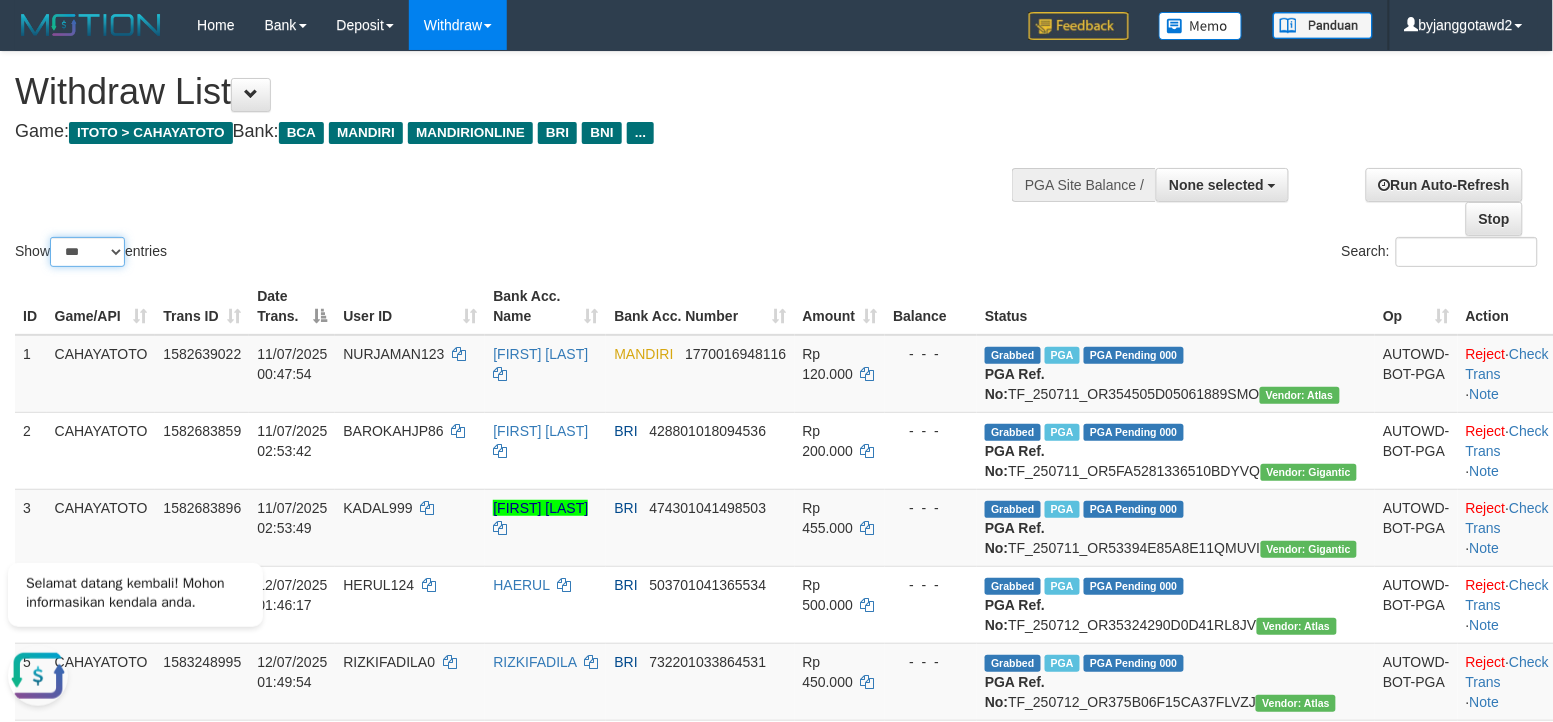 click on "** ** ** ***" at bounding box center (87, 252) 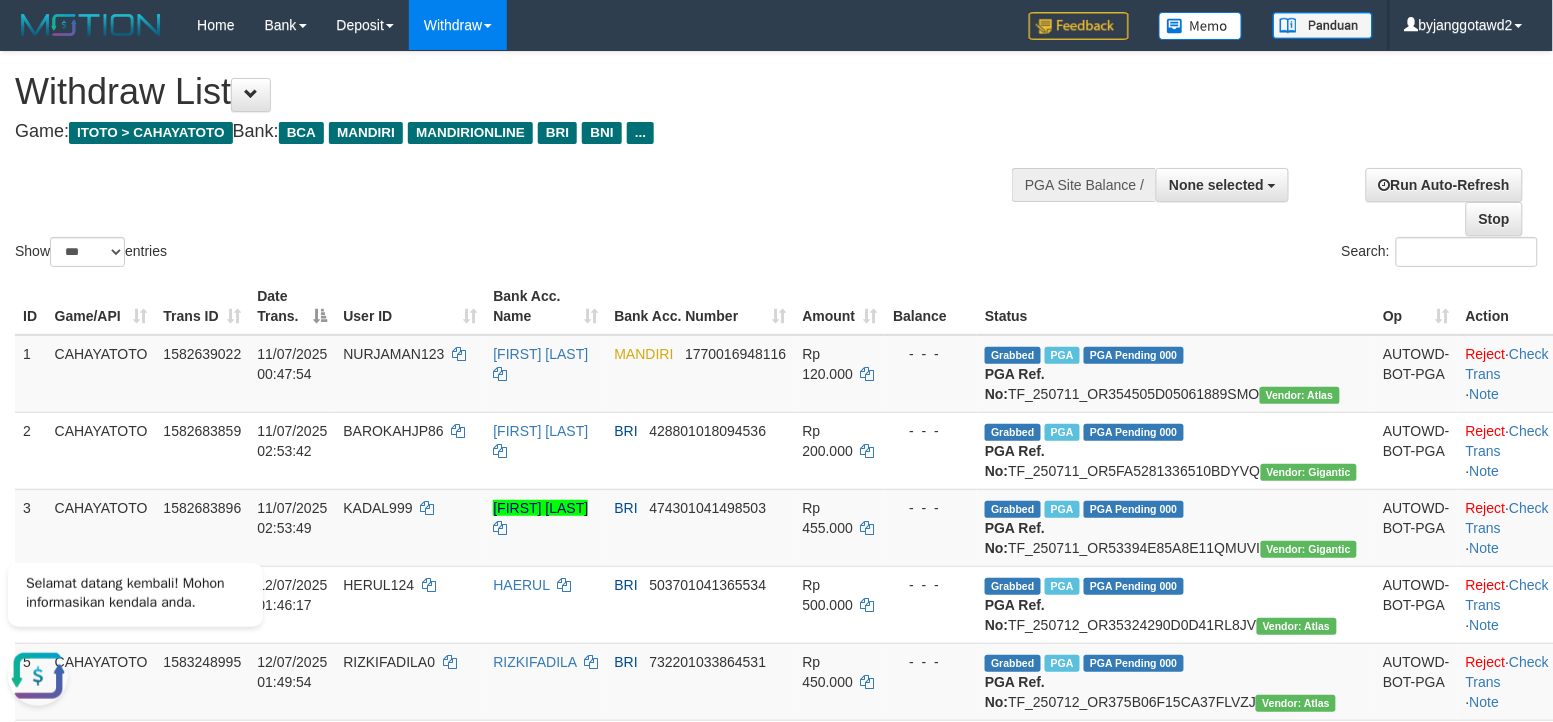 click on "Show  ** ** ** ***  entries Search:" at bounding box center [776, 161] 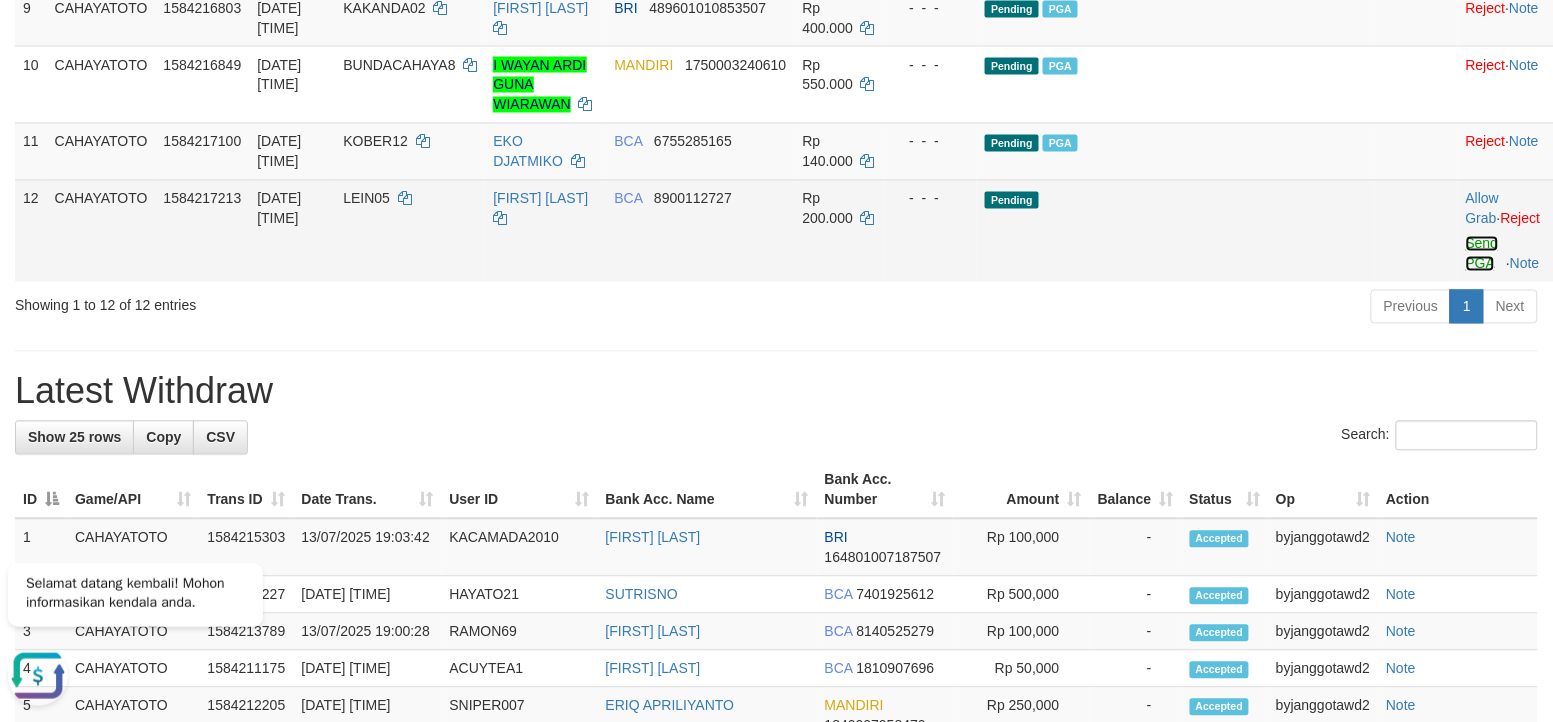 click on "Send PGA" at bounding box center [1482, 254] 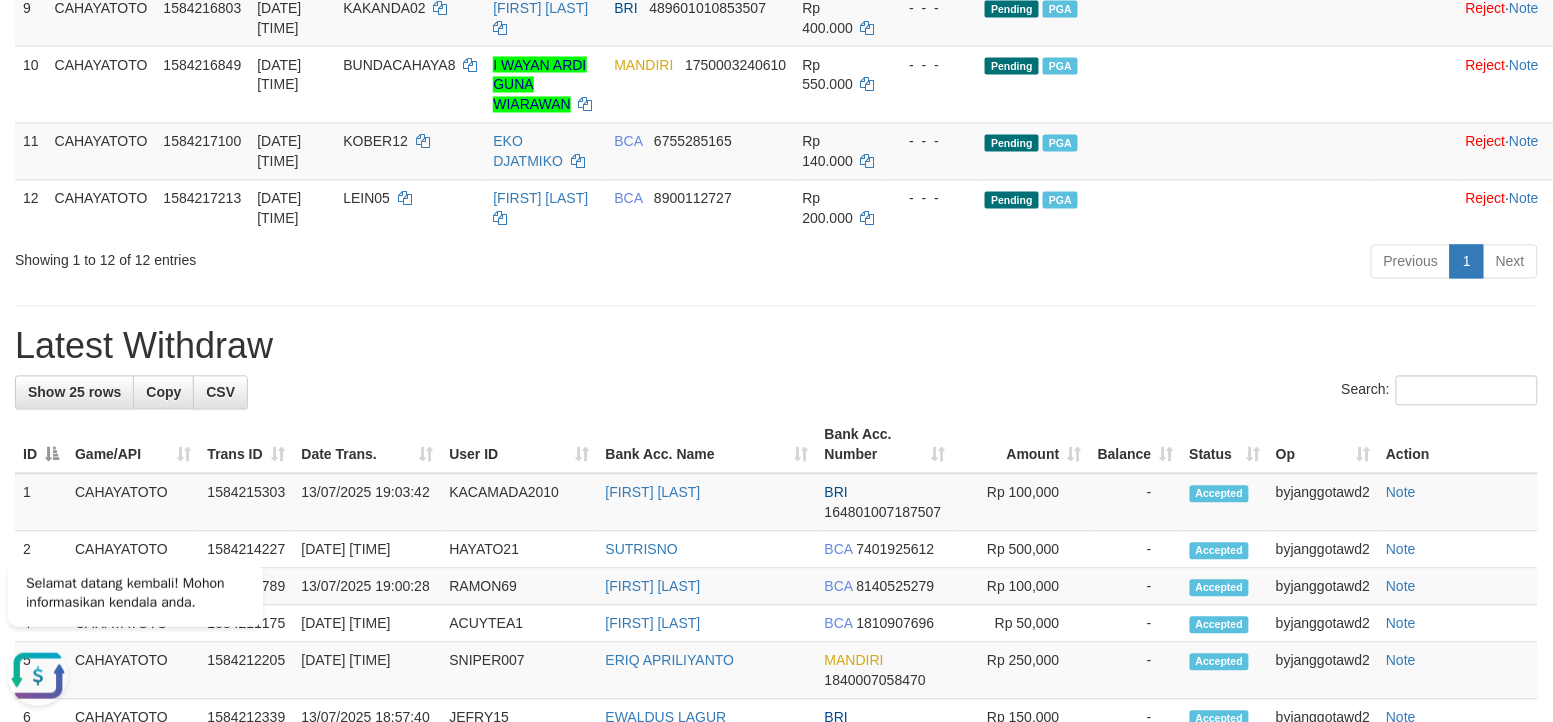 drag, startPoint x: 697, startPoint y: 481, endPoint x: 775, endPoint y: 436, distance: 90.04999 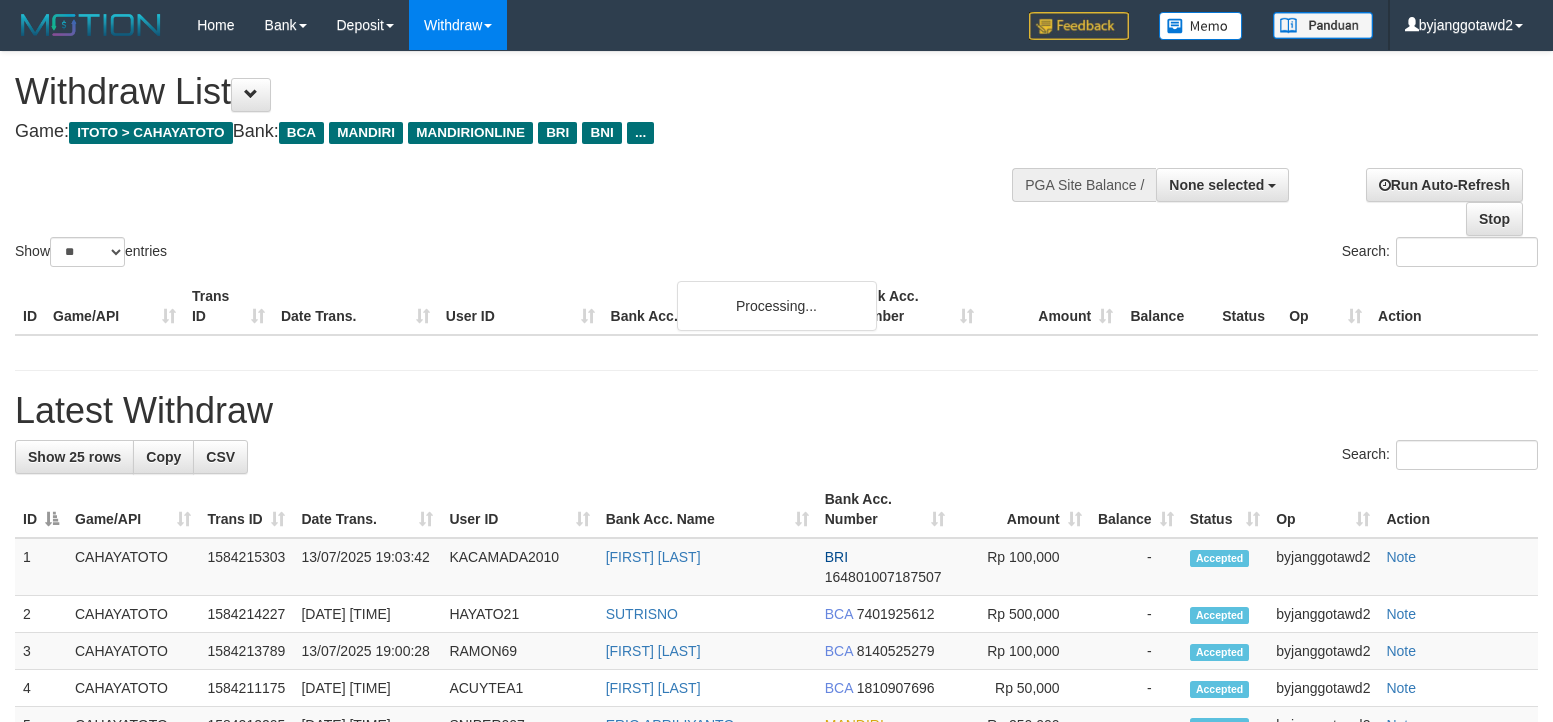 select 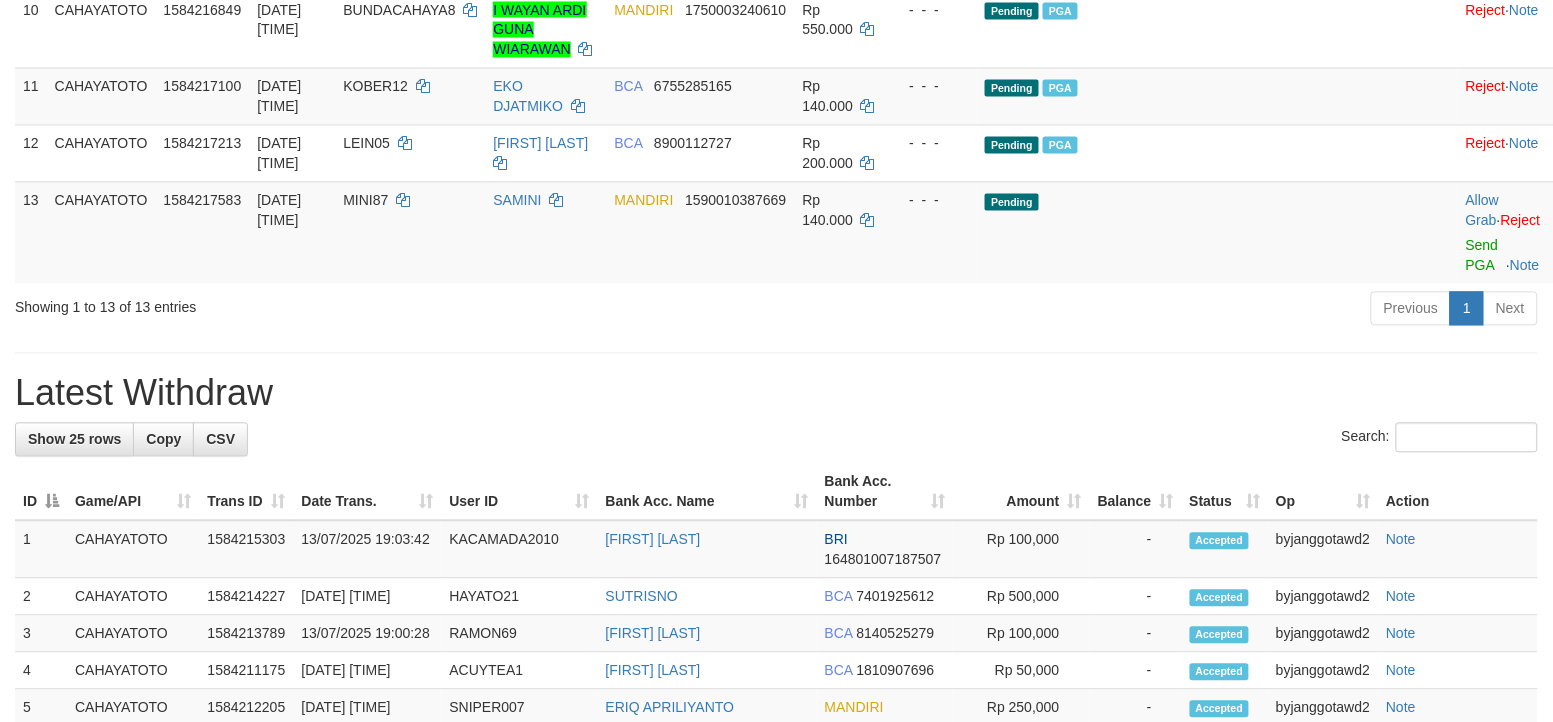 scroll, scrollTop: 962, scrollLeft: 0, axis: vertical 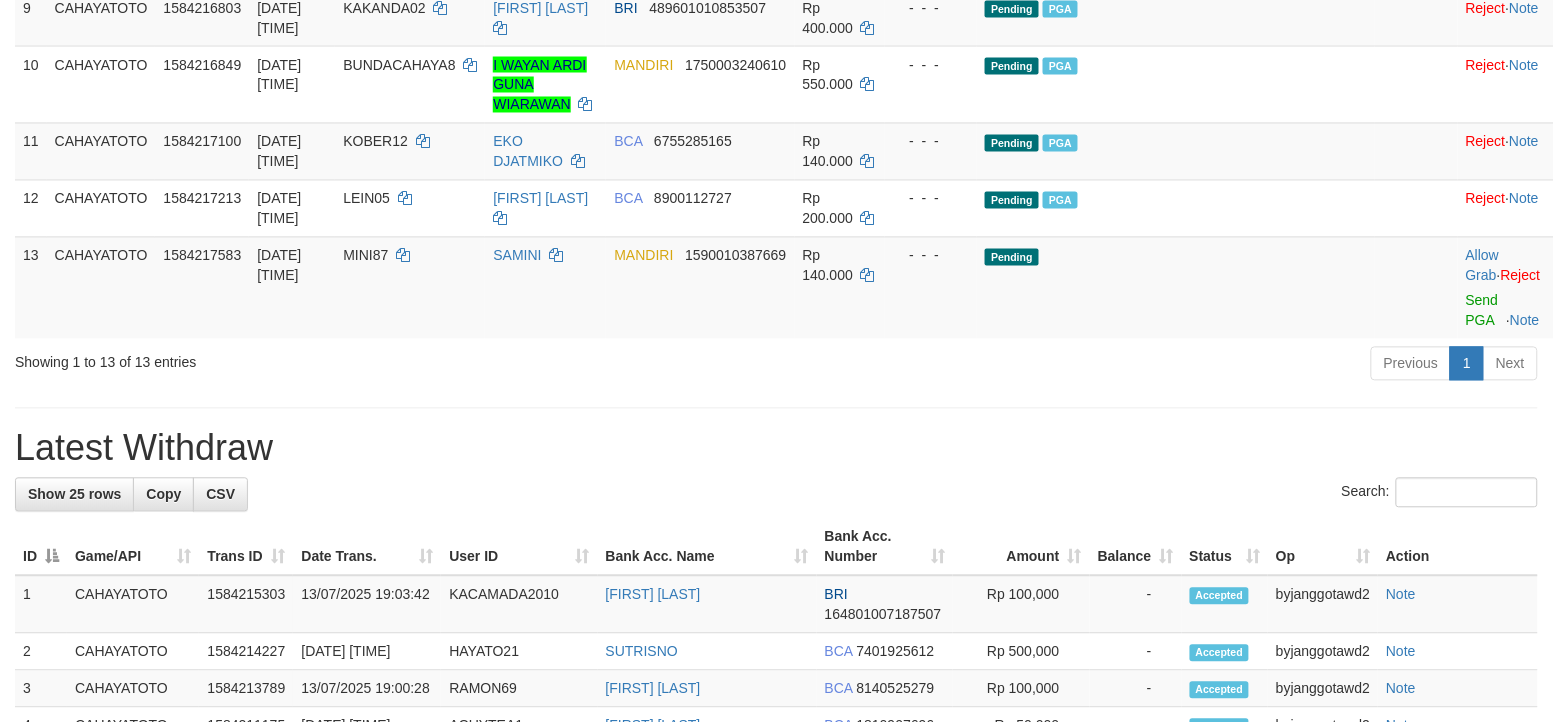 click on "Previous 1 Next" at bounding box center [1100, 366] 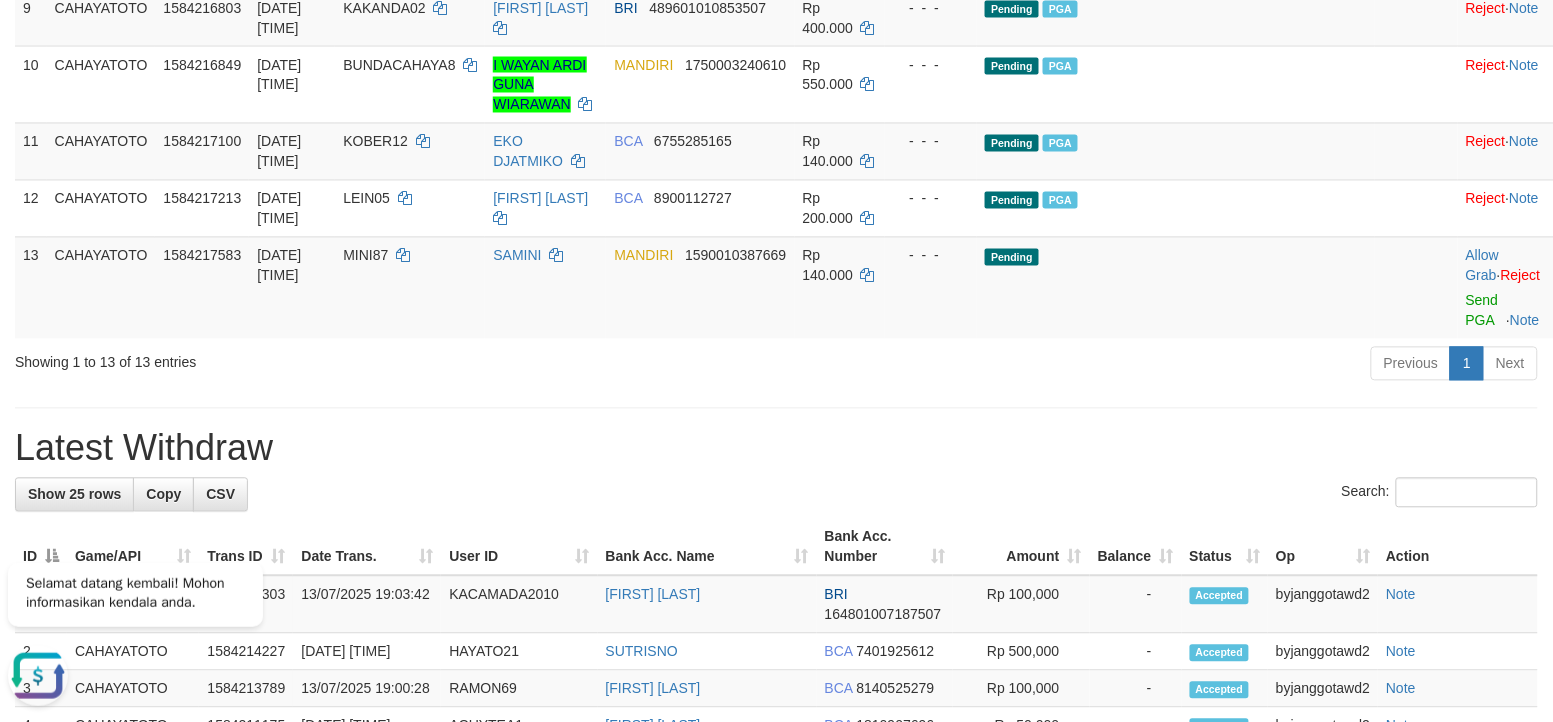 scroll, scrollTop: 0, scrollLeft: 0, axis: both 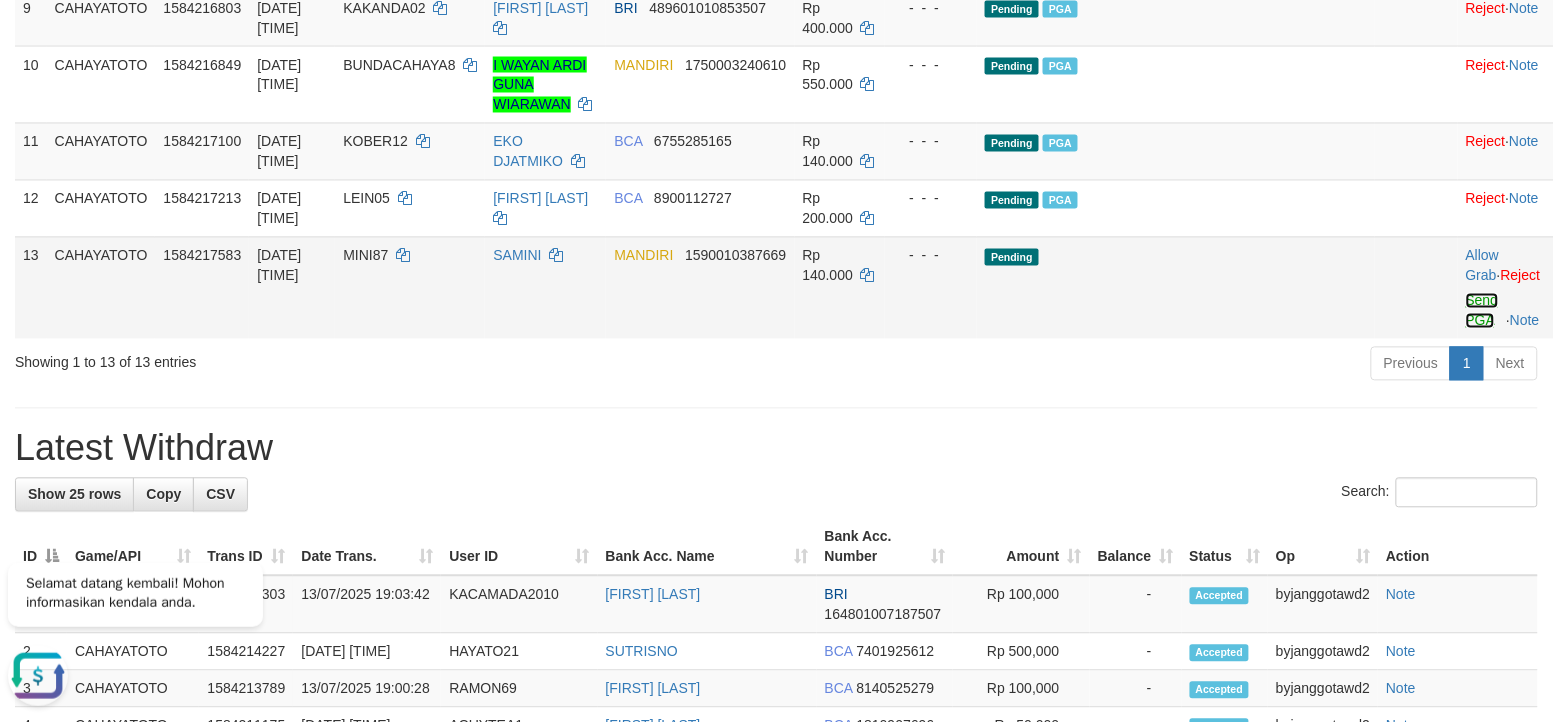click on "Send PGA" at bounding box center [1482, 311] 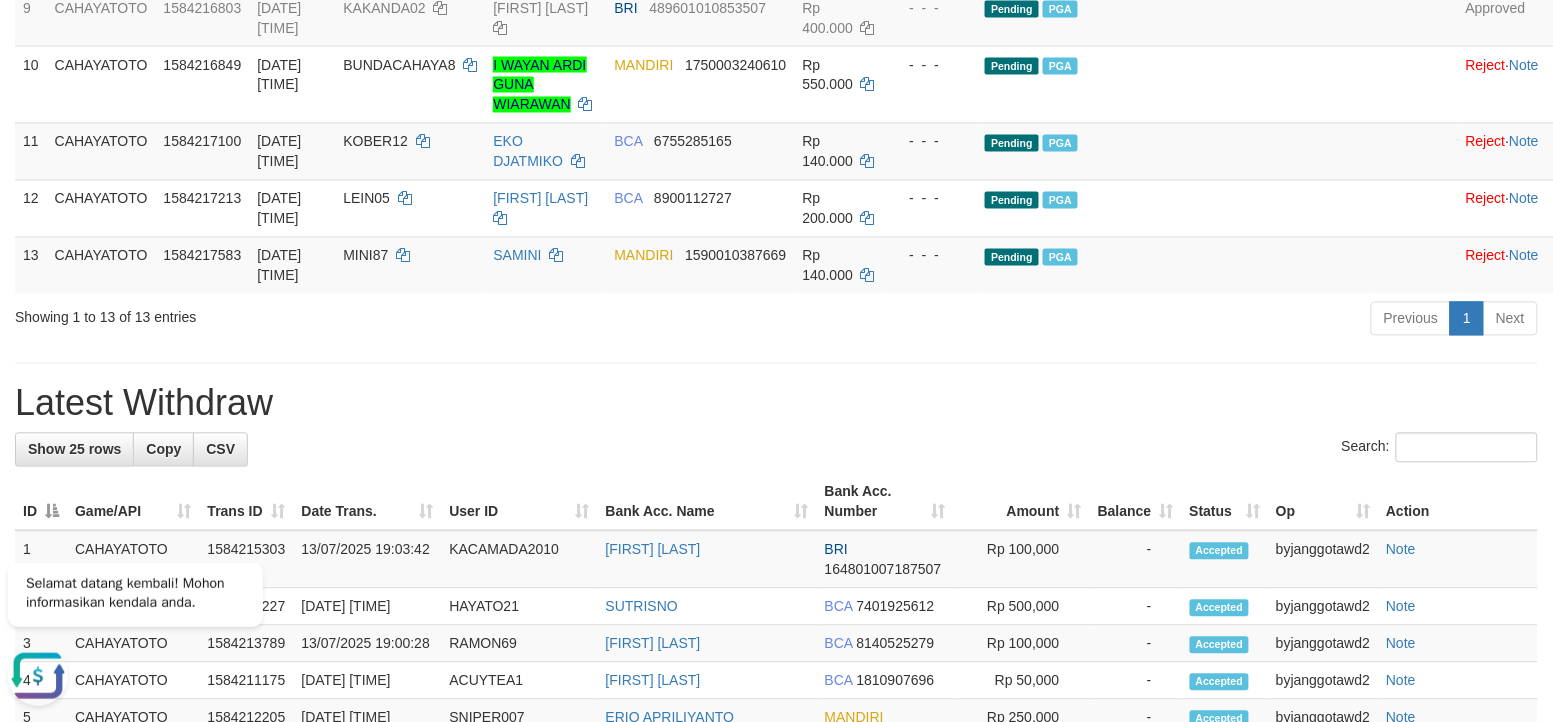 click on "Previous 1 Next" at bounding box center [1100, 321] 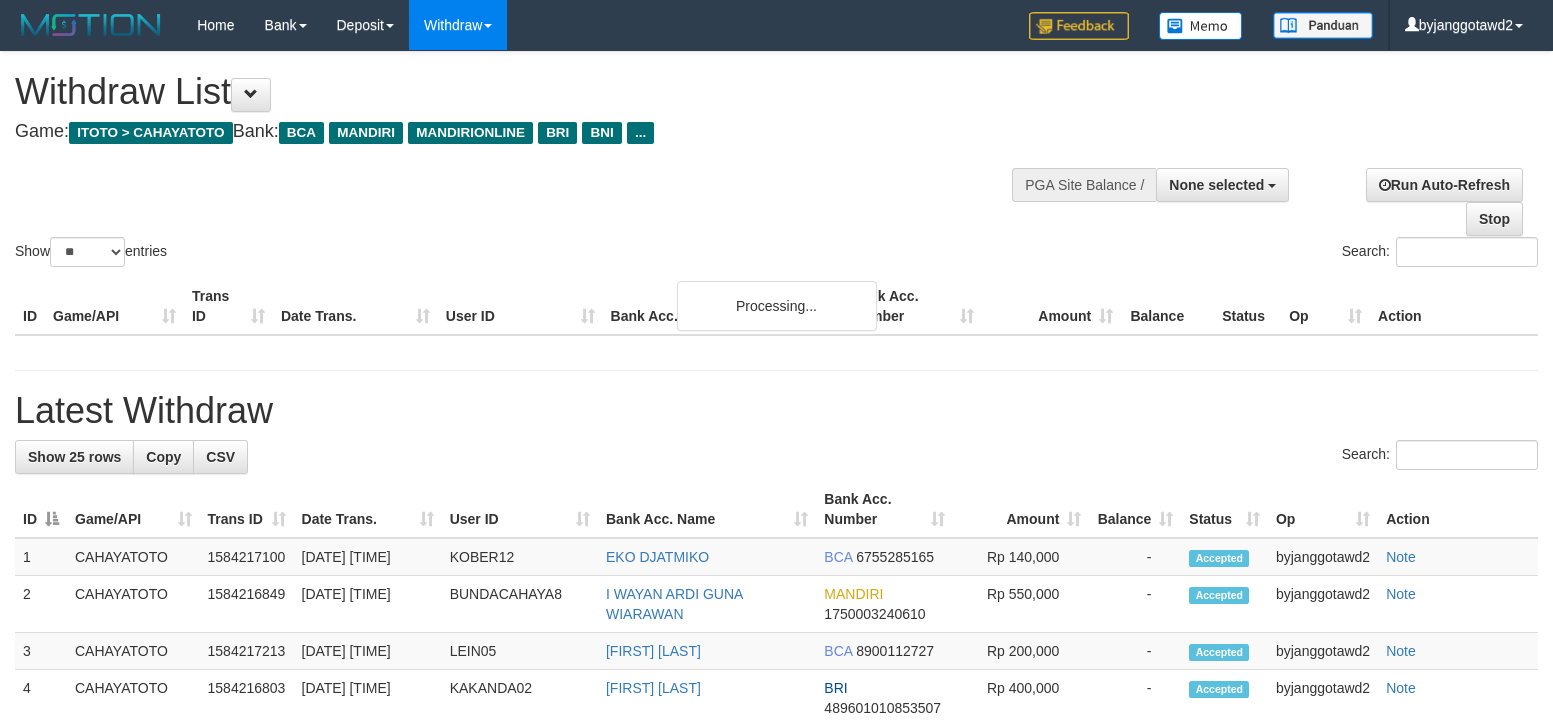 select 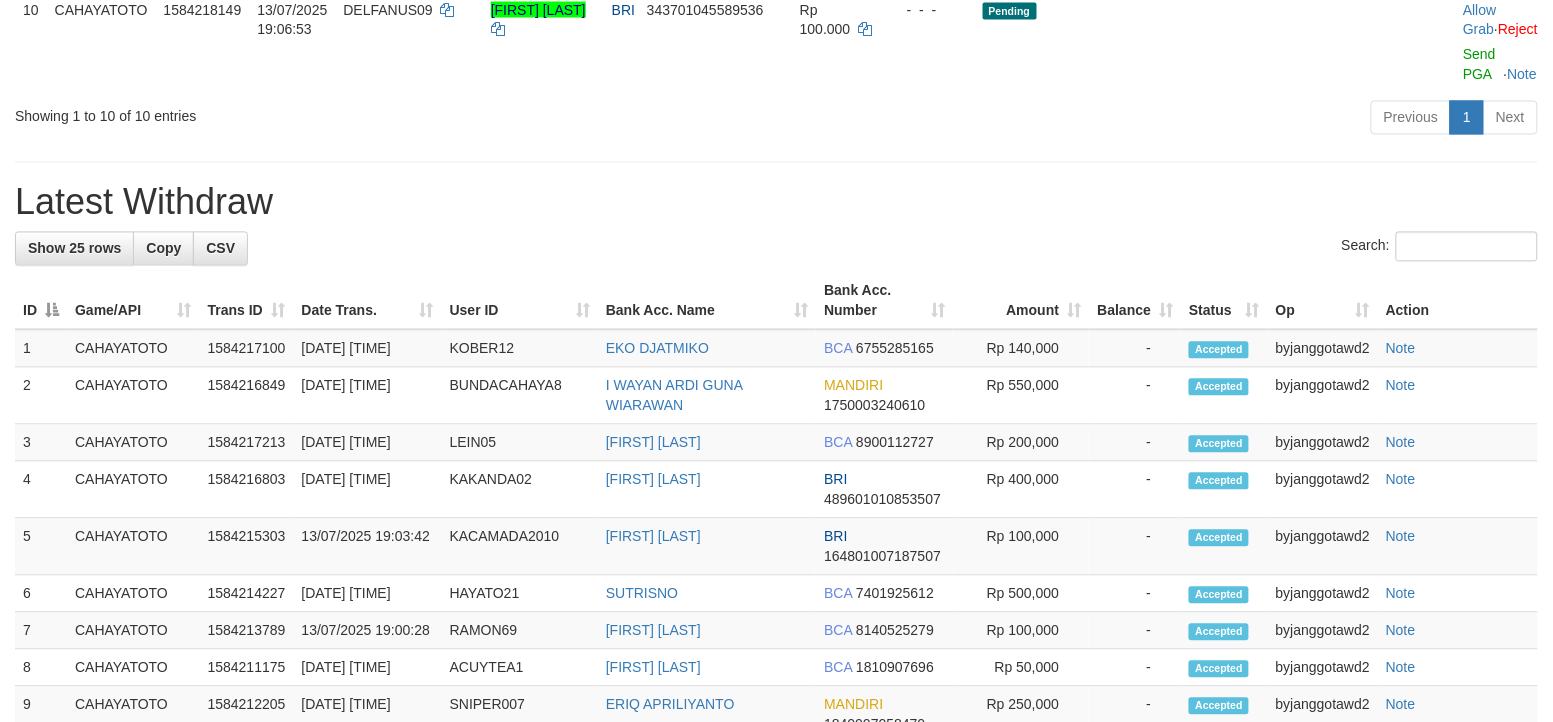 scroll, scrollTop: 962, scrollLeft: 0, axis: vertical 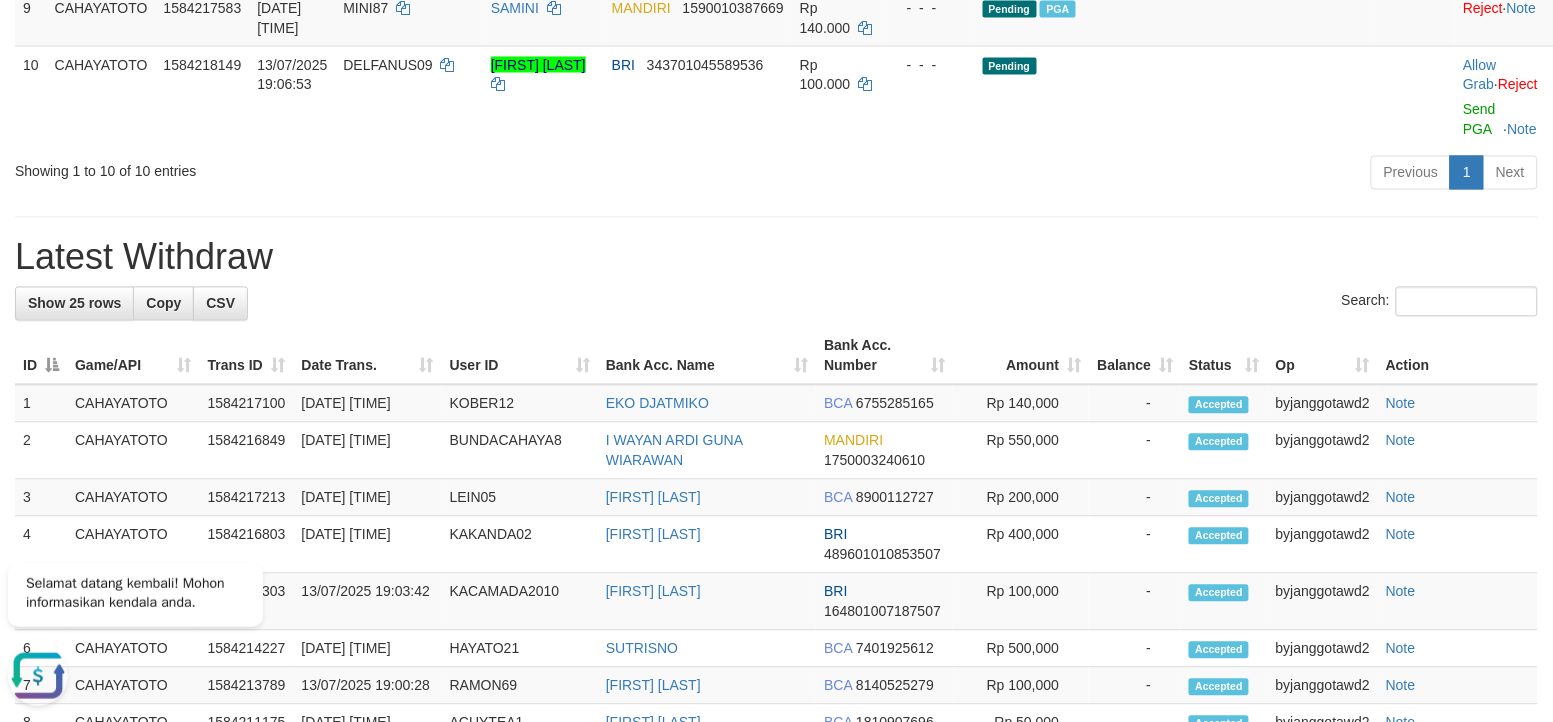 click on "Previous 1 Next" at bounding box center [1100, 175] 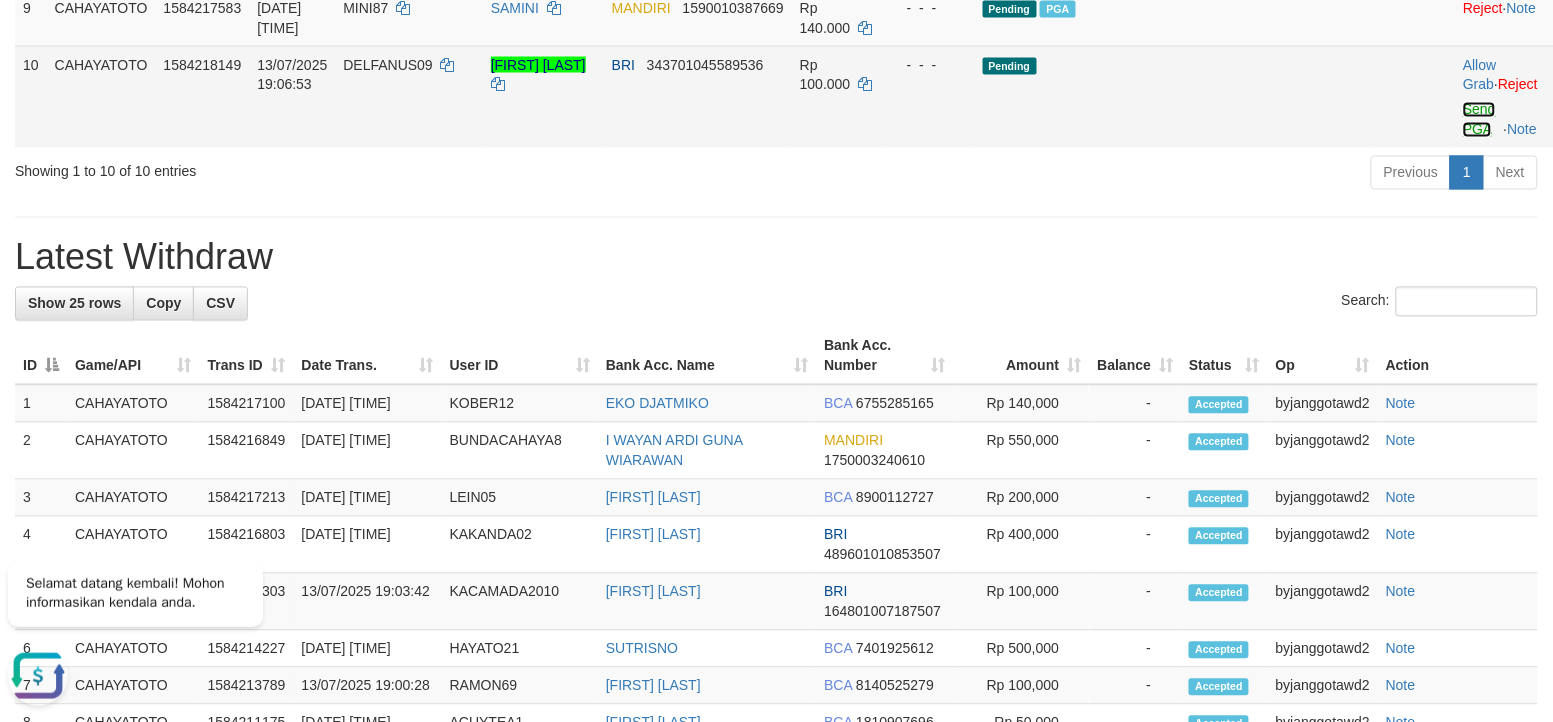 click on "Send PGA" at bounding box center (1479, 120) 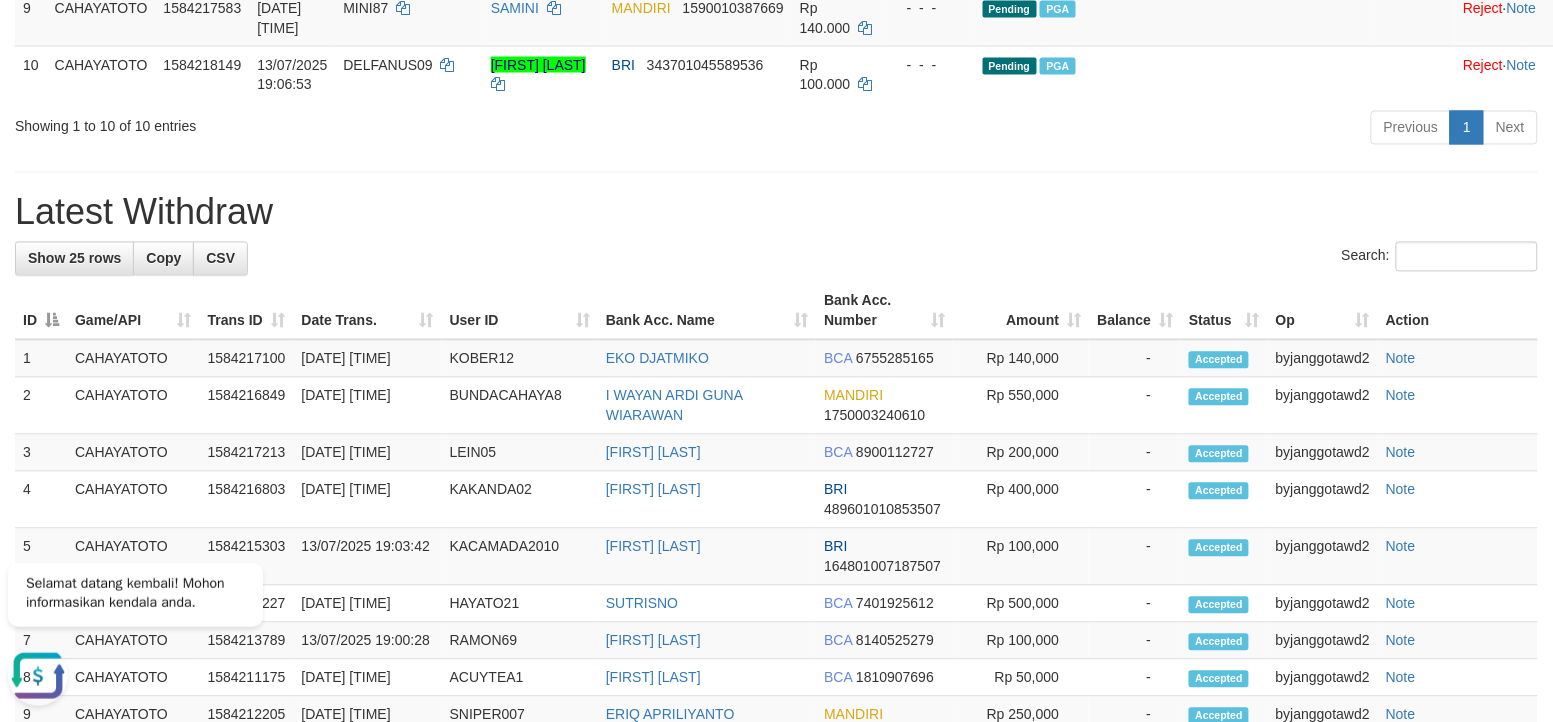 click on "Latest Withdraw" at bounding box center [776, 213] 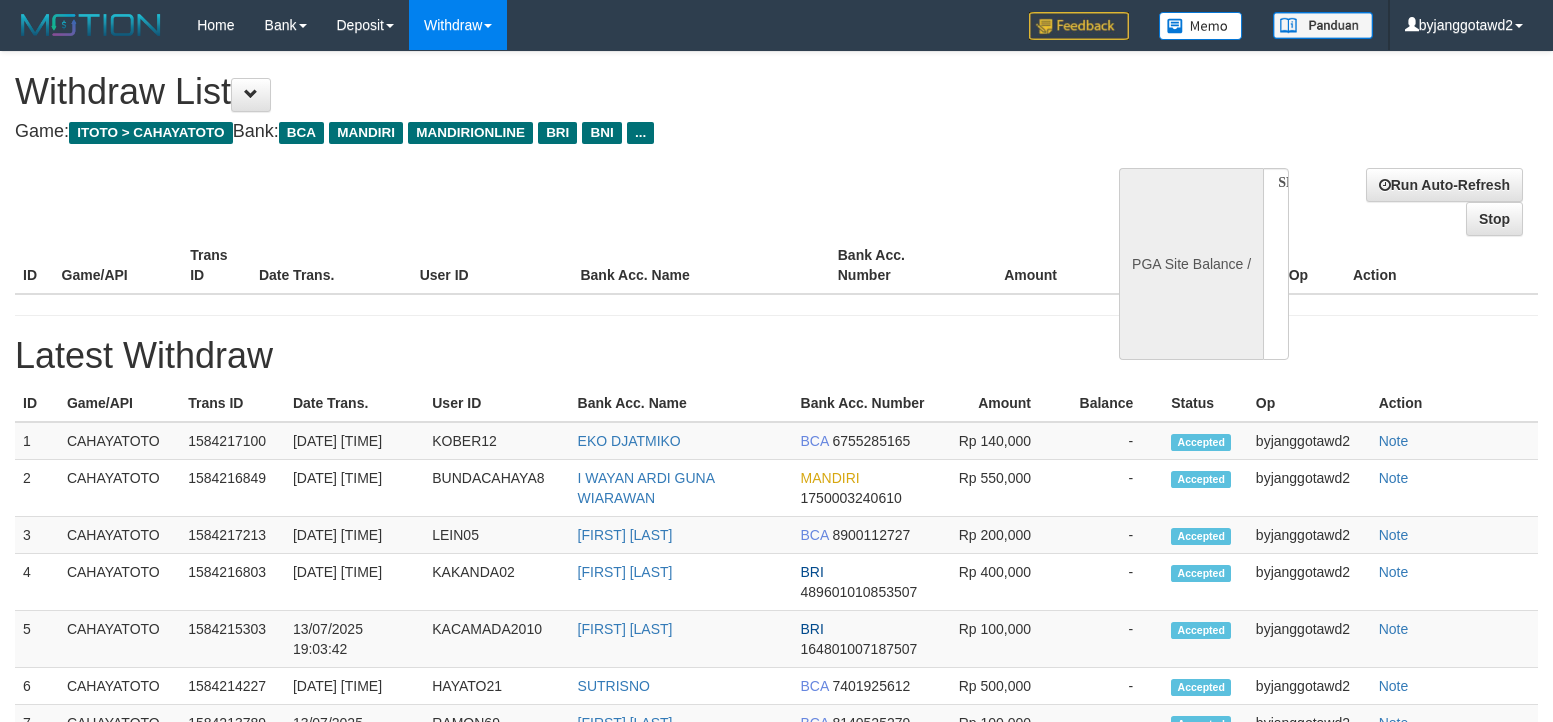 select 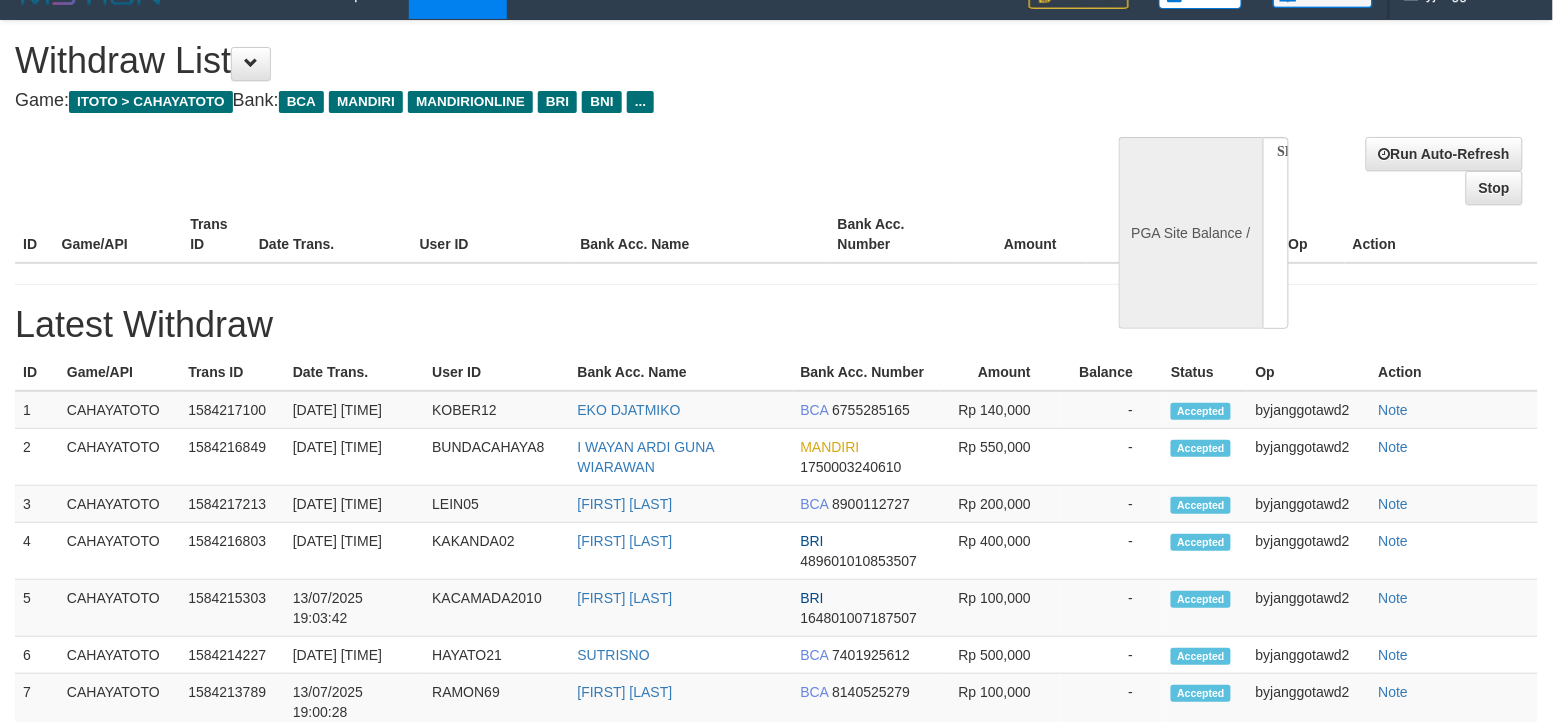 scroll, scrollTop: 0, scrollLeft: 0, axis: both 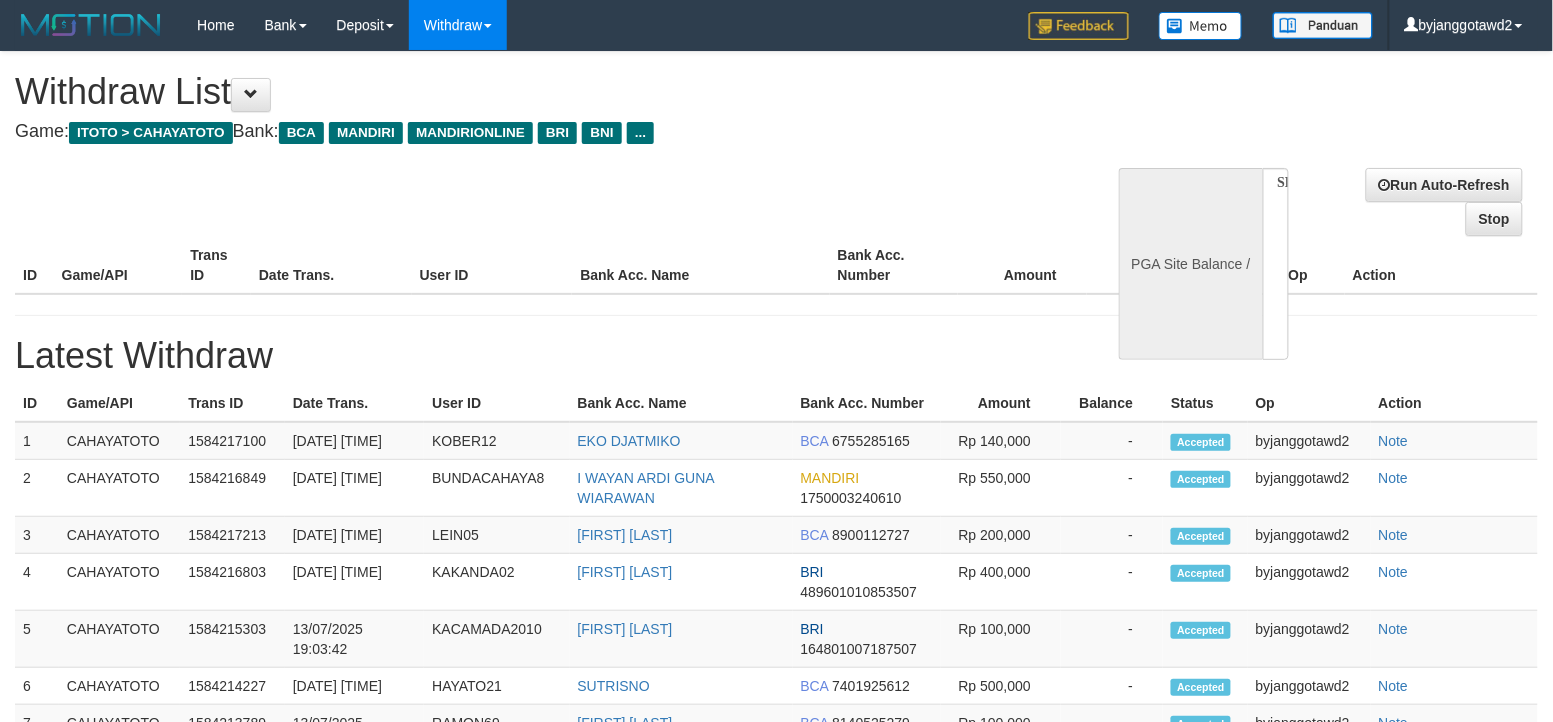 select on "**" 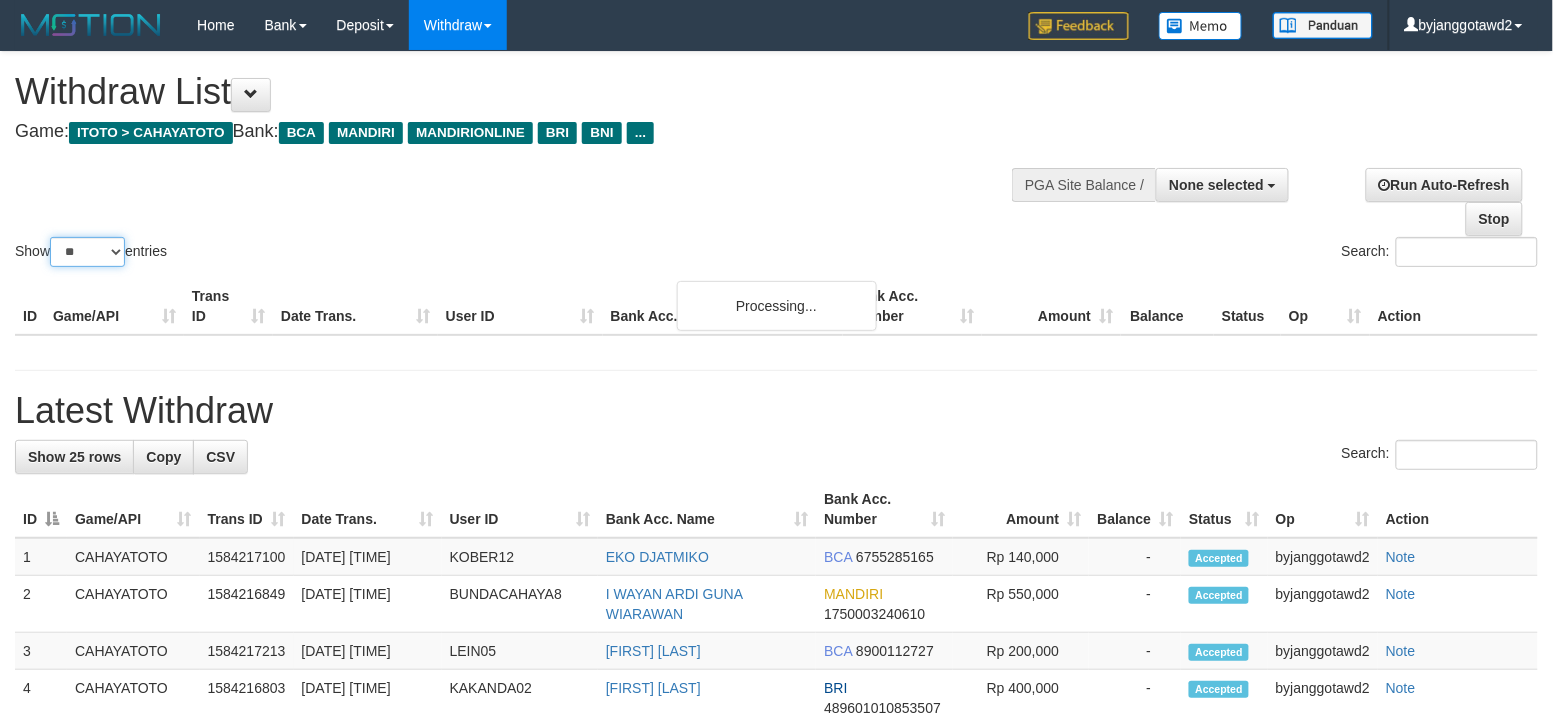 click on "** ** ** ***" at bounding box center (87, 252) 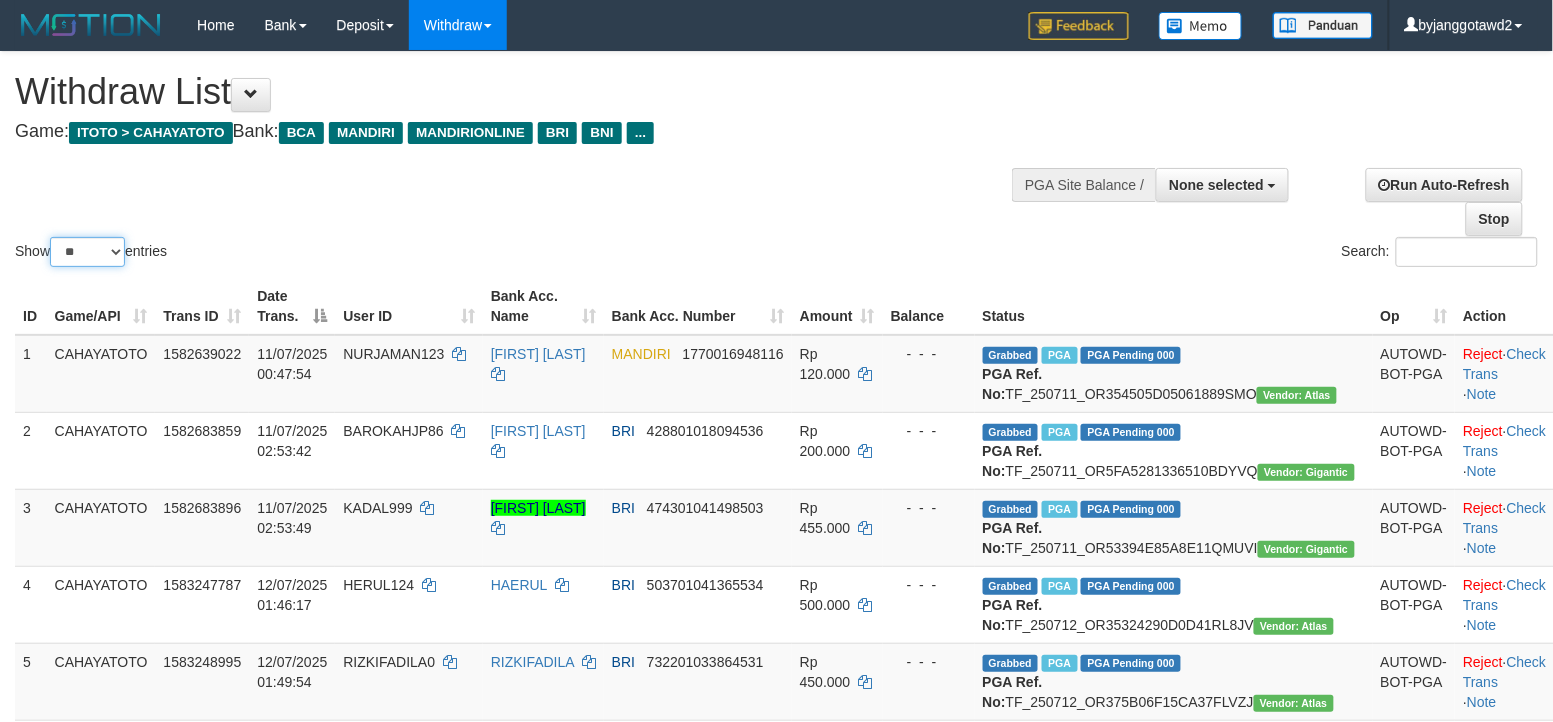 select on "***" 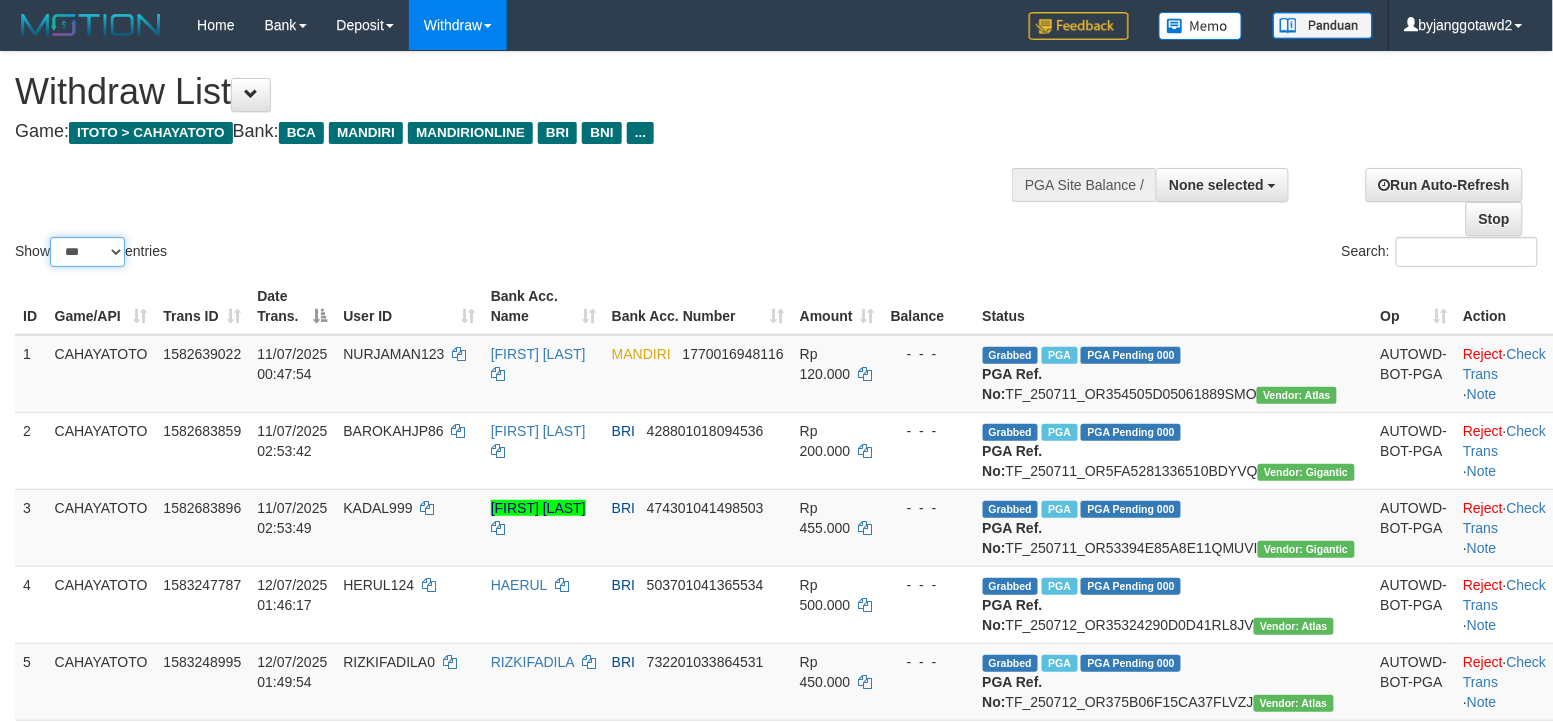 click on "** ** ** ***" at bounding box center (87, 252) 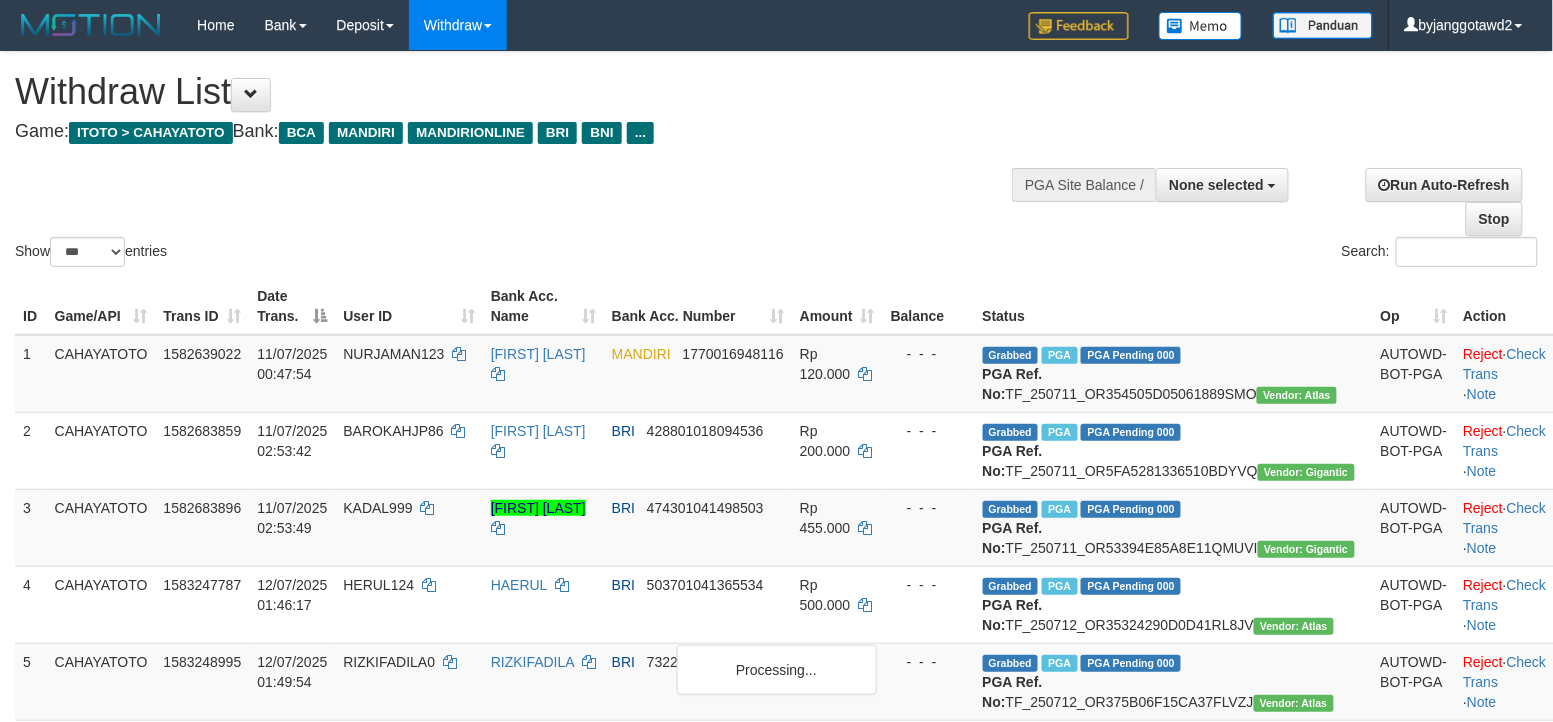 click on "Show  ** ** ** ***  entries Search:" at bounding box center (776, 161) 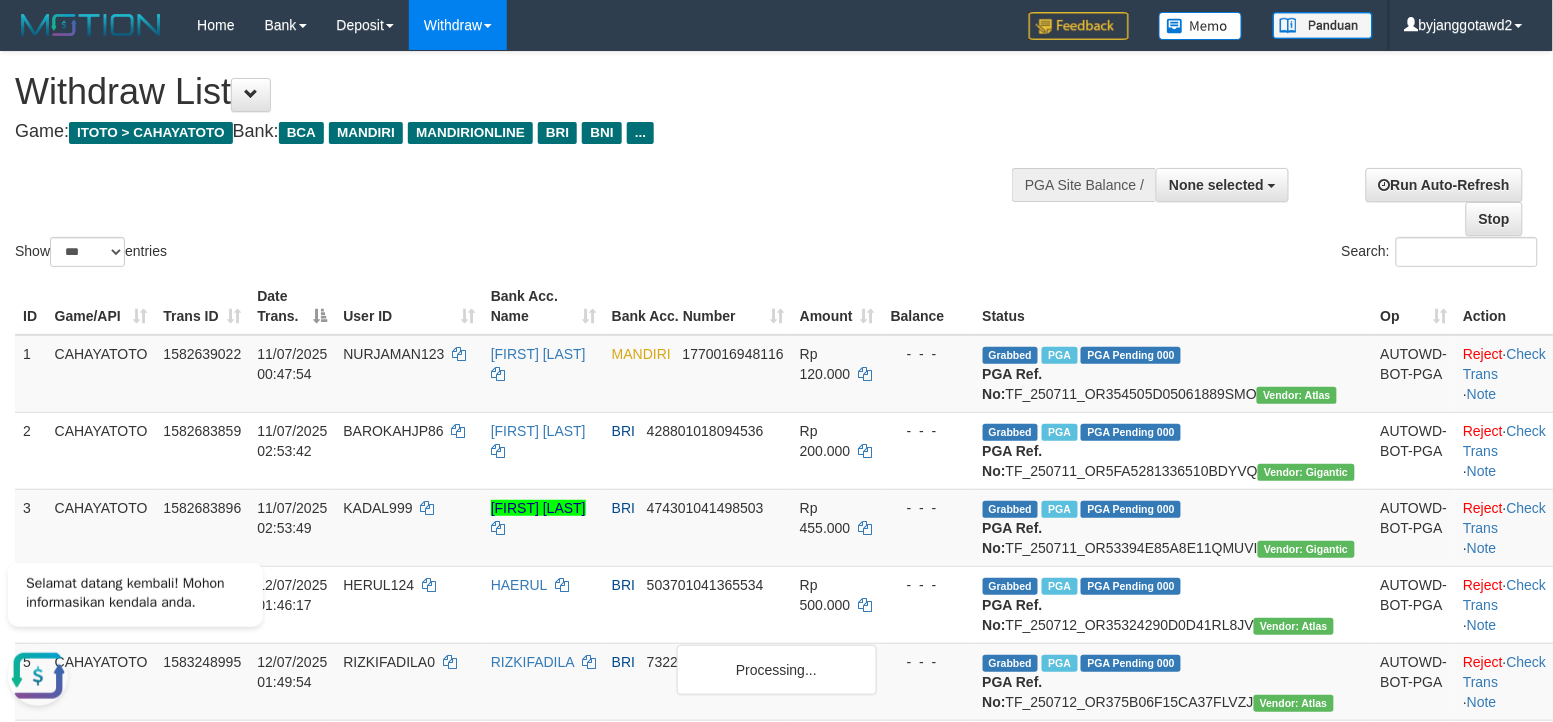 scroll, scrollTop: 0, scrollLeft: 0, axis: both 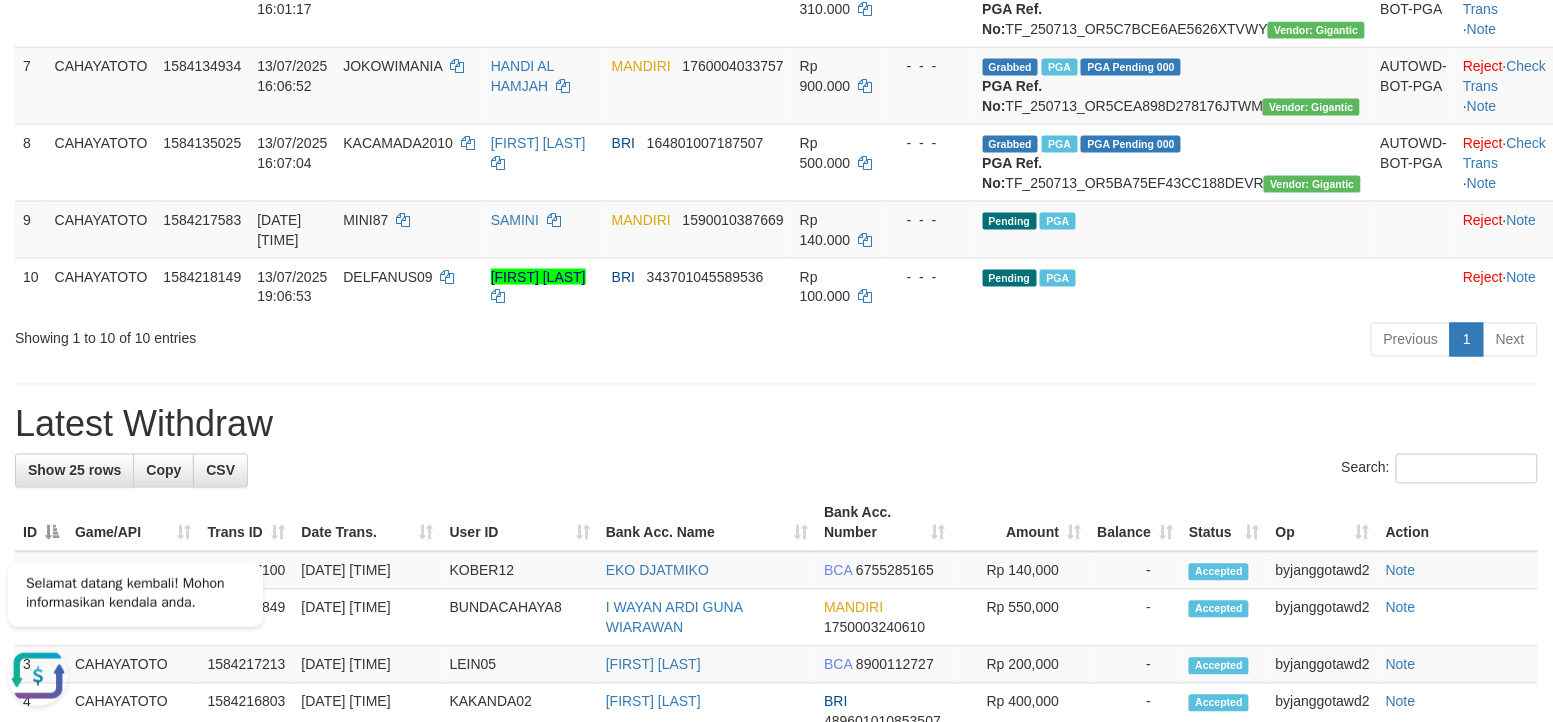 click on "**********" at bounding box center [776, 576] 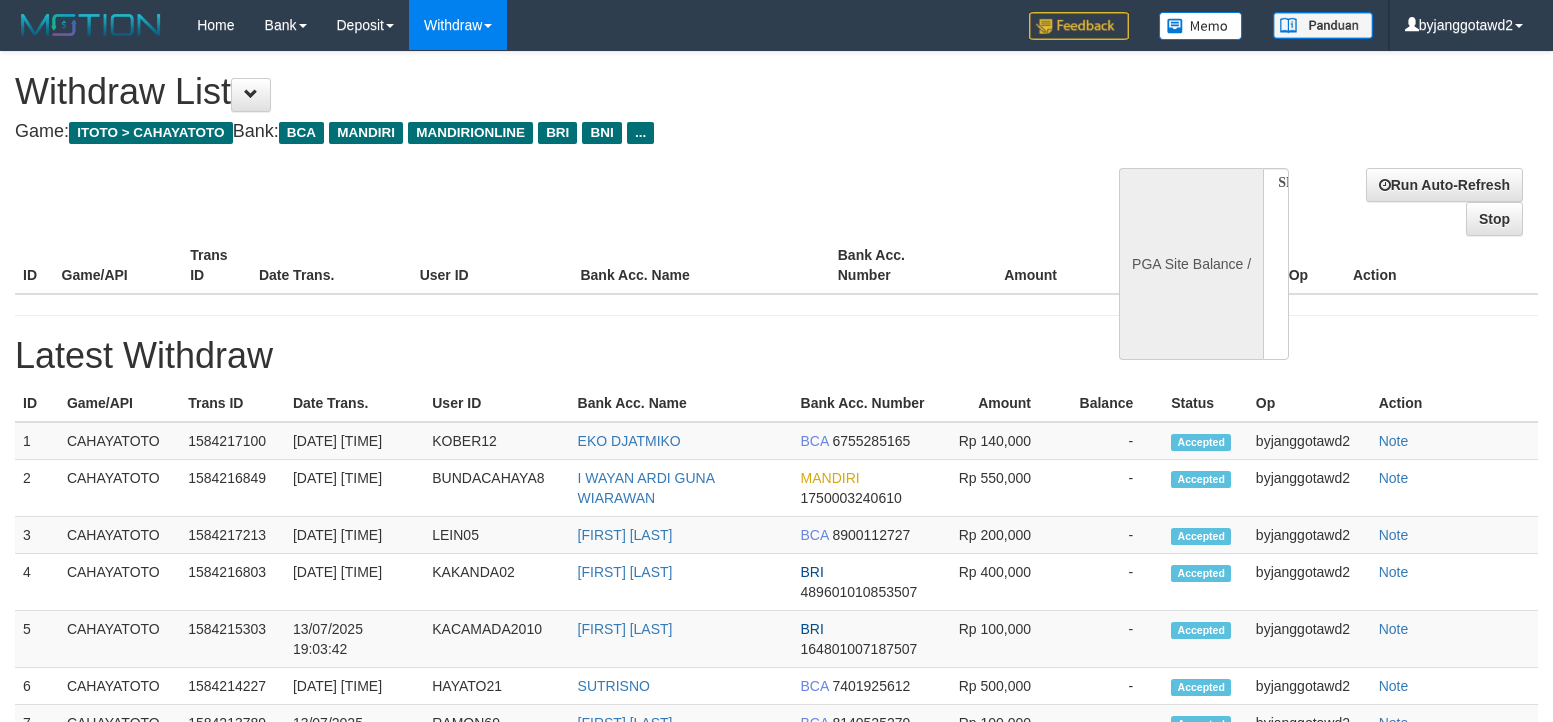 select 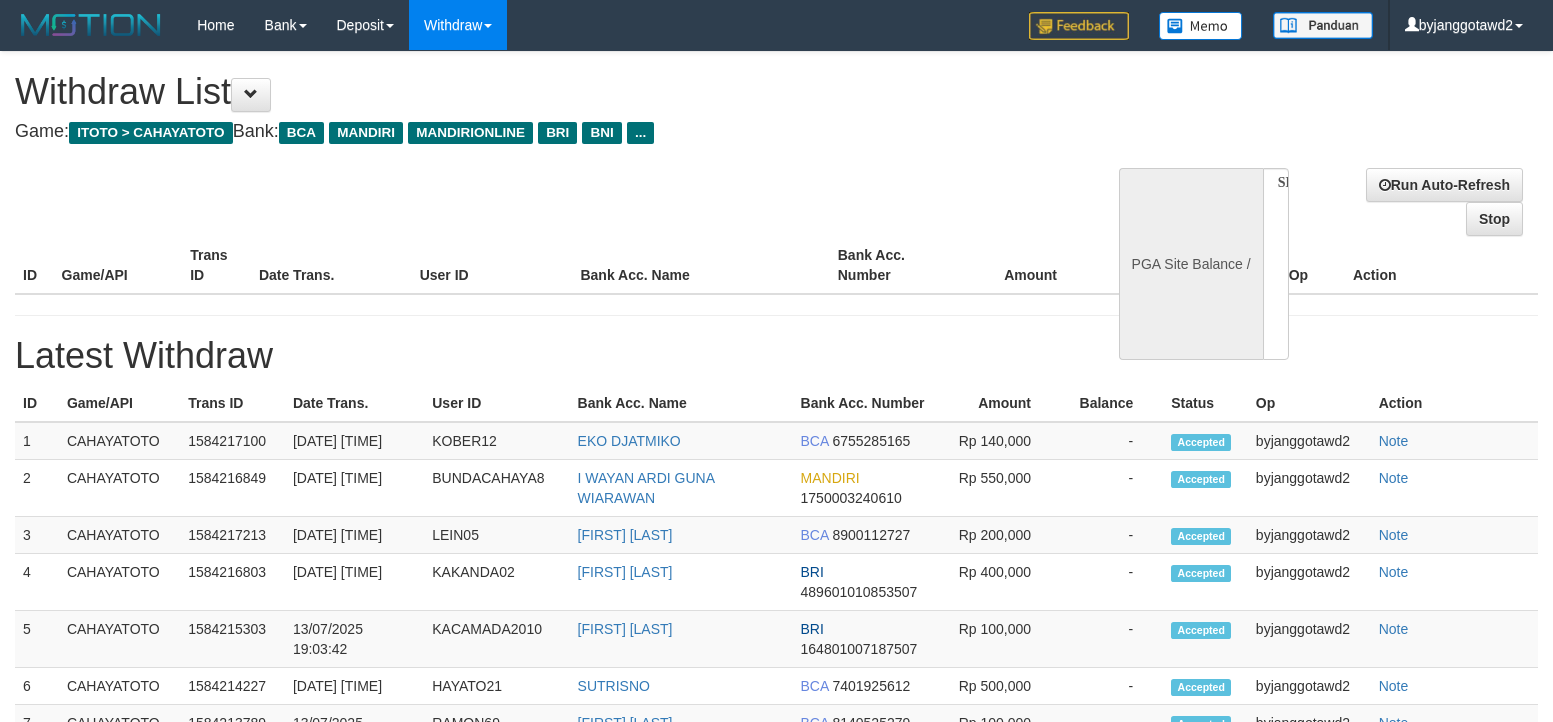 scroll, scrollTop: 750, scrollLeft: 0, axis: vertical 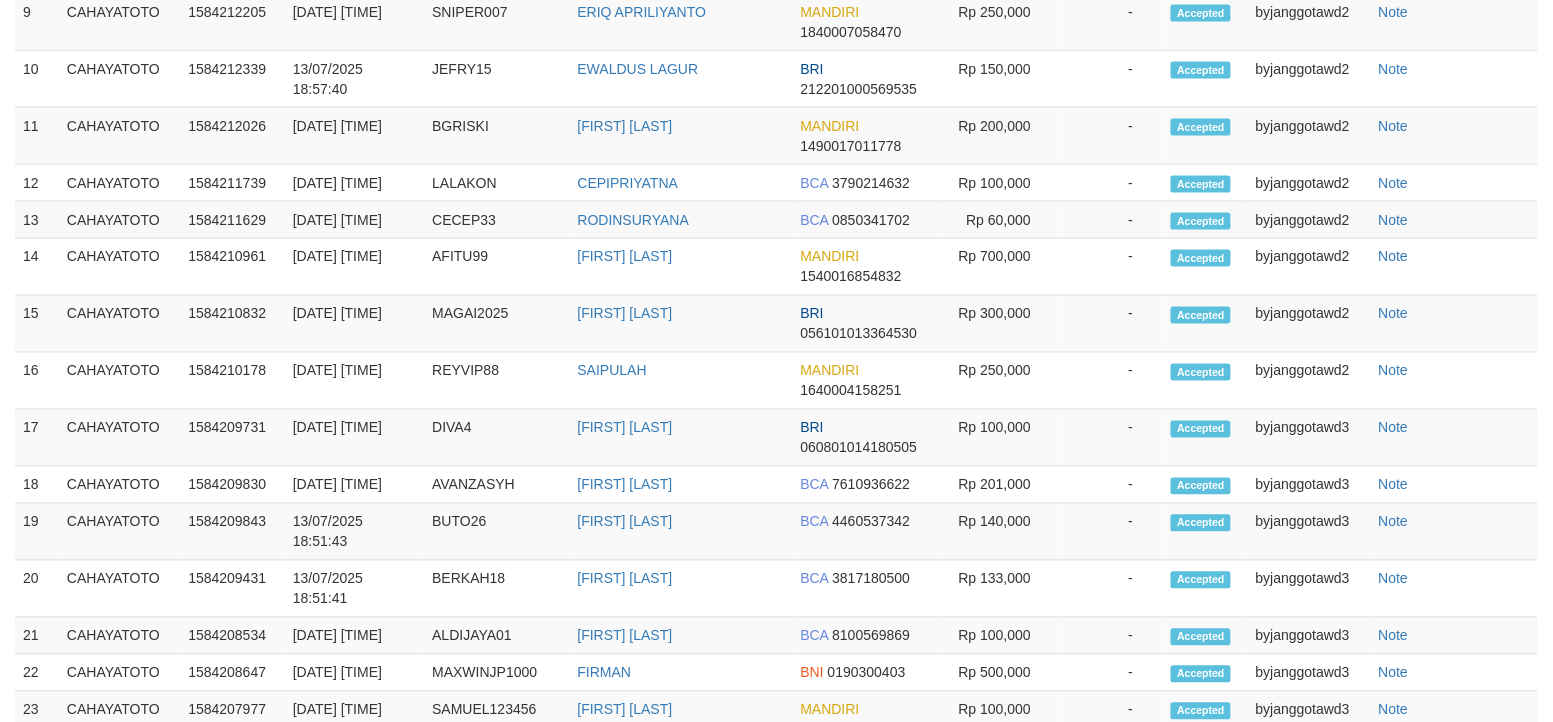 select on "**" 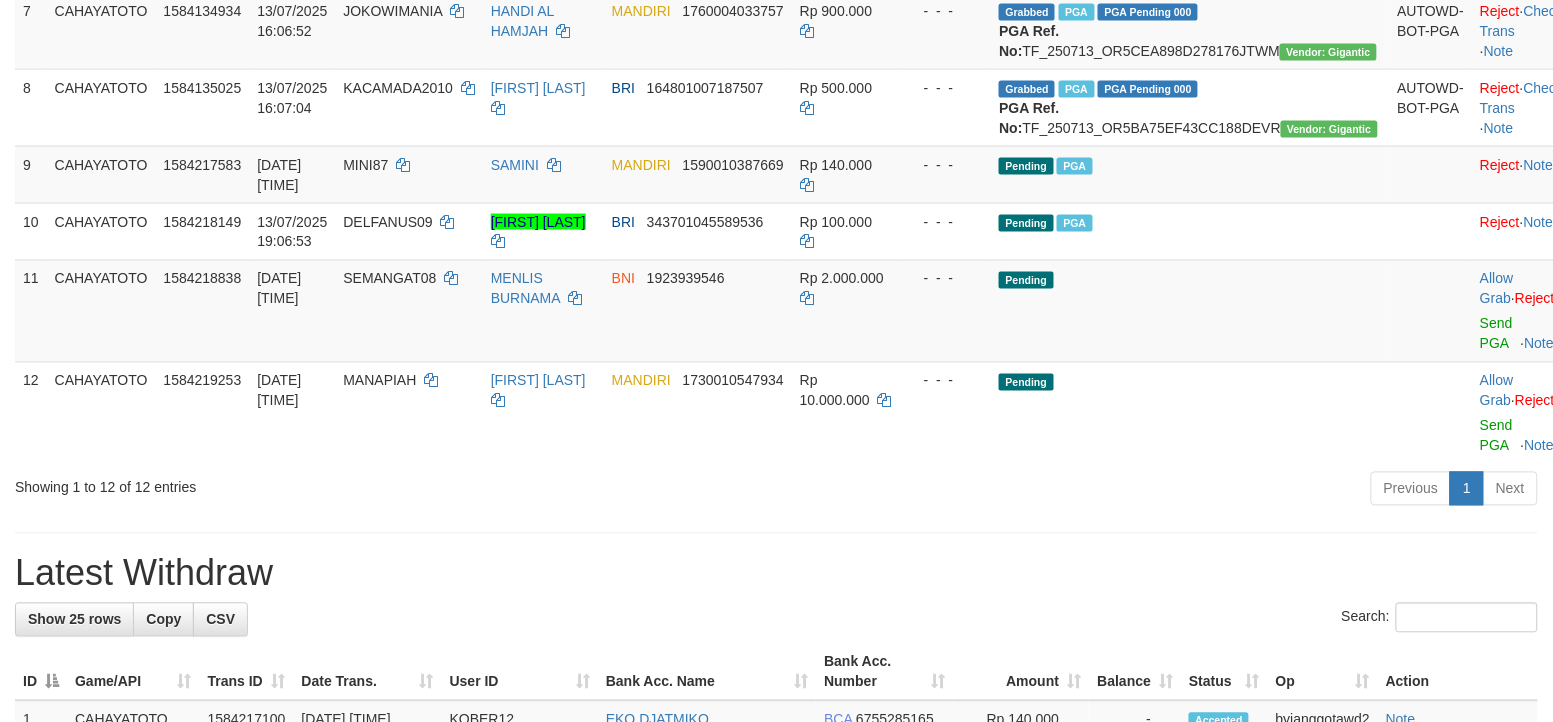 scroll, scrollTop: 750, scrollLeft: 0, axis: vertical 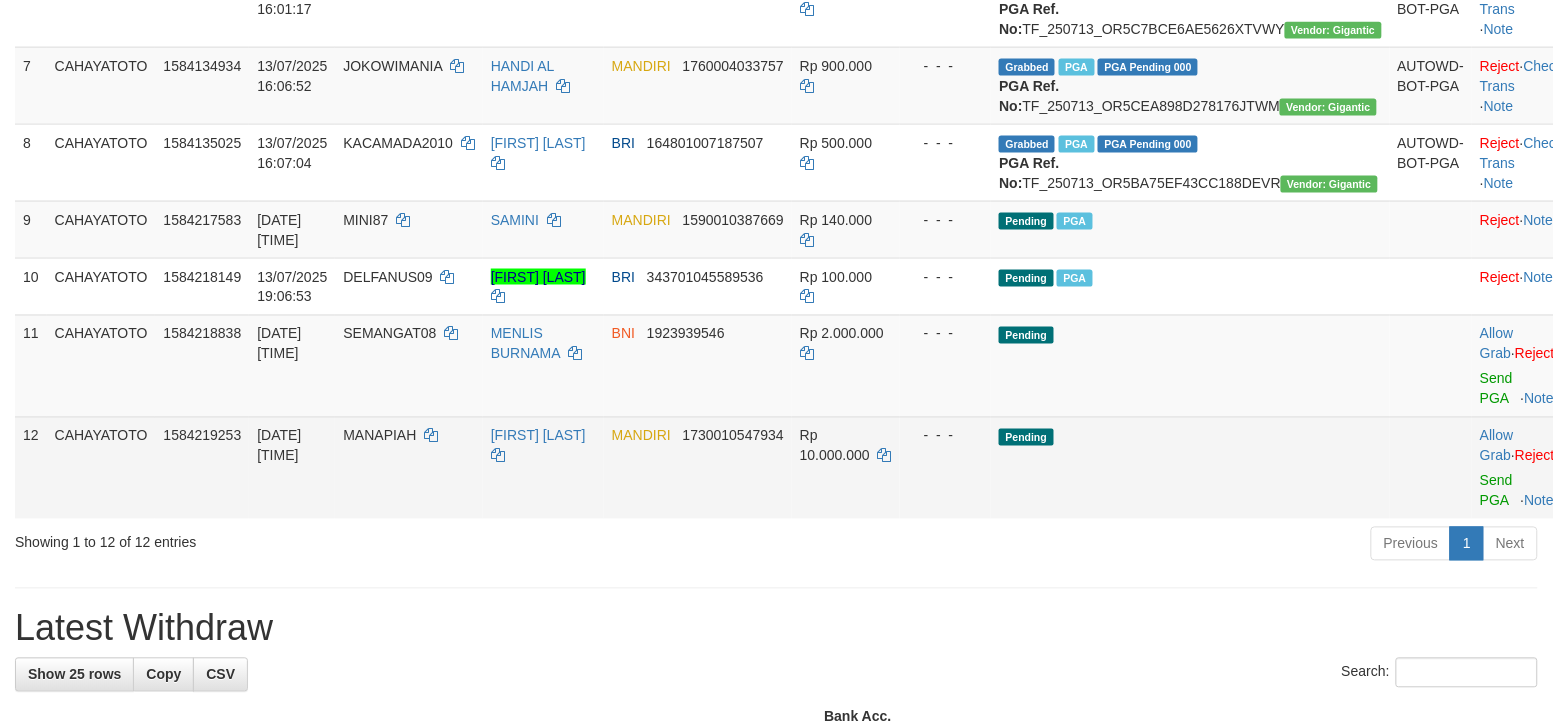 click on "Rp 10.000.000" at bounding box center (846, 468) 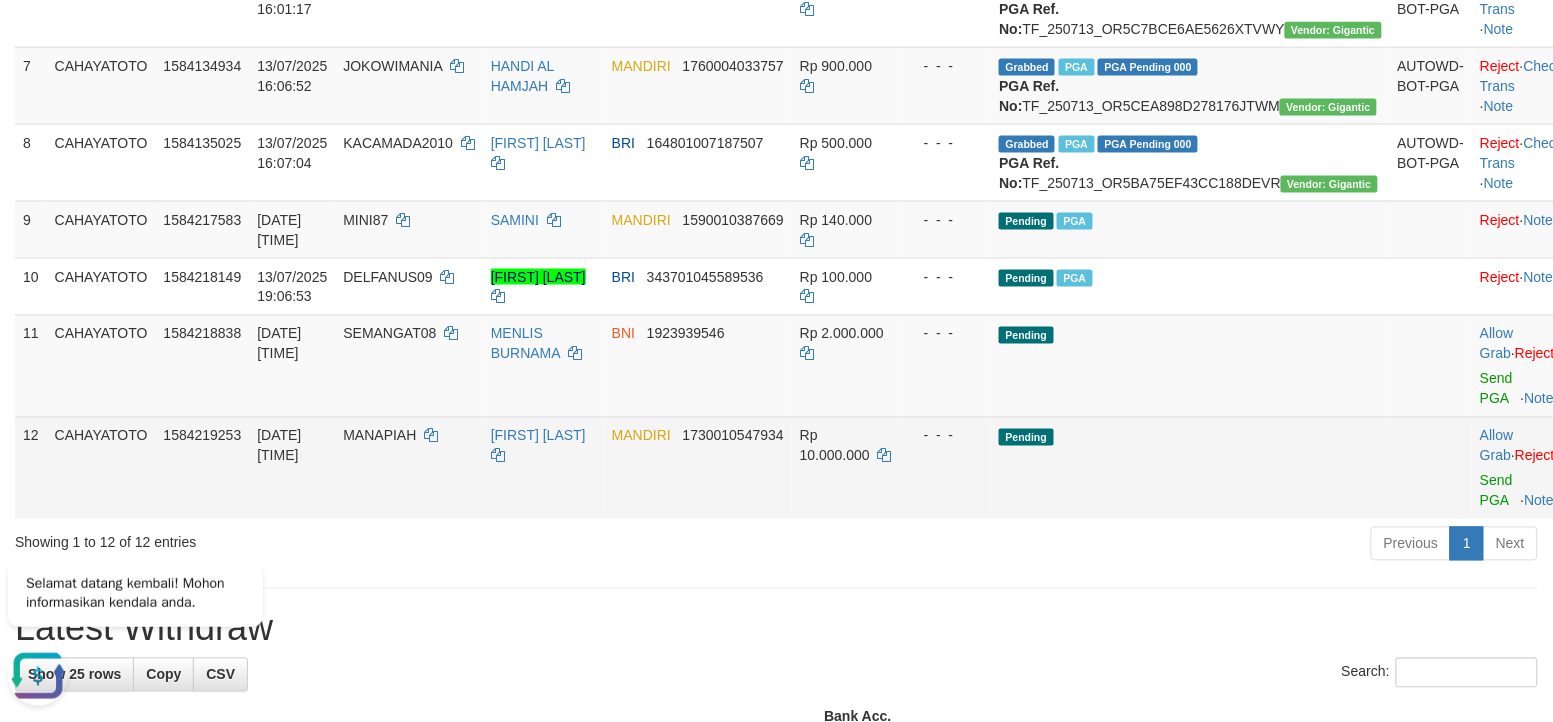 scroll, scrollTop: 0, scrollLeft: 0, axis: both 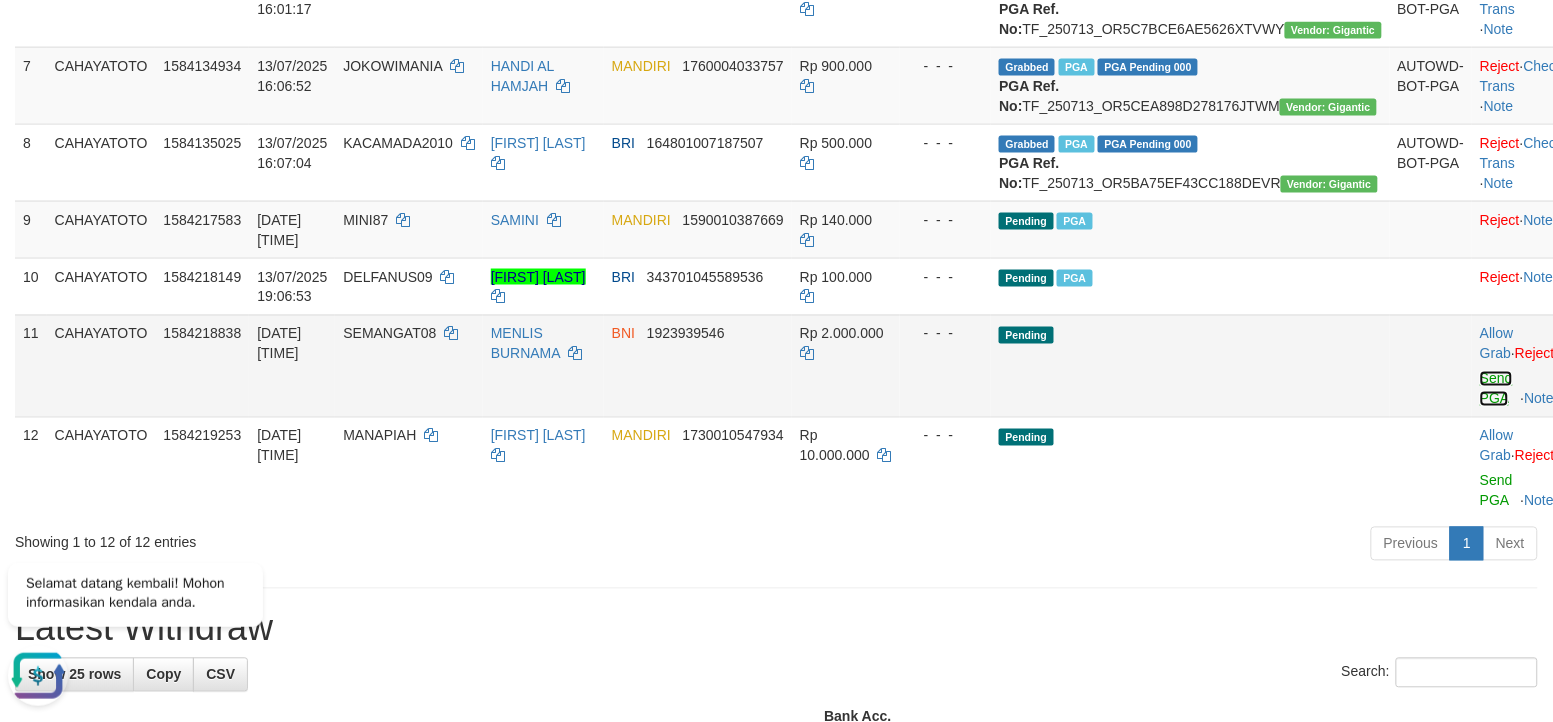 click on "Send PGA" at bounding box center [1496, 389] 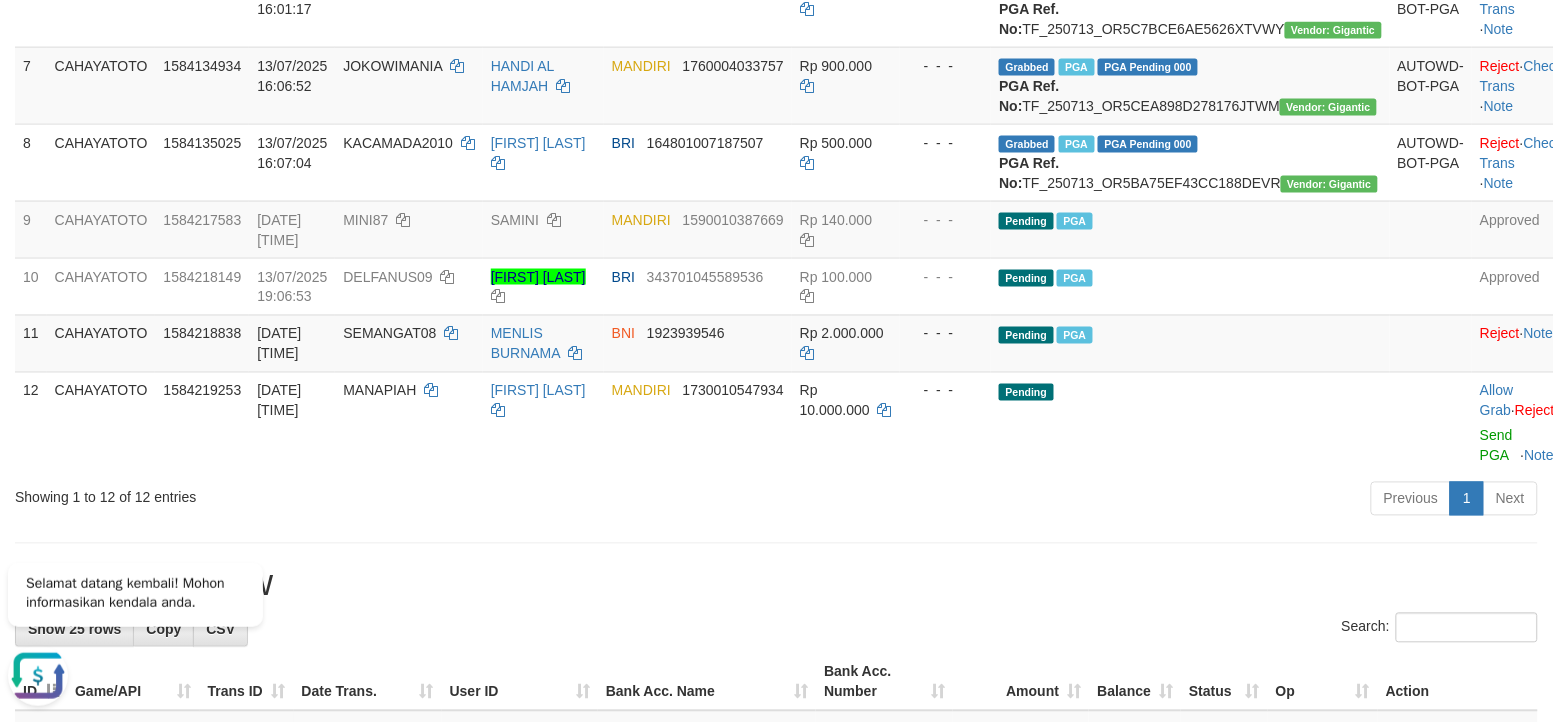 click on "Previous 1 Next" at bounding box center (1100, 501) 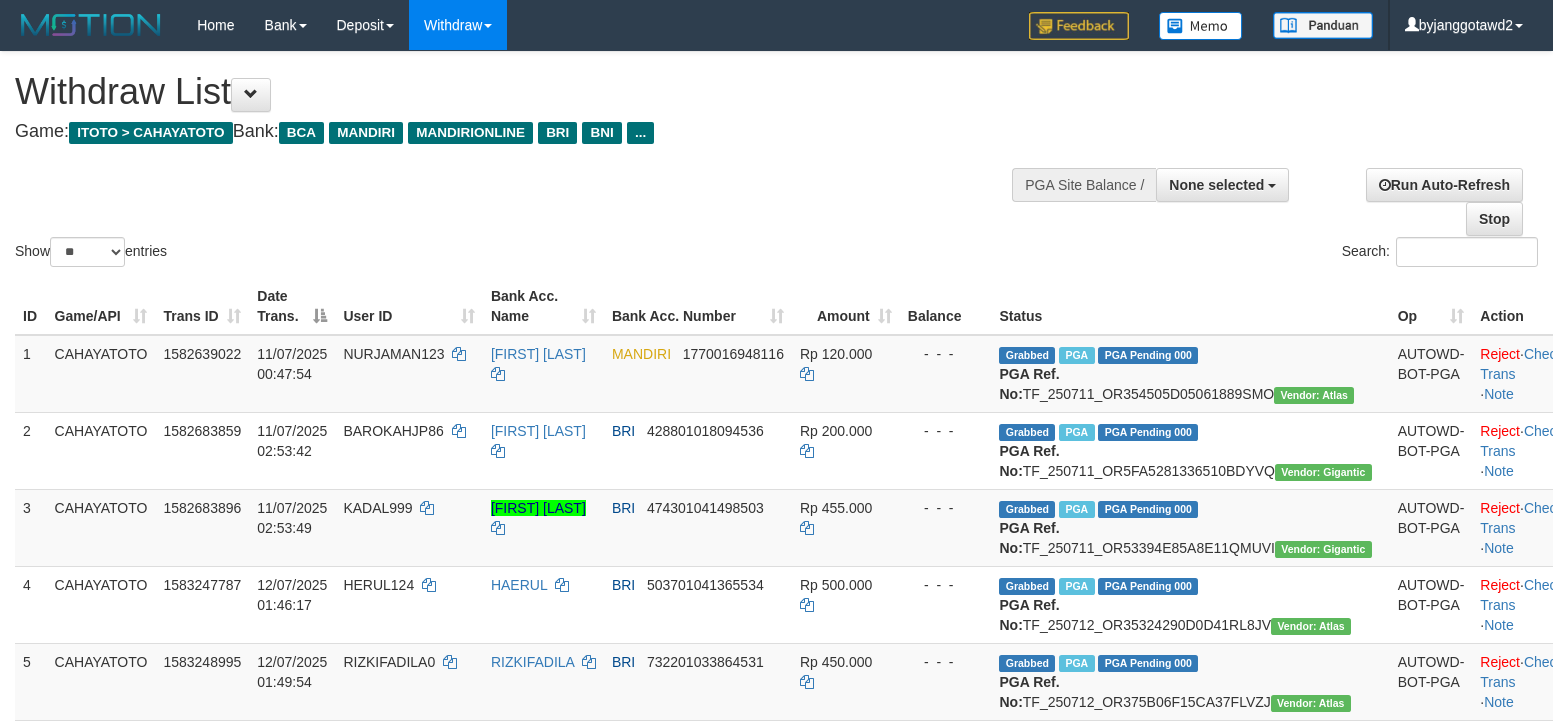 select 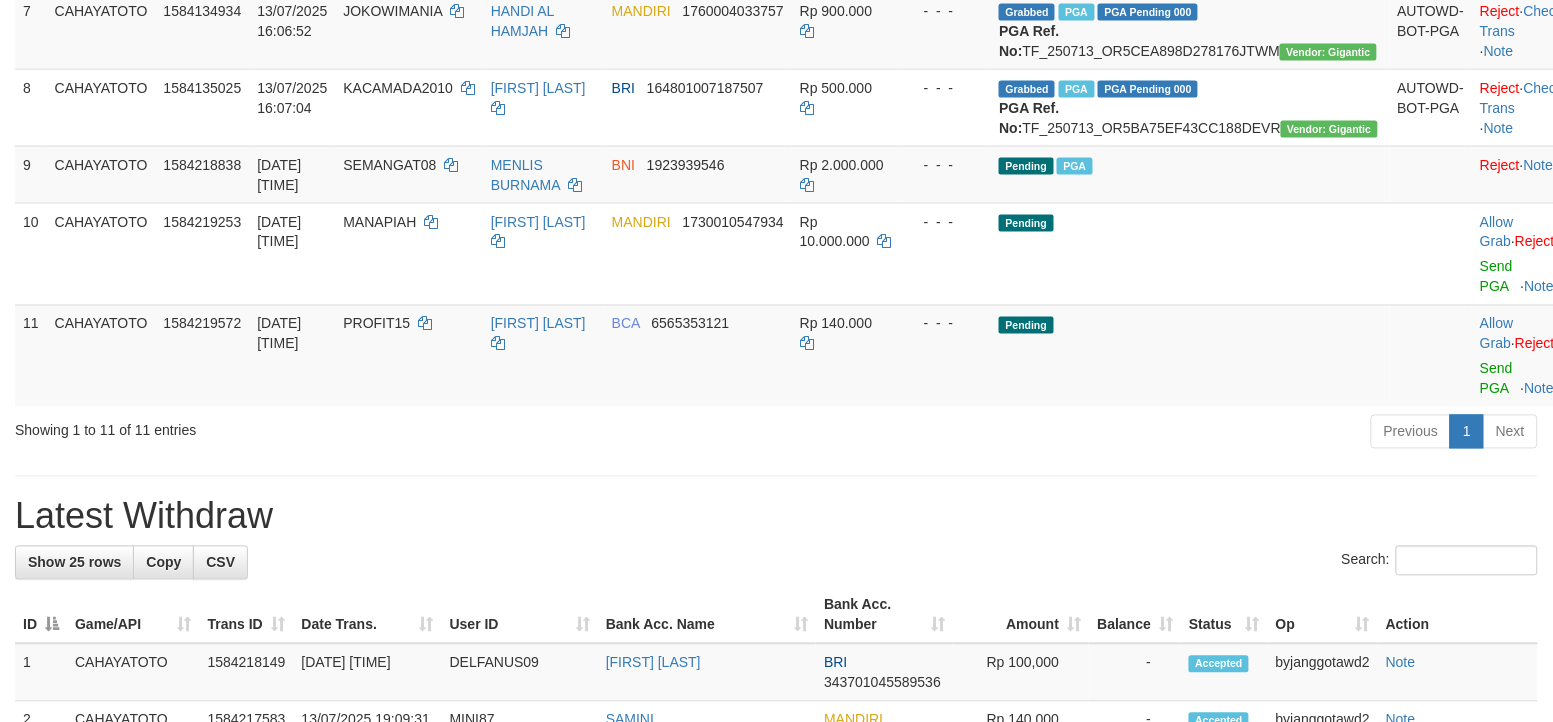 scroll, scrollTop: 750, scrollLeft: 0, axis: vertical 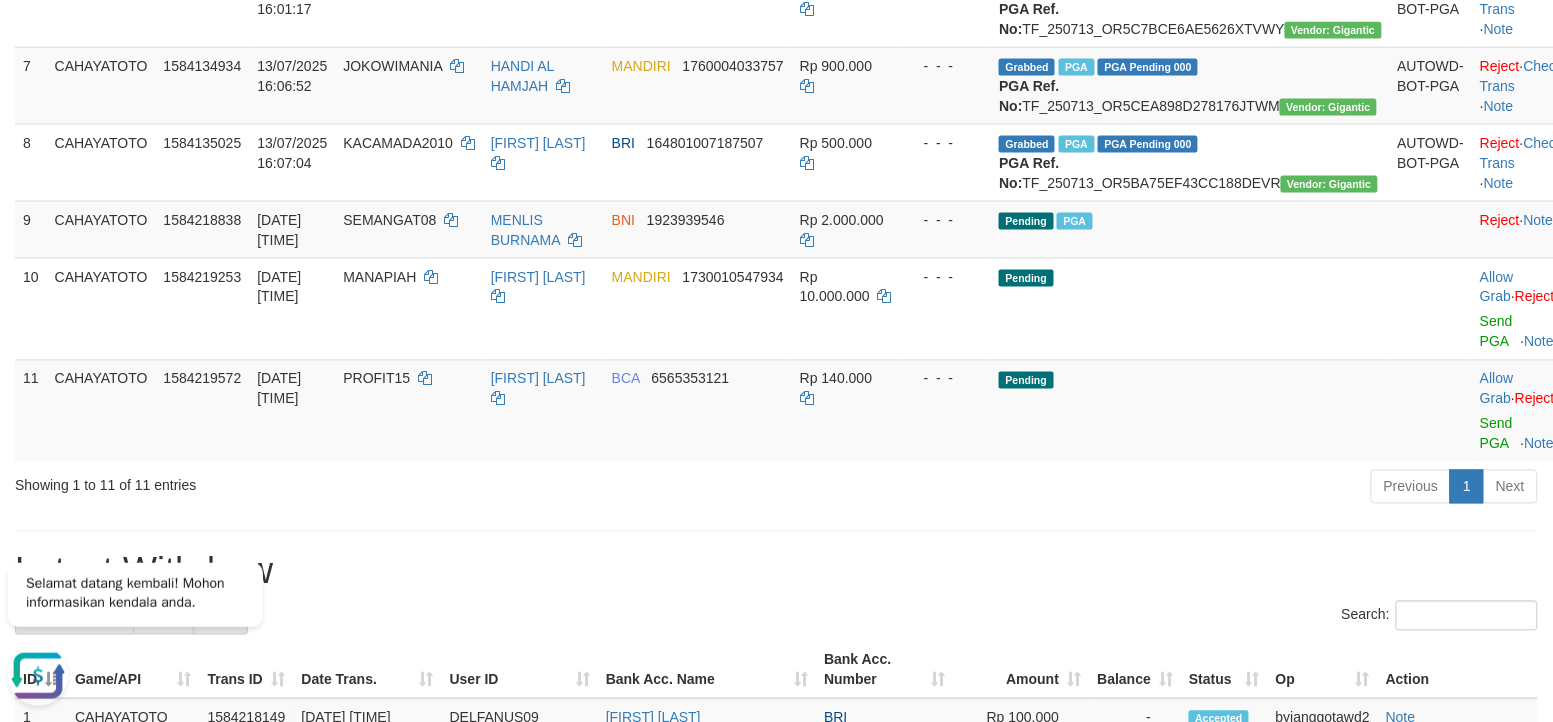 click on "Previous 1 Next" at bounding box center (1100, 489) 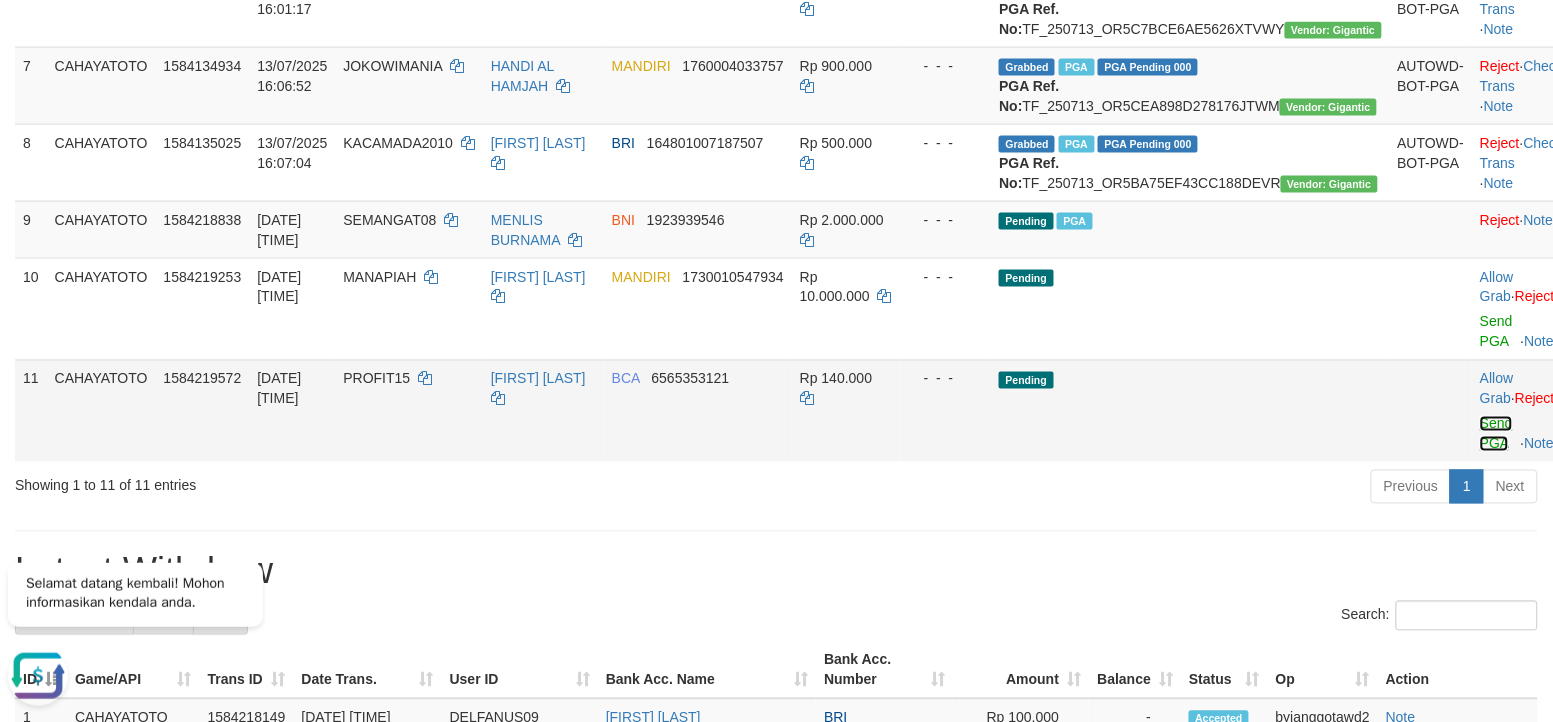 click on "Send PGA" at bounding box center [1496, 434] 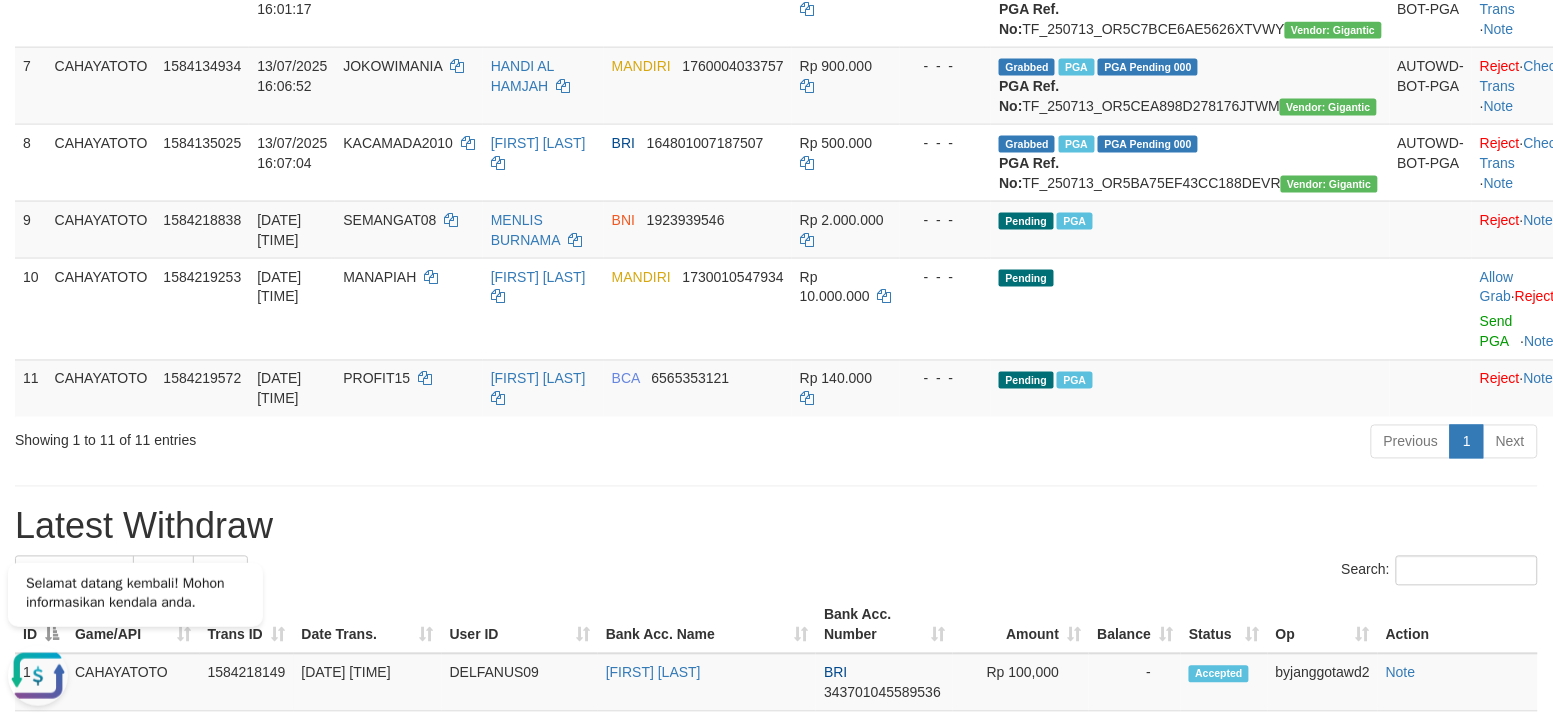 click on "**********" at bounding box center [776, 637] 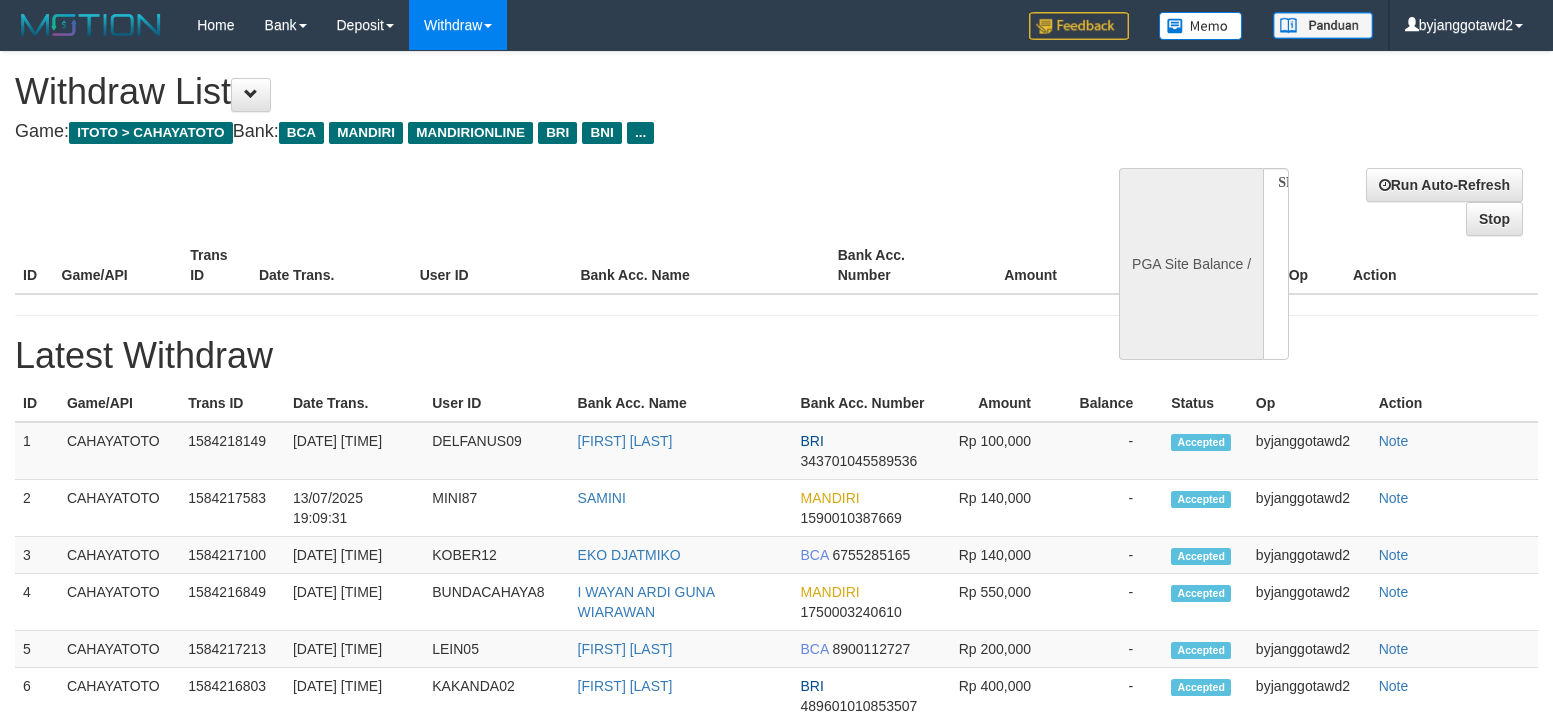 select 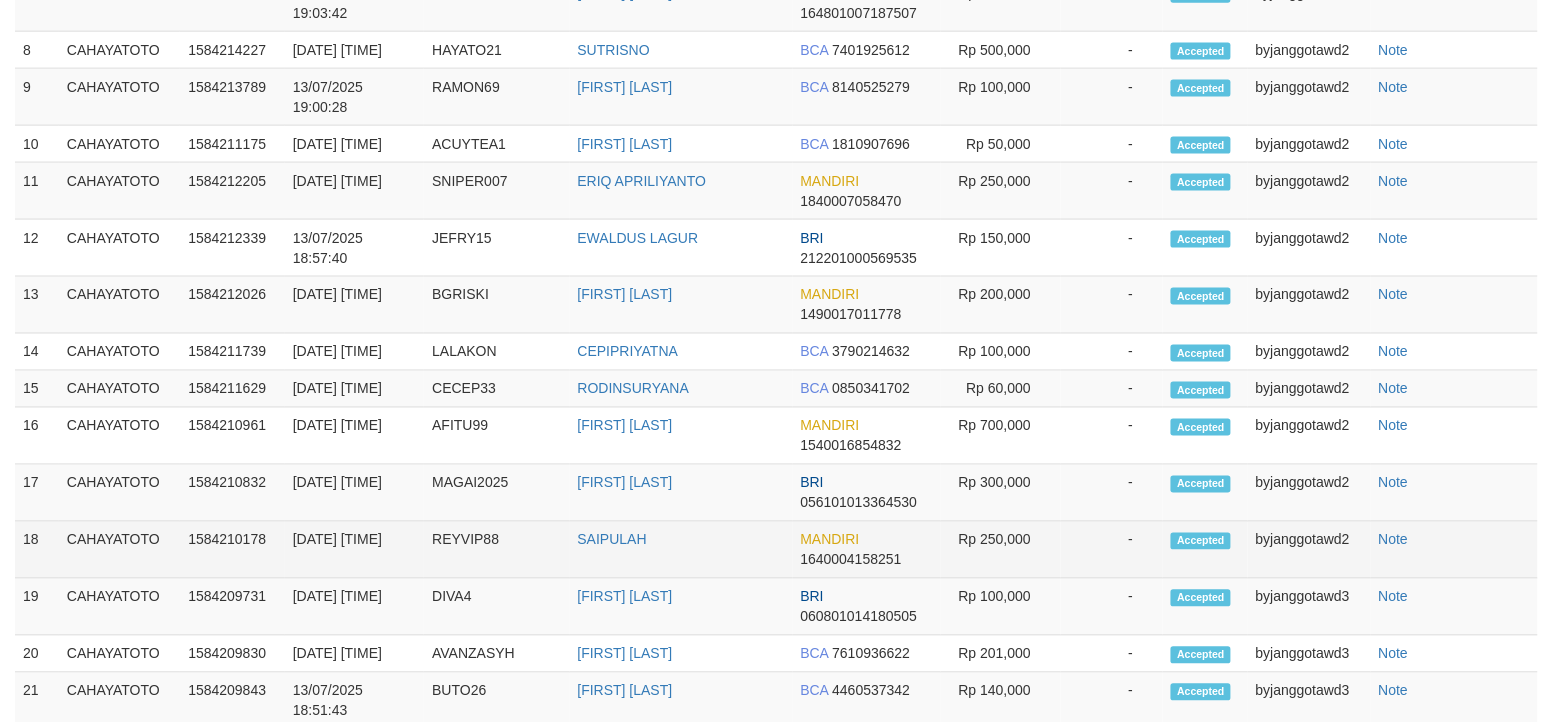select on "**" 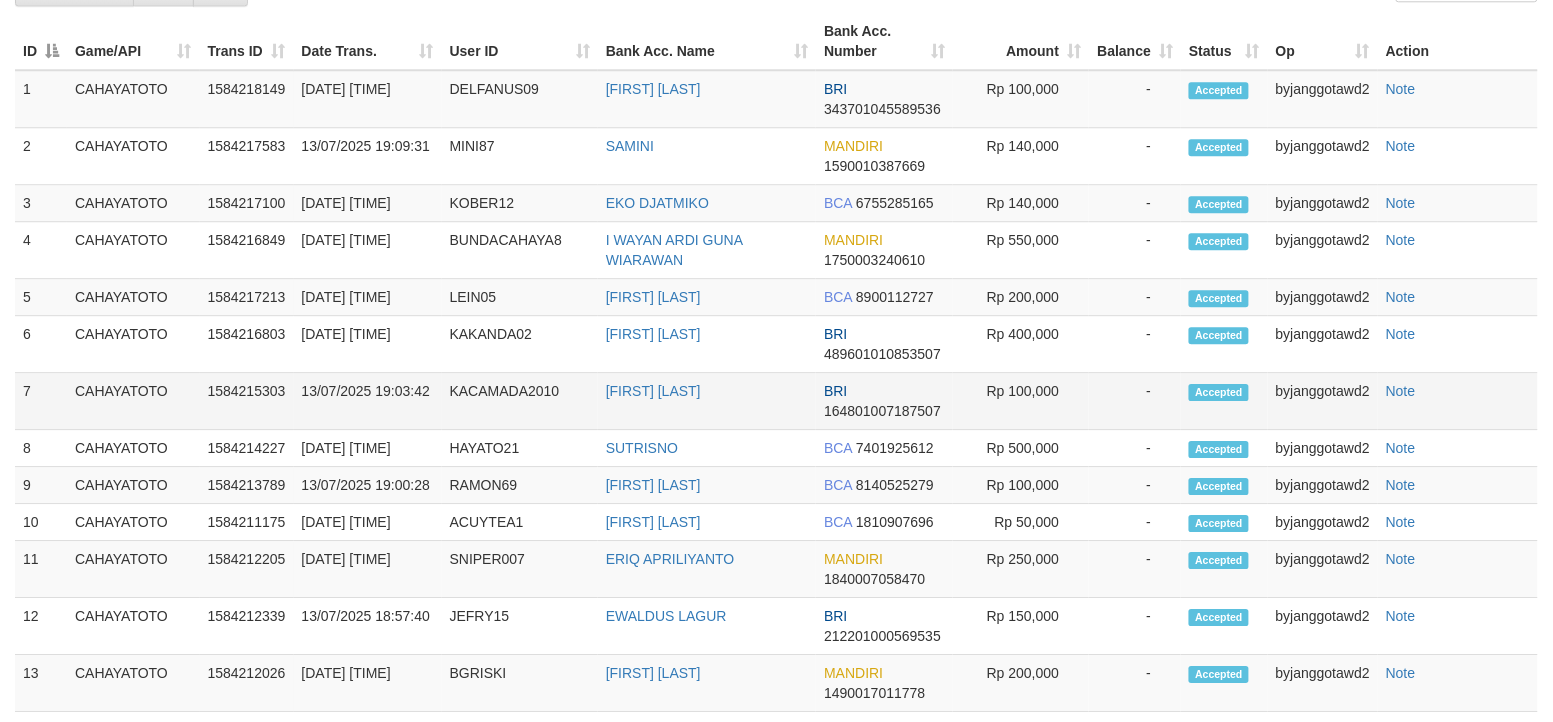 scroll, scrollTop: 1186, scrollLeft: 0, axis: vertical 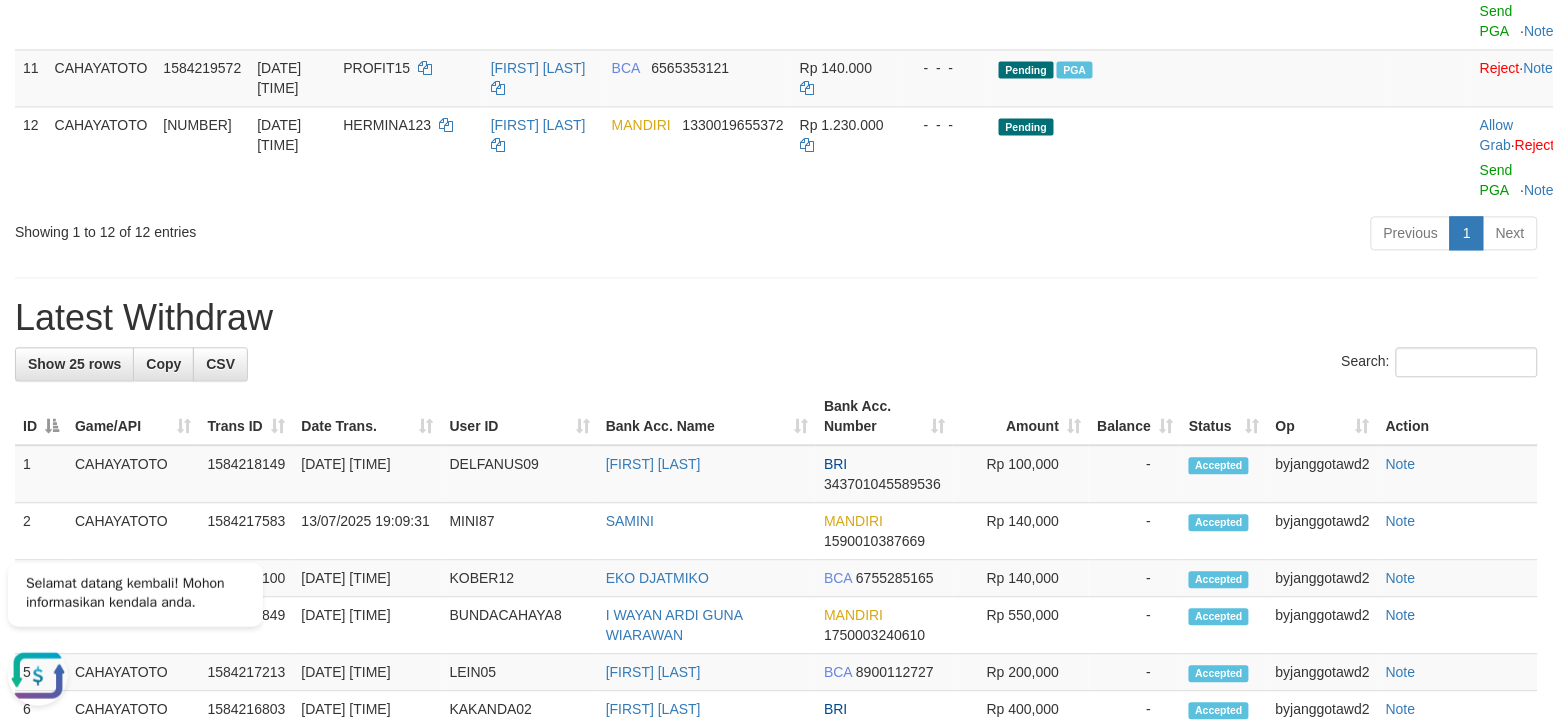 click on "Latest Withdraw" at bounding box center (776, 318) 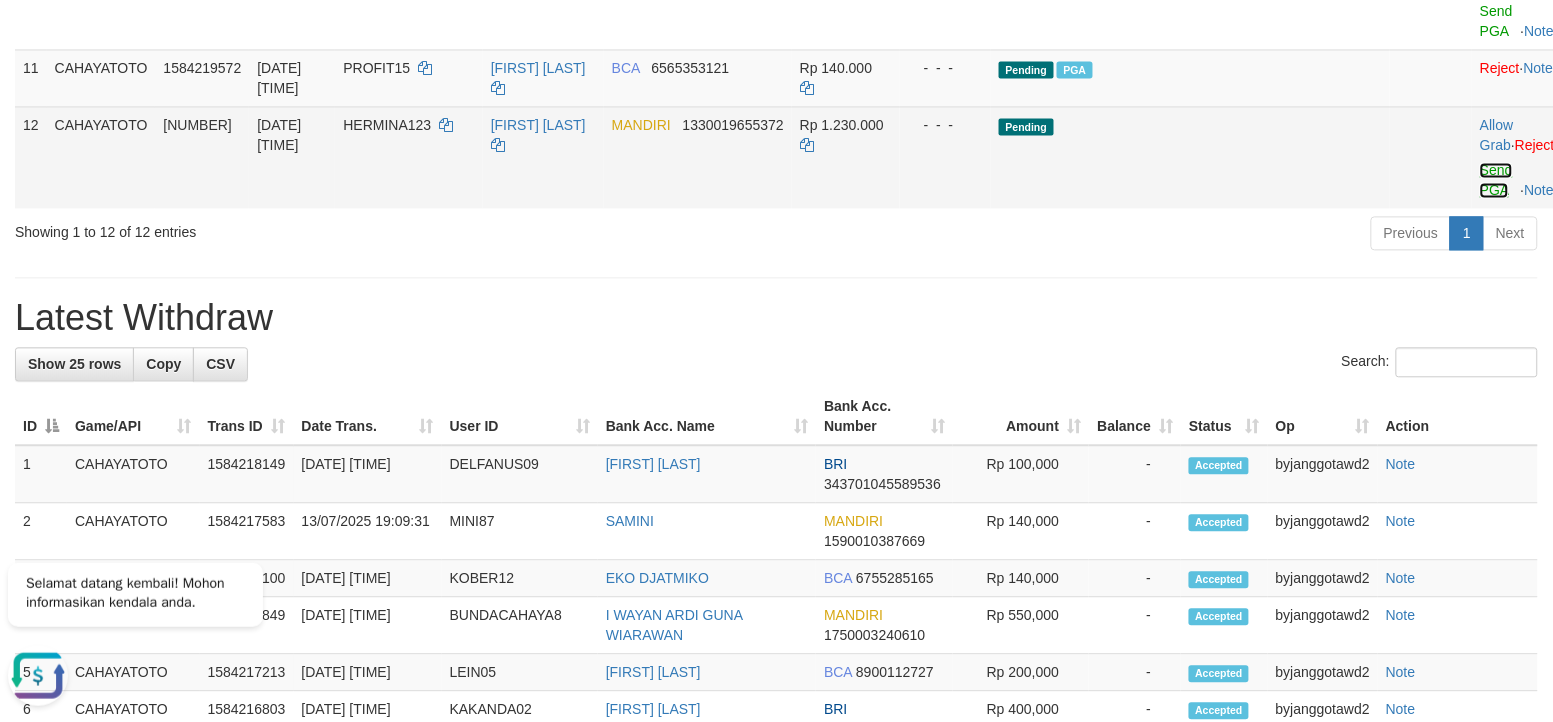 click on "Send PGA" at bounding box center (1496, 180) 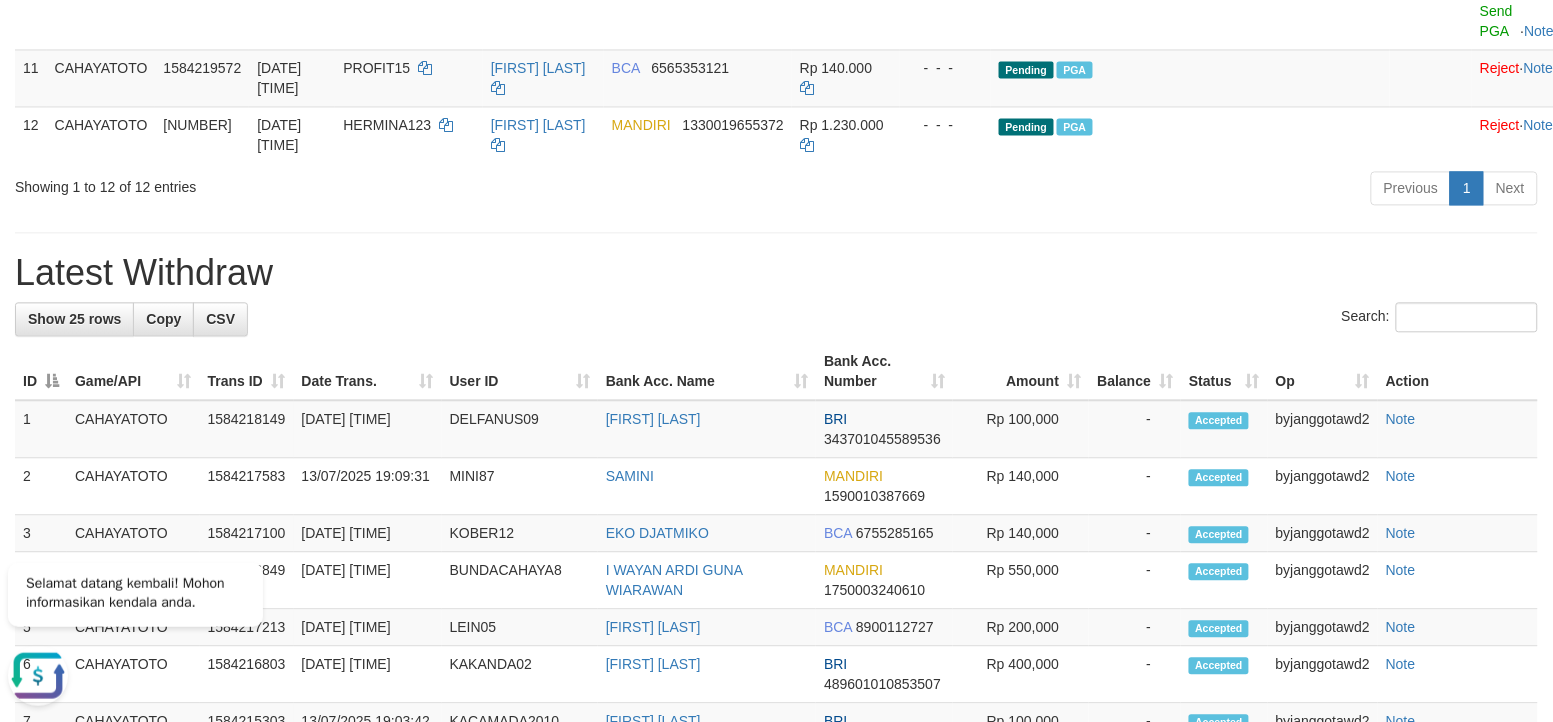 click on "**********" at bounding box center (776, 355) 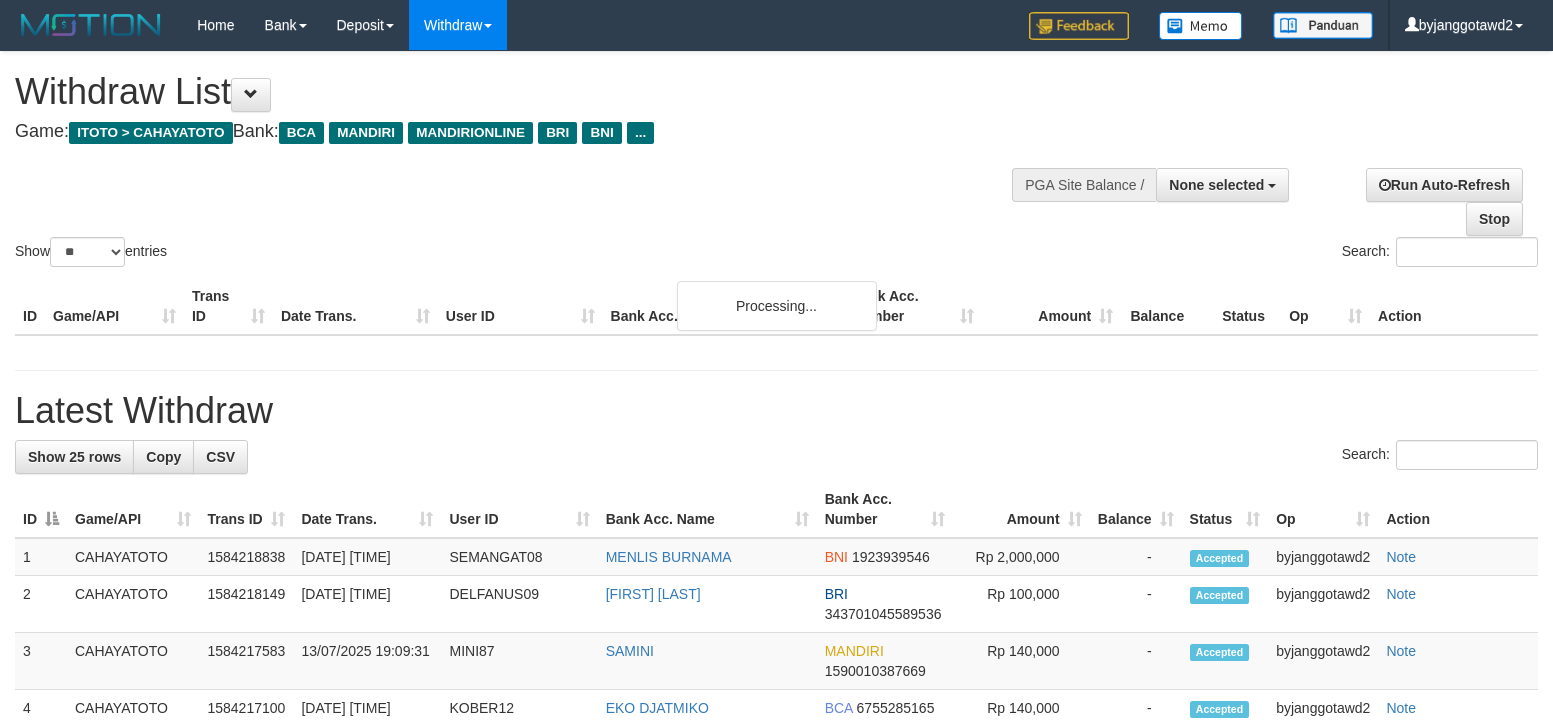 select 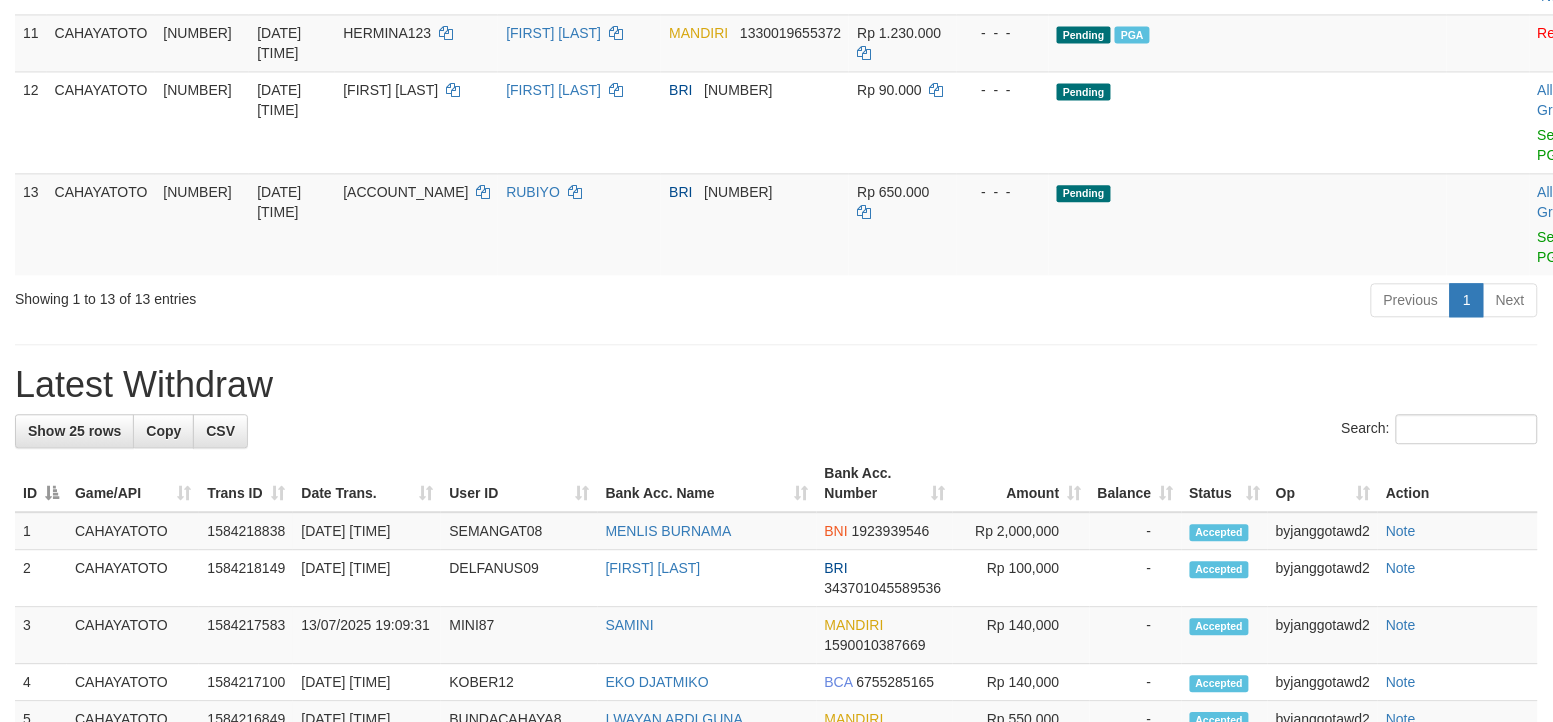 scroll, scrollTop: 1061, scrollLeft: 0, axis: vertical 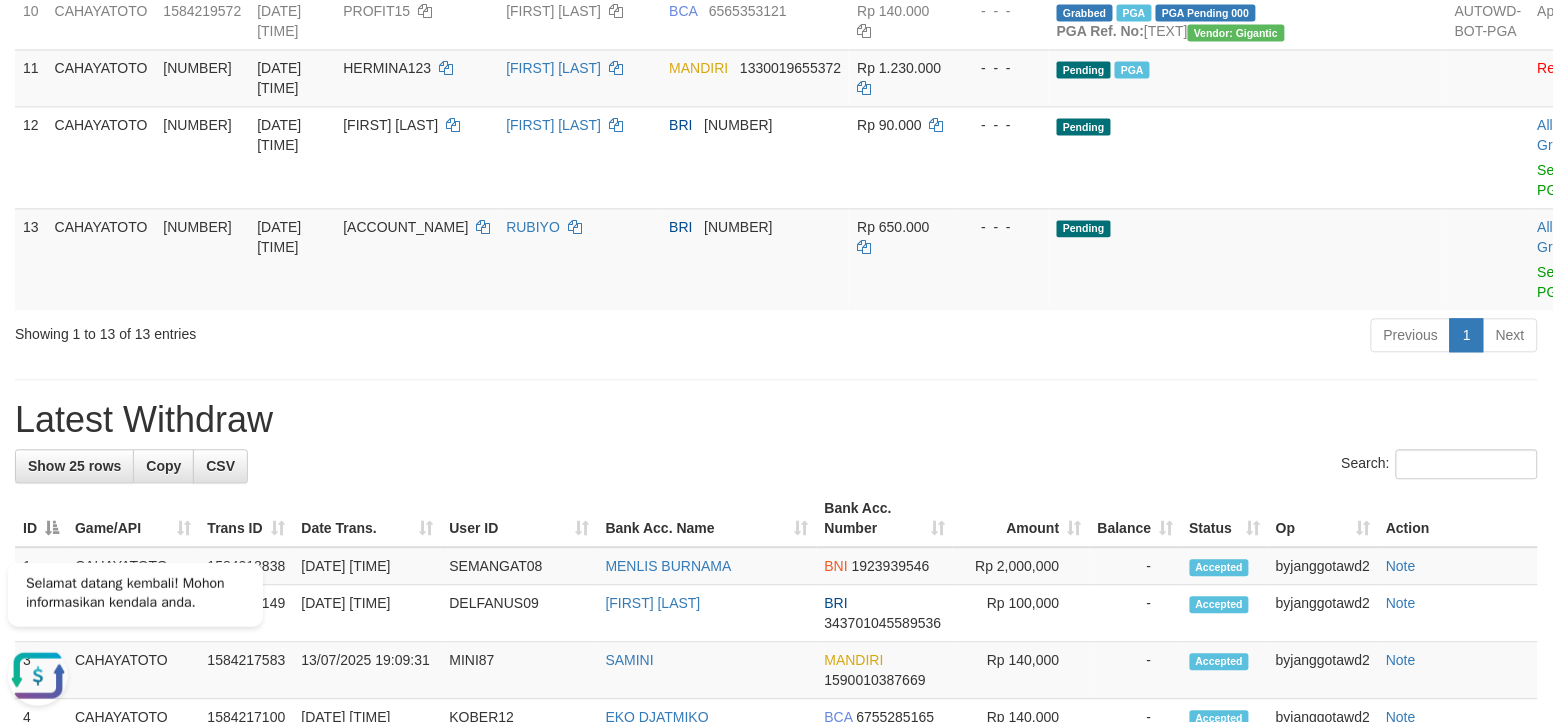 drag, startPoint x: 691, startPoint y: 555, endPoint x: 748, endPoint y: 555, distance: 57 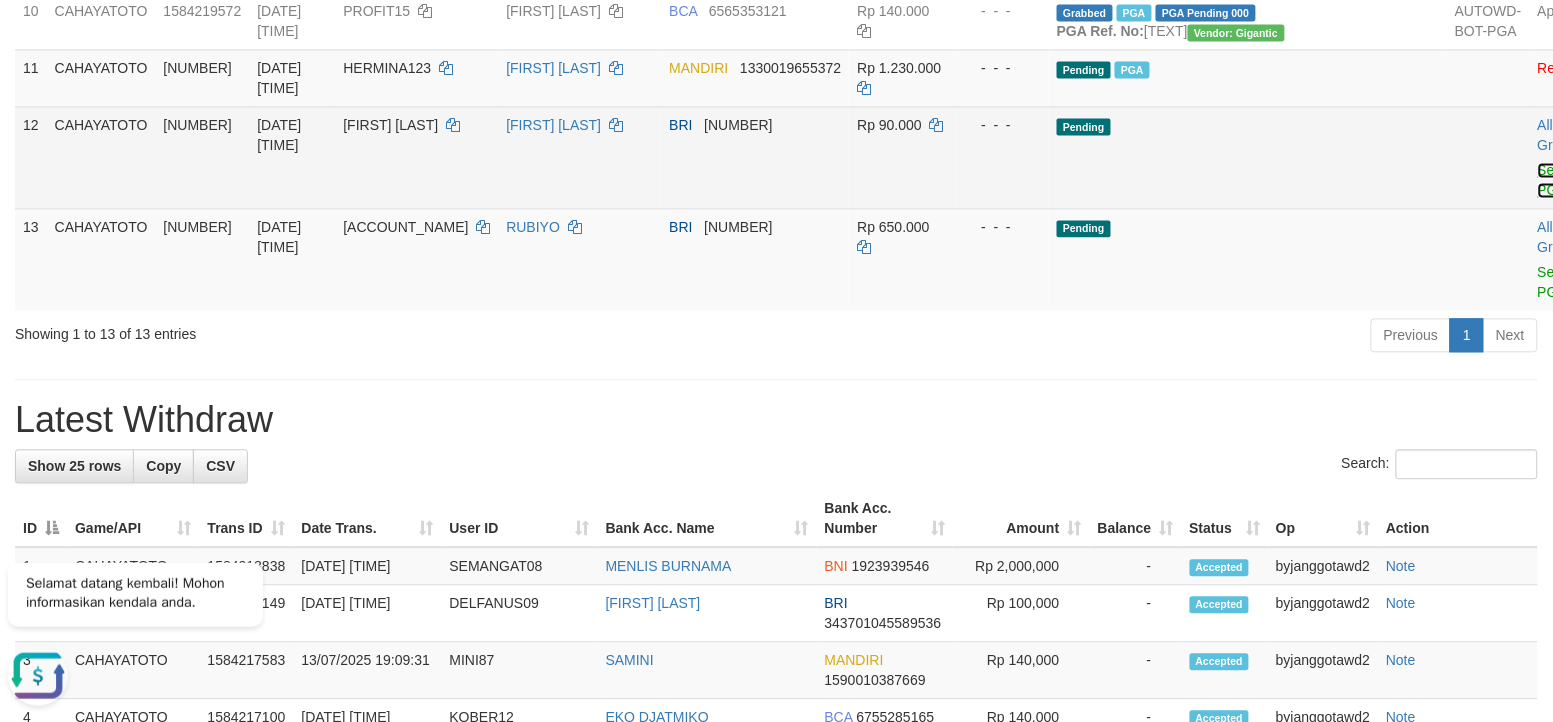 click on "Send PGA" at bounding box center (1554, 180) 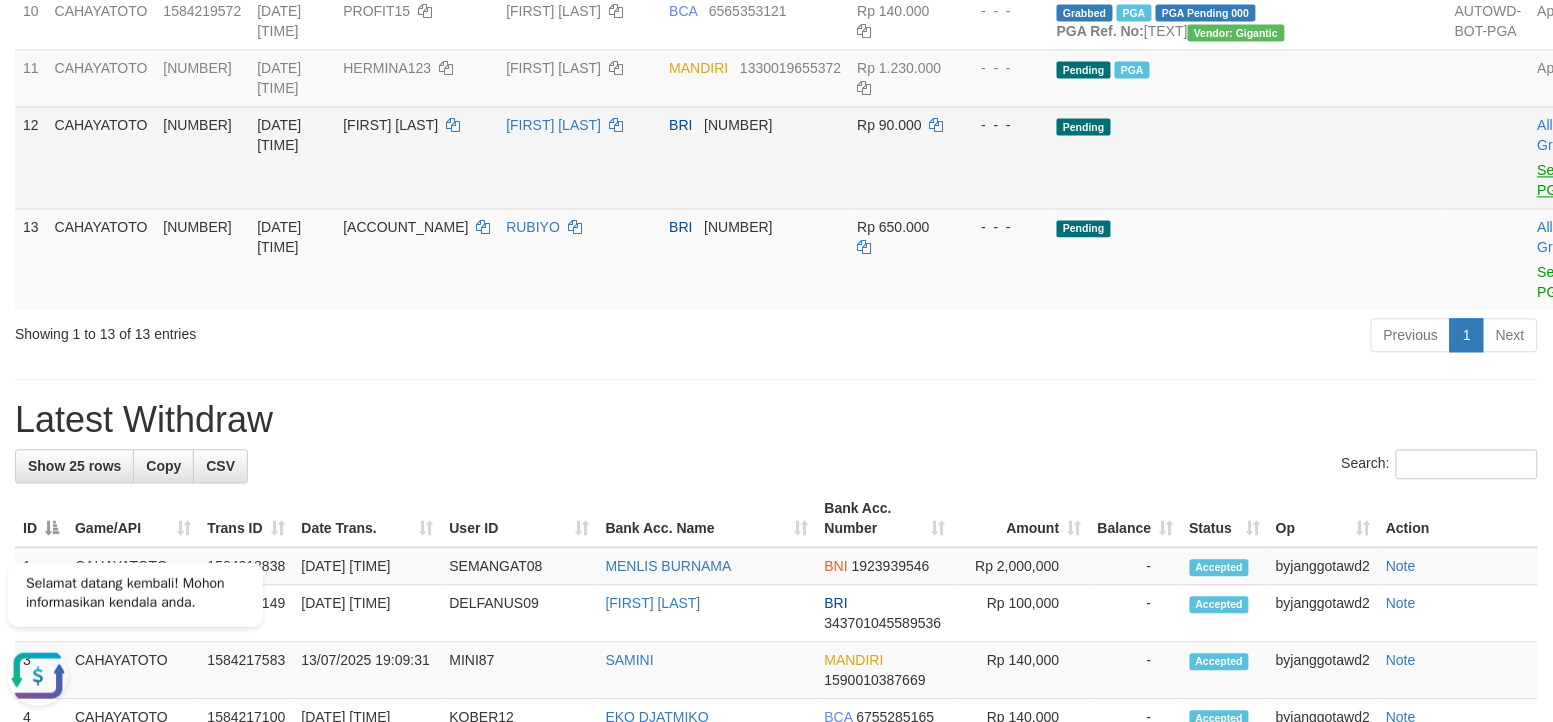 click on "Allow Grab   ·    Reject Send PGA     ·    Note" at bounding box center [1579, 259] 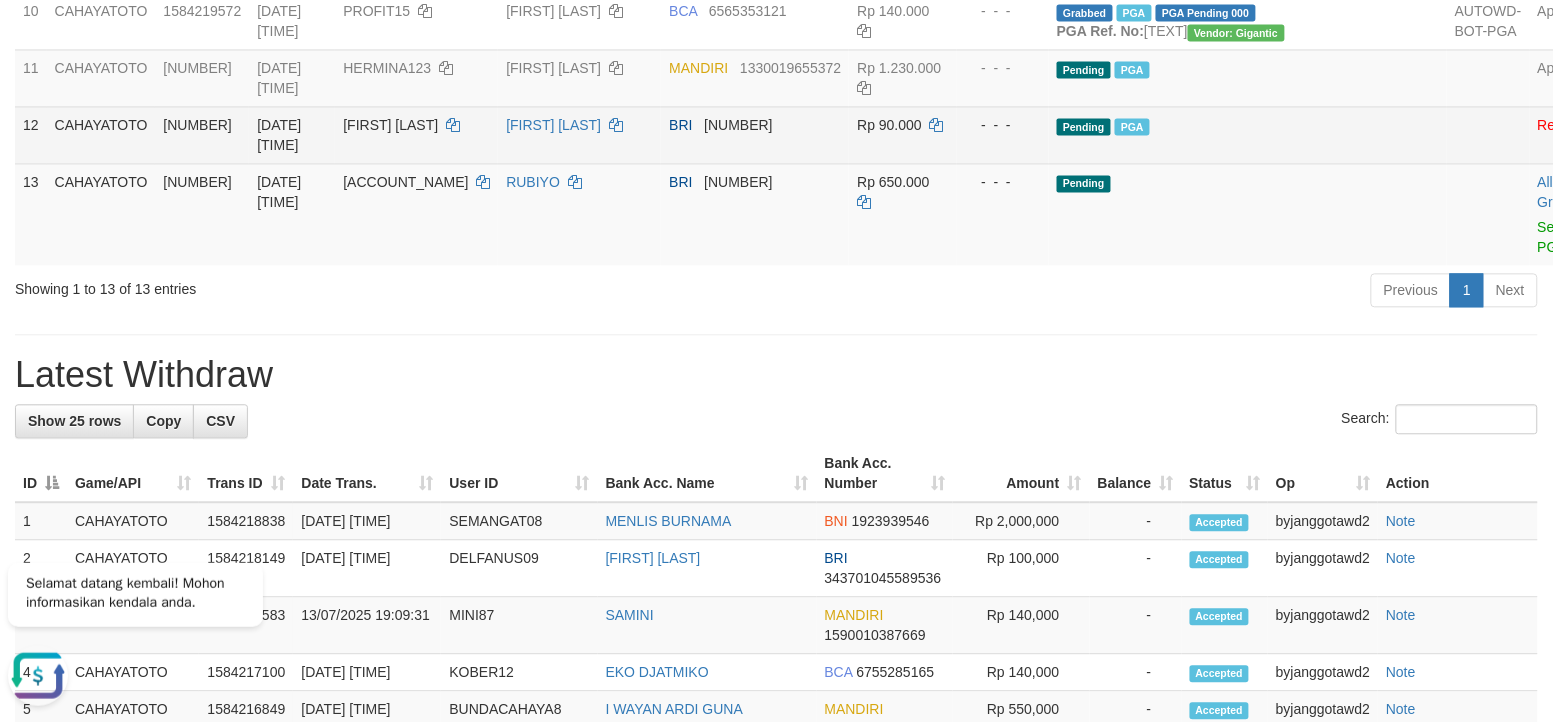 scroll, scrollTop: 1016, scrollLeft: 0, axis: vertical 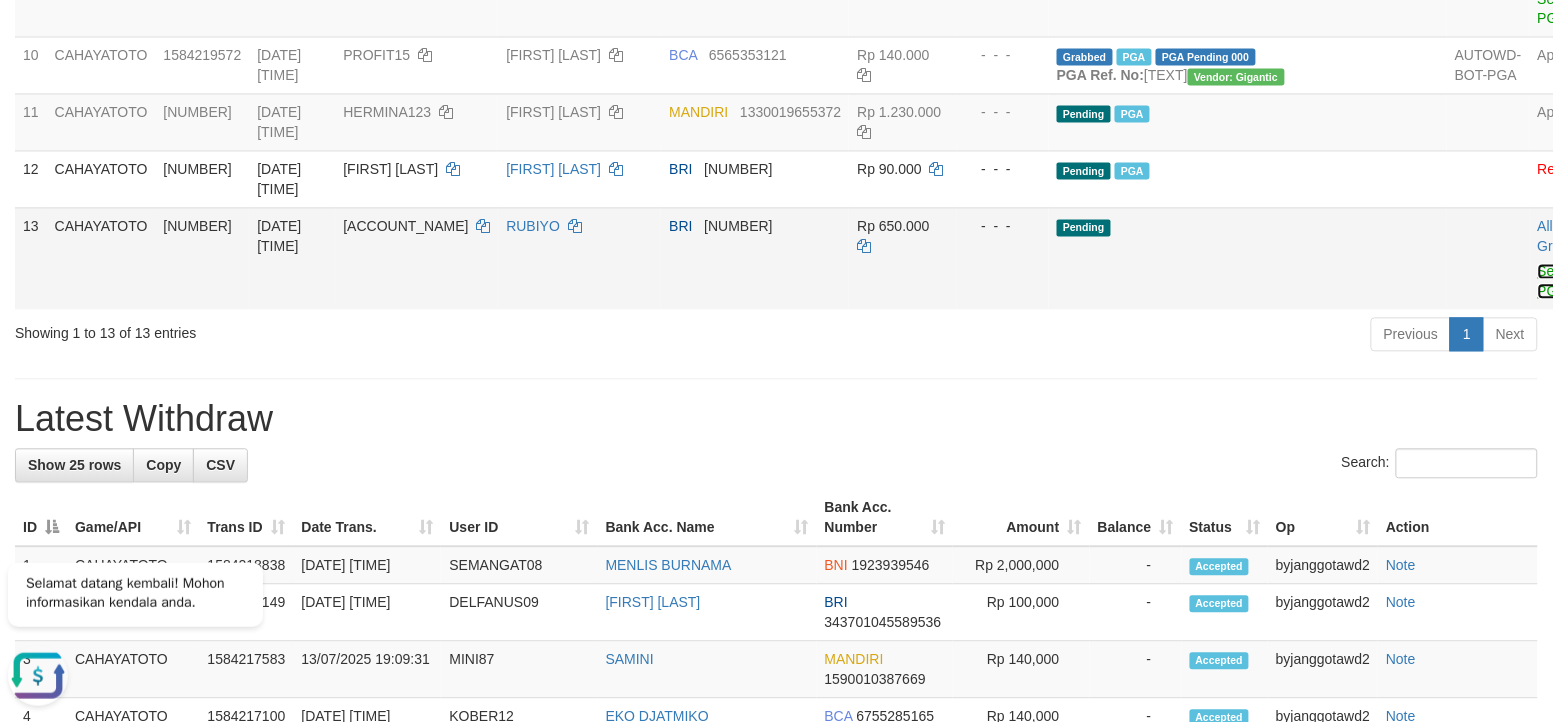 click on "Send PGA" at bounding box center [1554, 282] 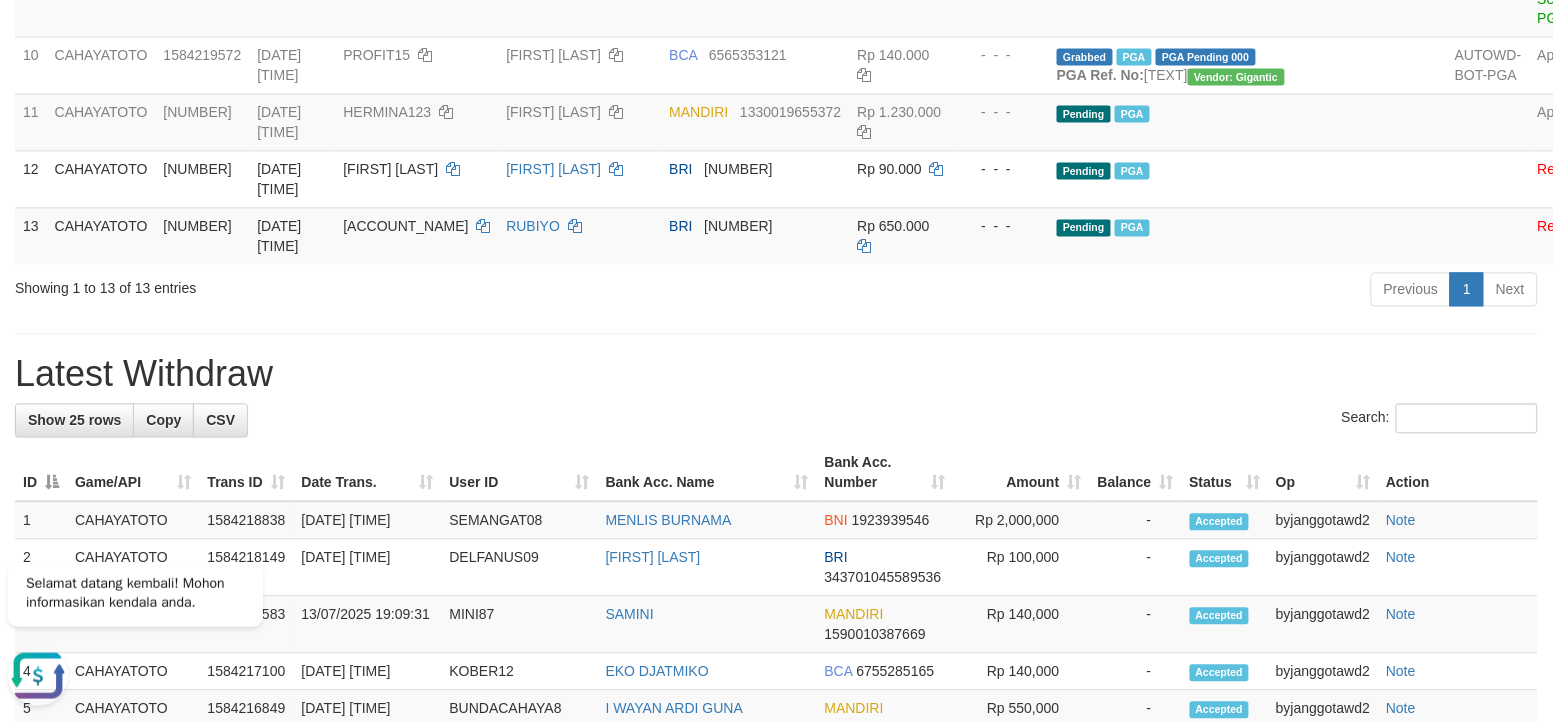 click on "**********" at bounding box center (776, 418) 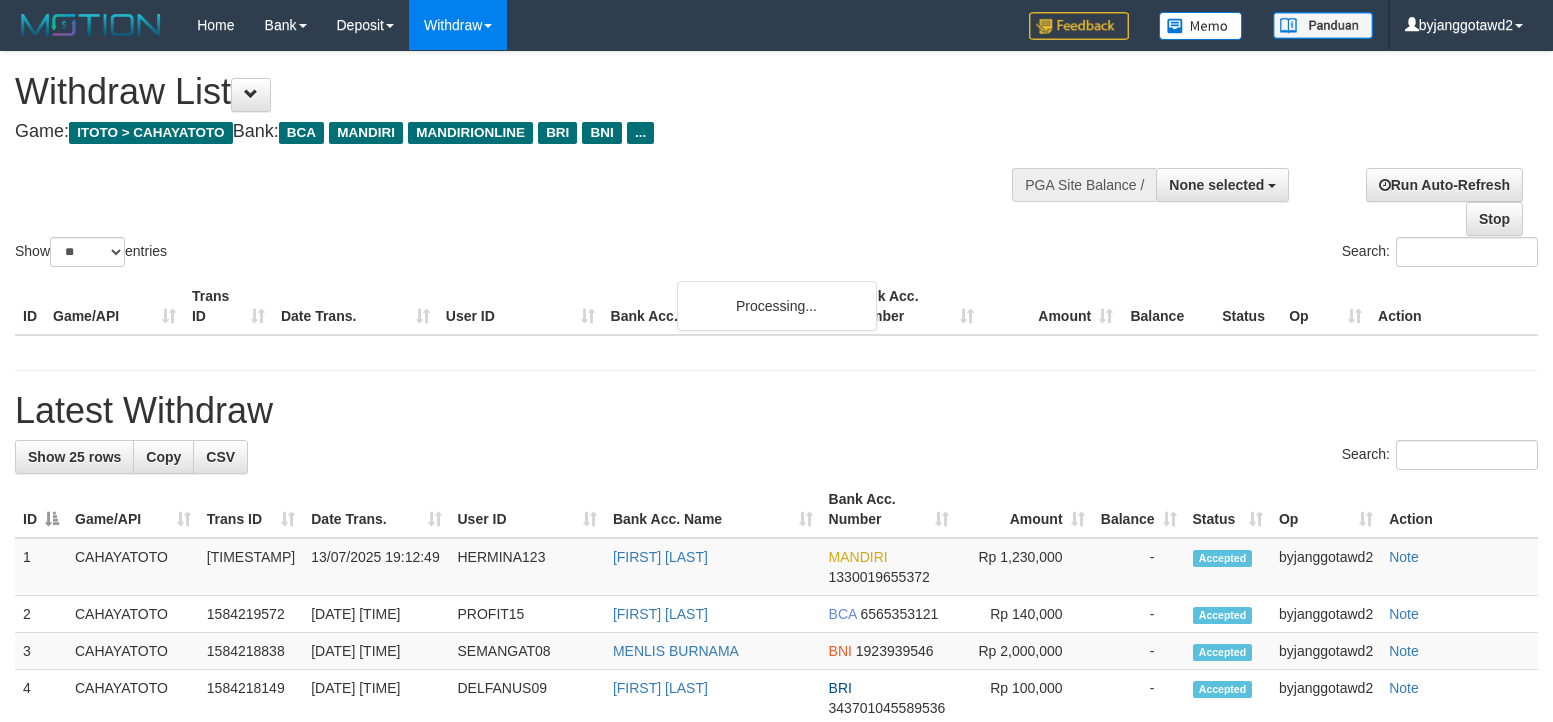 select 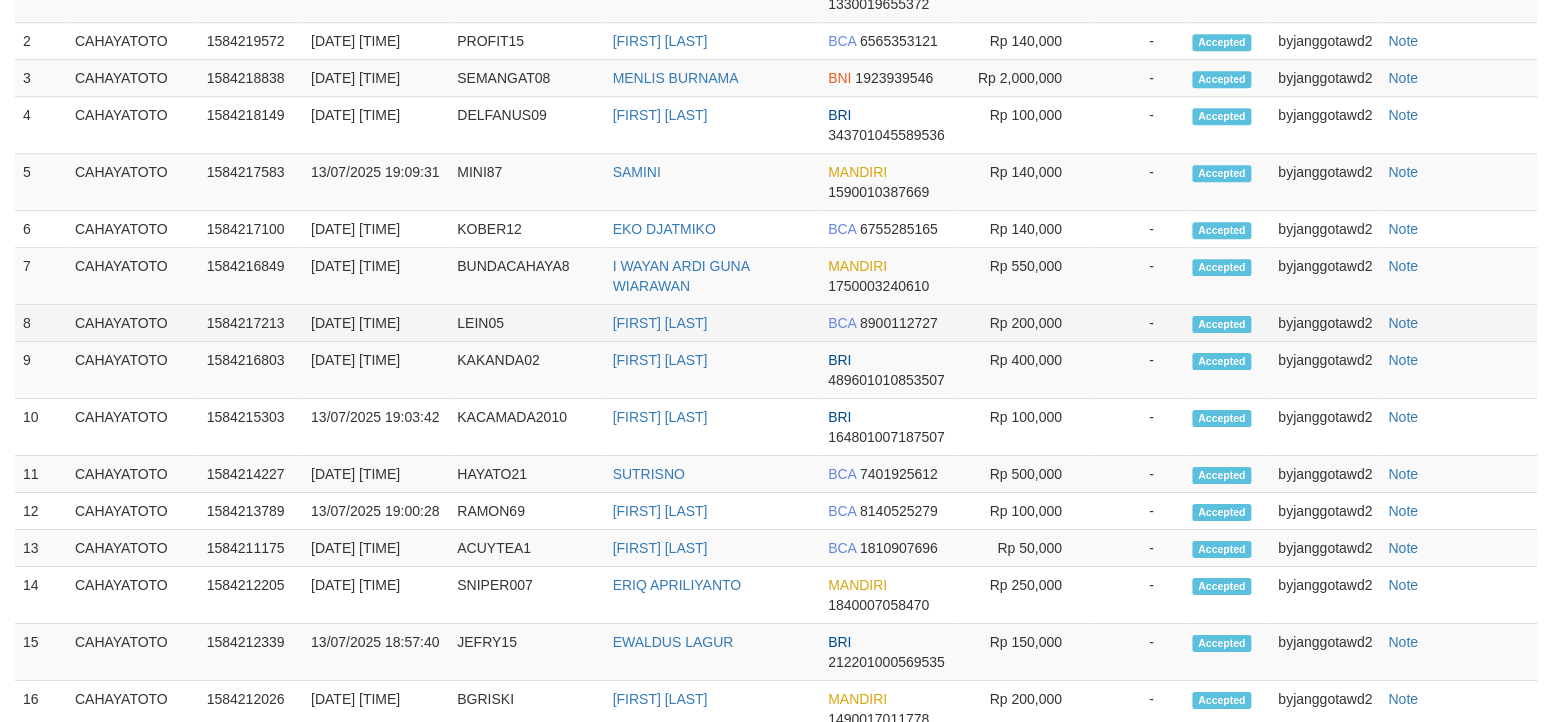 scroll, scrollTop: 1521, scrollLeft: 0, axis: vertical 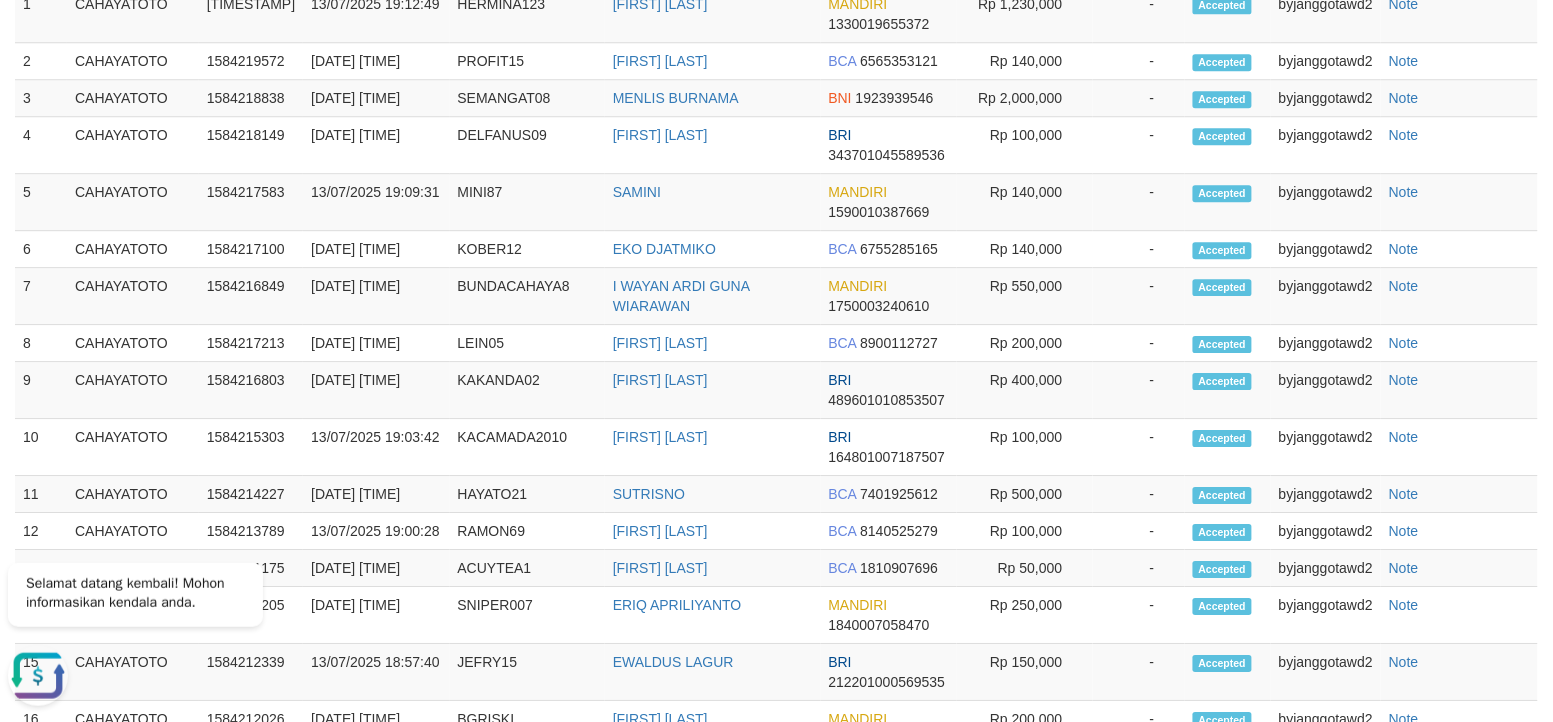 click on "Search:" at bounding box center (776, -96) 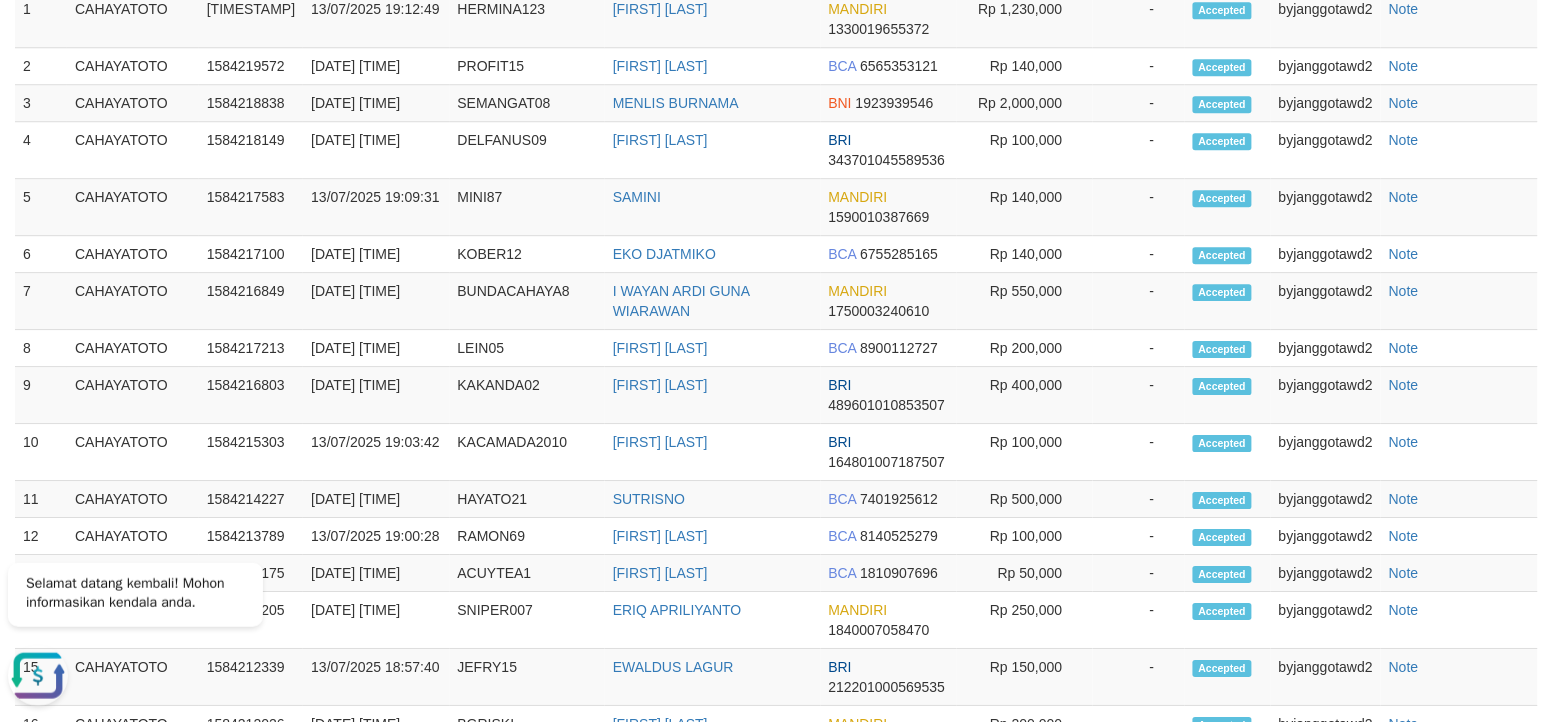 scroll, scrollTop: 987, scrollLeft: 0, axis: vertical 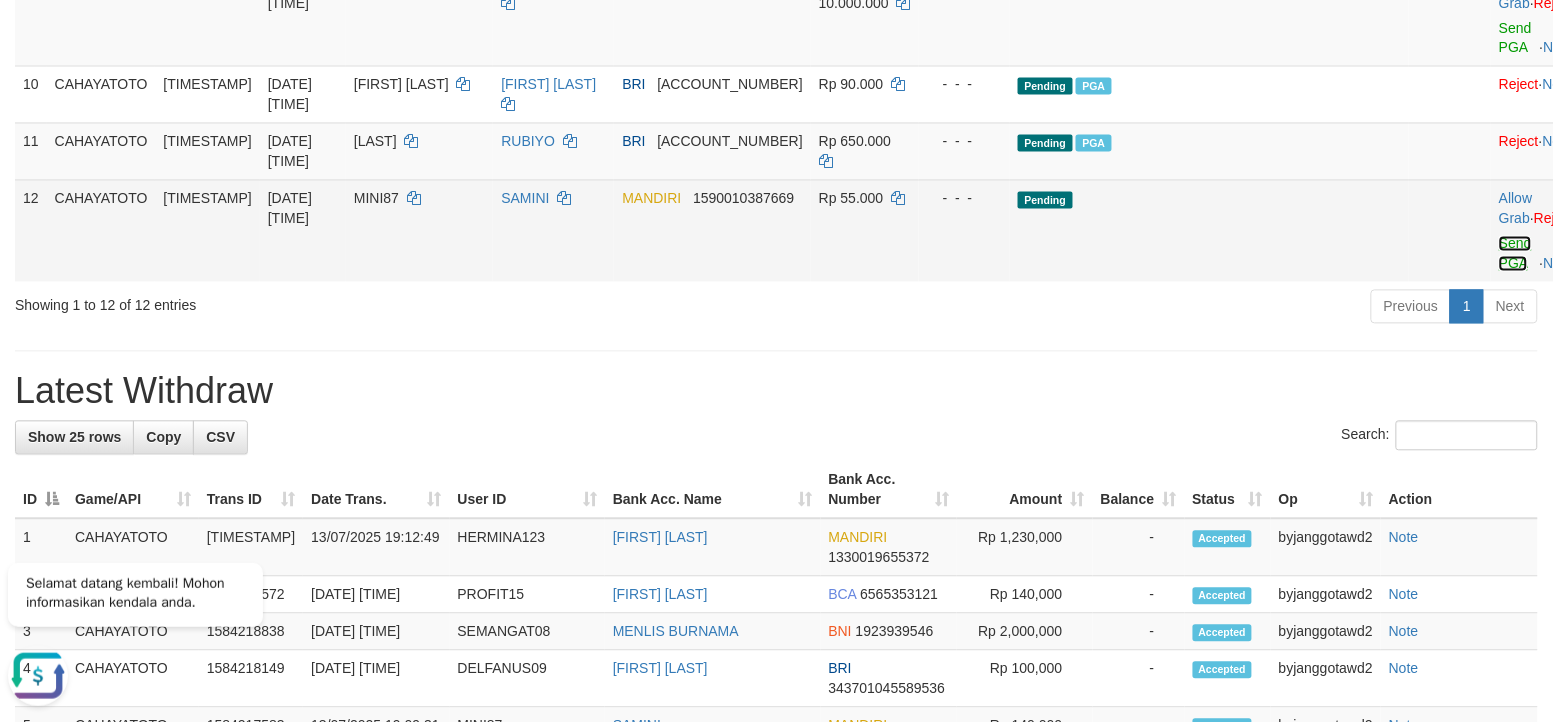 click on "Send PGA" at bounding box center [1515, 254] 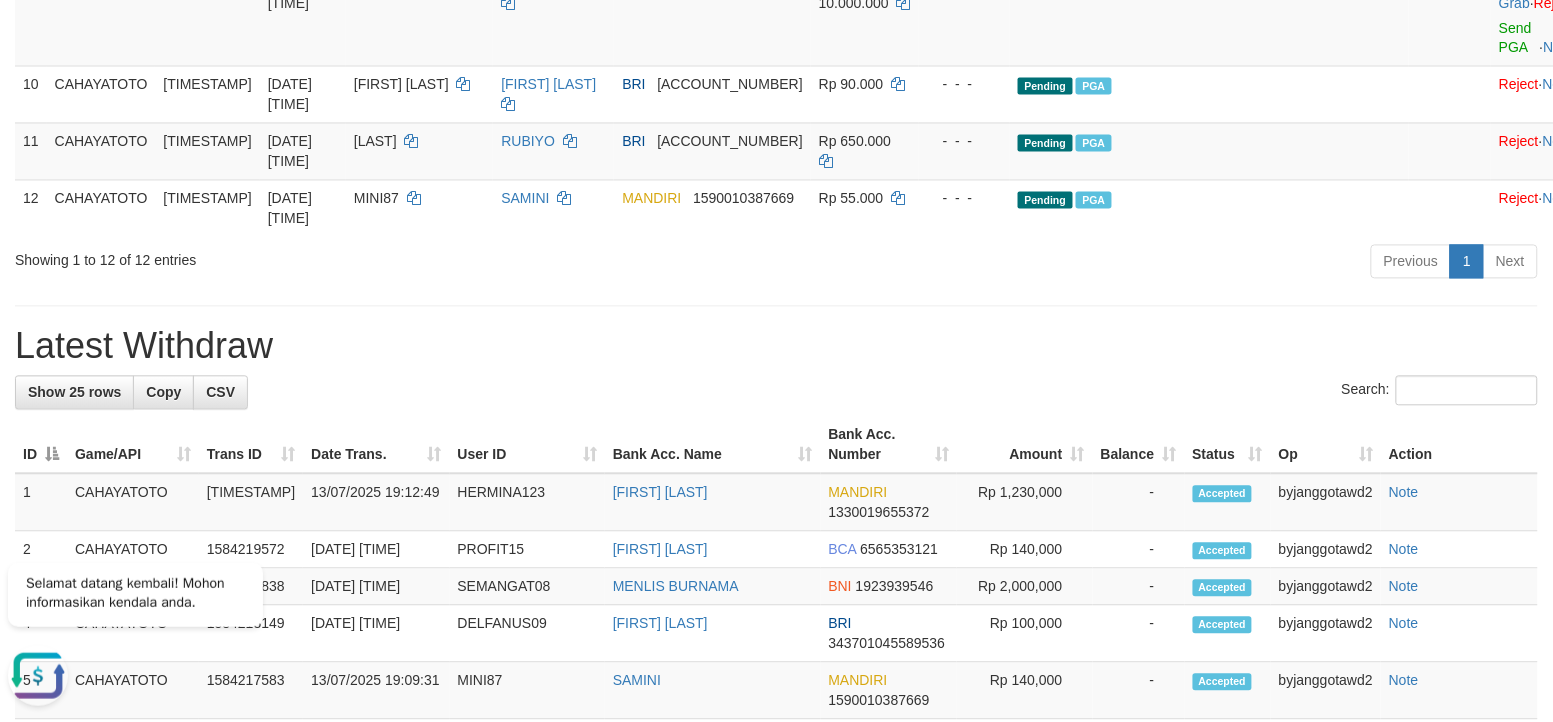 click on "Showing 1 to 12 of 12 entries Previous 1 Next" at bounding box center (776, 264) 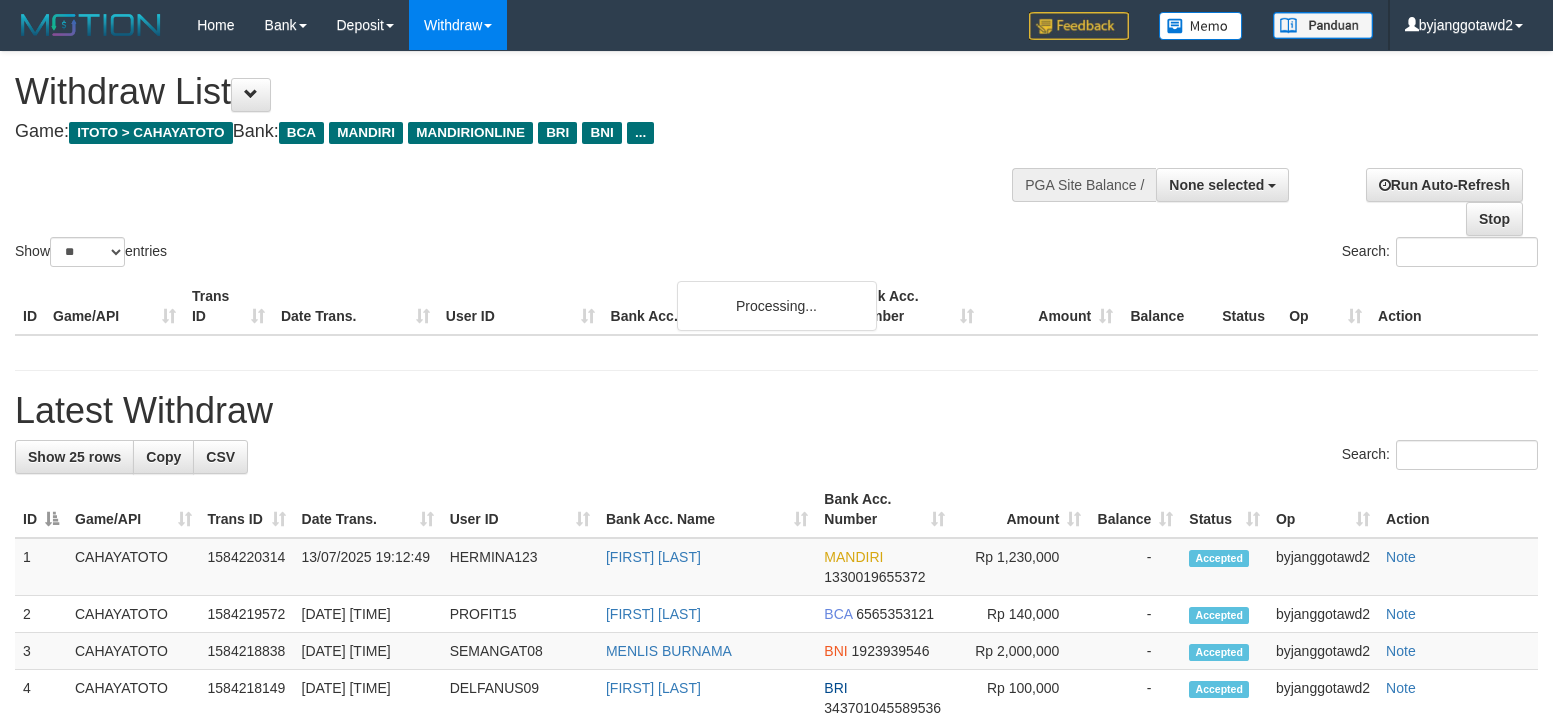 select 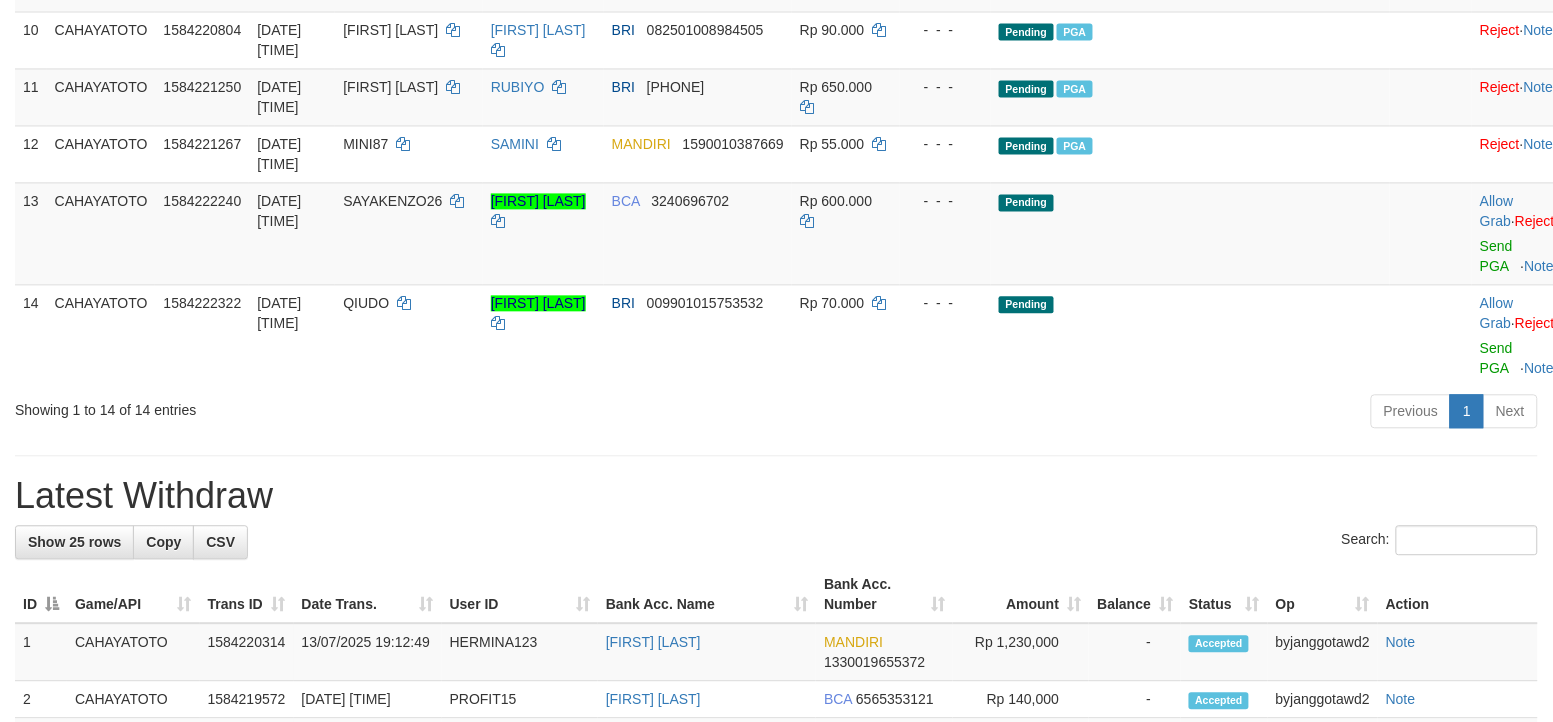 scroll, scrollTop: 987, scrollLeft: 0, axis: vertical 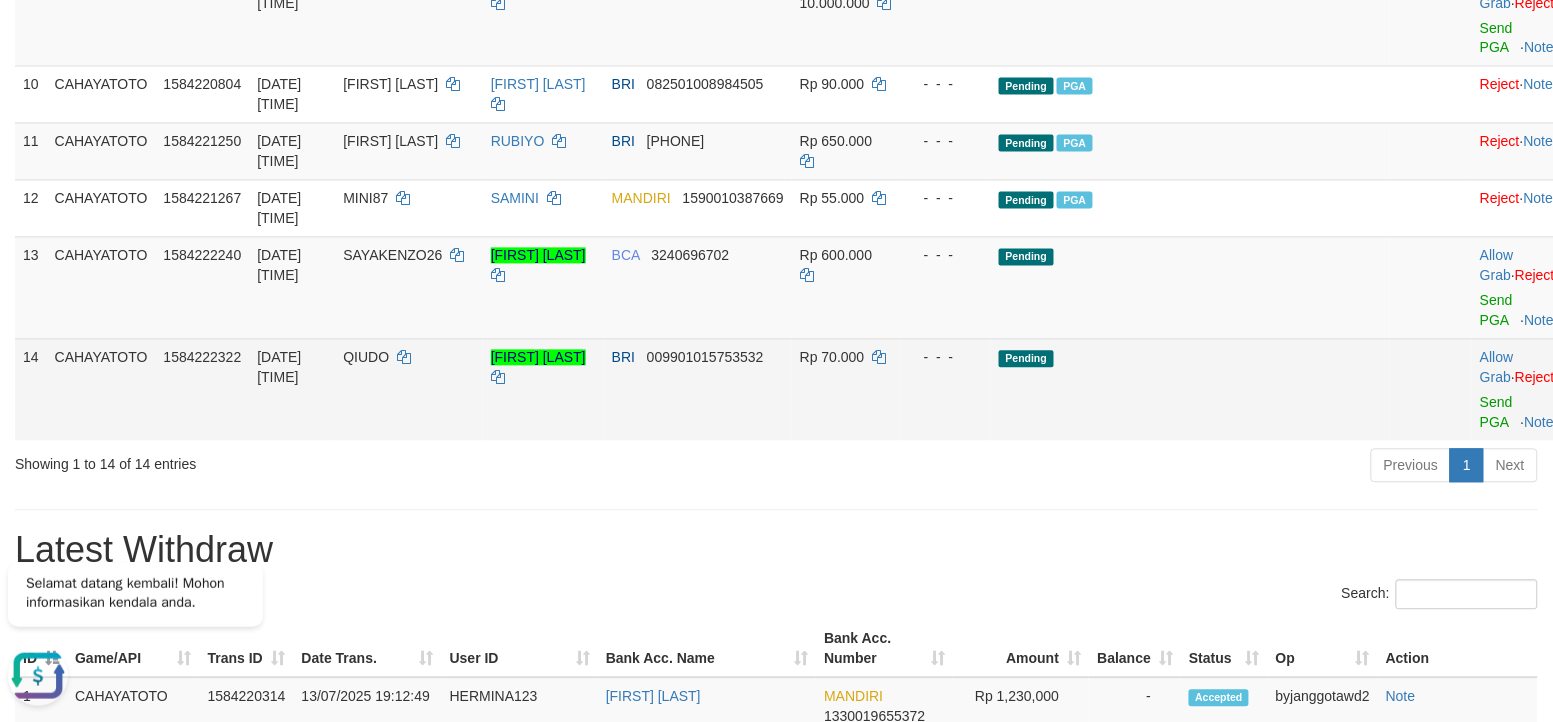 drag, startPoint x: 666, startPoint y: 611, endPoint x: 1047, endPoint y: 583, distance: 382.0275 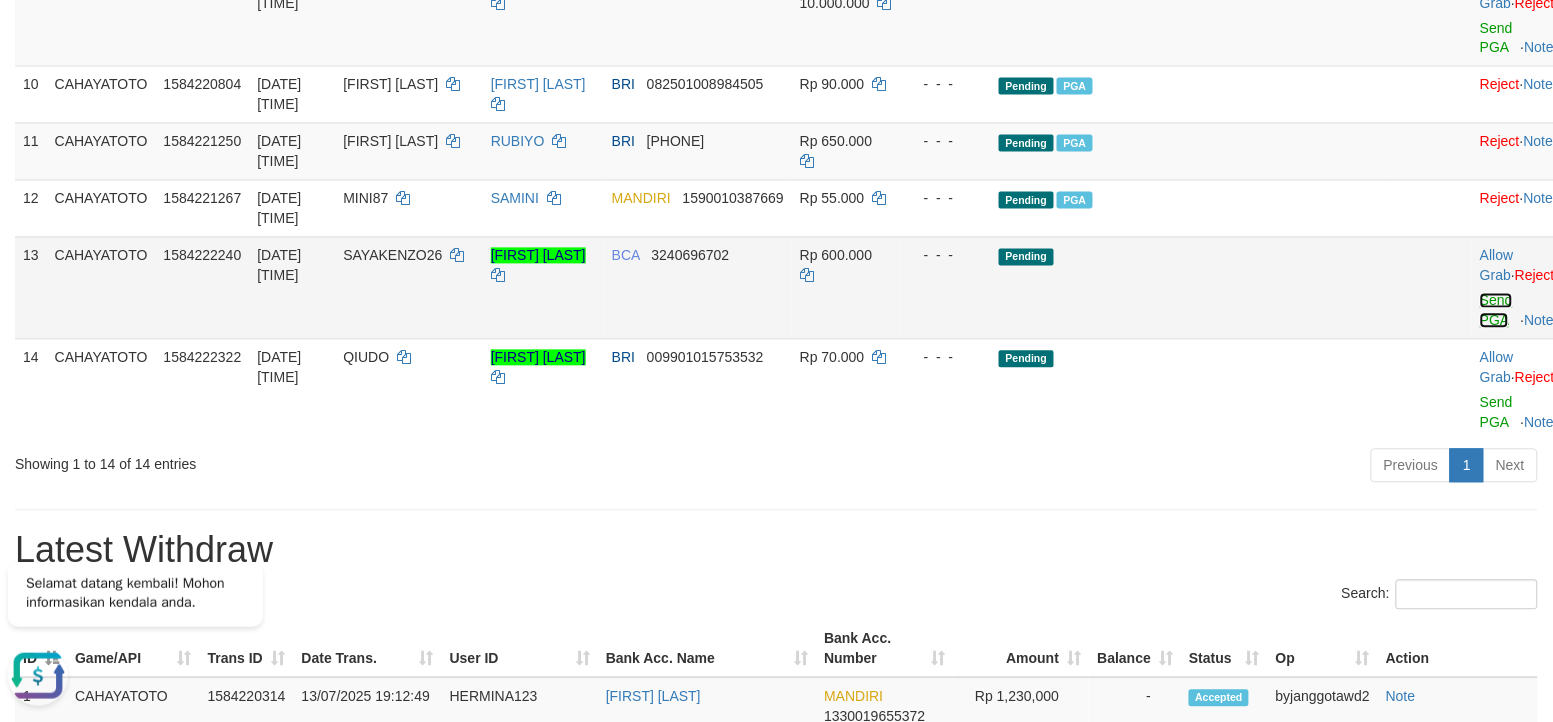 click on "Send PGA" at bounding box center (1496, 311) 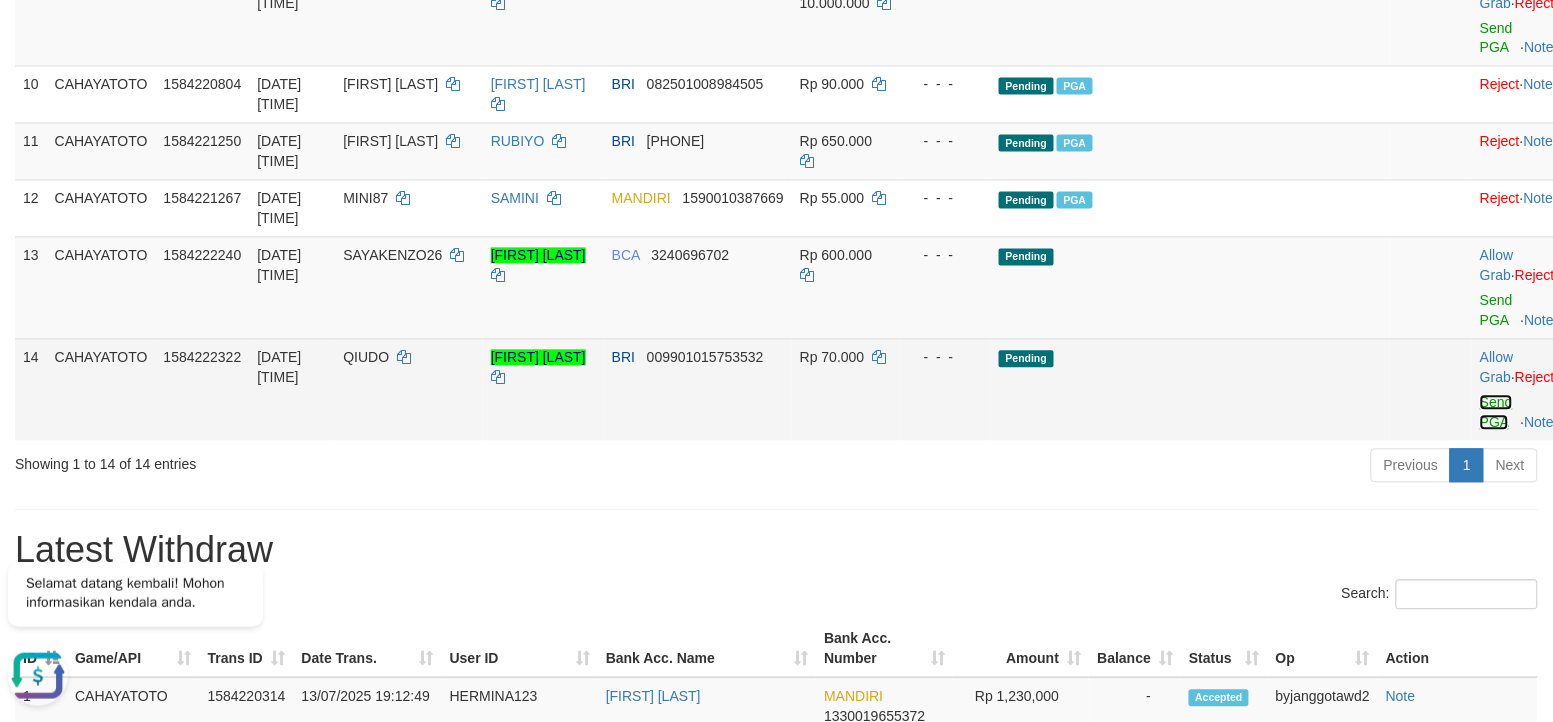 click on "Send PGA" at bounding box center [1496, 413] 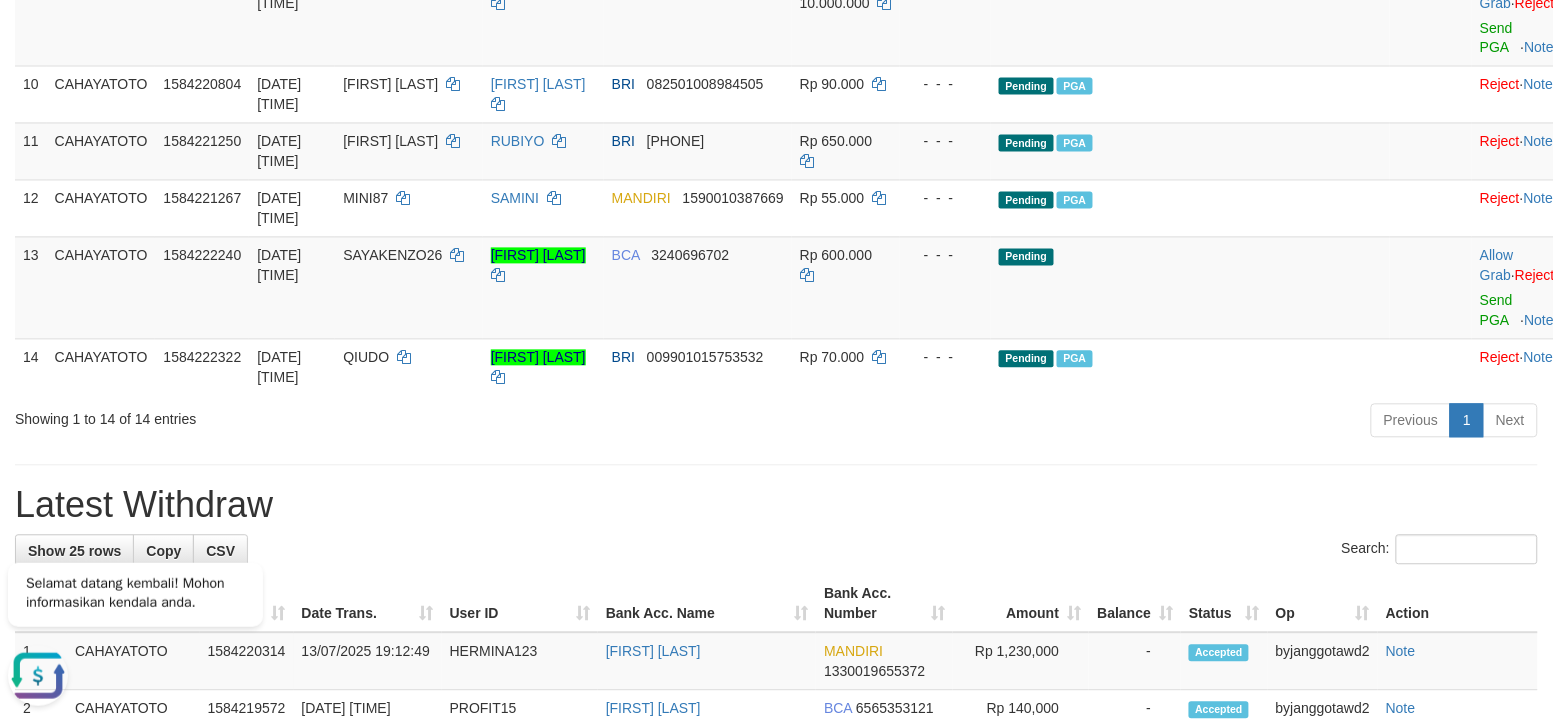 scroll, scrollTop: 942, scrollLeft: 0, axis: vertical 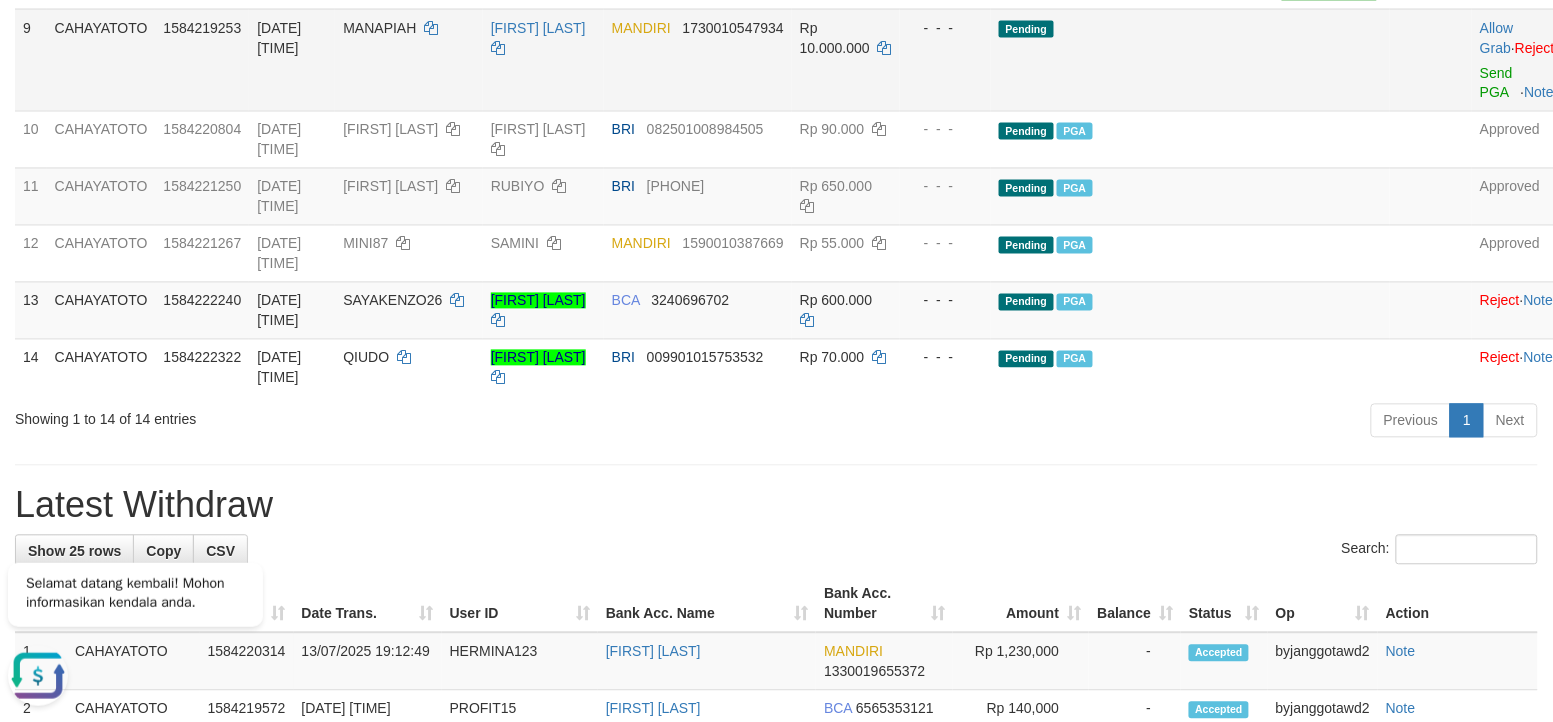 click on "-  -  -" at bounding box center [946, 60] 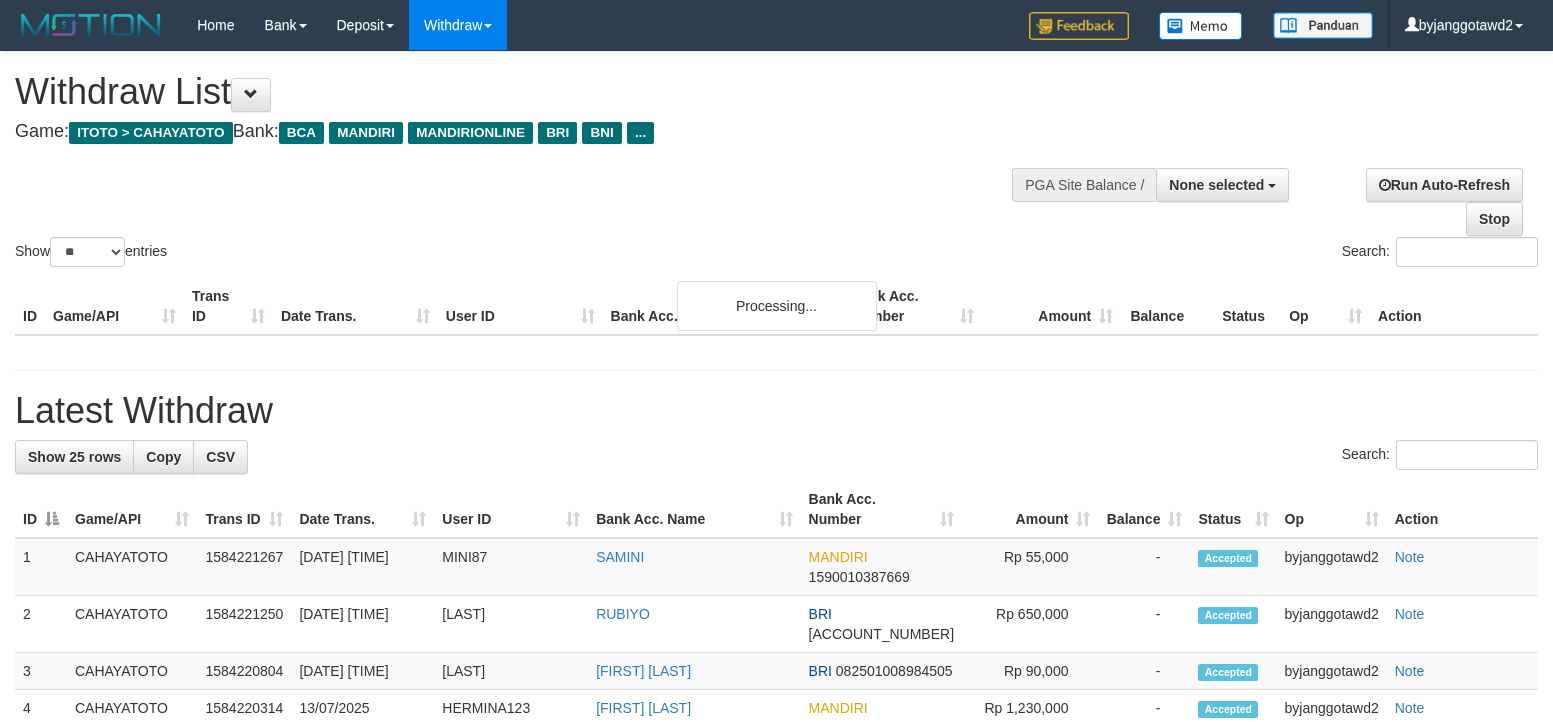 select 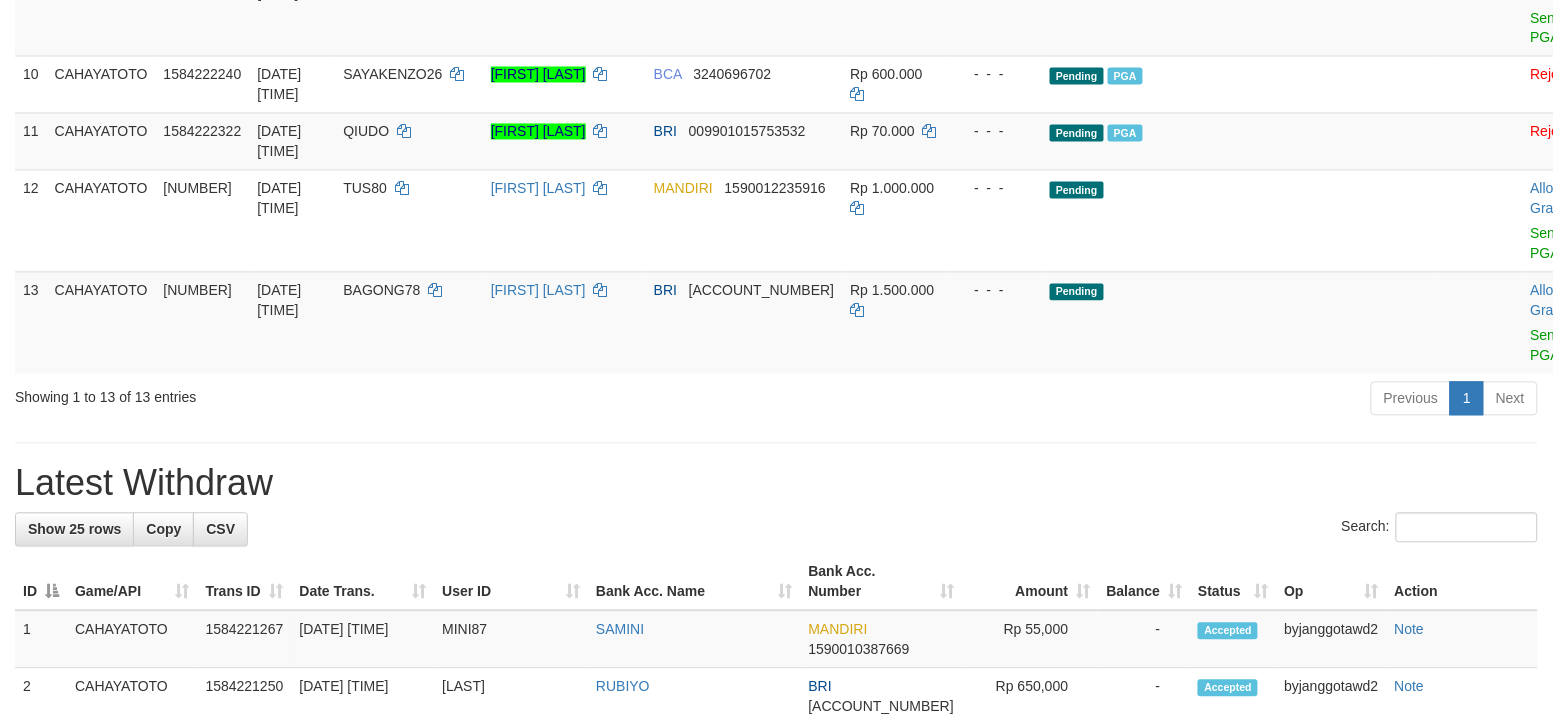 scroll, scrollTop: 942, scrollLeft: 0, axis: vertical 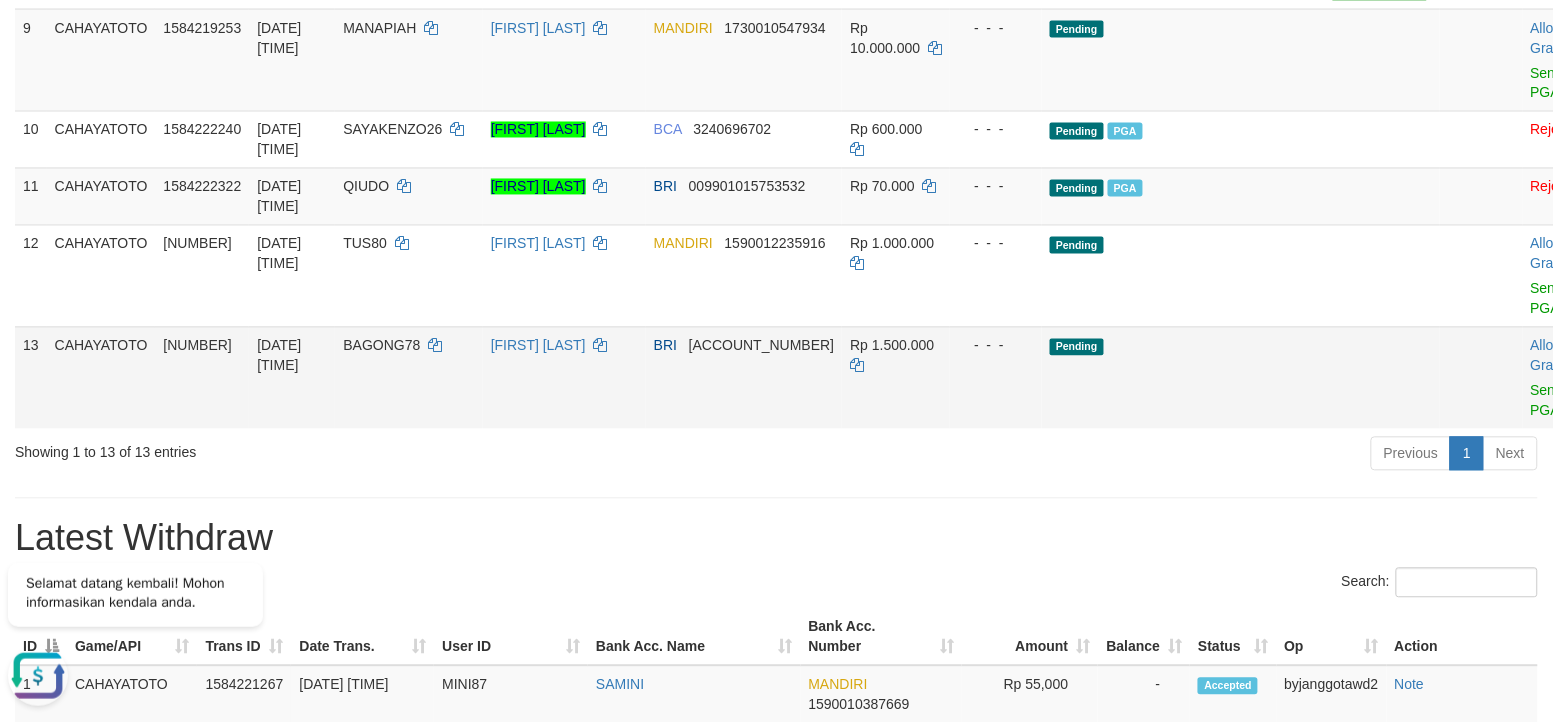 drag, startPoint x: 583, startPoint y: 550, endPoint x: 628, endPoint y: 562, distance: 46.572525 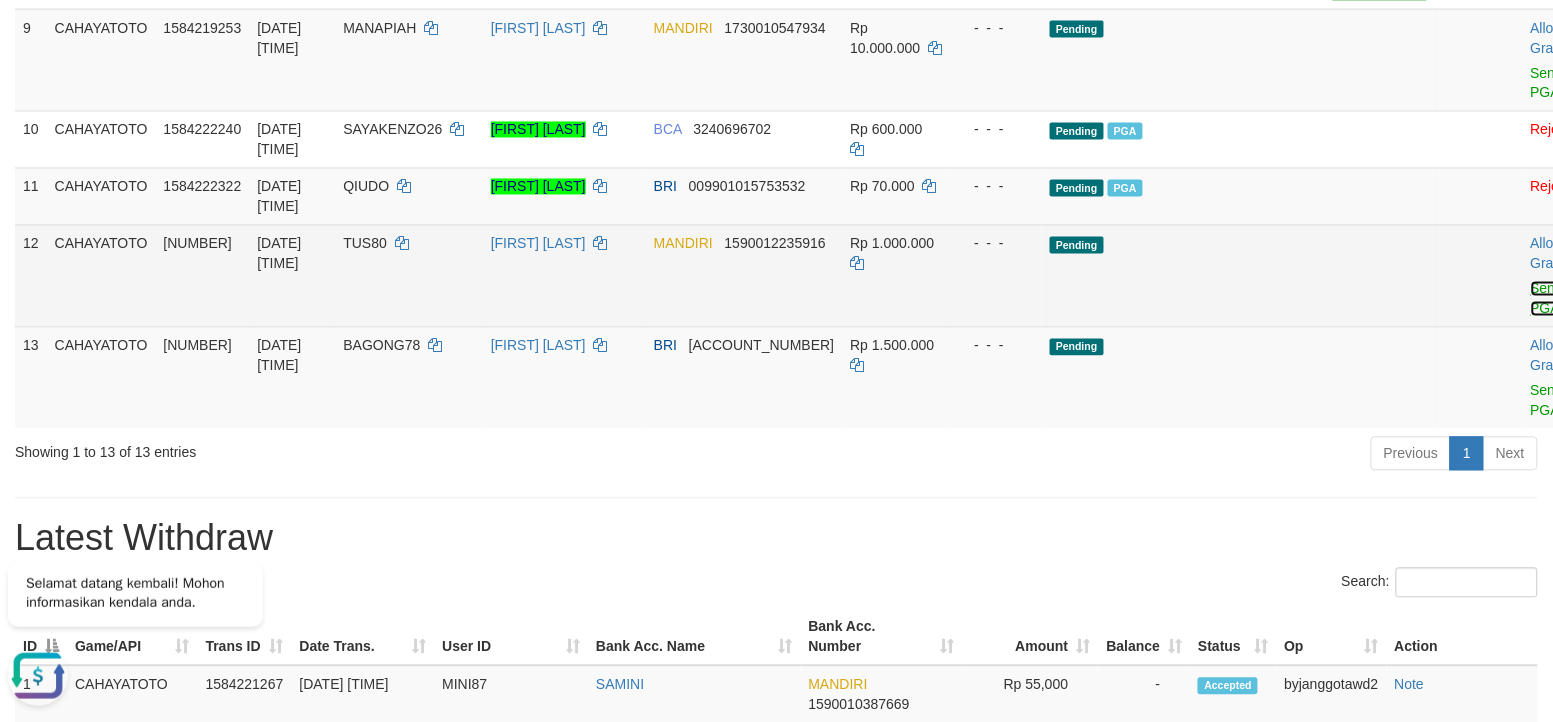 click on "Send PGA" at bounding box center (1547, 299) 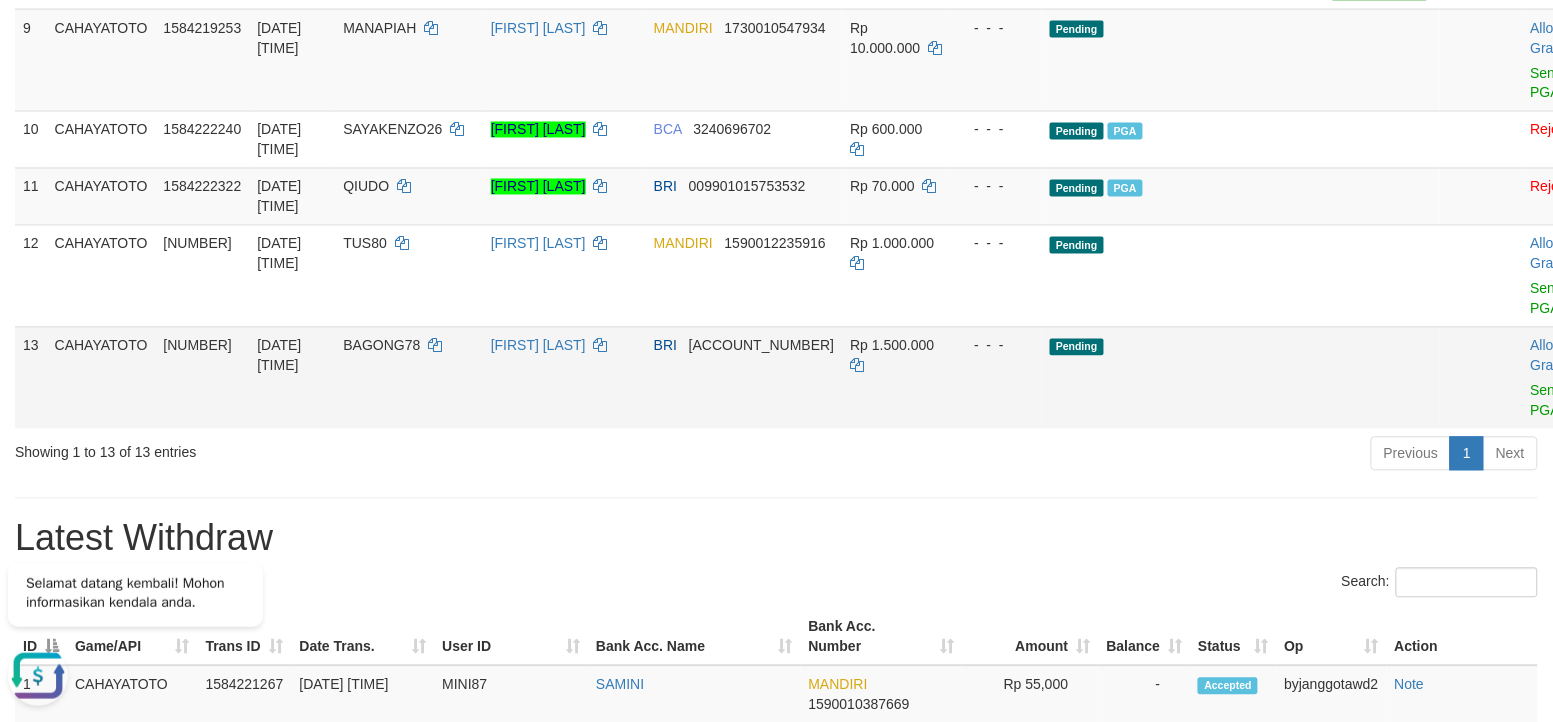 click on "Allow Grab   ·    Reject Send PGA     ·    Note" at bounding box center [1572, 378] 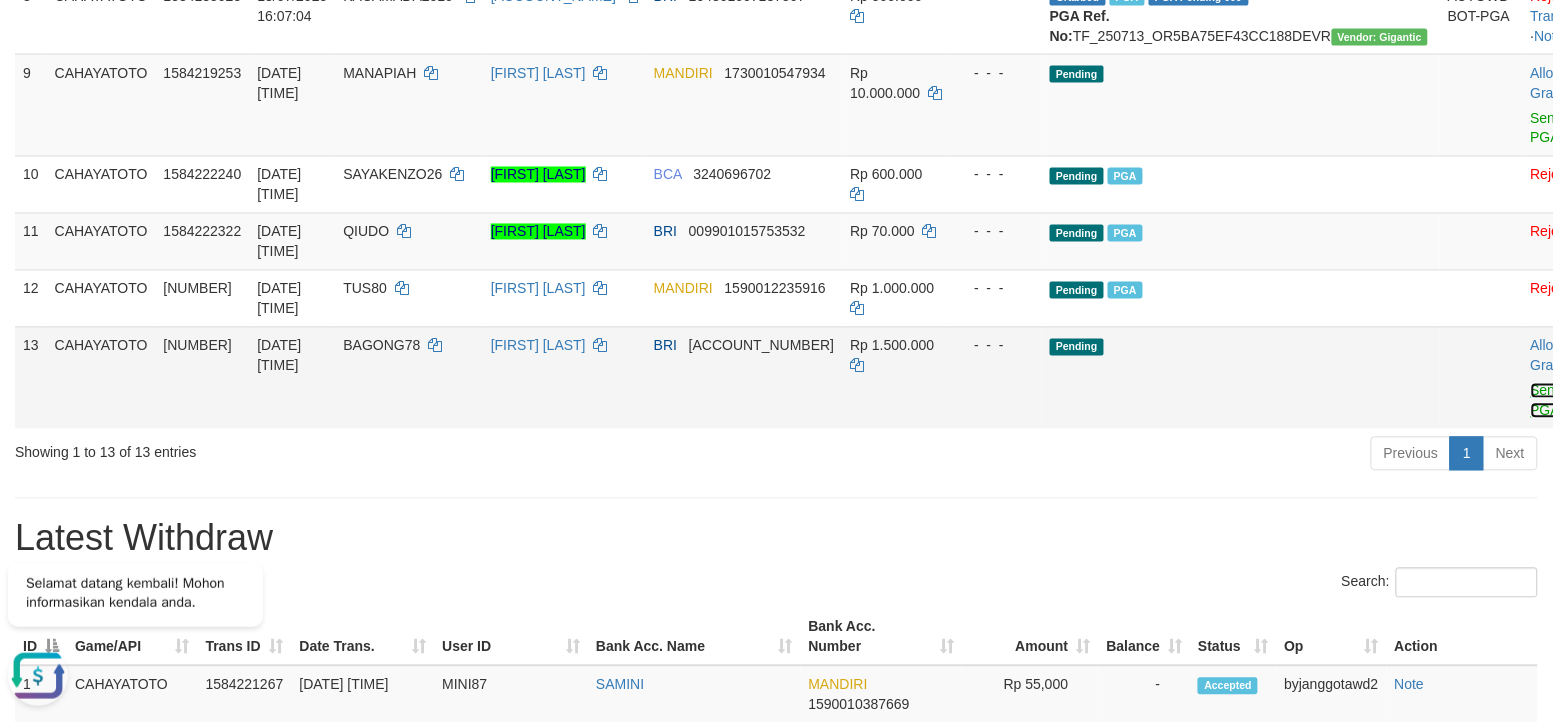 click on "Send PGA" at bounding box center (1547, 401) 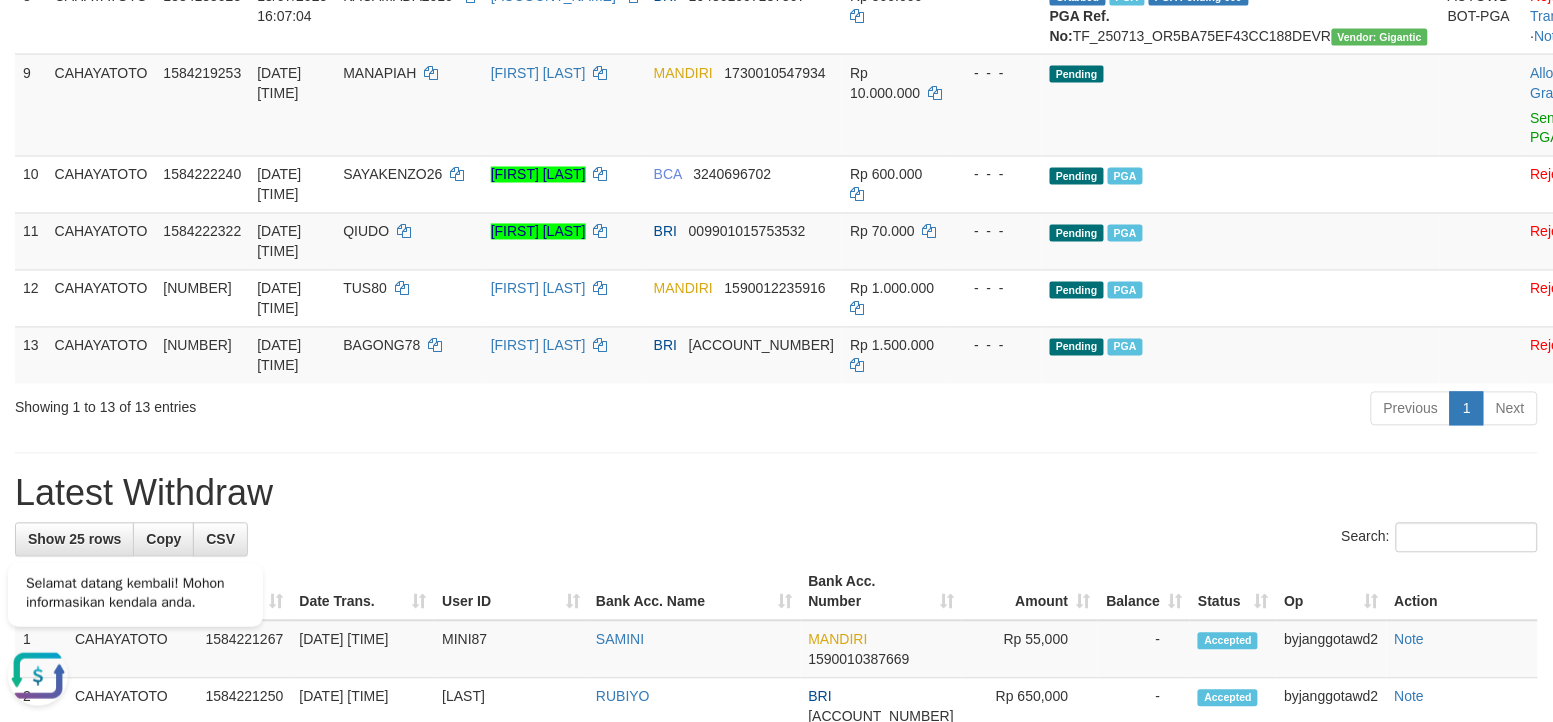 click on "Latest Withdraw" at bounding box center (776, 494) 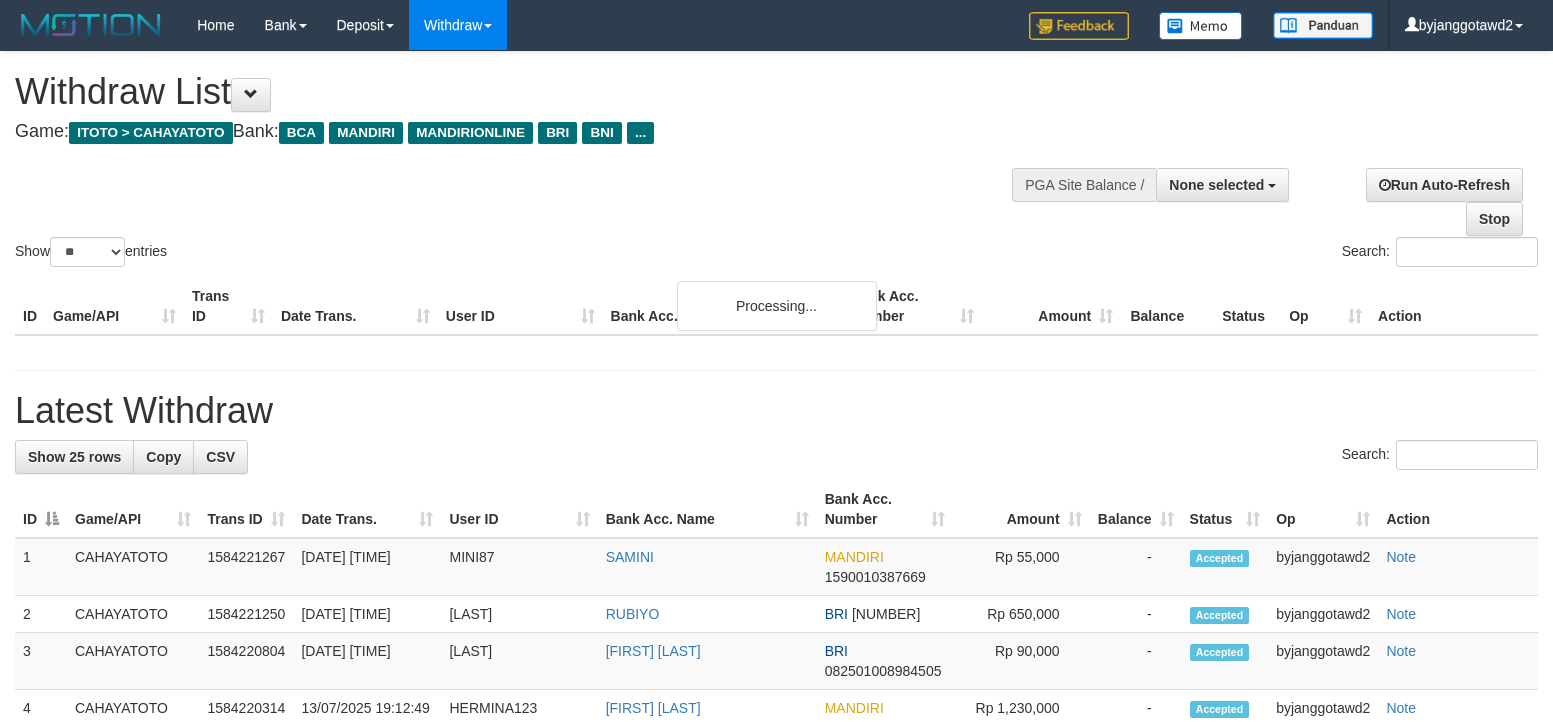 select 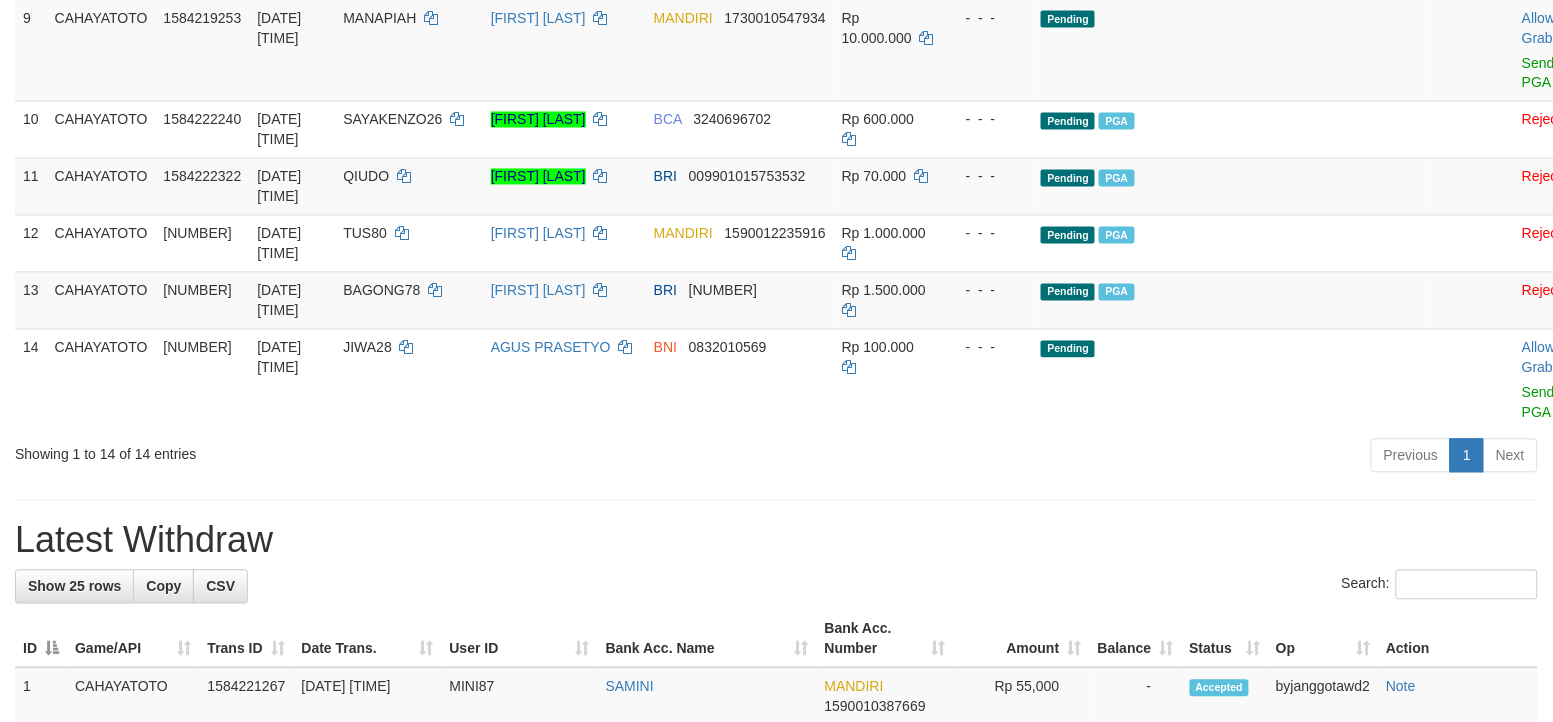 scroll, scrollTop: 897, scrollLeft: 0, axis: vertical 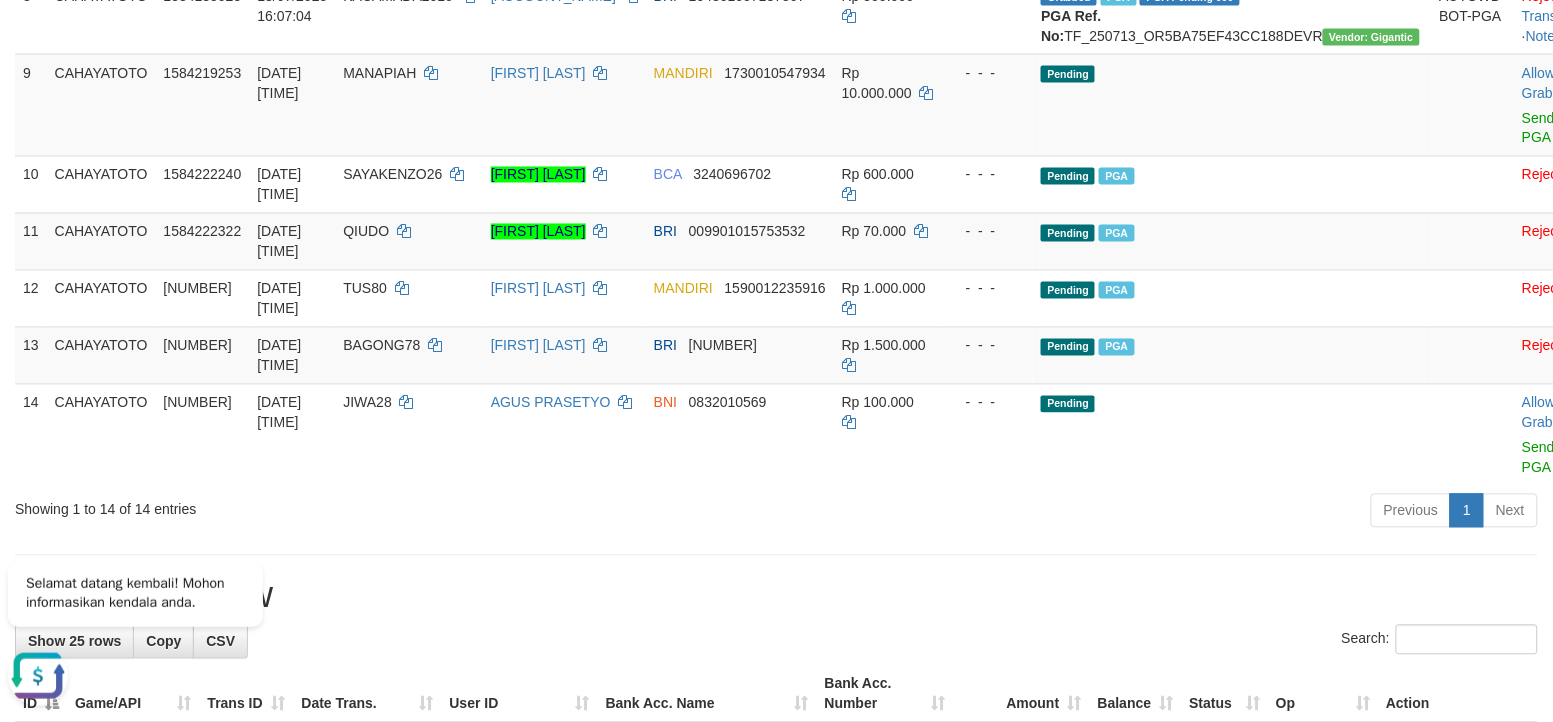 click on "Previous 1 Next" at bounding box center [1100, 513] 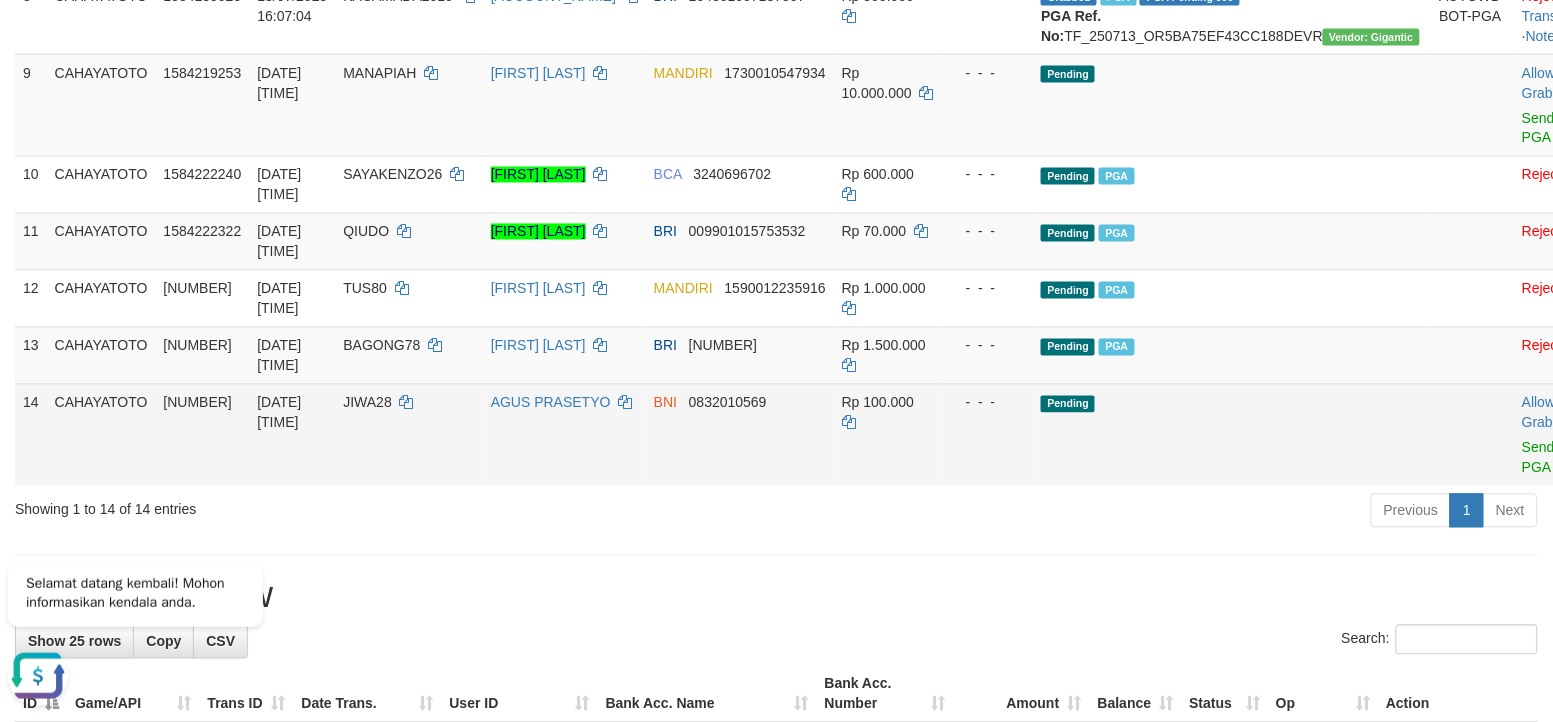 click on "Pending" at bounding box center [1232, 435] 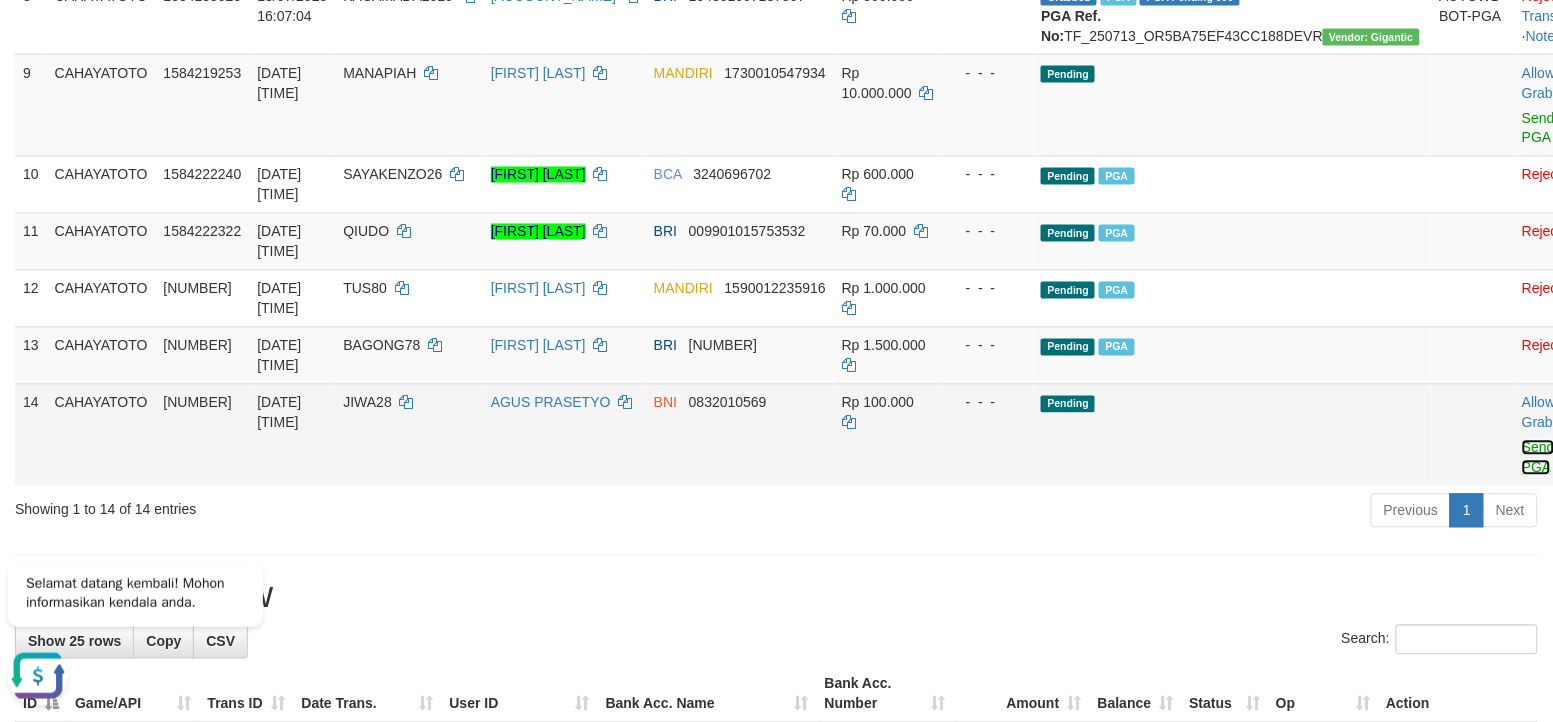 click on "Send PGA" at bounding box center (1538, 458) 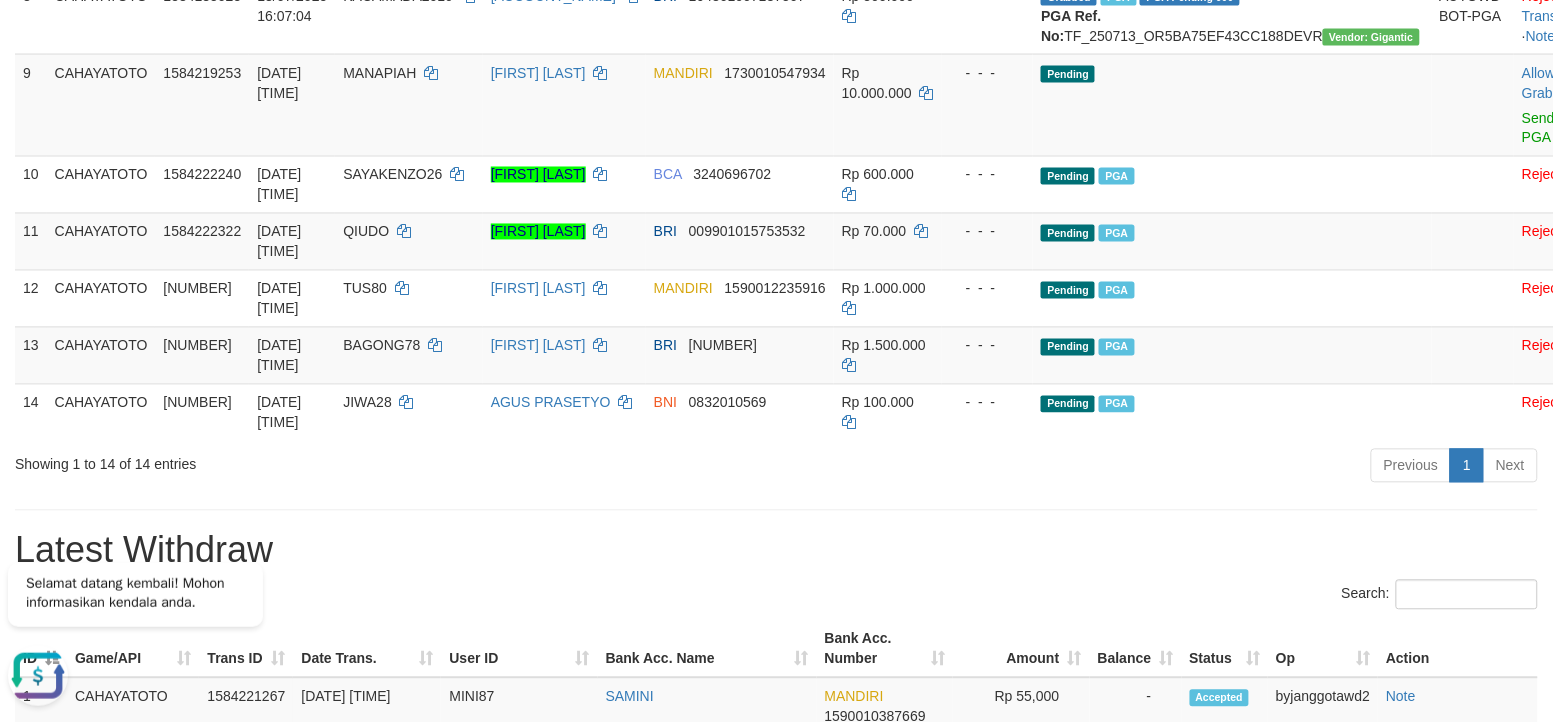 click on "Previous 1 Next" at bounding box center [1100, 468] 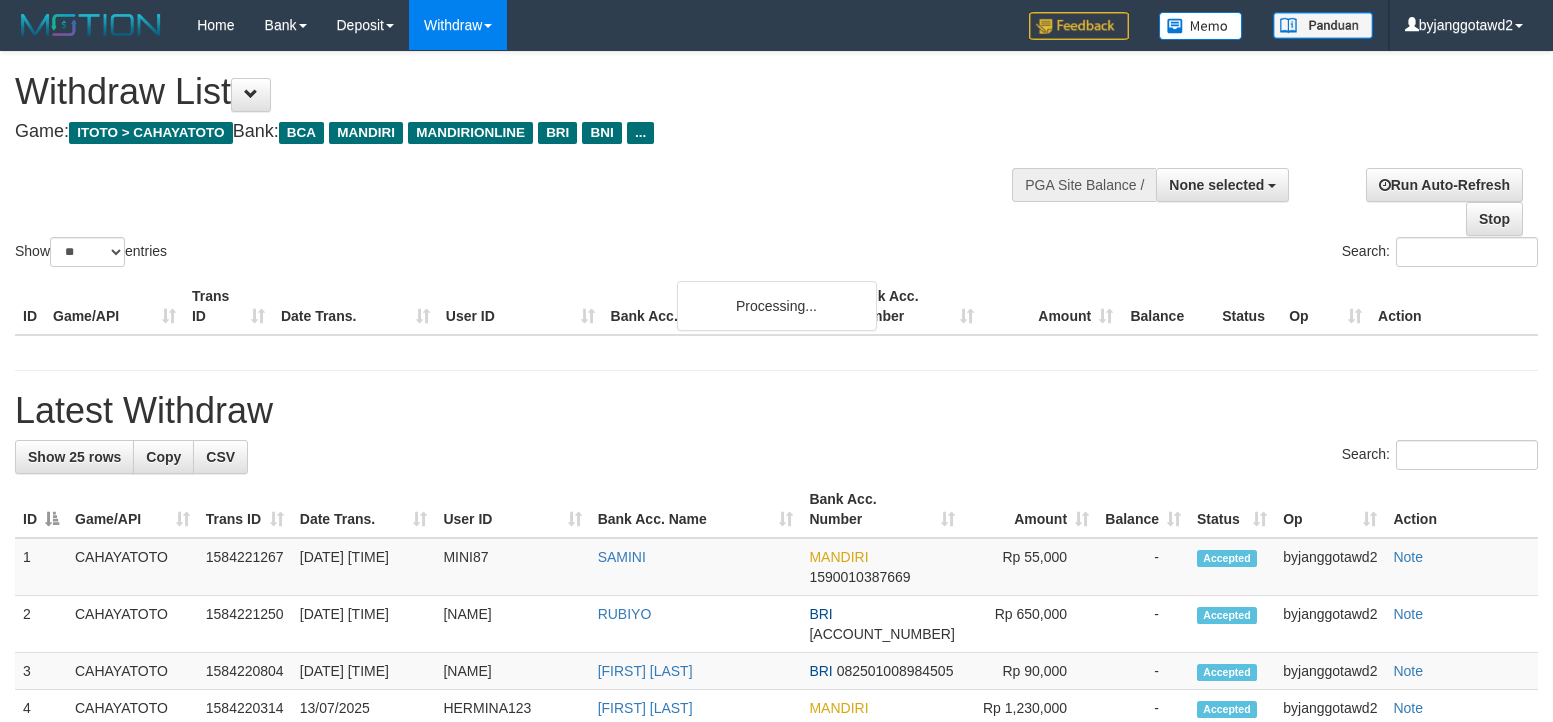 select 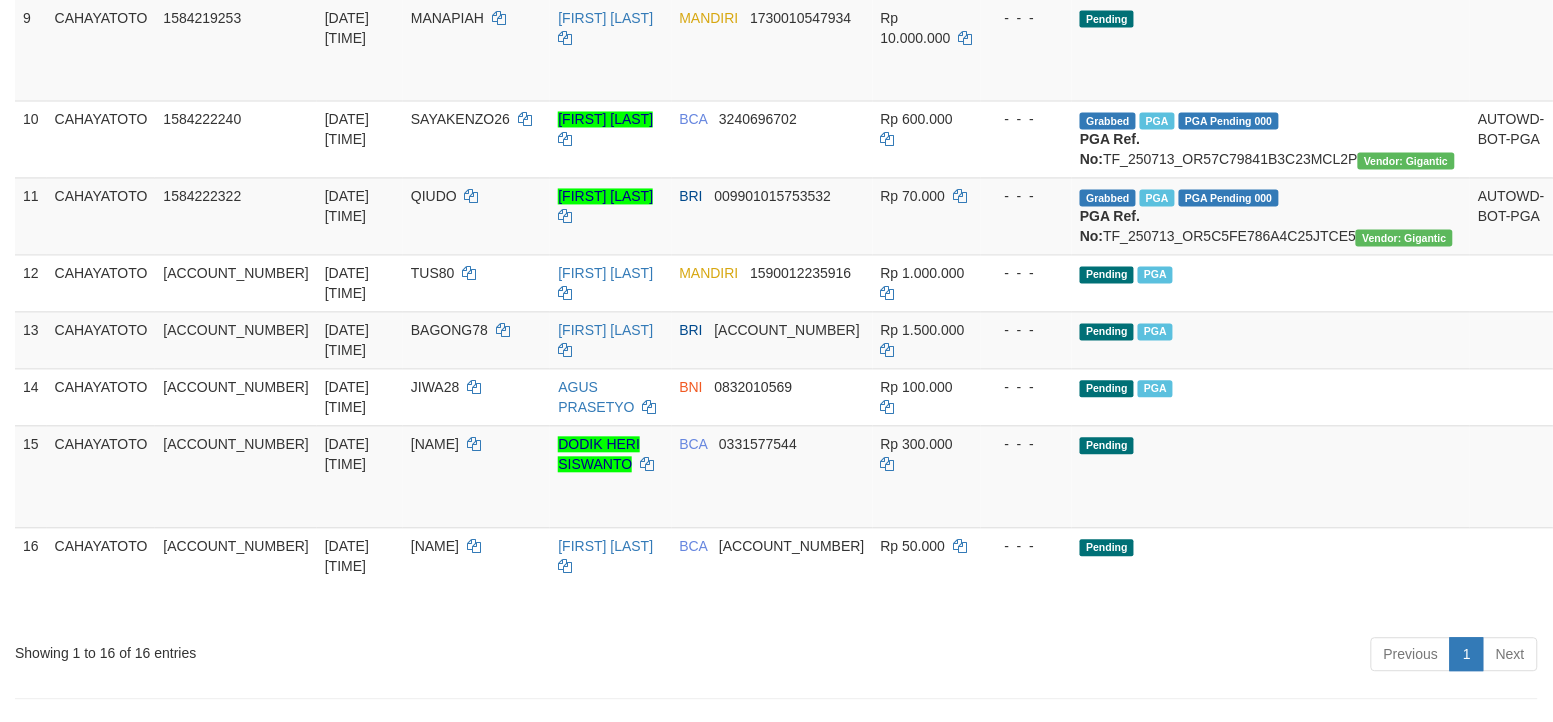 scroll, scrollTop: 897, scrollLeft: 0, axis: vertical 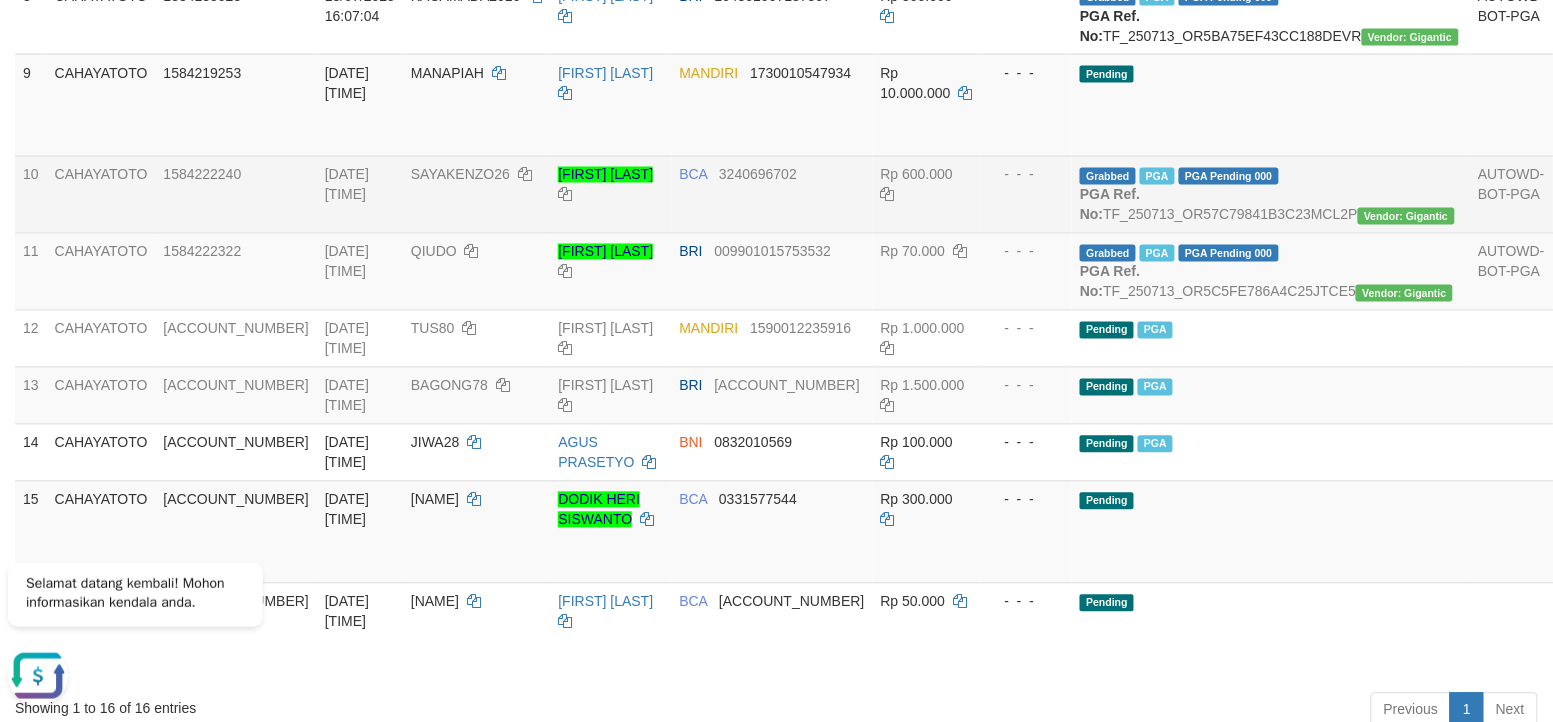 click on "BCA     3240696702" at bounding box center [772, 194] 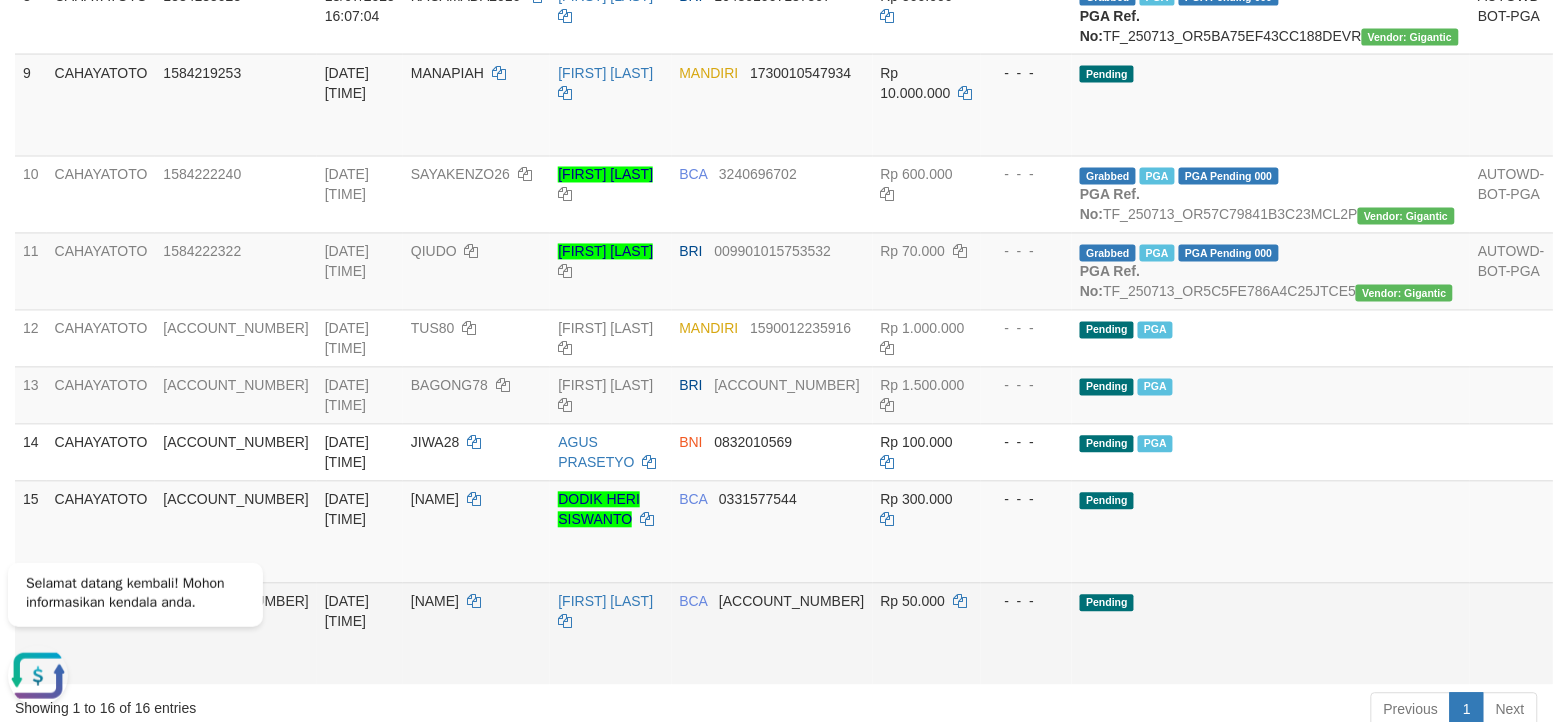 scroll, scrollTop: 1342, scrollLeft: 0, axis: vertical 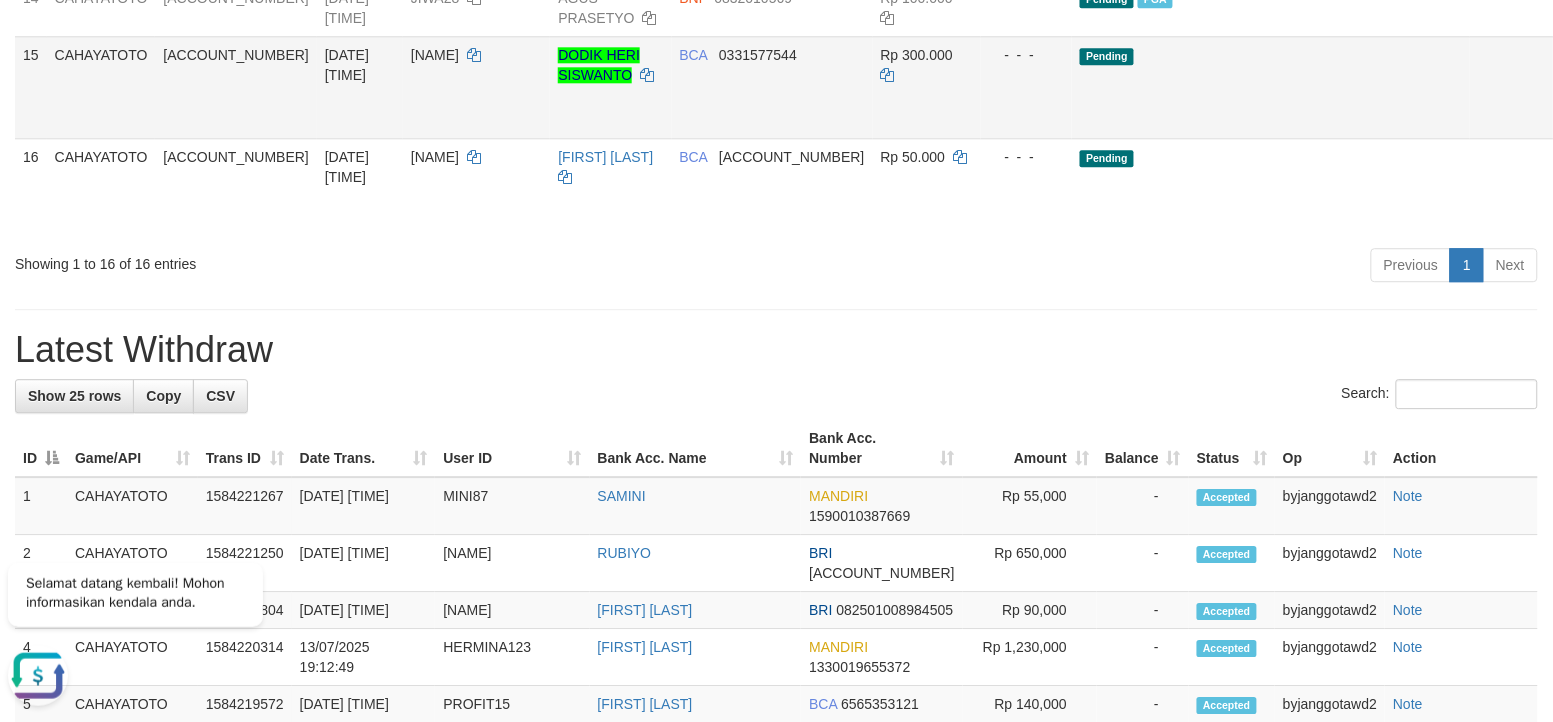 click on "Send PGA" at bounding box center (1577, 110) 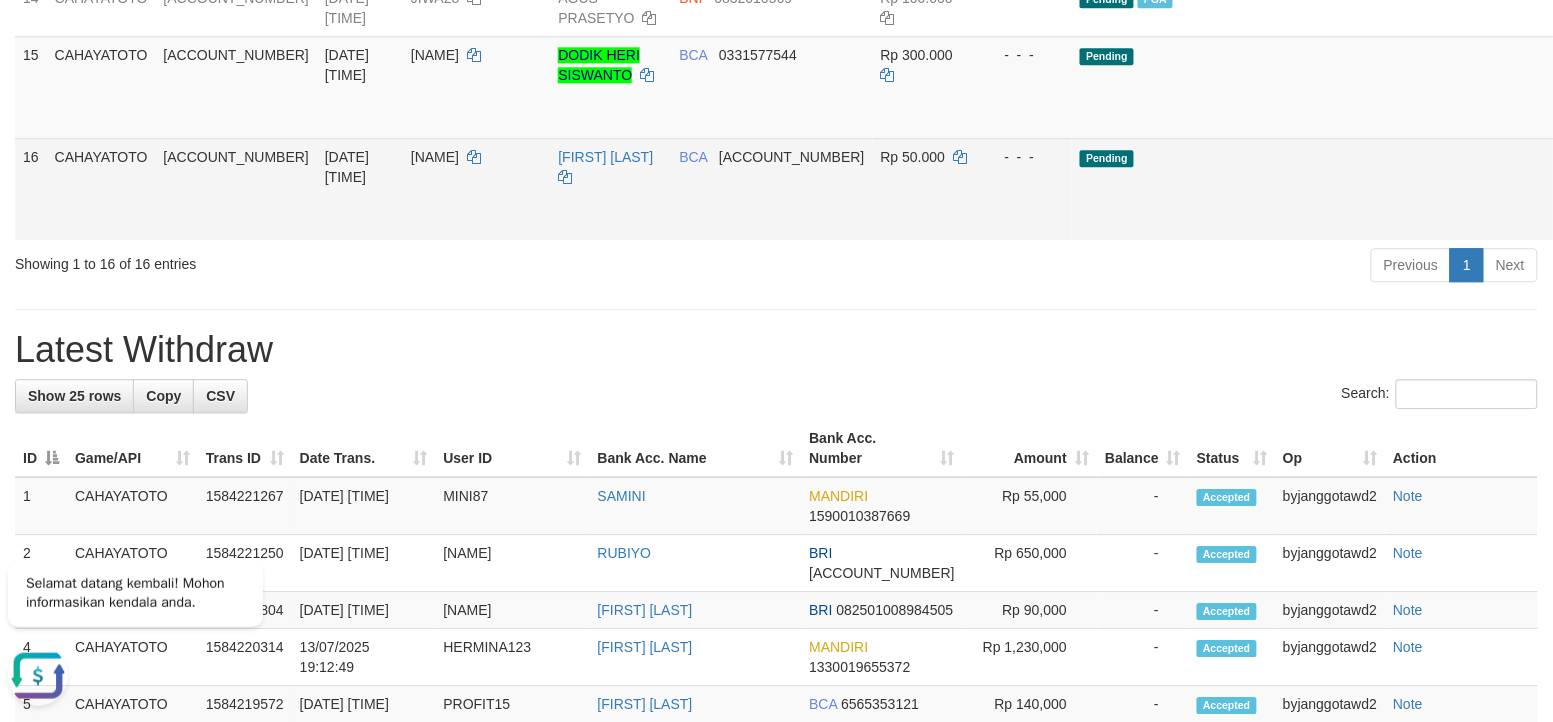 click on "Send PGA" at bounding box center [1577, 212] 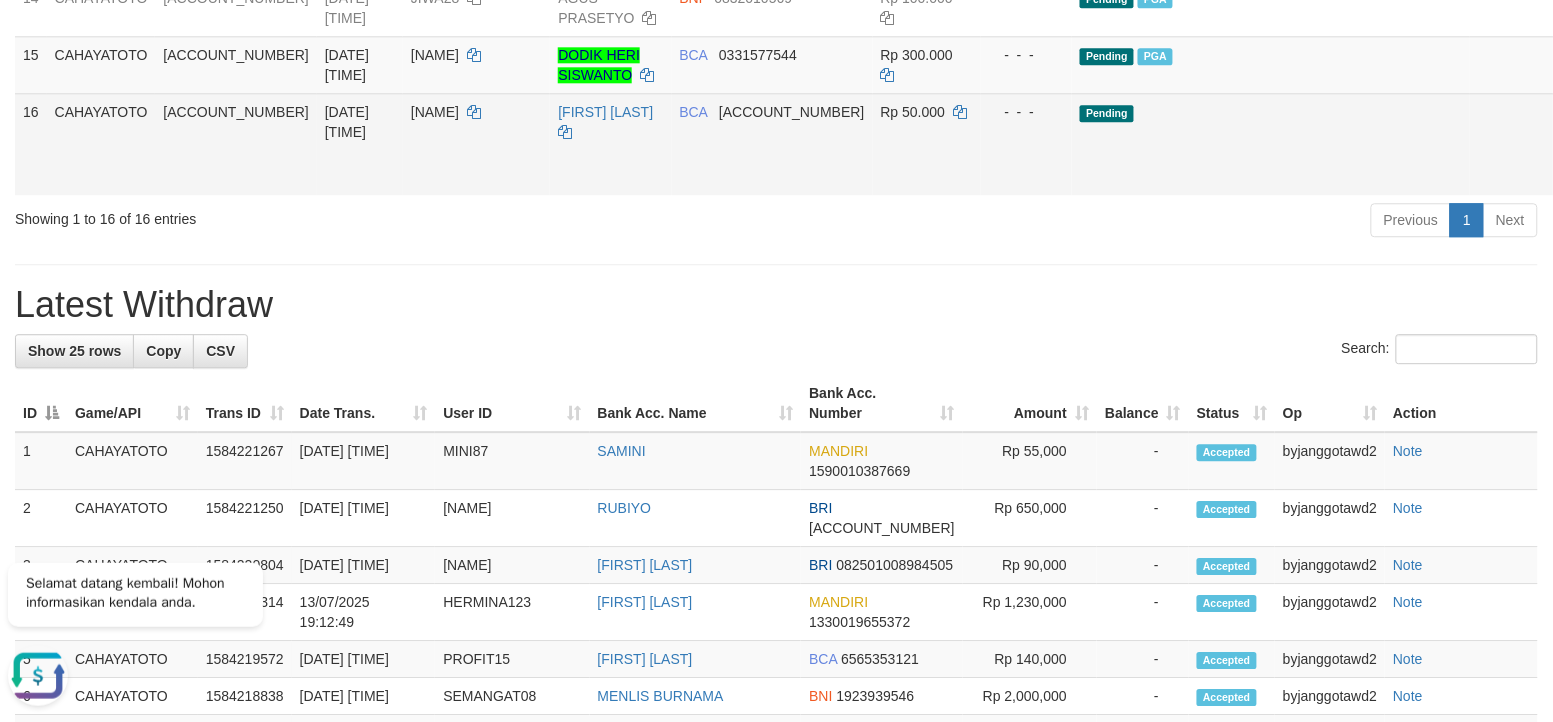 scroll, scrollTop: 1297, scrollLeft: 0, axis: vertical 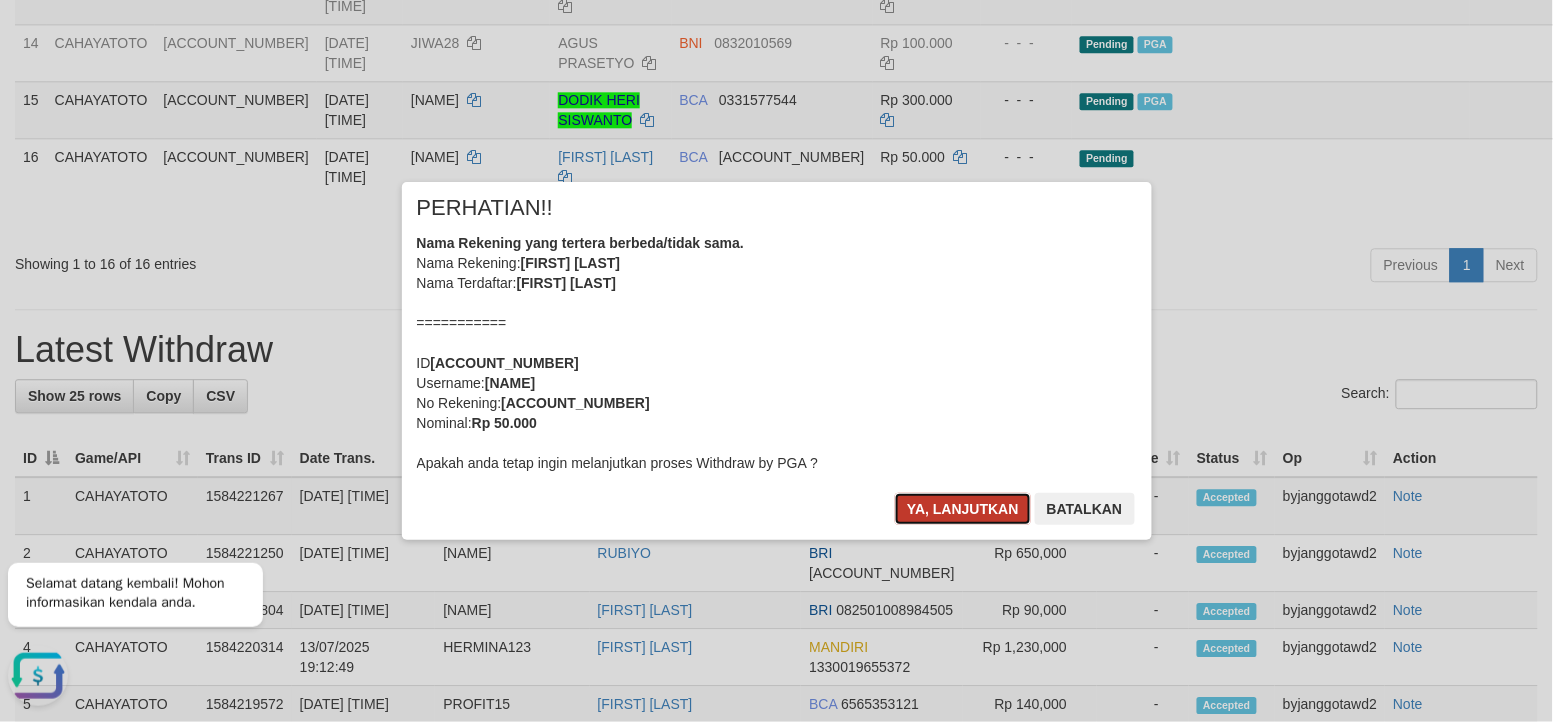 click on "Ya, lanjutkan" at bounding box center [963, 509] 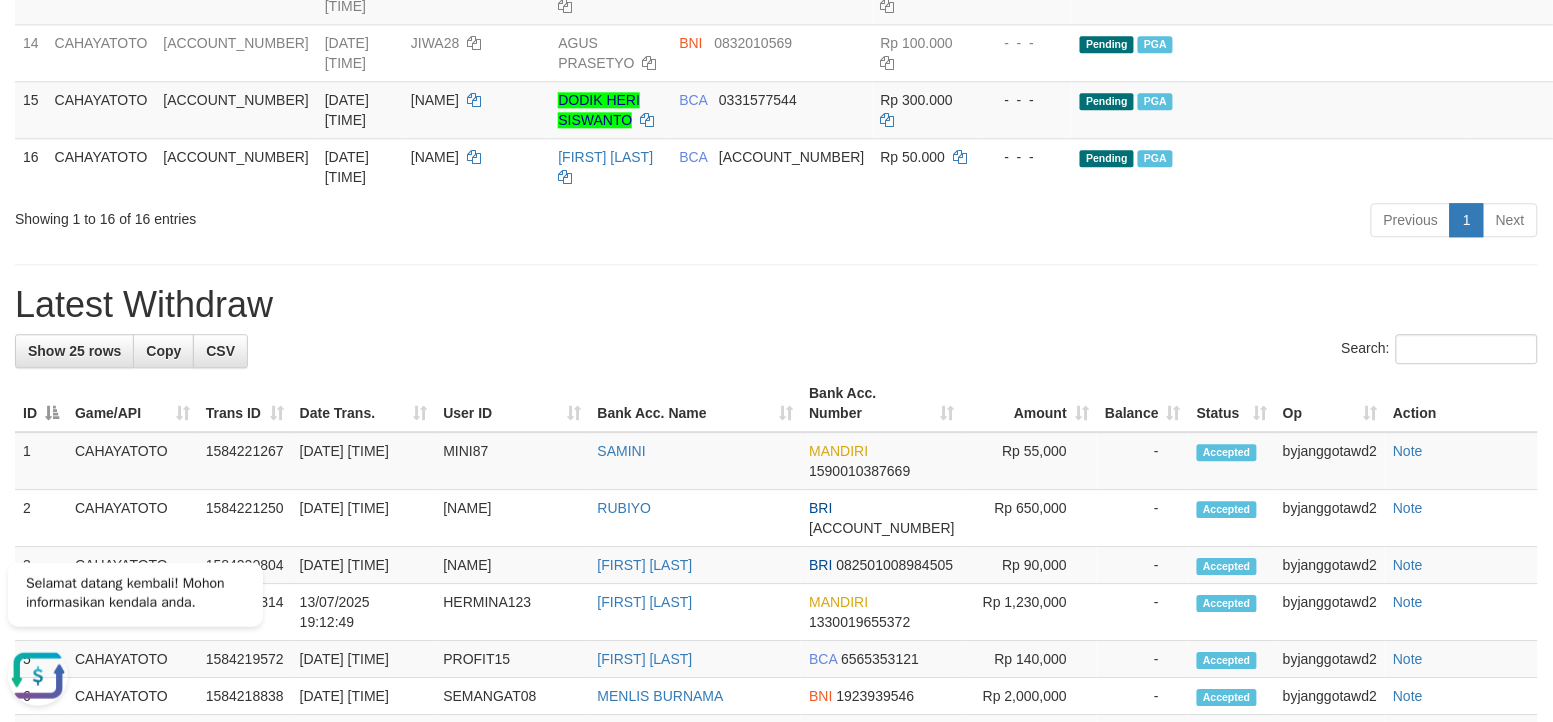 click on "Previous 1 Next" at bounding box center [1100, 222] 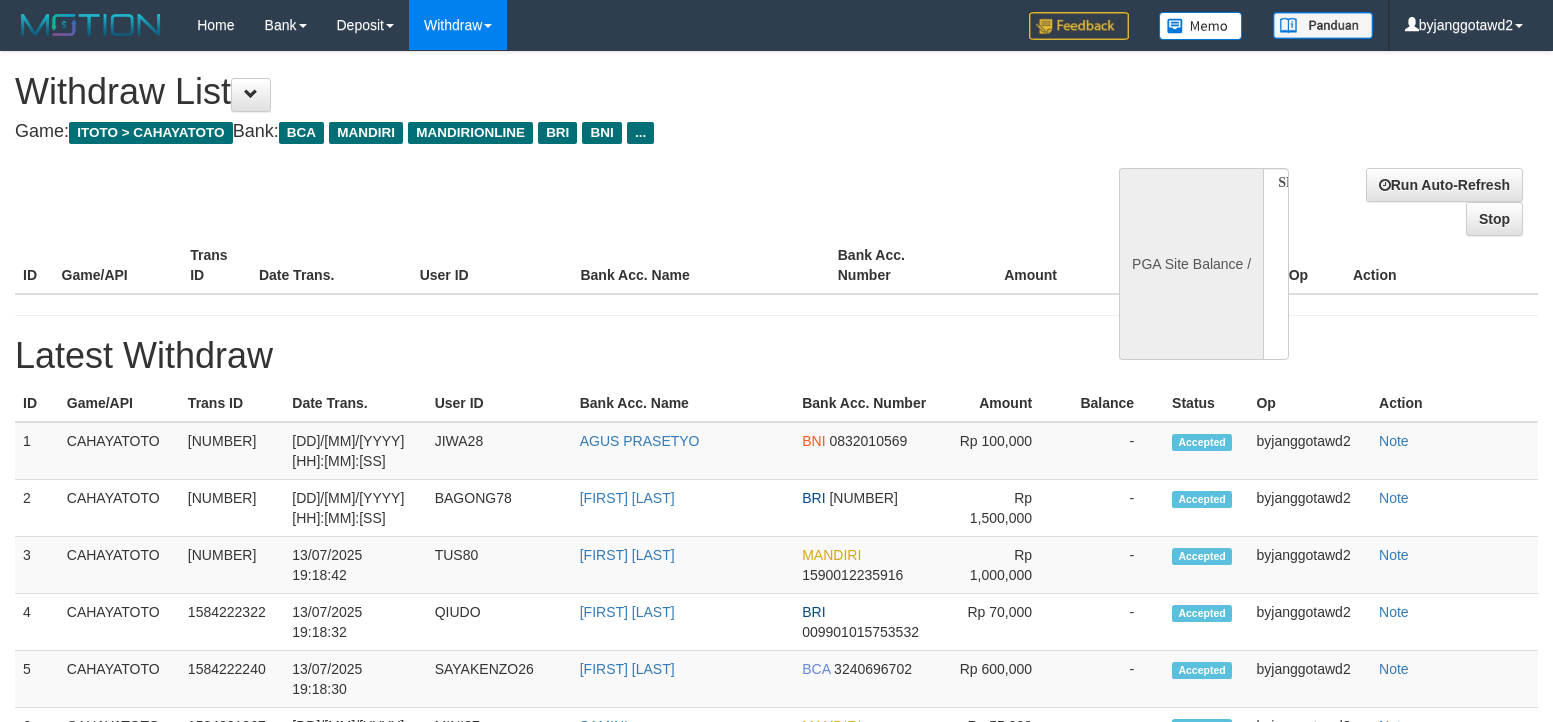 select 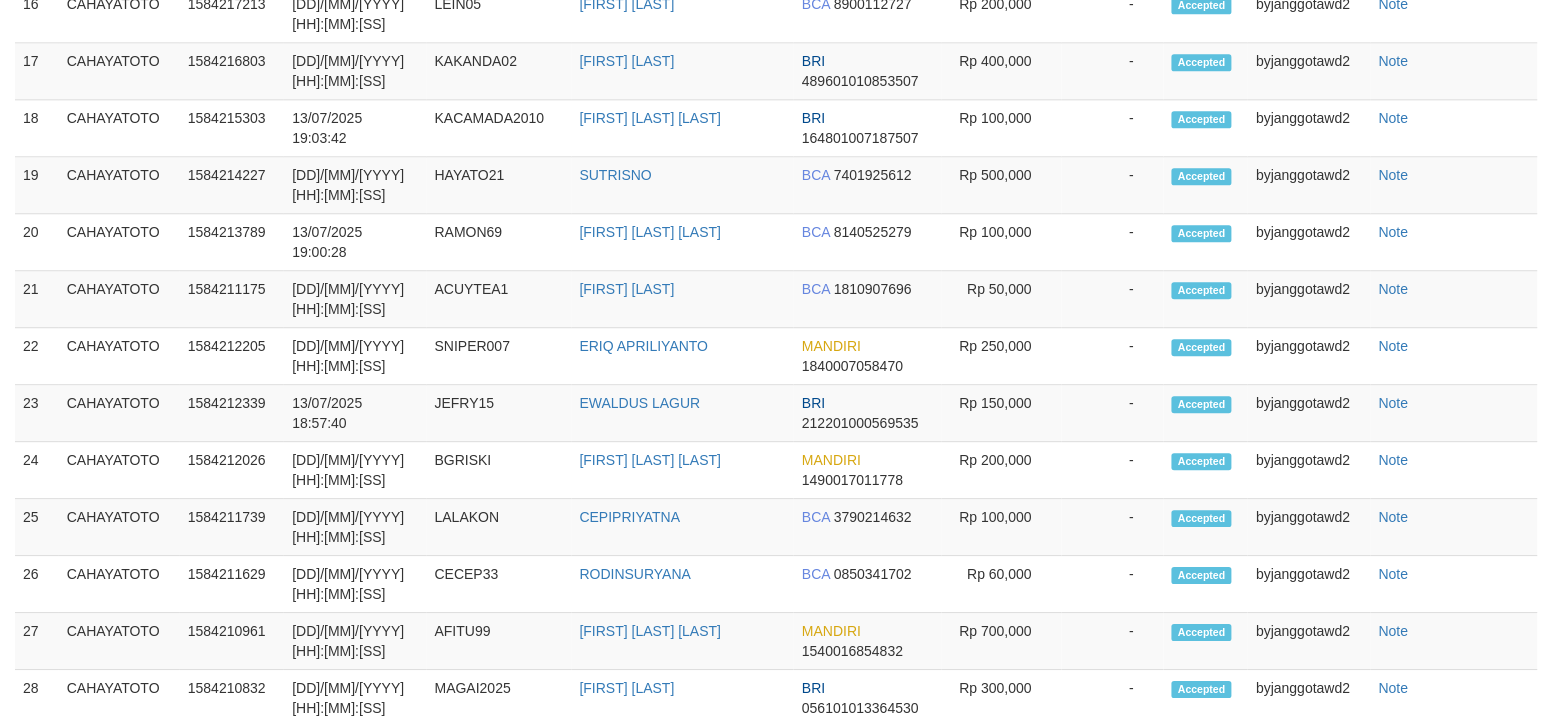 select on "**" 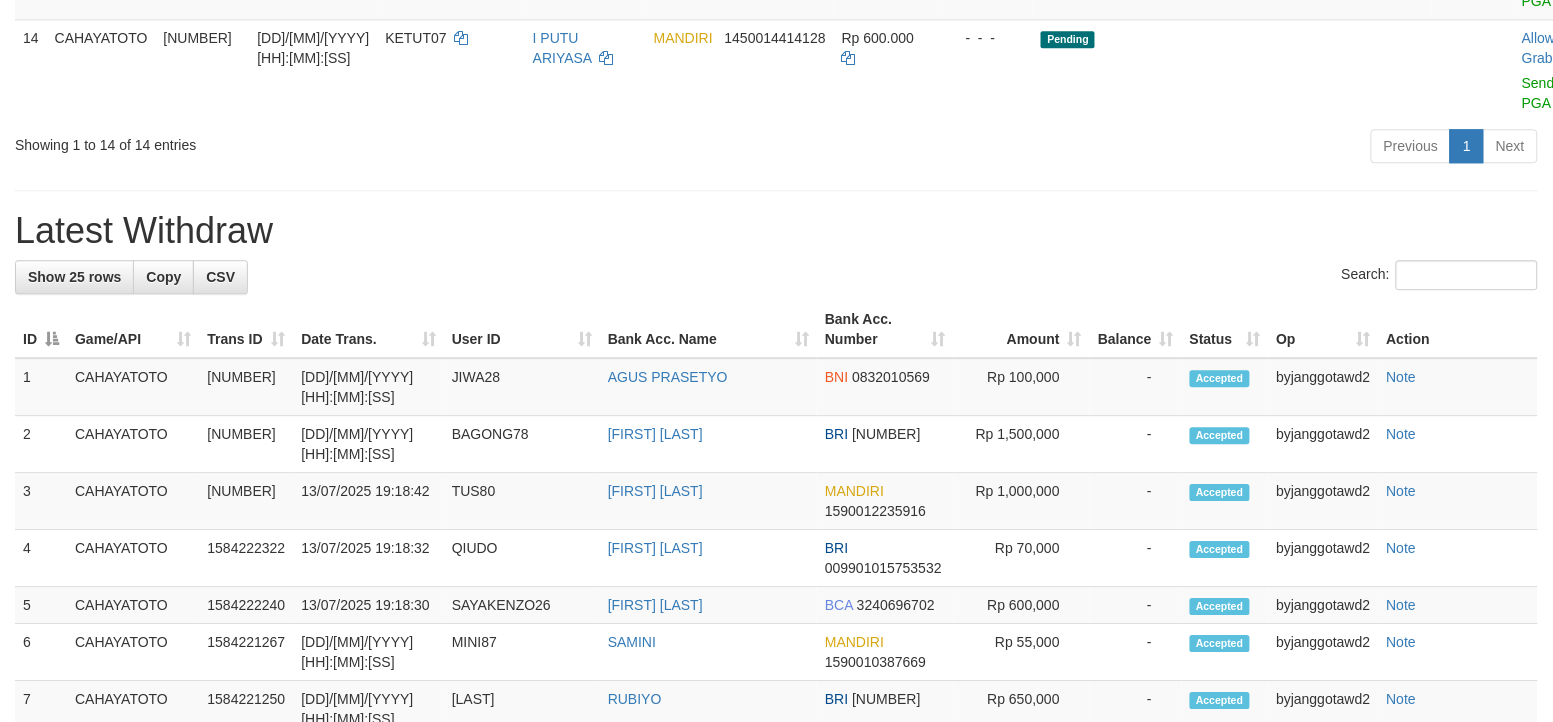 scroll, scrollTop: 1297, scrollLeft: 0, axis: vertical 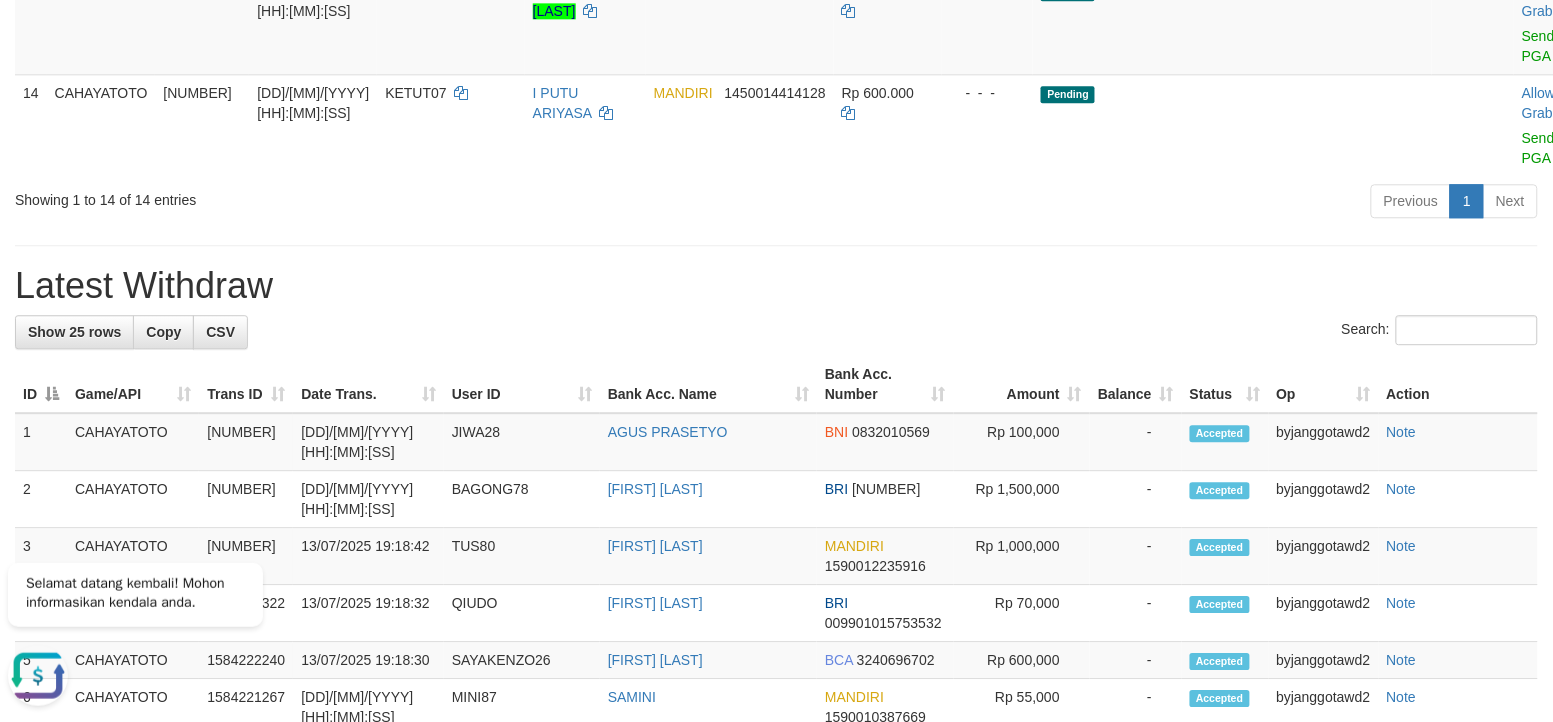 click on "Previous 1 Next" at bounding box center [1100, 203] 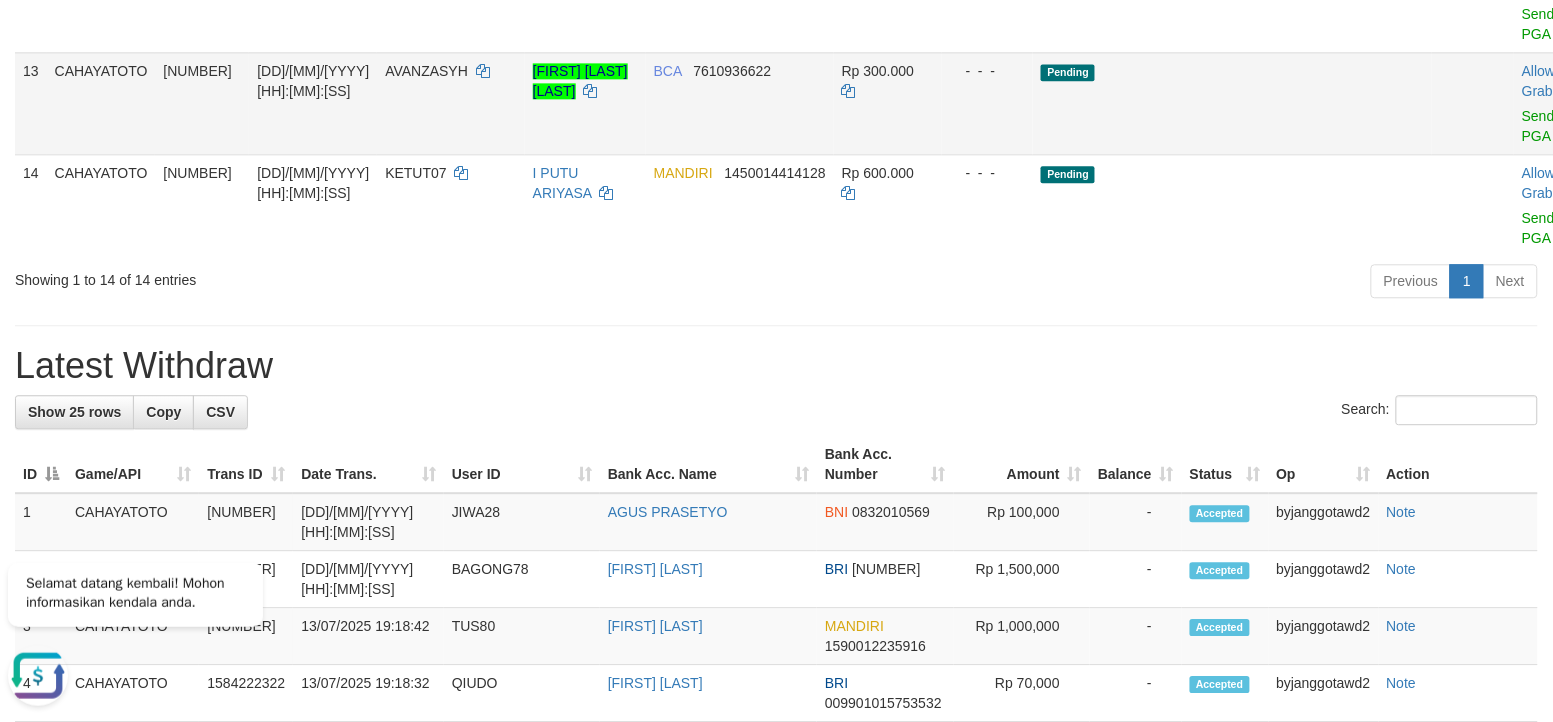 scroll, scrollTop: 1172, scrollLeft: 0, axis: vertical 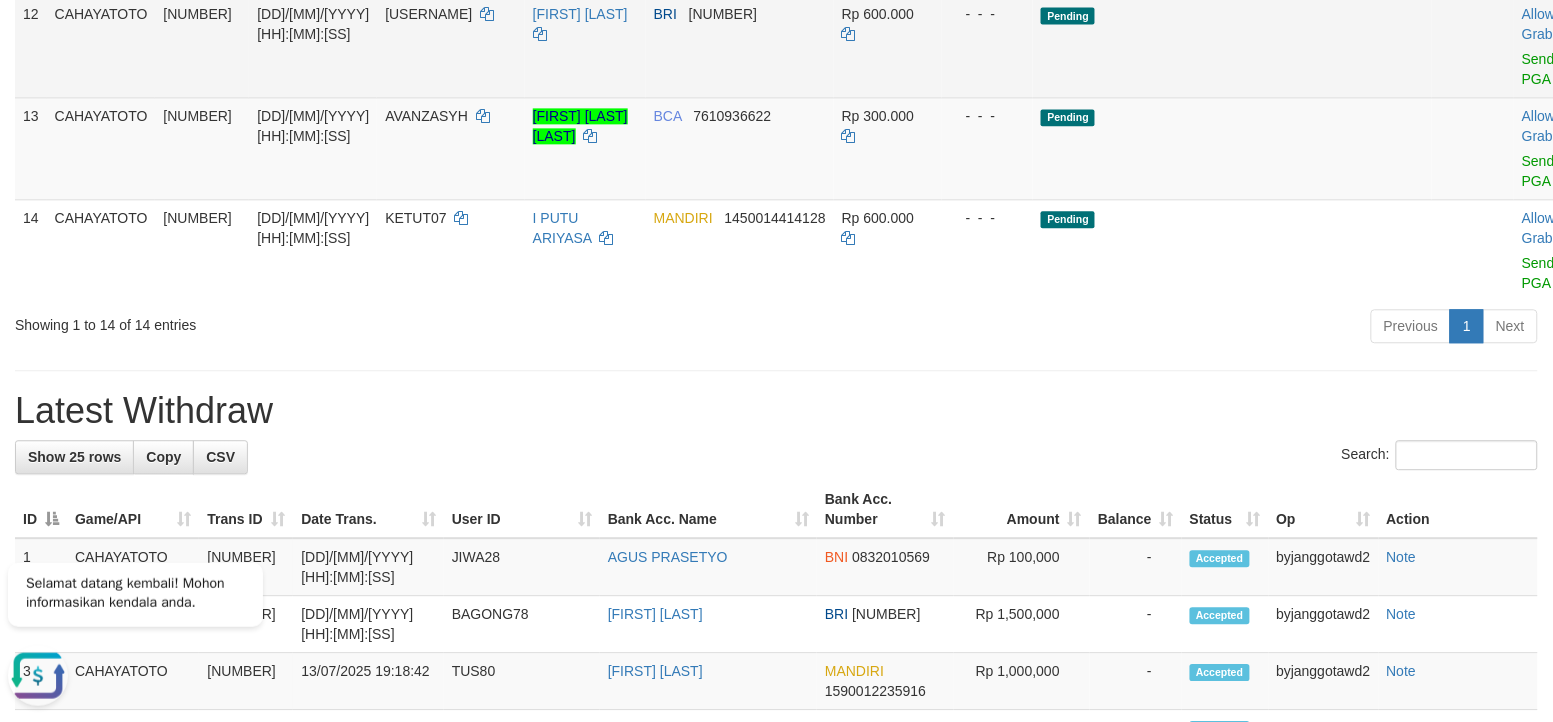 click on "Allow Grab   ·    Reject Send PGA     ·    Note" at bounding box center [1563, 46] 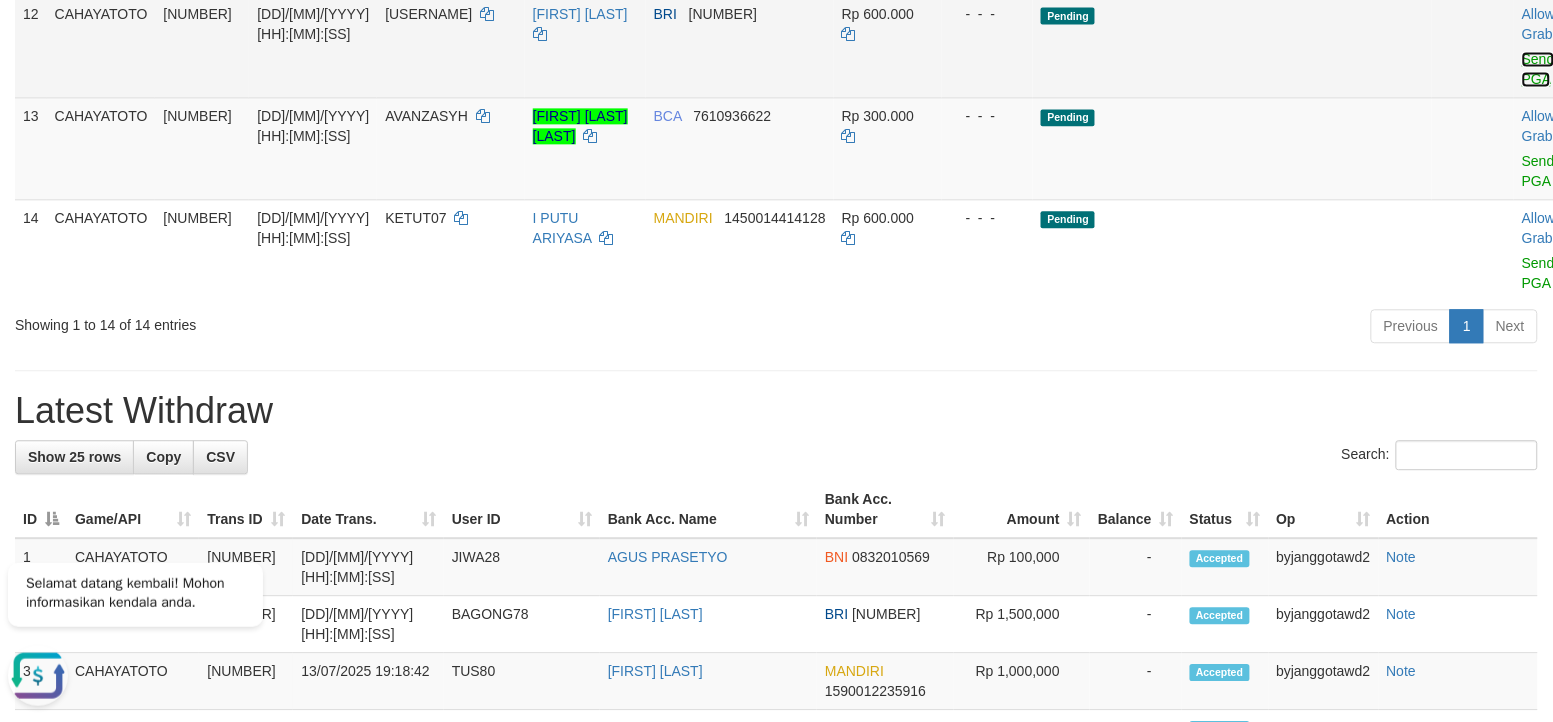 click on "Send PGA" at bounding box center [1538, 69] 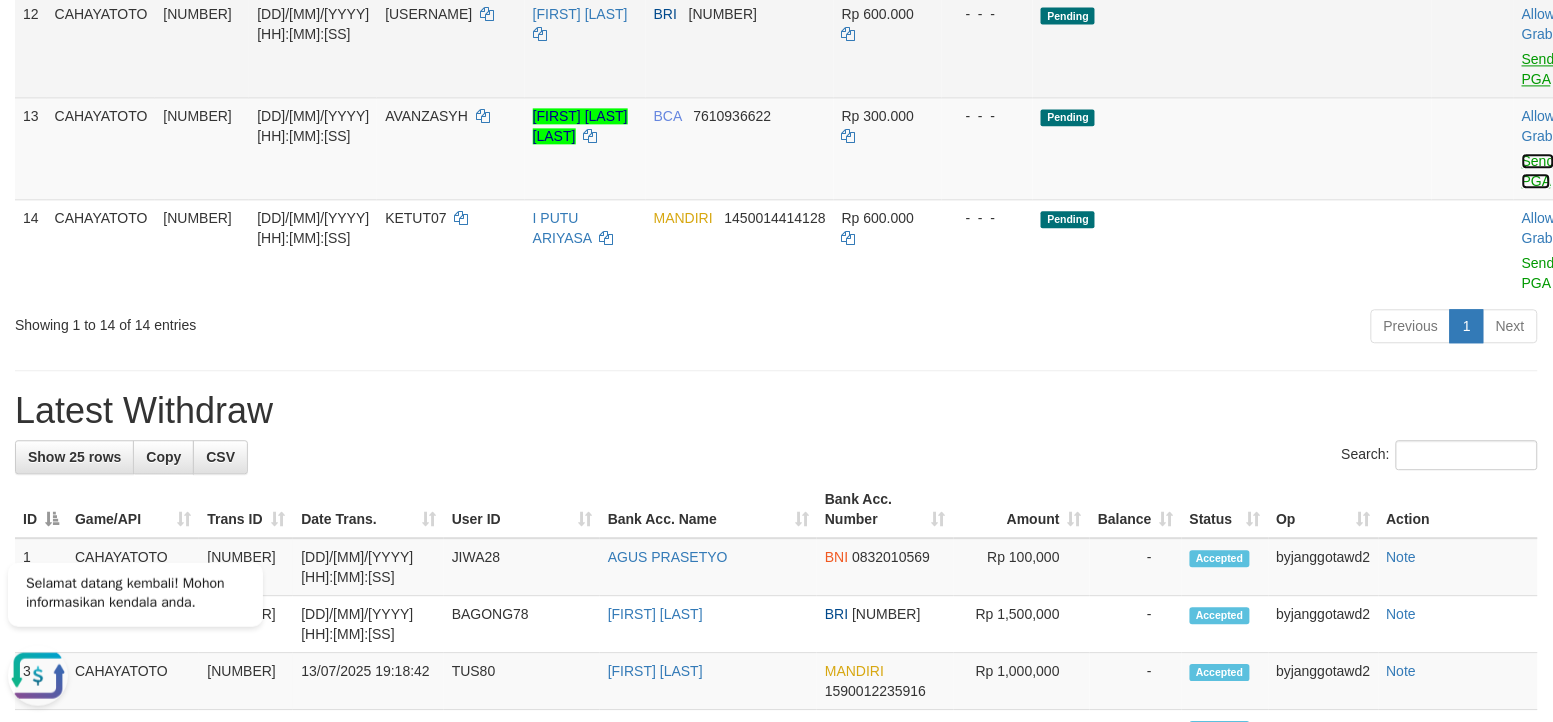 click on "Send PGA" at bounding box center (1538, 171) 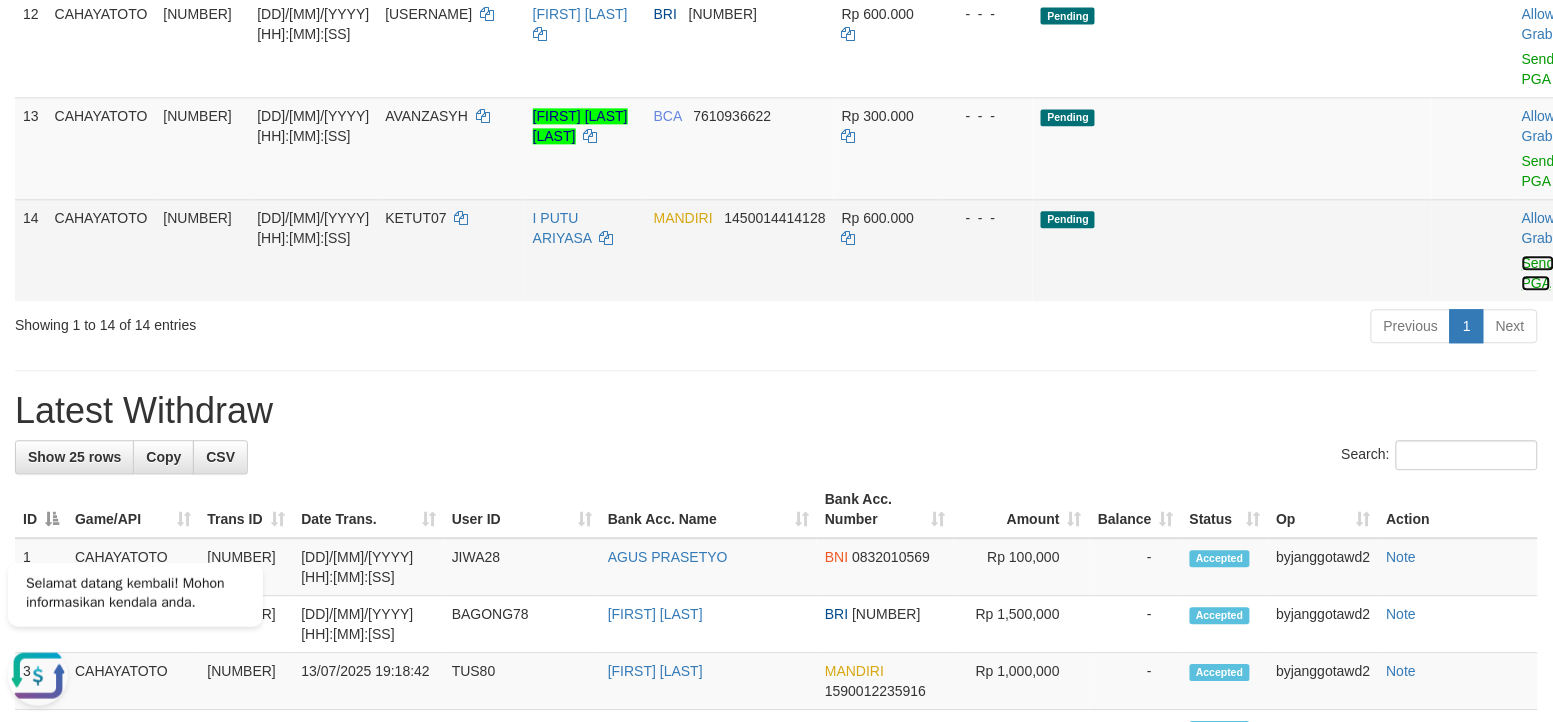 click on "Send PGA" at bounding box center [1538, 273] 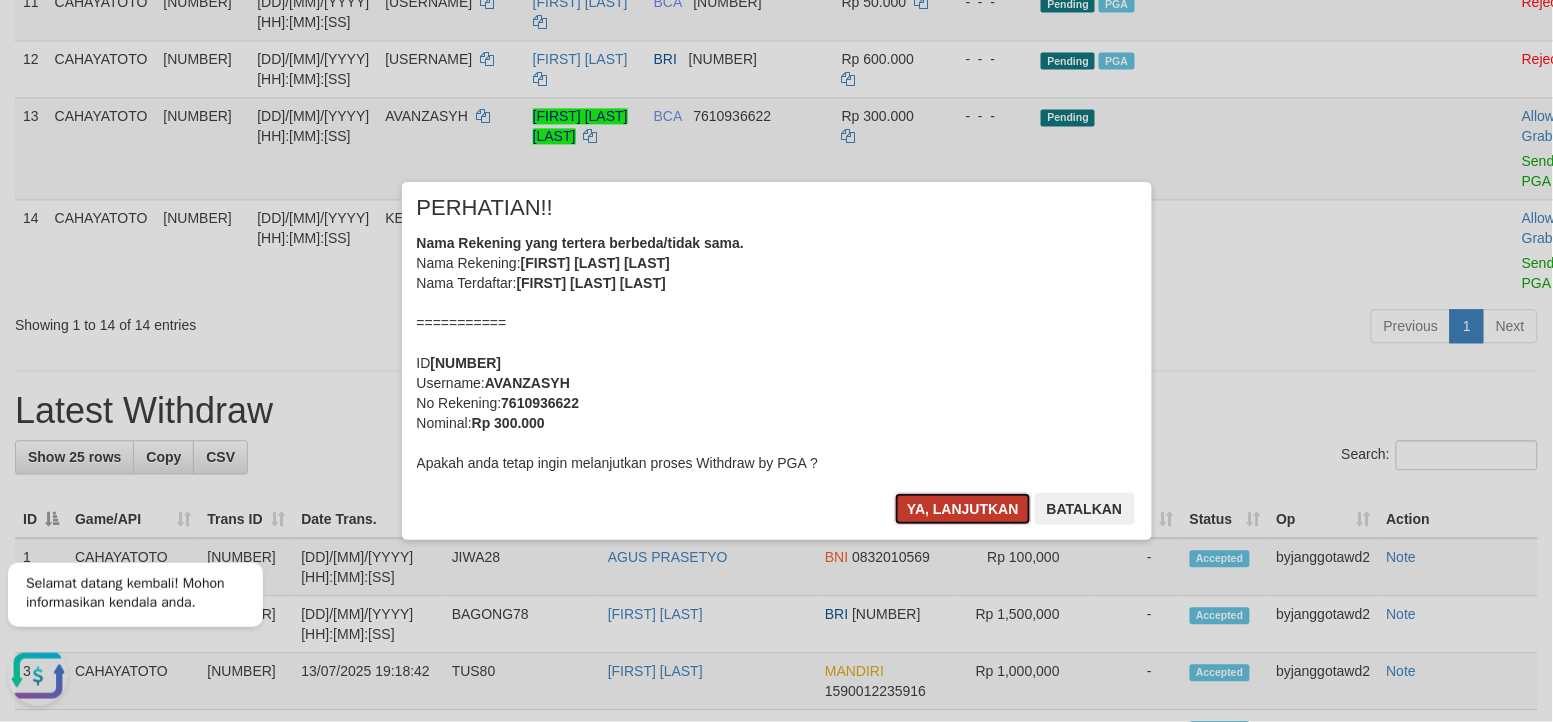 click on "Ya, lanjutkan" at bounding box center [963, 509] 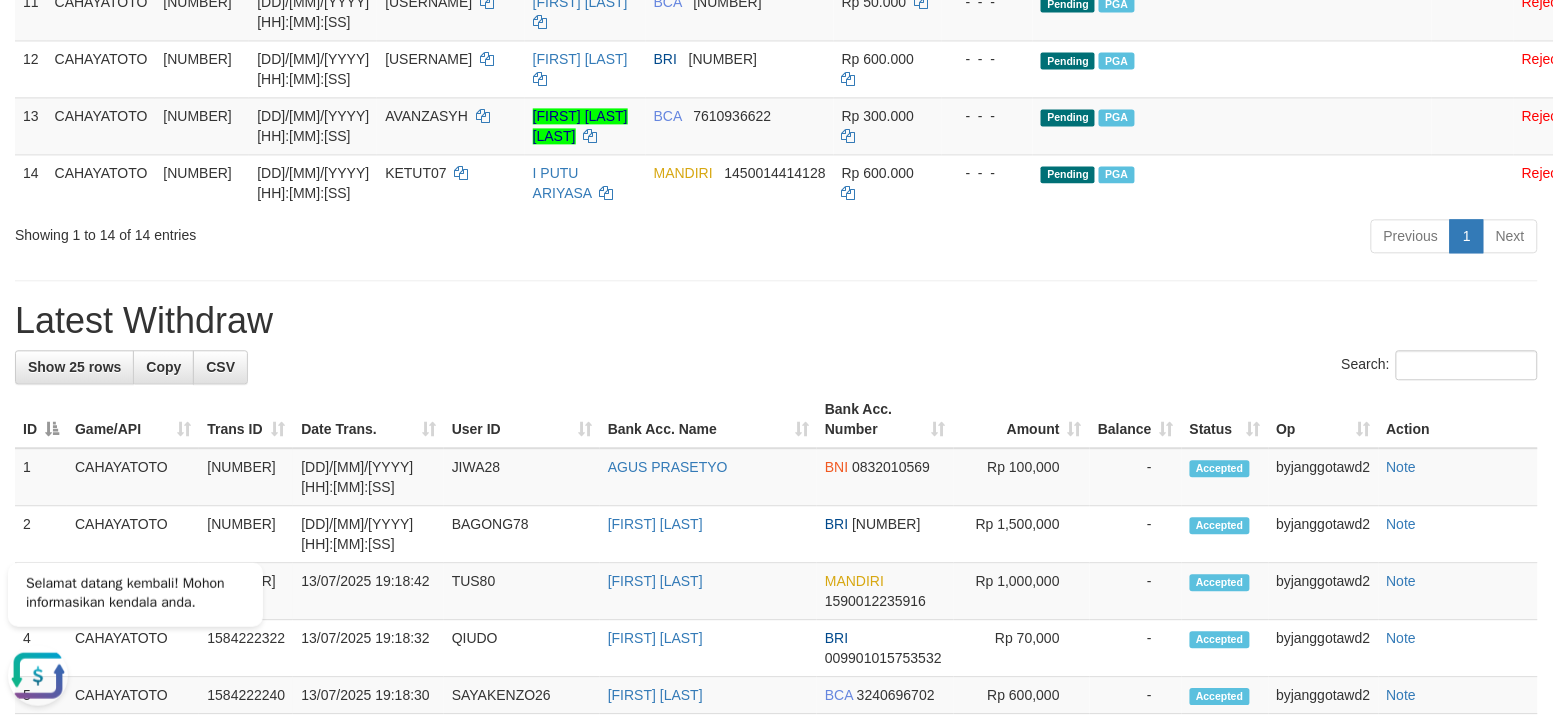 scroll, scrollTop: 1082, scrollLeft: 0, axis: vertical 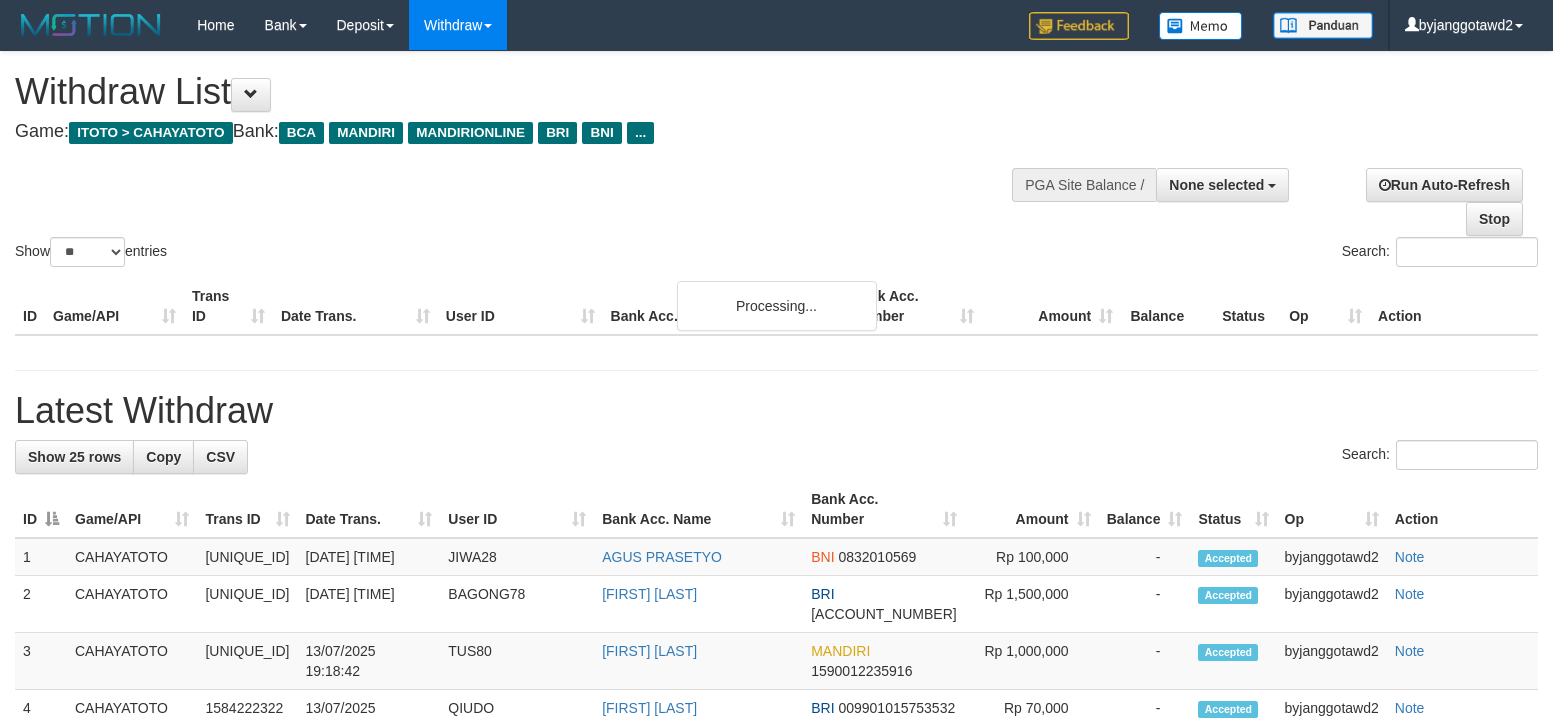 select 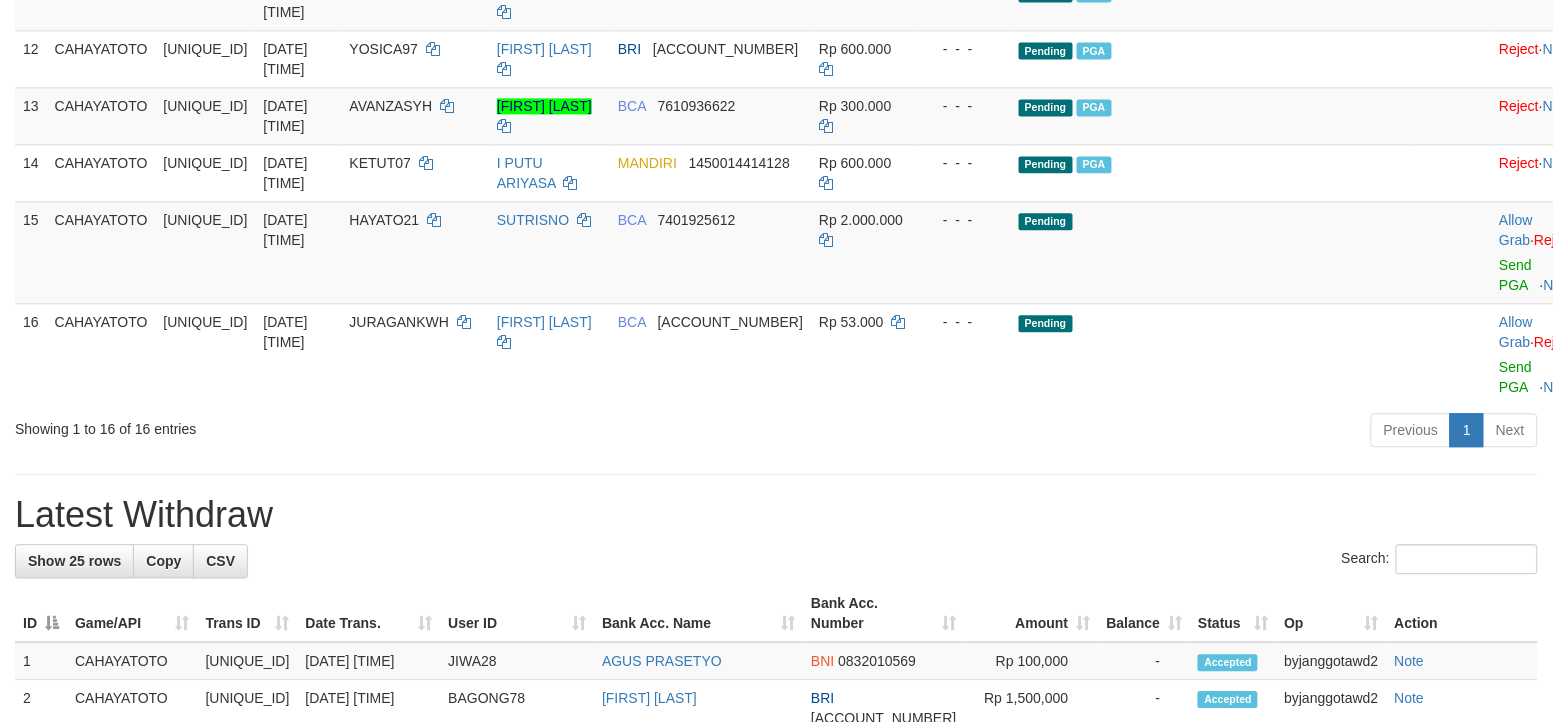 scroll, scrollTop: 1082, scrollLeft: 0, axis: vertical 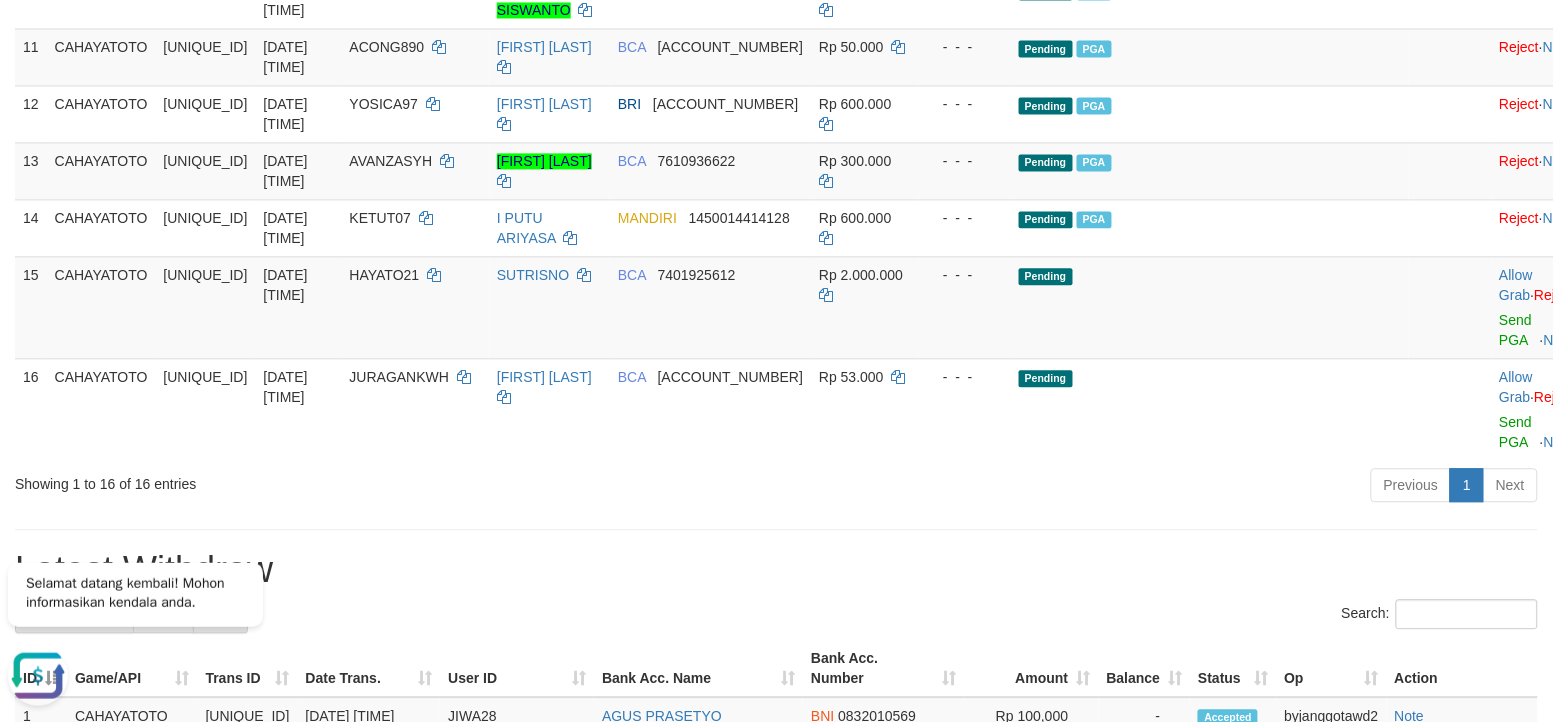 click on "Previous 1 Next" at bounding box center [1100, 487] 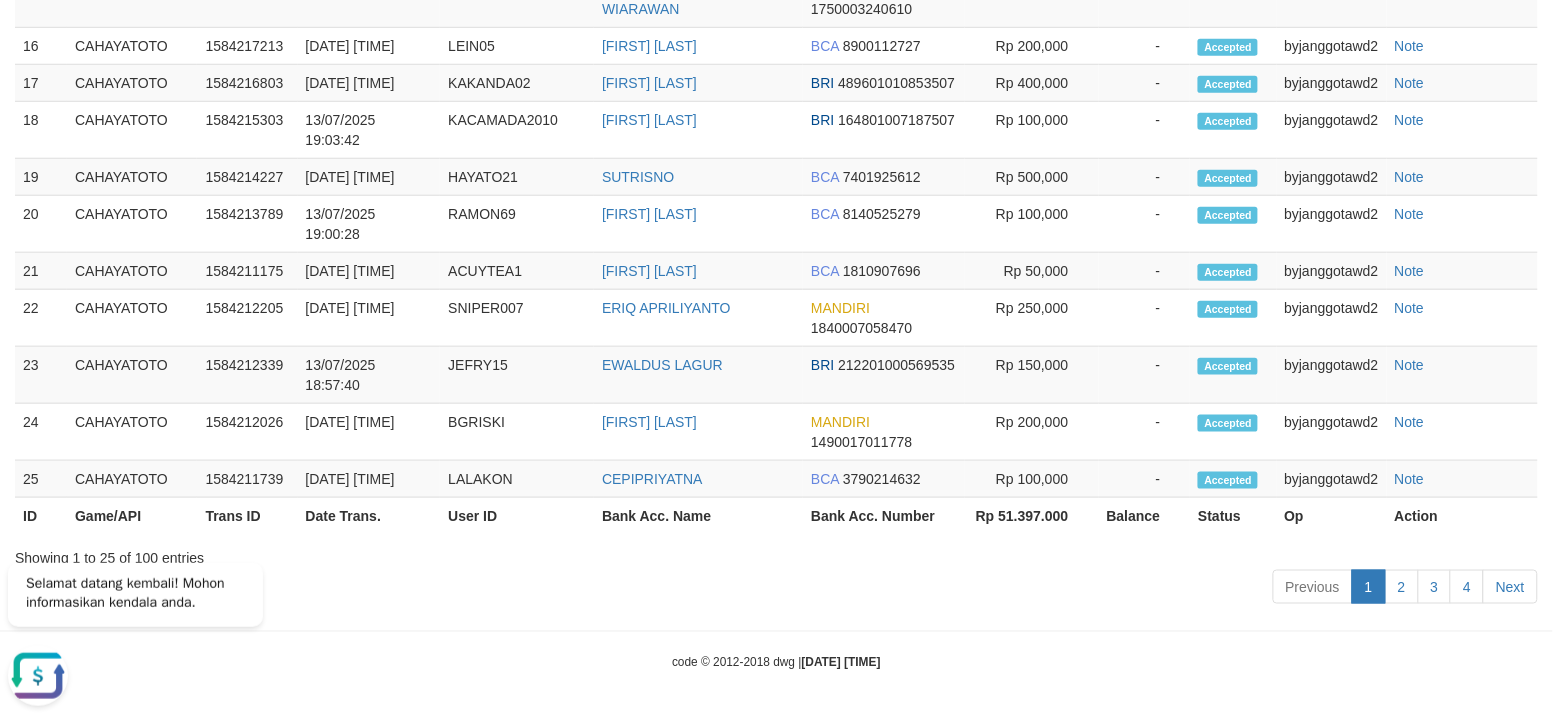 scroll, scrollTop: 1160, scrollLeft: 0, axis: vertical 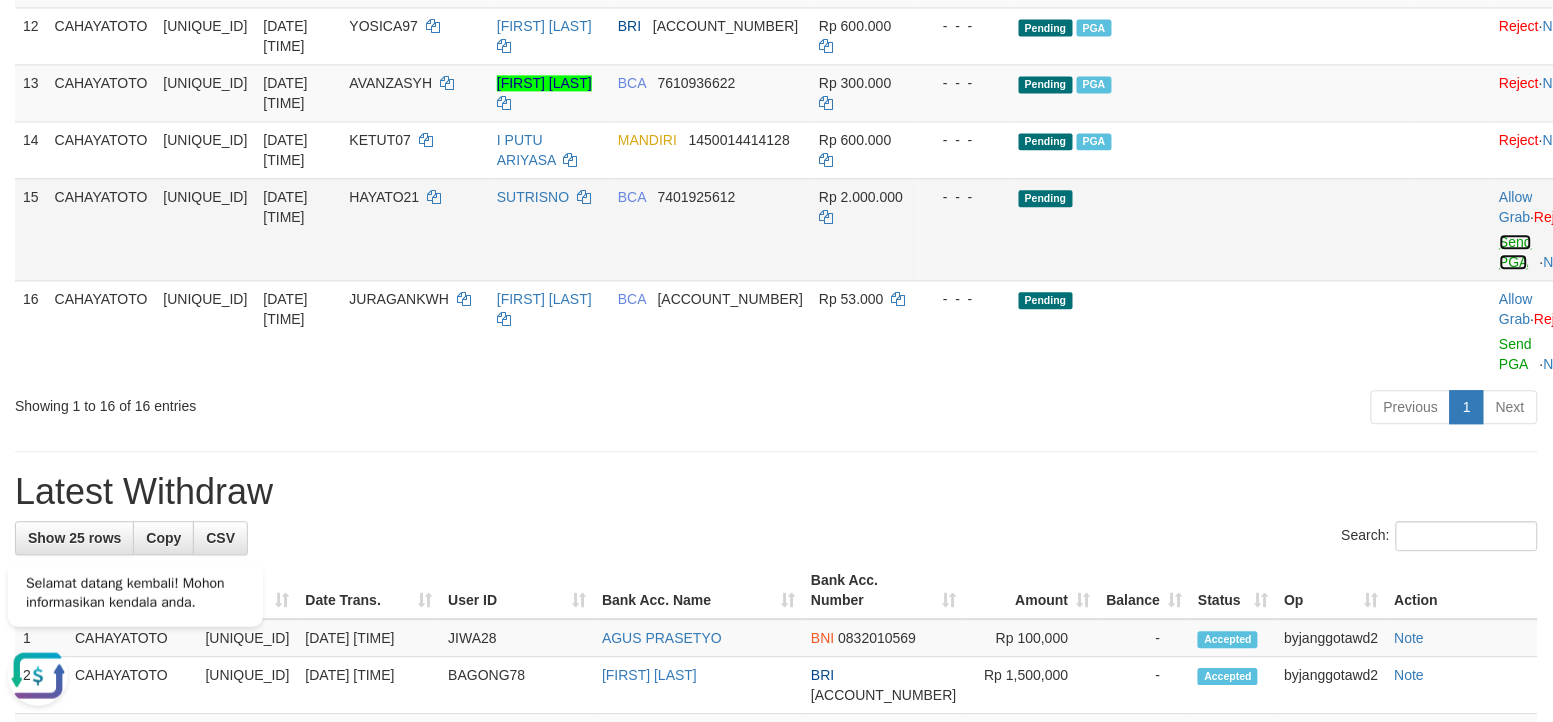 click on "Send PGA" at bounding box center [1516, 252] 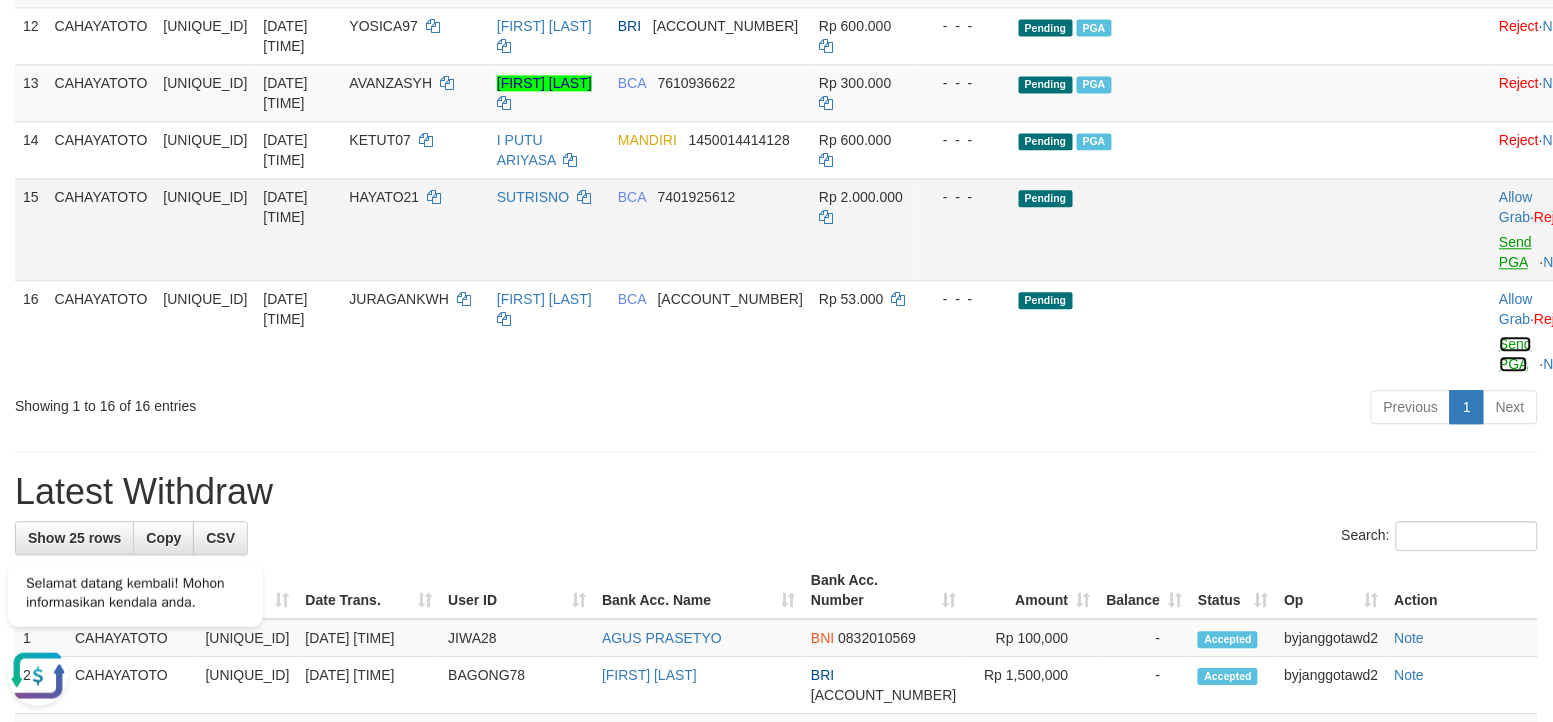 click on "Send PGA" at bounding box center [1516, 354] 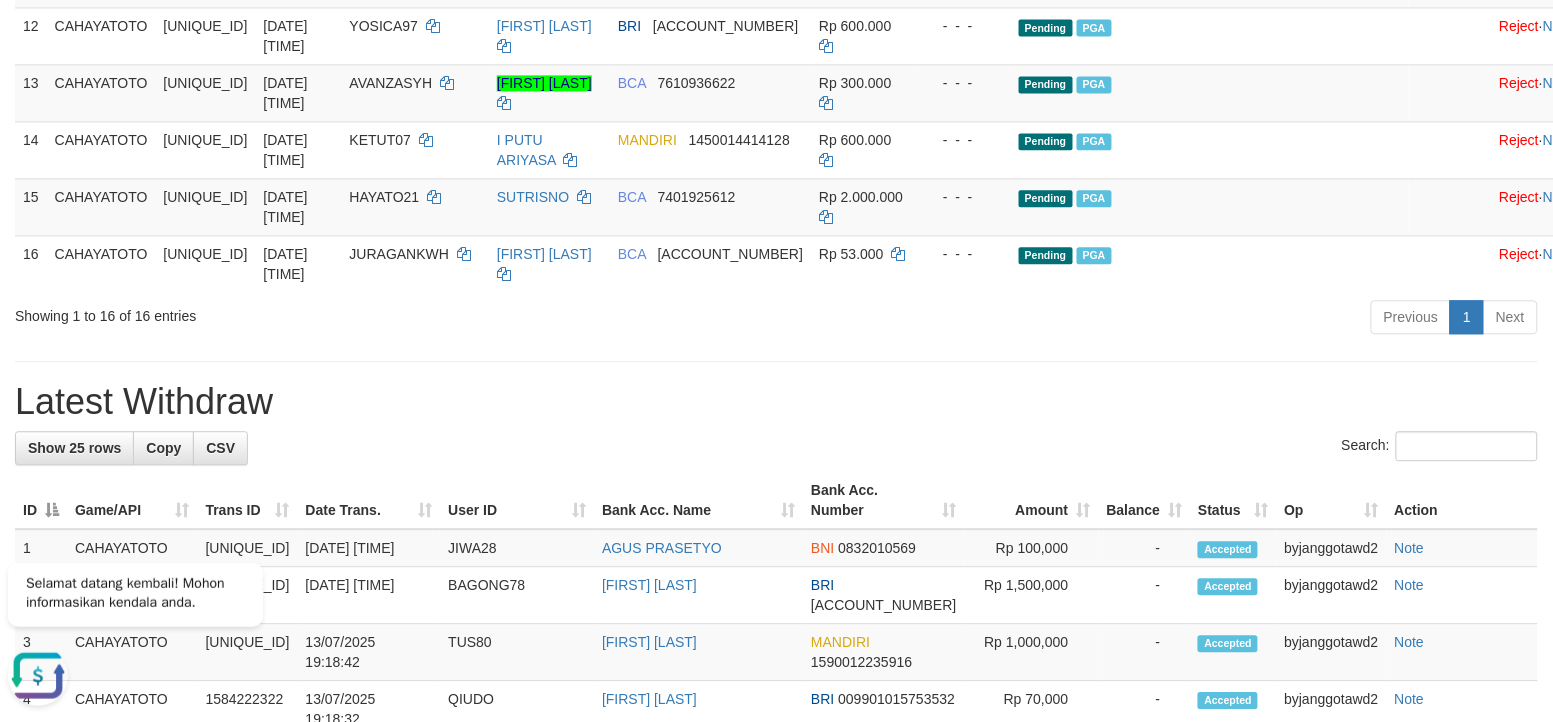 drag, startPoint x: 755, startPoint y: 613, endPoint x: 767, endPoint y: 605, distance: 14.422205 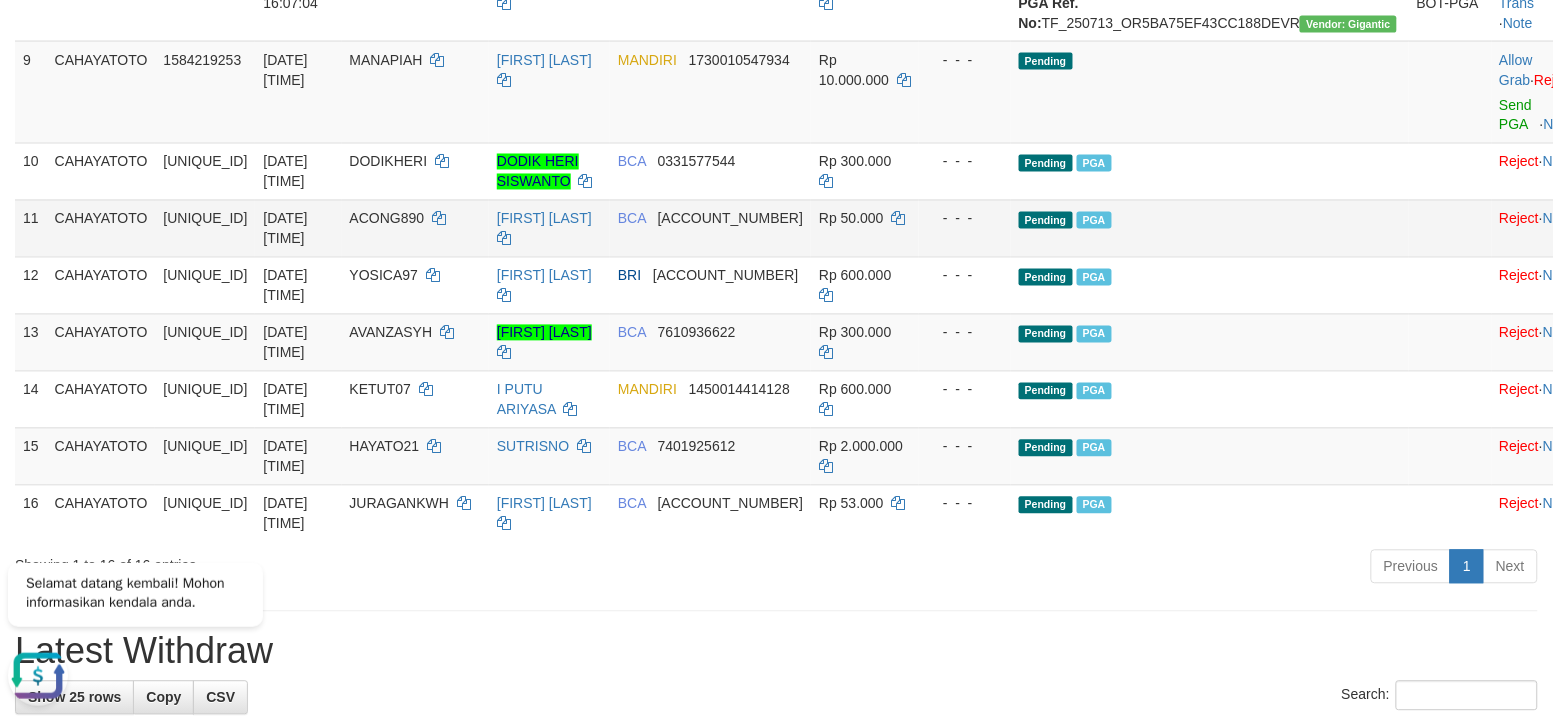 scroll, scrollTop: 1535, scrollLeft: 0, axis: vertical 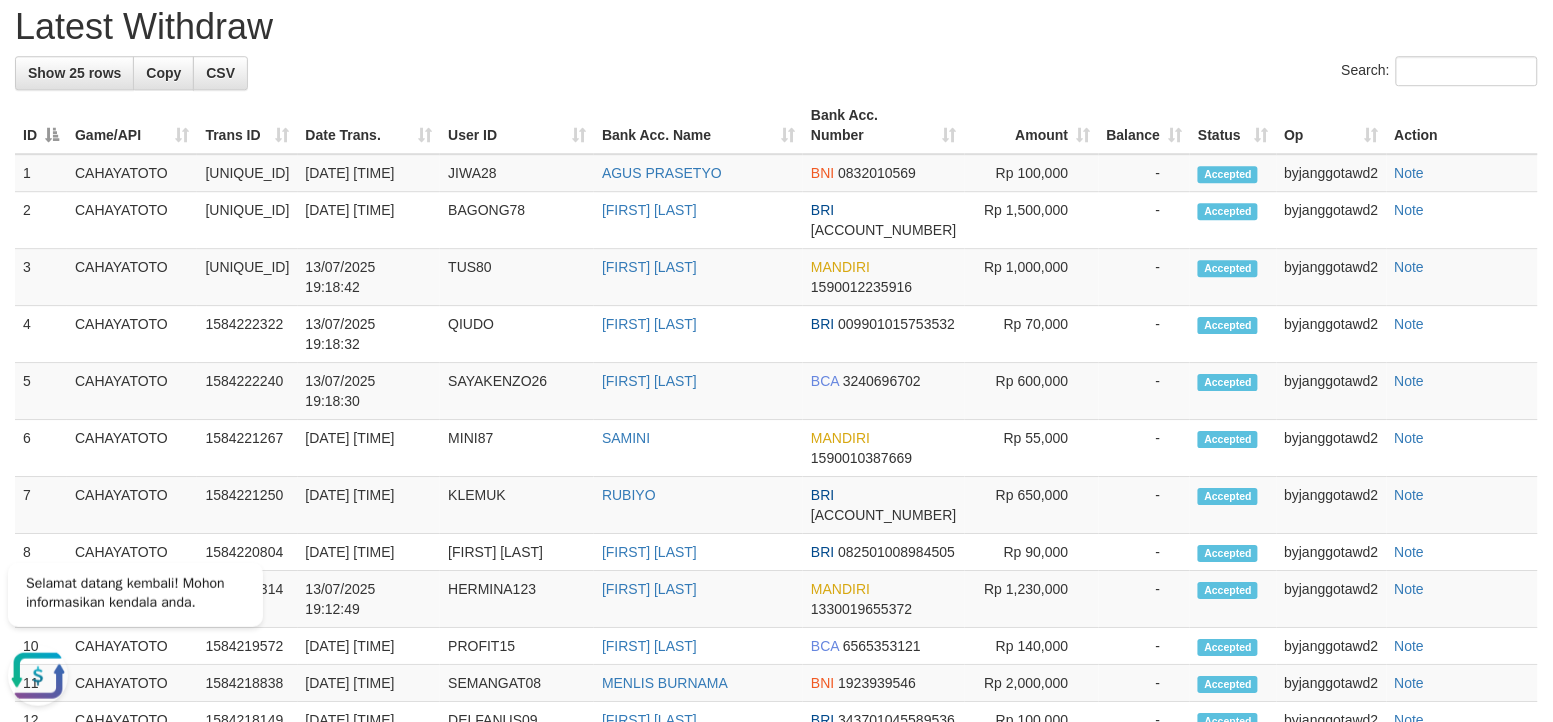 click on "Search:" at bounding box center [776, 73] 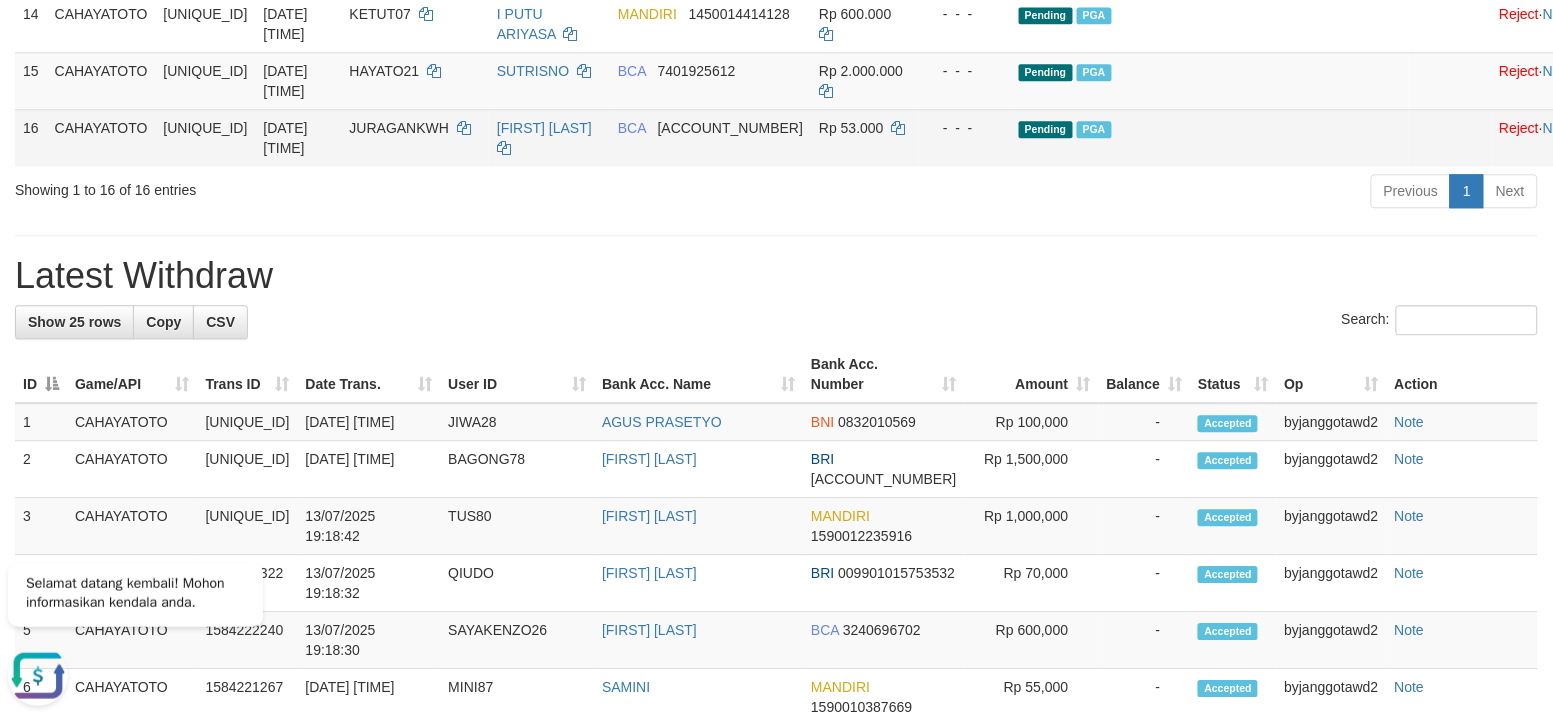 scroll, scrollTop: 1285, scrollLeft: 0, axis: vertical 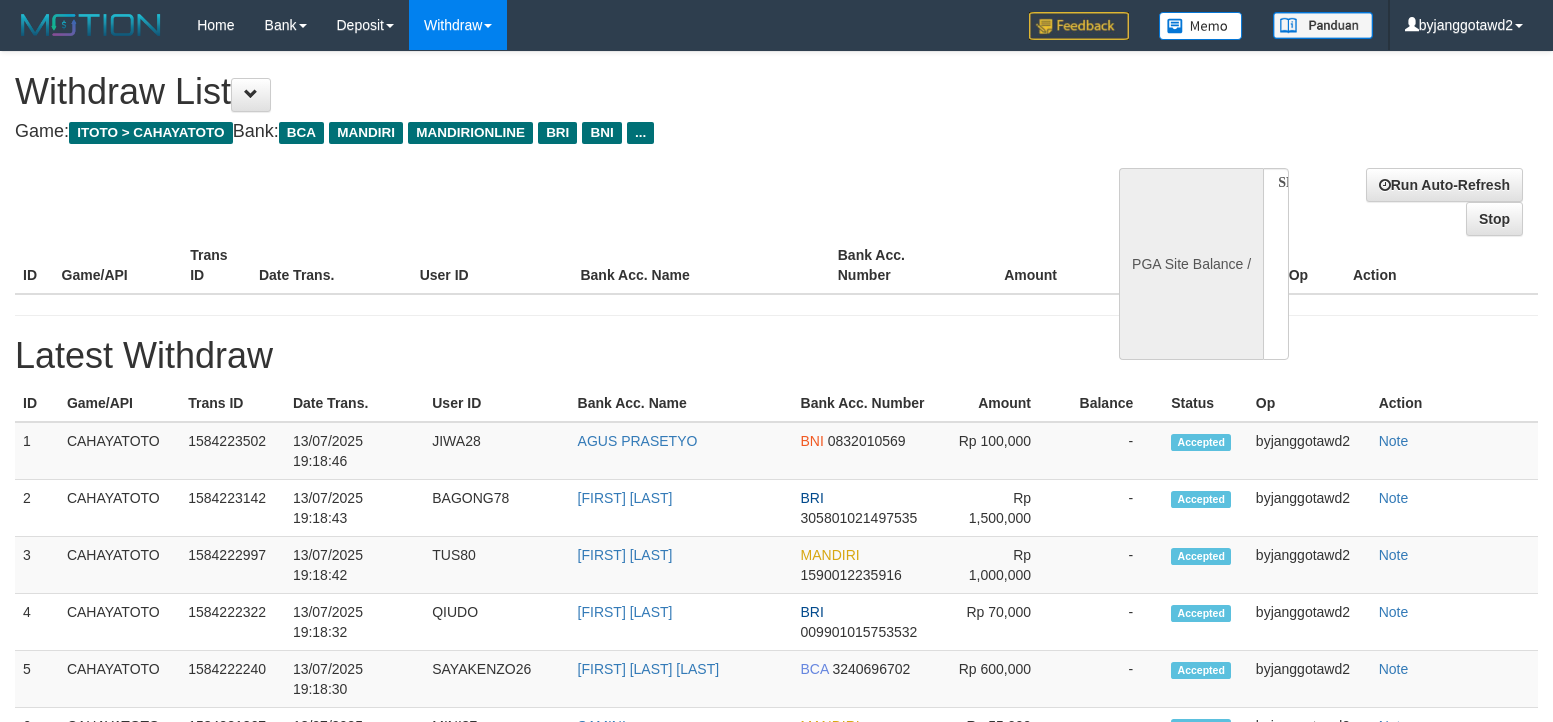 select 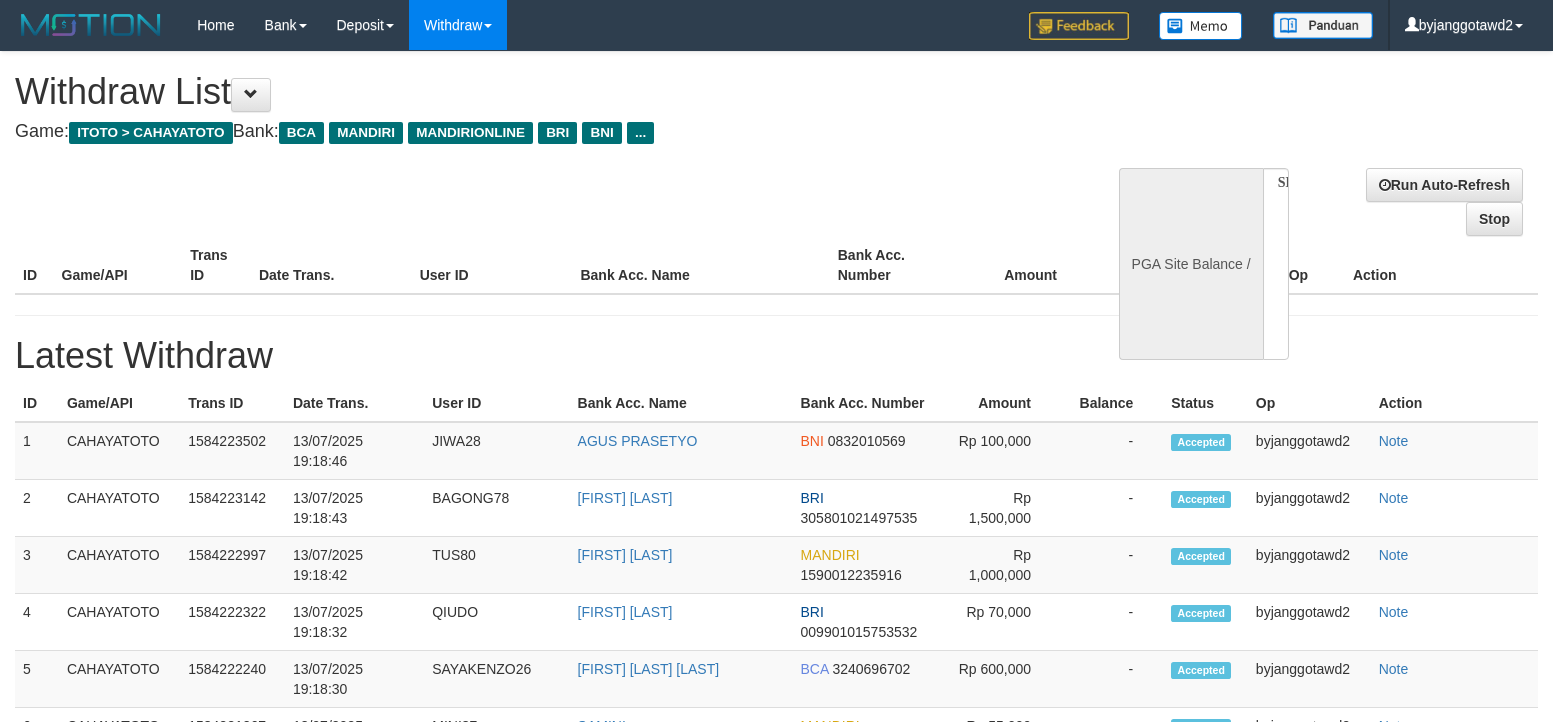 scroll, scrollTop: 0, scrollLeft: 0, axis: both 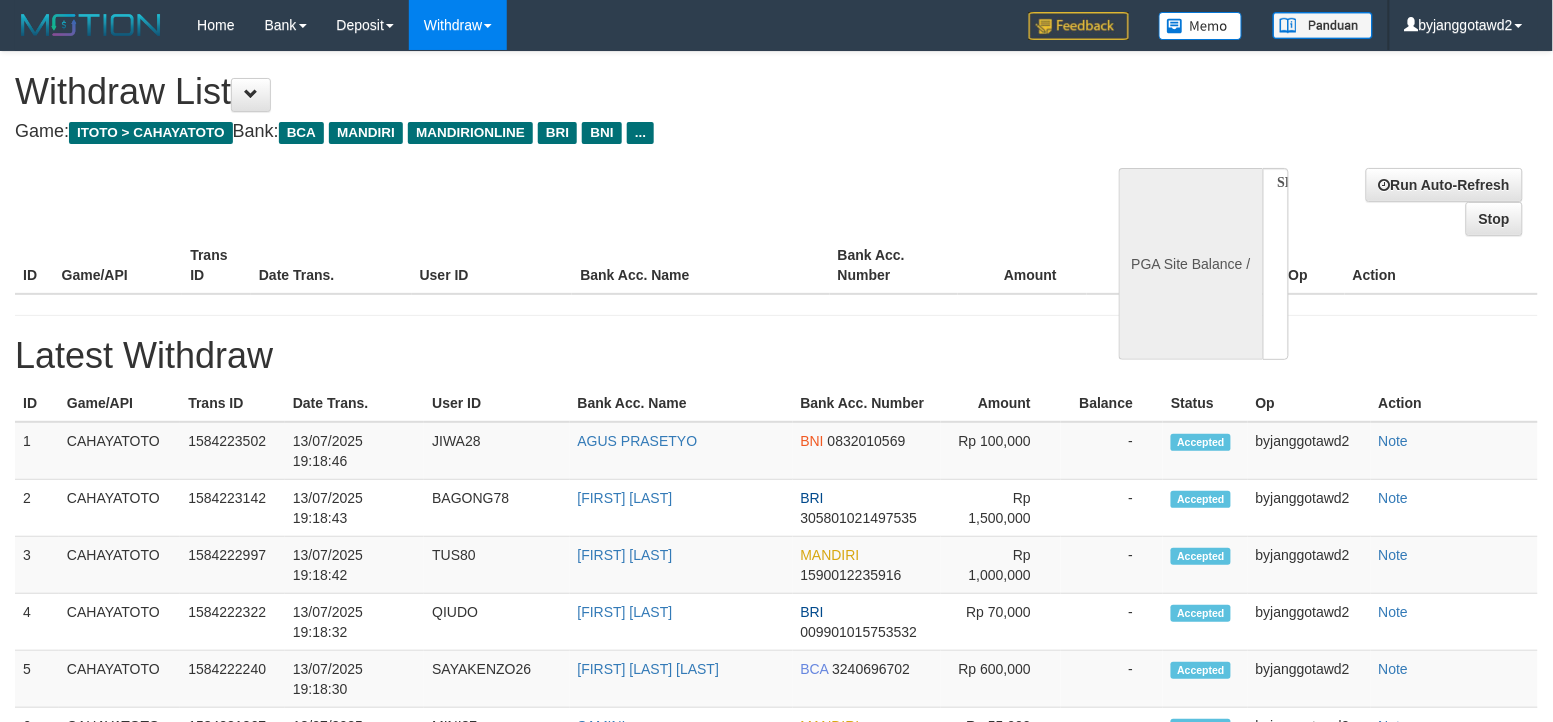 select on "**" 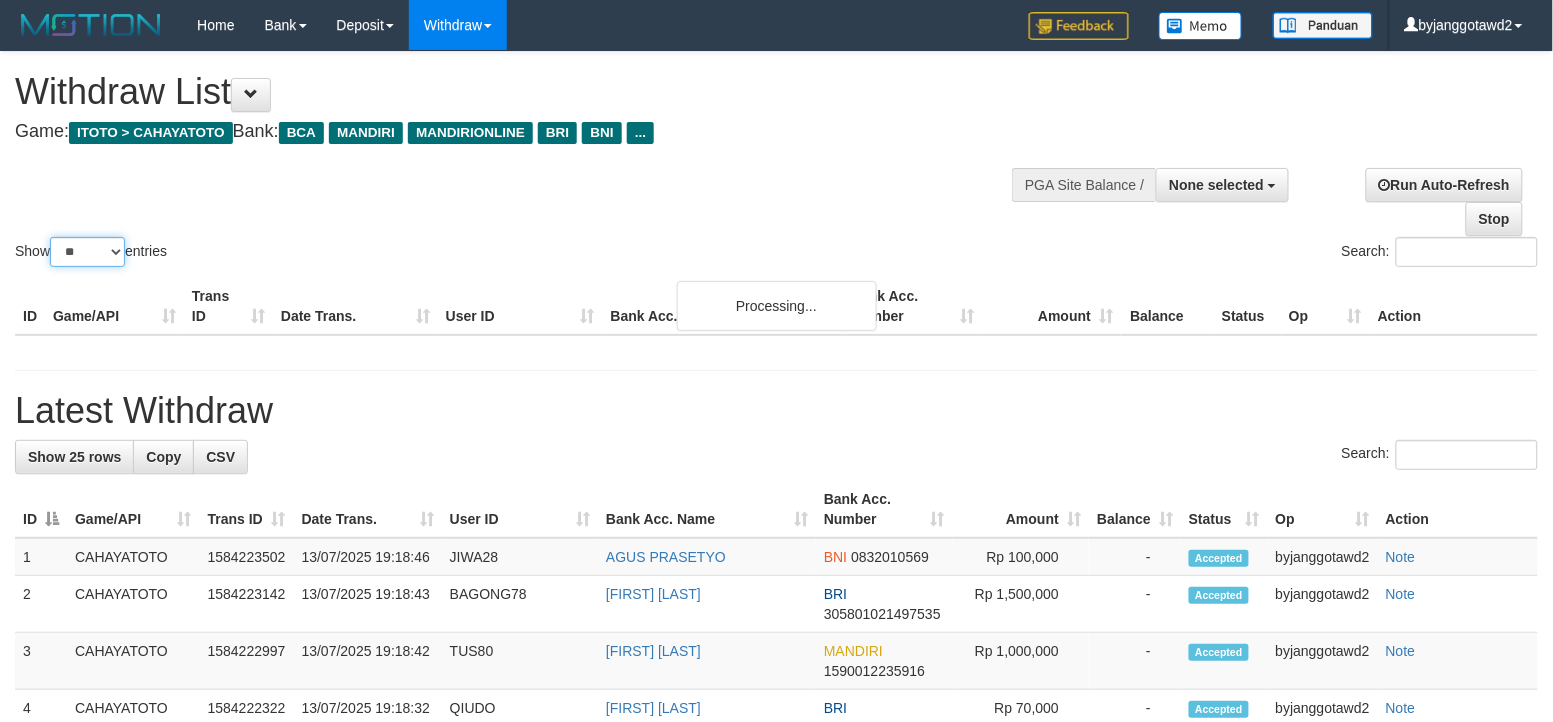 drag, startPoint x: 113, startPoint y: 240, endPoint x: 116, endPoint y: 262, distance: 22.203604 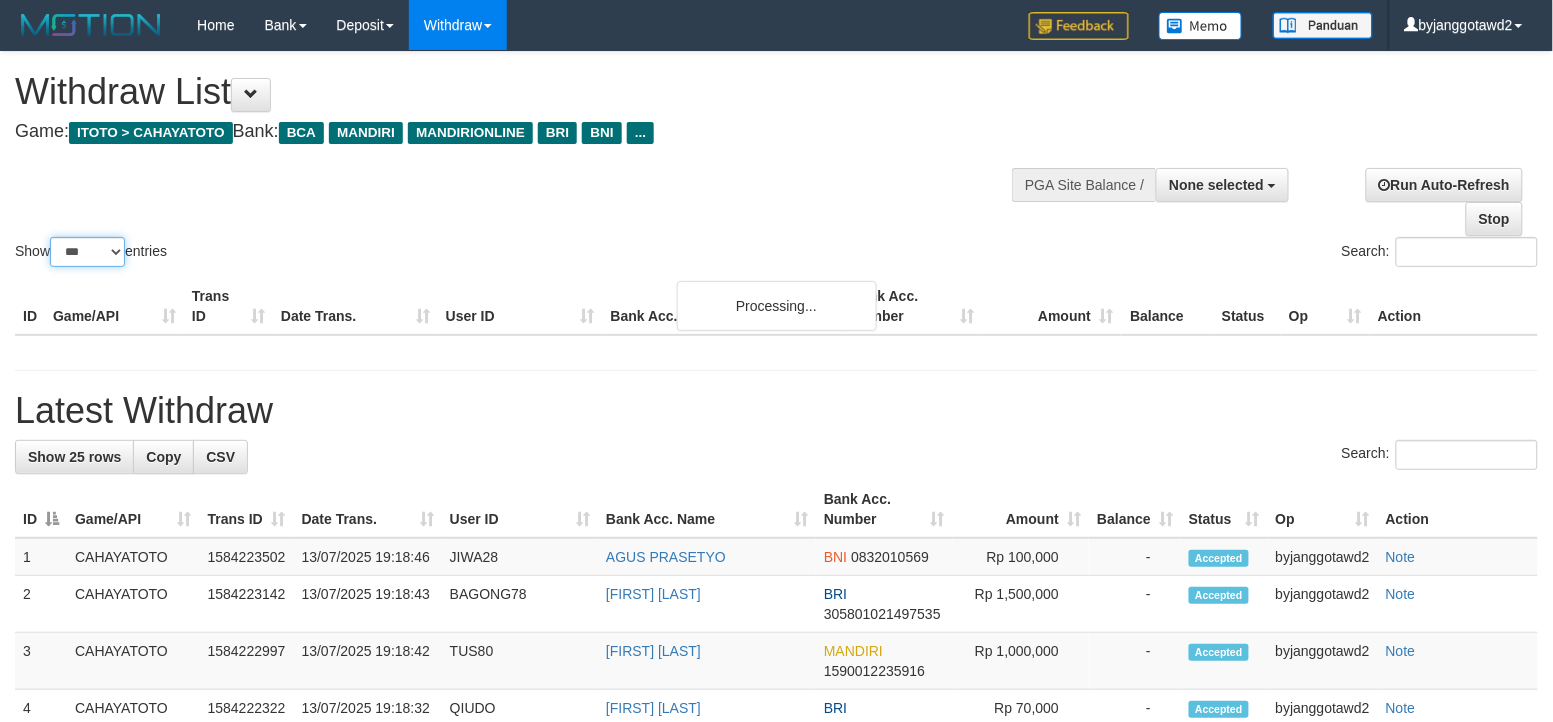click on "** ** ** ***" at bounding box center [87, 252] 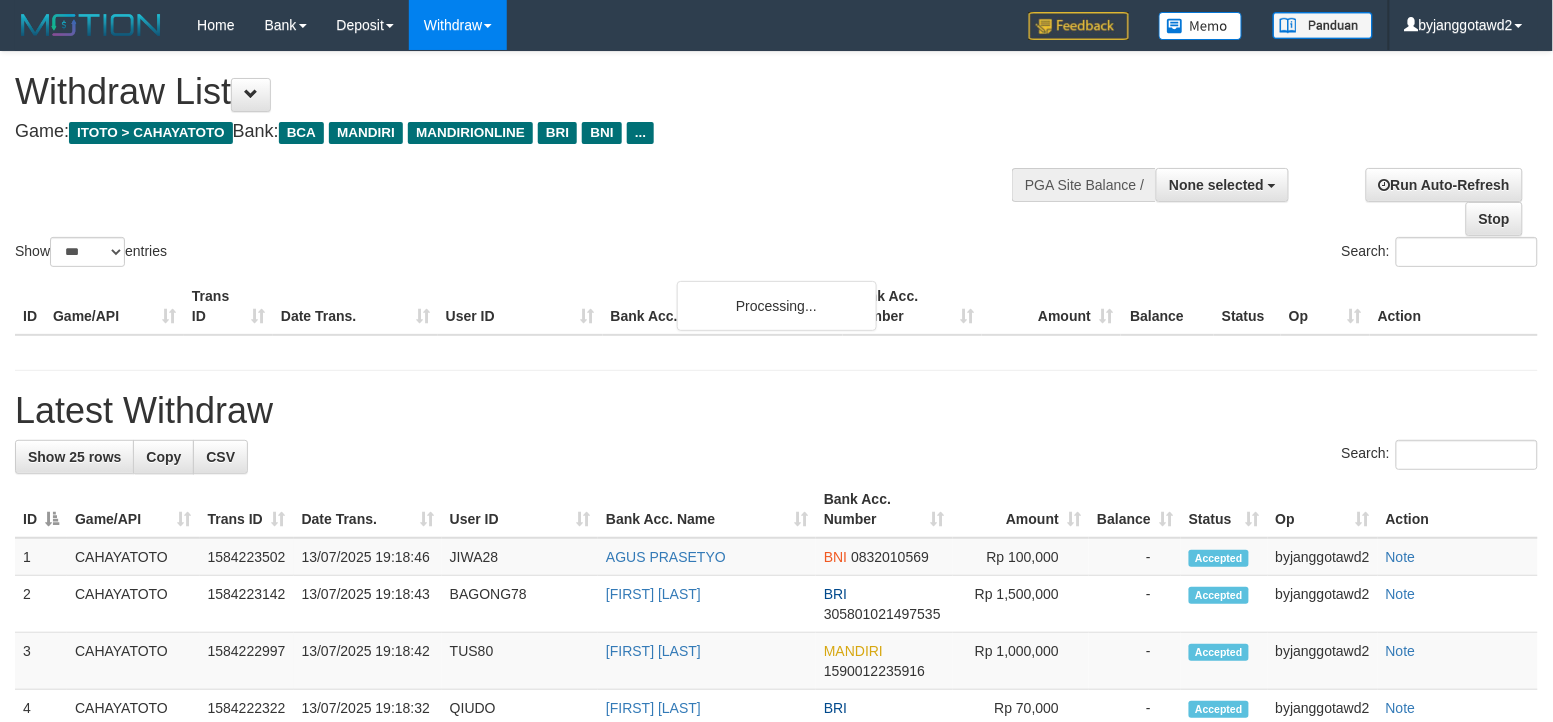 click on "Show  ** ** ** ***  entries Search:" at bounding box center [776, 161] 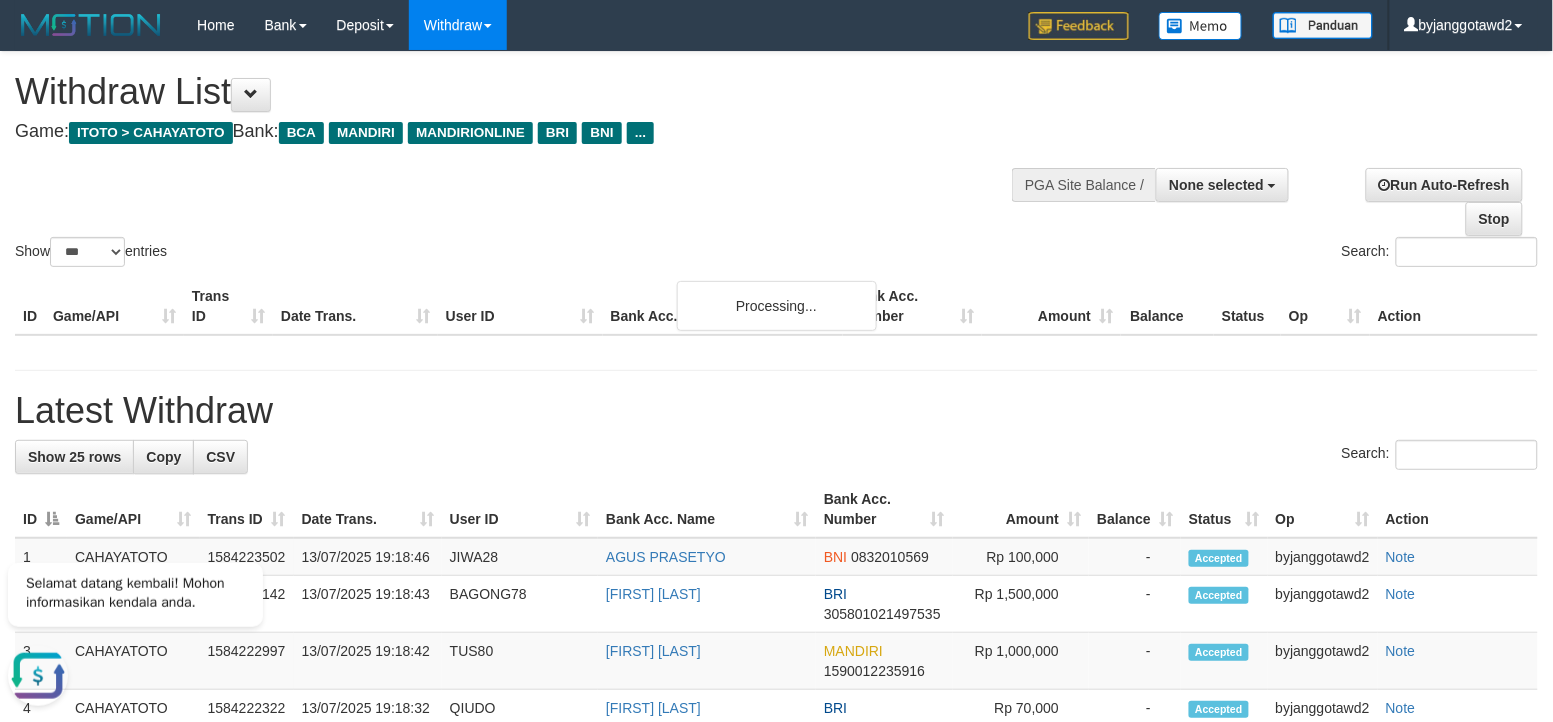scroll, scrollTop: 0, scrollLeft: 0, axis: both 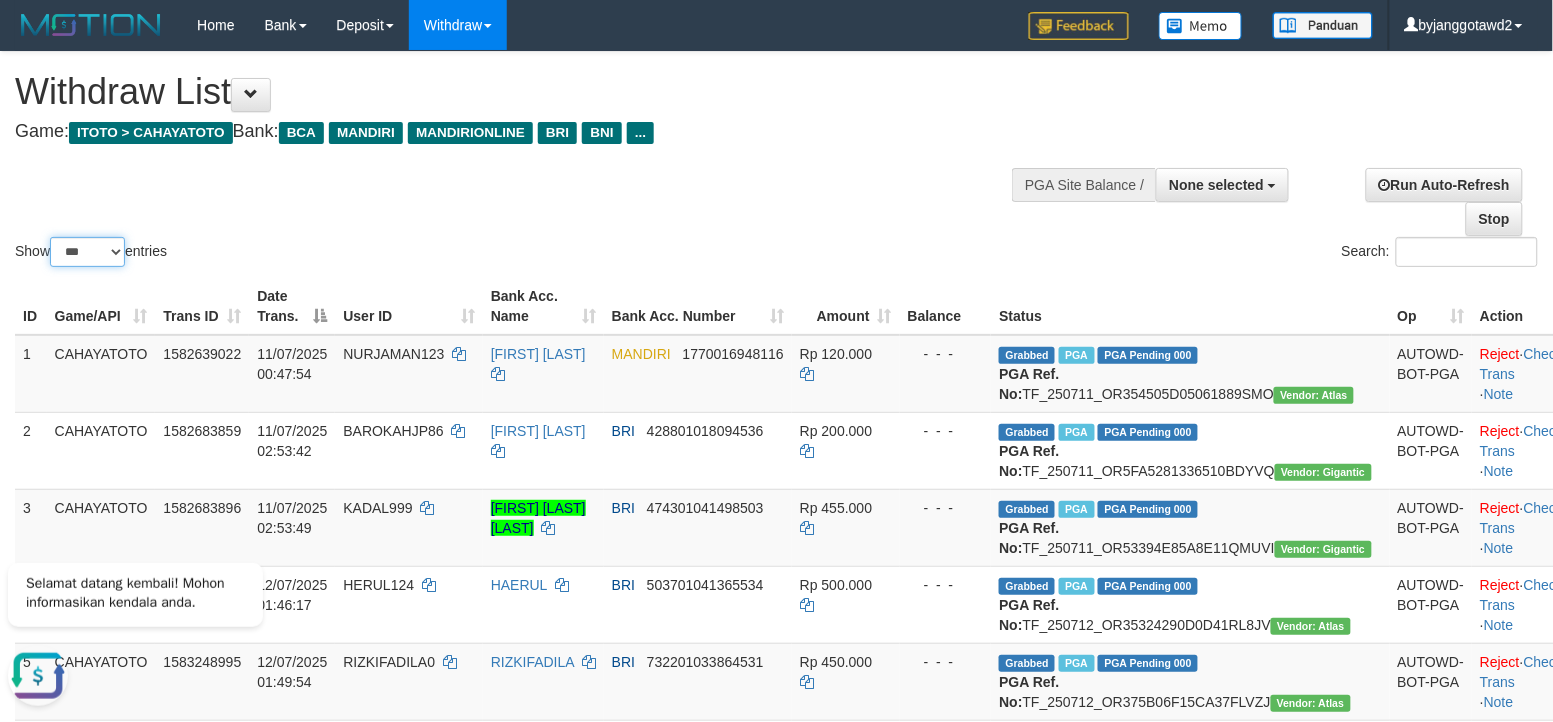 drag, startPoint x: 91, startPoint y: 256, endPoint x: 96, endPoint y: 266, distance: 11.18034 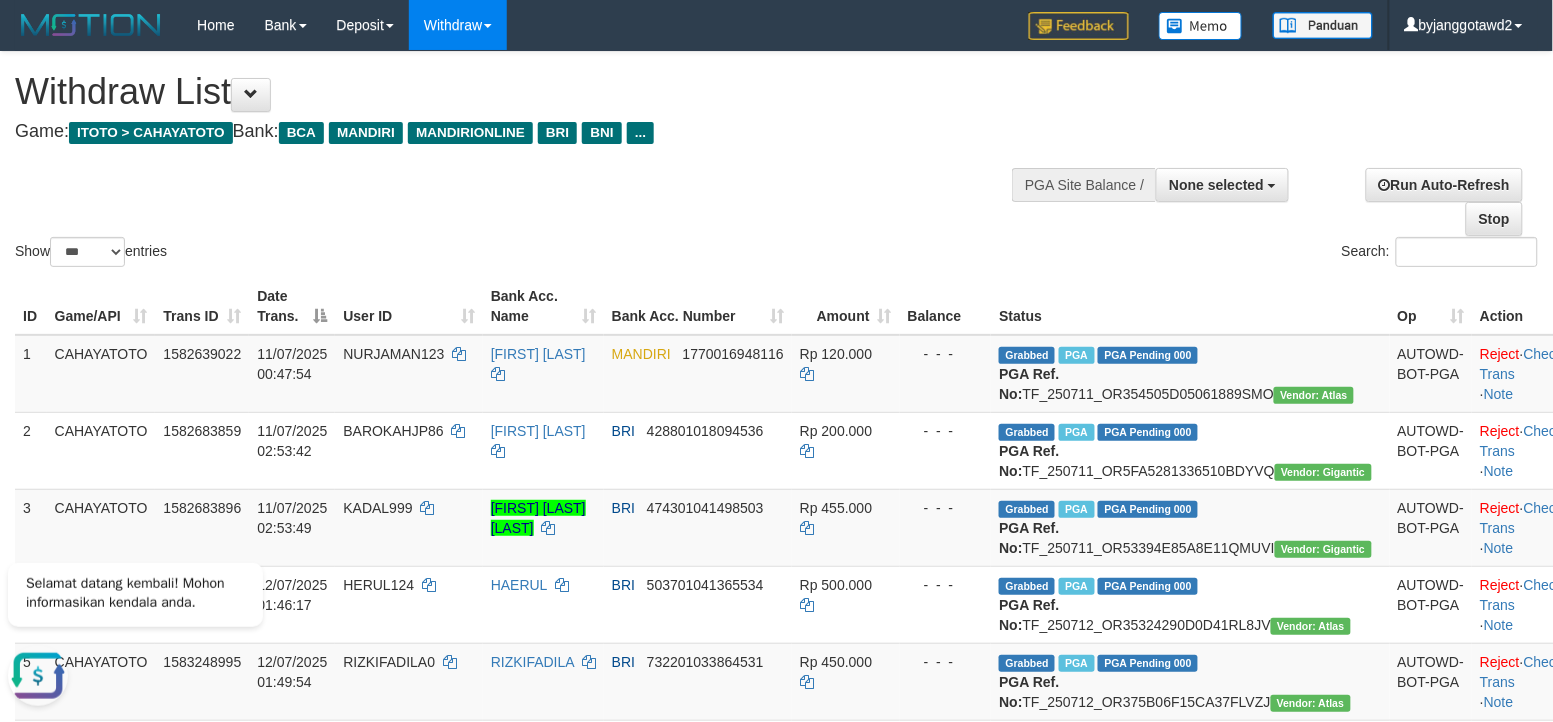 click on "Show  ** ** ** ***  entries Search:" at bounding box center [776, 161] 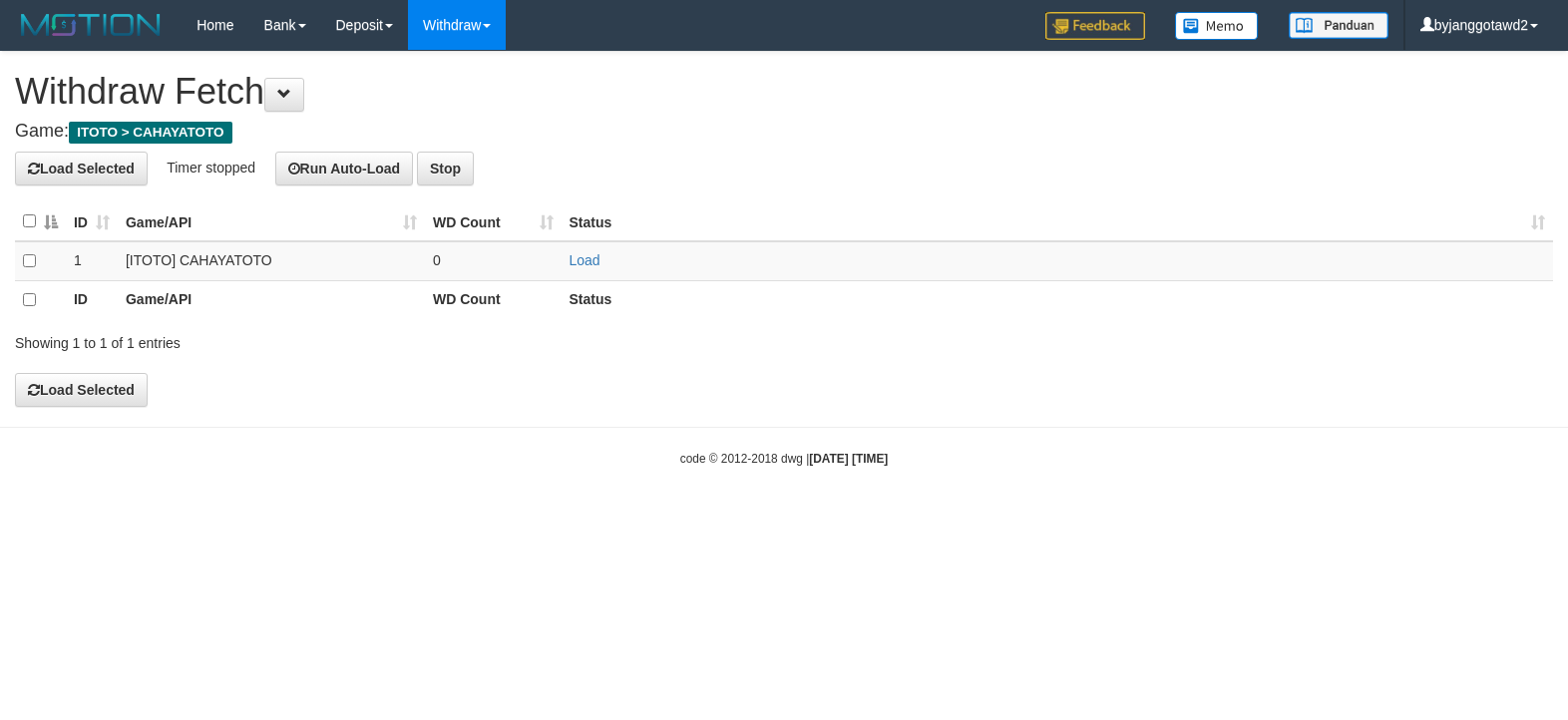 scroll, scrollTop: 0, scrollLeft: 0, axis: both 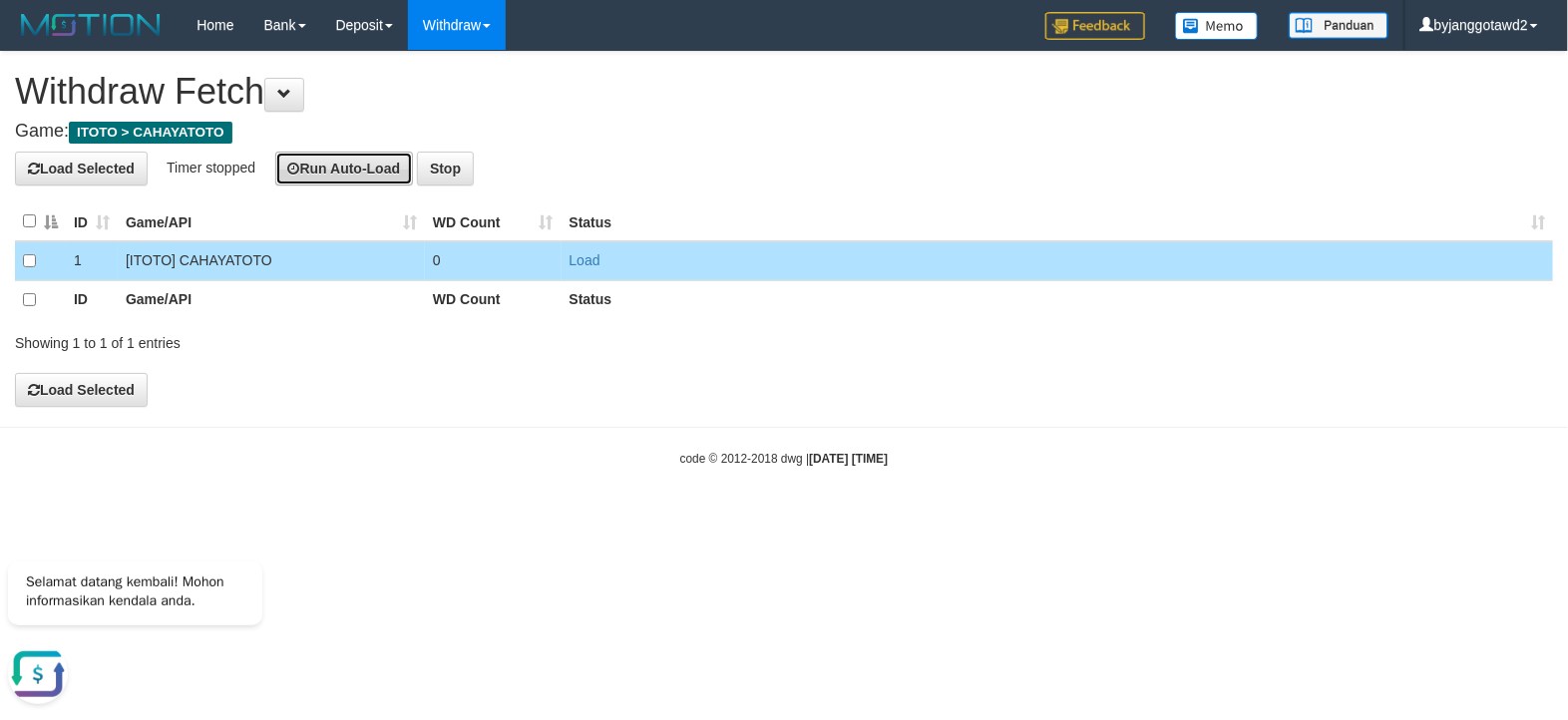 click on "Run Auto-Load" at bounding box center [344, 169] 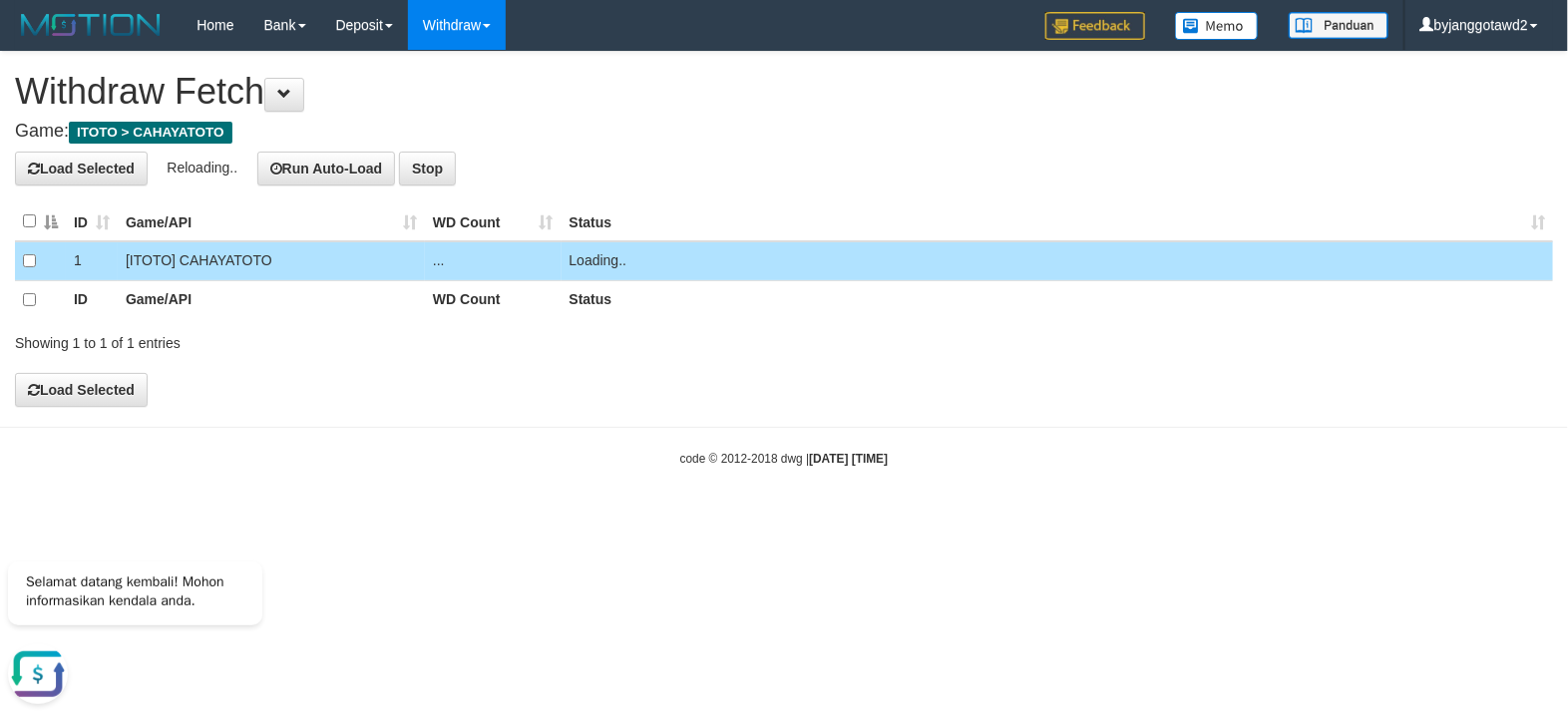 drag, startPoint x: 284, startPoint y: 457, endPoint x: 286, endPoint y: 445, distance: 12.165525 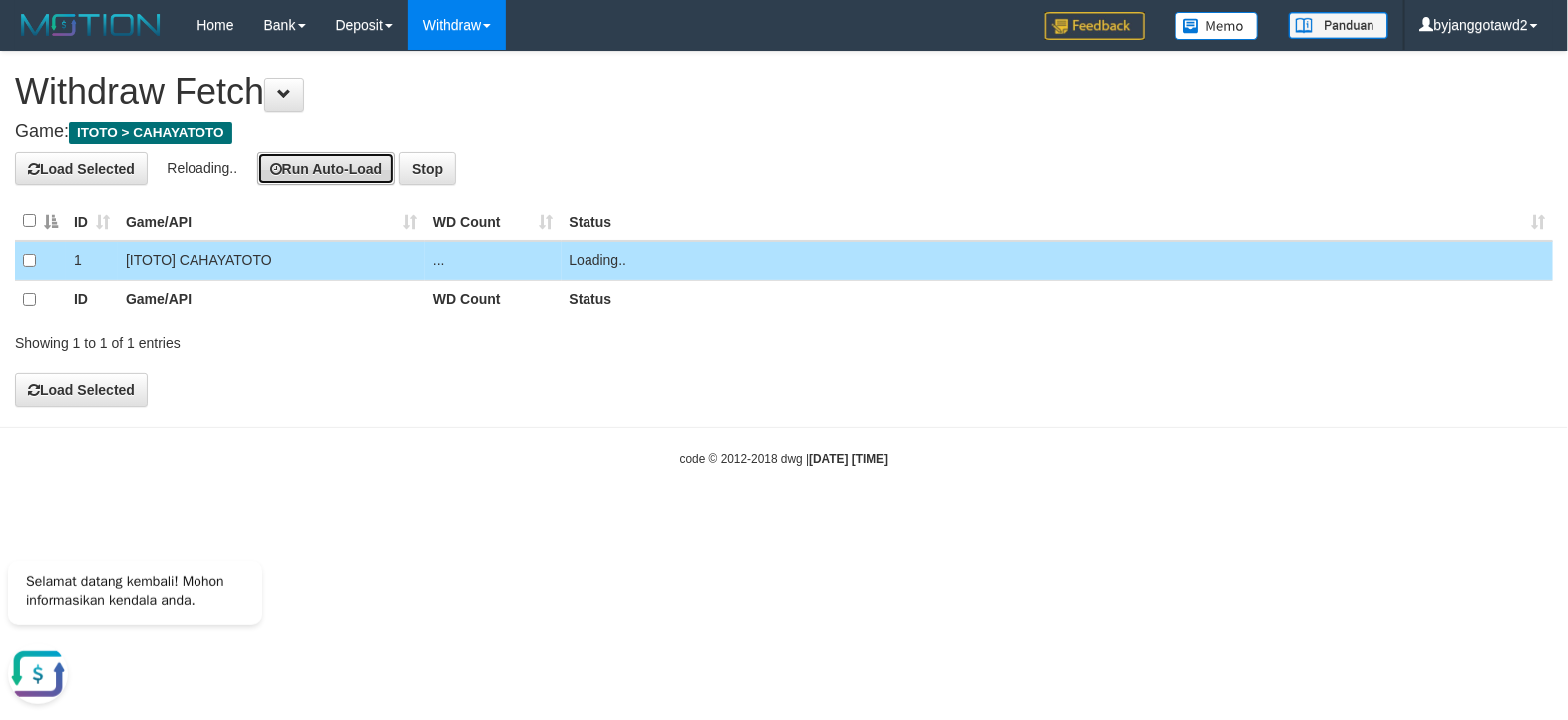click on "Run Auto-Load" at bounding box center (326, 169) 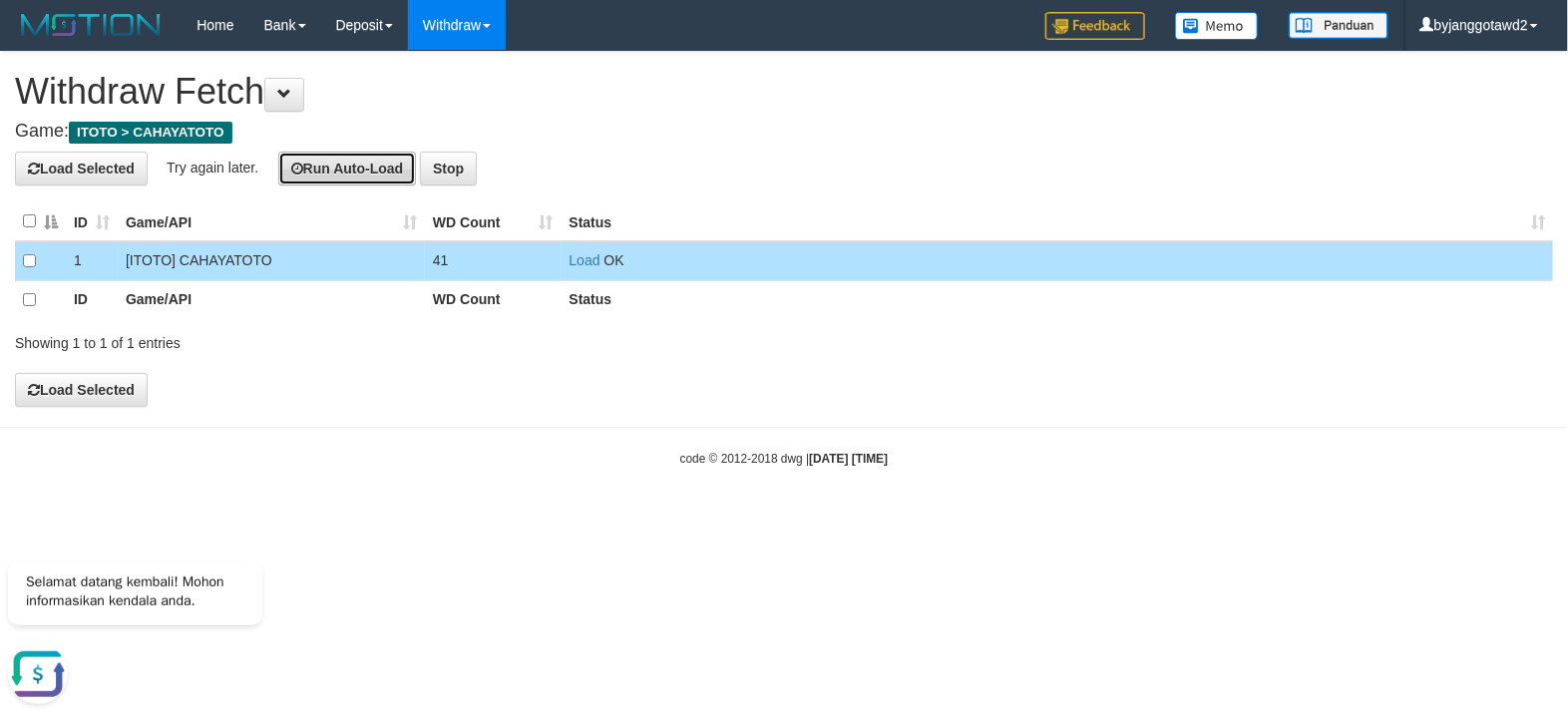 click on "Run Auto-Load" at bounding box center [347, 169] 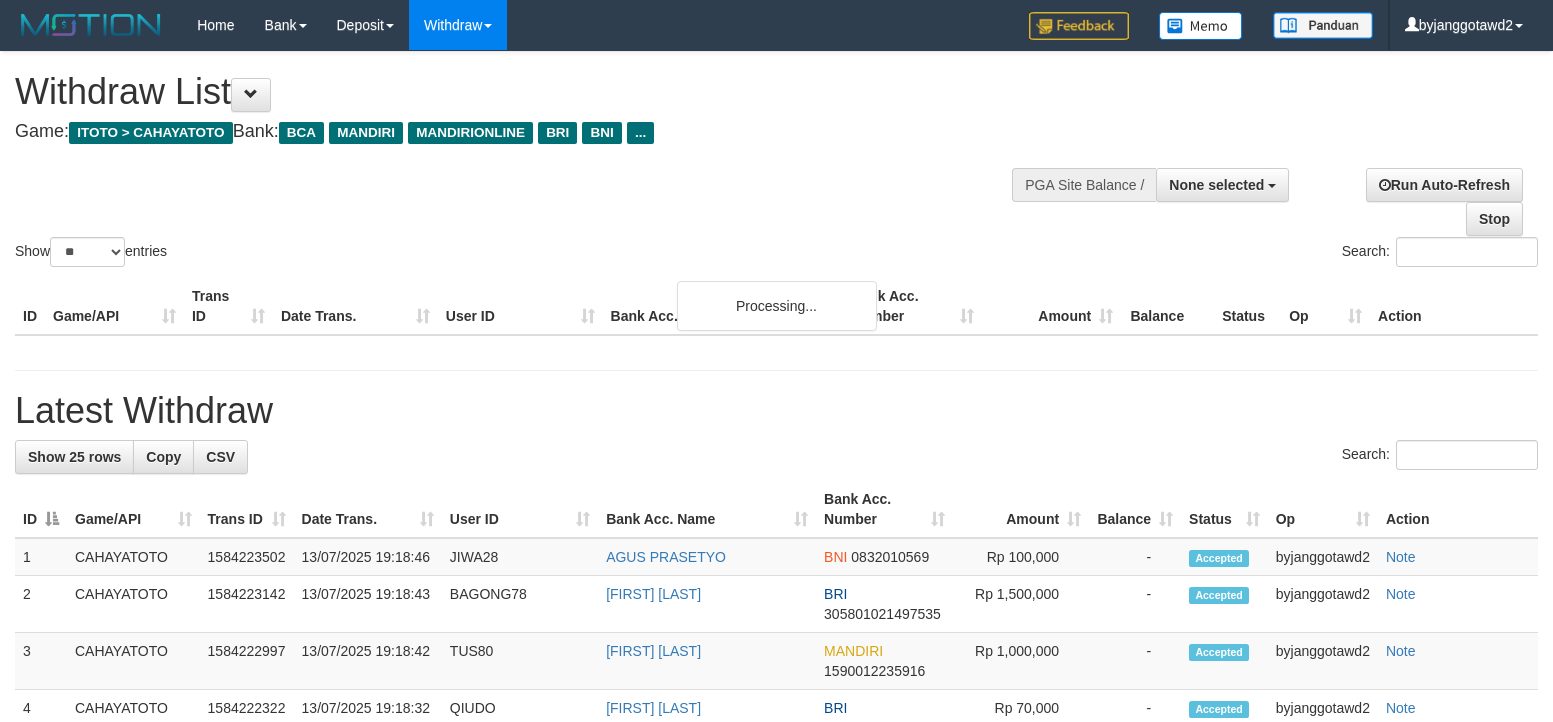 select 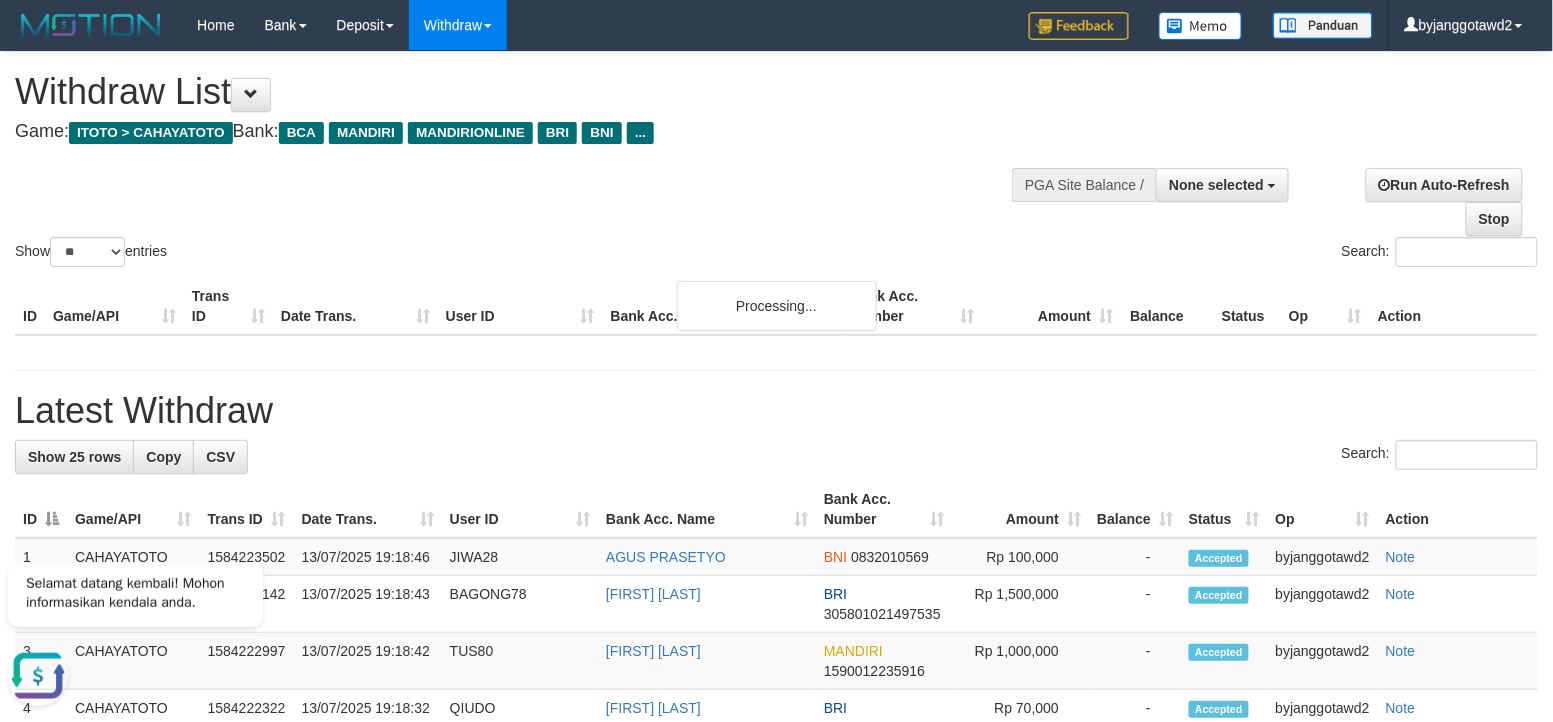 scroll, scrollTop: 0, scrollLeft: 0, axis: both 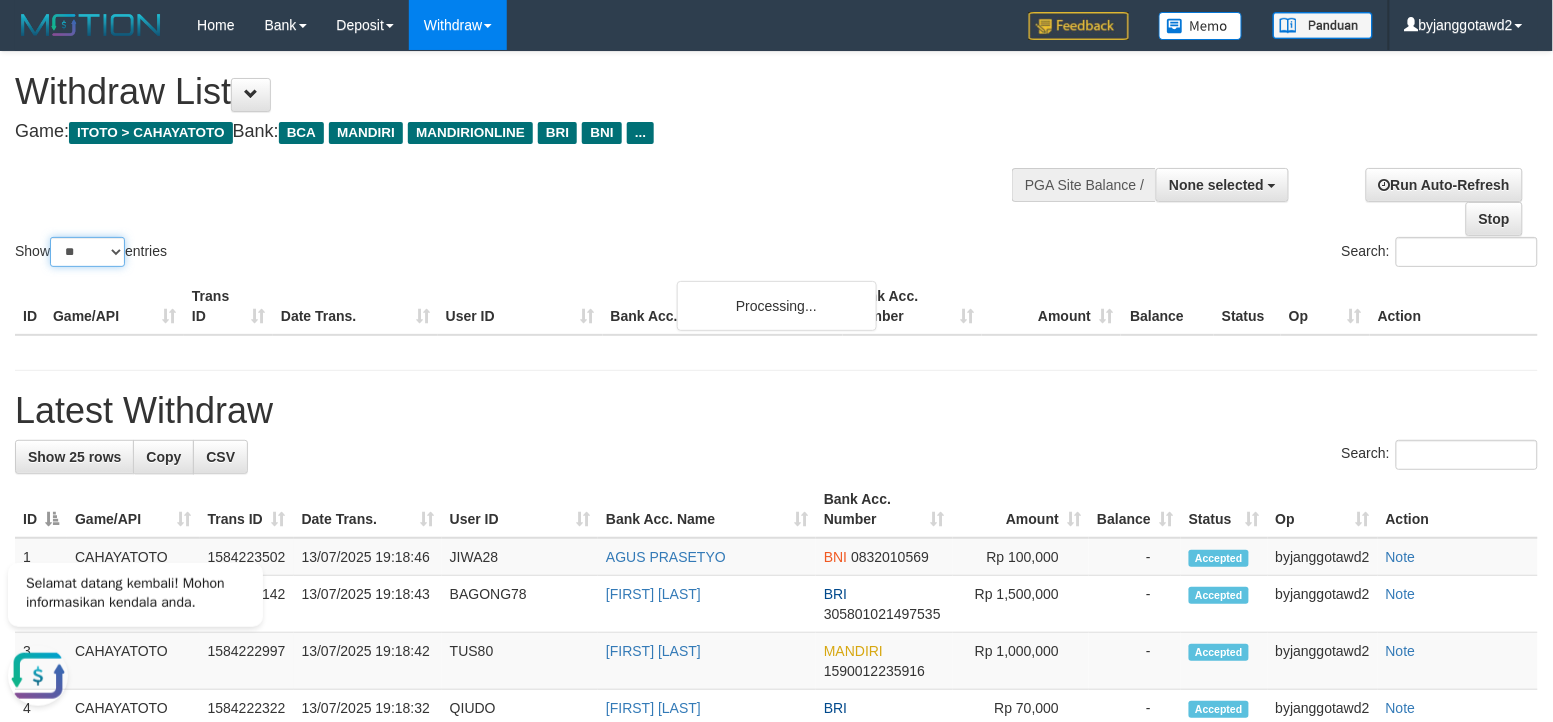 click on "** ** ** ***" at bounding box center (87, 252) 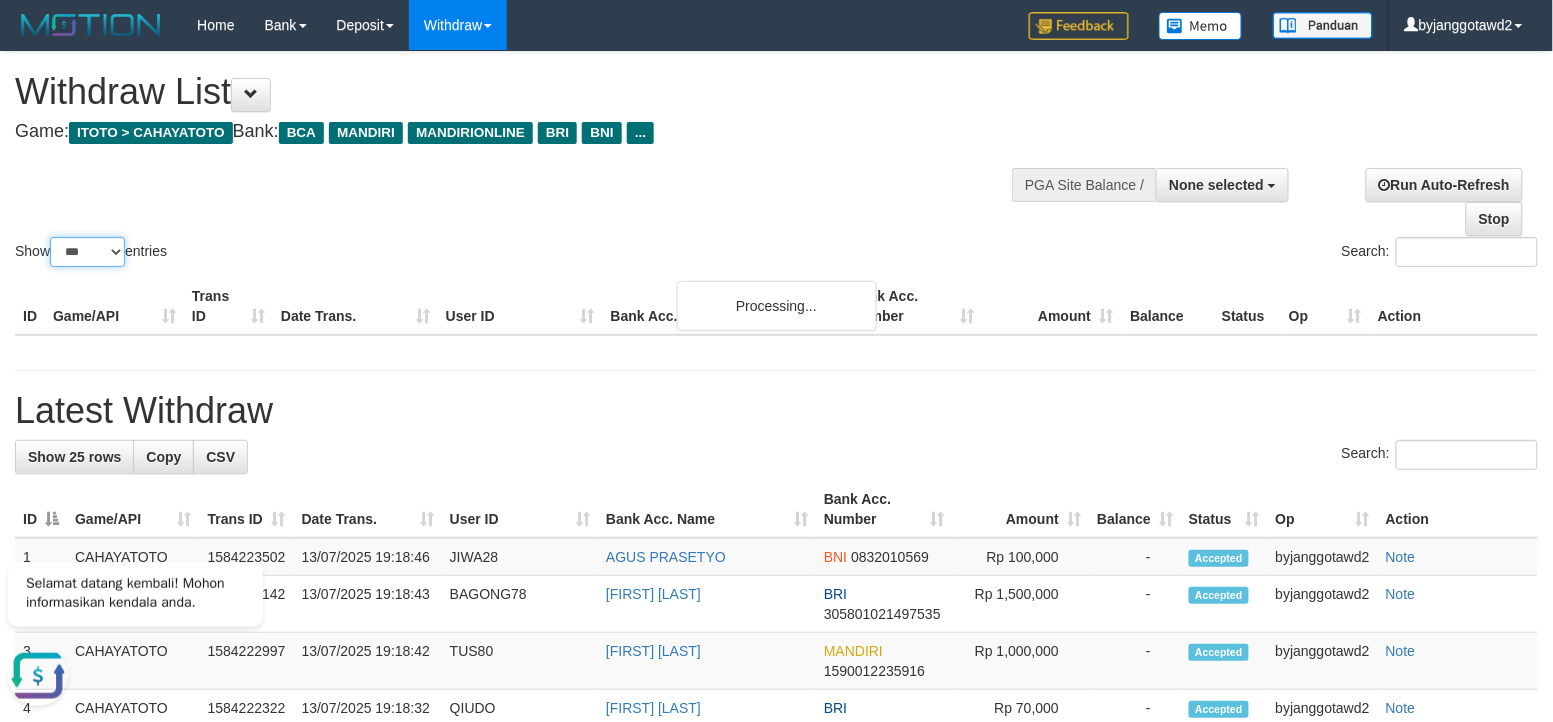 click on "** ** ** ***" at bounding box center [87, 252] 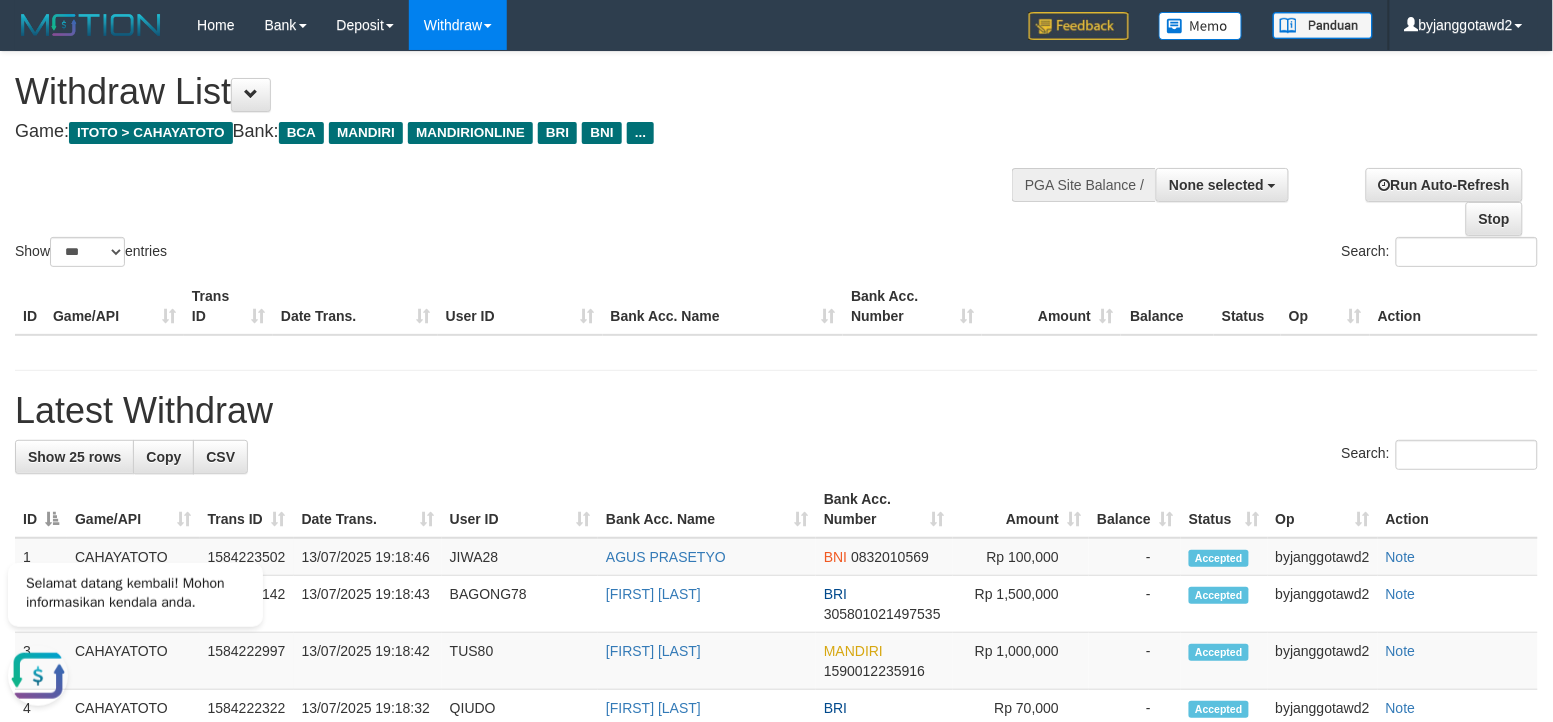 click on "Show  ** ** ** ***  entries Search:" at bounding box center [776, 161] 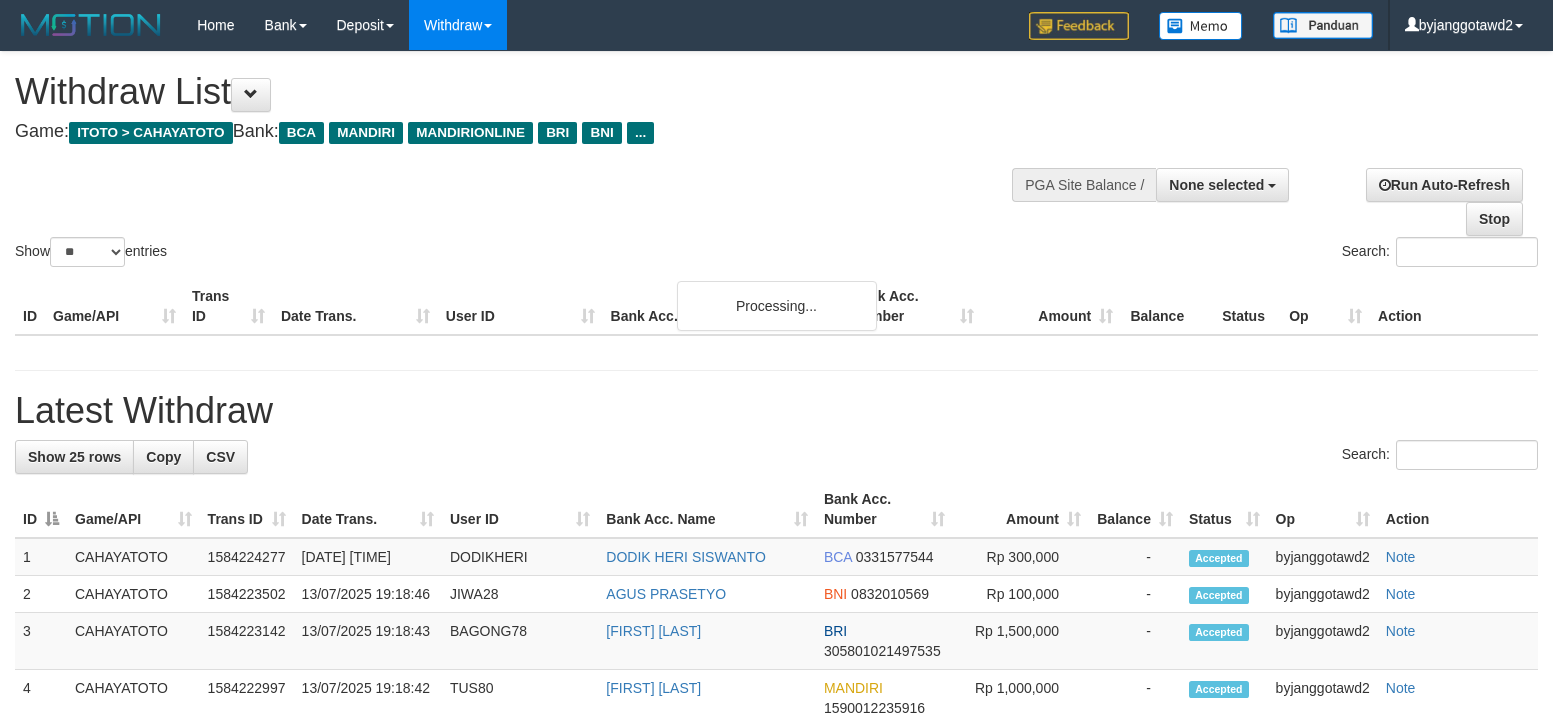 select 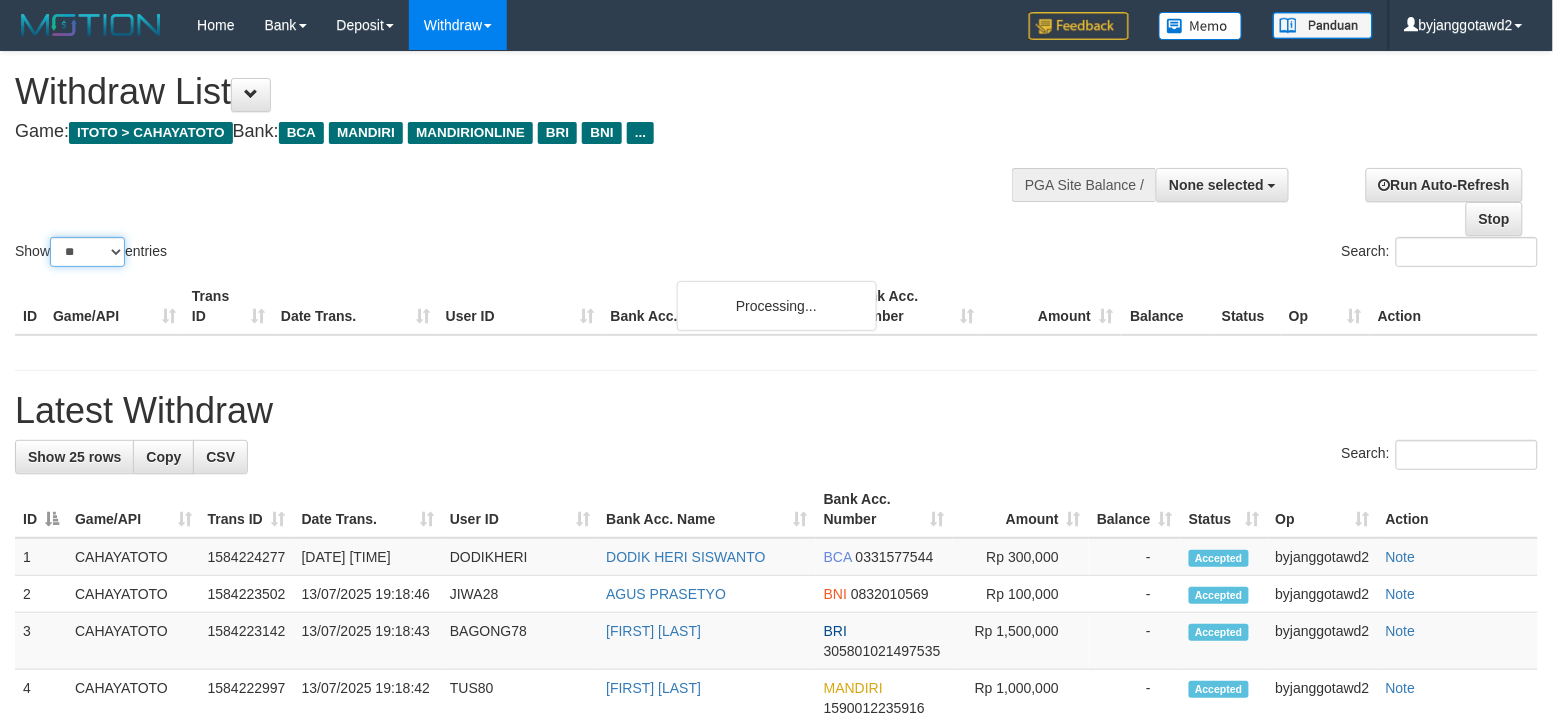 drag, startPoint x: 115, startPoint y: 253, endPoint x: 113, endPoint y: 266, distance: 13.152946 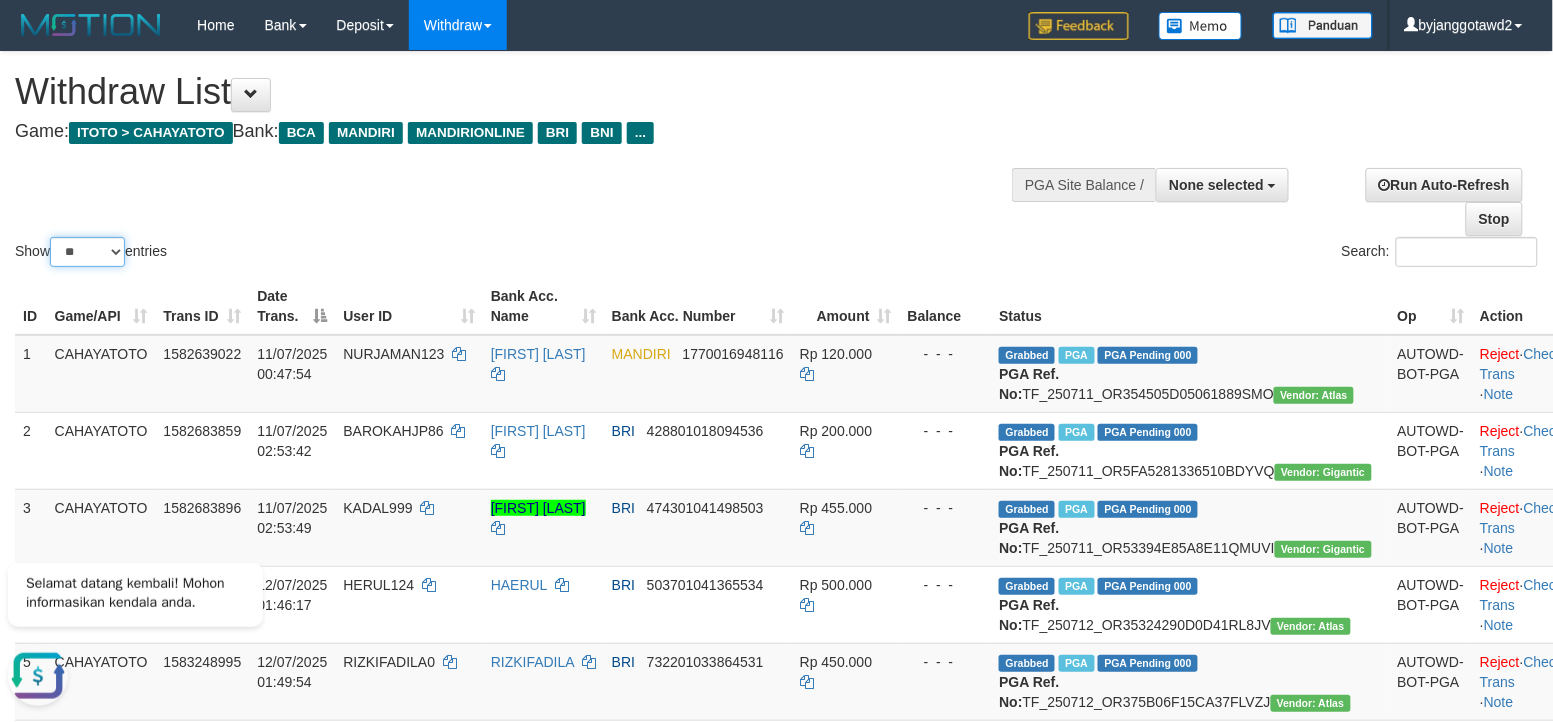 scroll, scrollTop: 0, scrollLeft: 0, axis: both 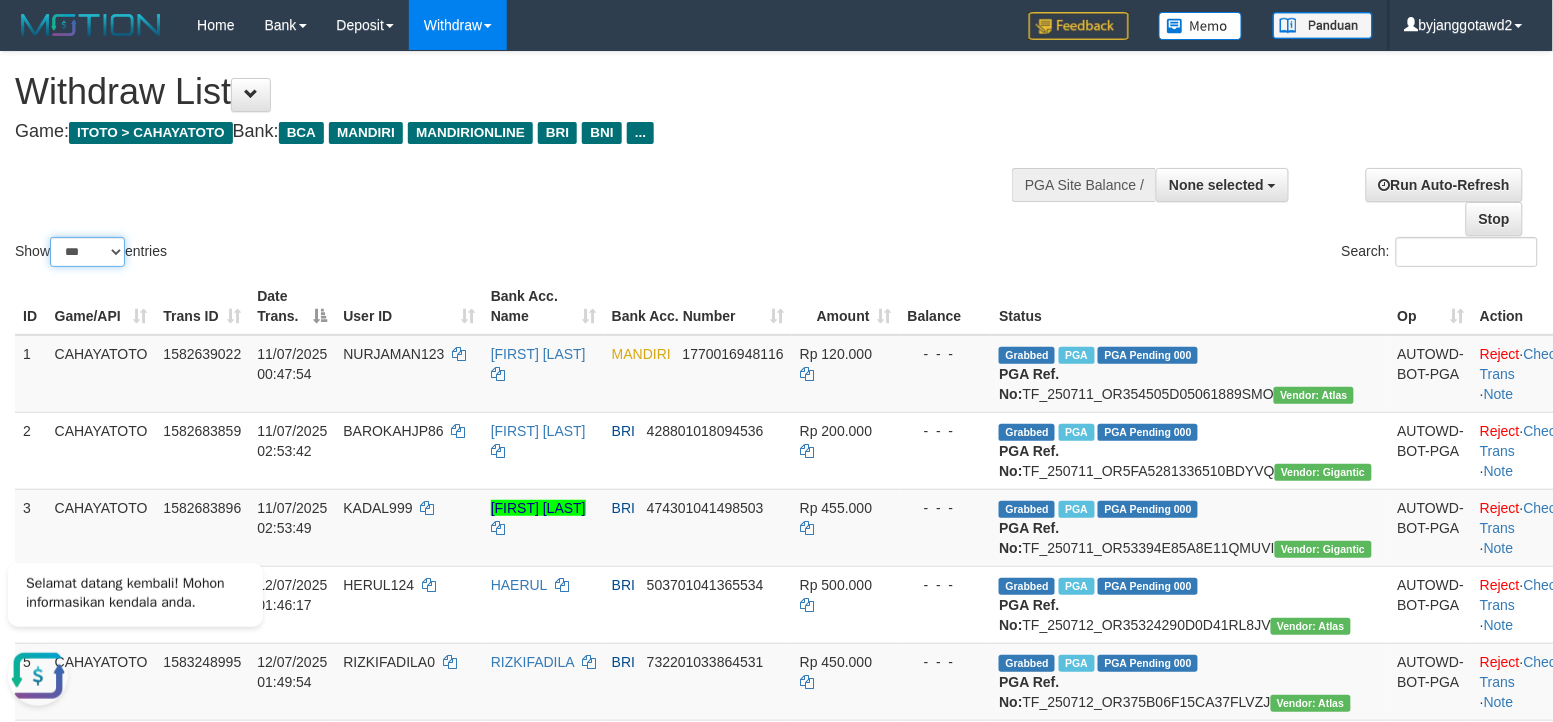 click on "** ** ** ***" at bounding box center [87, 252] 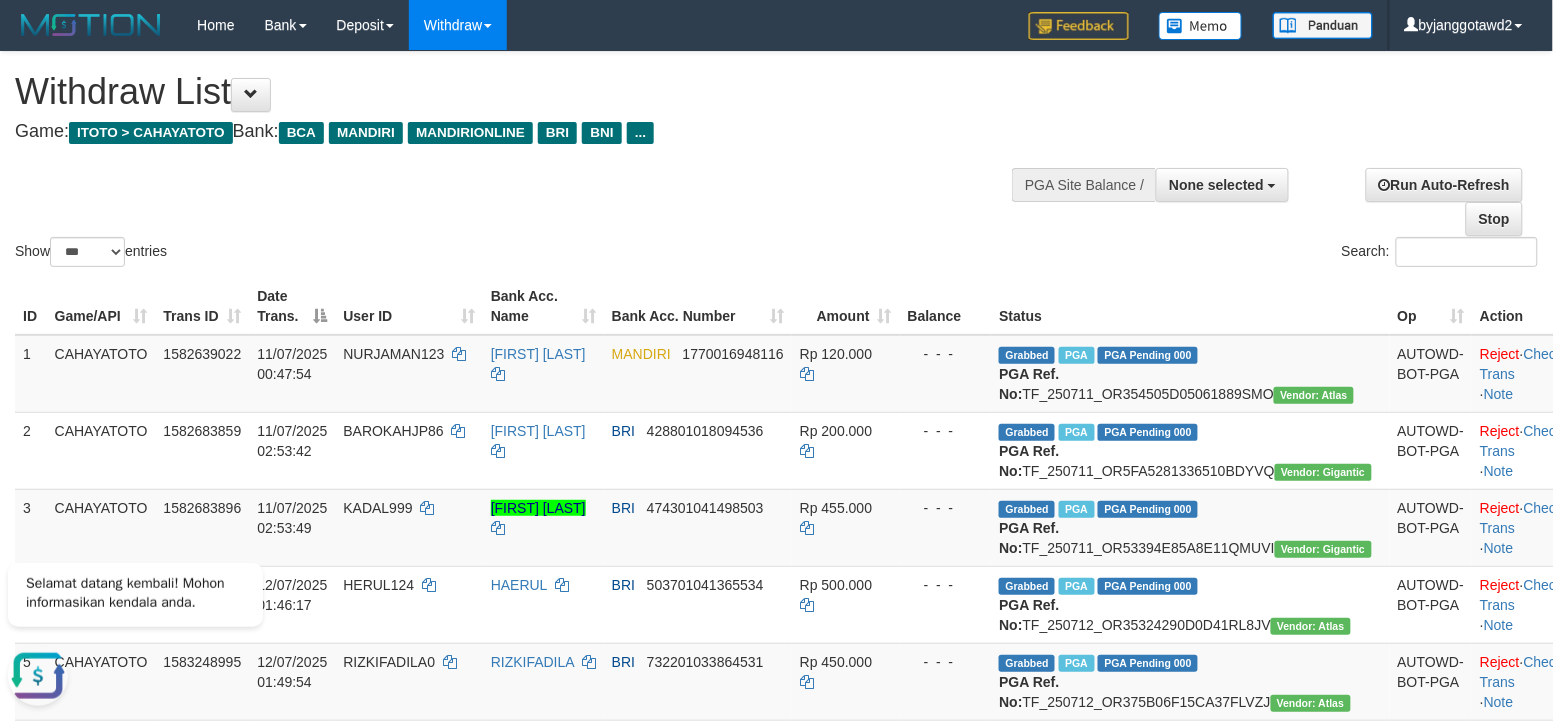 click on "Show  ** ** ** ***  entries Search:" at bounding box center (776, 161) 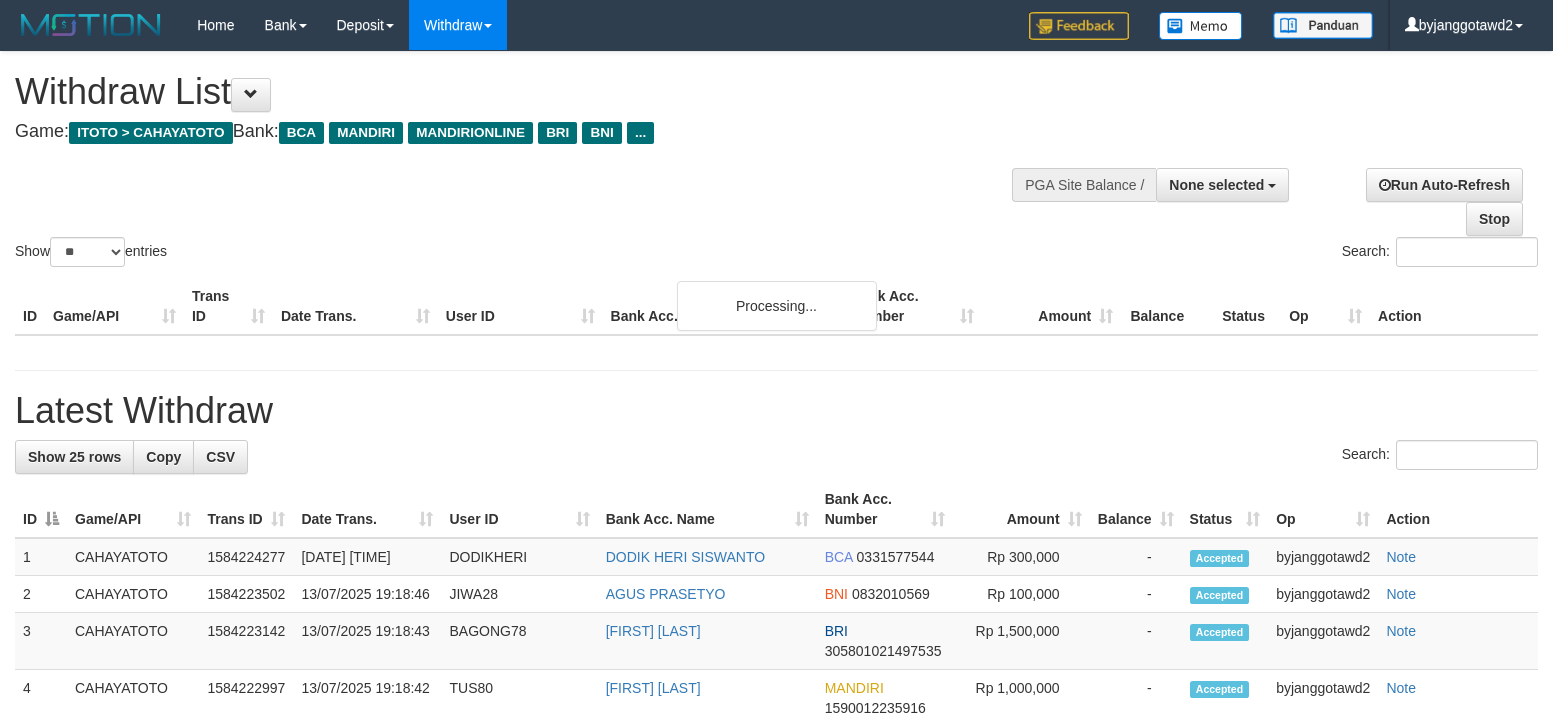 select 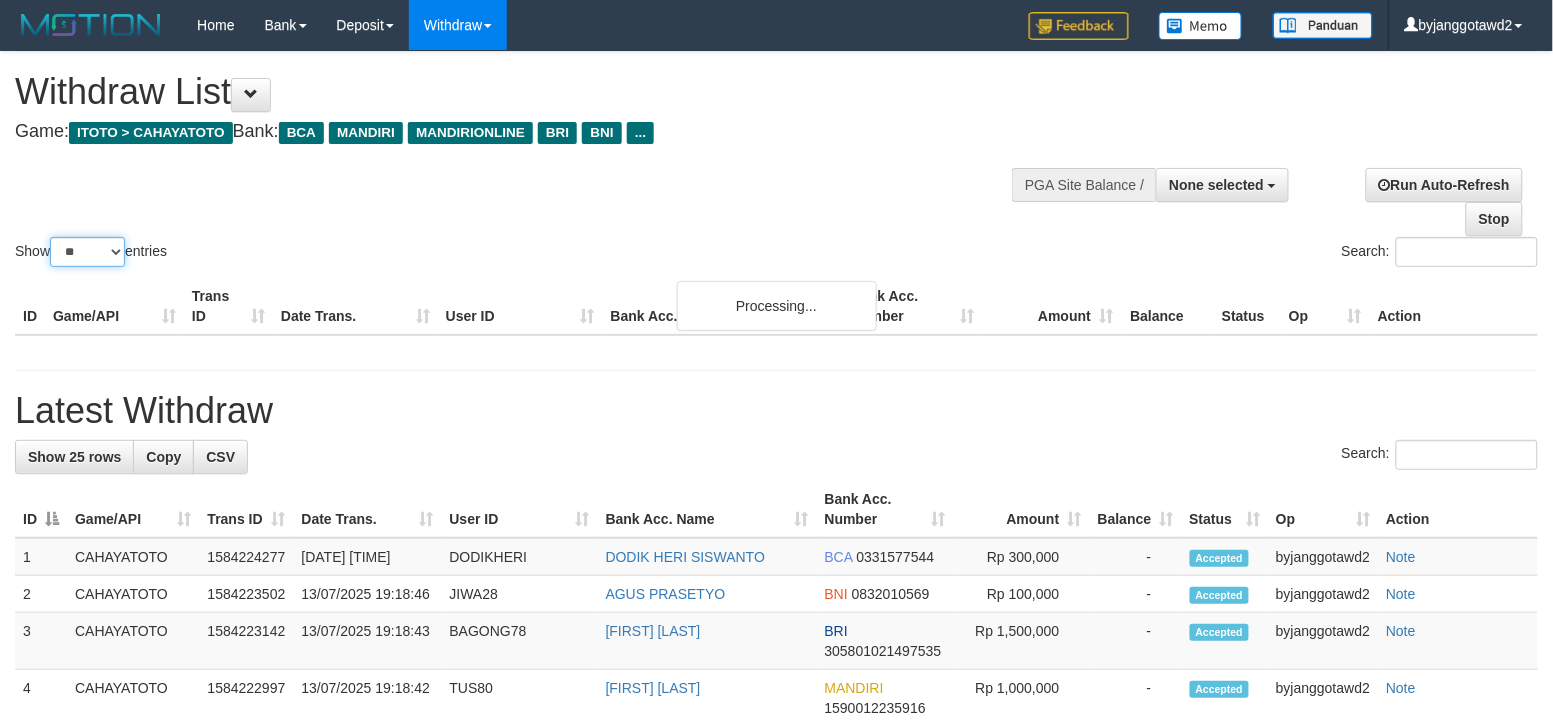 click on "** ** ** ***" at bounding box center [87, 252] 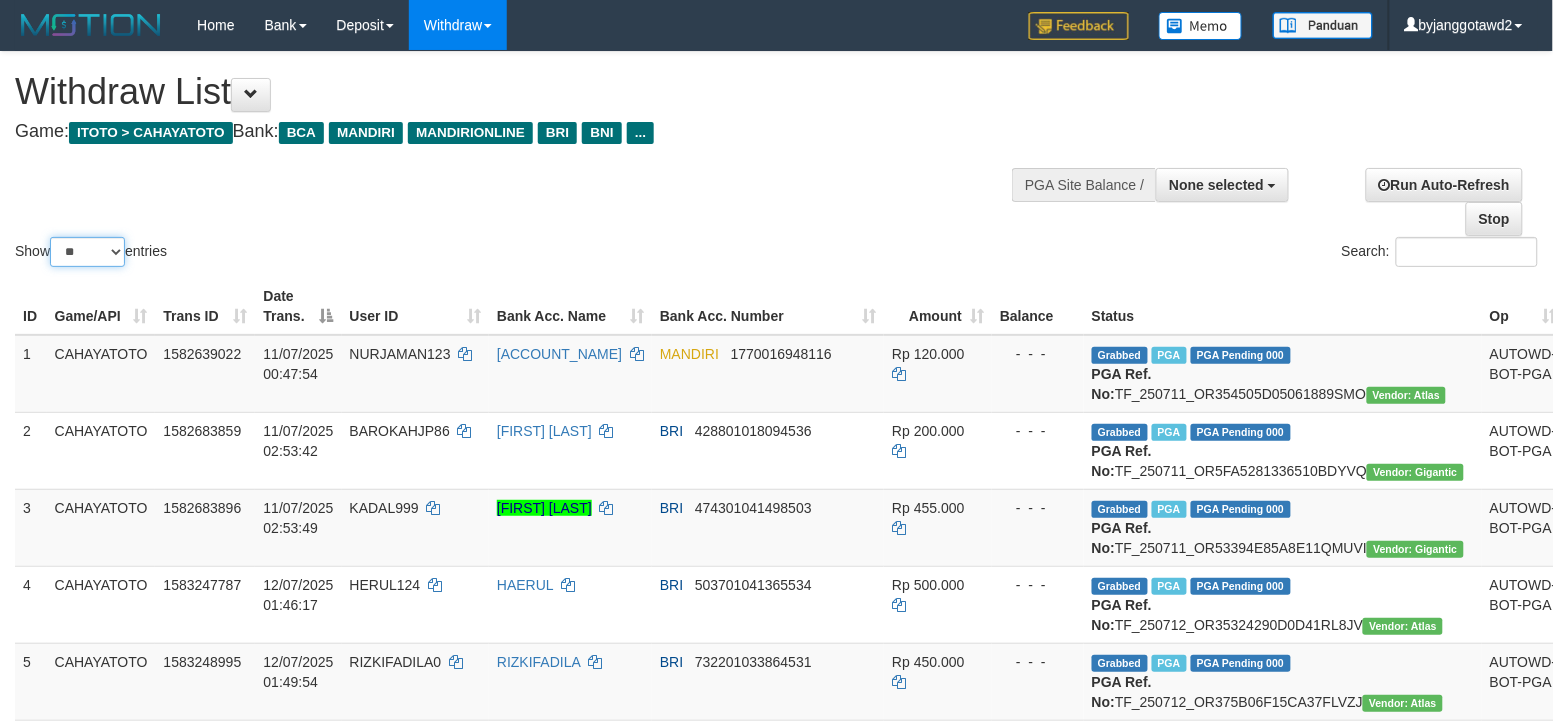 click on "** ** ** ***" at bounding box center (87, 252) 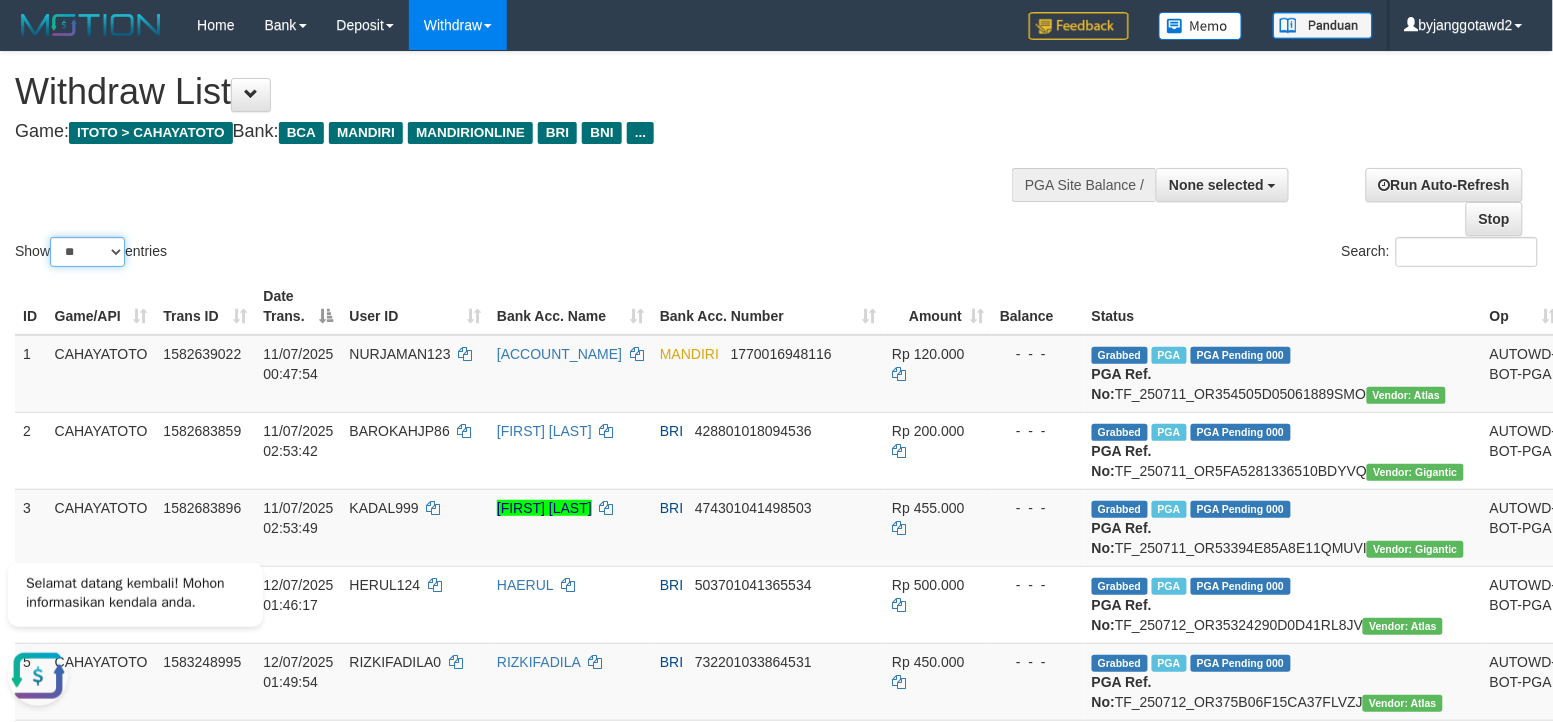 scroll, scrollTop: 0, scrollLeft: 0, axis: both 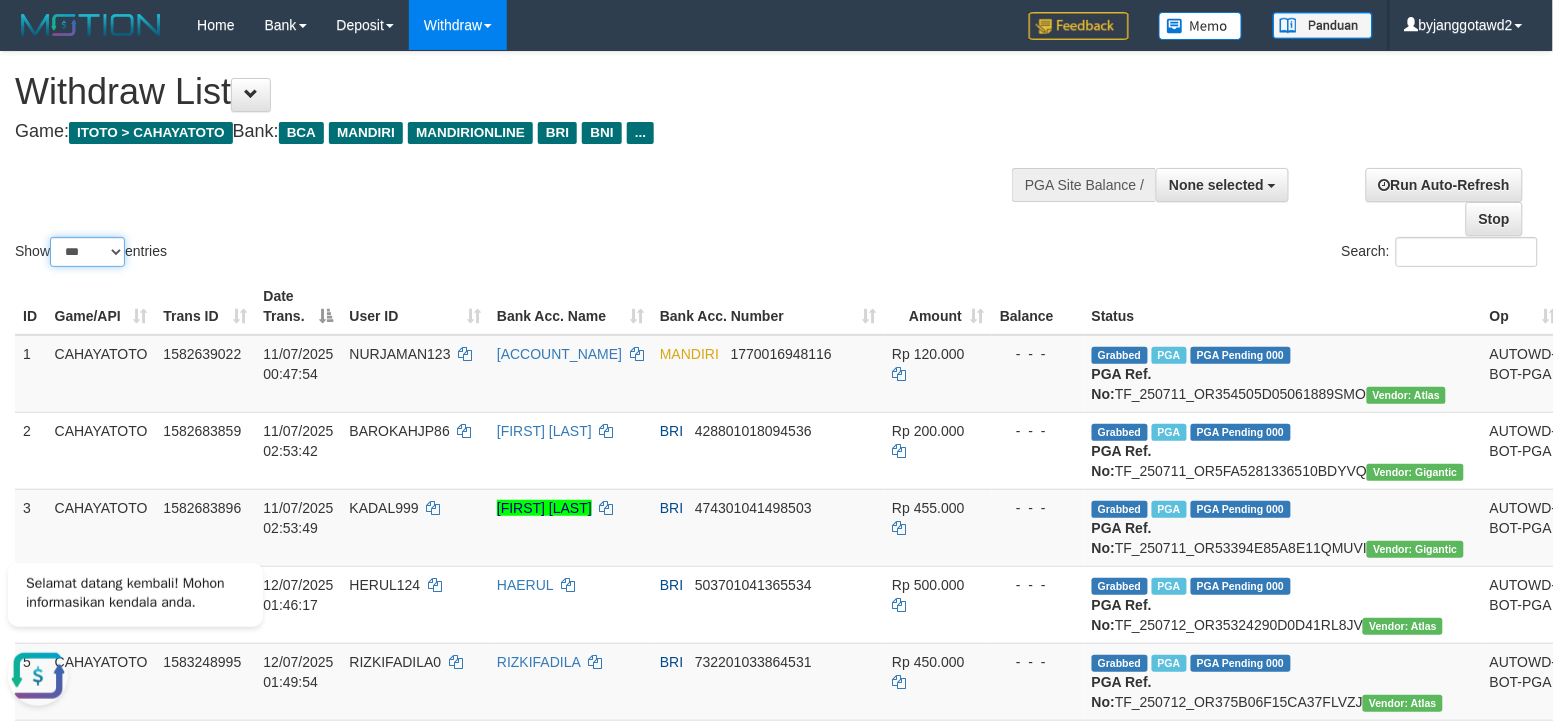 click on "** ** ** ***" at bounding box center (87, 252) 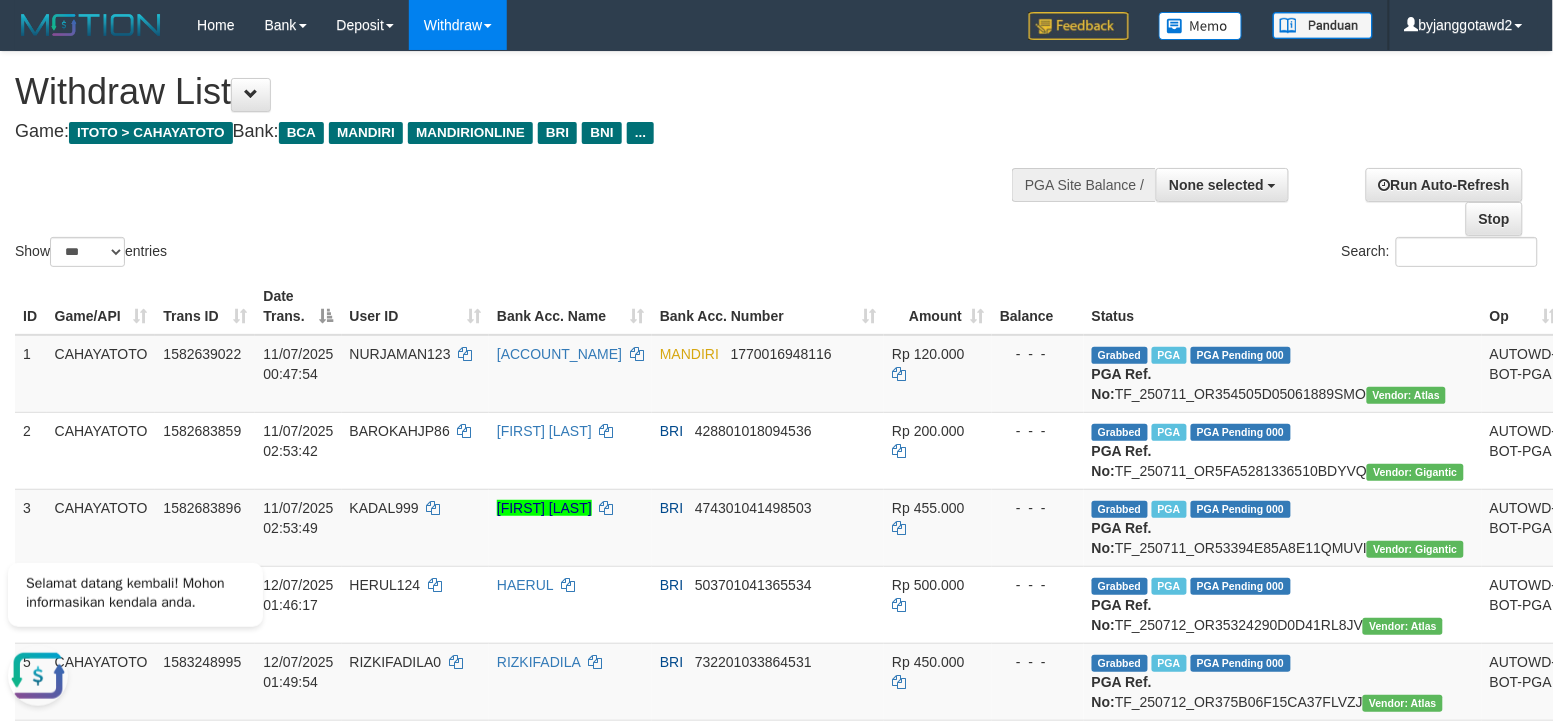 click on "Show  ** ** ** ***  entries" at bounding box center (388, 254) 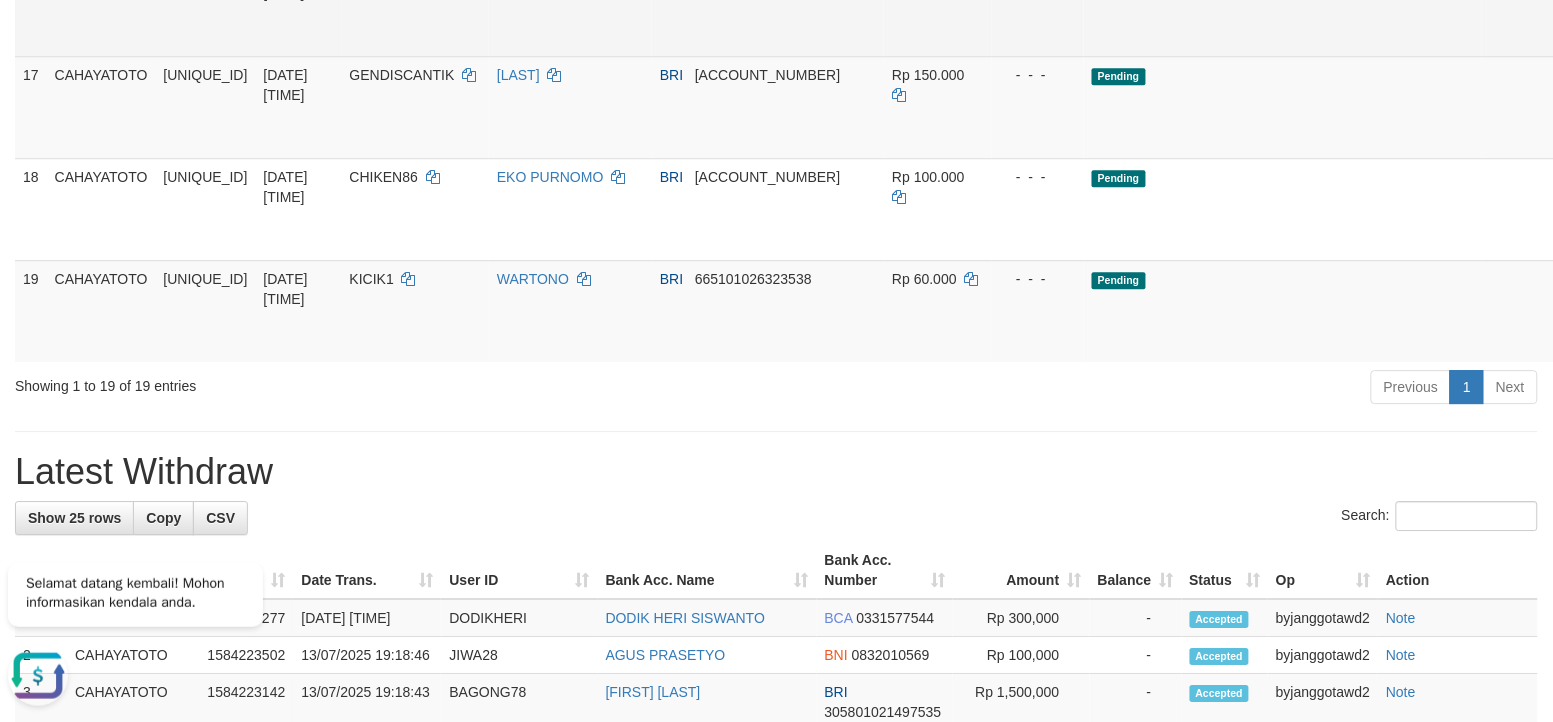 click on "Send PGA" at bounding box center (1589, 28) 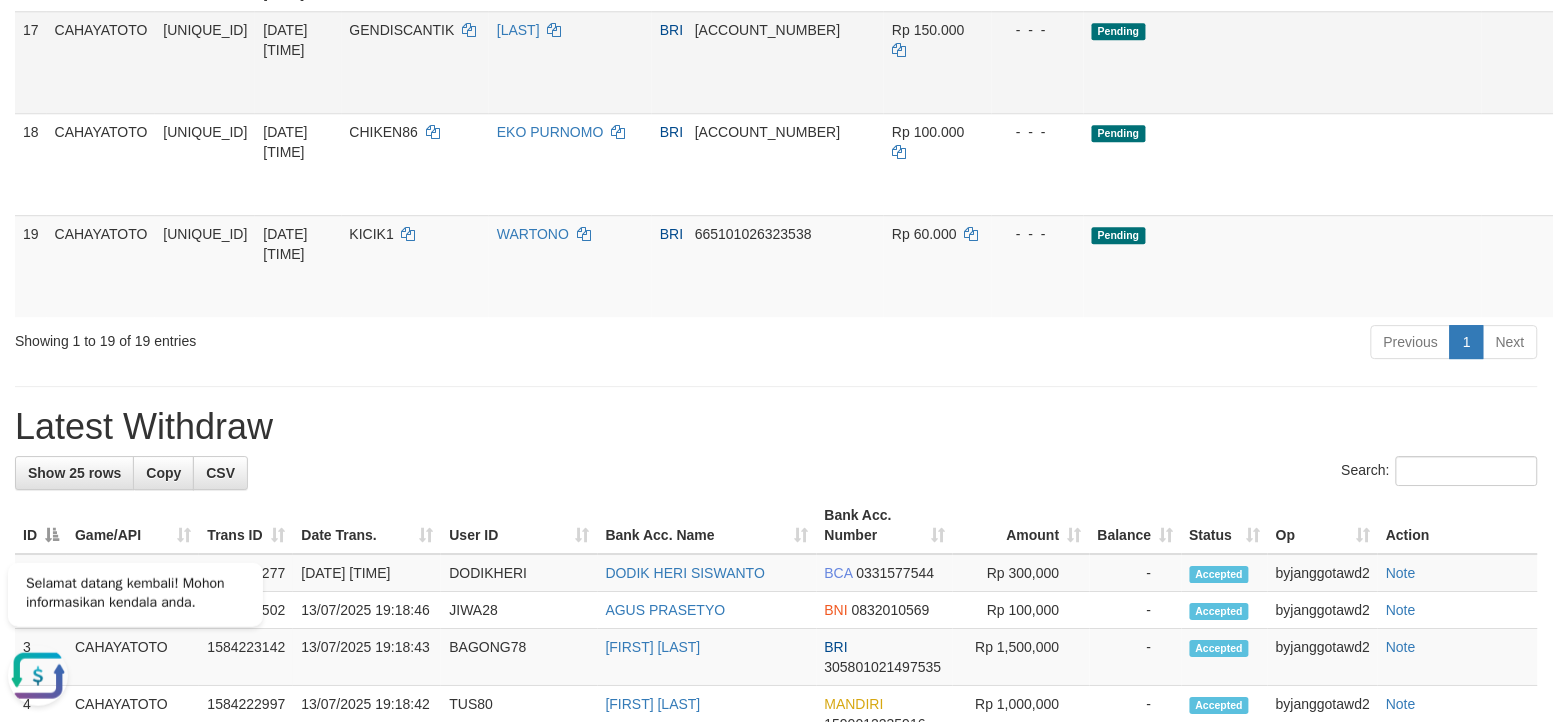 scroll, scrollTop: 1416, scrollLeft: 0, axis: vertical 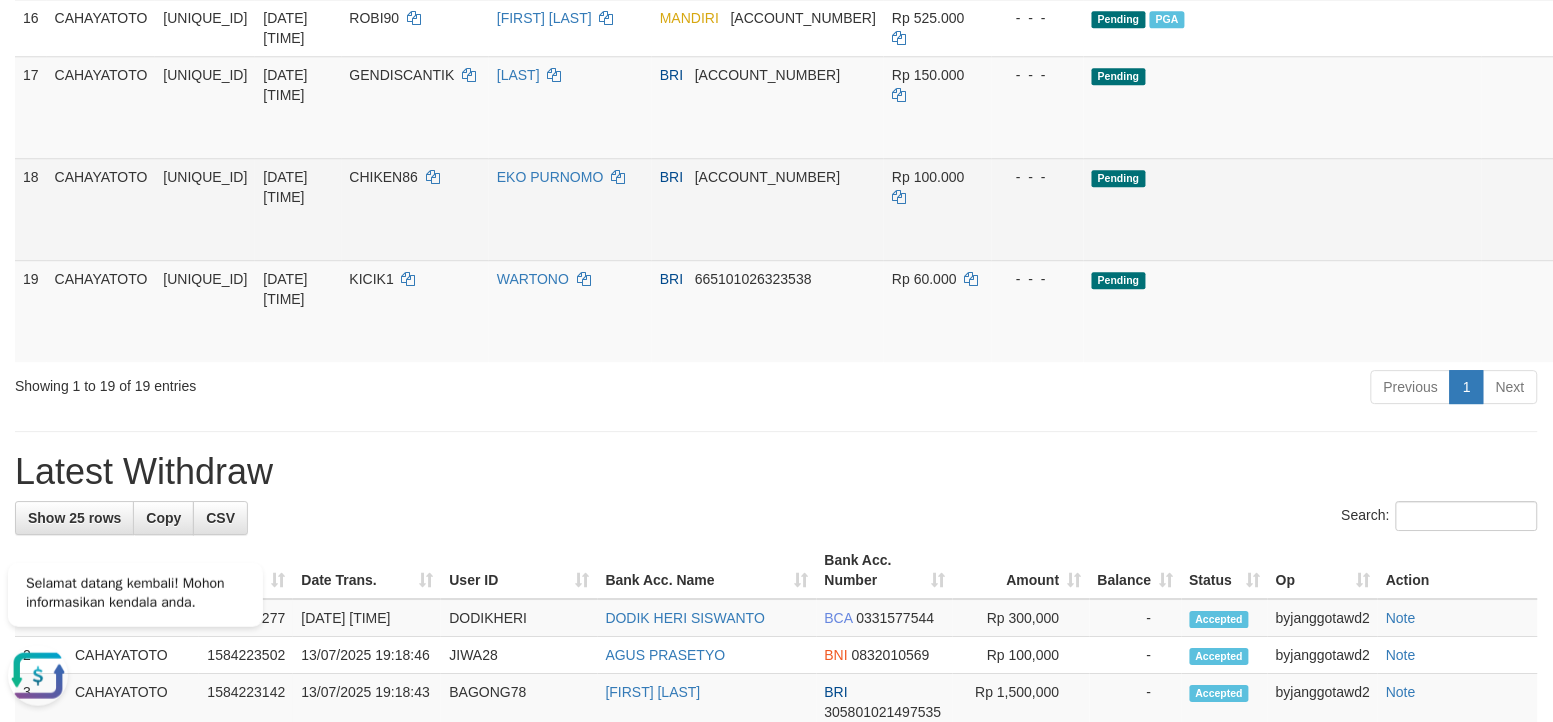 click on "Send PGA" at bounding box center [1589, 232] 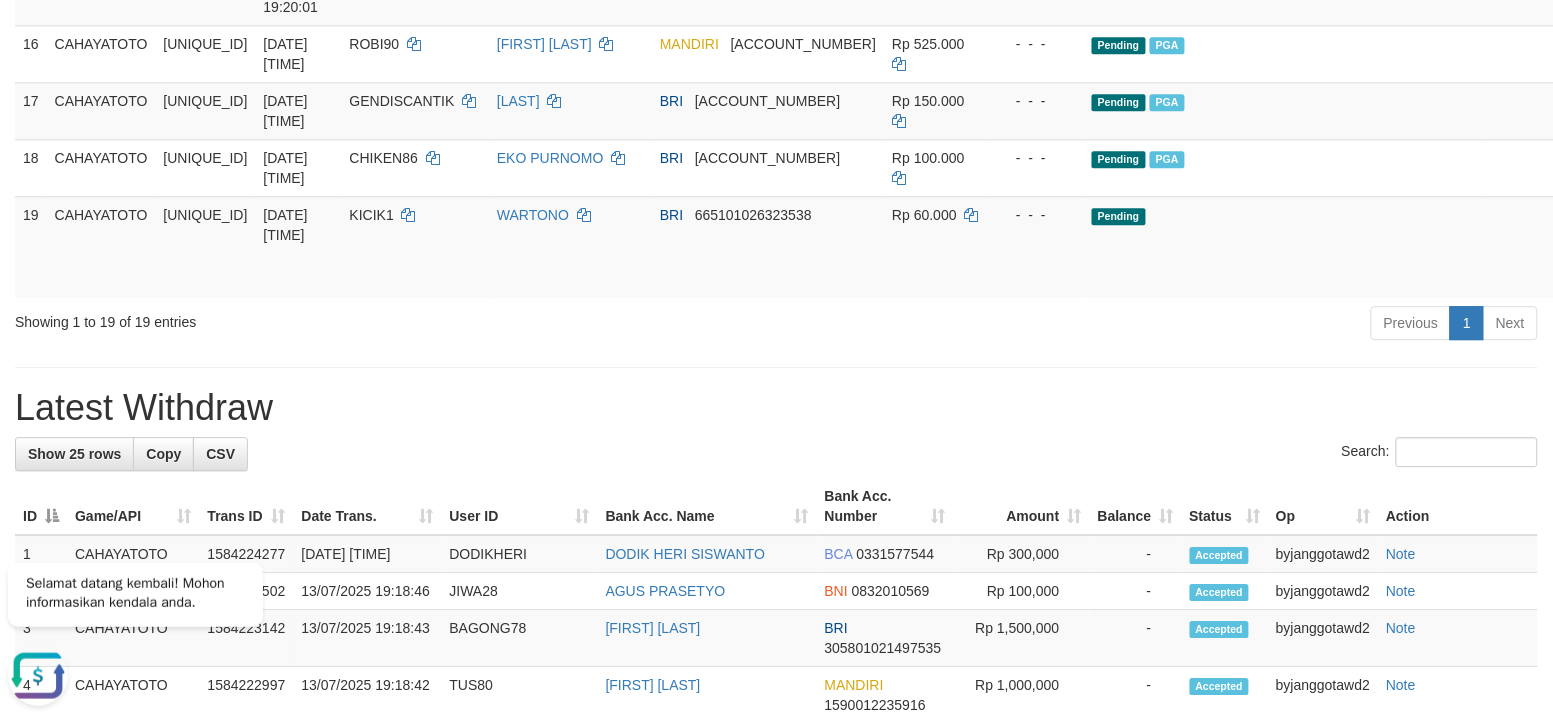 scroll, scrollTop: 1371, scrollLeft: 0, axis: vertical 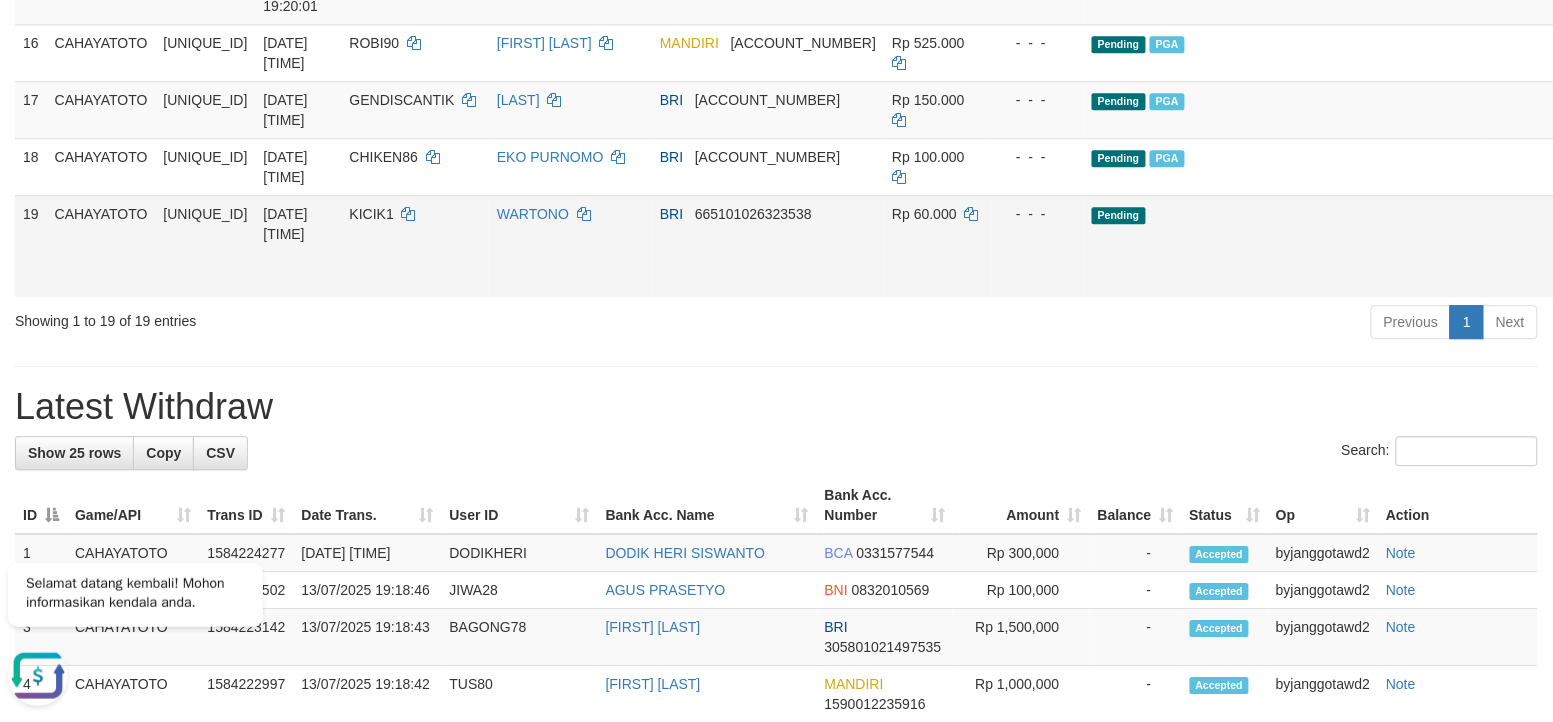 click on "Rp 60.000" at bounding box center [938, 246] 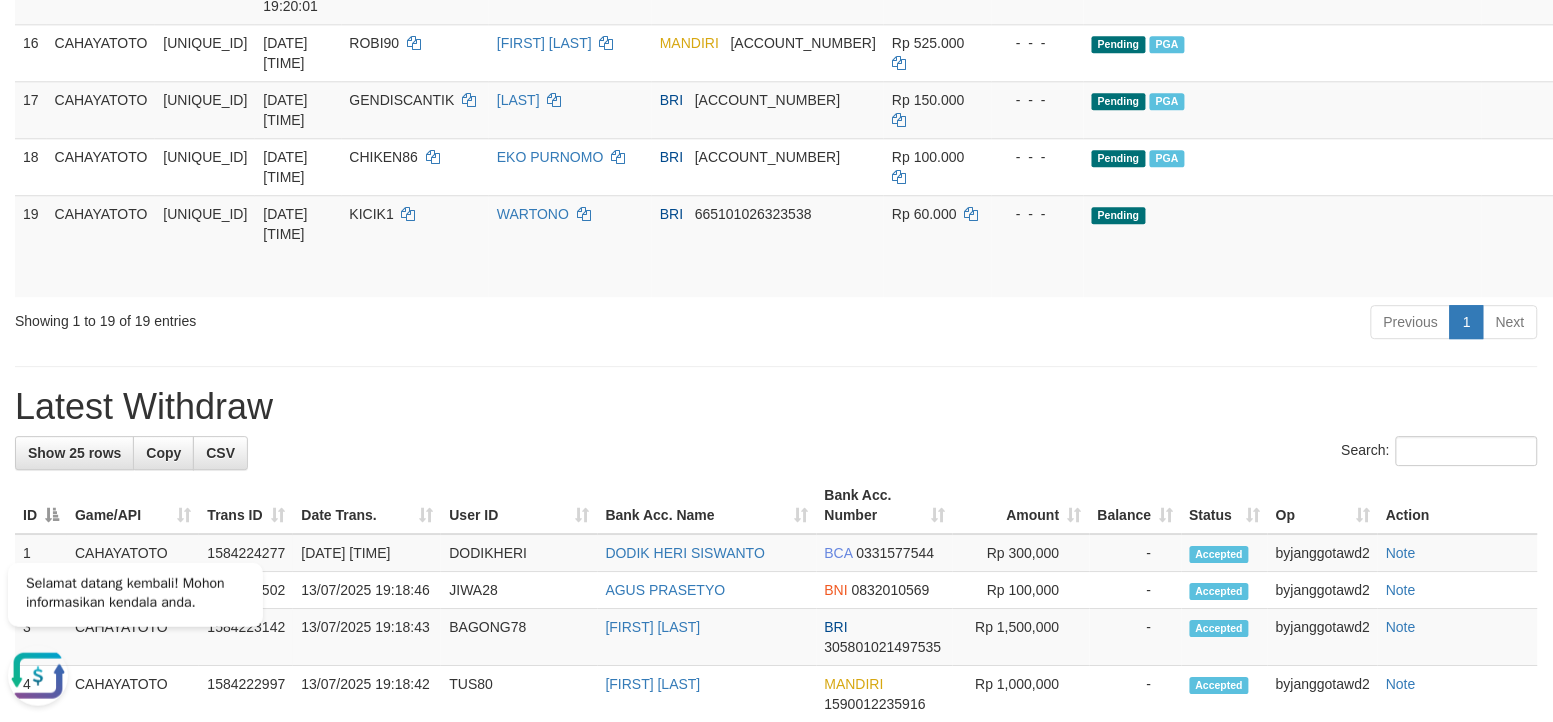 drag, startPoint x: 653, startPoint y: 545, endPoint x: 738, endPoint y: 545, distance: 85 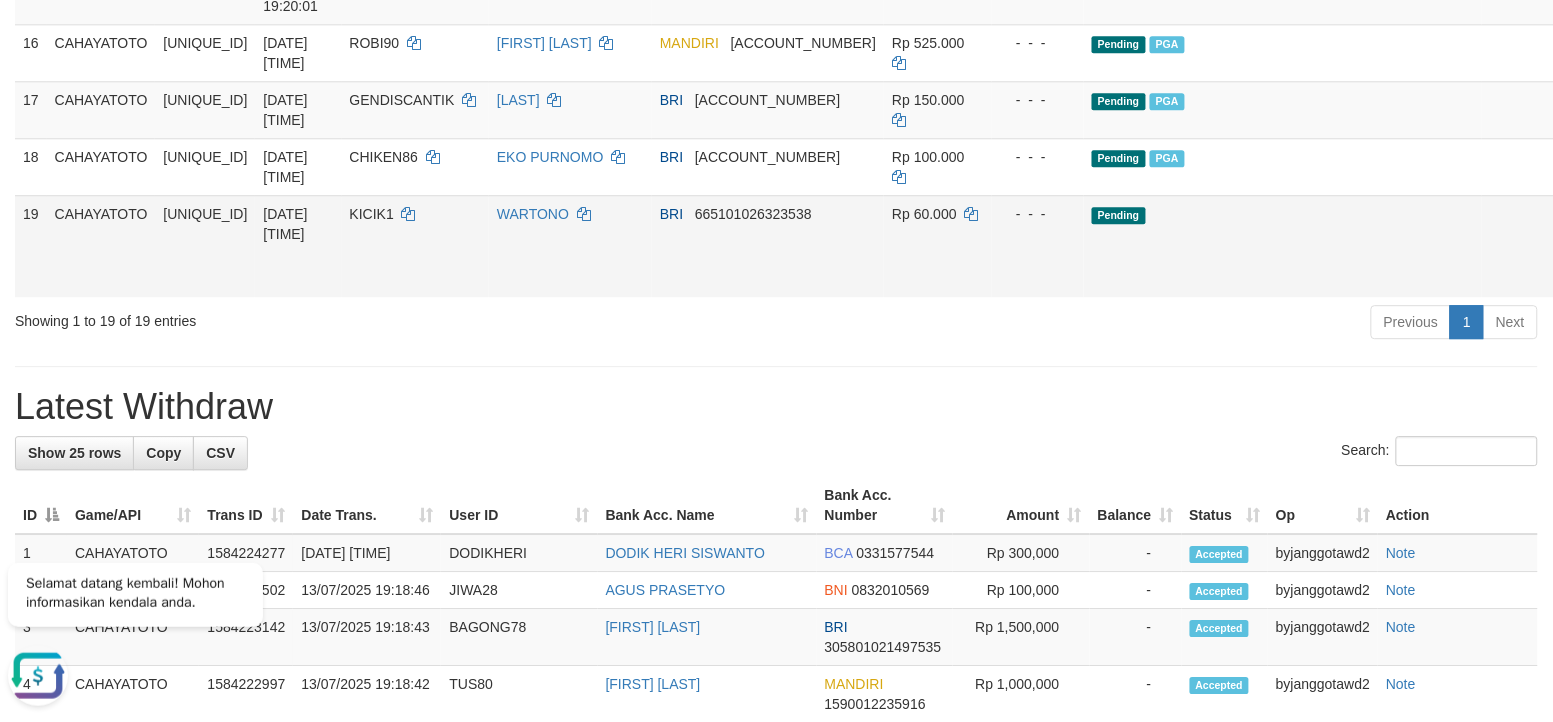 click on "Send PGA" at bounding box center (1589, 269) 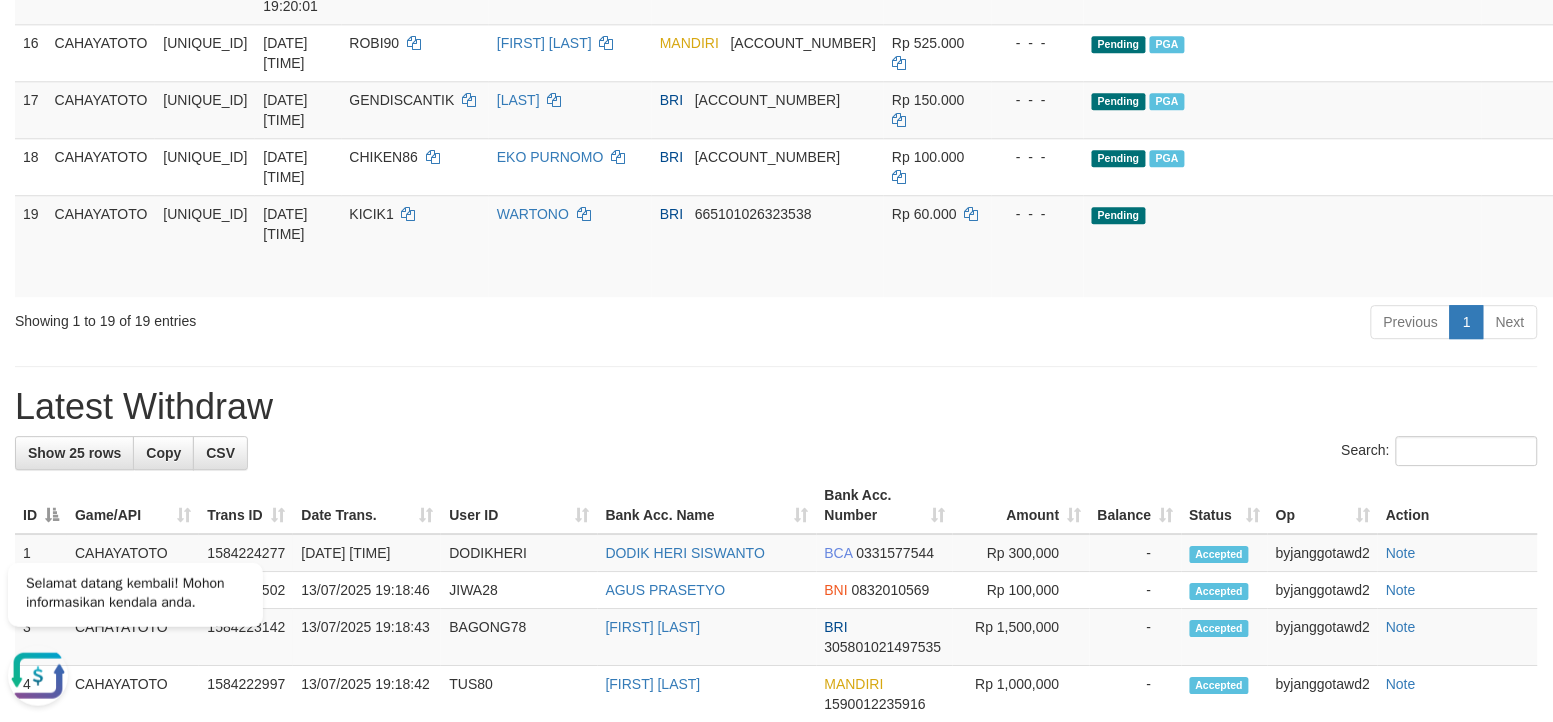 click on "**********" at bounding box center [776, 287] 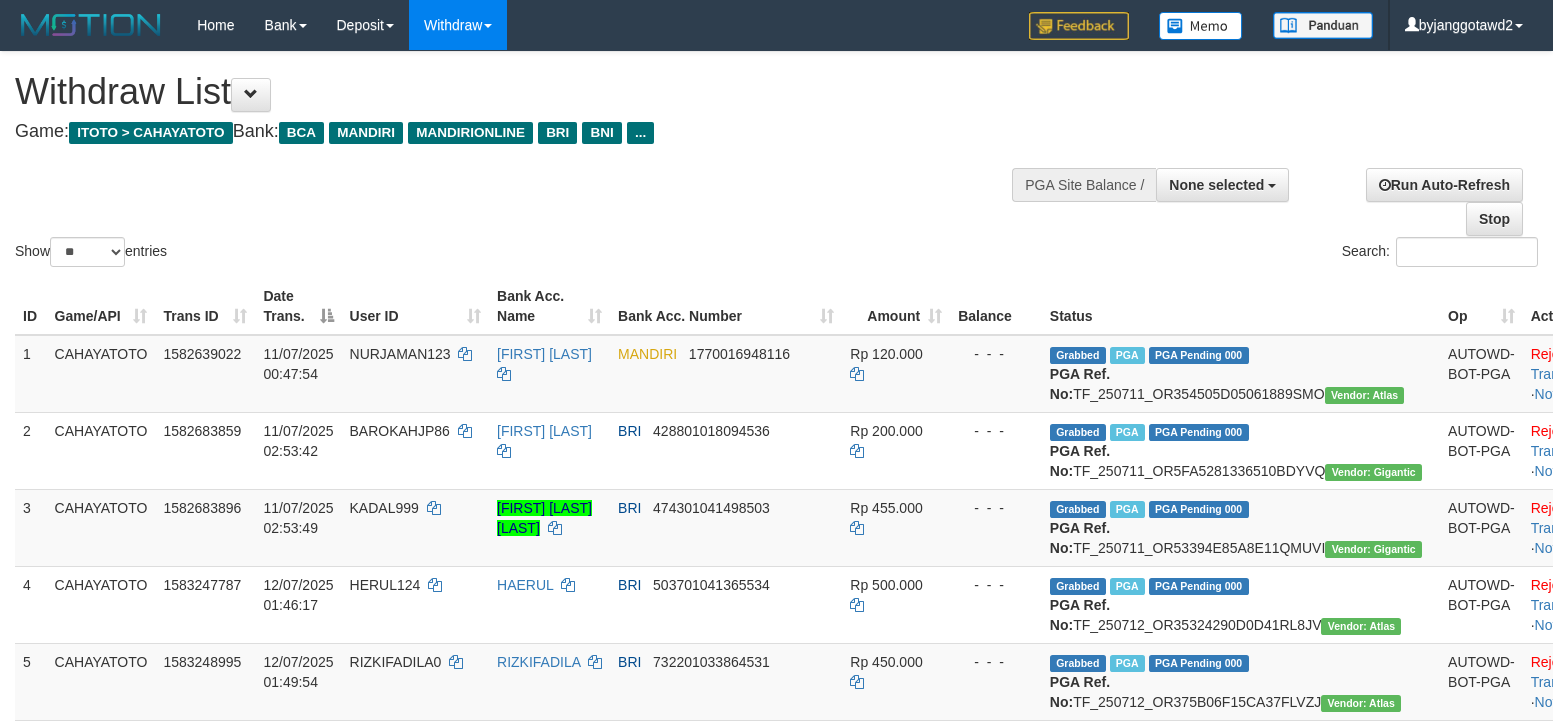 select 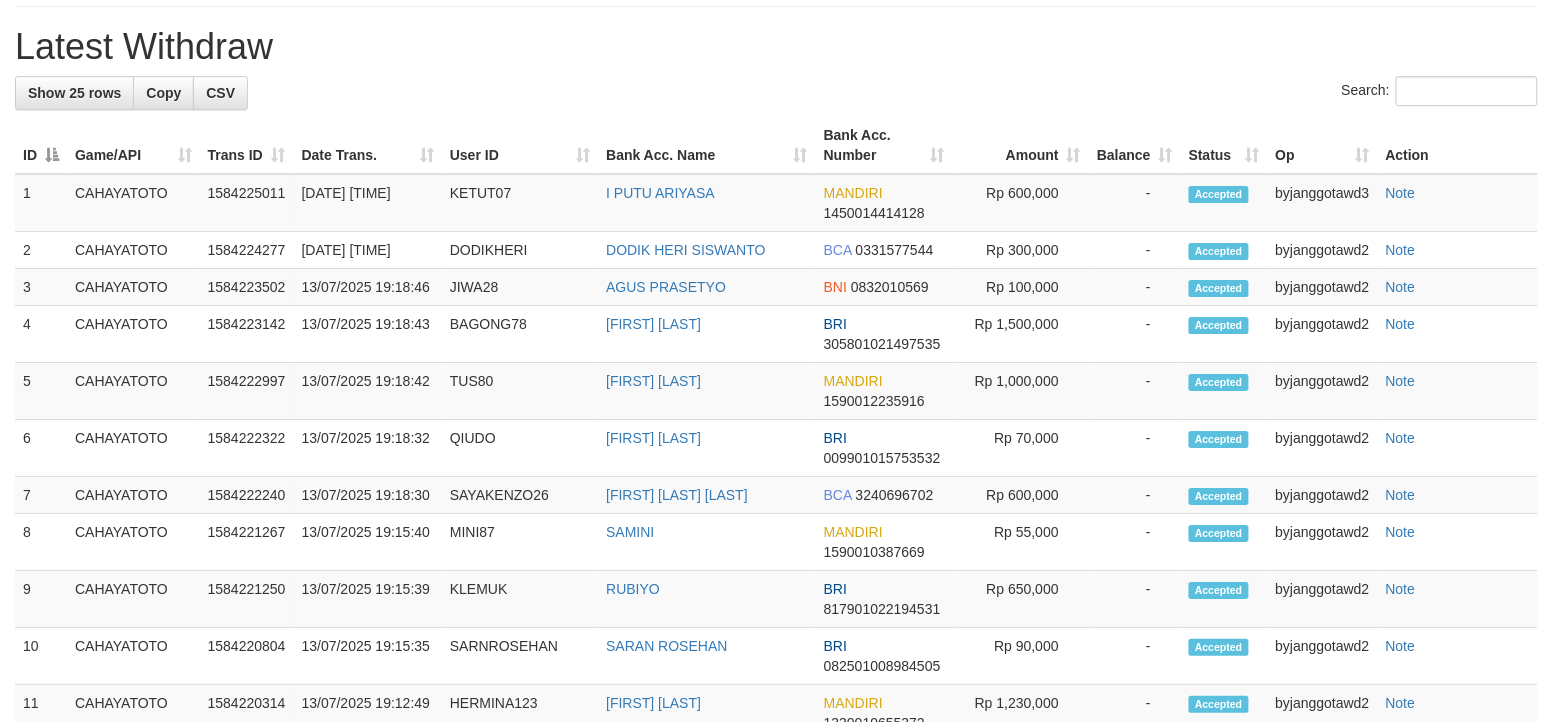 scroll, scrollTop: 1573, scrollLeft: 0, axis: vertical 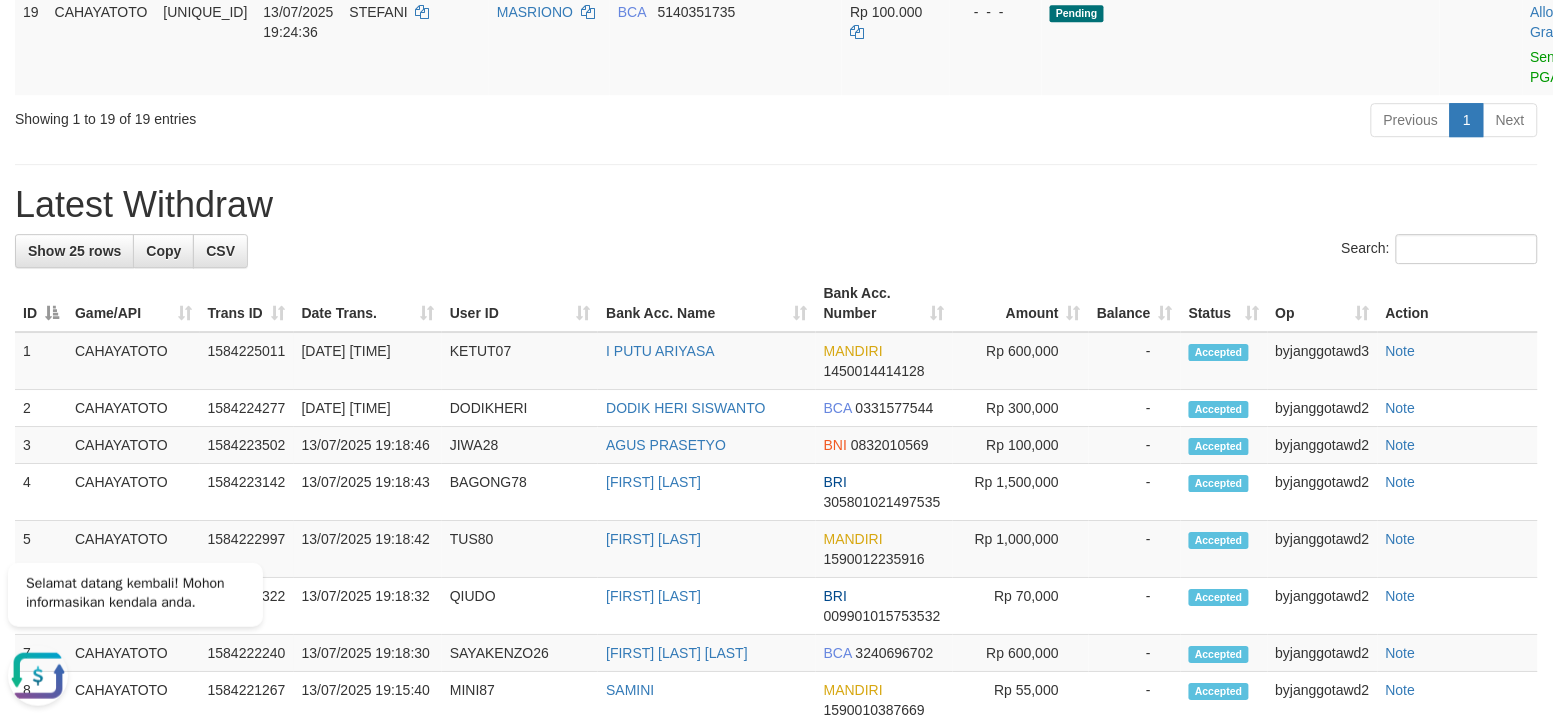 click on "Latest Withdraw" at bounding box center (776, 205) 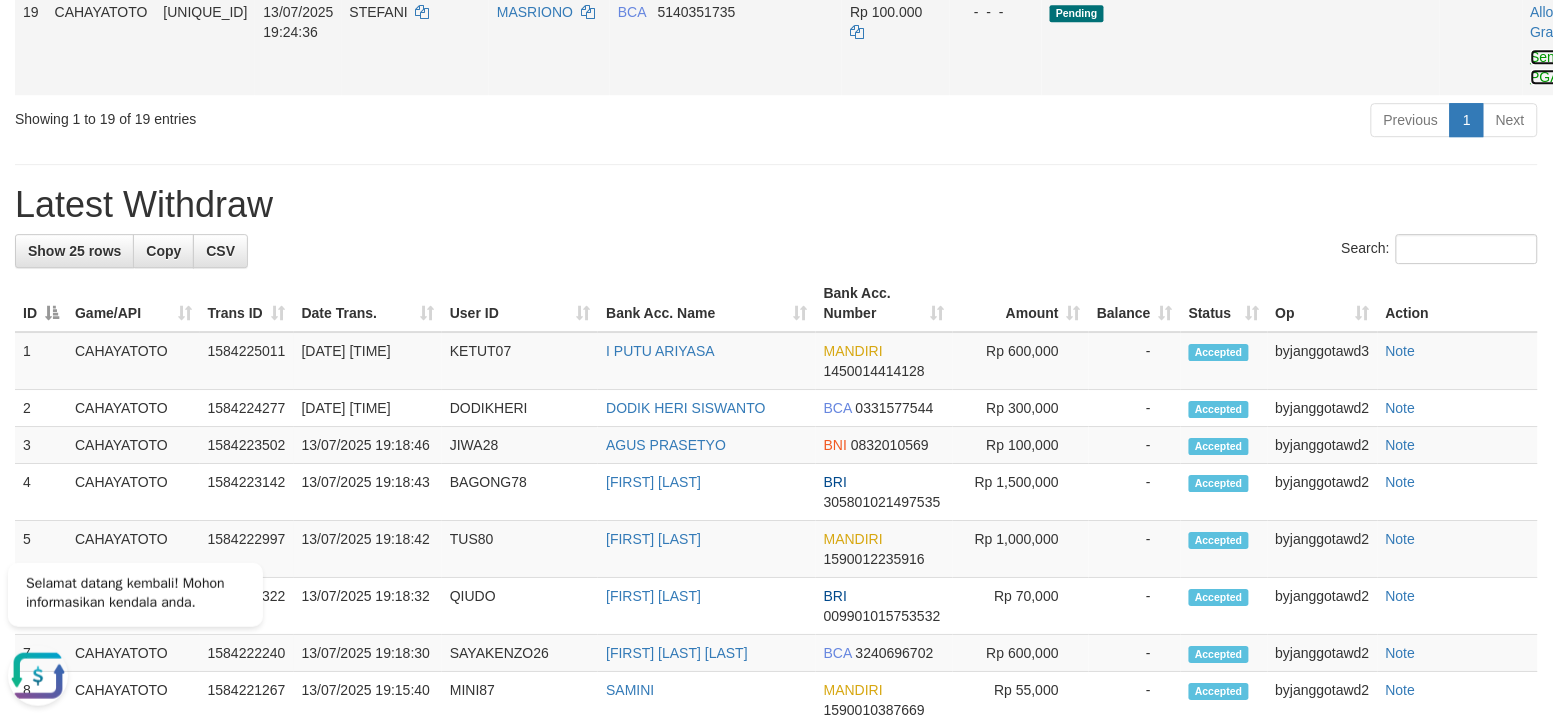 click on "Send PGA" at bounding box center (1547, 67) 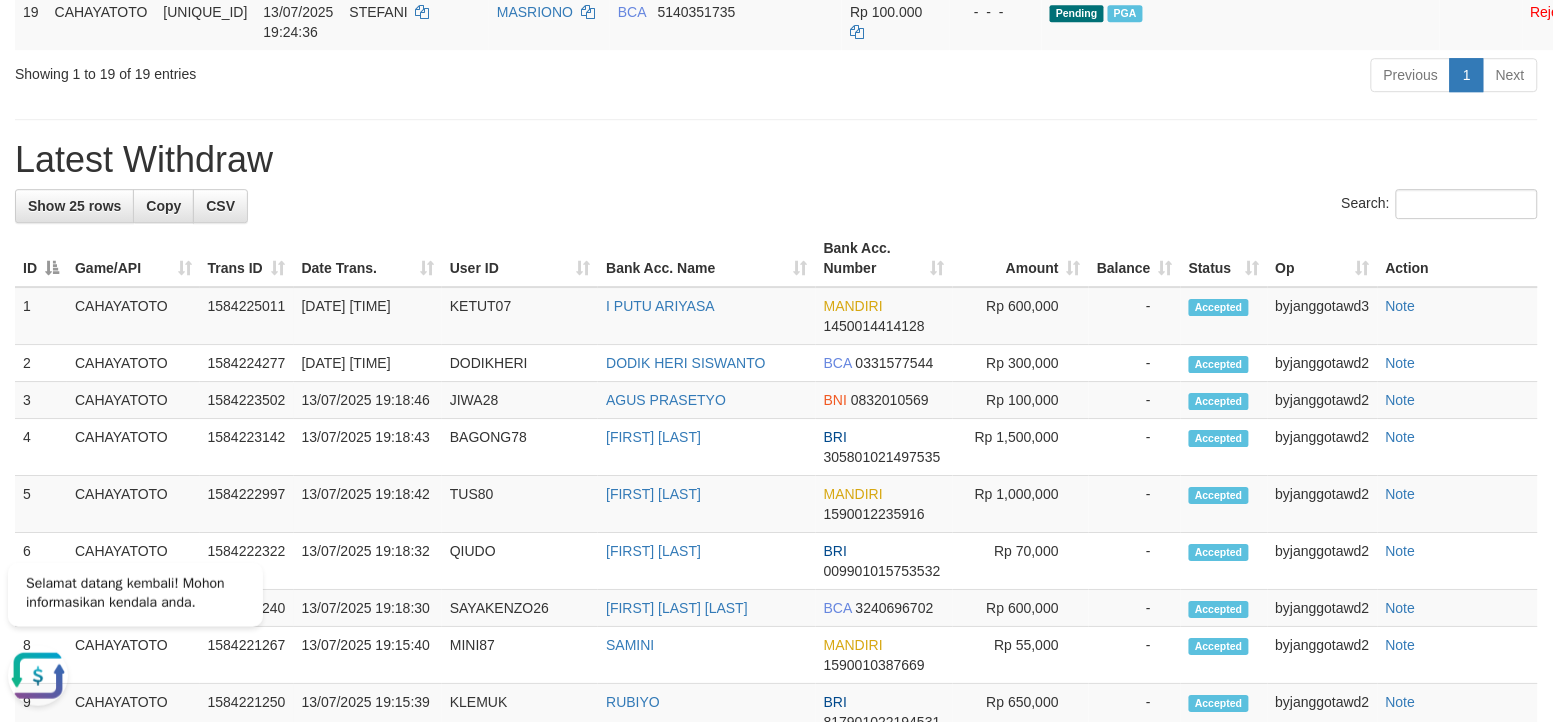 click on "Amount" at bounding box center (1021, 258) 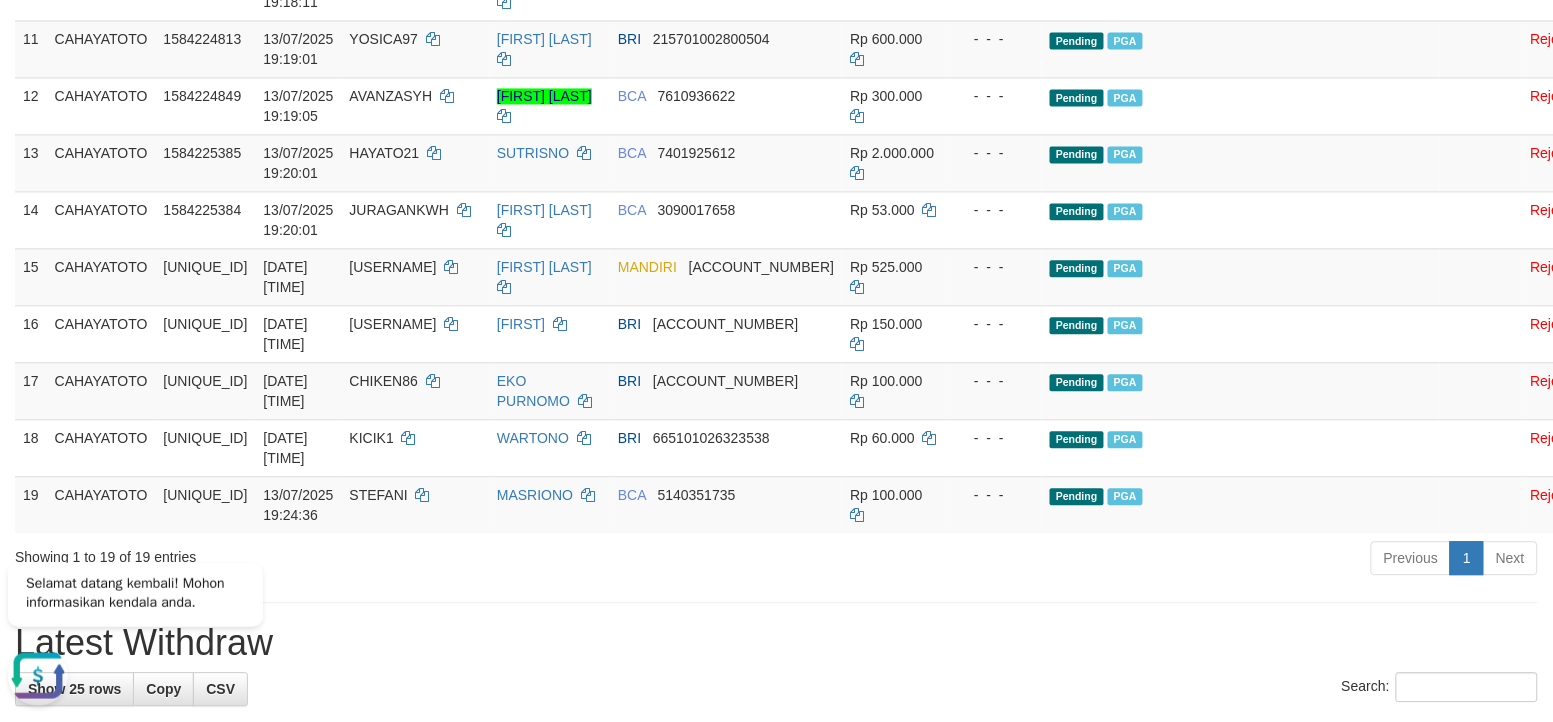 scroll, scrollTop: 1198, scrollLeft: 0, axis: vertical 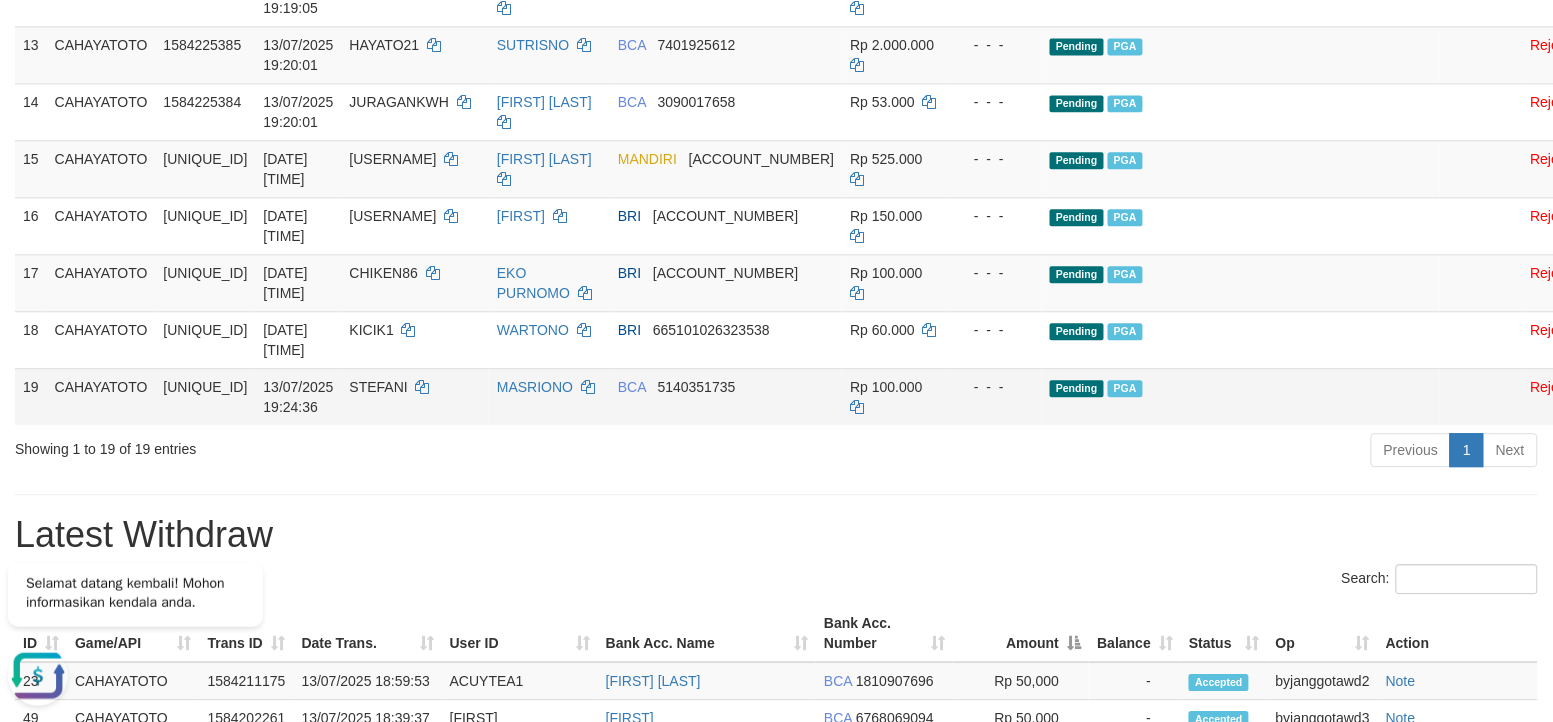 click on "Rp 100.000" at bounding box center (896, 396) 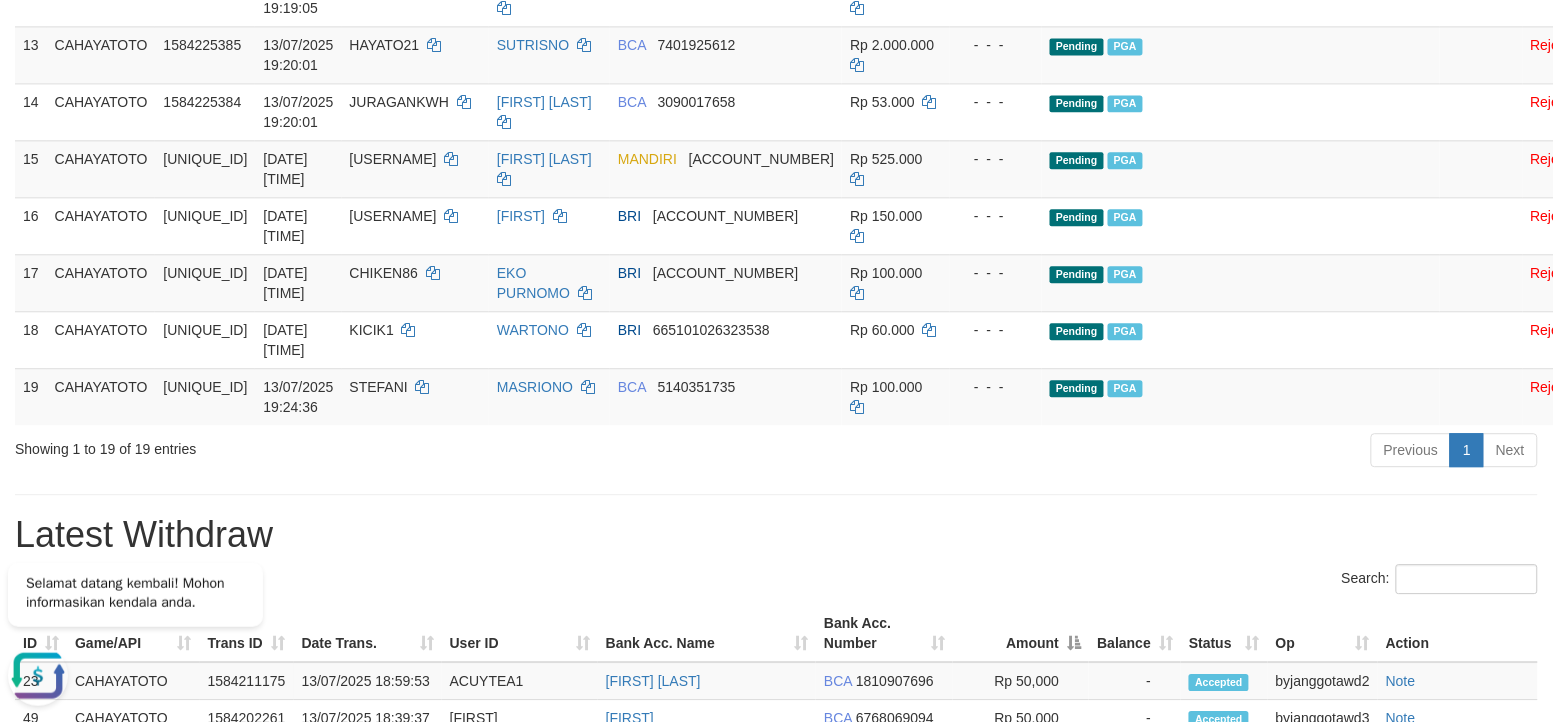 click on "Previous 1 Next" at bounding box center [1100, 452] 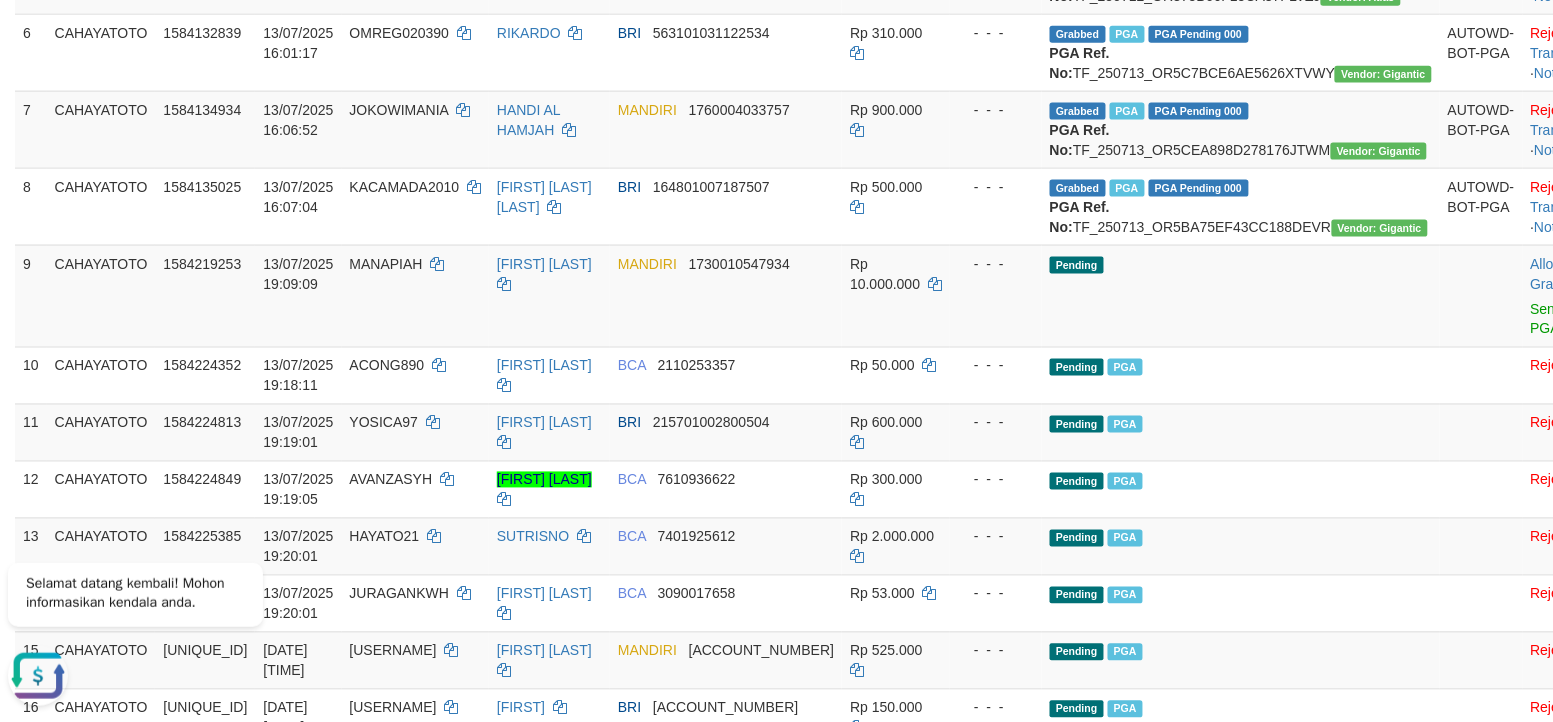 scroll, scrollTop: 573, scrollLeft: 0, axis: vertical 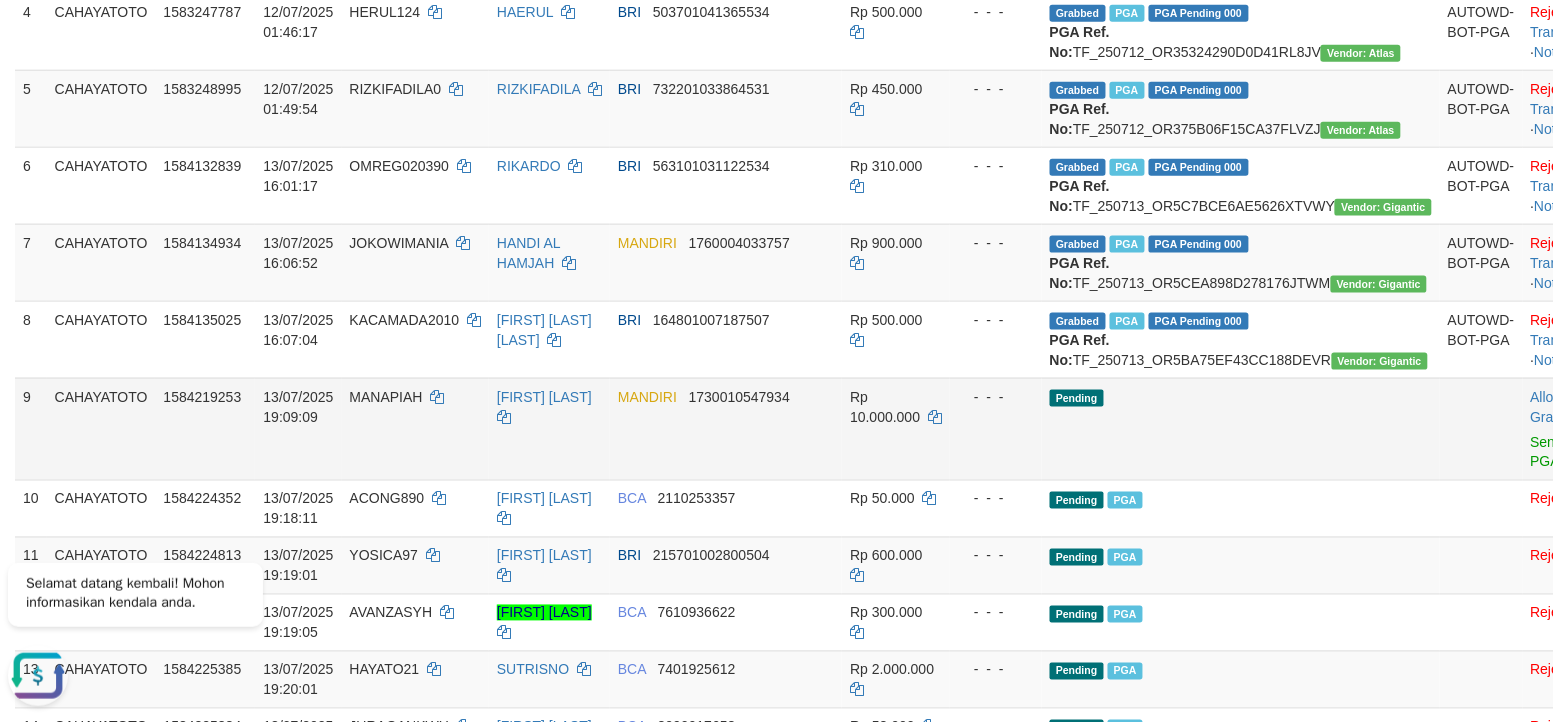 click on "Allow Grab   ·    Reject Send PGA     ·    Note" at bounding box center (1572, 429) 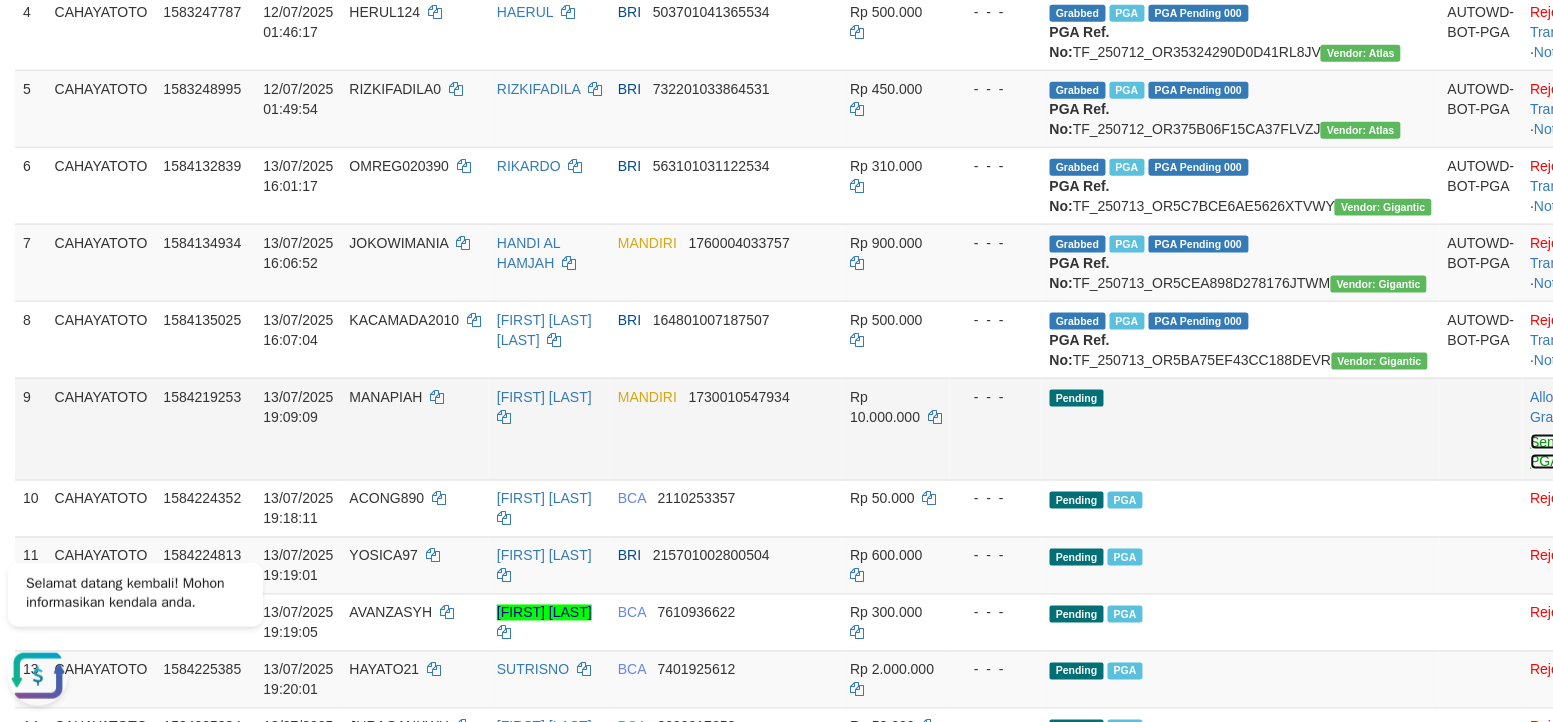 click on "Send PGA" at bounding box center (1547, 452) 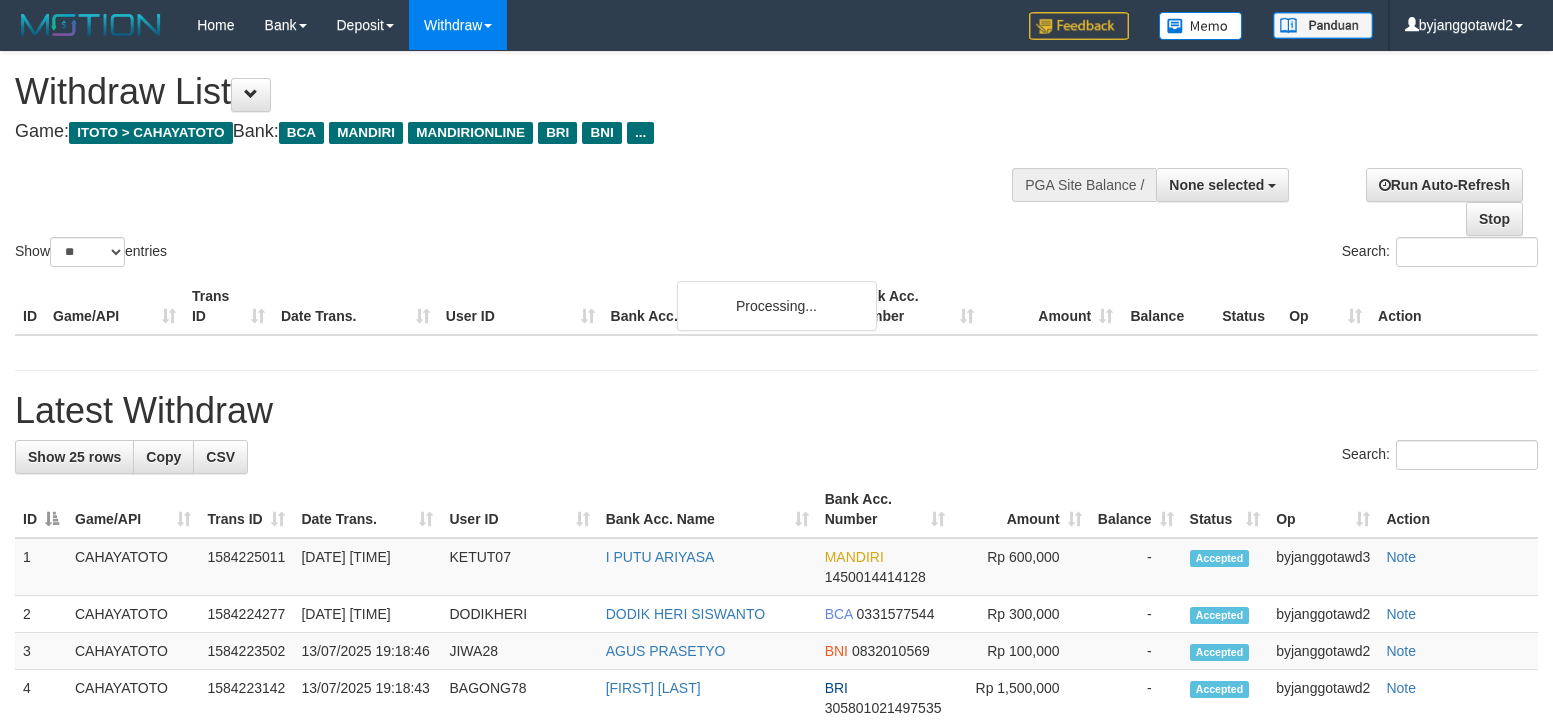 select 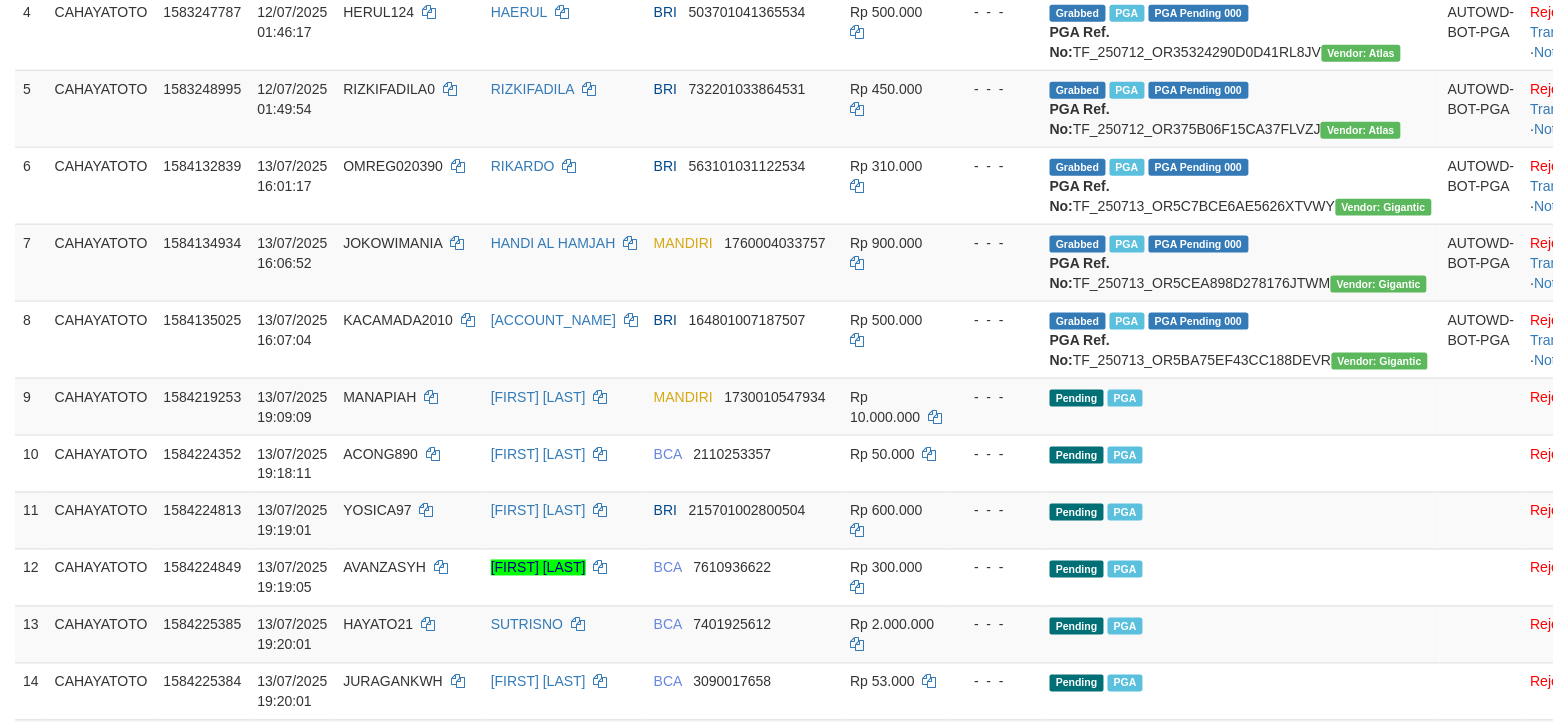 scroll, scrollTop: 2015, scrollLeft: 0, axis: vertical 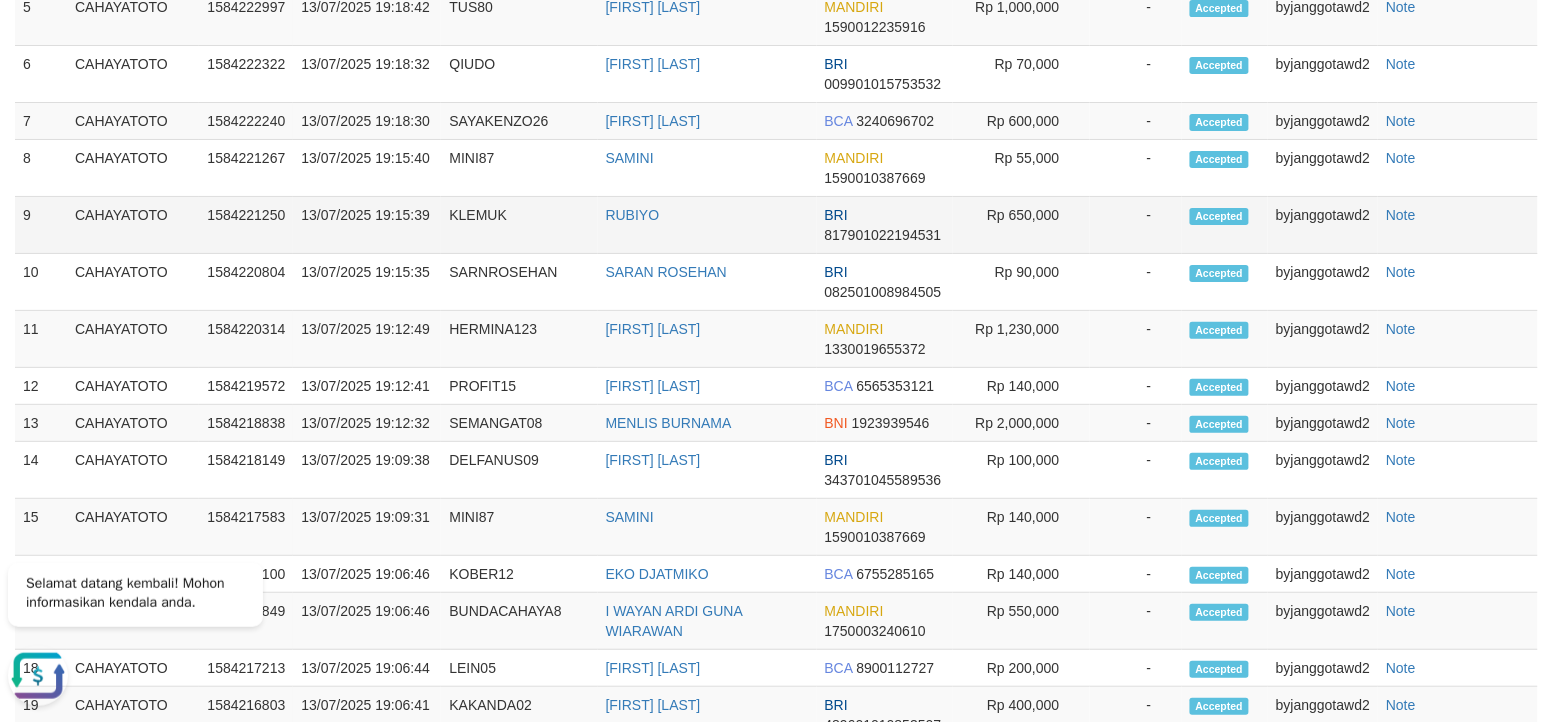 click on "RUBIYO" at bounding box center (707, 225) 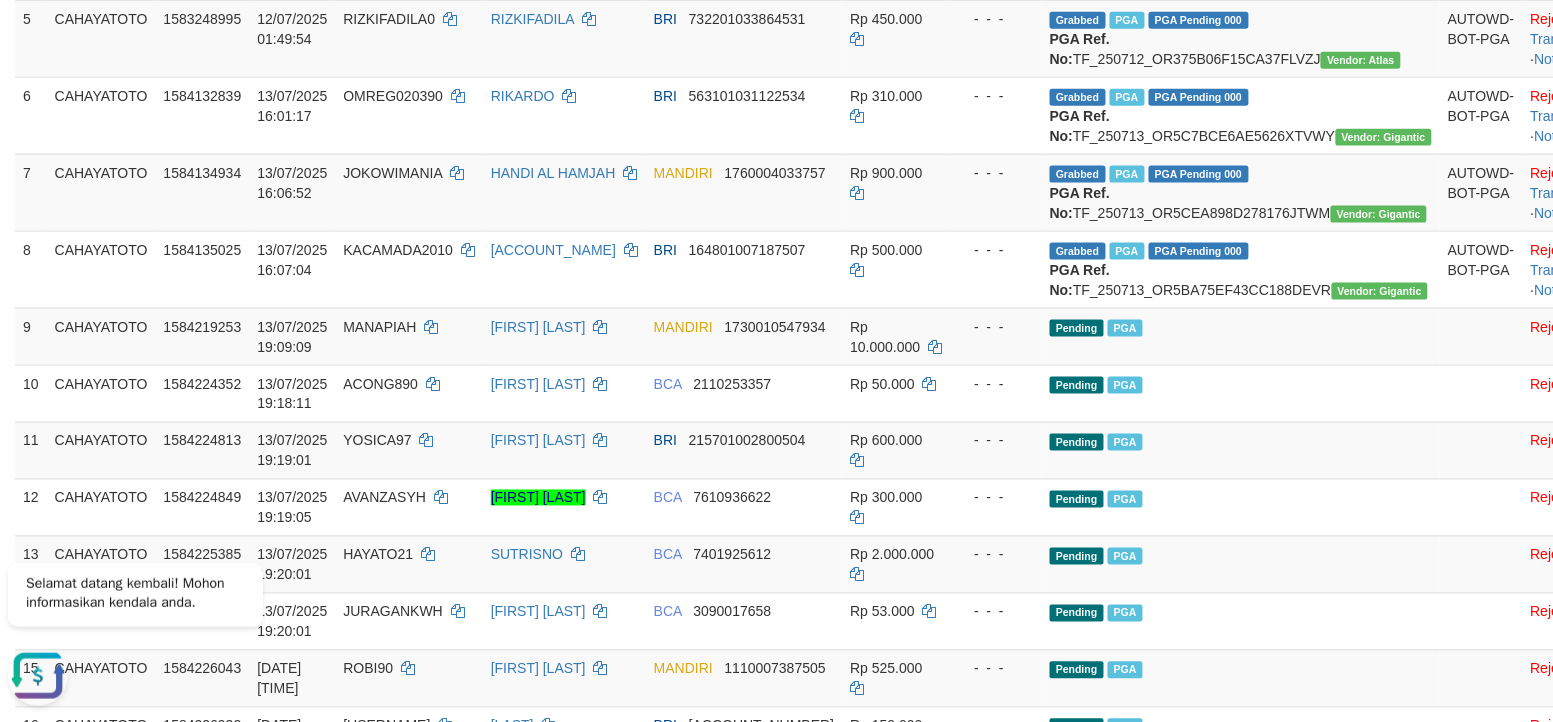 scroll, scrollTop: 640, scrollLeft: 0, axis: vertical 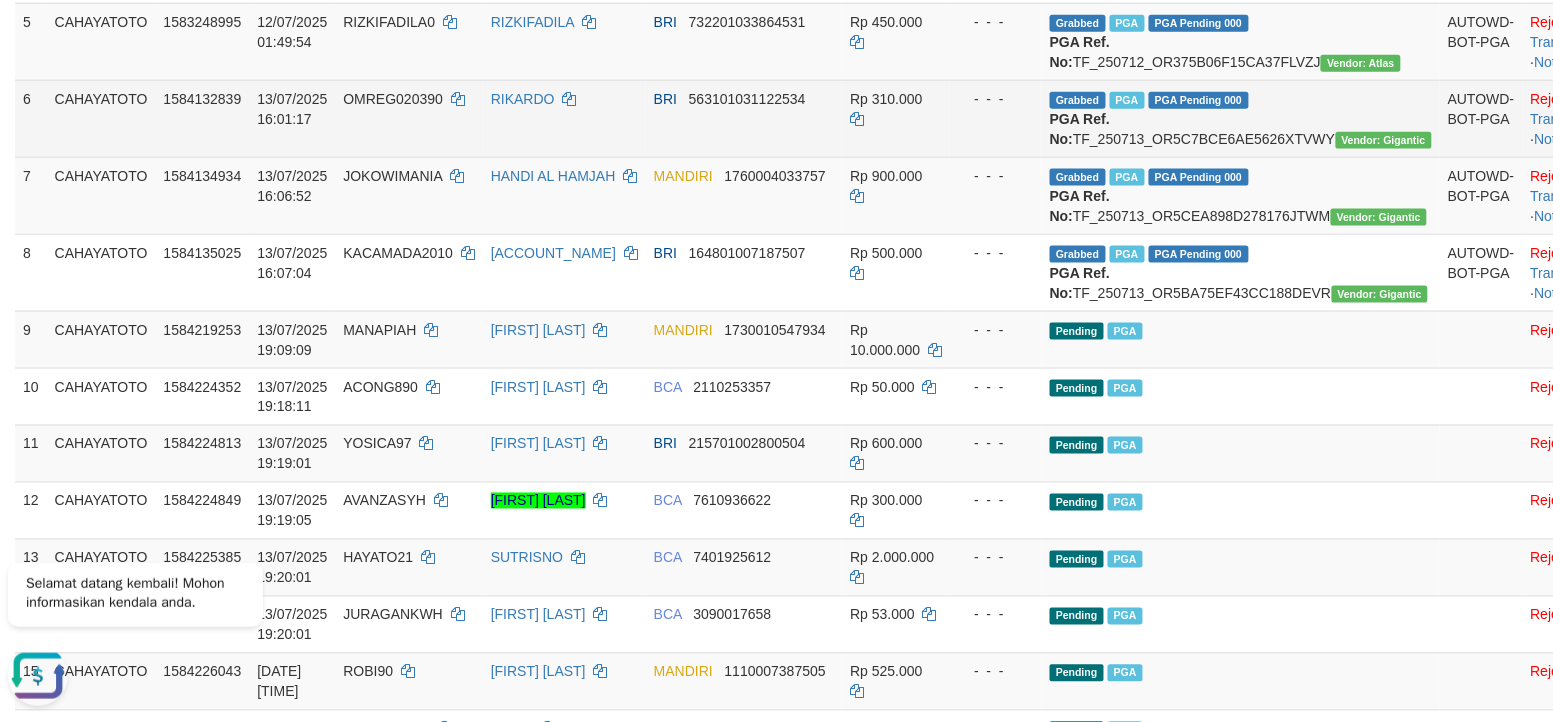 click on "BRI     563101031122534" at bounding box center [744, 118] 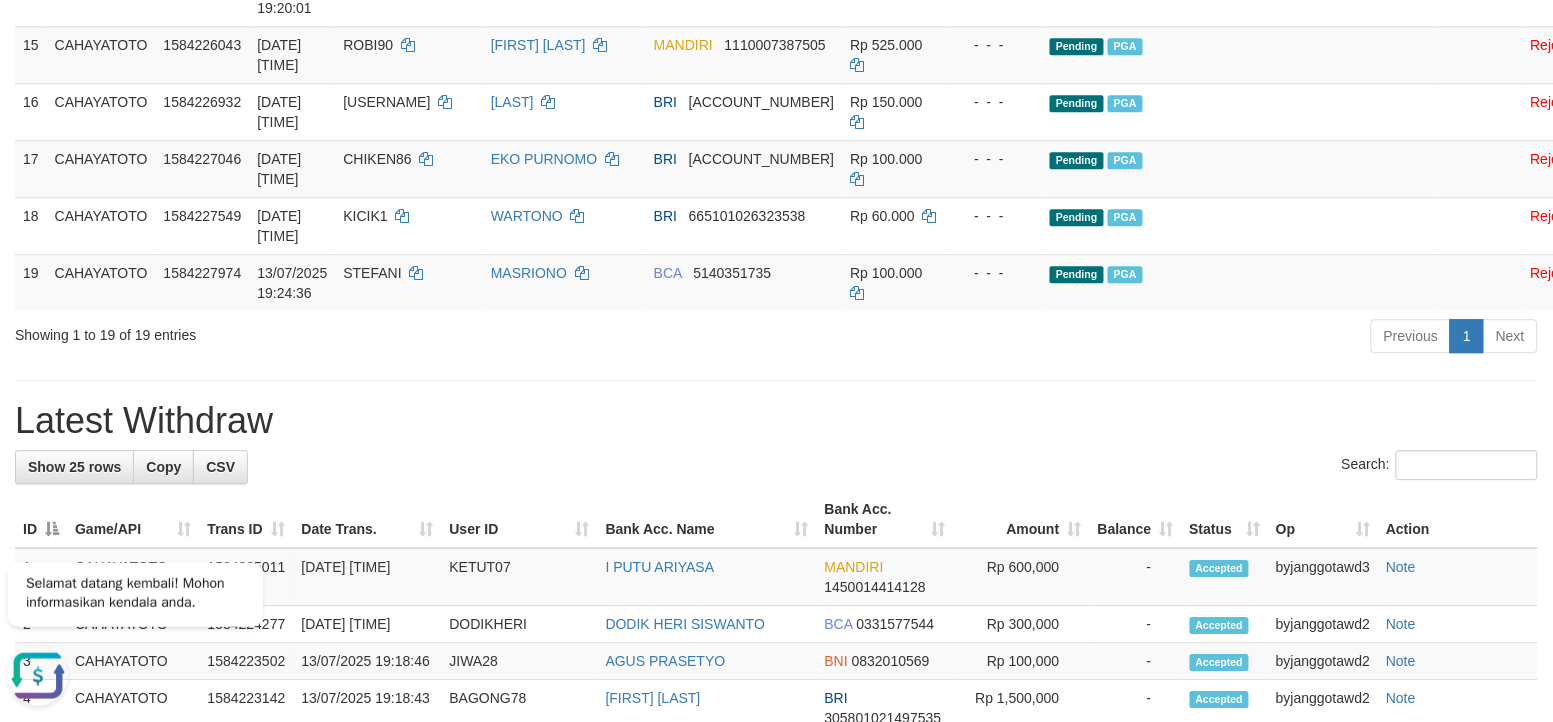 scroll, scrollTop: 1265, scrollLeft: 0, axis: vertical 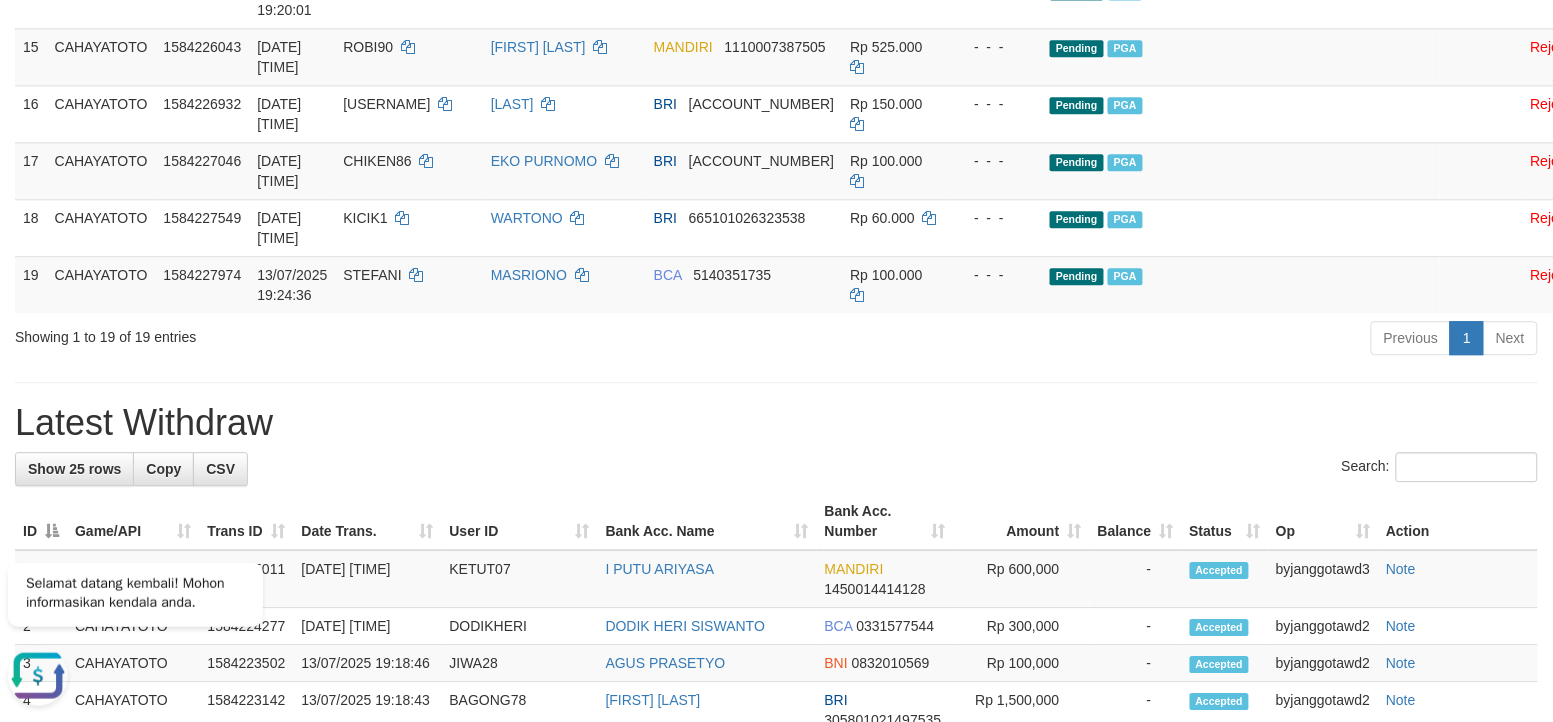 click on "Latest Withdraw" at bounding box center (776, 423) 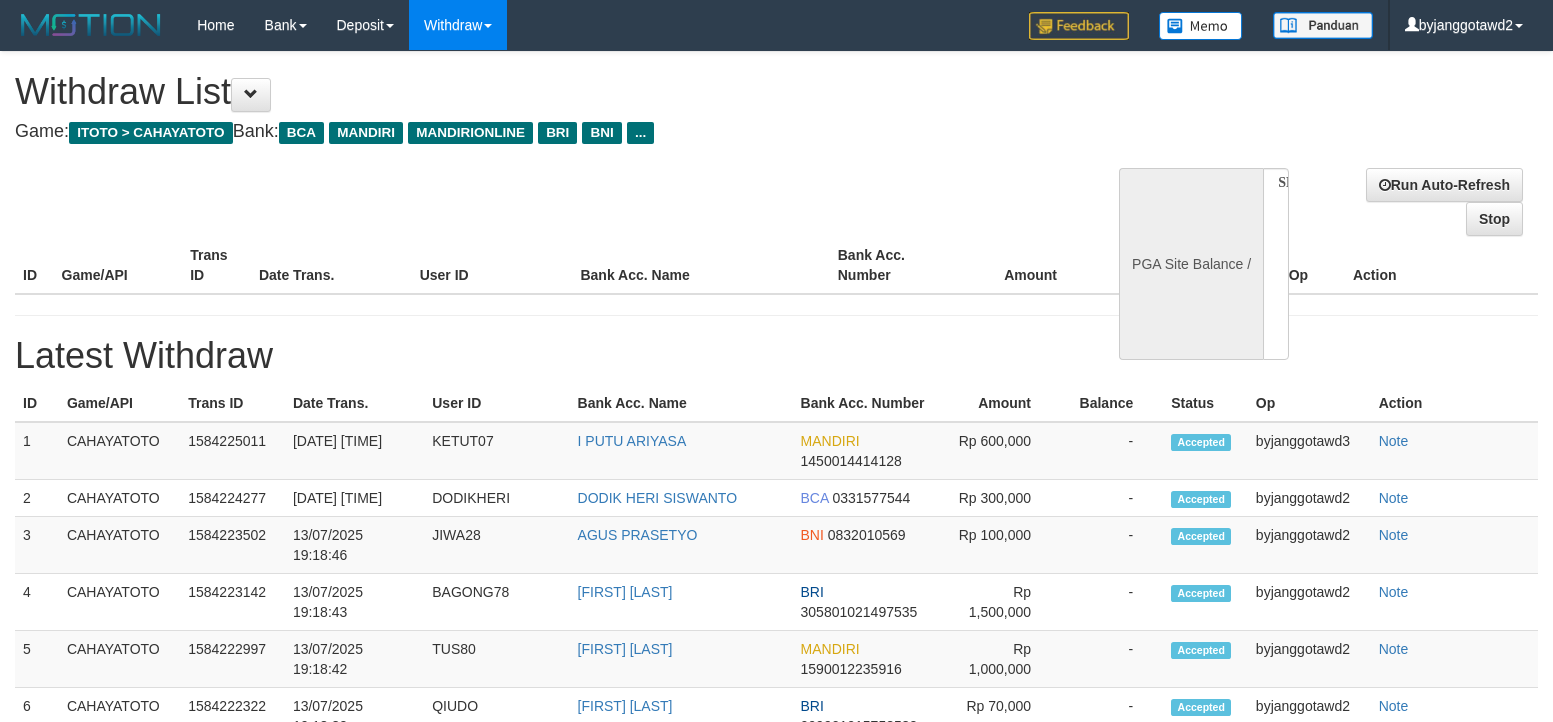 select 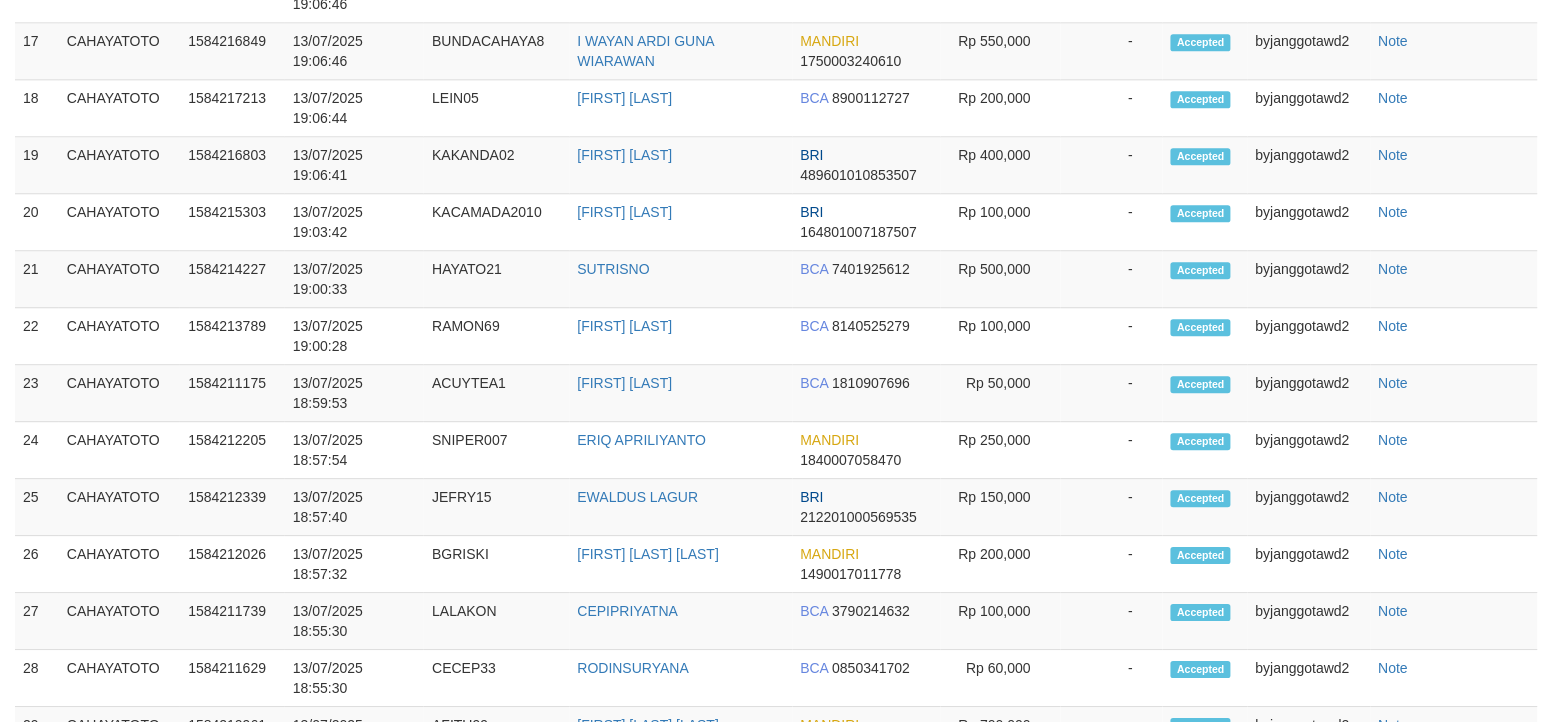 select on "**" 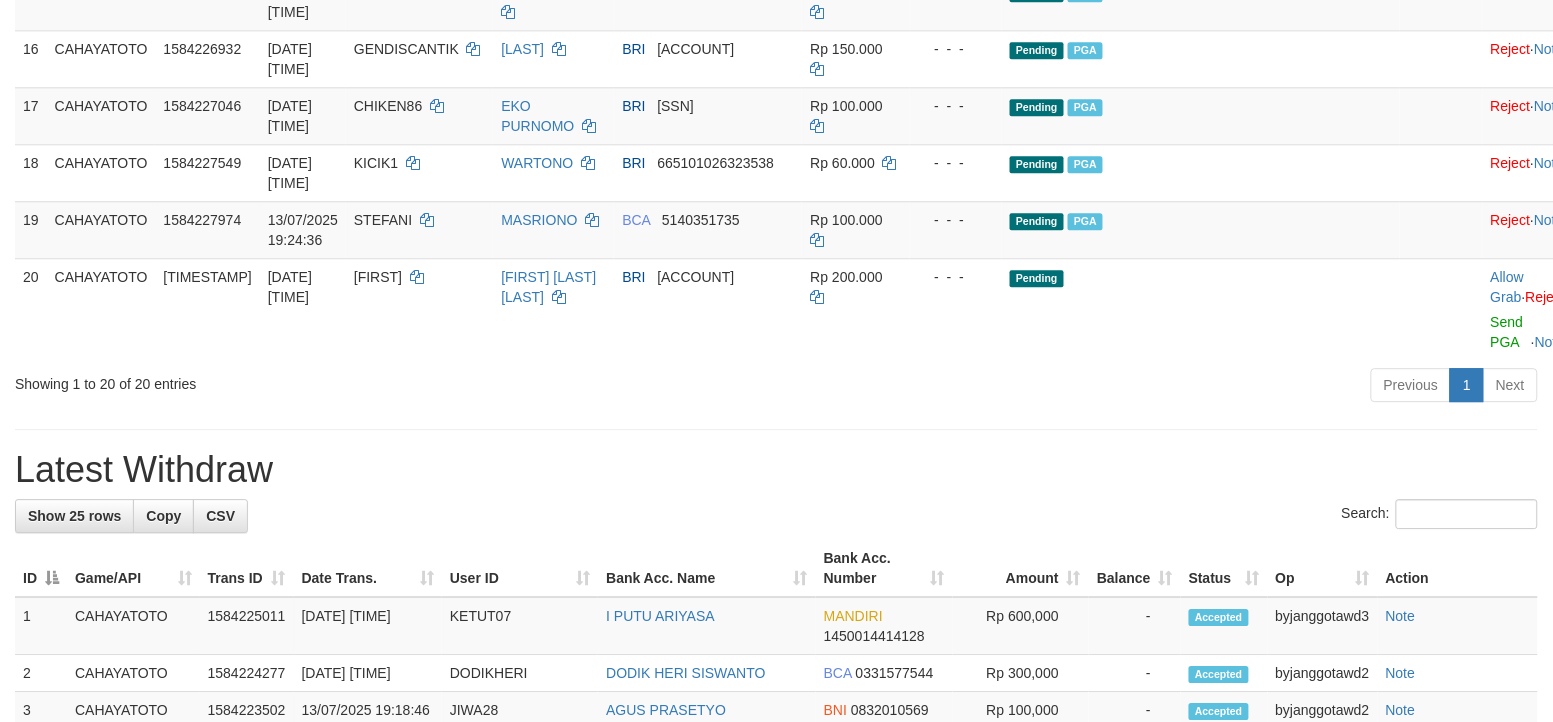 scroll, scrollTop: 1265, scrollLeft: 0, axis: vertical 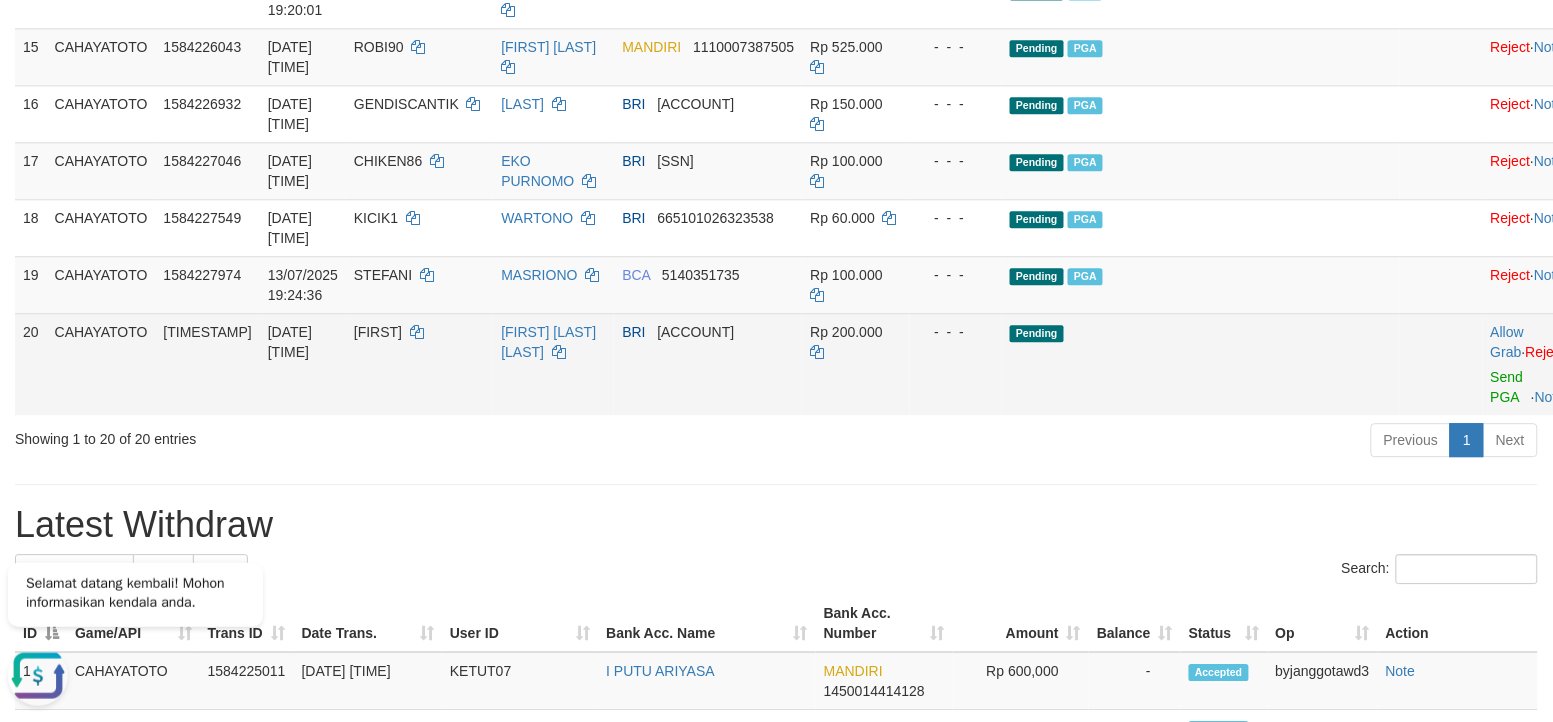 click on "BRI     770101010137533" at bounding box center (708, 364) 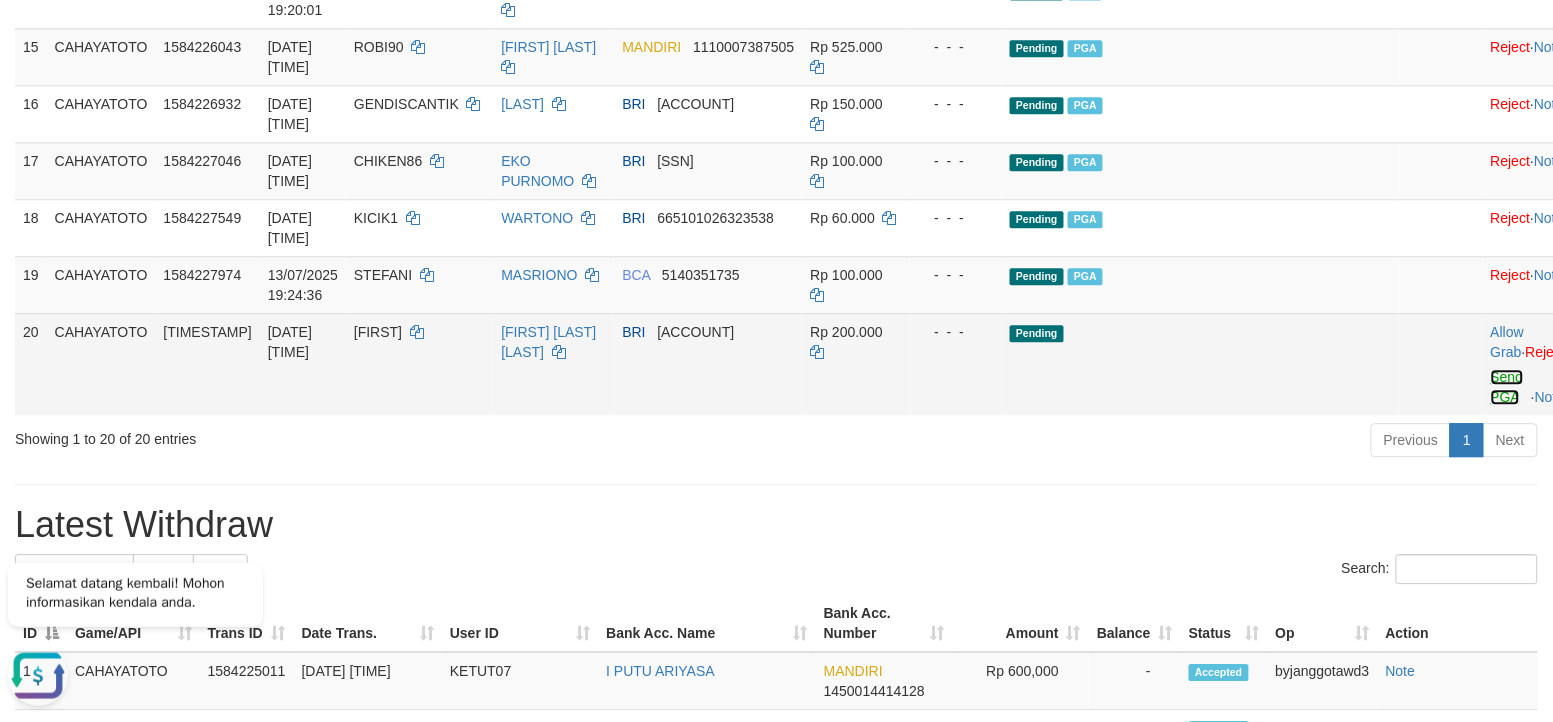 click on "Send PGA" at bounding box center [1507, 387] 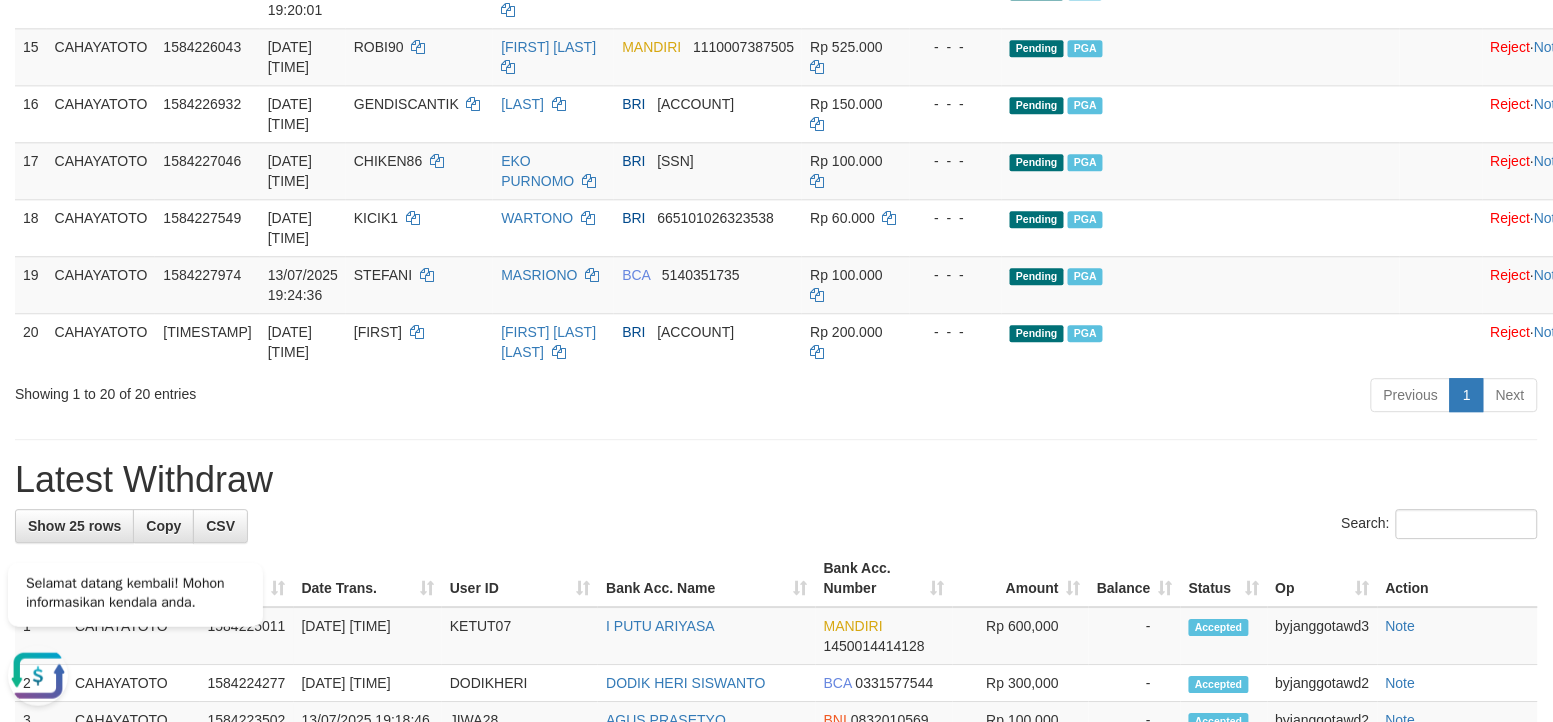 click on "**********" at bounding box center (776, 376) 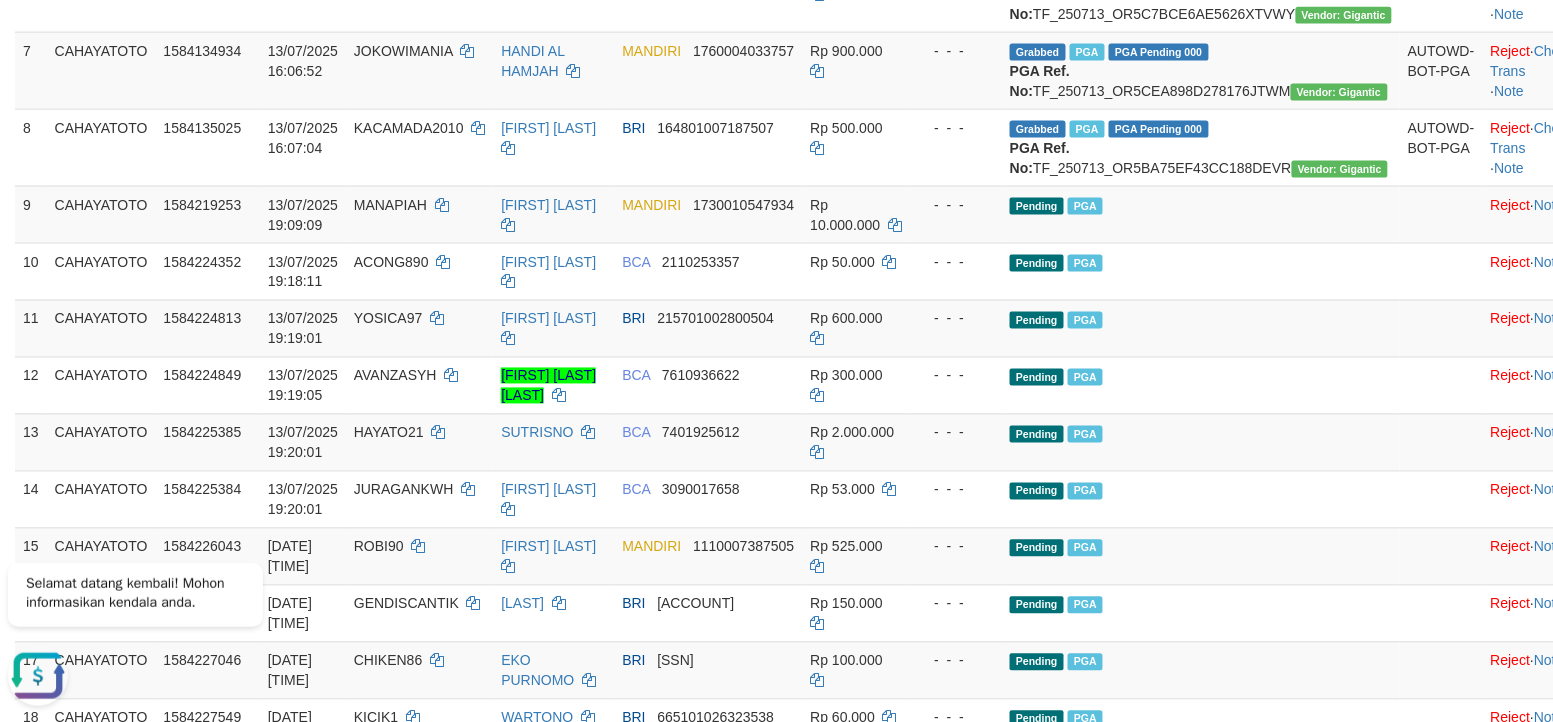 scroll, scrollTop: 640, scrollLeft: 0, axis: vertical 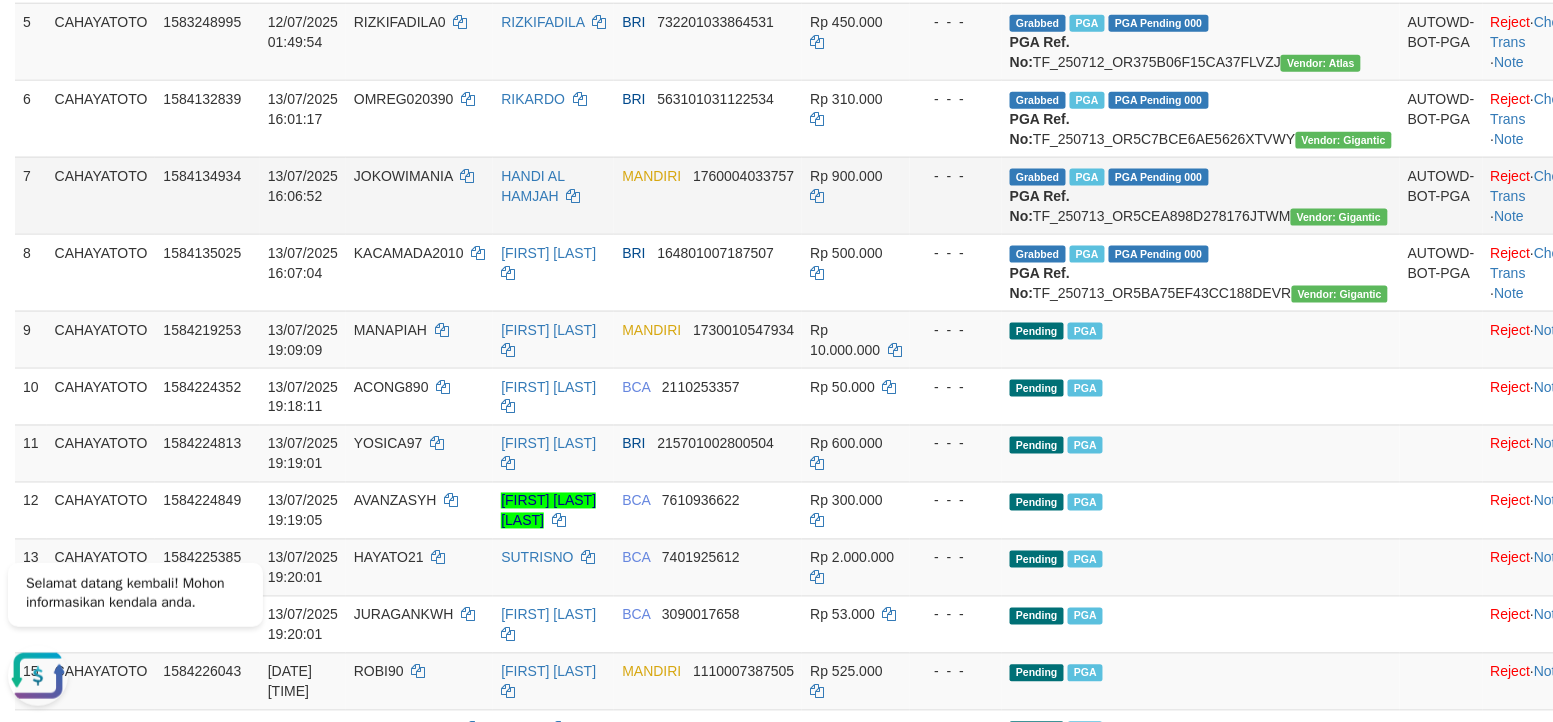 click on "MANDIRI     1760004033757" at bounding box center (708, 195) 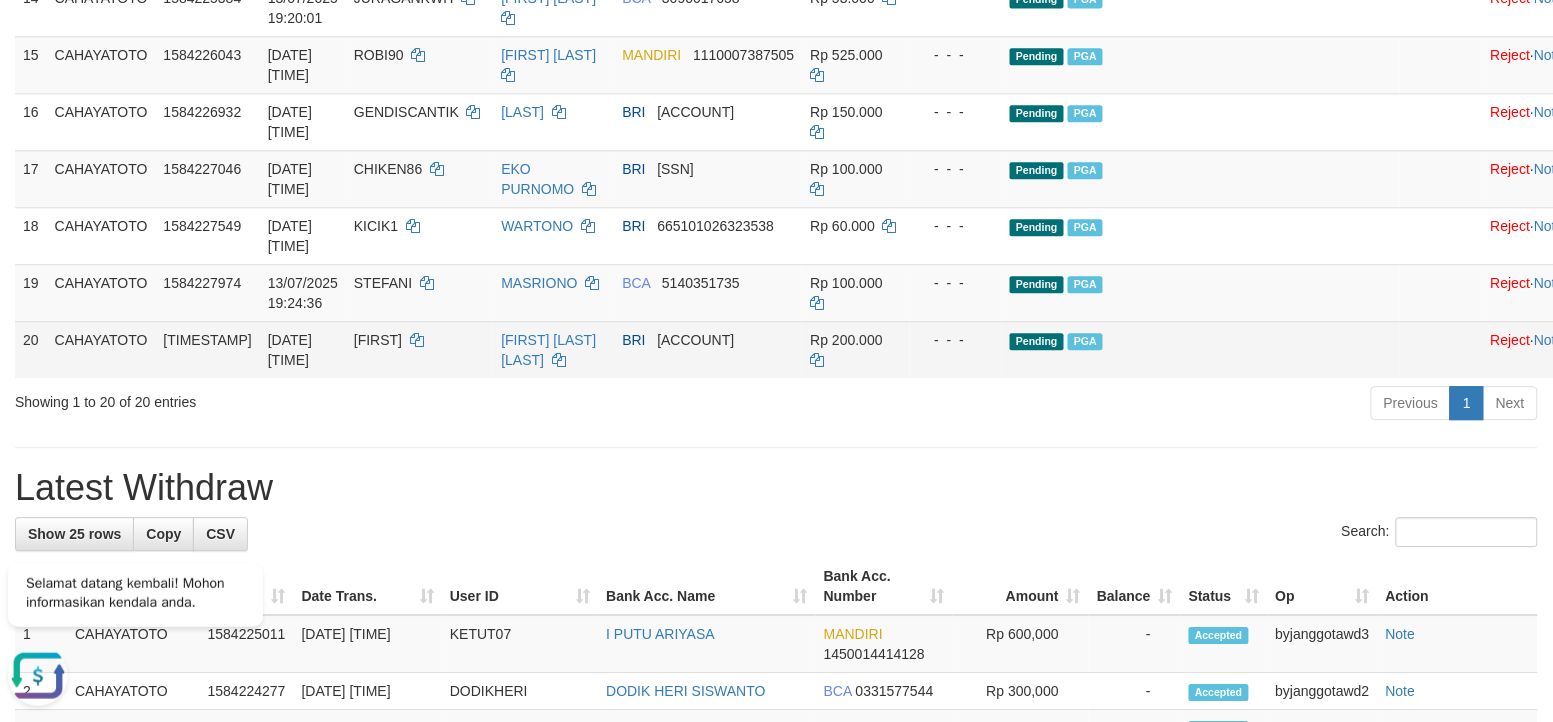 scroll, scrollTop: 1265, scrollLeft: 0, axis: vertical 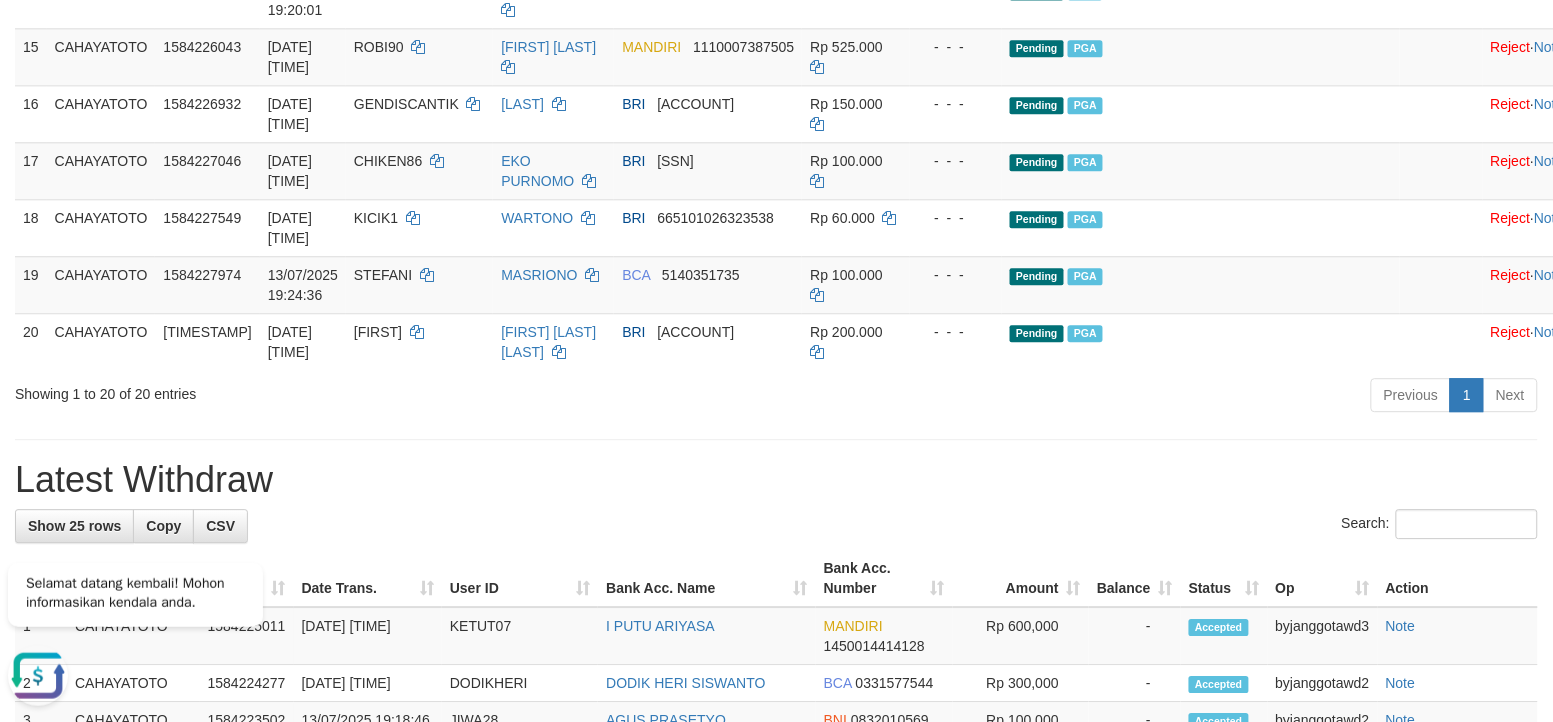 click at bounding box center [776, 439] 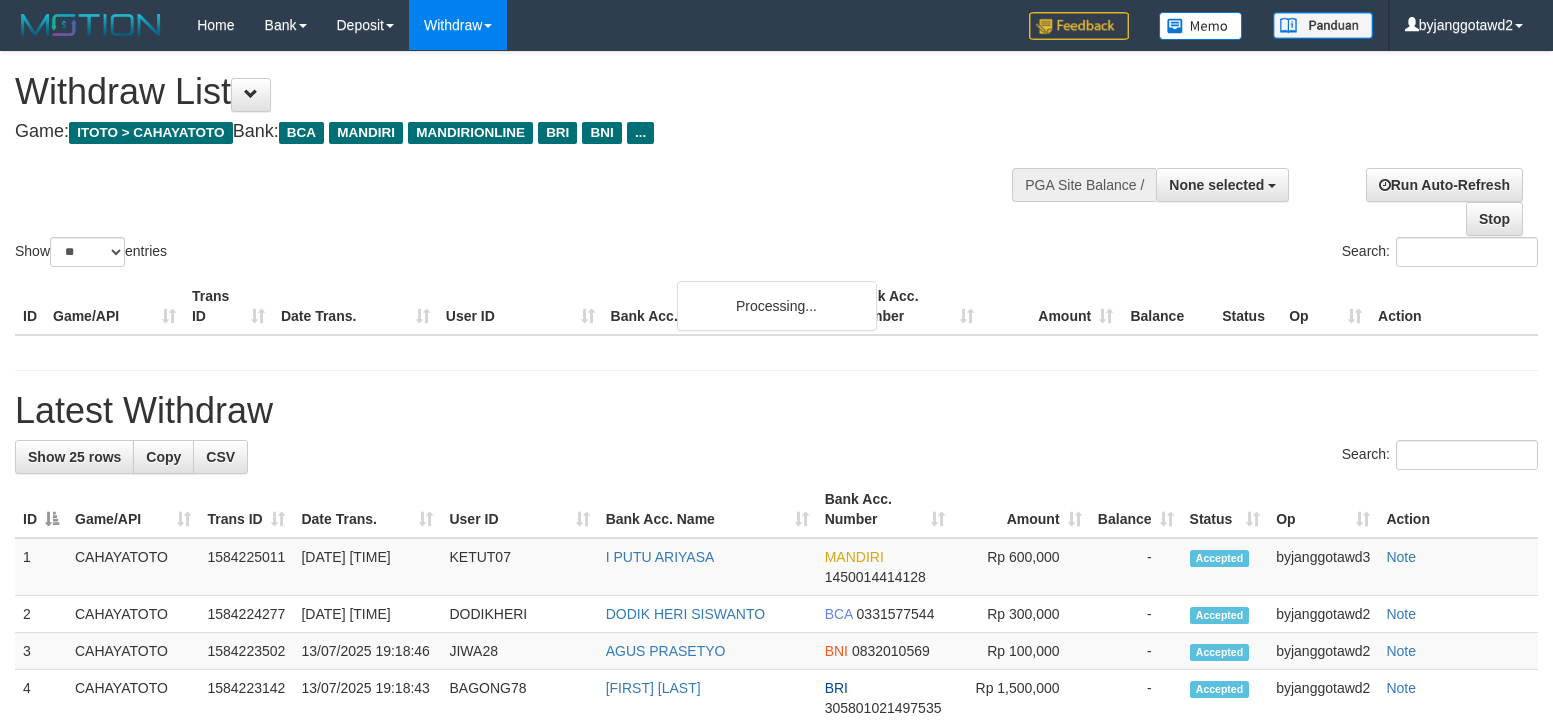 select 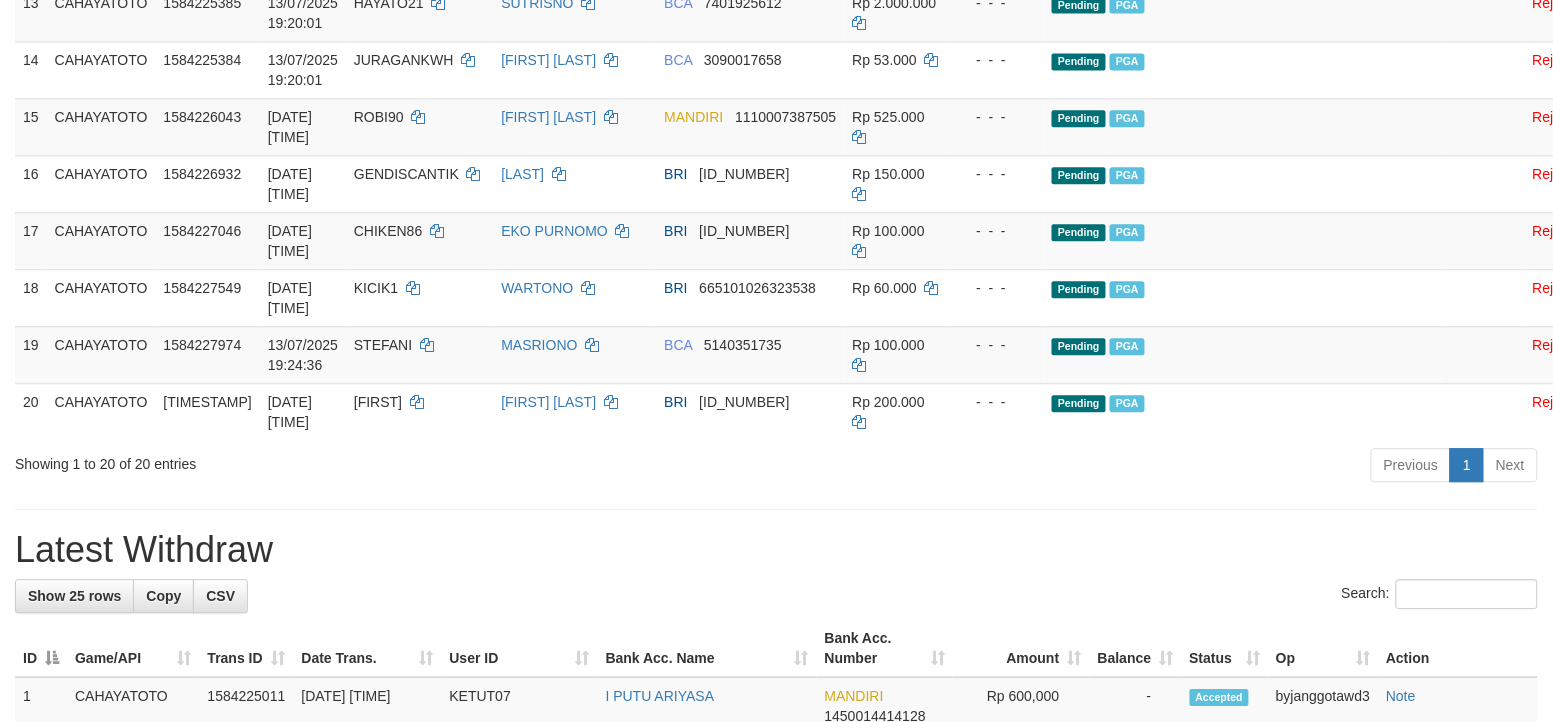 scroll, scrollTop: 945, scrollLeft: 0, axis: vertical 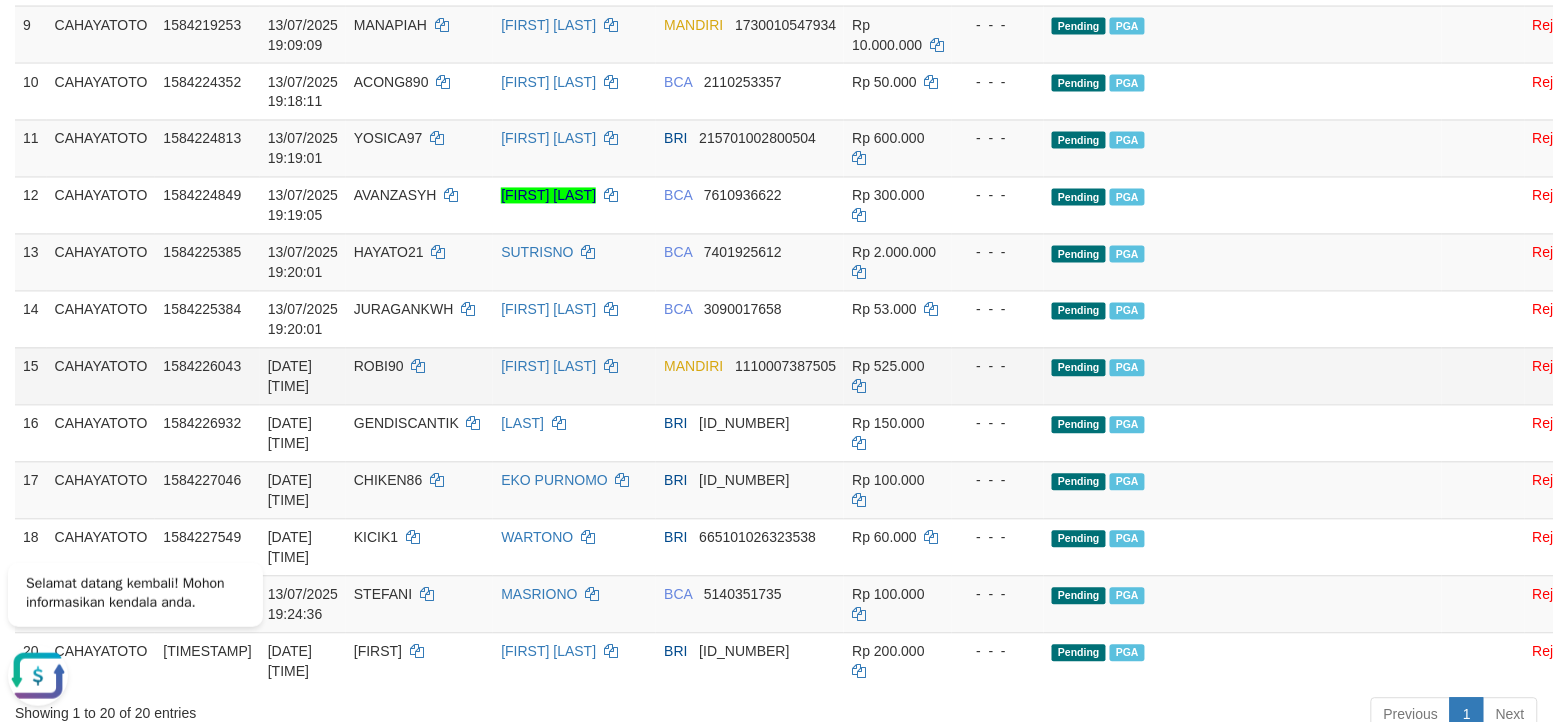 click on "-  -  -" at bounding box center [998, 376] 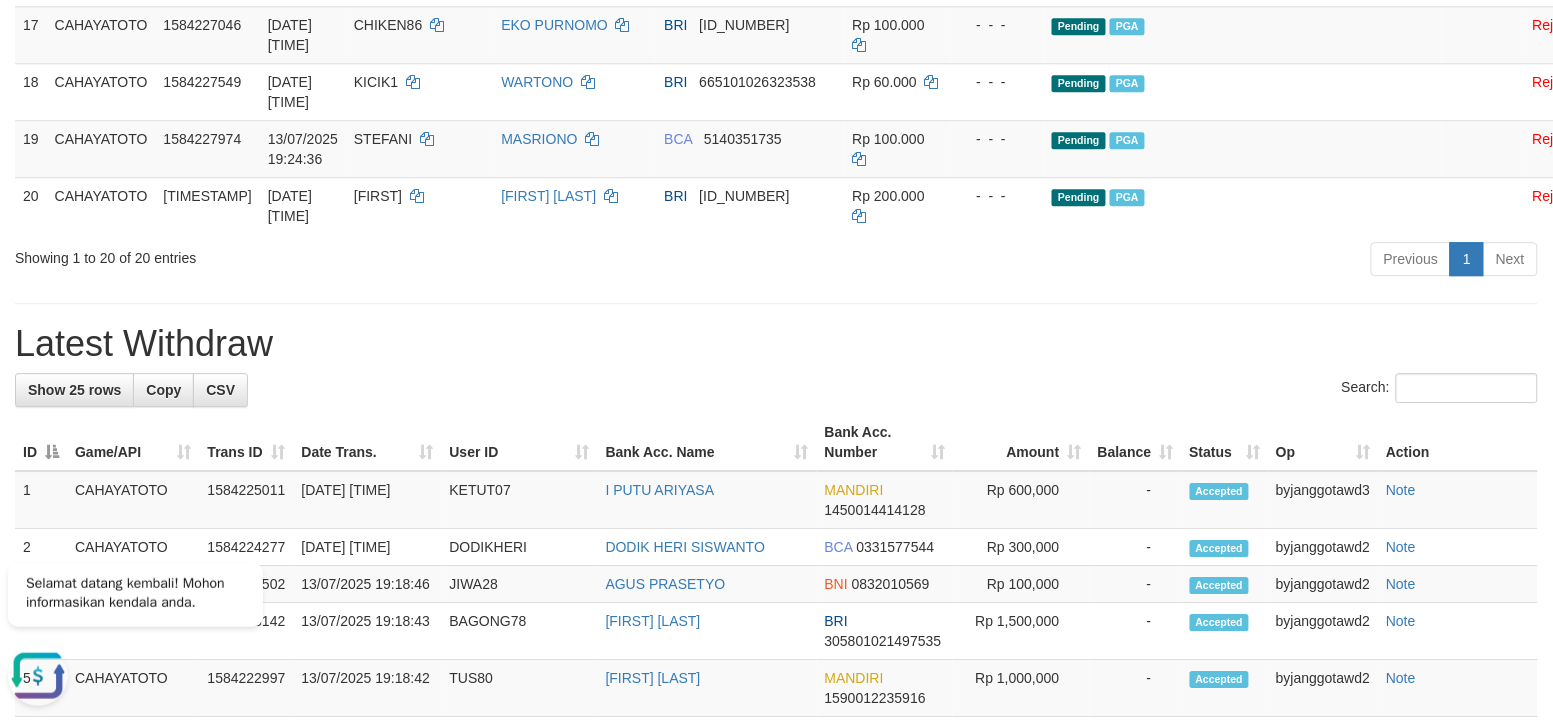 click on "**********" at bounding box center [776, 240] 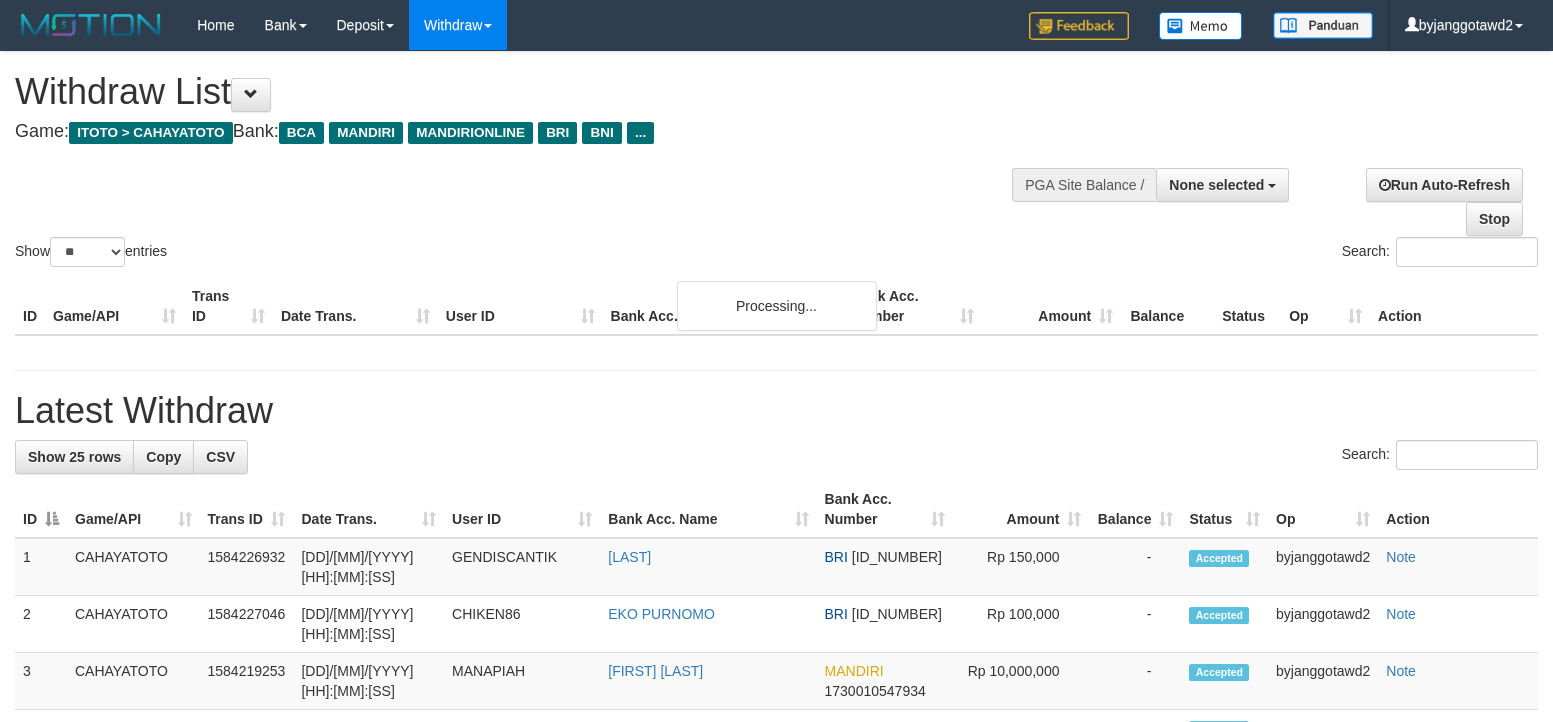 select 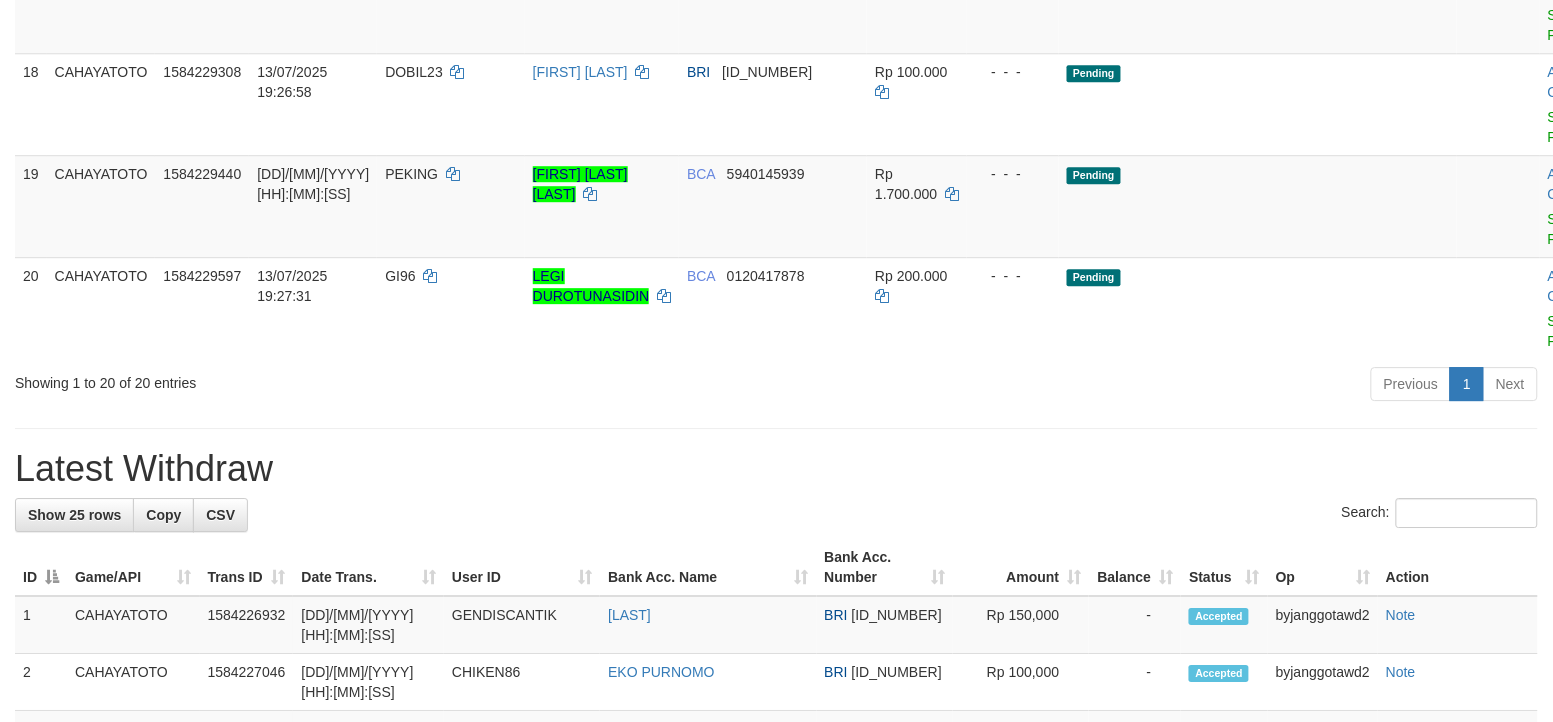 scroll, scrollTop: 1401, scrollLeft: 0, axis: vertical 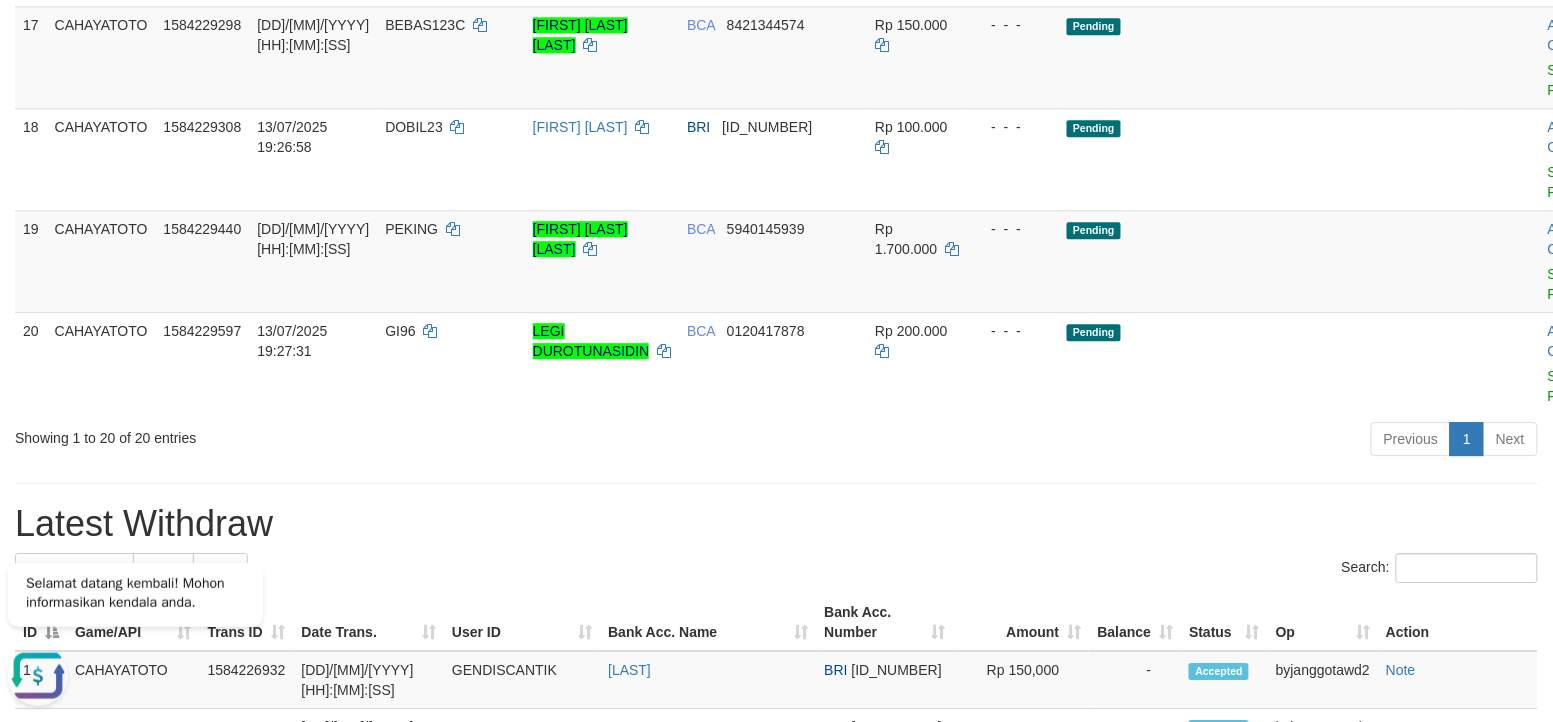 drag, startPoint x: 918, startPoint y: 666, endPoint x: 975, endPoint y: 652, distance: 58.694122 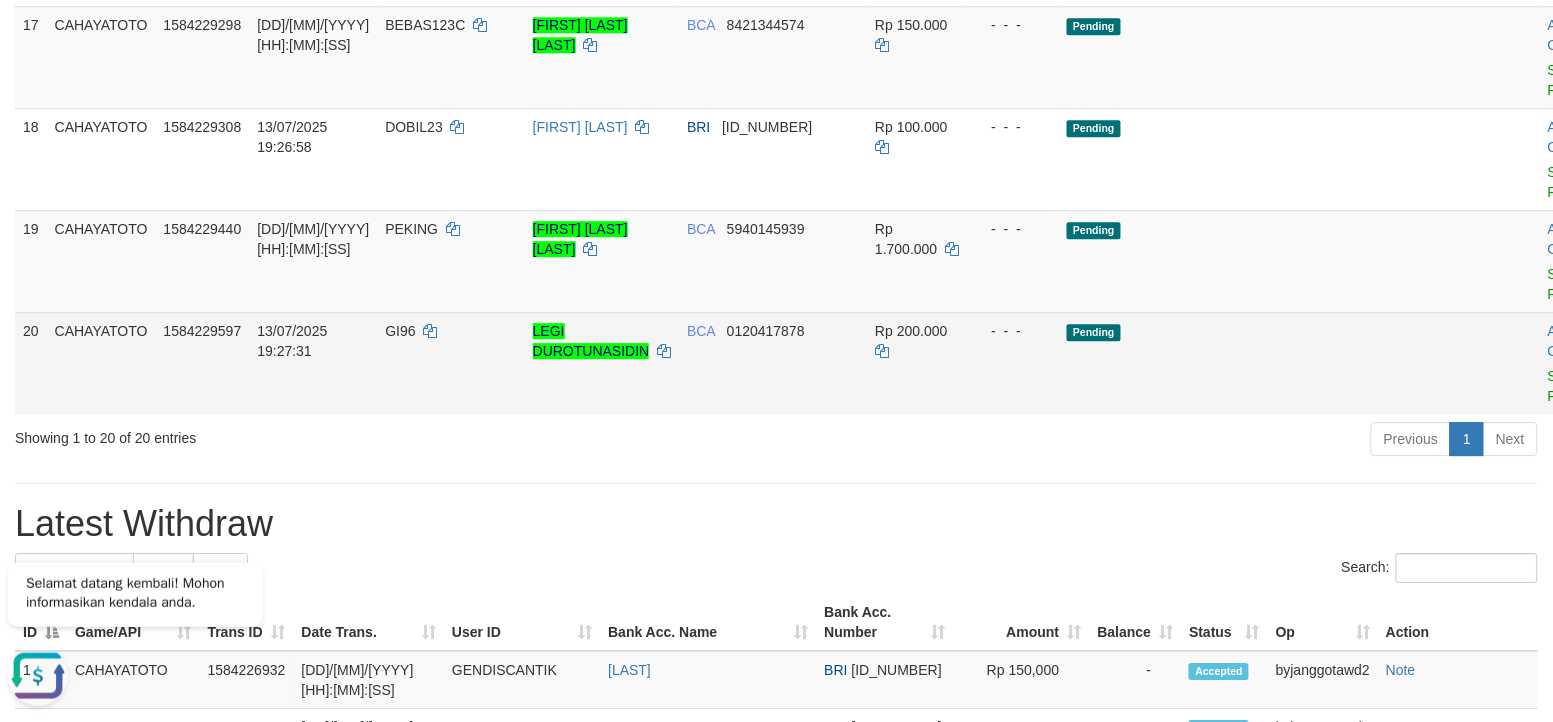 drag, startPoint x: 585, startPoint y: 603, endPoint x: 1016, endPoint y: 576, distance: 431.84488 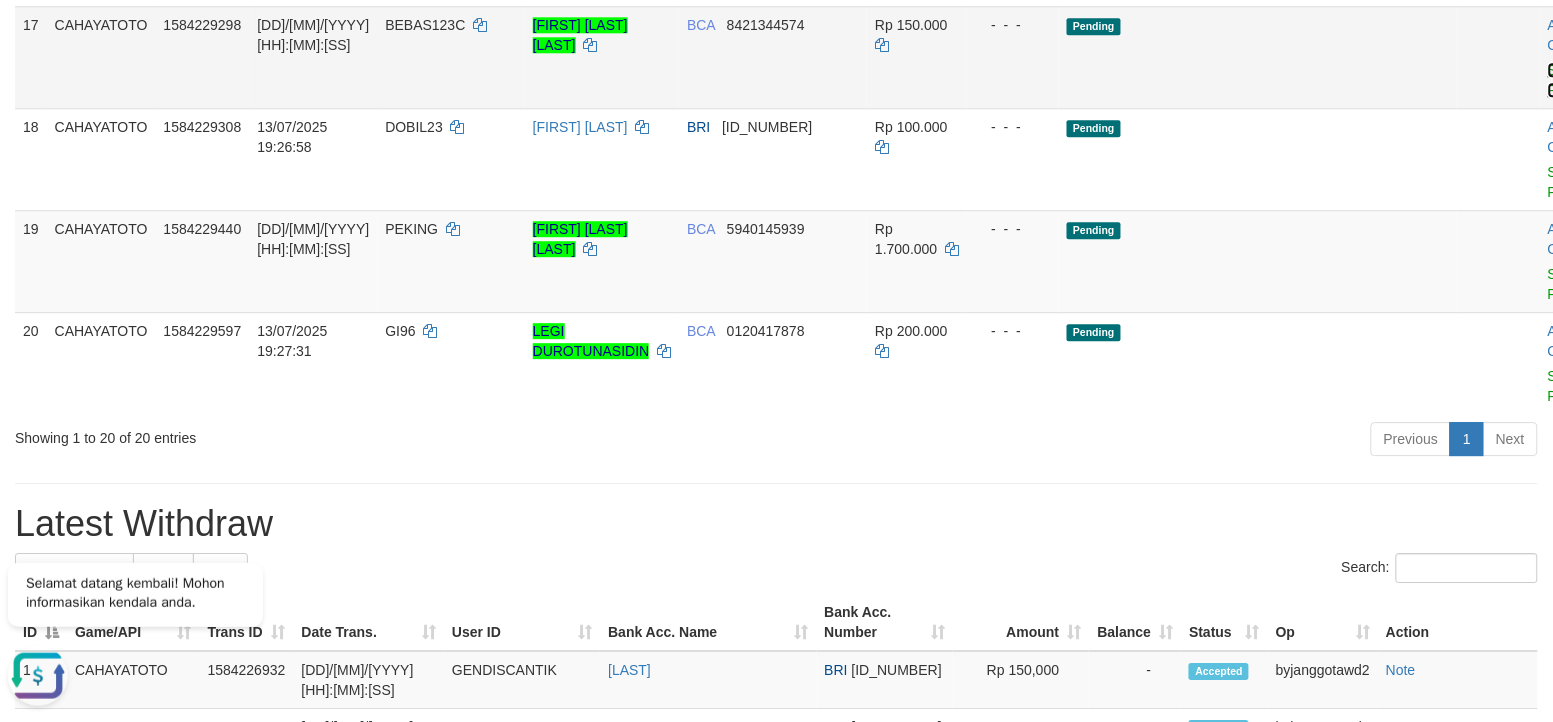 click on "Send PGA" at bounding box center (1564, 80) 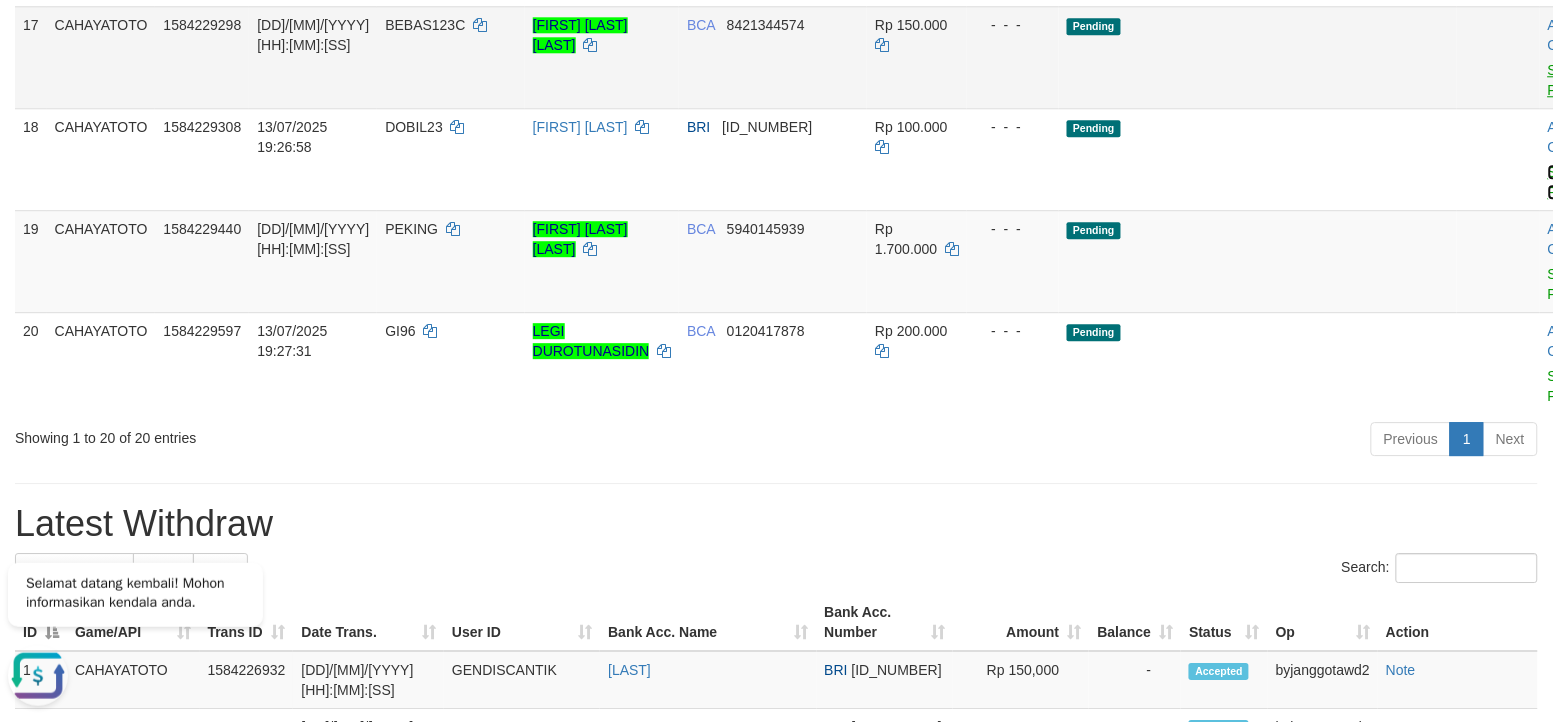 click on "Send PGA" at bounding box center [1564, 182] 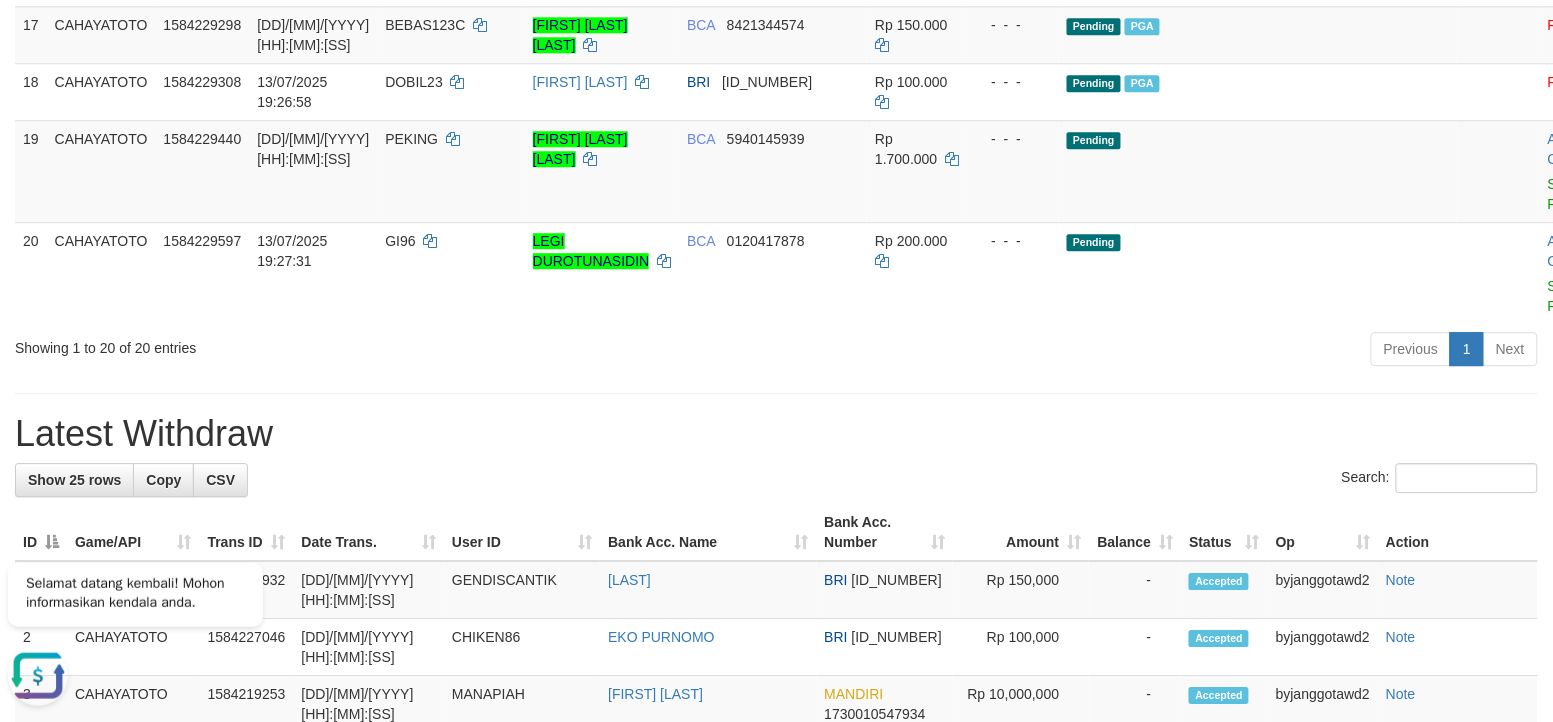 drag, startPoint x: 708, startPoint y: 570, endPoint x: 725, endPoint y: 567, distance: 17.262676 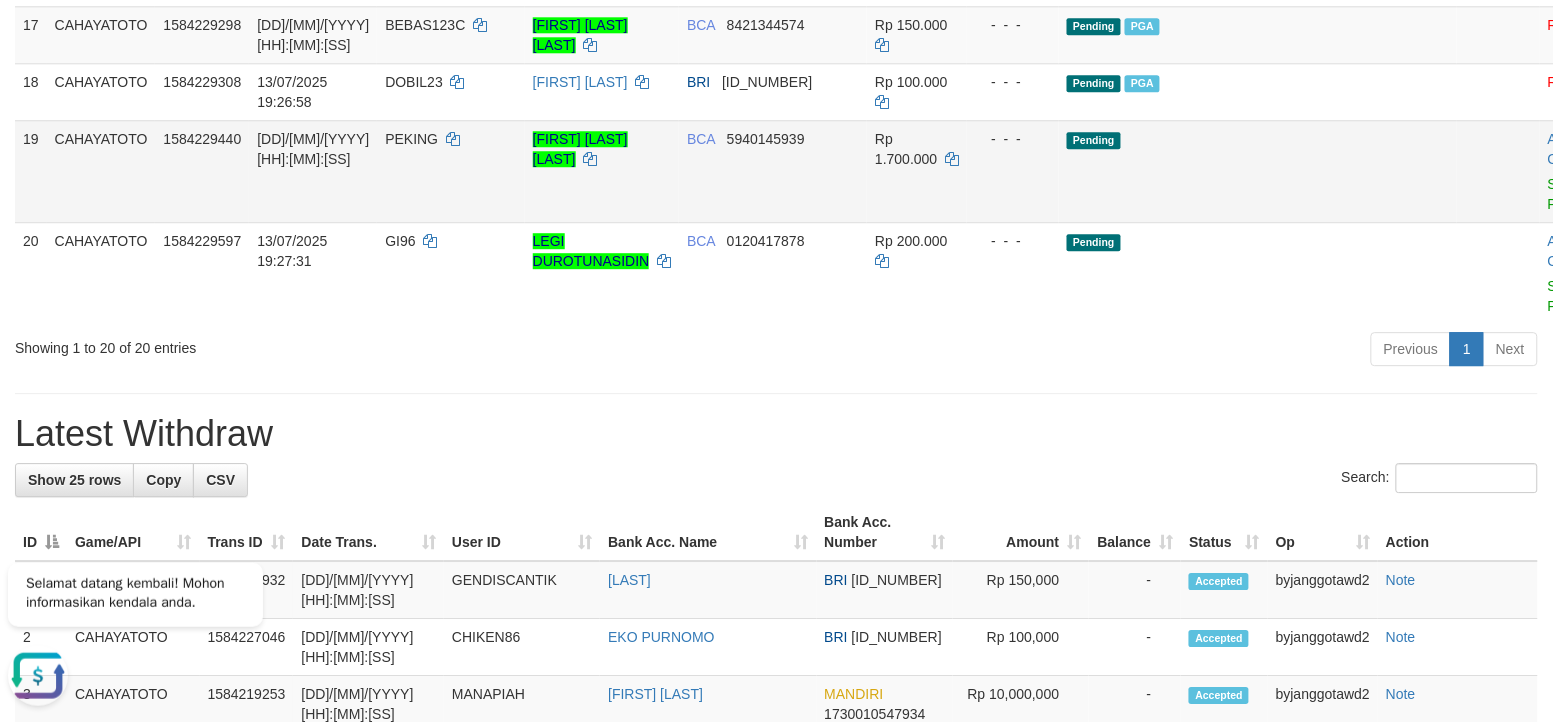 click on "Allow Grab   ·    Reject Send PGA     ·    Note" at bounding box center [1589, 171] 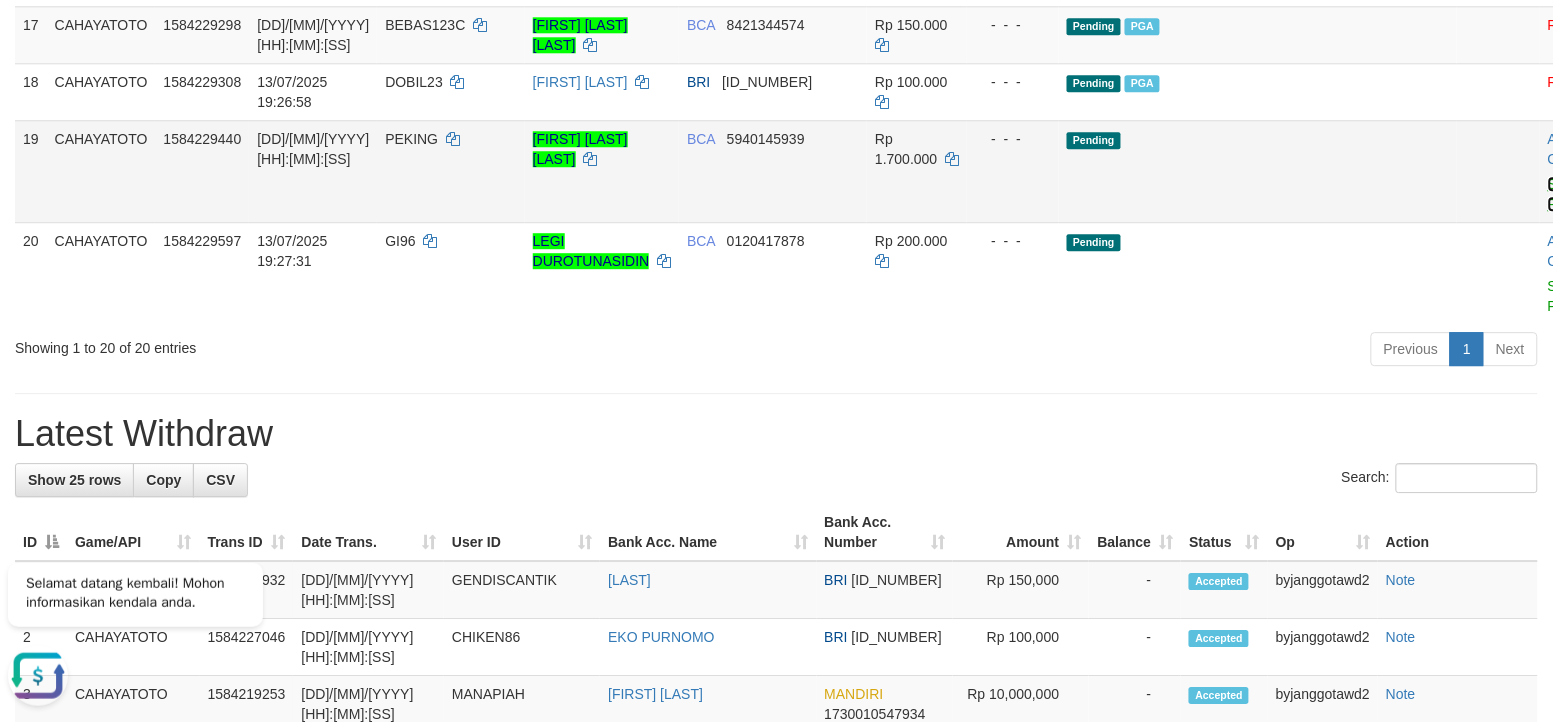 click on "Send PGA" at bounding box center [1564, 194] 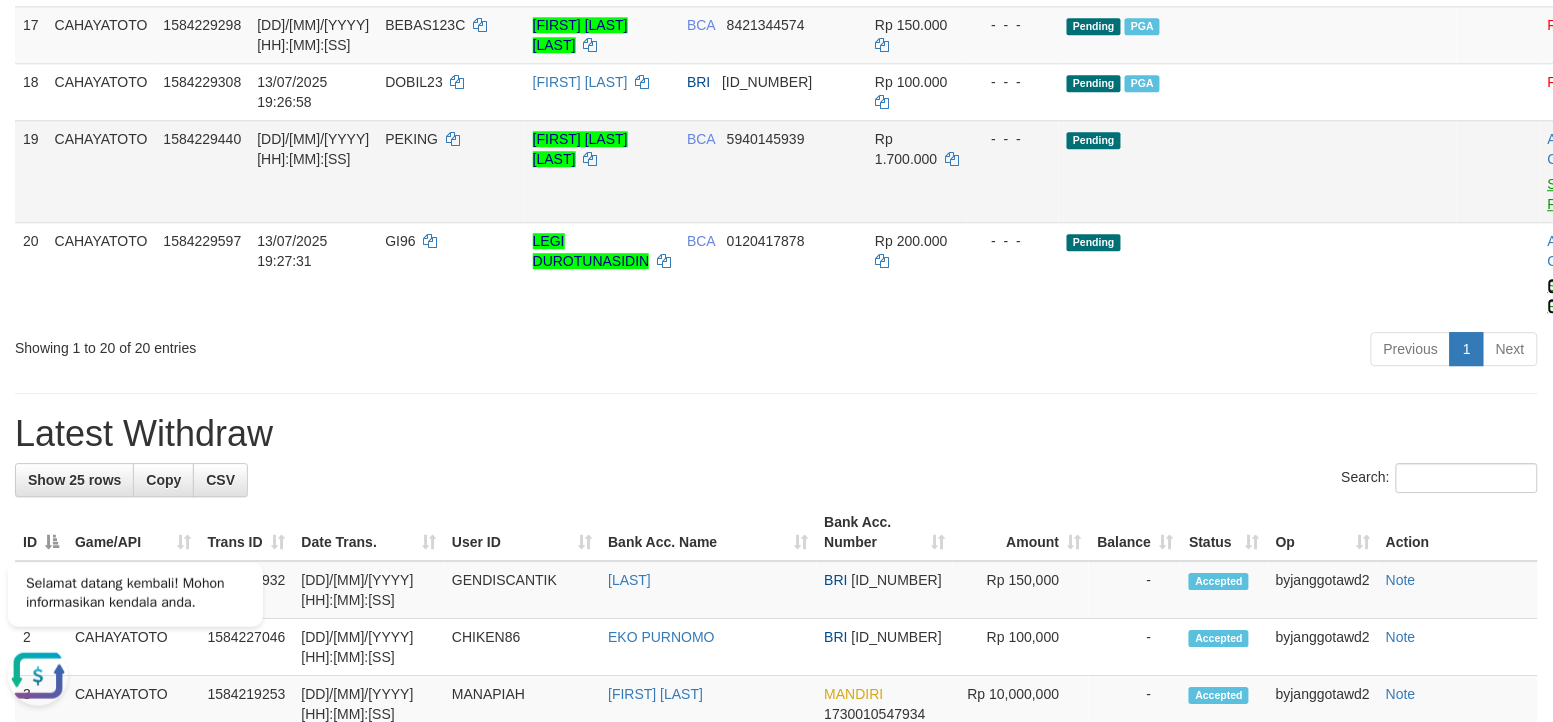 click on "Send PGA" at bounding box center (1564, 296) 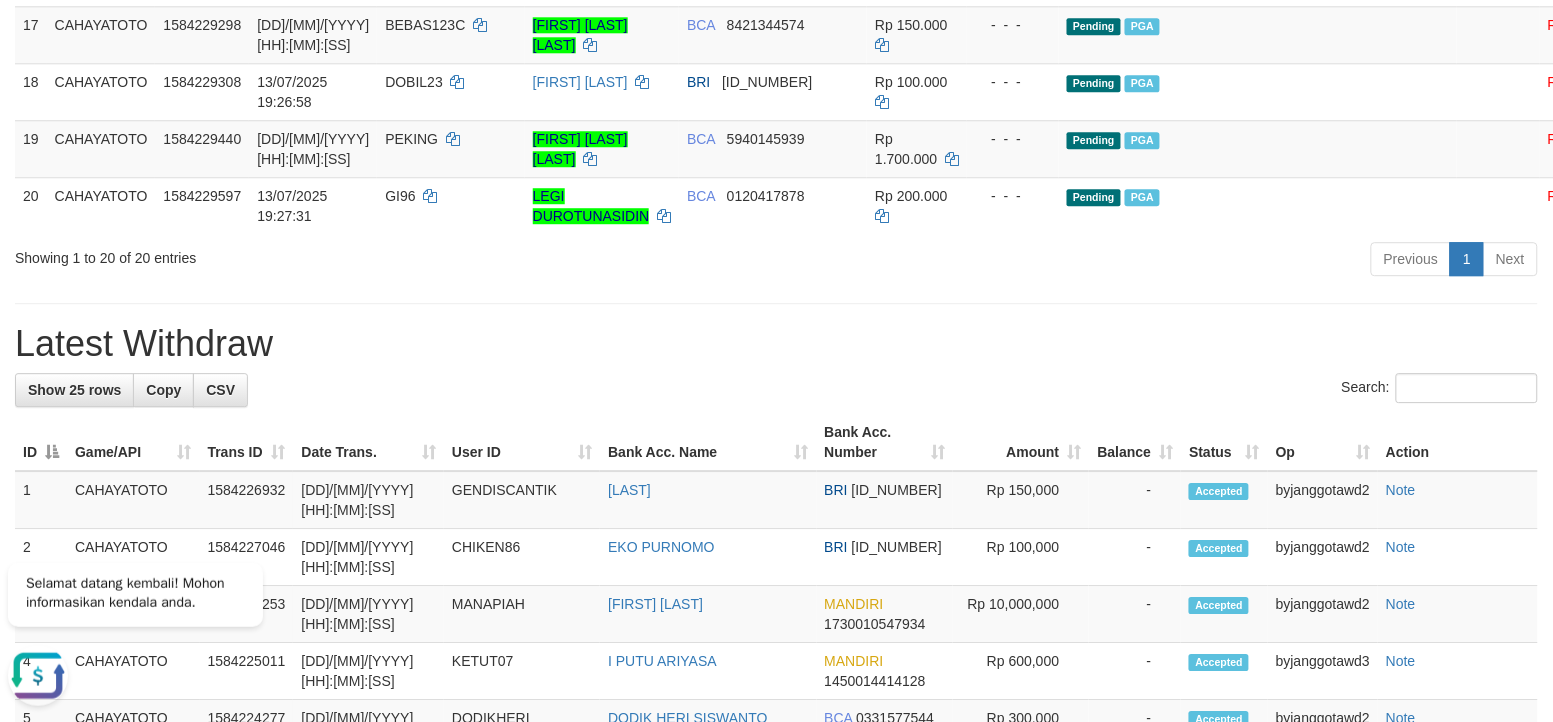 click on "**********" at bounding box center [776, 260] 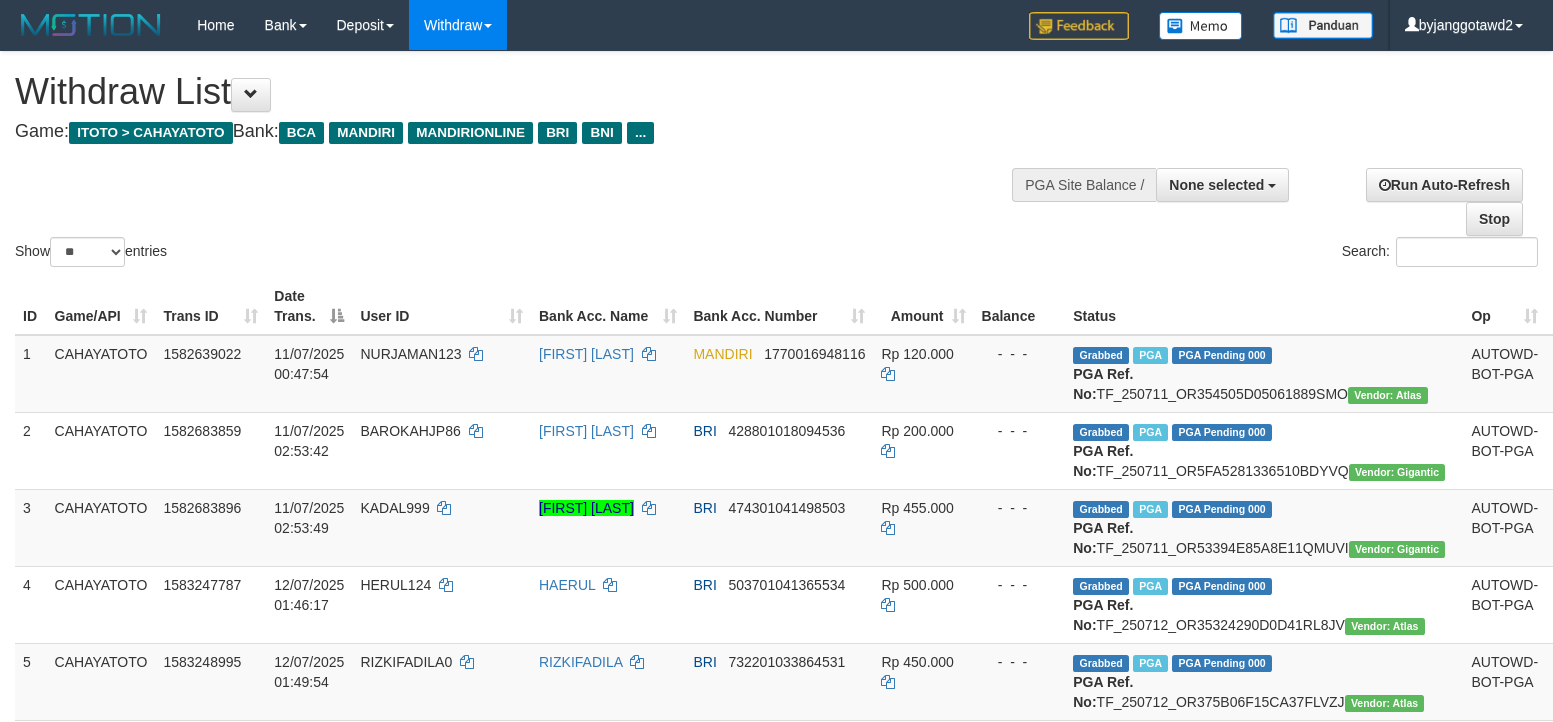 select 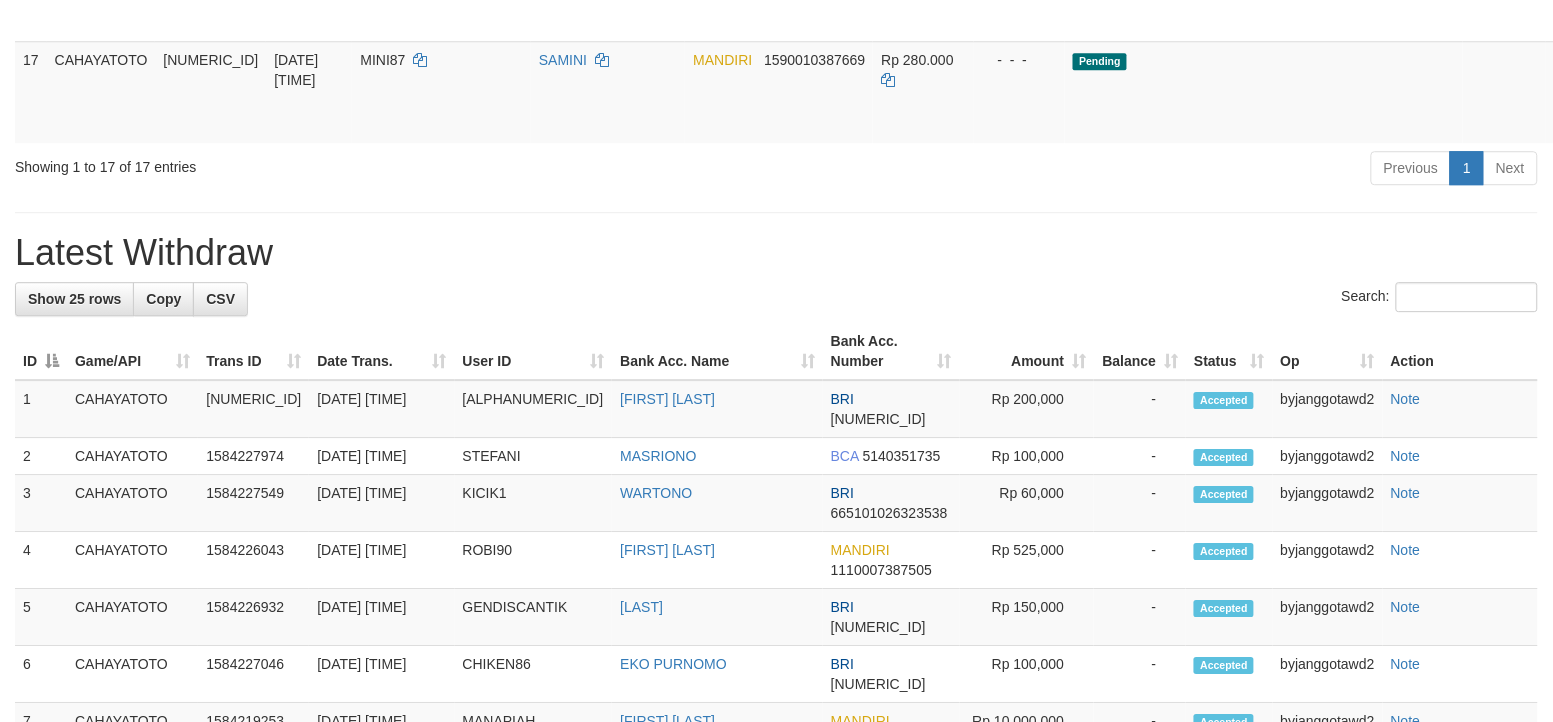 scroll, scrollTop: 1401, scrollLeft: 0, axis: vertical 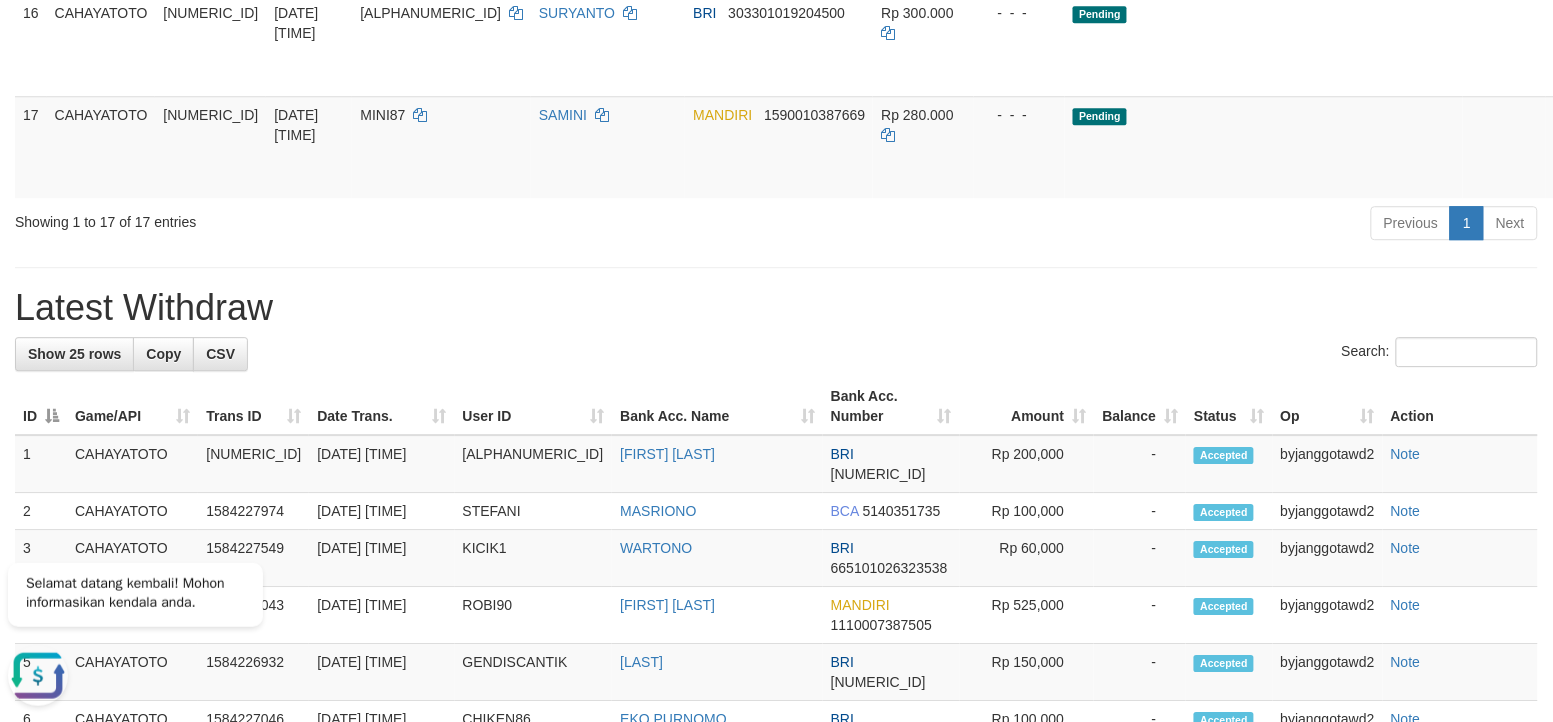 click on "**********" at bounding box center [776, 242] 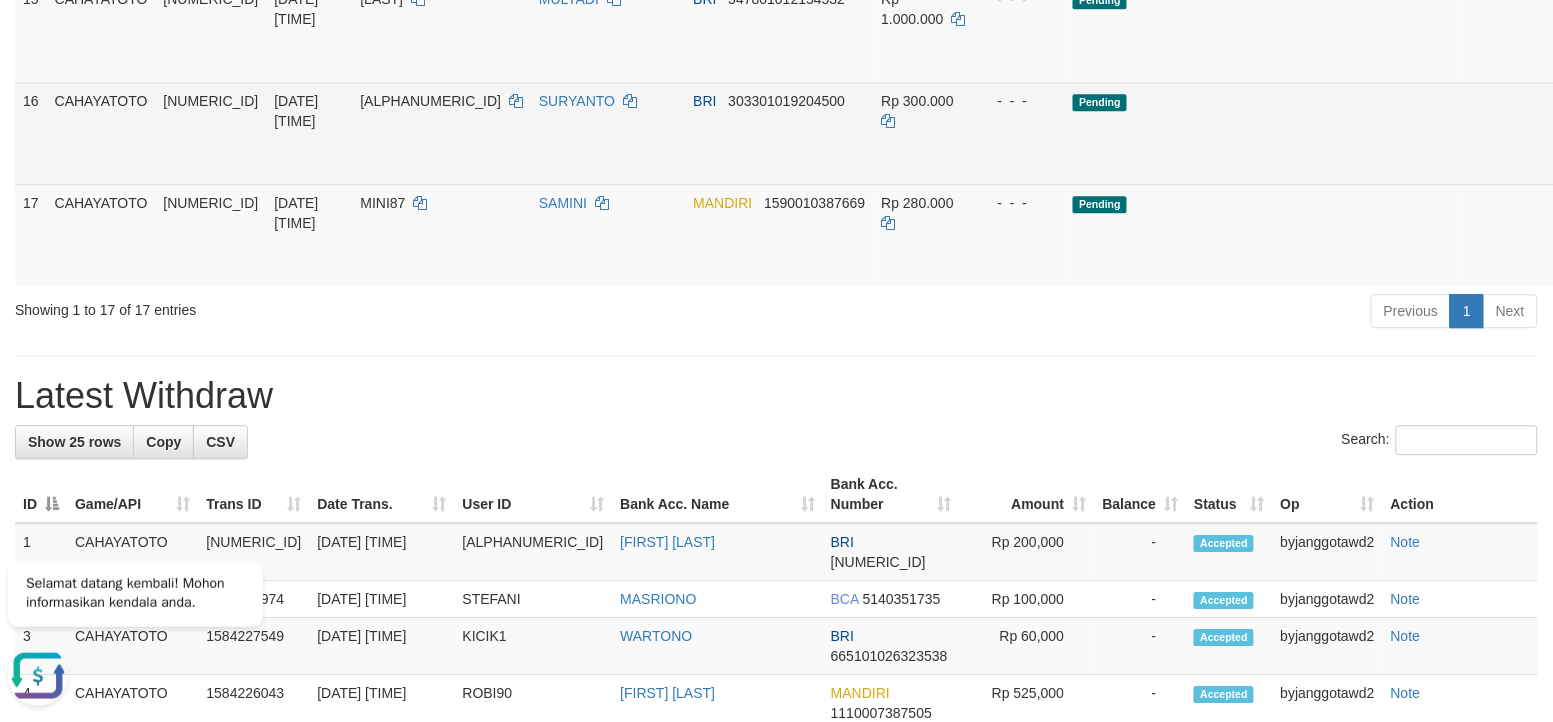scroll, scrollTop: 1276, scrollLeft: 0, axis: vertical 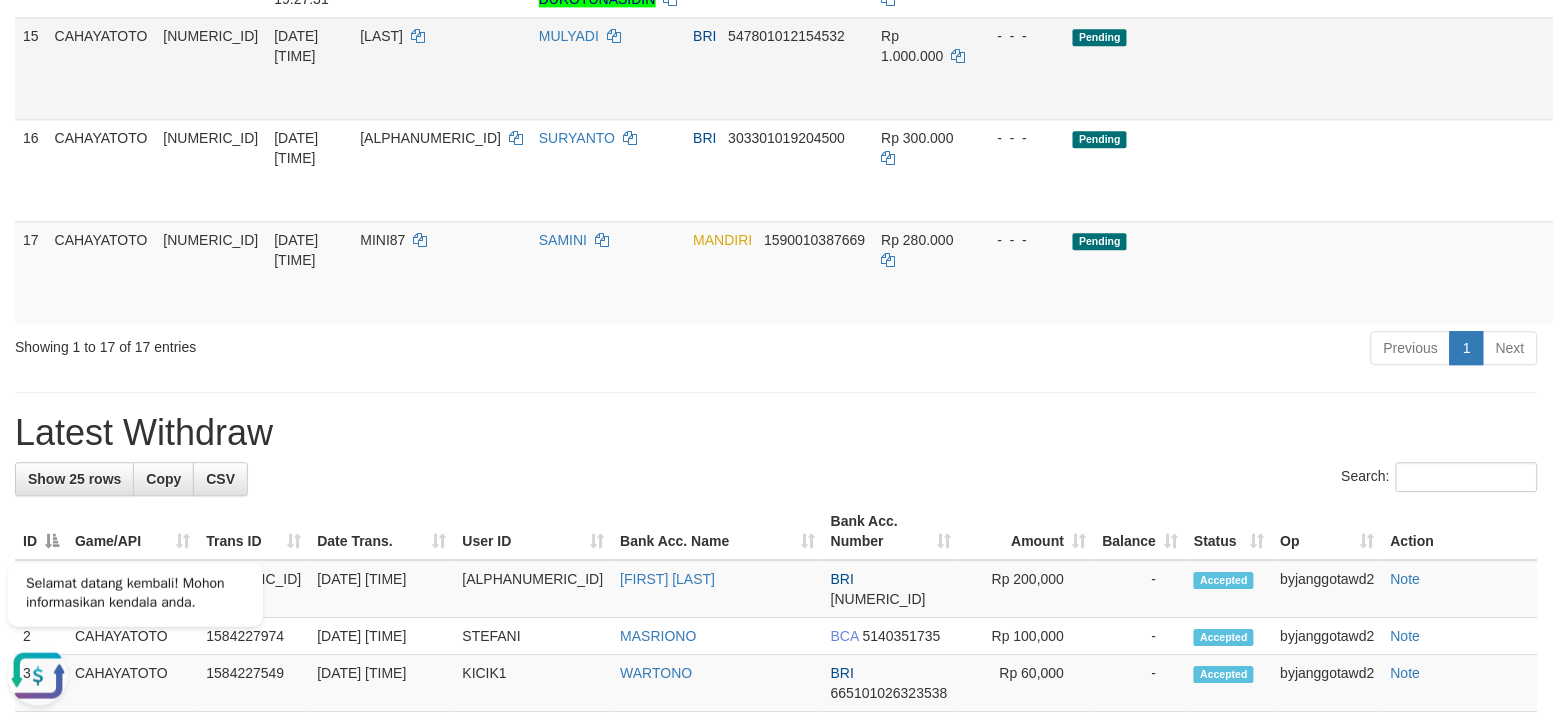 click on "Send PGA" at bounding box center (1570, 91) 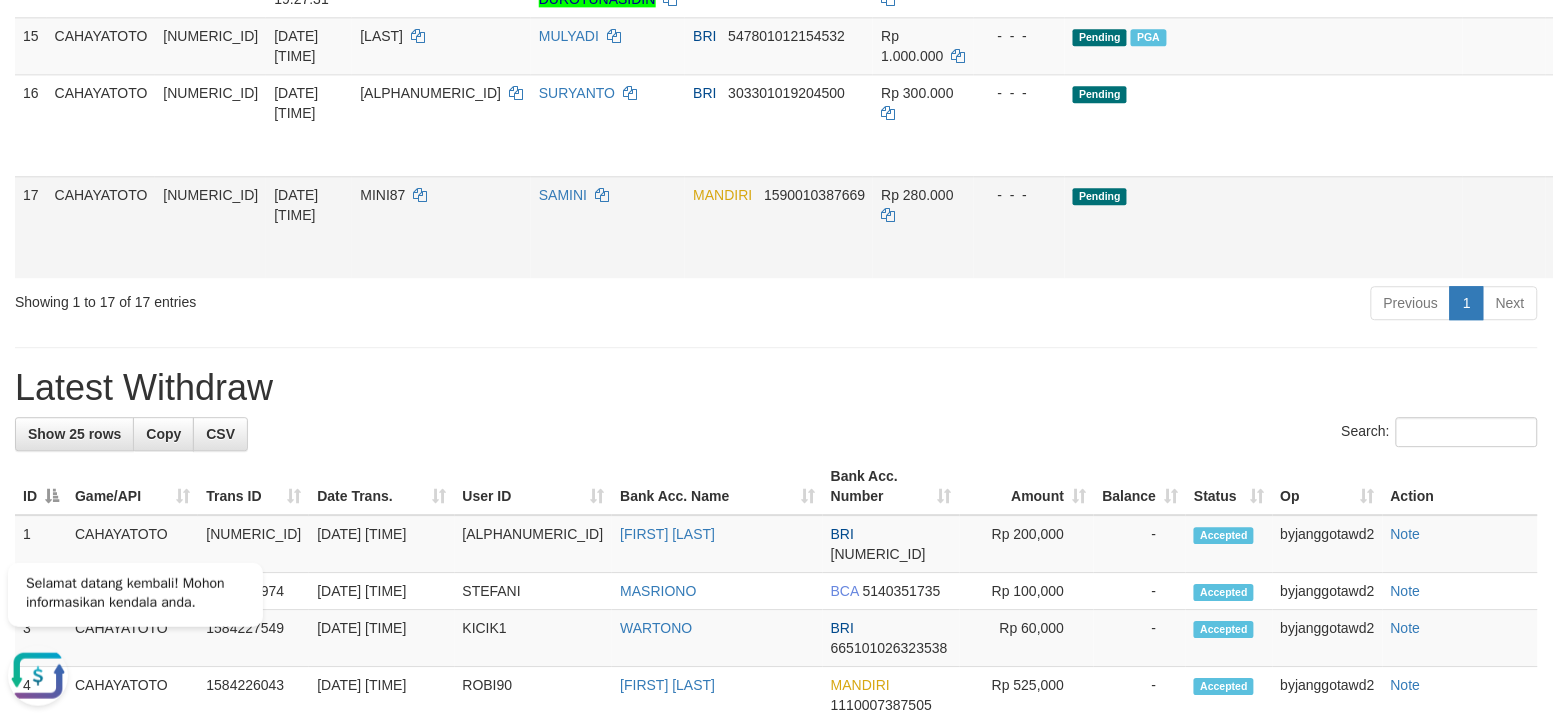 click on "MANDIRI     1590010387669" at bounding box center [779, 227] 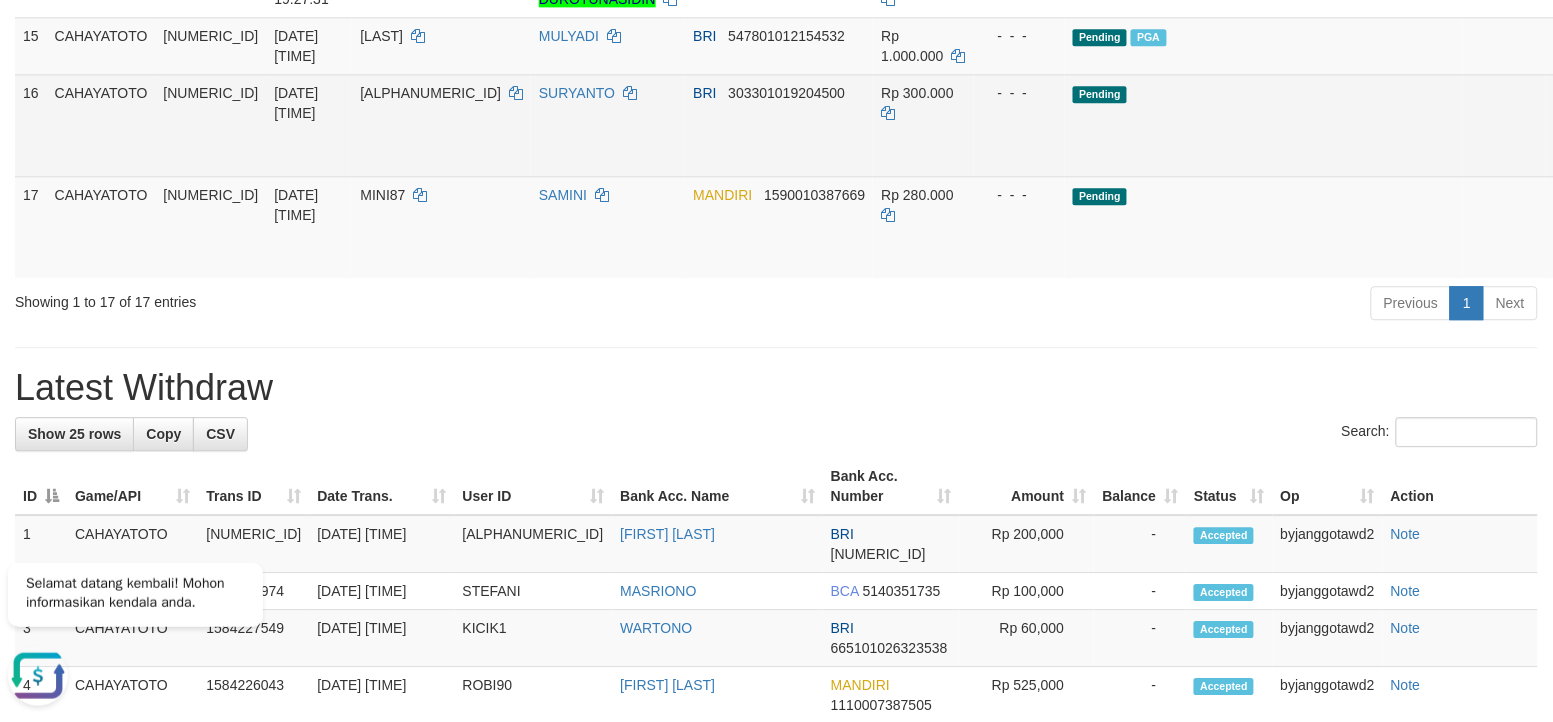 click on "Send PGA" at bounding box center [1570, 148] 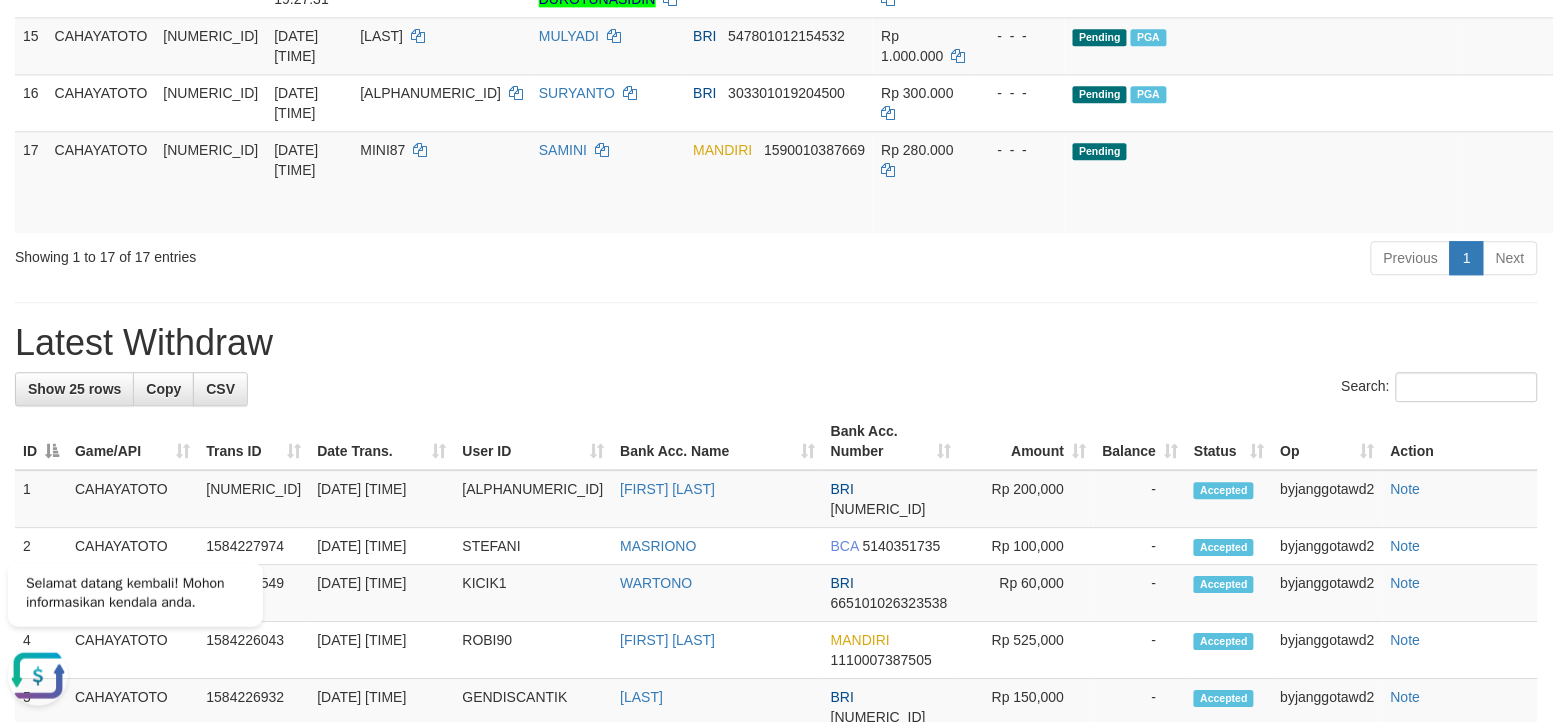click at bounding box center [776, 302] 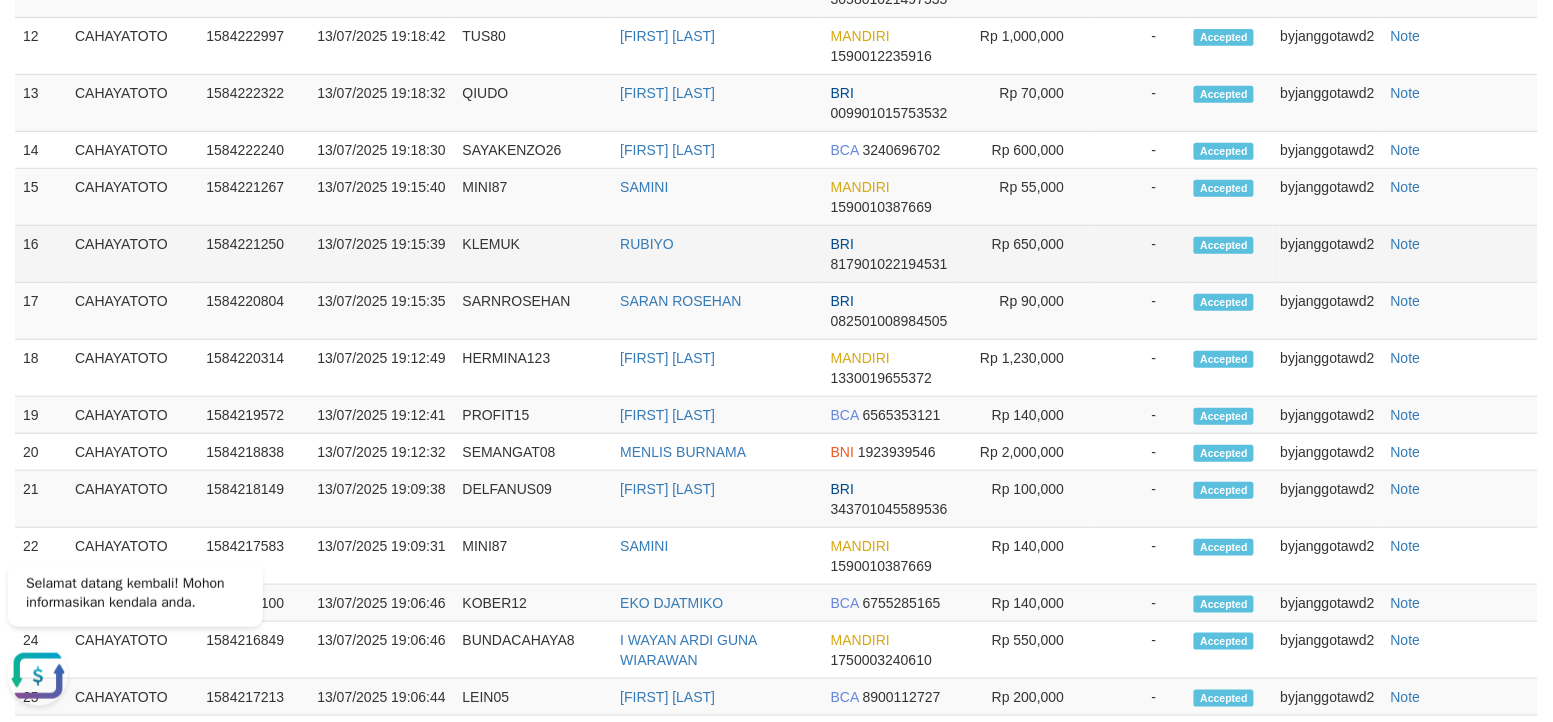 scroll, scrollTop: 1228, scrollLeft: 0, axis: vertical 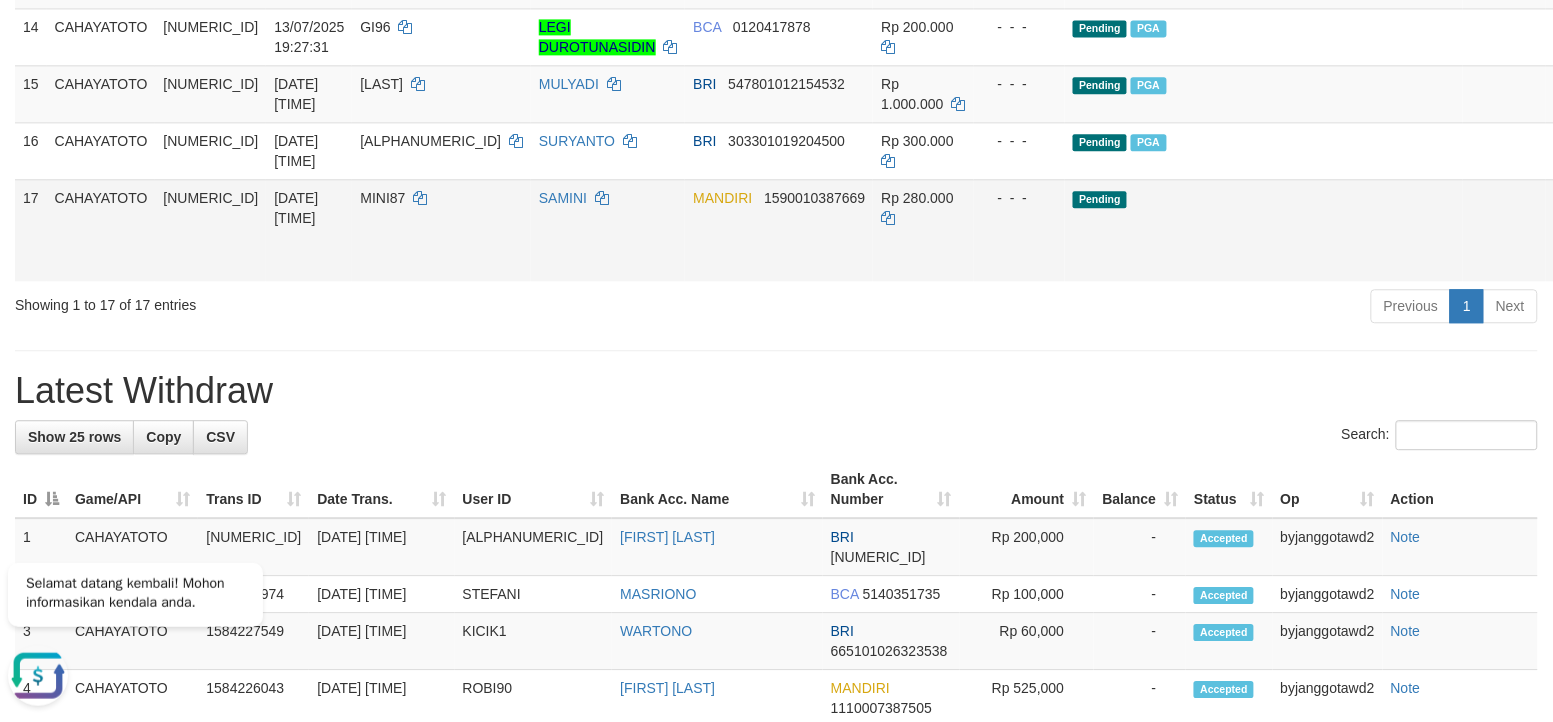 click on "Send PGA" at bounding box center [1570, 253] 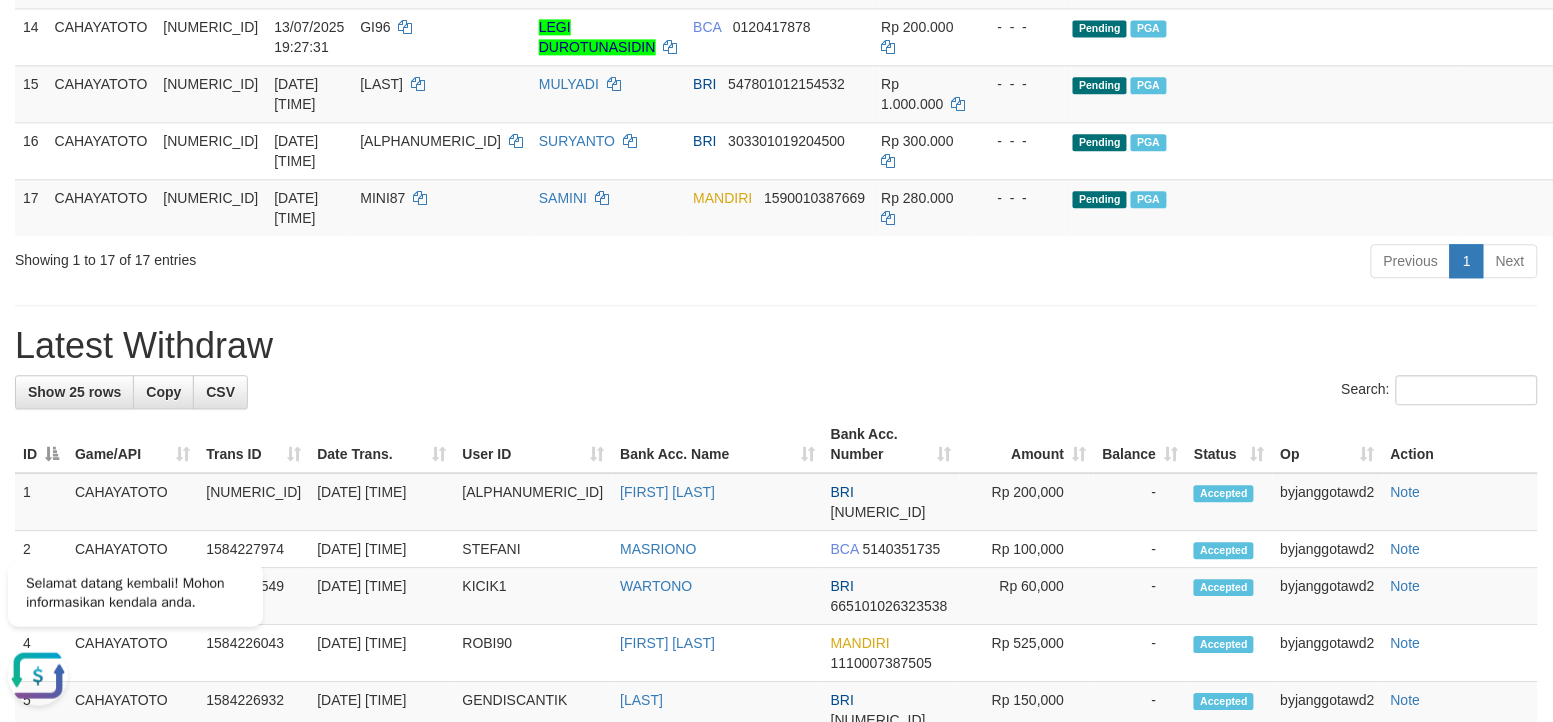click on "**********" at bounding box center (776, 348) 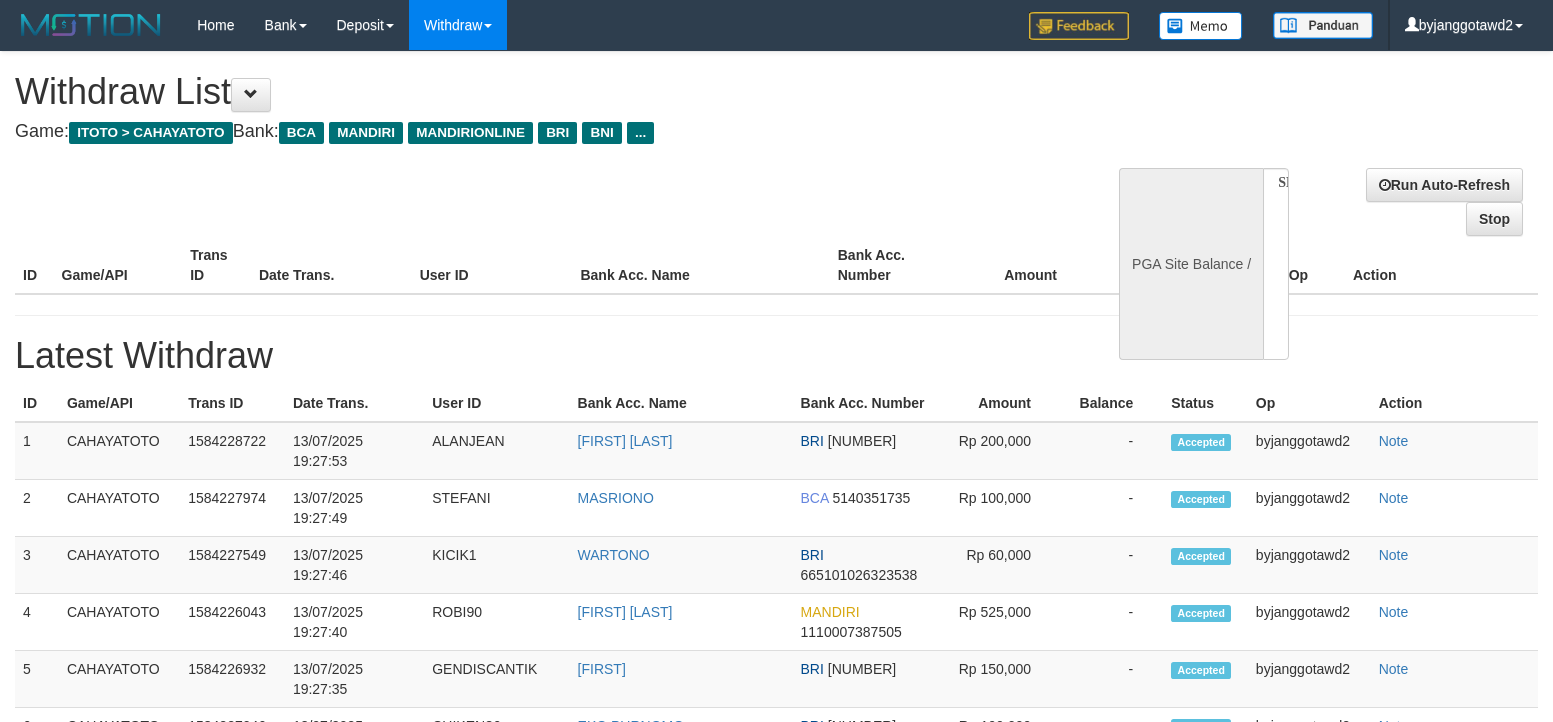 select 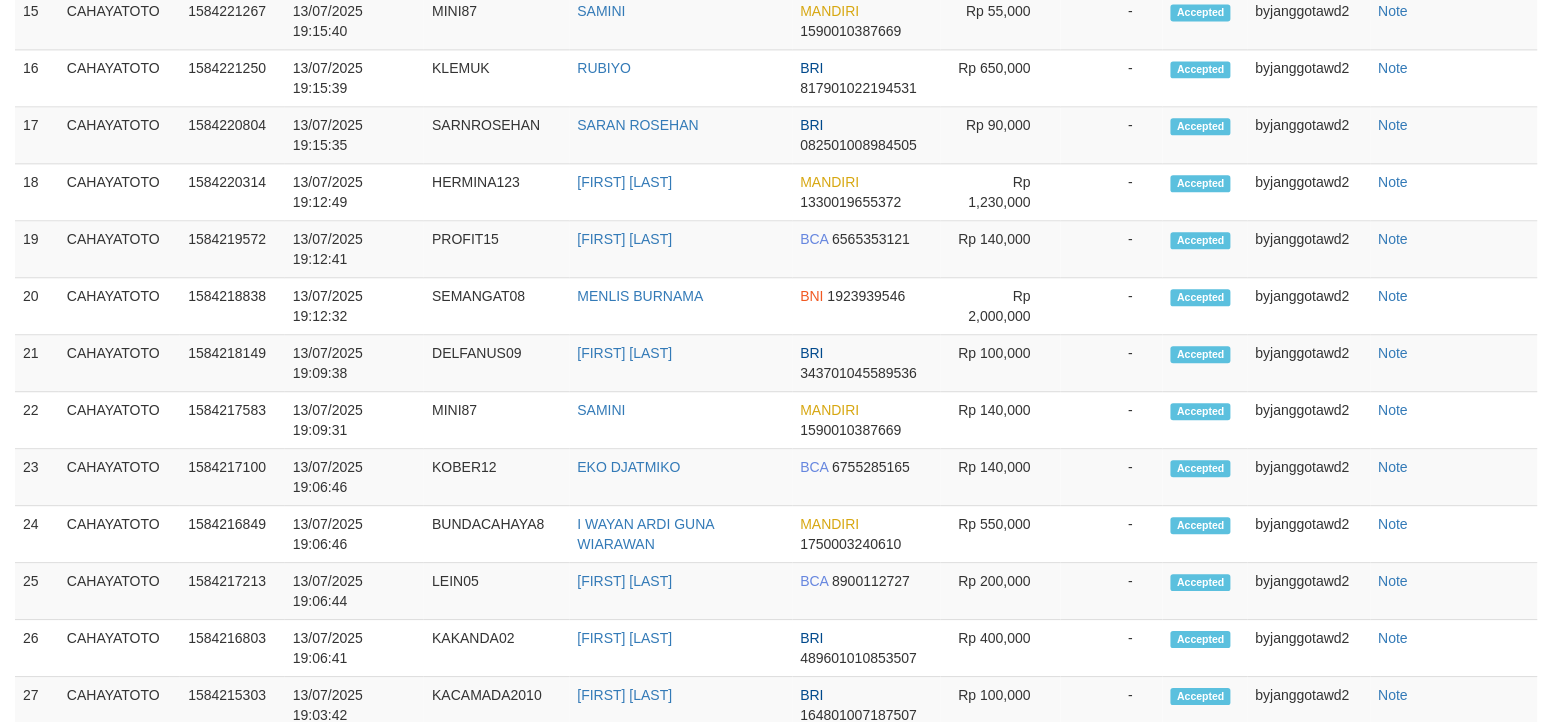 select on "**" 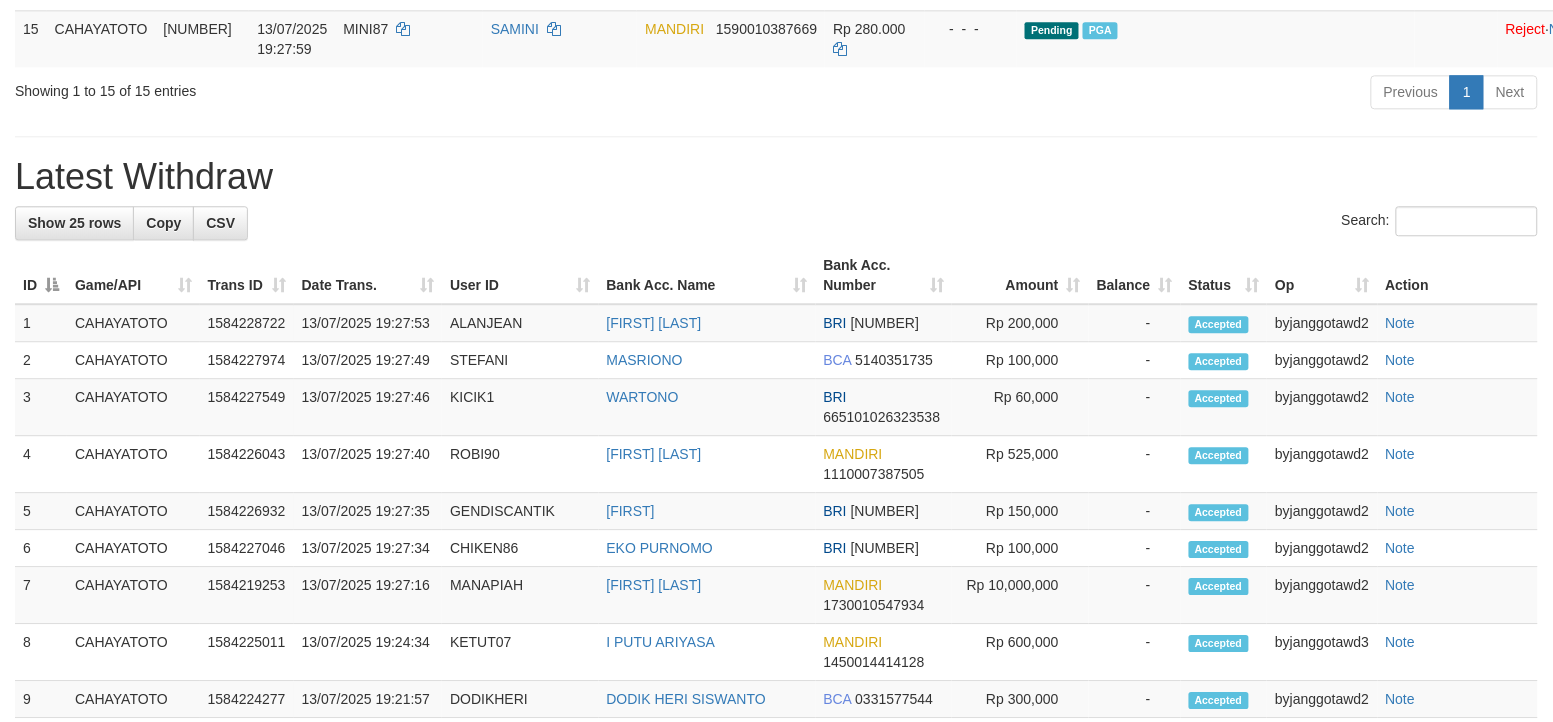 scroll, scrollTop: 1228, scrollLeft: 0, axis: vertical 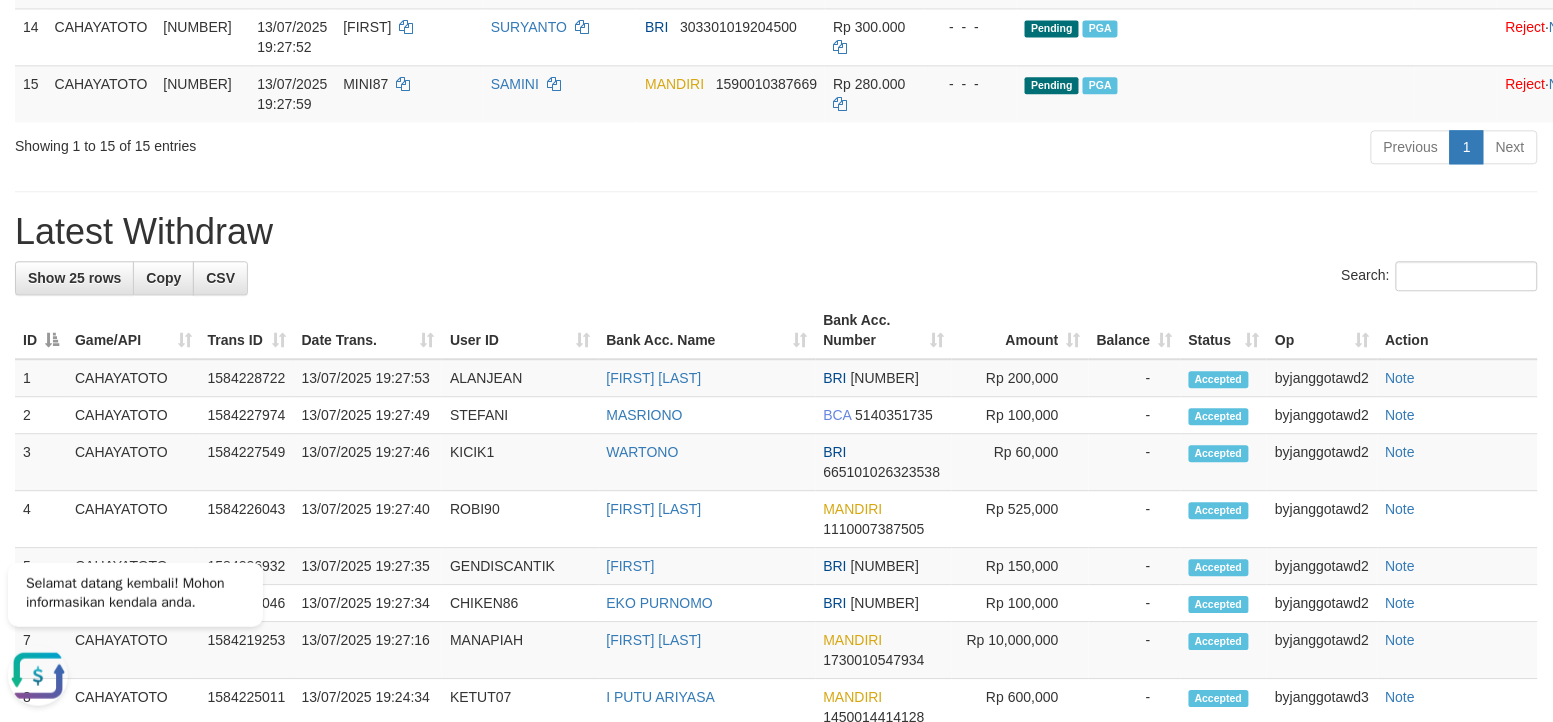 click on "**********" at bounding box center [776, 261] 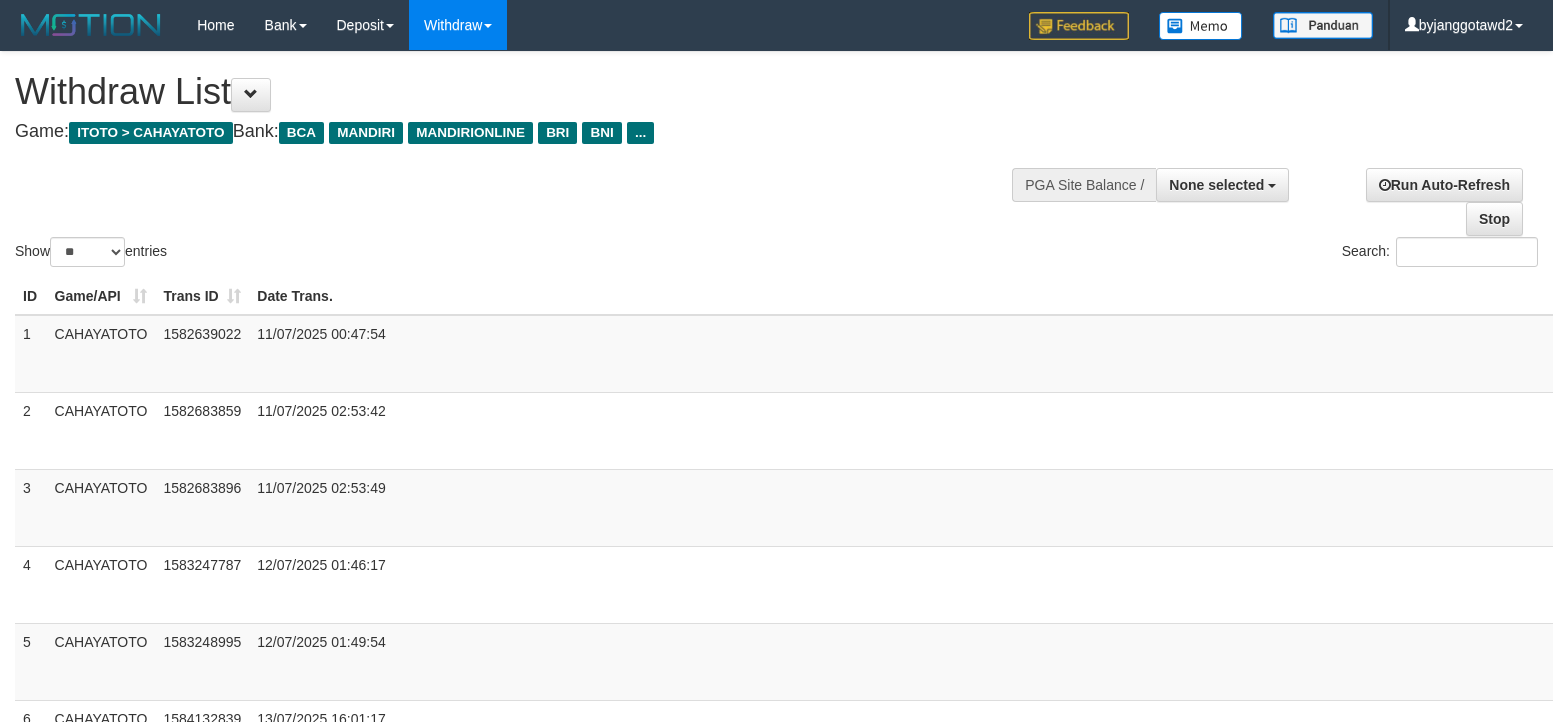 select 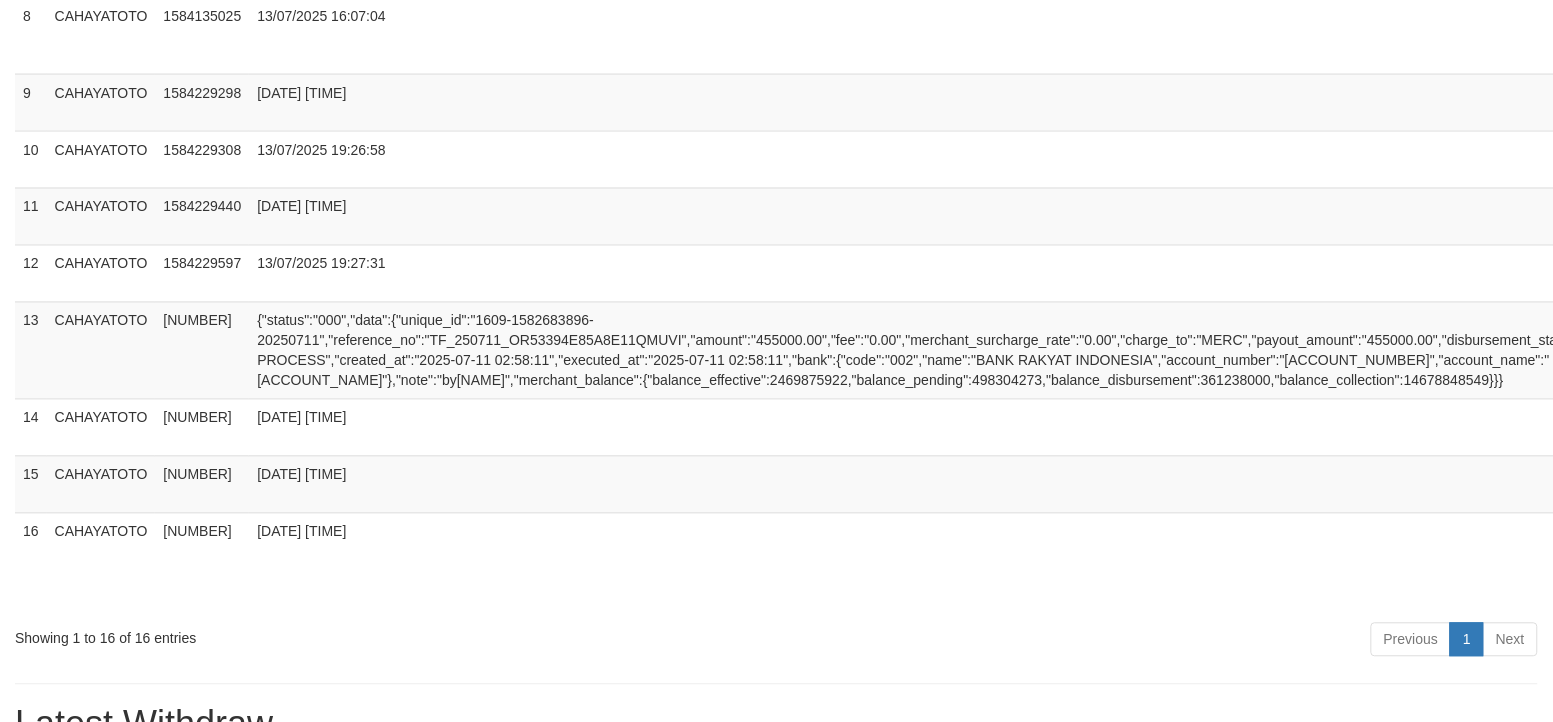 scroll, scrollTop: 598, scrollLeft: 0, axis: vertical 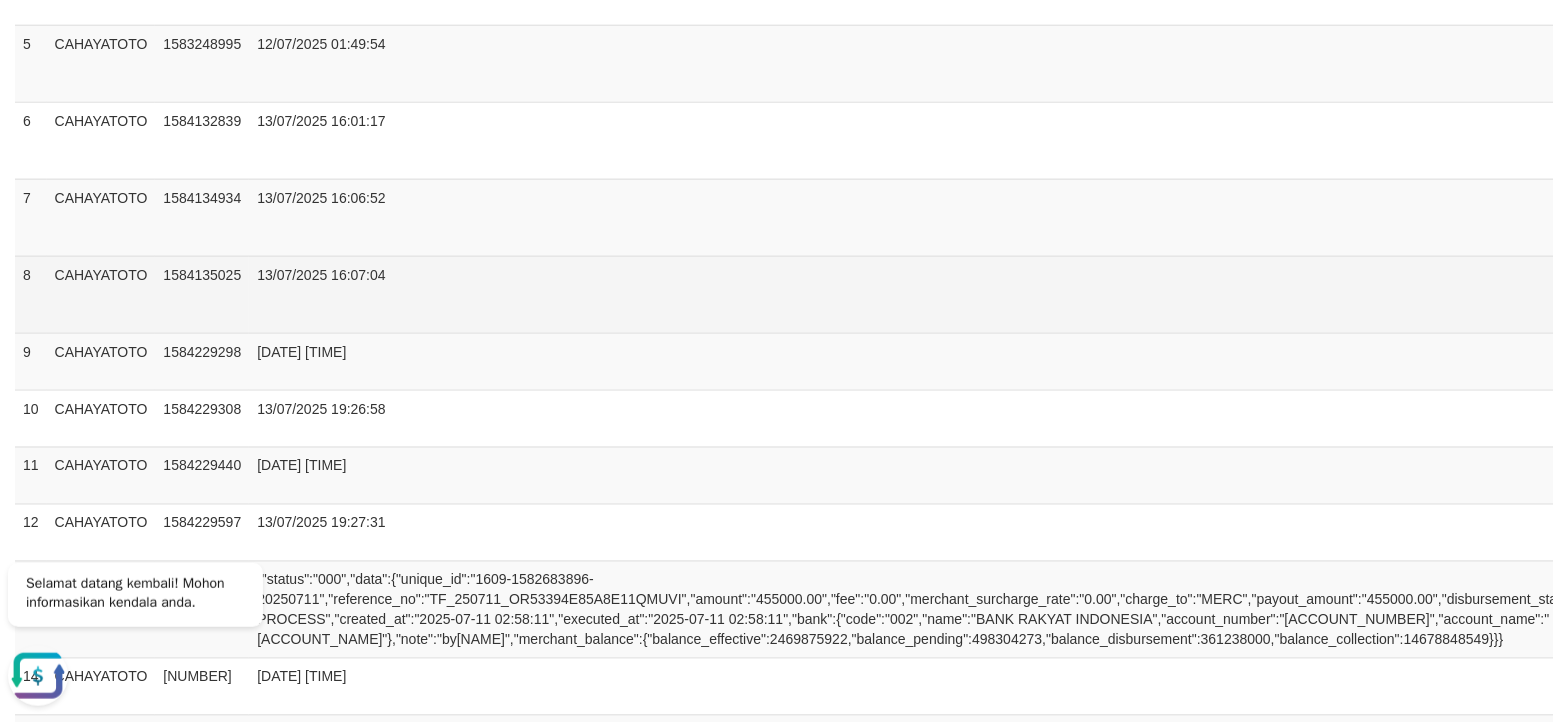 click on "[FIRST] [LAST]" at bounding box center (2033, 294) 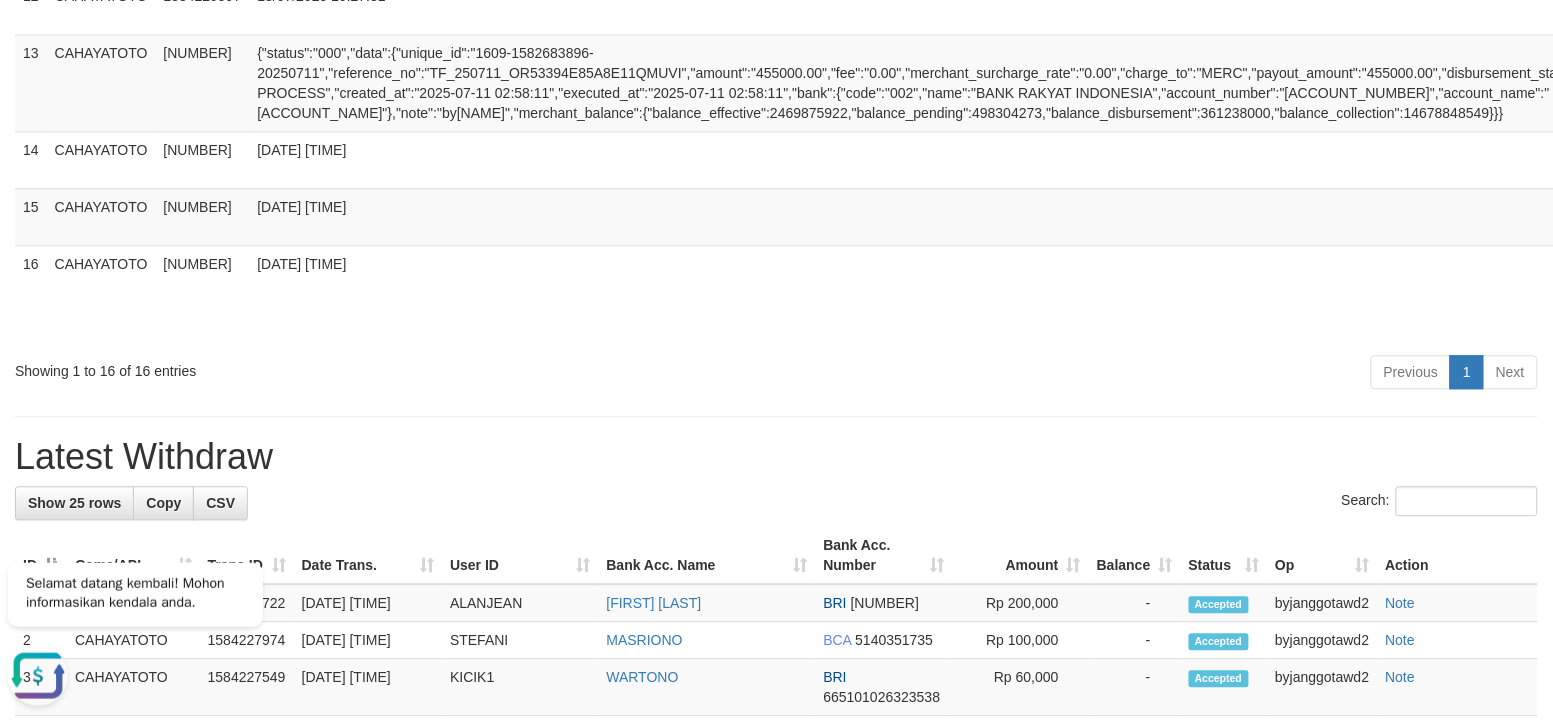 scroll, scrollTop: 1223, scrollLeft: 0, axis: vertical 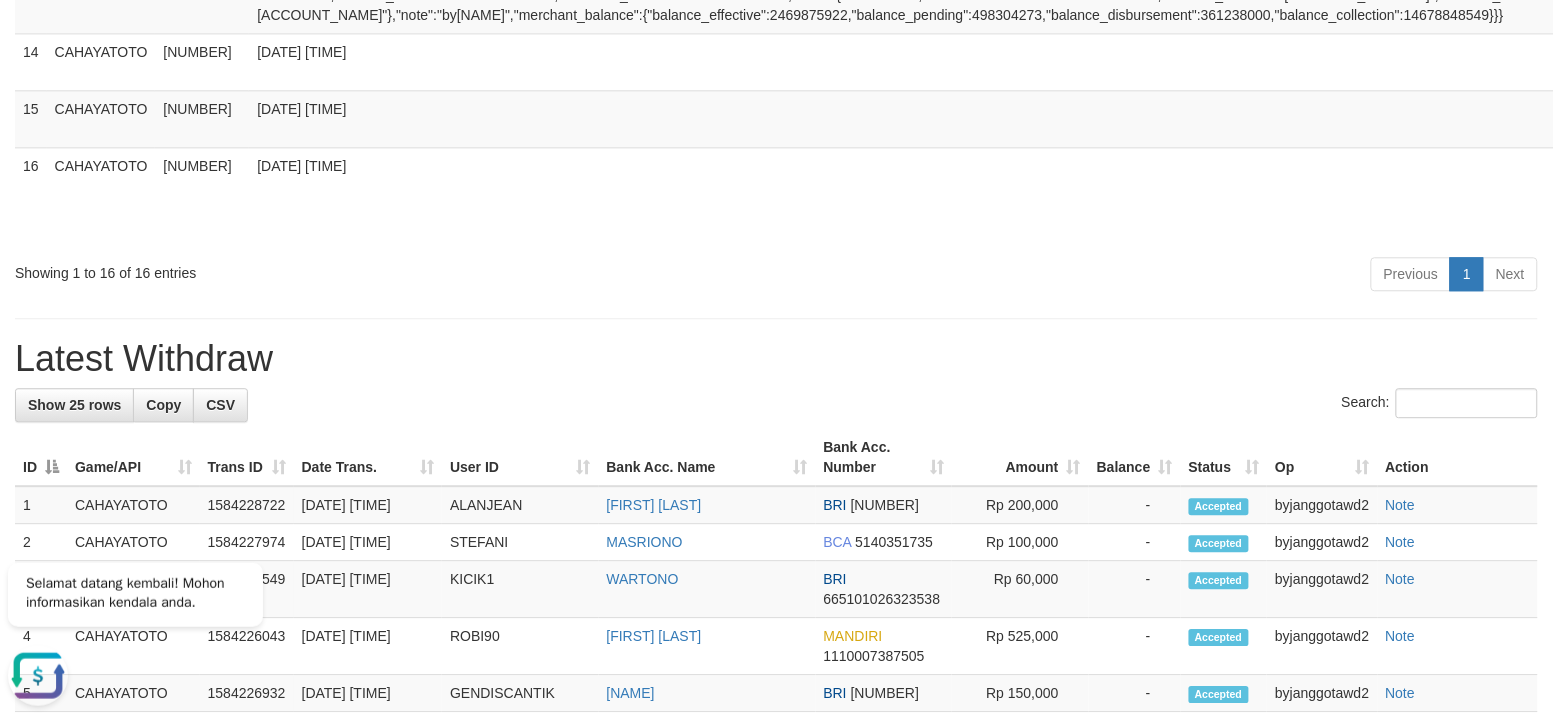 click on "Previous 1 Next" at bounding box center (1100, 276) 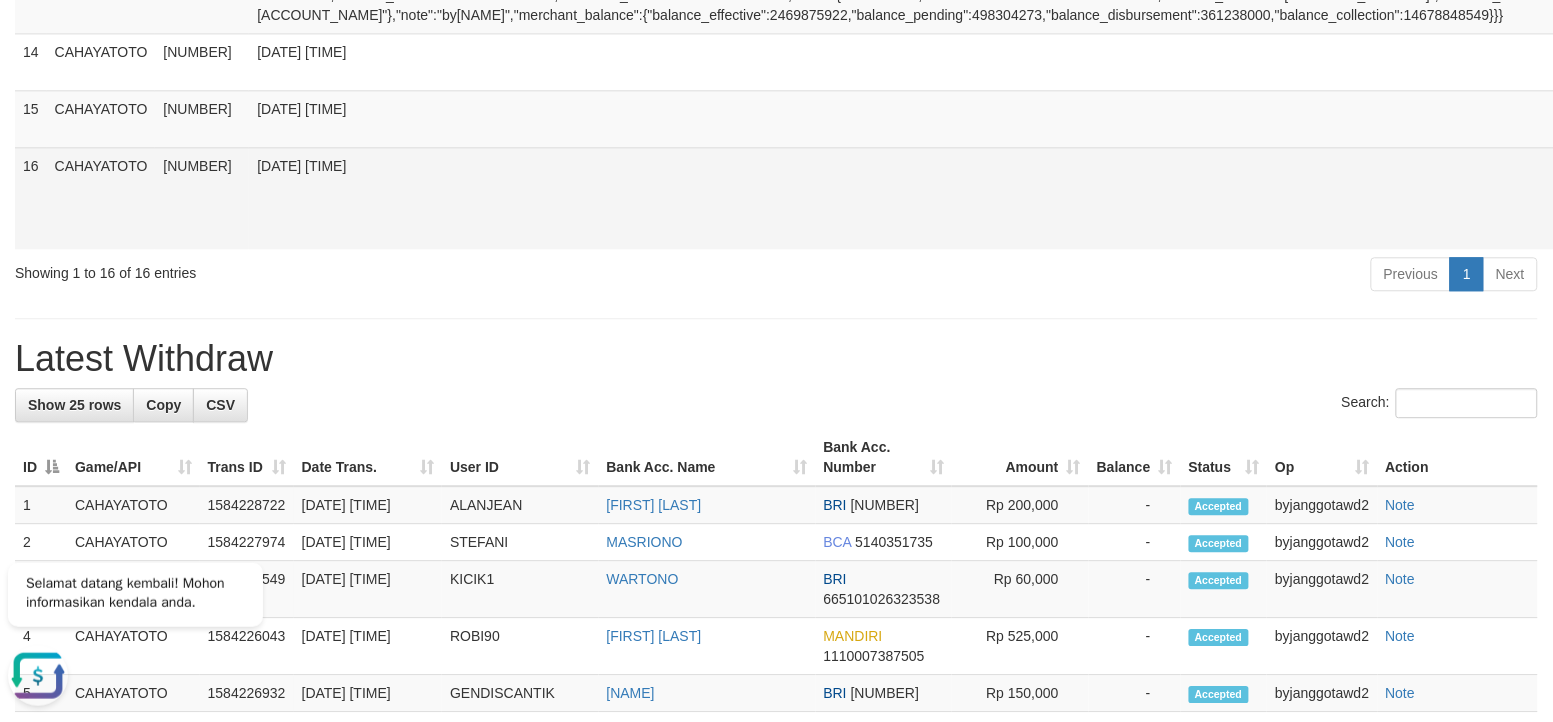 click on "Send PGA" at bounding box center (3000, 221) 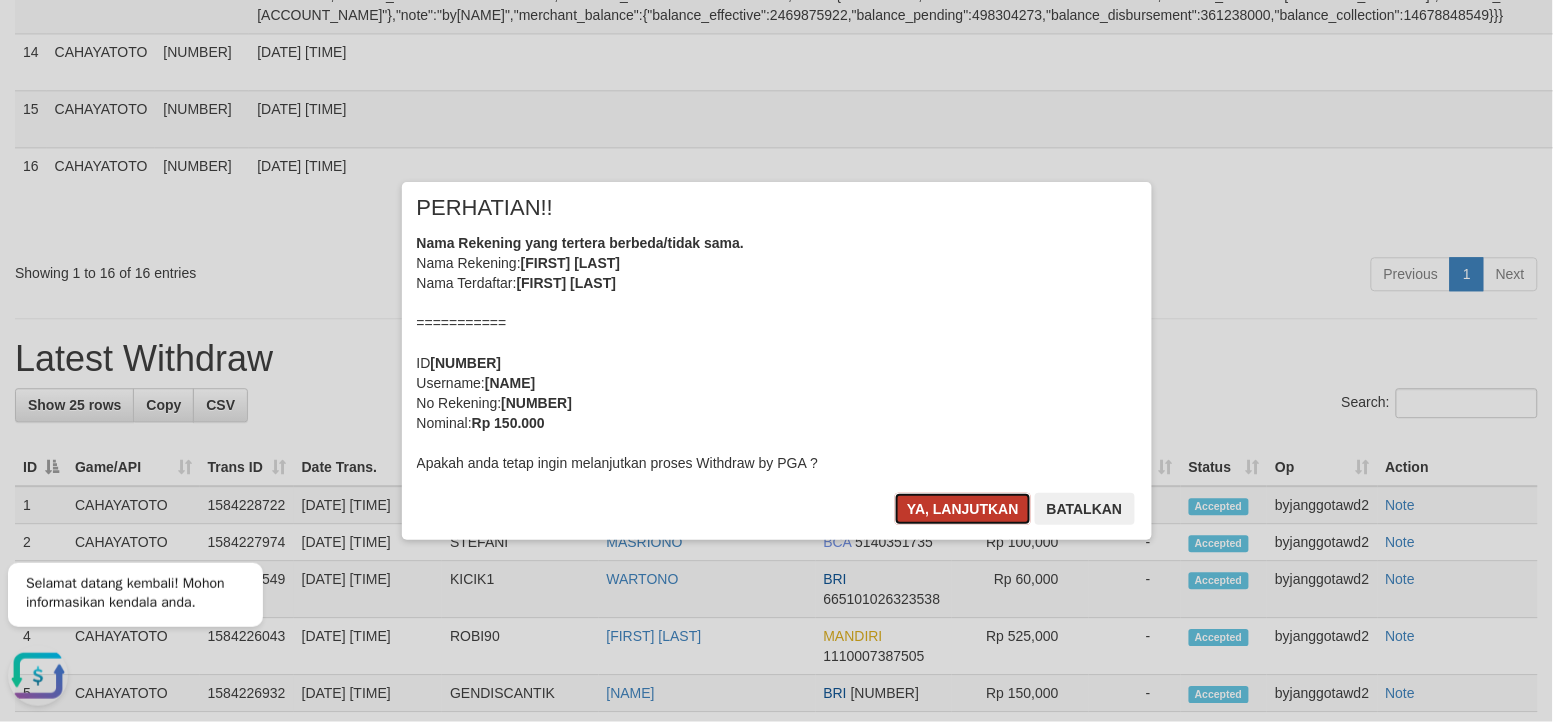 click on "Ya, lanjutkan" at bounding box center [963, 509] 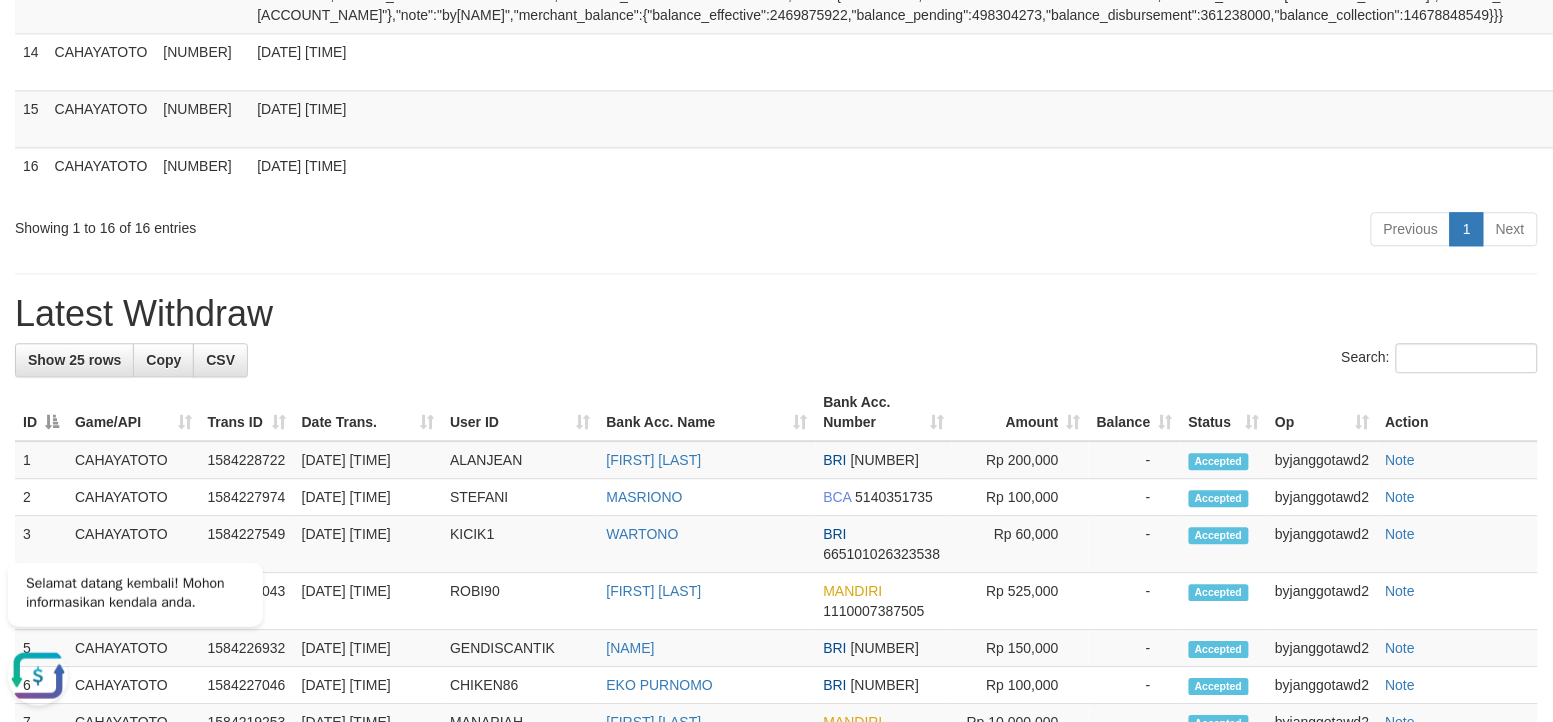 click on "Search:" at bounding box center (776, 360) 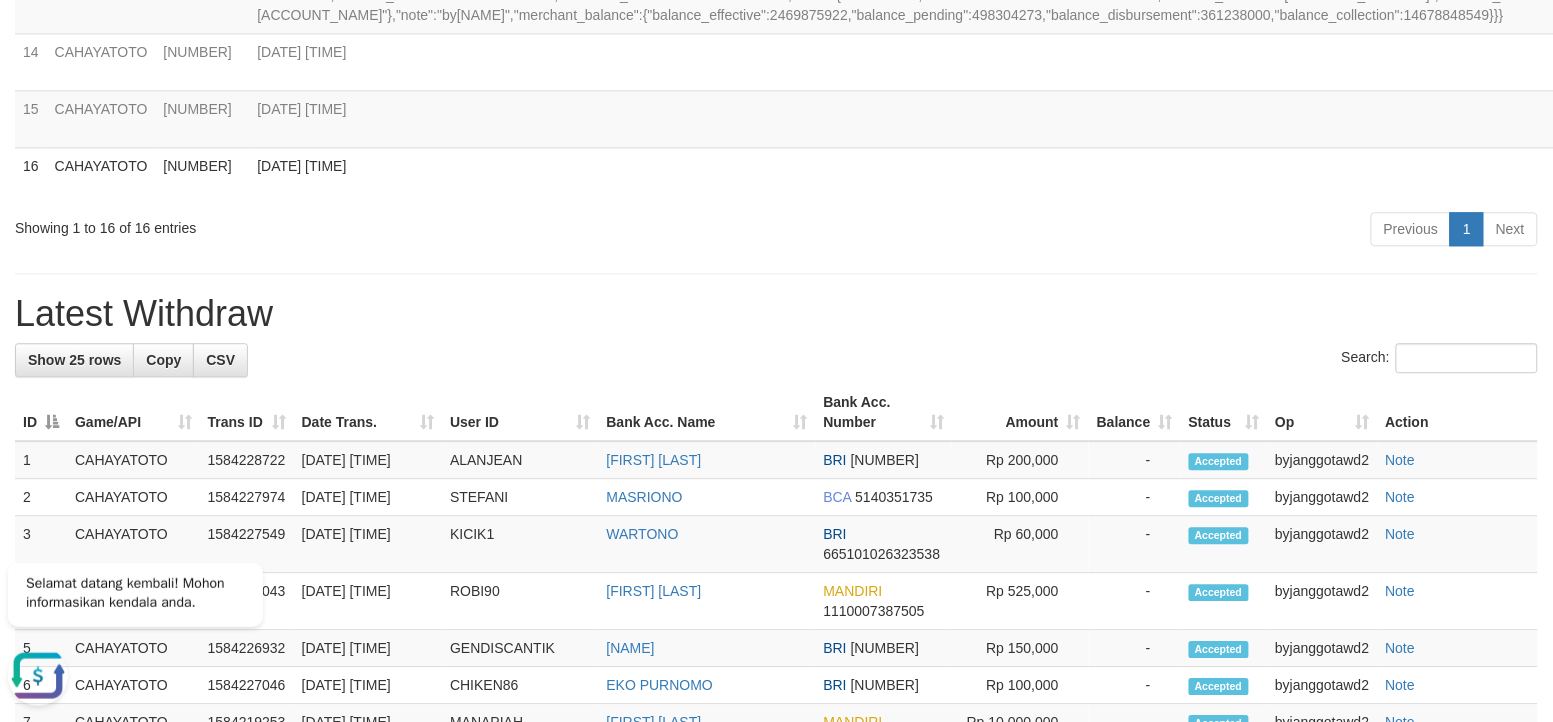 click on "**********" at bounding box center [776, 304] 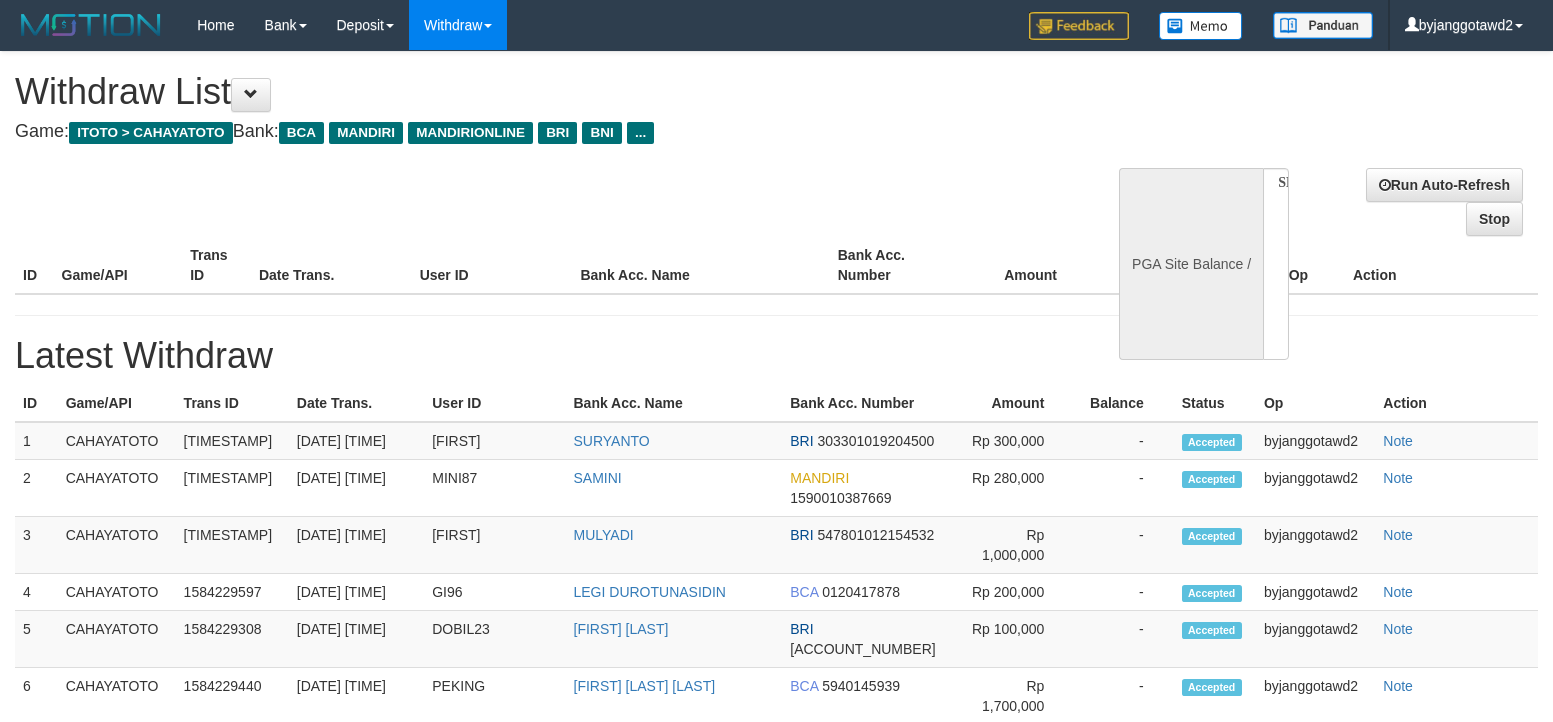 select 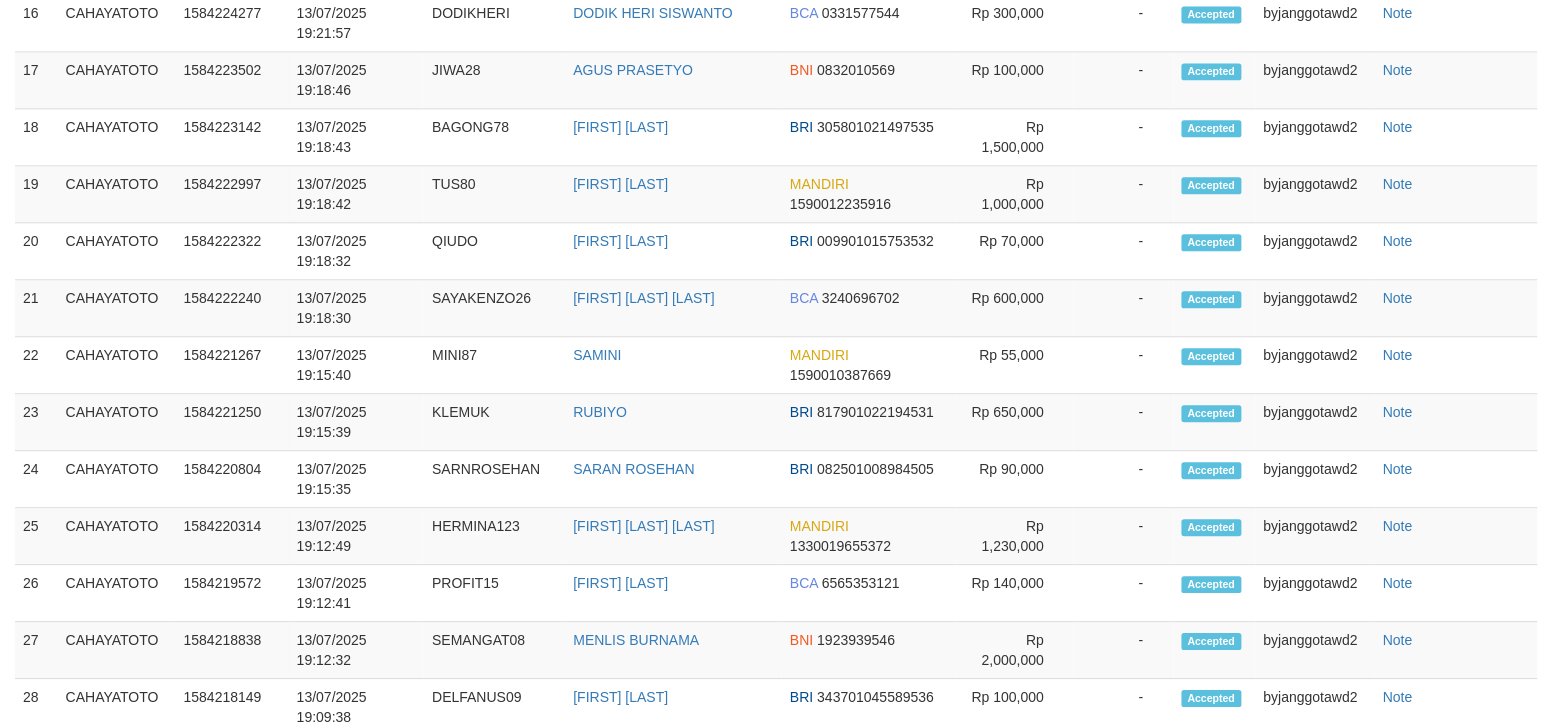 select on "**" 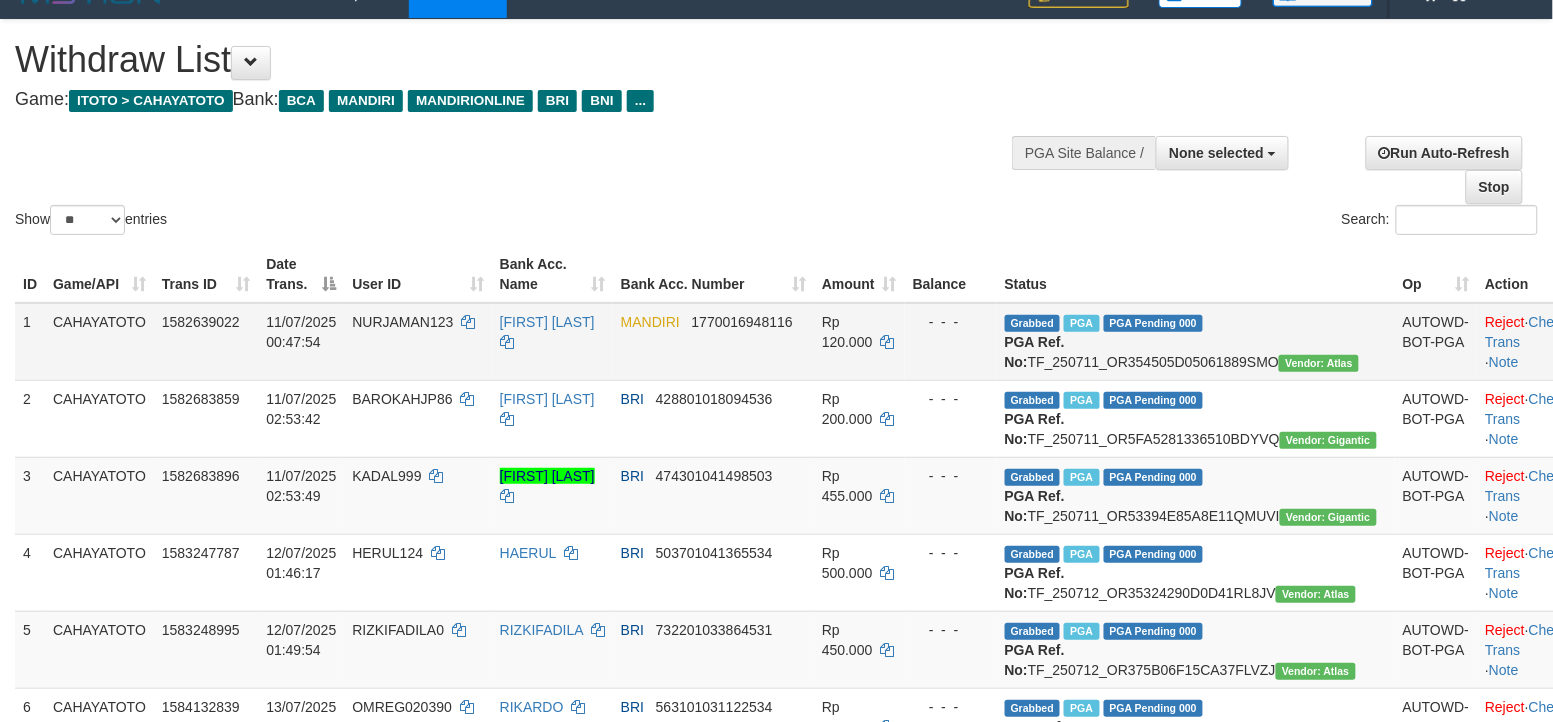 scroll, scrollTop: 0, scrollLeft: 0, axis: both 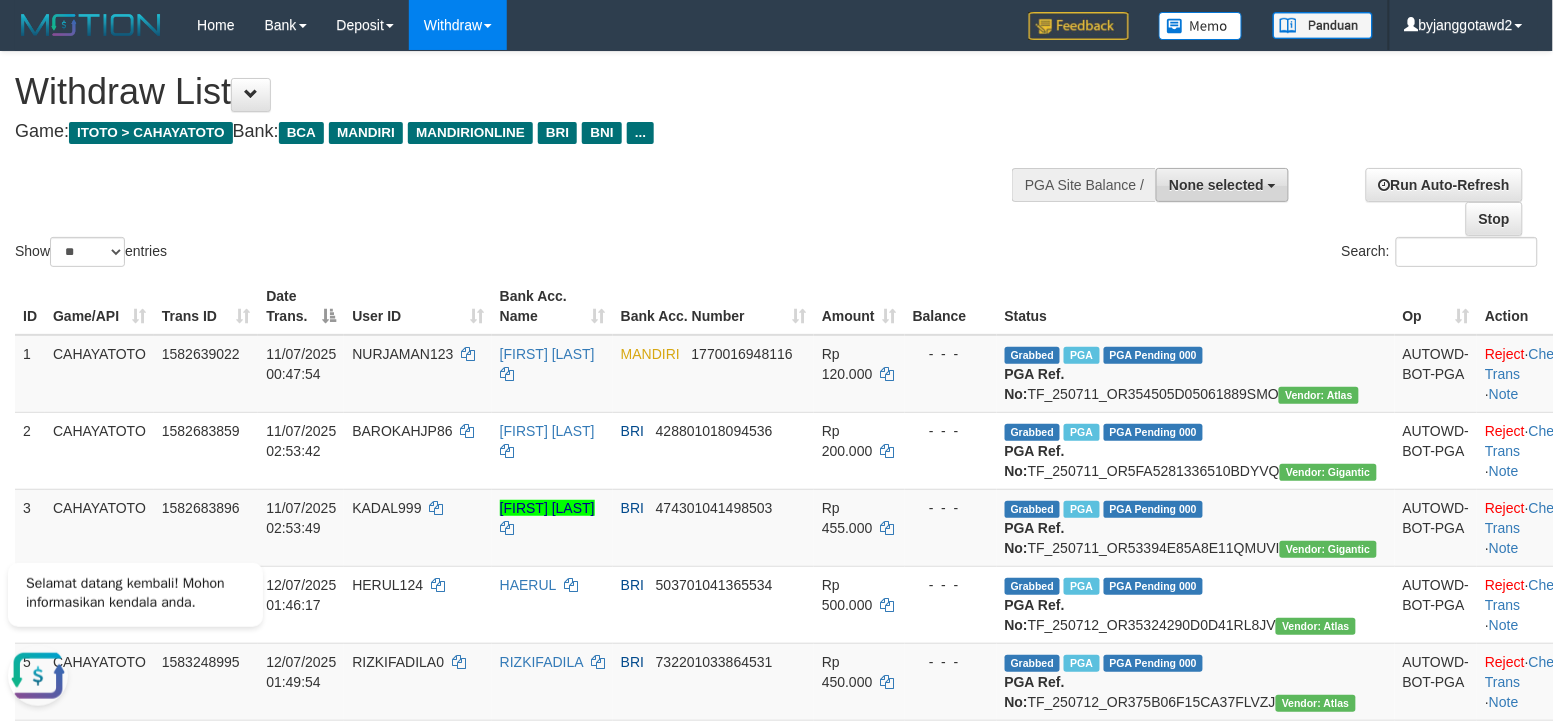 click on "None selected" at bounding box center (1222, 185) 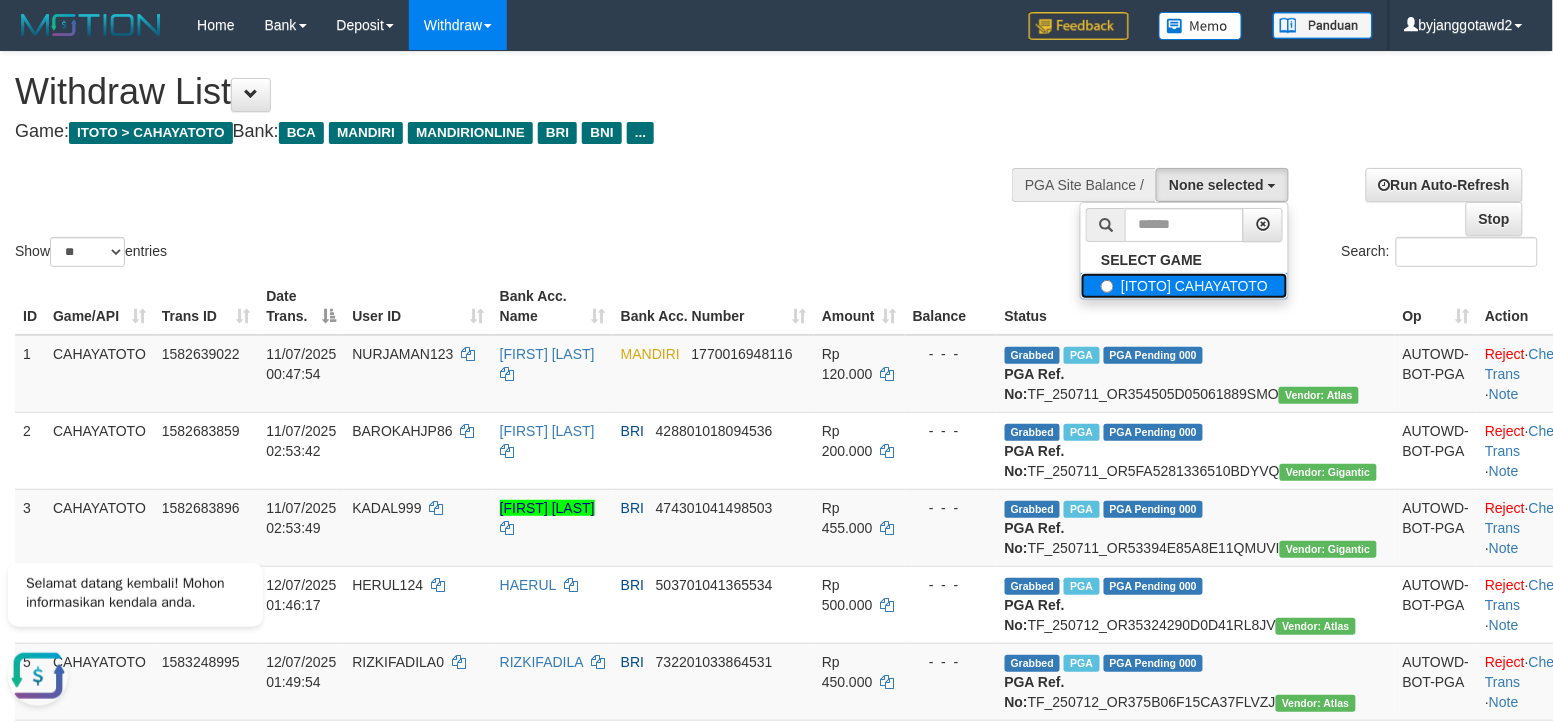 click on "[ITOTO] CAHAYATOTO" at bounding box center (1184, 286) 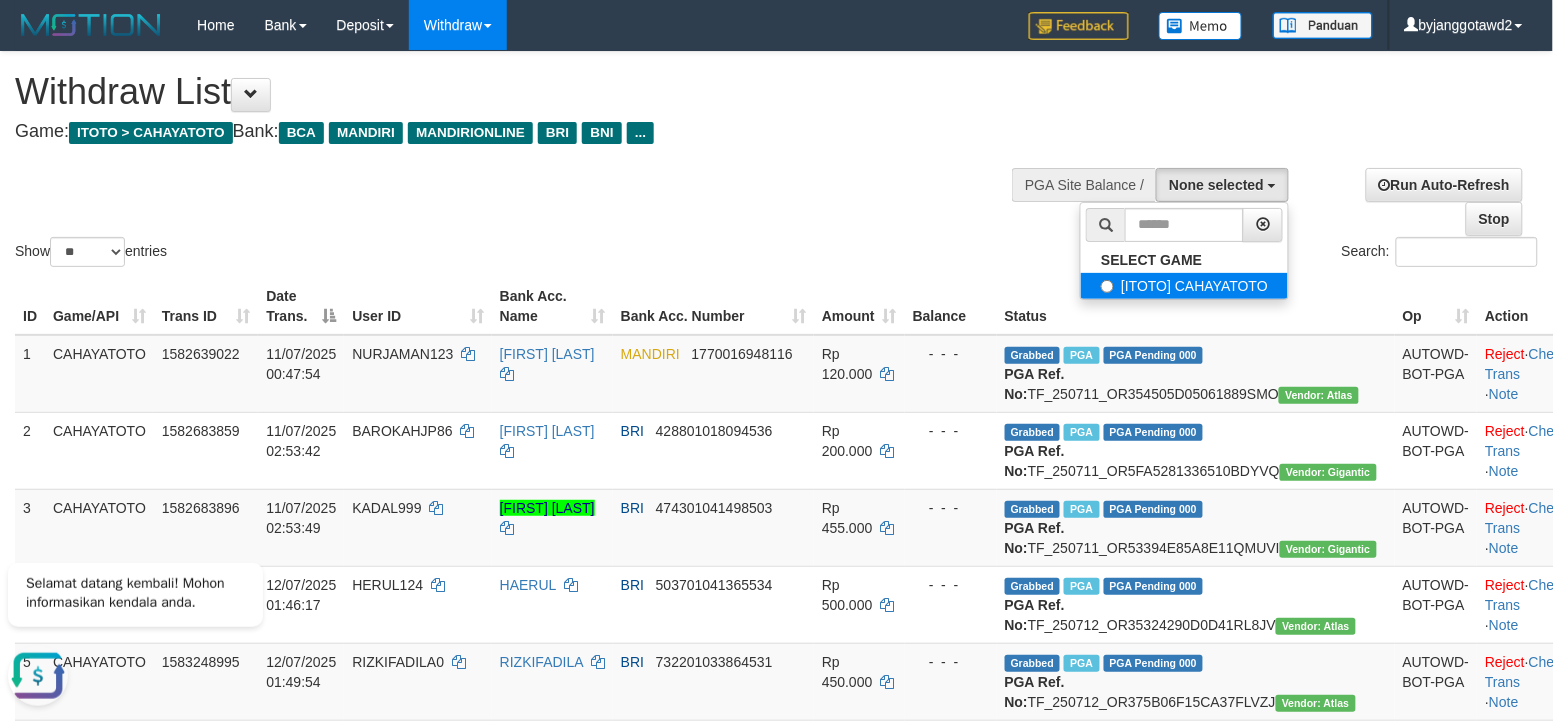 select on "****" 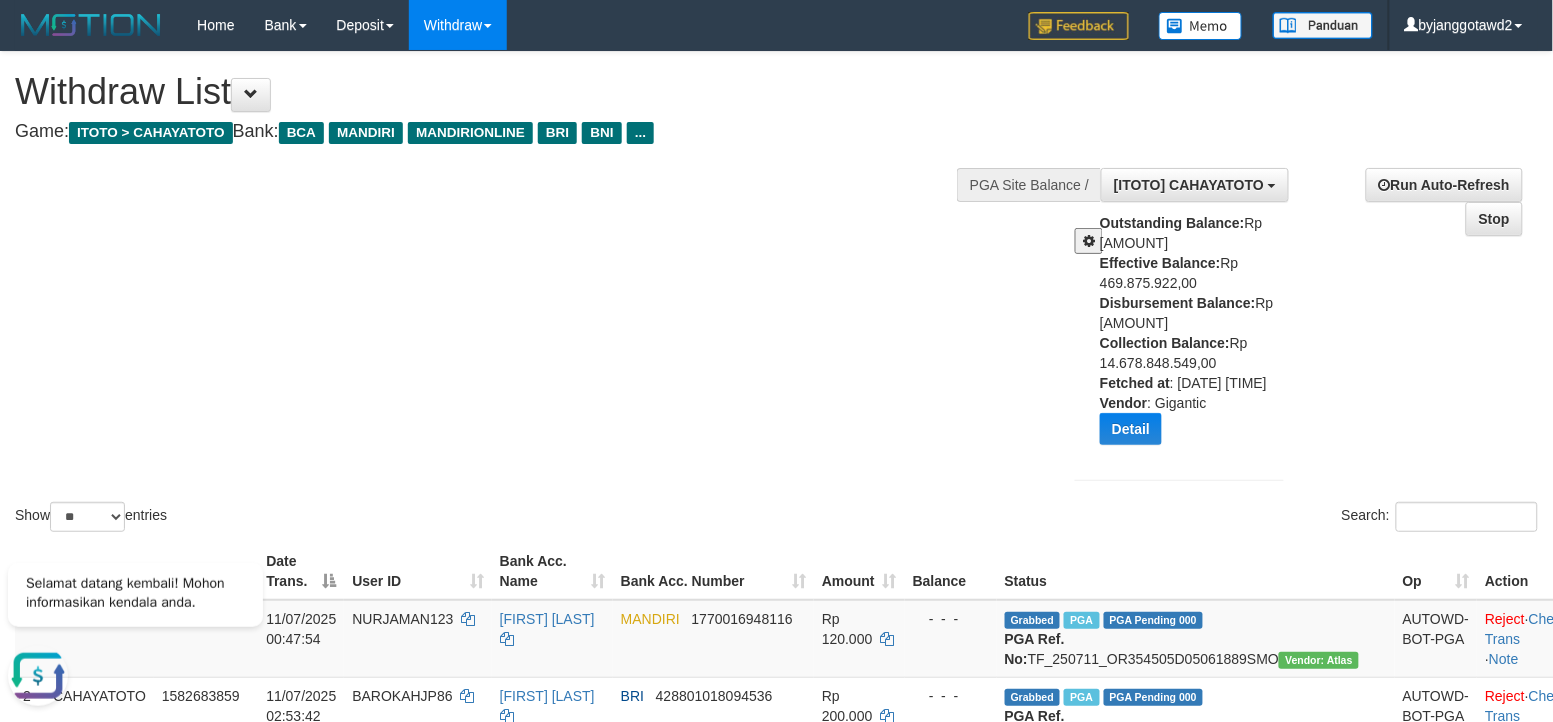 click on "Outstanding Balance:  Rp 1.716.355.953,00
Effective Balance:  Rp 469.875.922,00
Disbursement Balance:  Rp 311.975.000,00
Collection Balance:  Rp 14.678.848.549,00
Fetched at : 2025-07-13 19:30:50
Vendor : Gigantic
Detail
Vendor Name
Outstanding Balance
Effective Balance
Disbursment Balance
Collection Balance
No data found
Fetched at:   2025-07-13 19:30:50
Vendor:   Gigantic" at bounding box center [1199, 336] 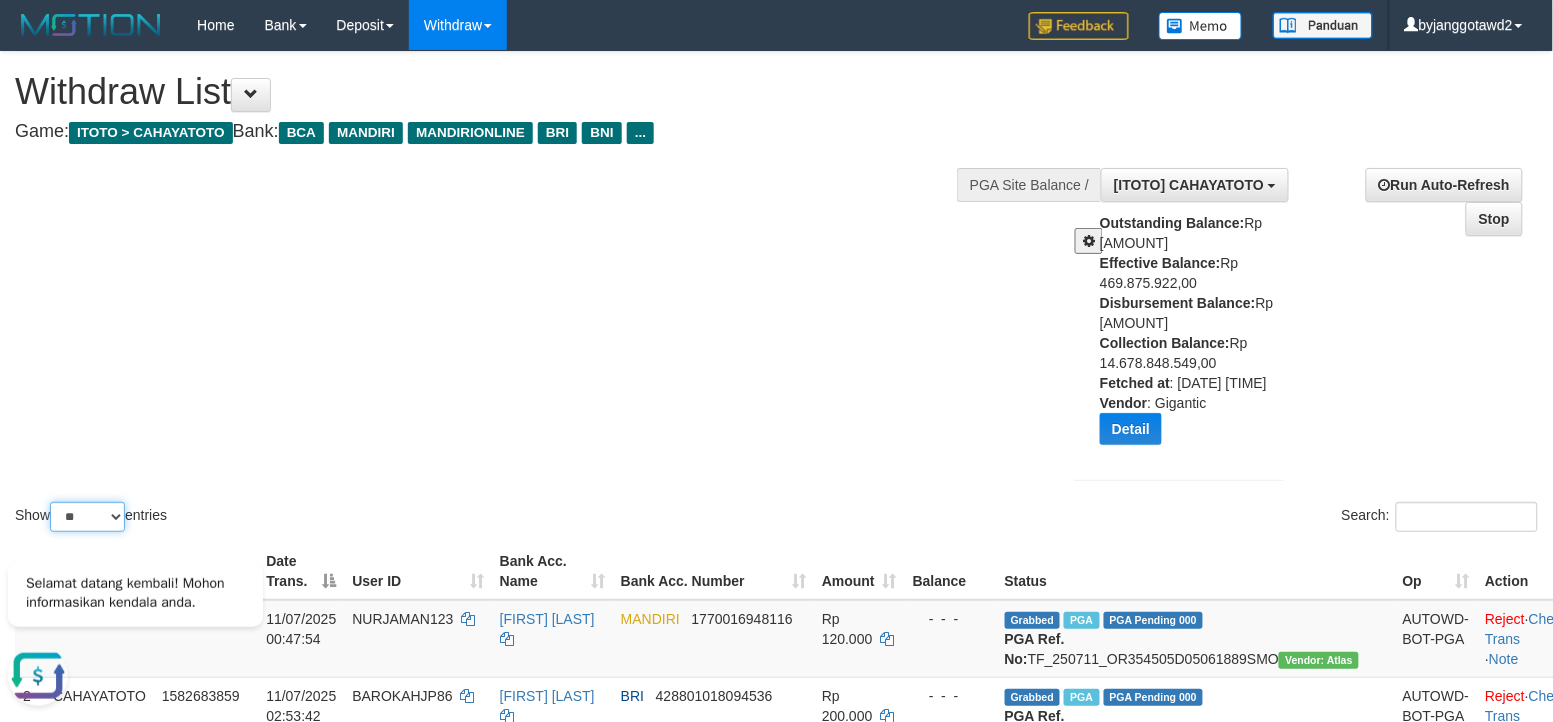 drag, startPoint x: 73, startPoint y: 2, endPoint x: 71, endPoint y: 525, distance: 523.00385 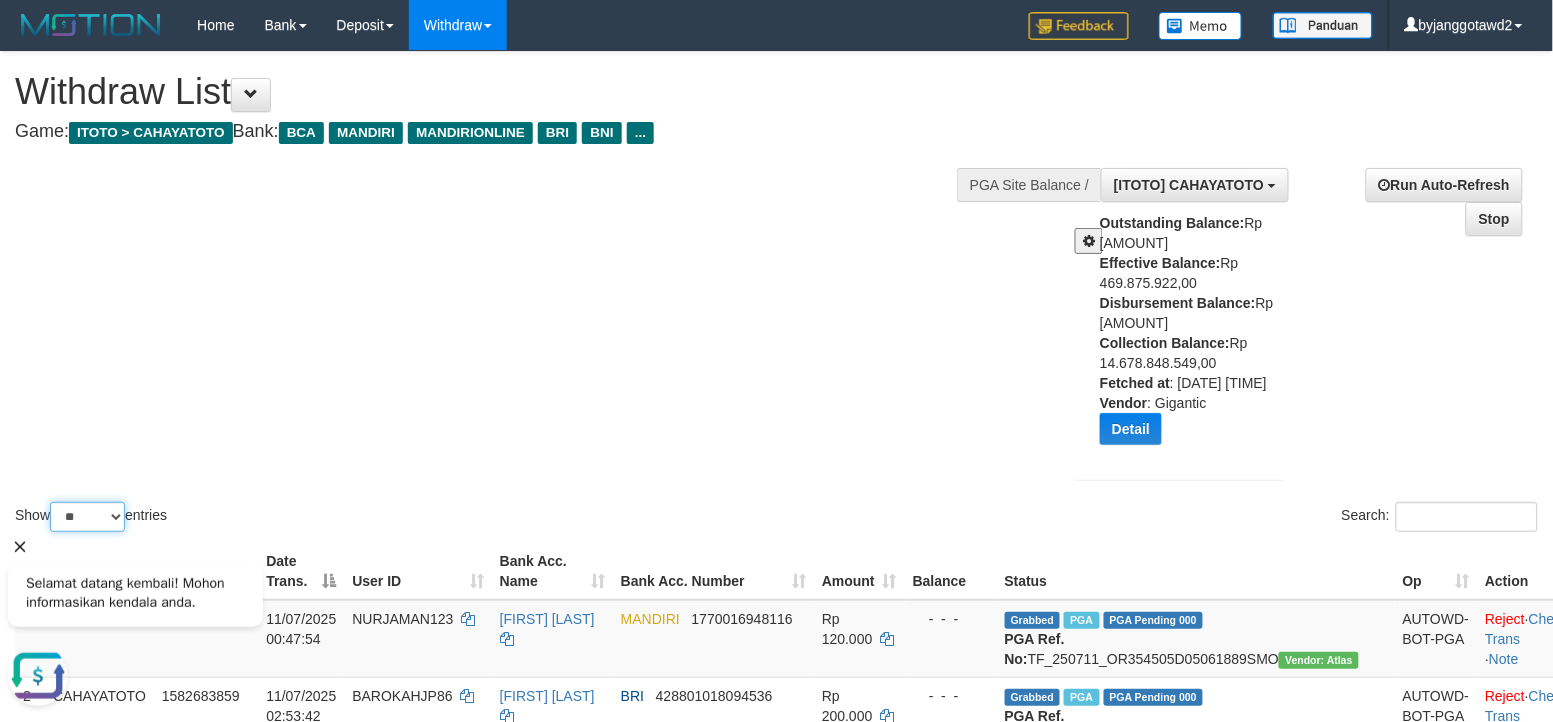 select on "**" 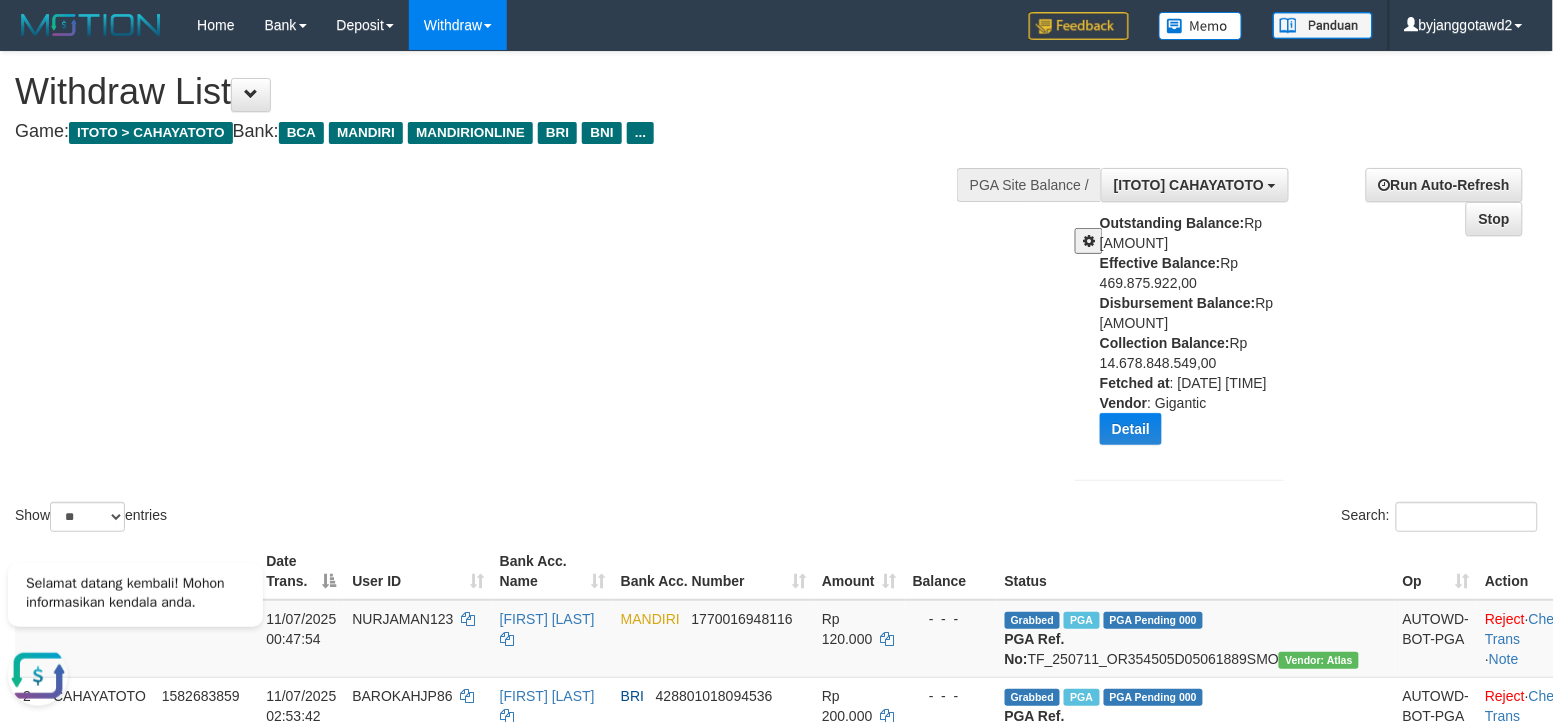 click on "Show  ** ** ** ***  entries Search:" at bounding box center [776, 294] 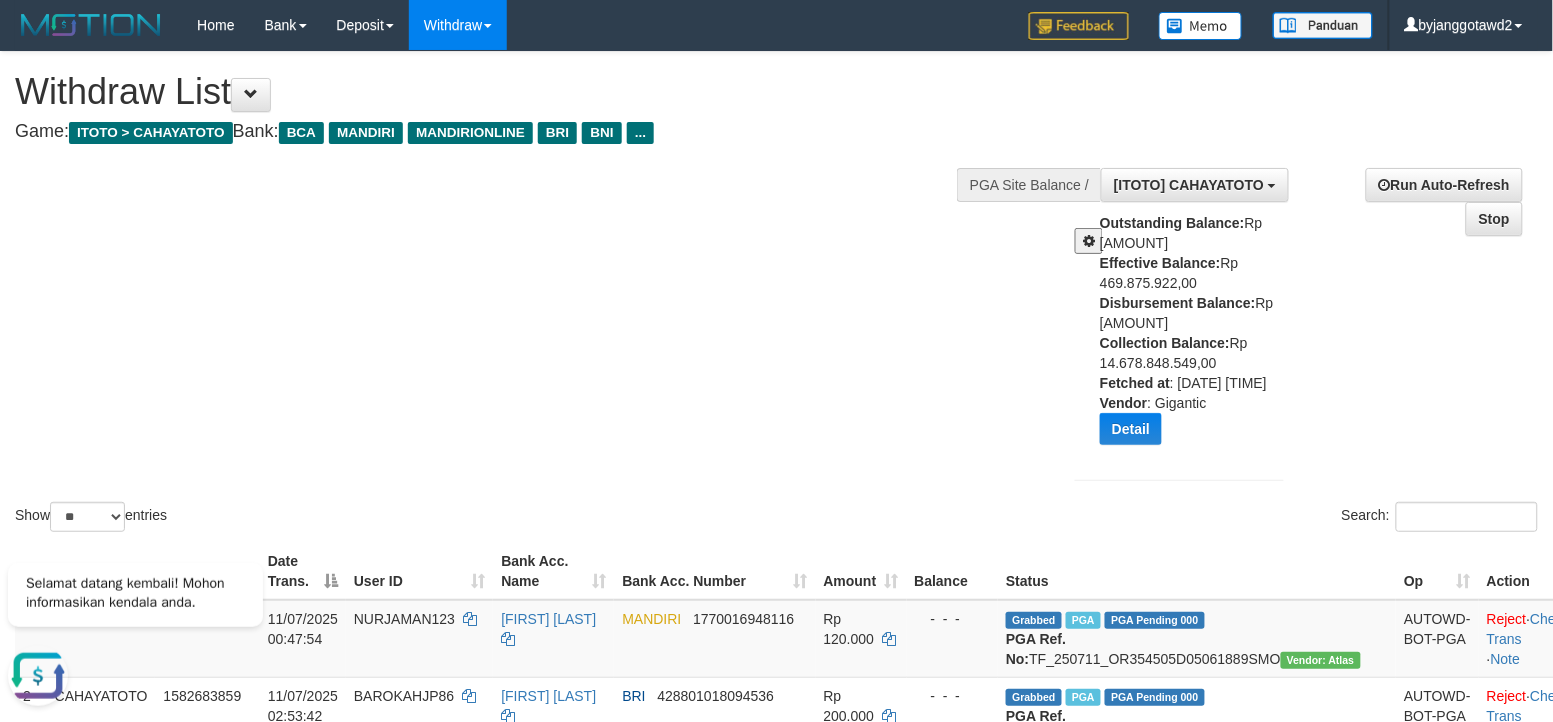 scroll, scrollTop: 1112, scrollLeft: 0, axis: vertical 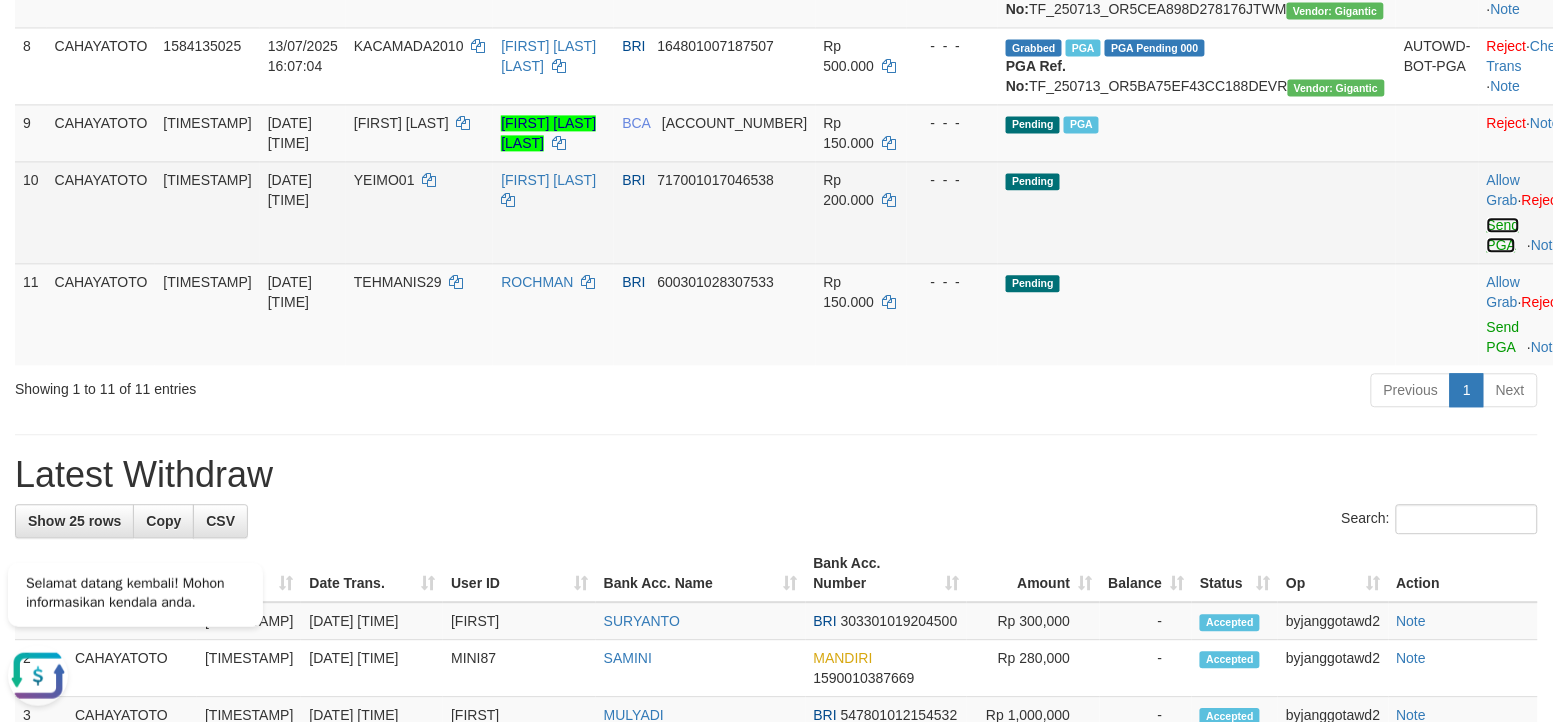 click on "Send PGA" at bounding box center (1503, 235) 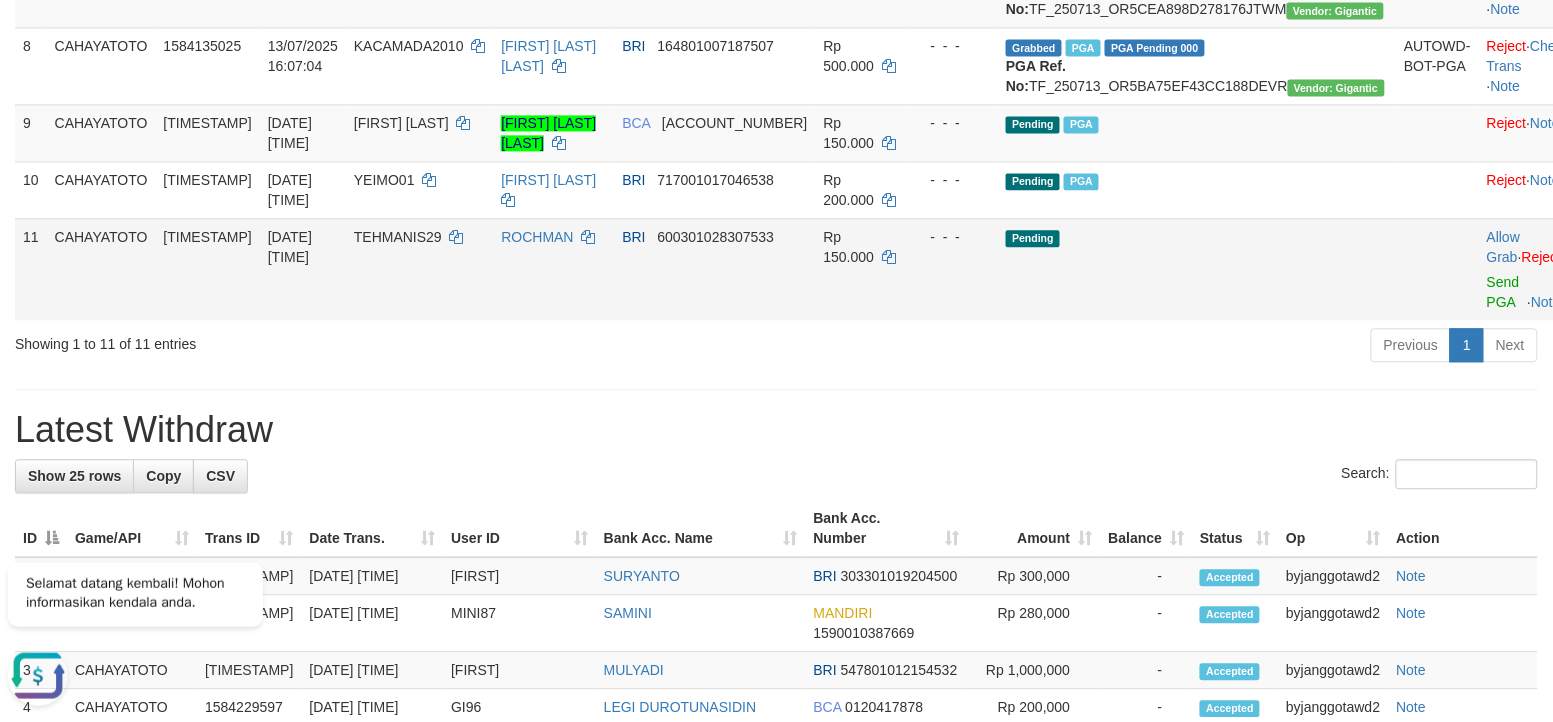 click on "TEHMANIS29" at bounding box center [420, 269] 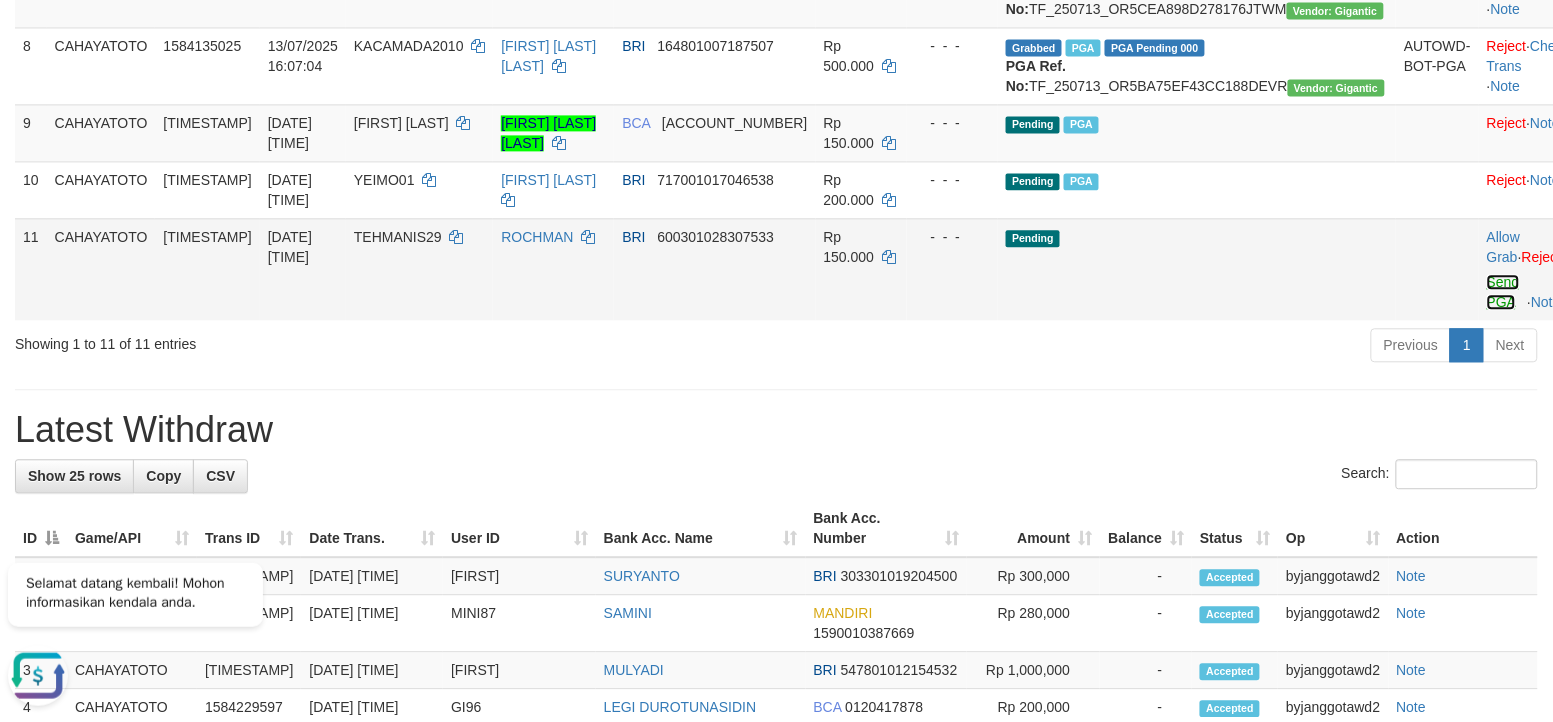 click on "Send PGA" at bounding box center [1503, 292] 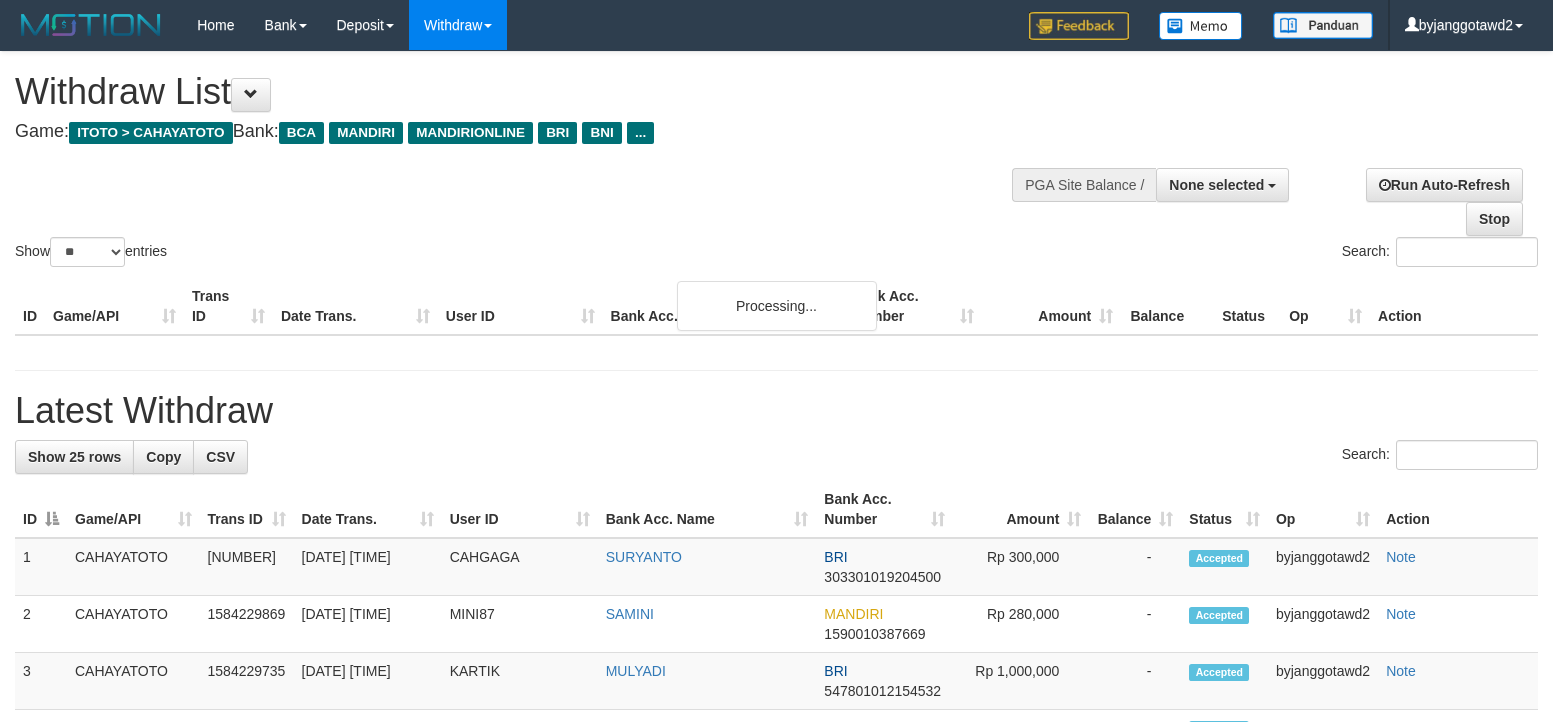 select 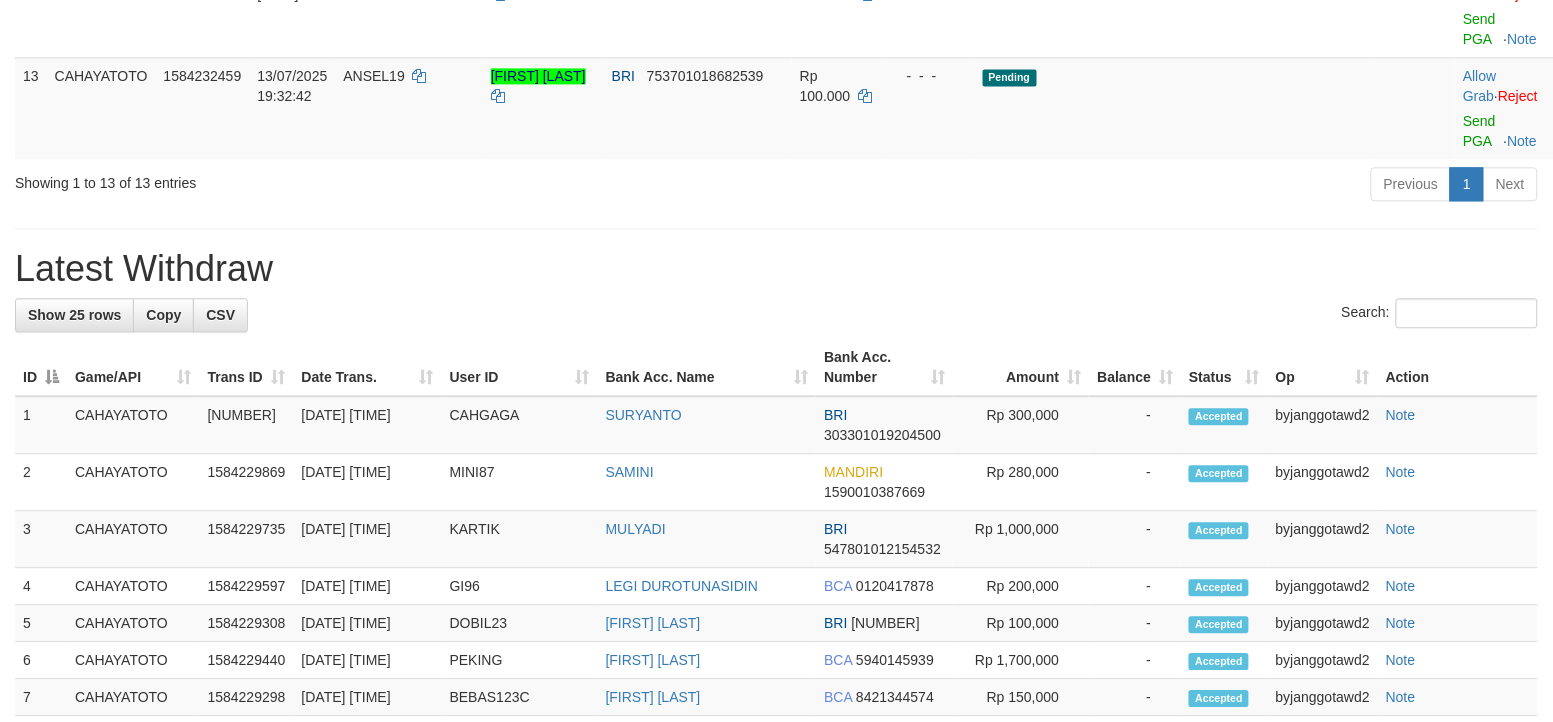 scroll, scrollTop: 1112, scrollLeft: 0, axis: vertical 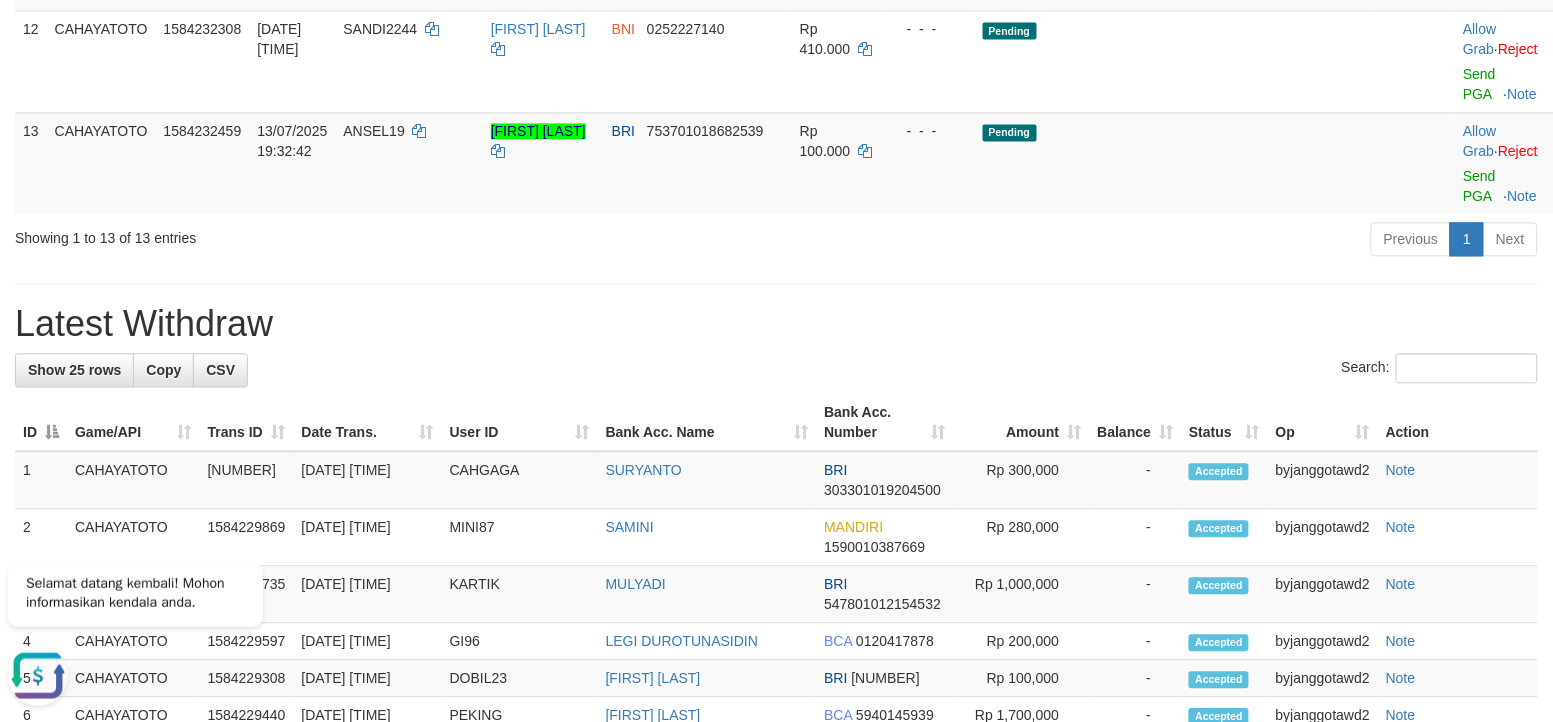 click on "Previous 1 Next" at bounding box center (1100, 241) 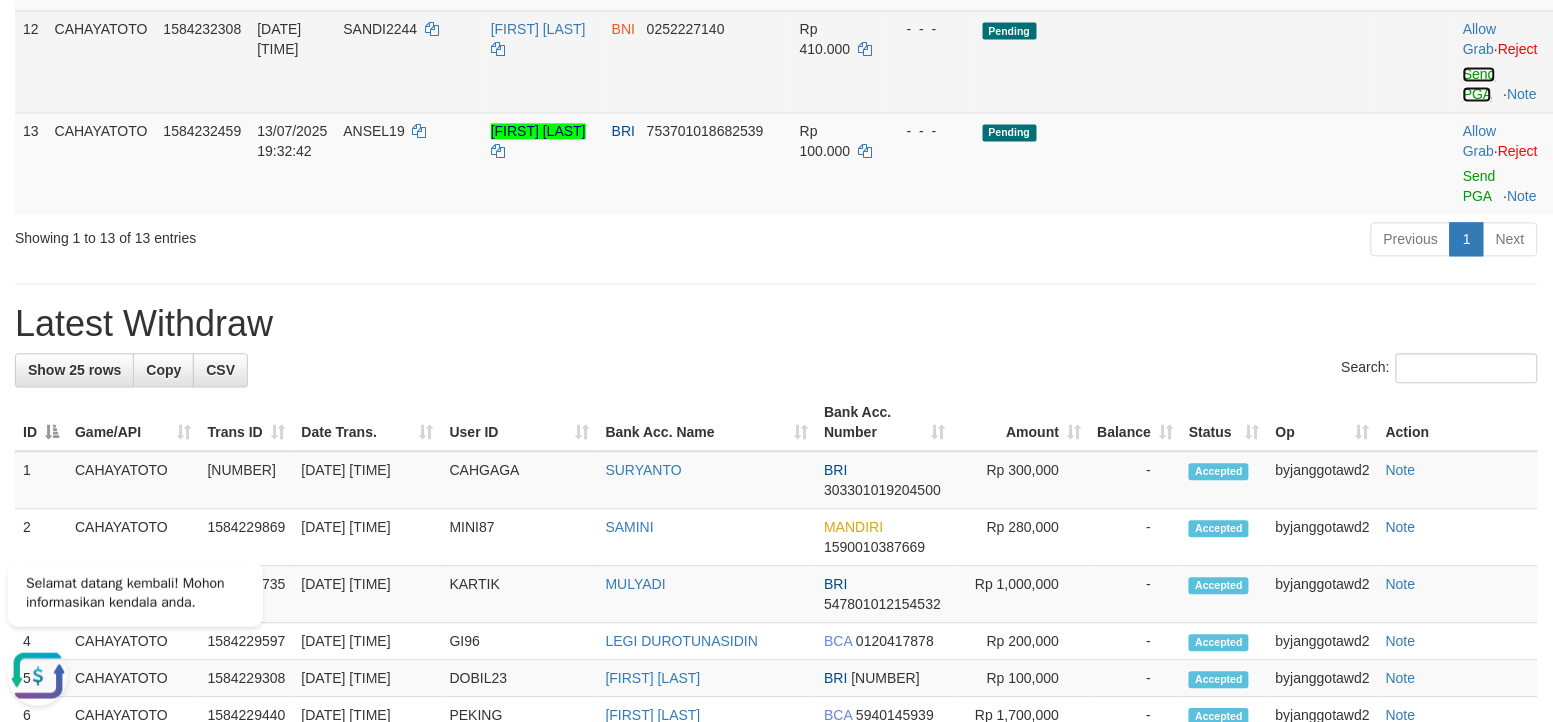 click on "Send PGA" at bounding box center [1479, 84] 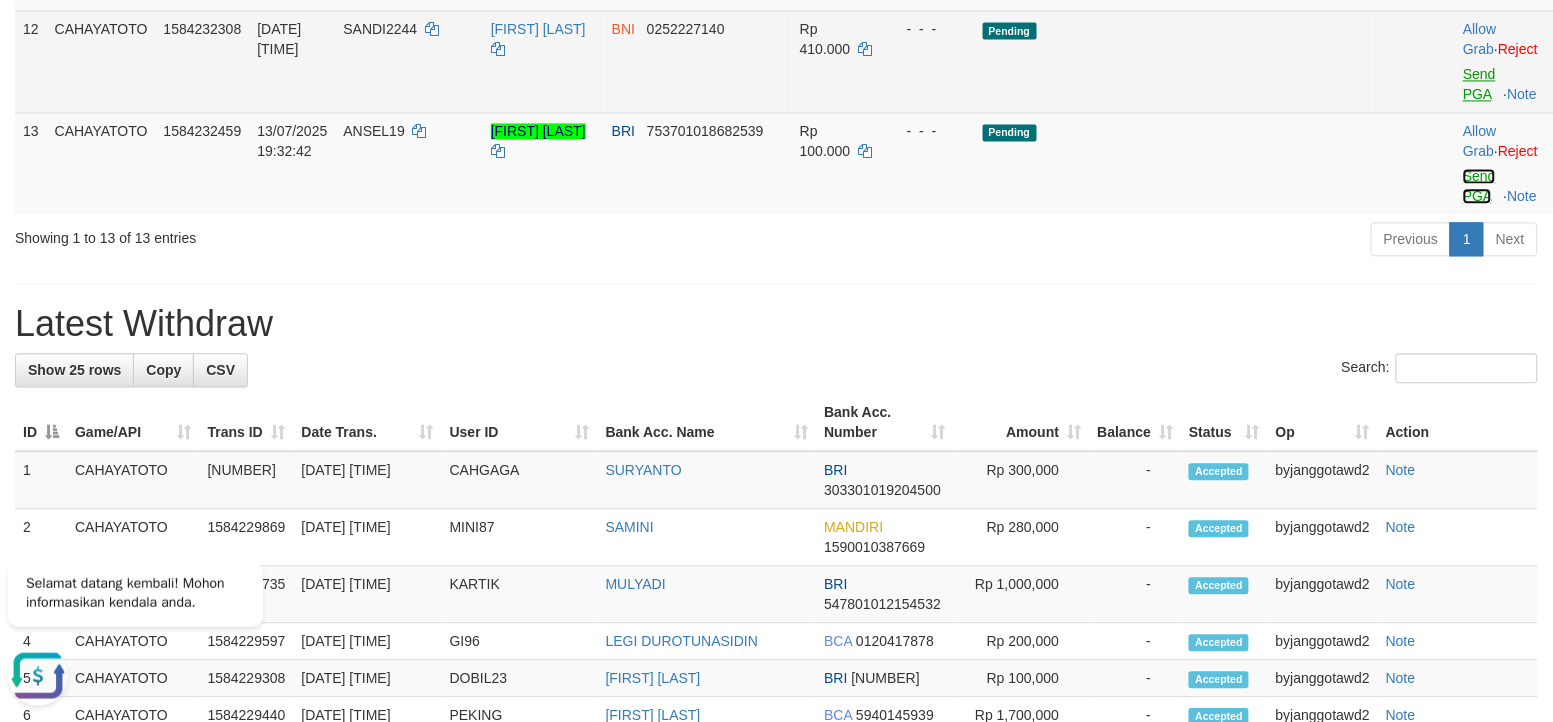 click on "Send PGA" at bounding box center [1479, 186] 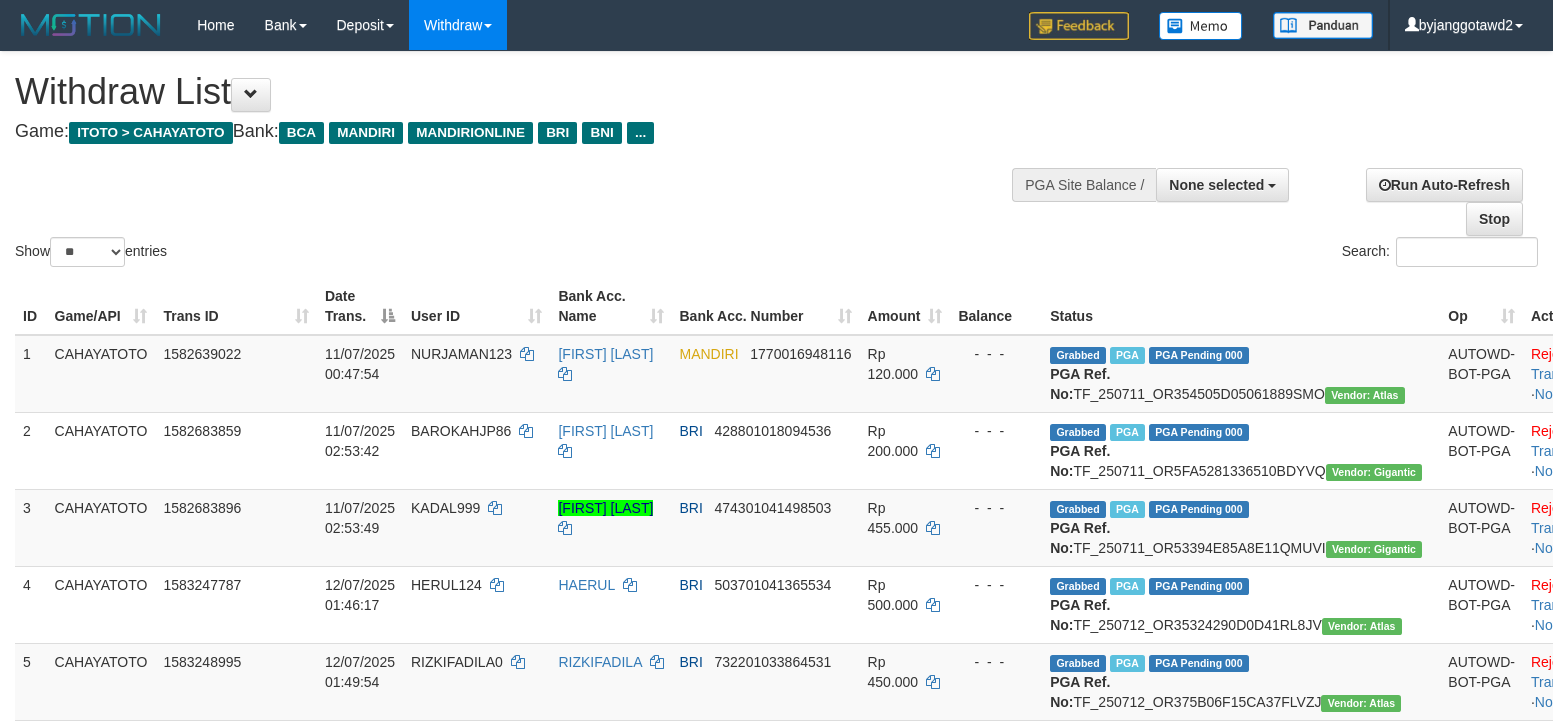 select 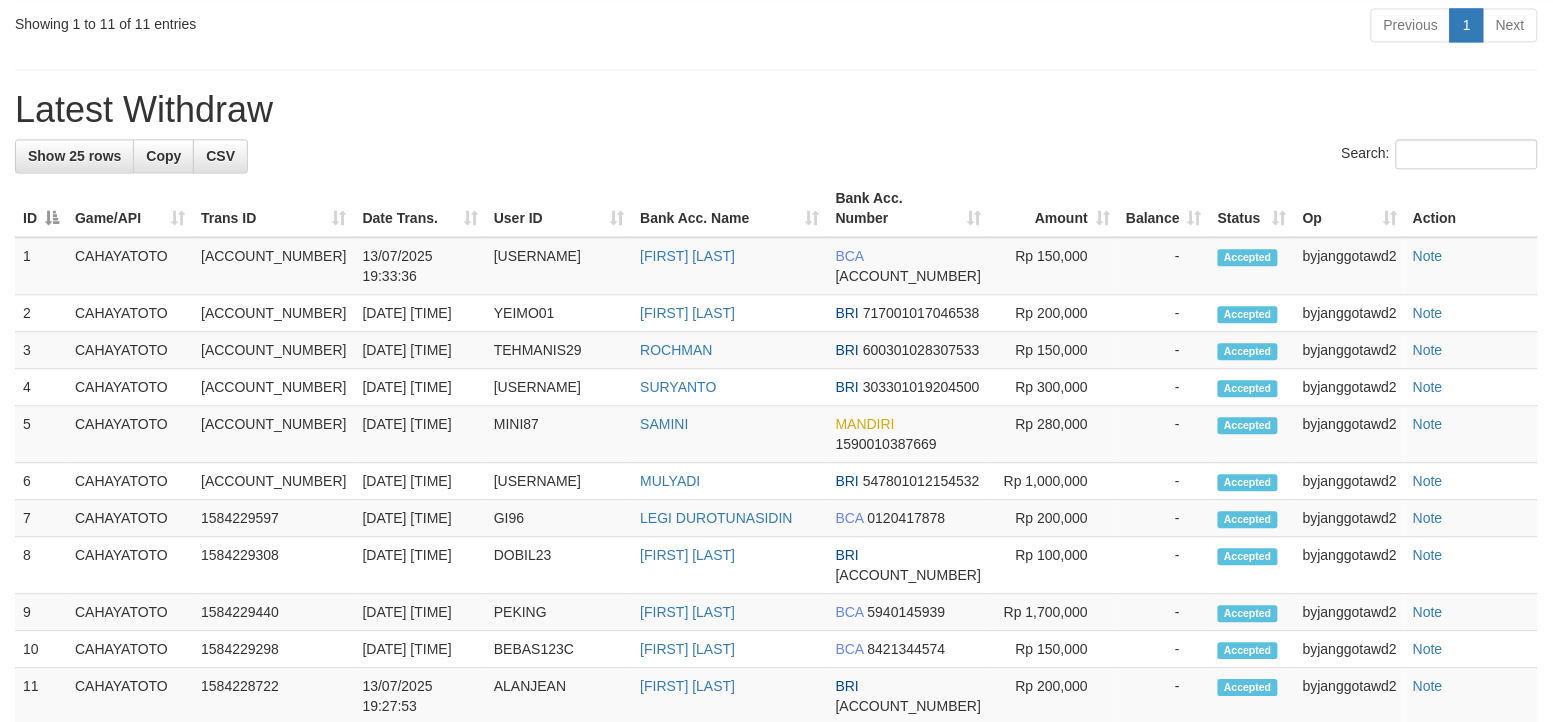 scroll, scrollTop: 1112, scrollLeft: 0, axis: vertical 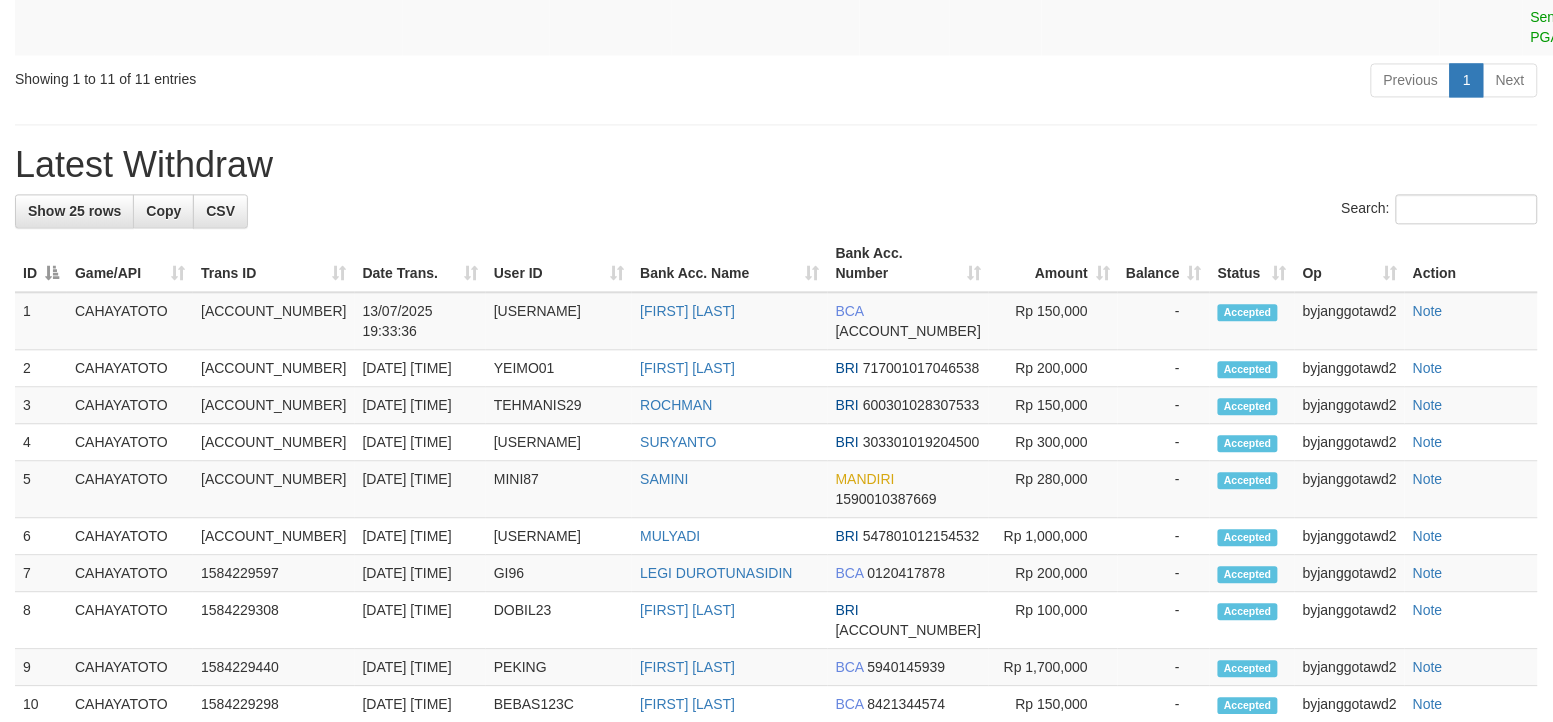 click on "Latest Withdraw" at bounding box center (776, 165) 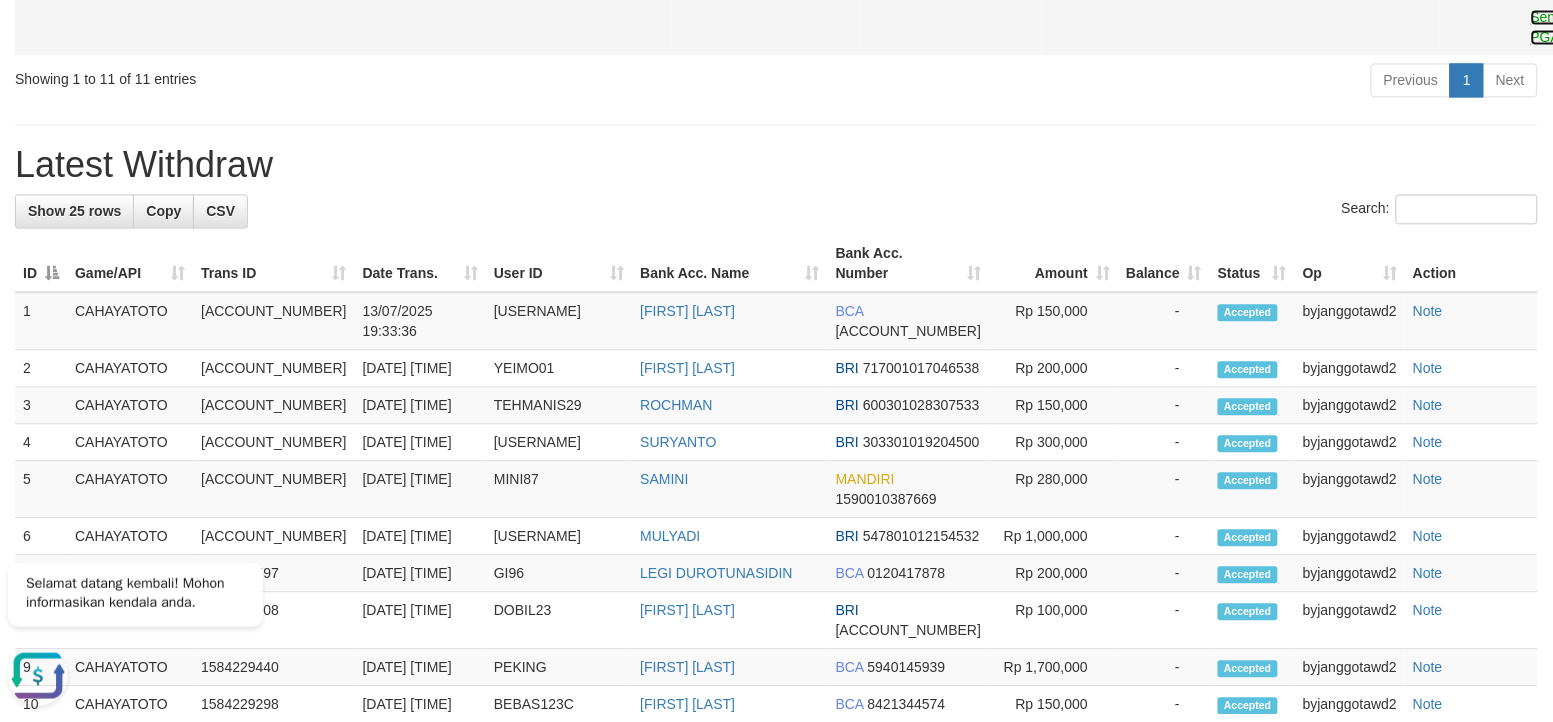 click on "Send PGA" at bounding box center (1547, 27) 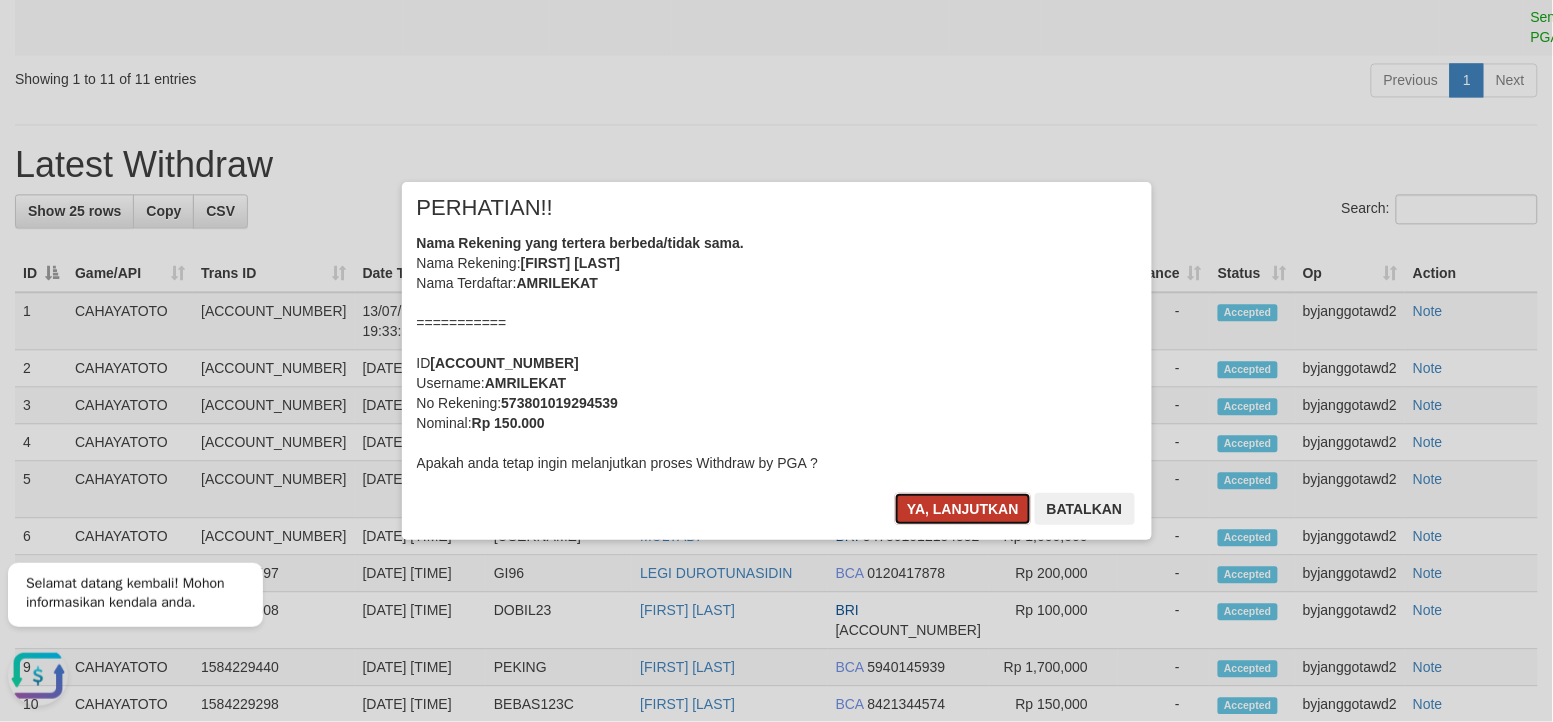 drag, startPoint x: 921, startPoint y: 510, endPoint x: 931, endPoint y: 508, distance: 10.198039 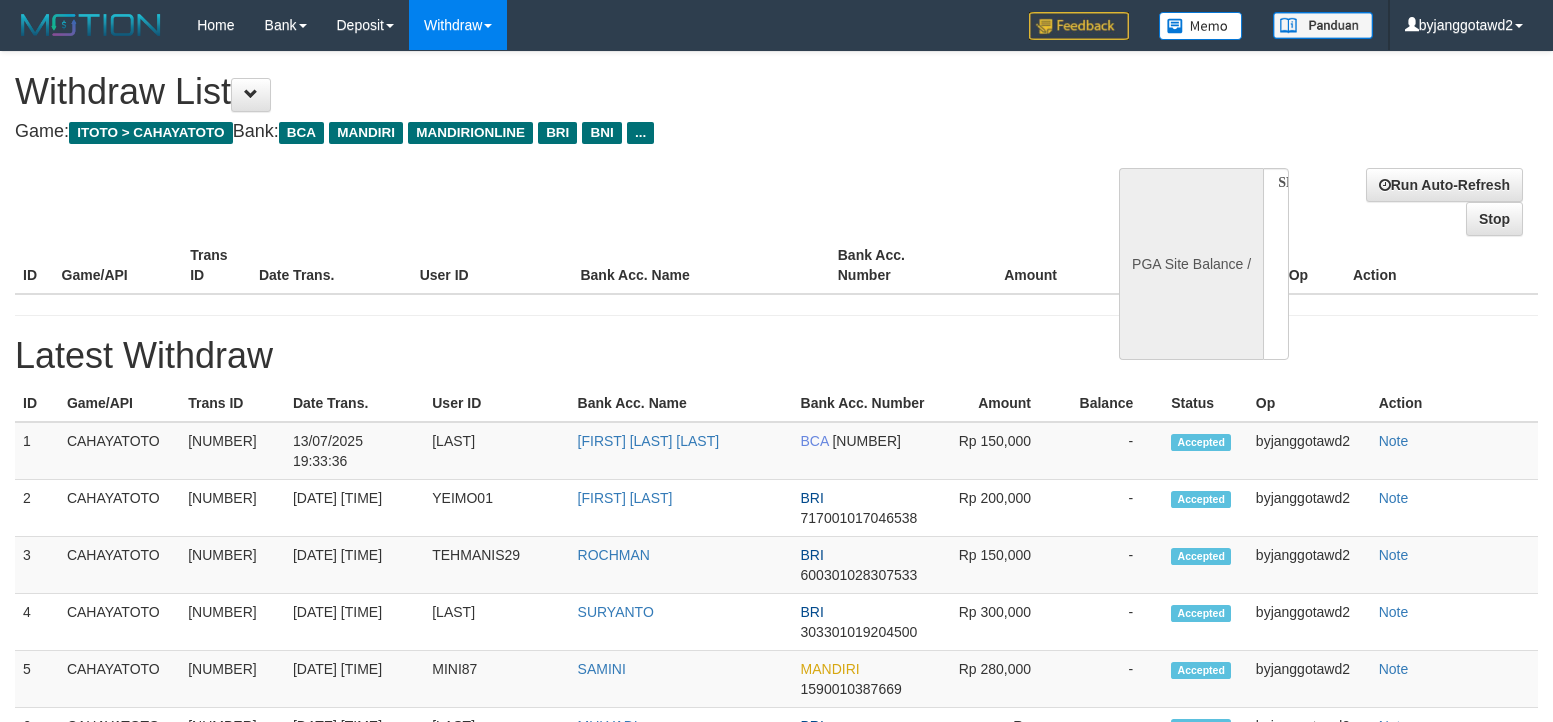 select 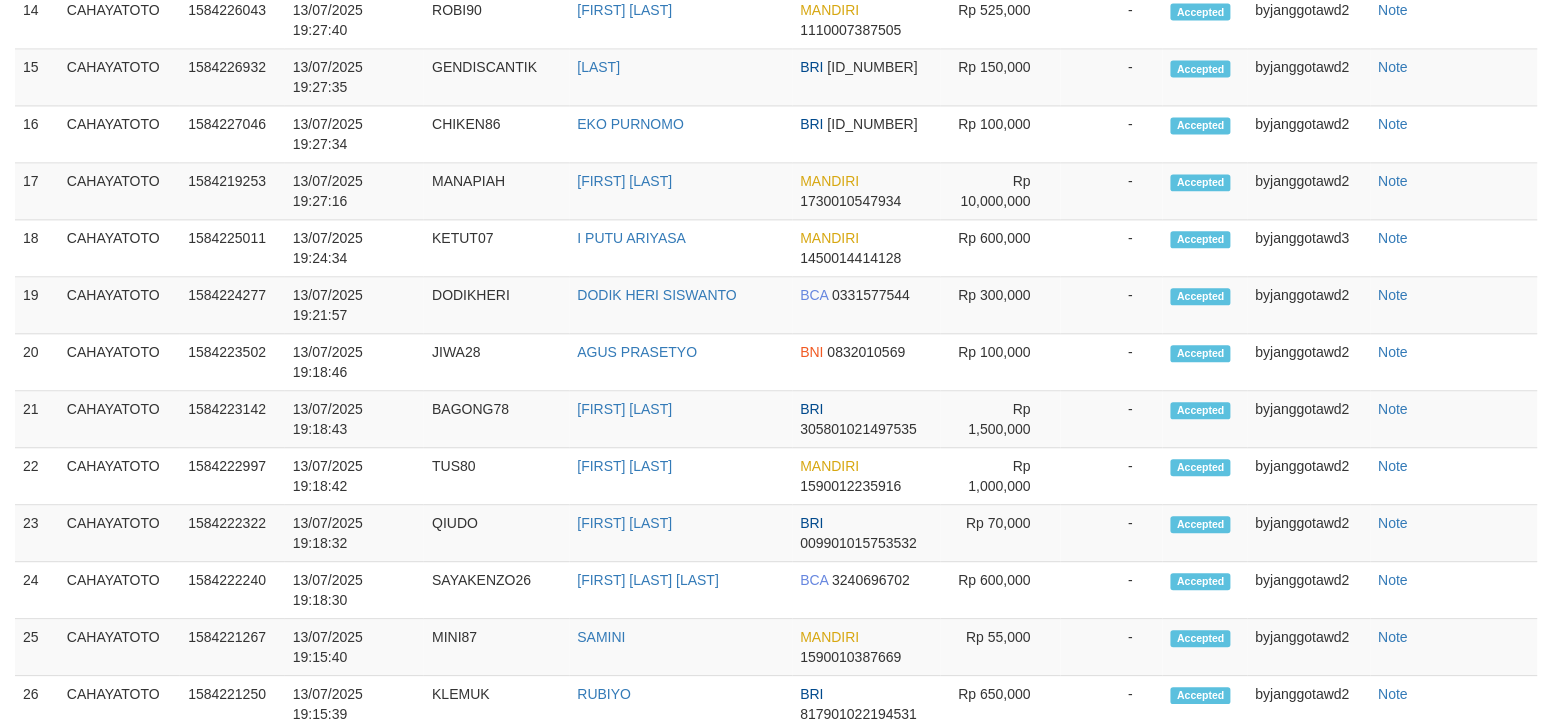 select on "**" 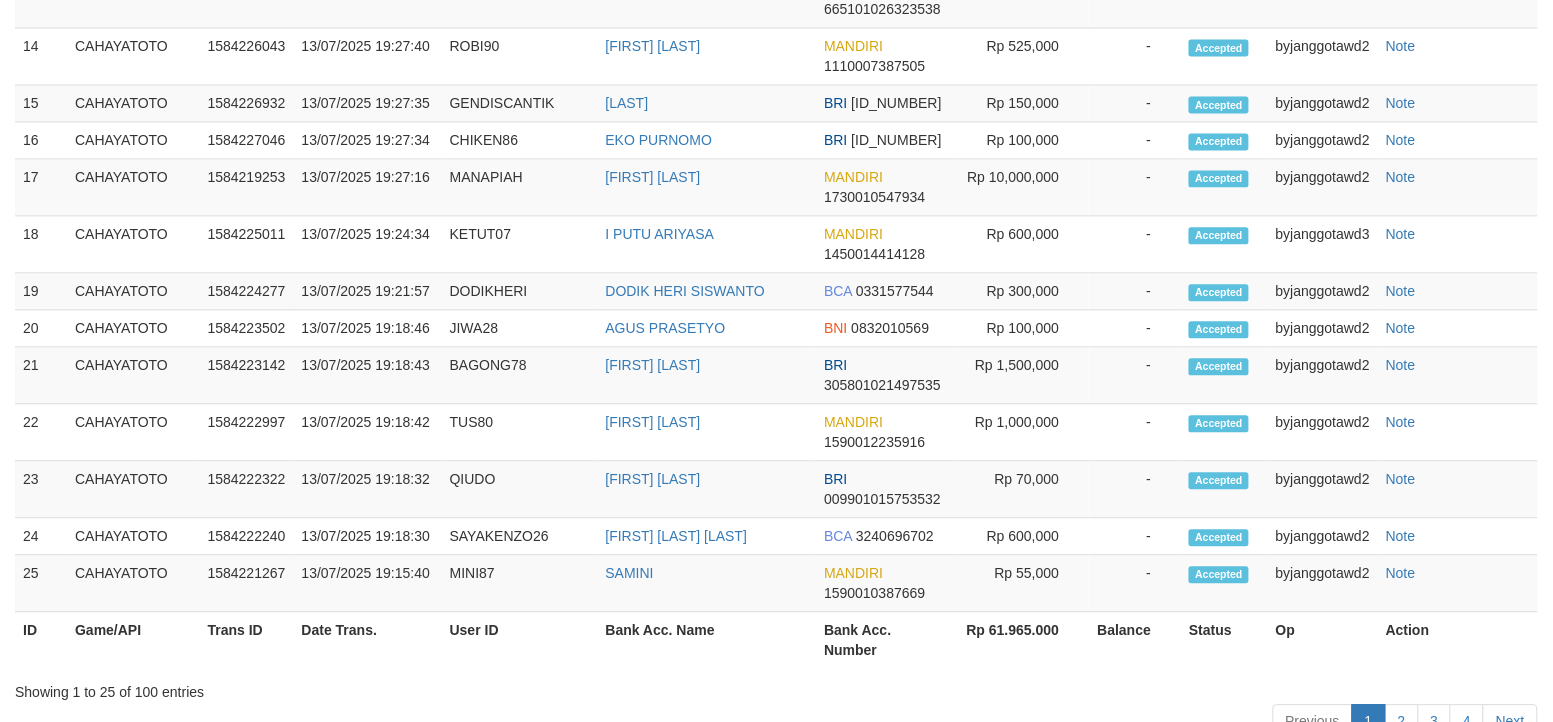 scroll, scrollTop: 1167, scrollLeft: 0, axis: vertical 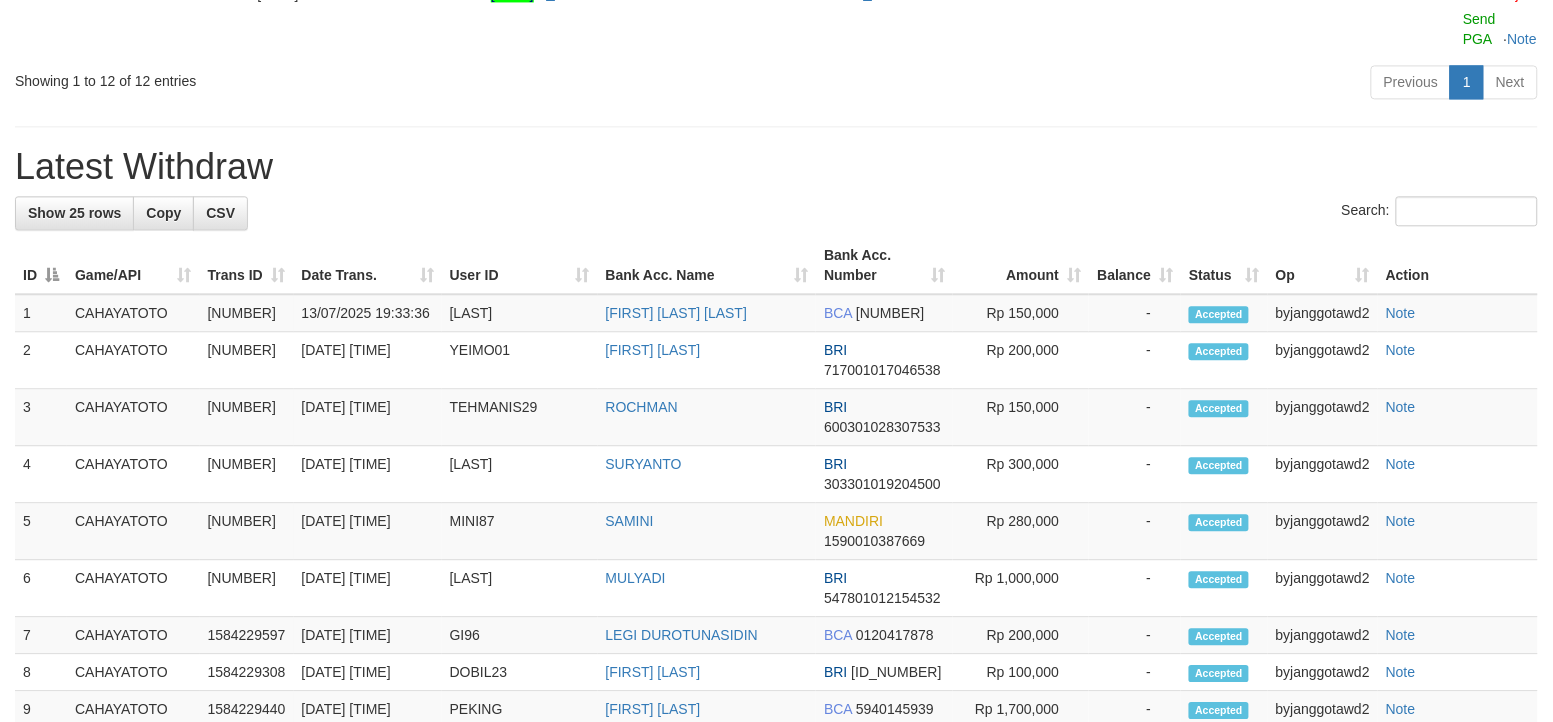 drag, startPoint x: 1106, startPoint y: 228, endPoint x: 1185, endPoint y: 253, distance: 82.86133 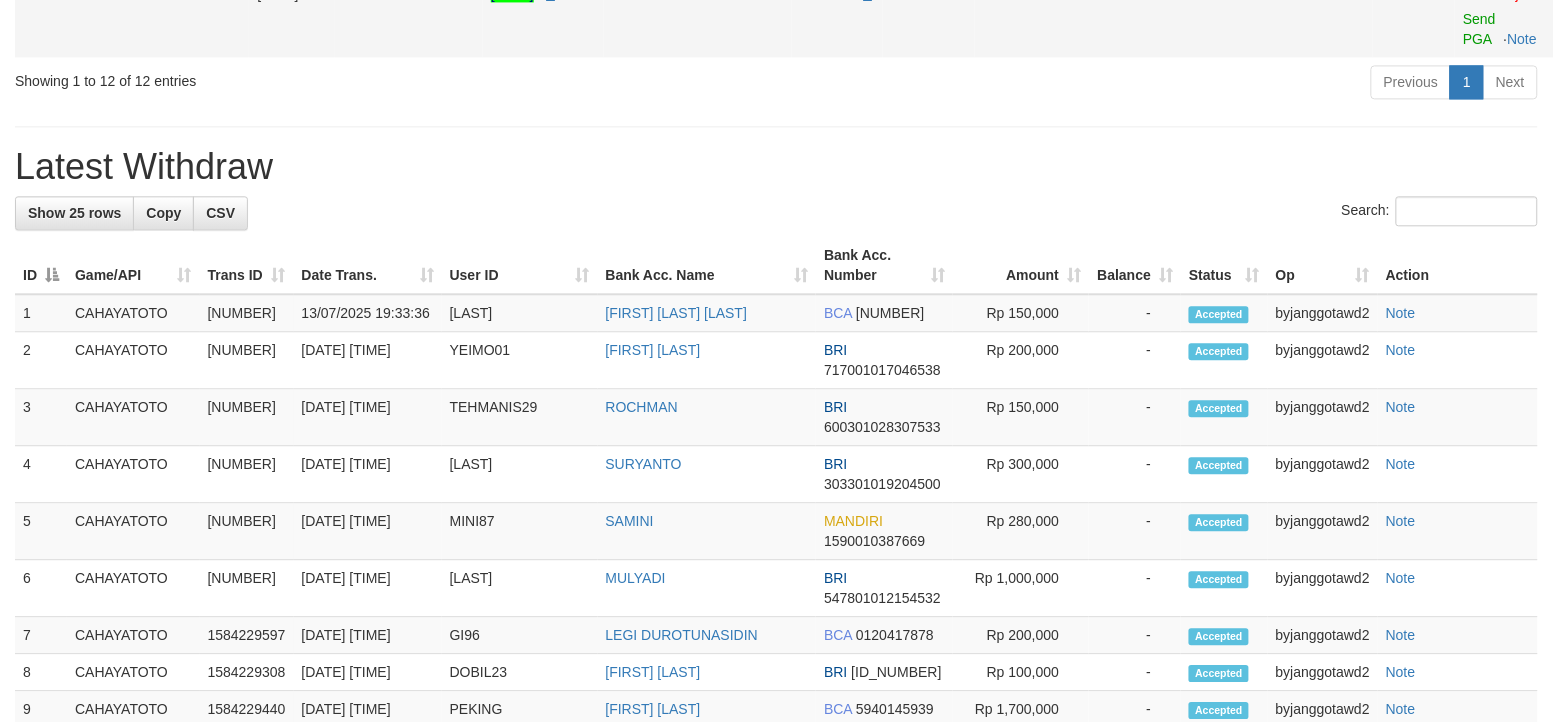 scroll, scrollTop: 1112, scrollLeft: 0, axis: vertical 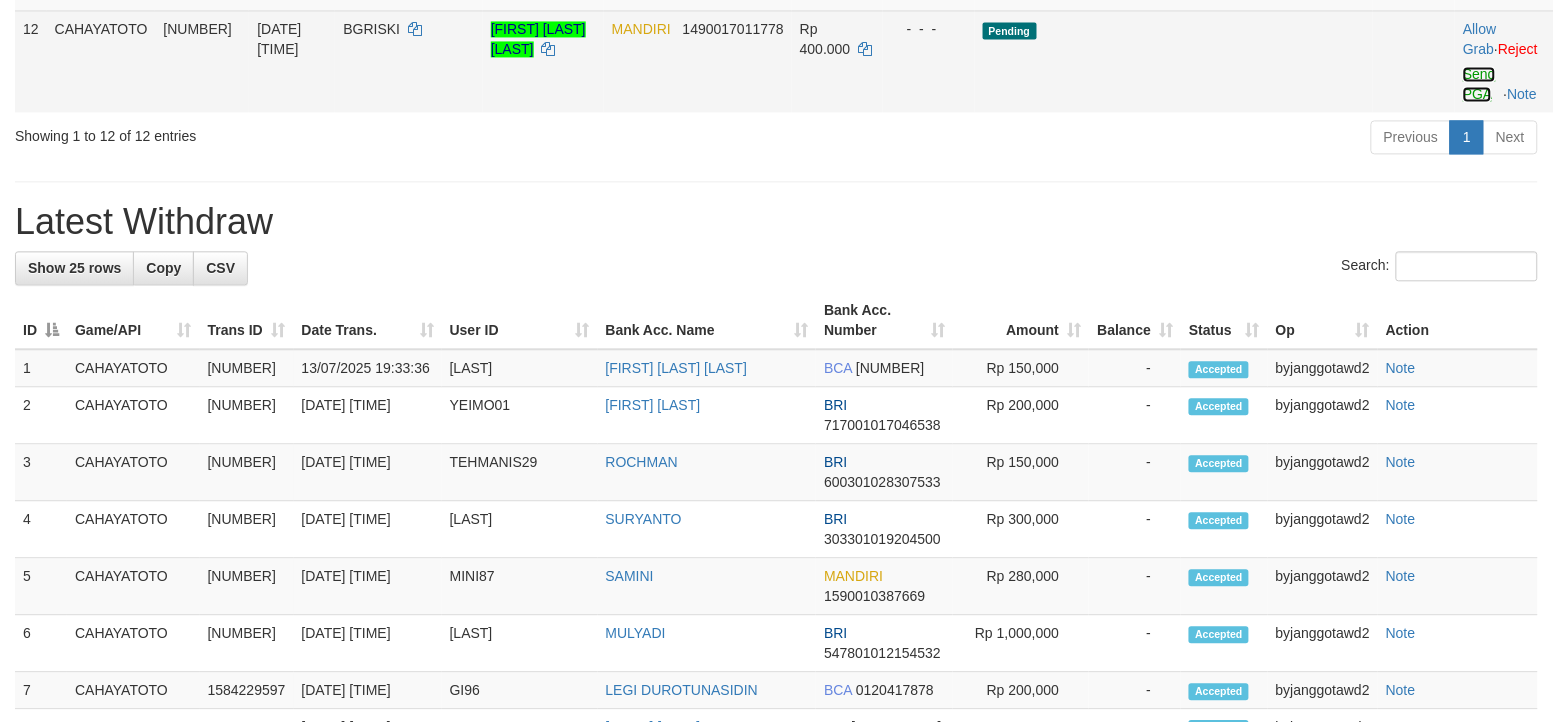 click on "Send PGA" at bounding box center [1479, 84] 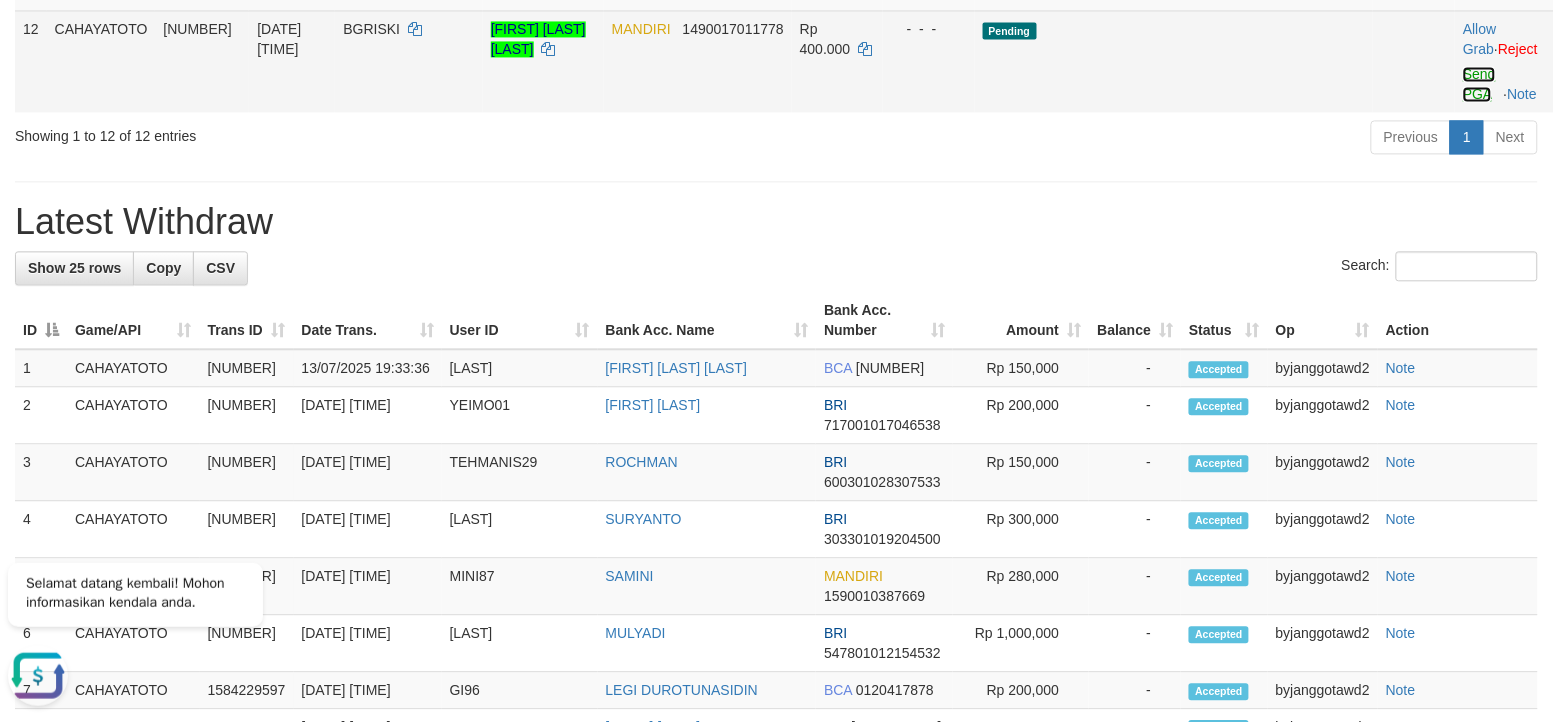 scroll, scrollTop: 0, scrollLeft: 0, axis: both 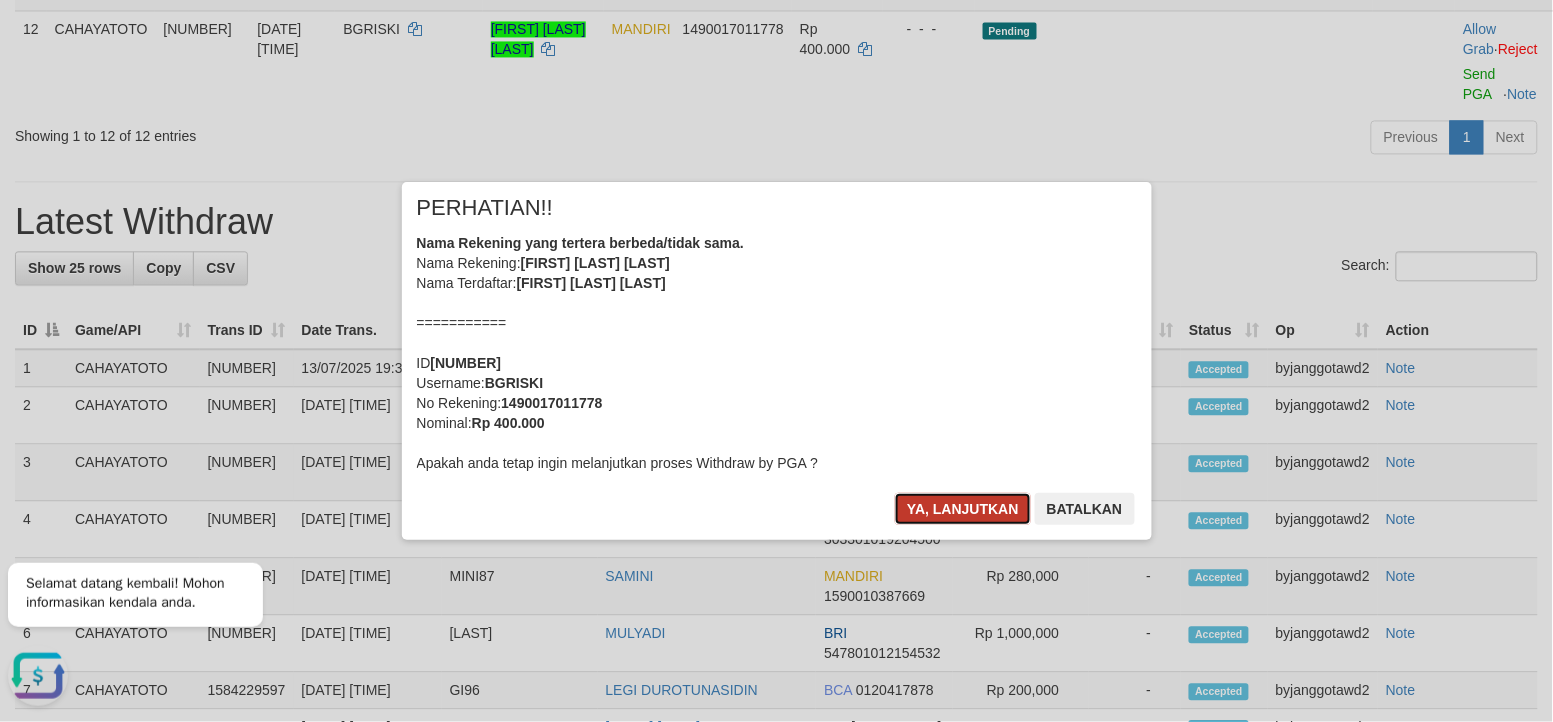 click on "Ya, lanjutkan" at bounding box center (963, 509) 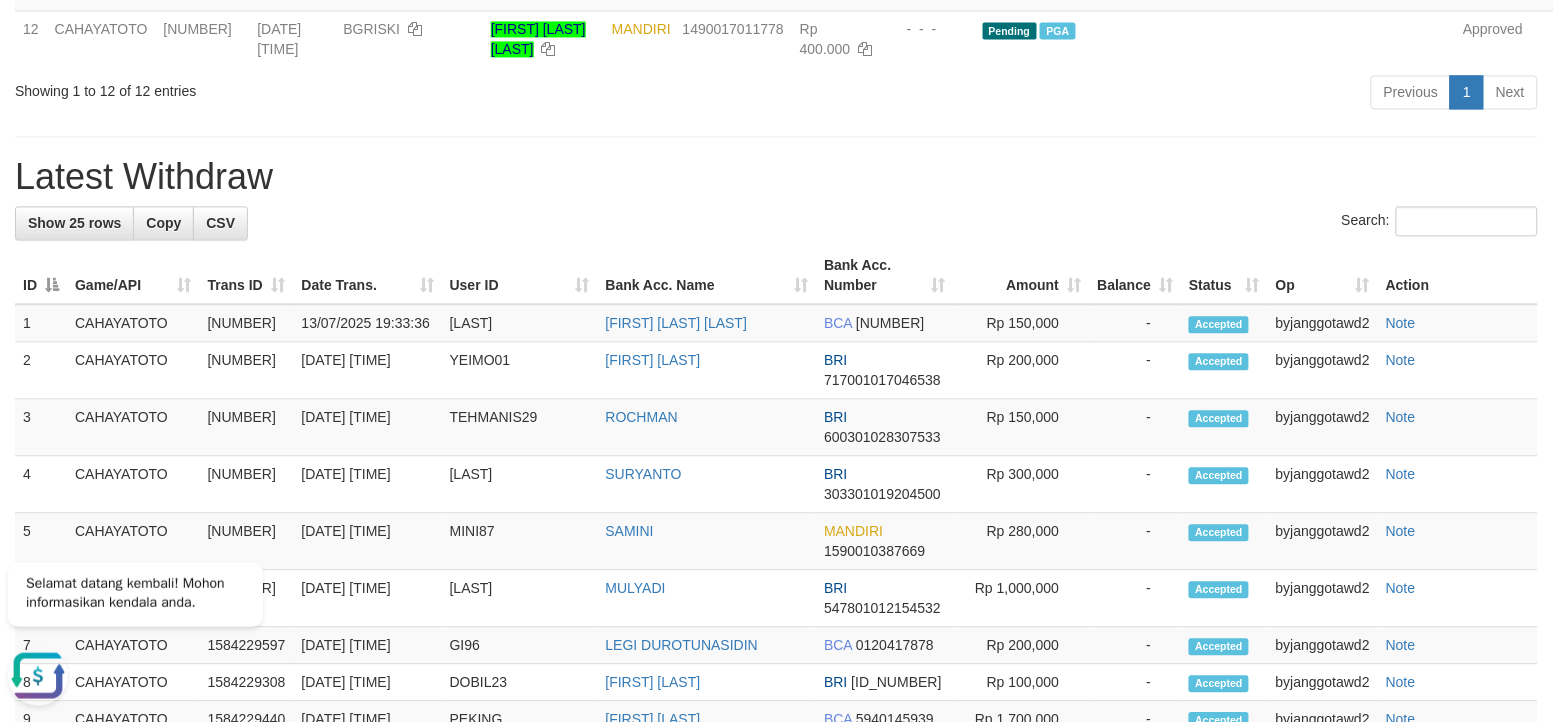 drag, startPoint x: 895, startPoint y: 285, endPoint x: 1058, endPoint y: 272, distance: 163.51758 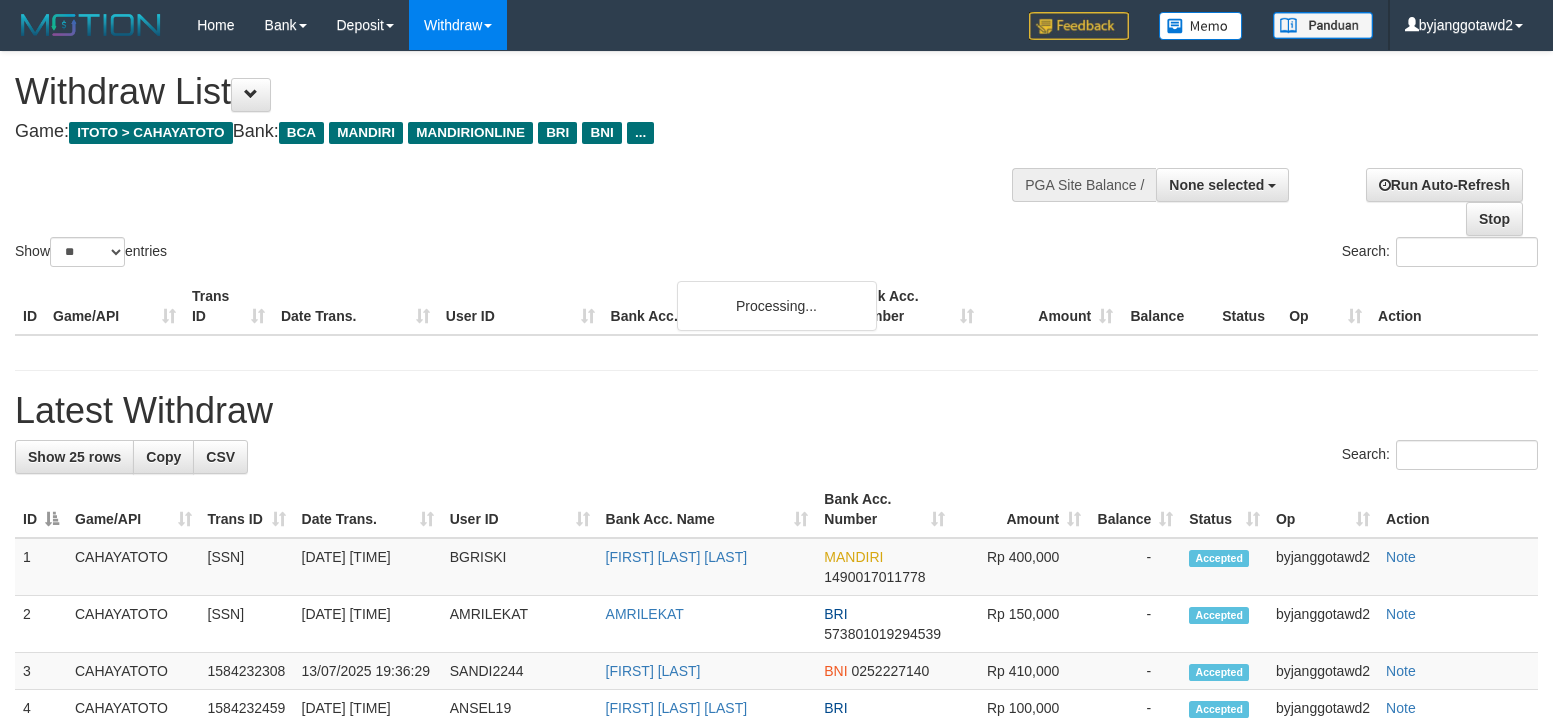 select 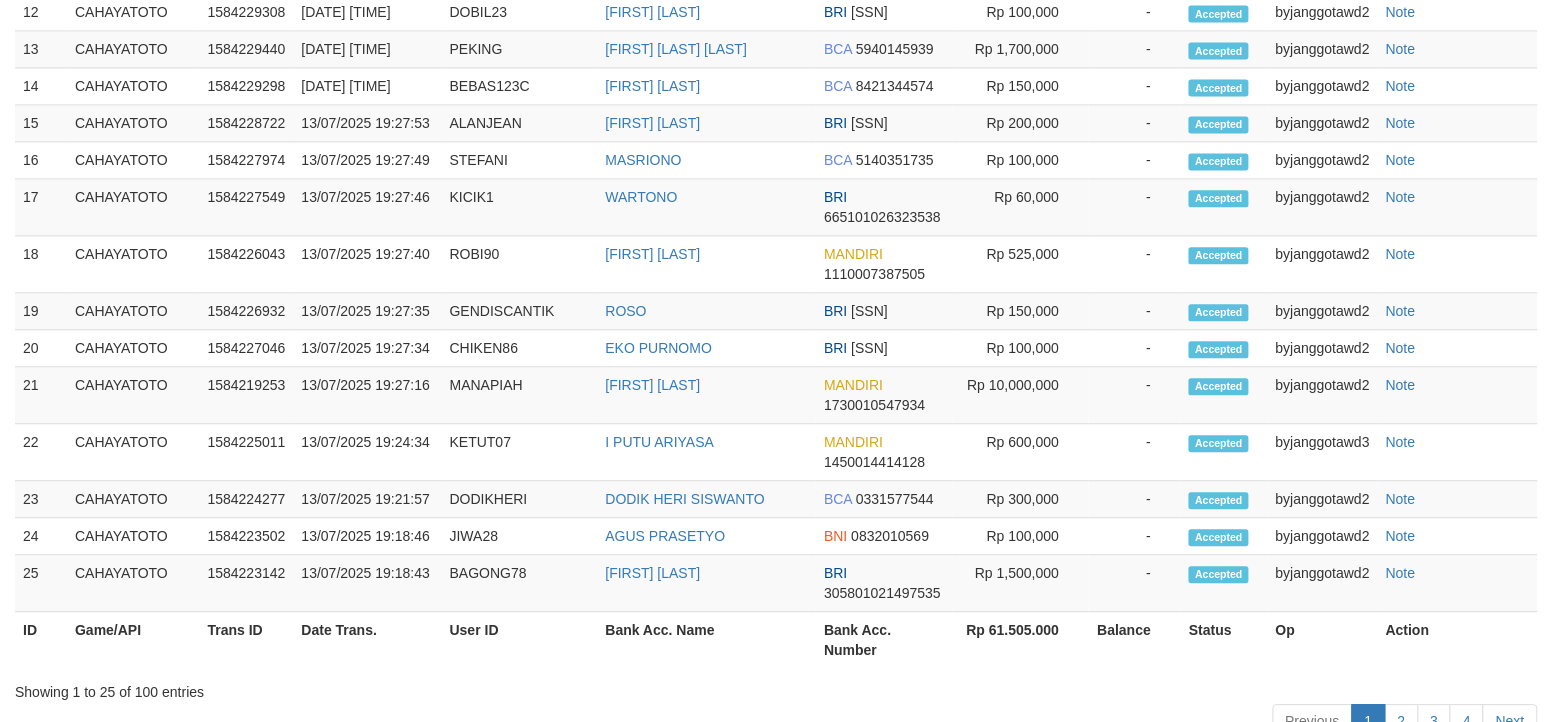 scroll, scrollTop: 1925, scrollLeft: 0, axis: vertical 